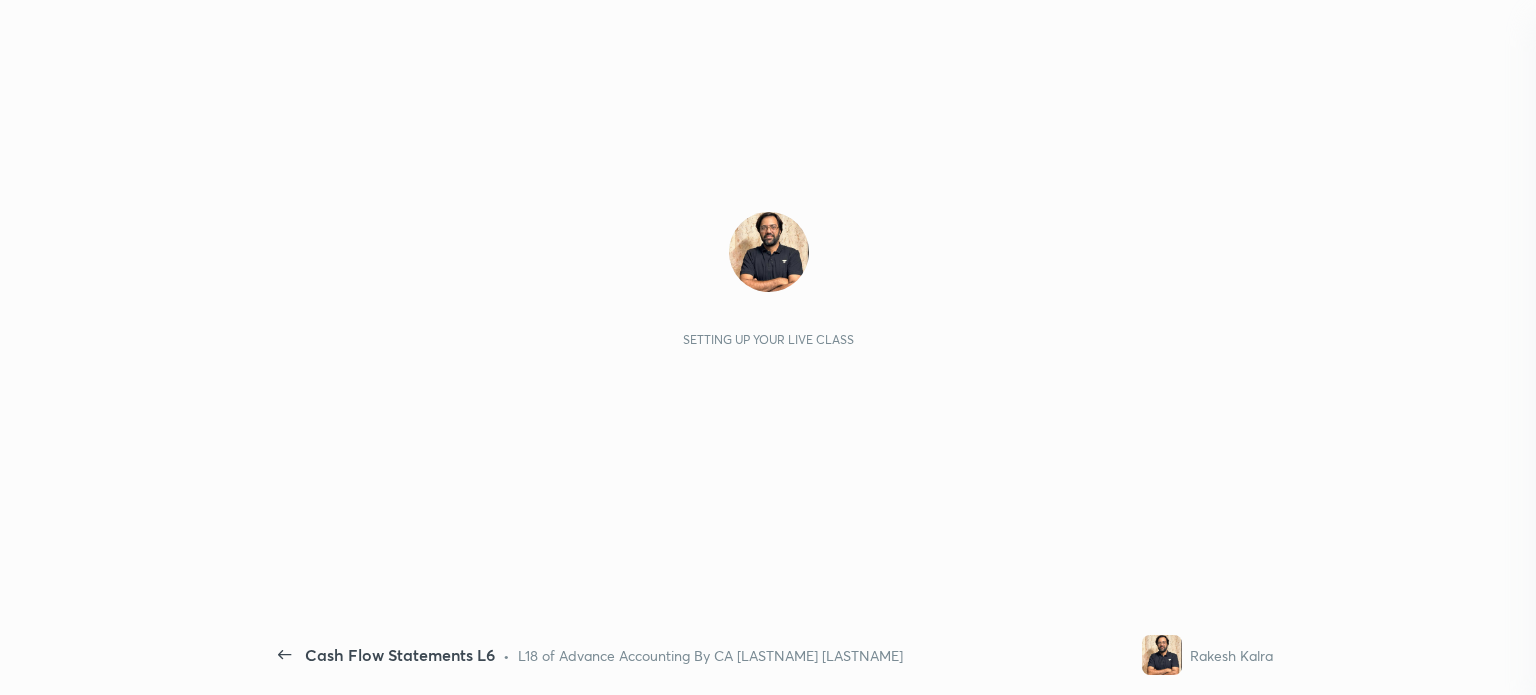 scroll, scrollTop: 0, scrollLeft: 0, axis: both 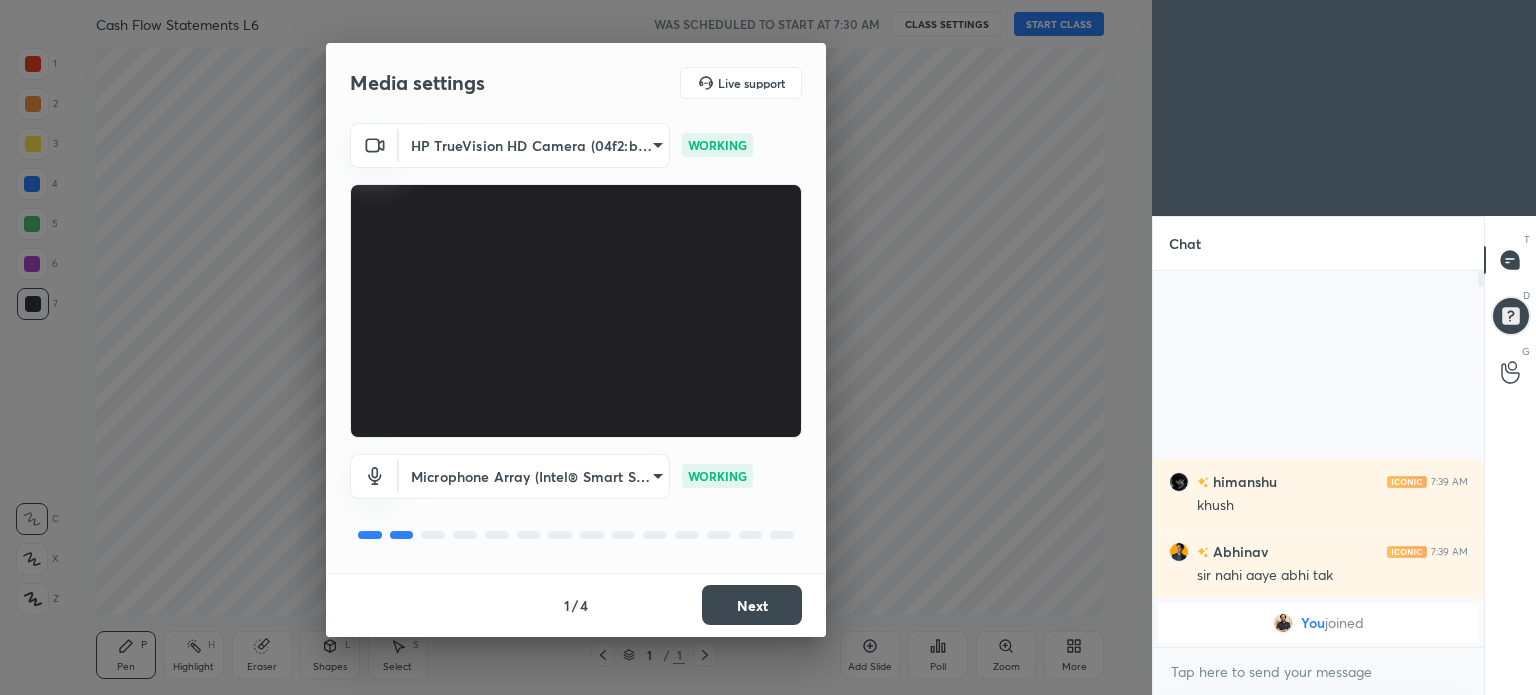 click on "Next" at bounding box center (752, 605) 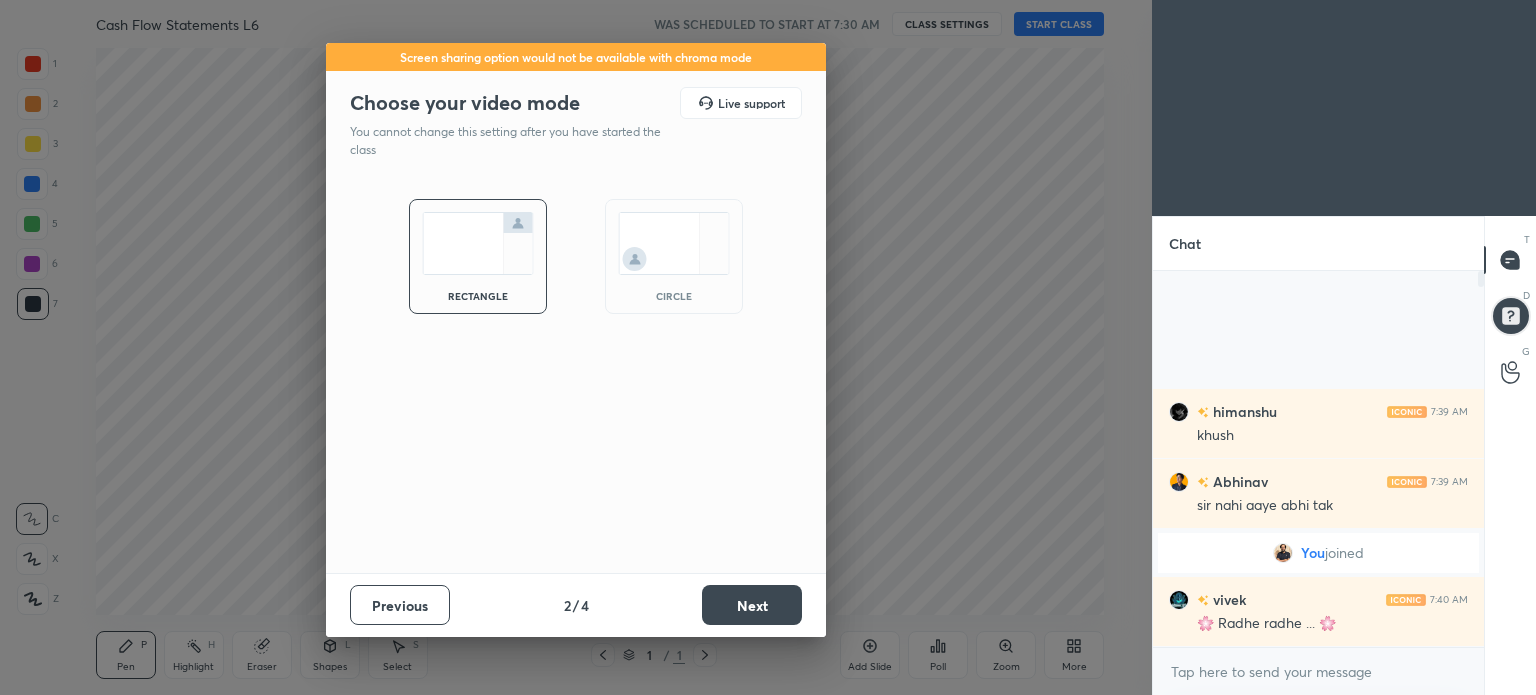 click on "Next" at bounding box center (752, 605) 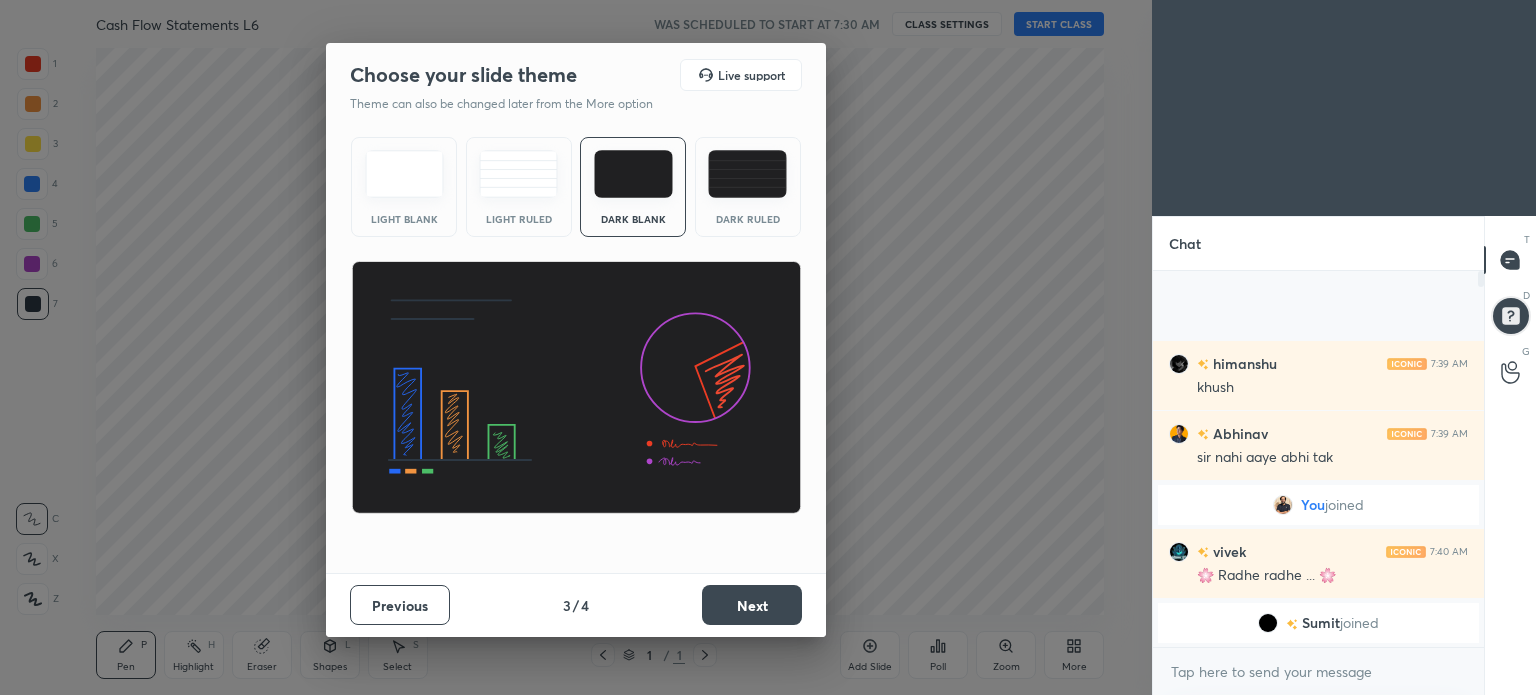 click at bounding box center (747, 174) 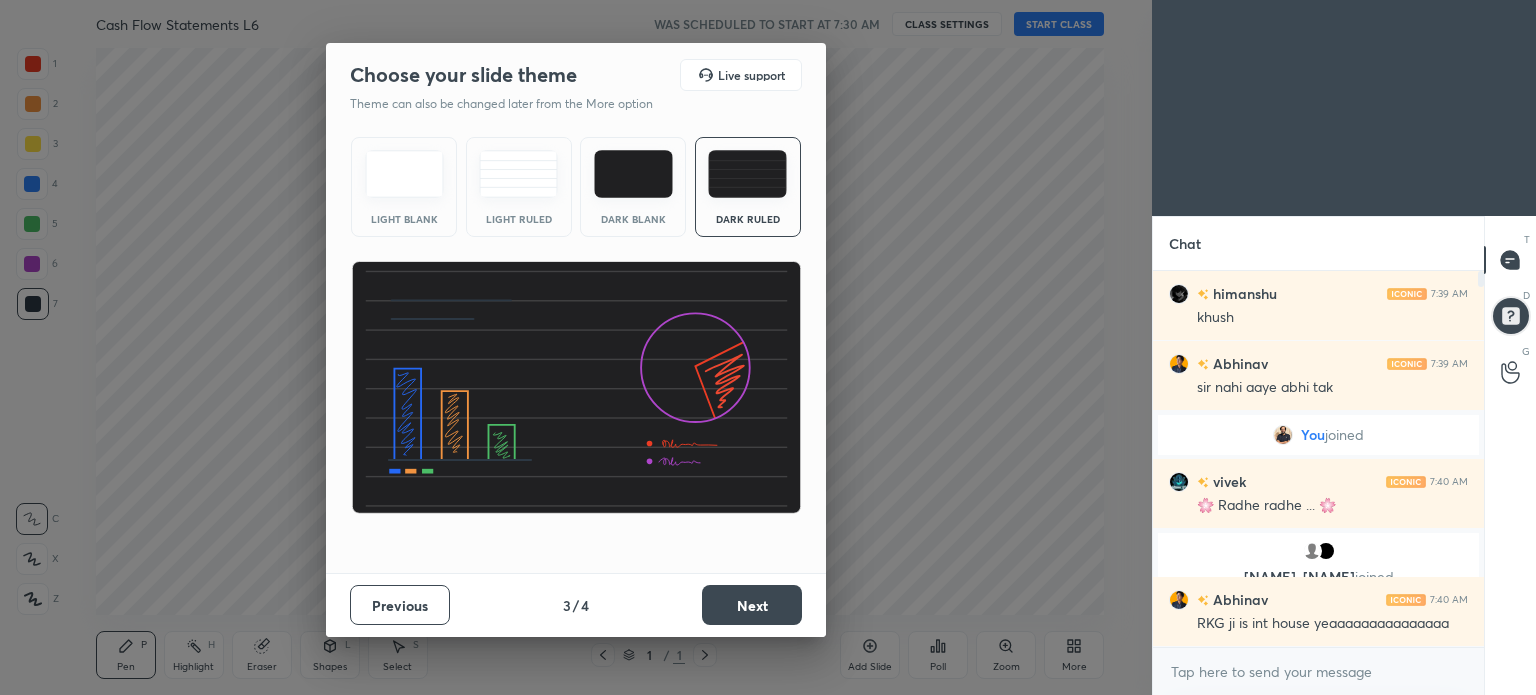 click on "Next" at bounding box center [752, 605] 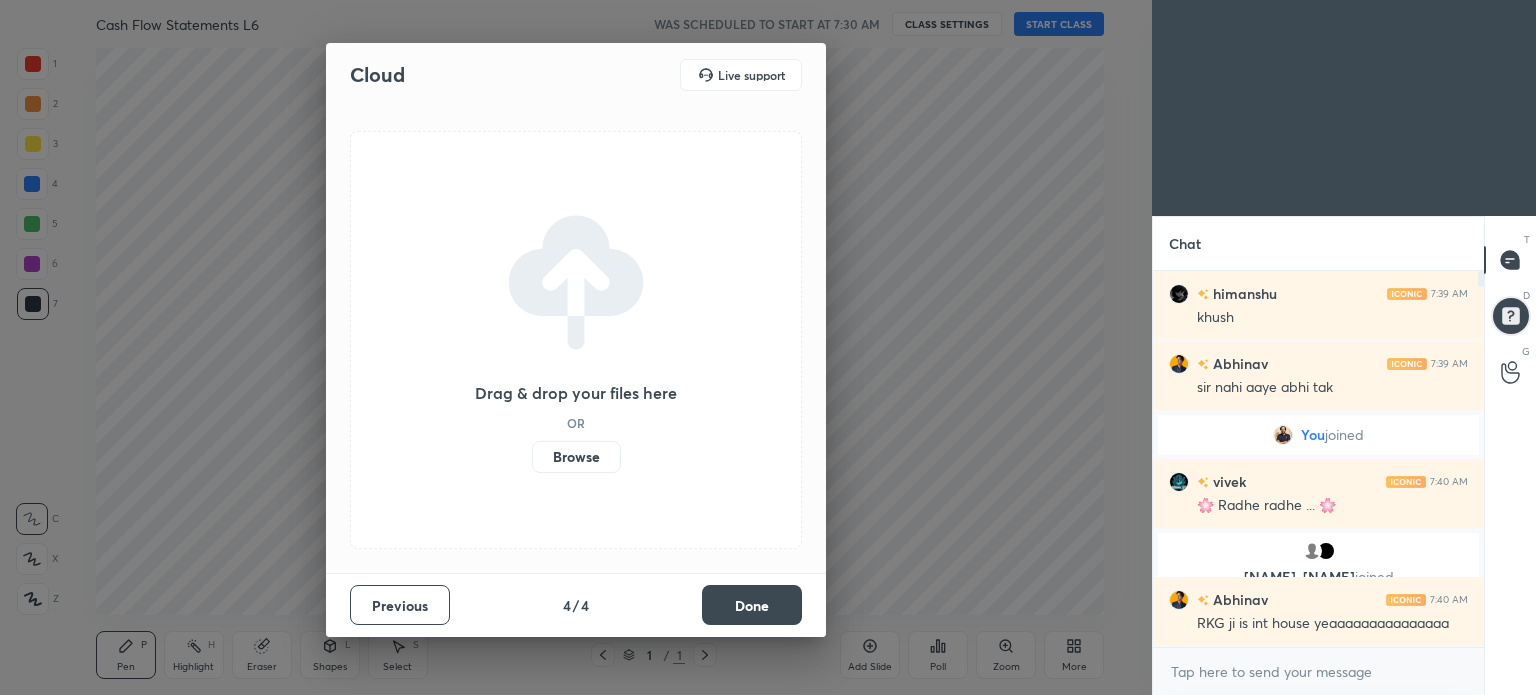 click on "Done" at bounding box center (752, 605) 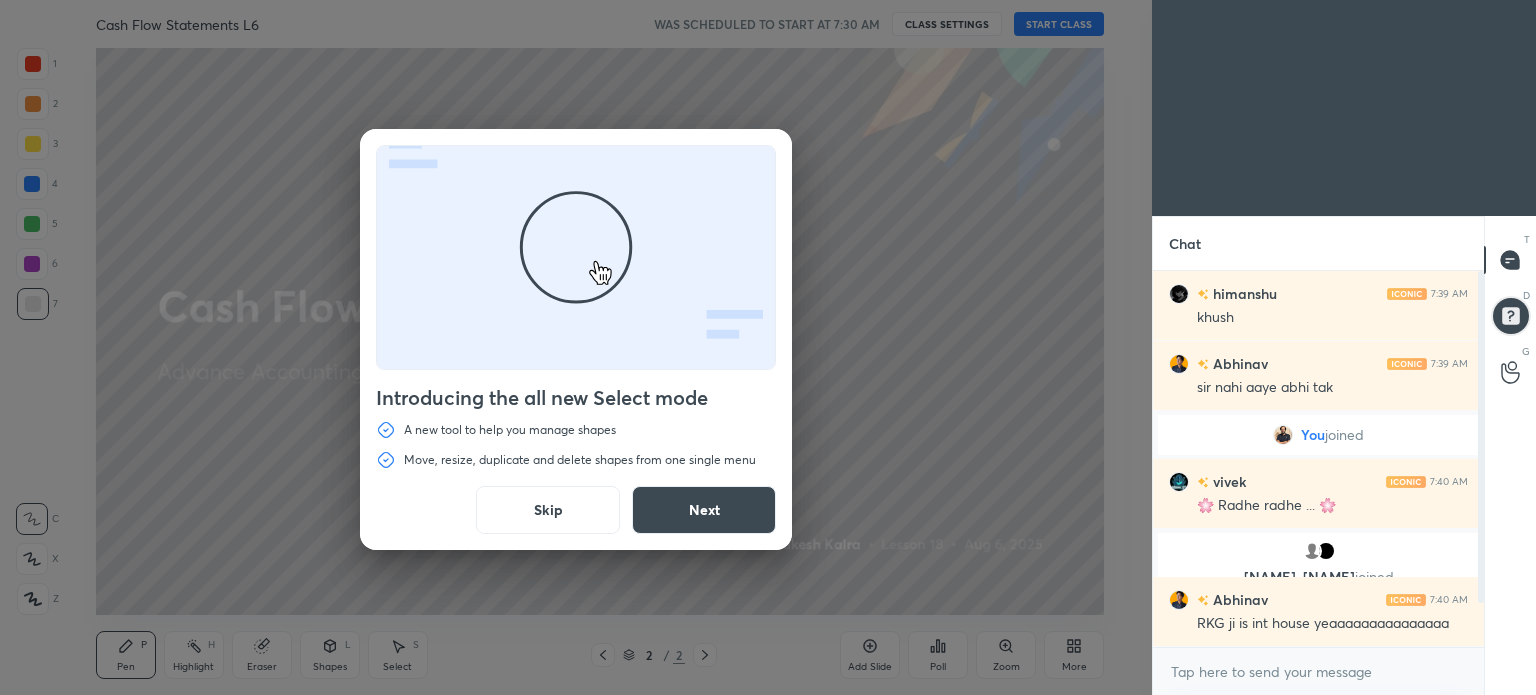 click on "Skip" at bounding box center [548, 510] 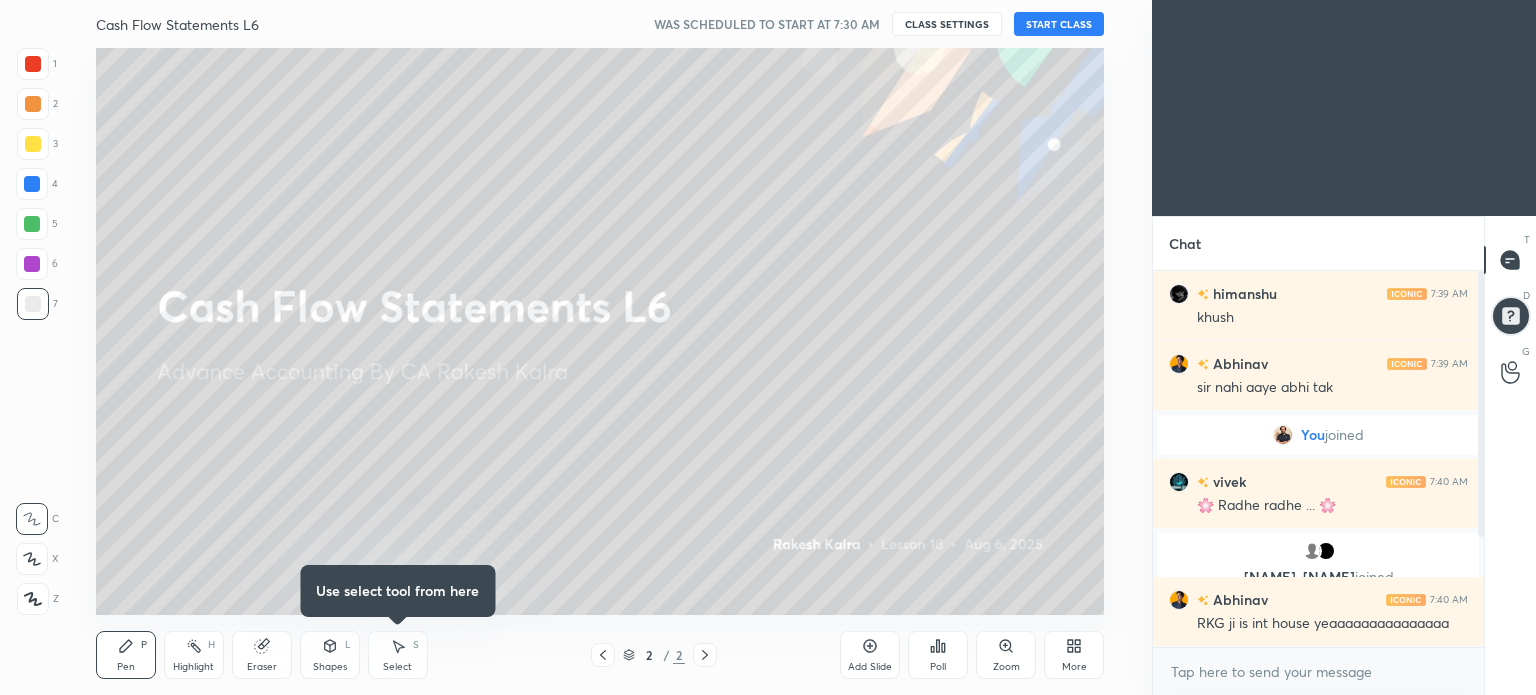 click on "START CLASS" at bounding box center (1059, 24) 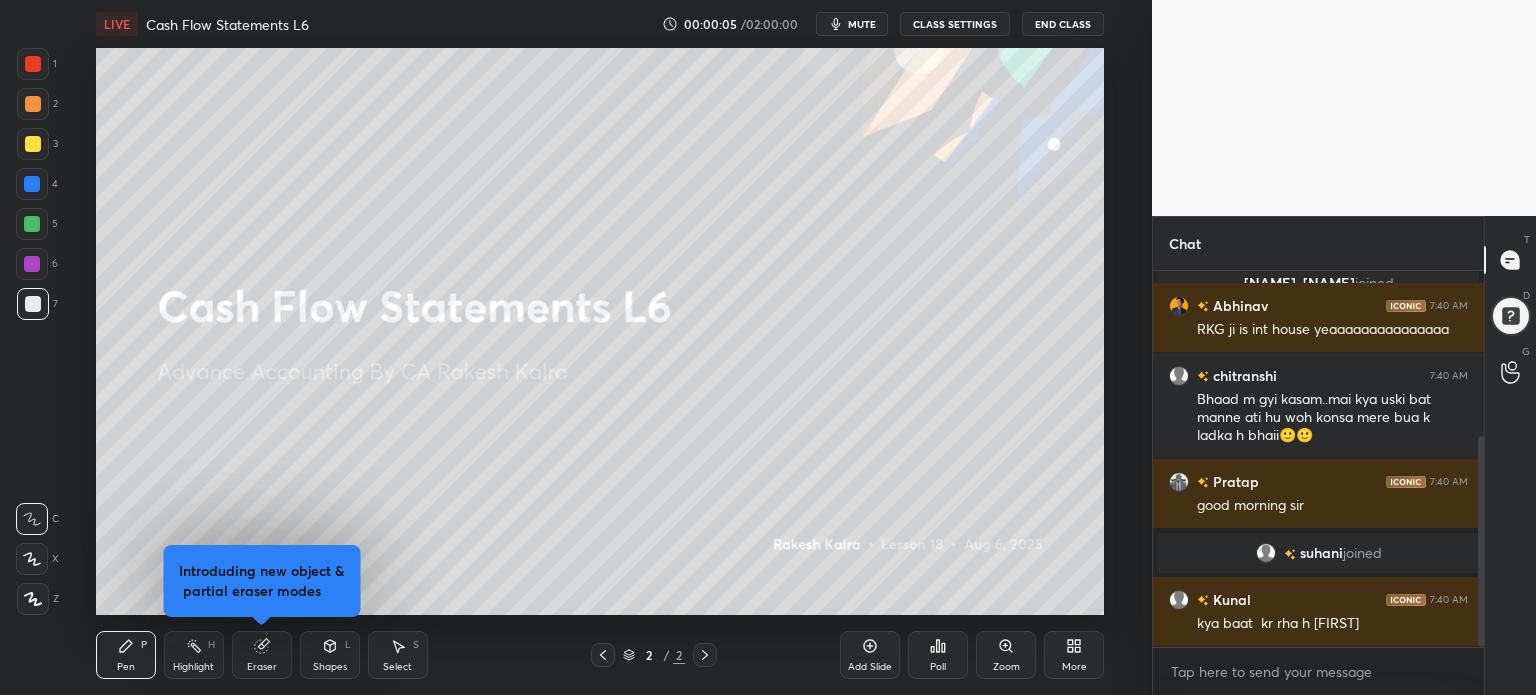scroll, scrollTop: 364, scrollLeft: 0, axis: vertical 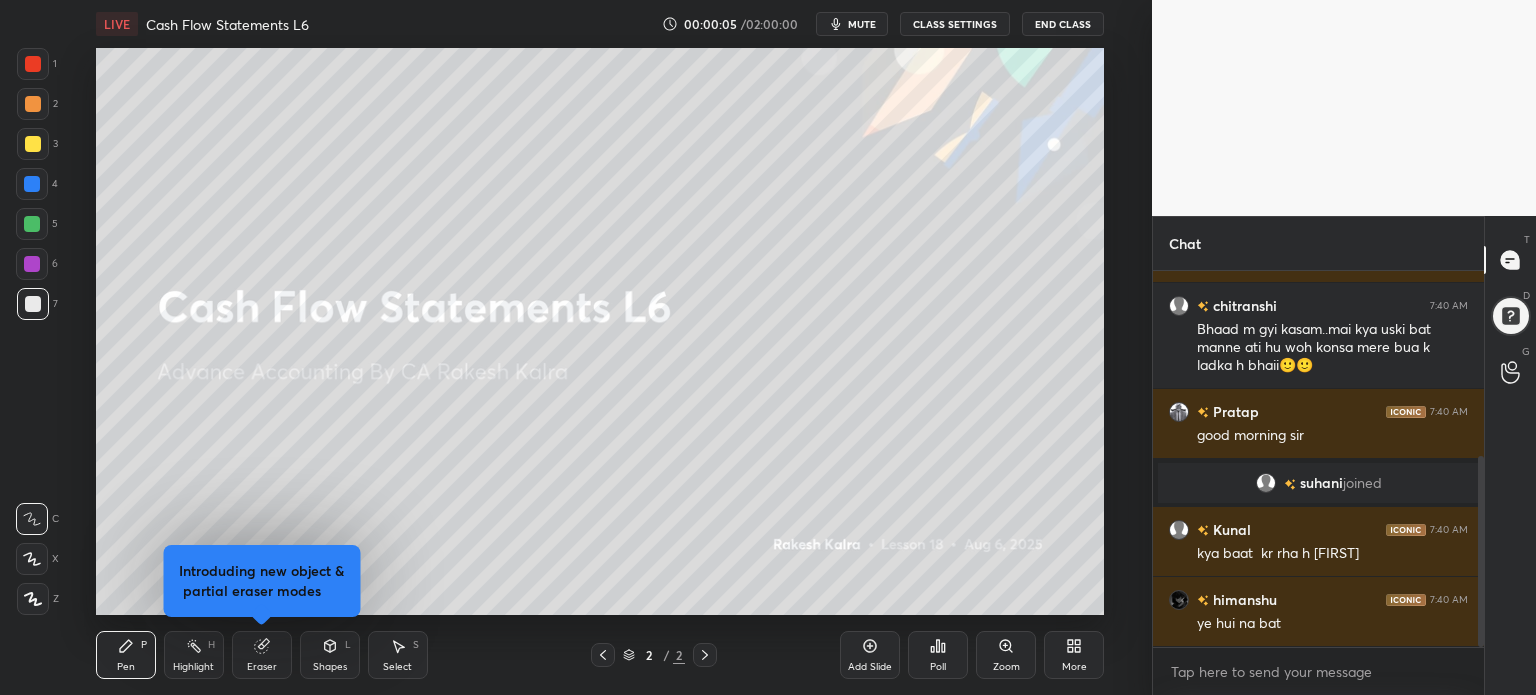 drag, startPoint x: 1480, startPoint y: 416, endPoint x: 1521, endPoint y: 714, distance: 300.80725 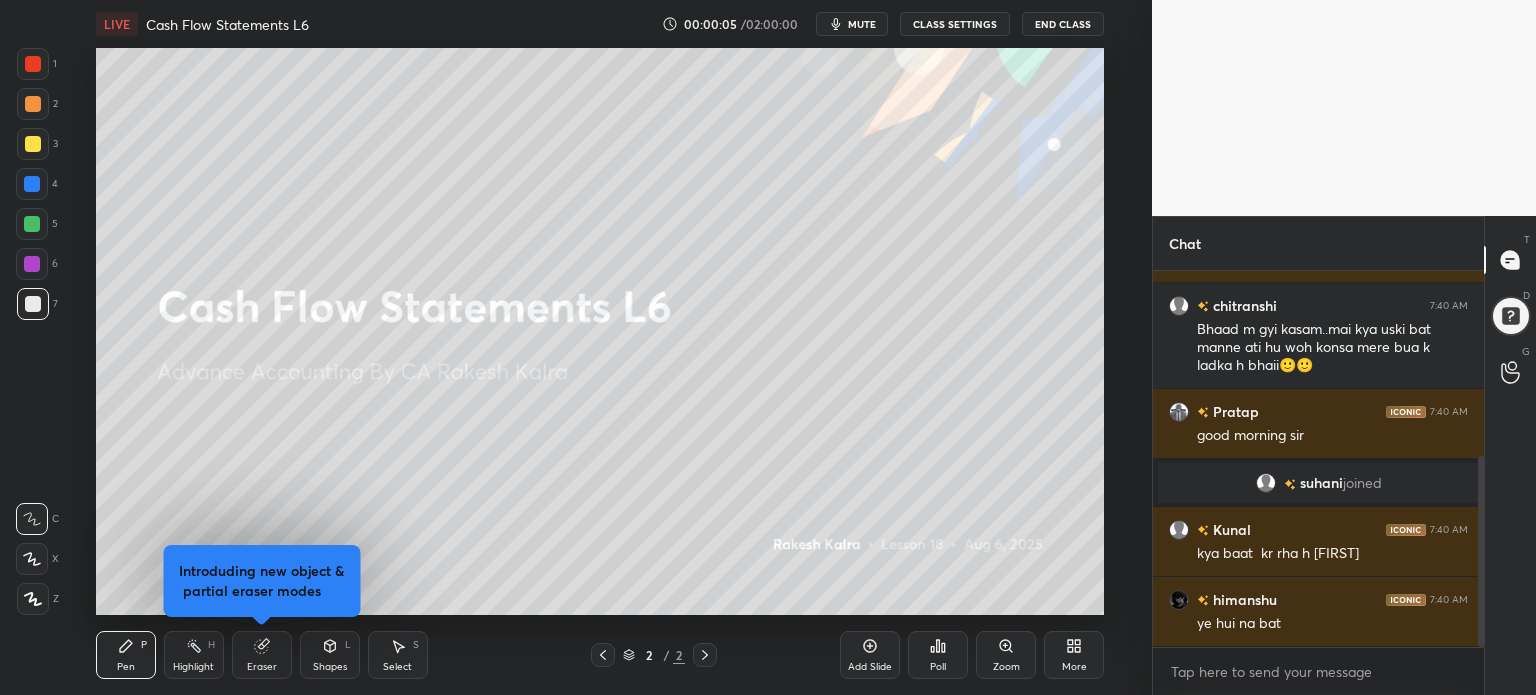 click on "1 2 3 4 5 6 7 C X Z C X Z E E Erase all   H H LIVE Cash Flow Statements L6 00:00:05 /  02:00:00 mute CLASS SETTINGS End Class Setting up your live class Poll for   secs No correct answer Start poll Back Cash Flow Statements L6 • L18 of Advance Accounting By CA [LAST] [LAST] [LAST] P Highlight H Introduding new object &
partial eraser modes Eraser Shapes L Select S 2 / 2 Add Slide Poll Zoom More Chat [NAME], [NAME]  joined [NAME] 7:40 AM RKG ji is int house yeaaaaaaaaaaaaaaa [NAME] 7:40 AM Bhaad m gyi kasam..mai kya uski bat manne ati hu woh konsa mere bua k ladka h bhaii🙂🙂 [NAME] 7:40 AM good morning sir [NAME]  joined [NAME] 7:40 AM kya baat  kr rha h [NAME] [NAME] 7:40 AM ye hui na bat JUMP TO LATEST Enable hand raising Enable raise hand to speak to learners. Once enabled, chat will be turned off temporarily. Enable x   introducing Raise a hand with a doubt Now learners can raise their hand along with a doubt  How it works? Doubts asked by learners will show up here Got it T D G" at bounding box center (768, 0) 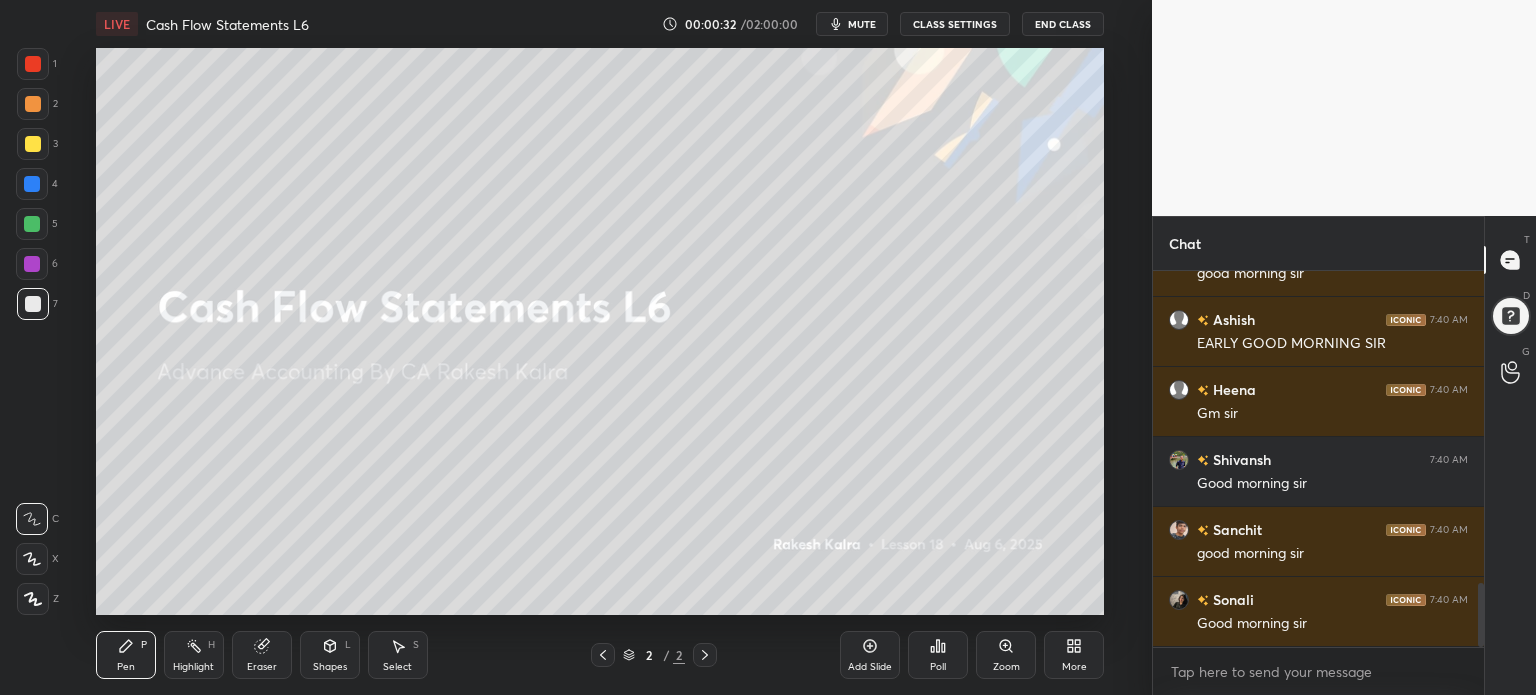 scroll, scrollTop: 1834, scrollLeft: 0, axis: vertical 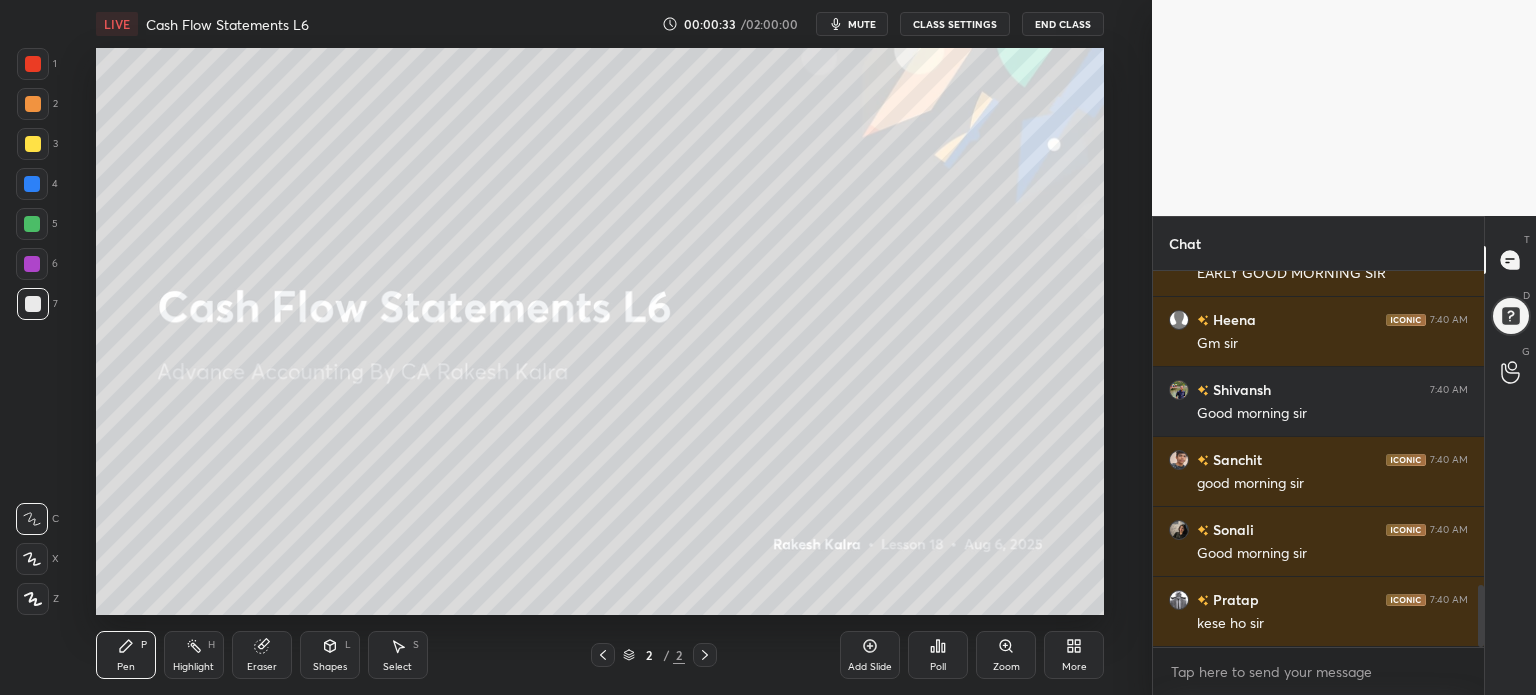 click on "More" at bounding box center (1074, 655) 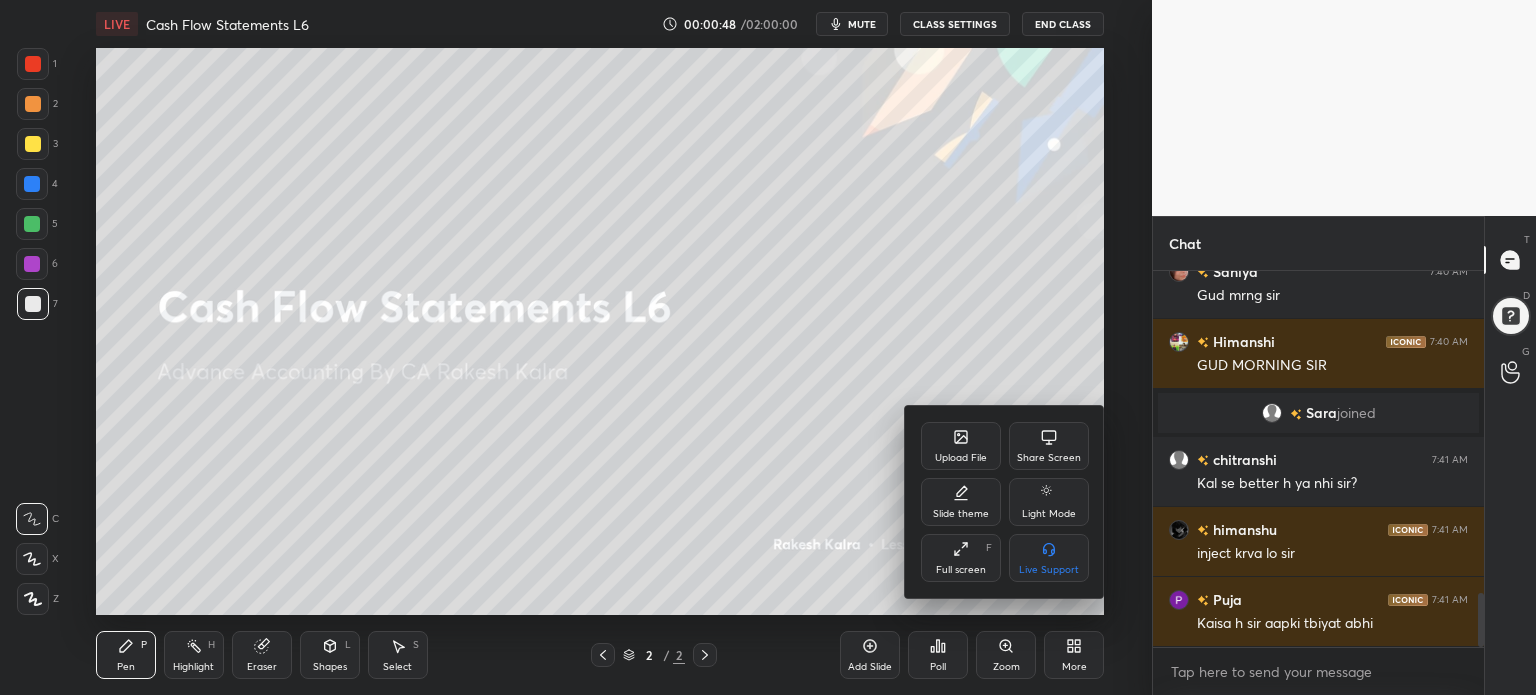 scroll, scrollTop: 2292, scrollLeft: 0, axis: vertical 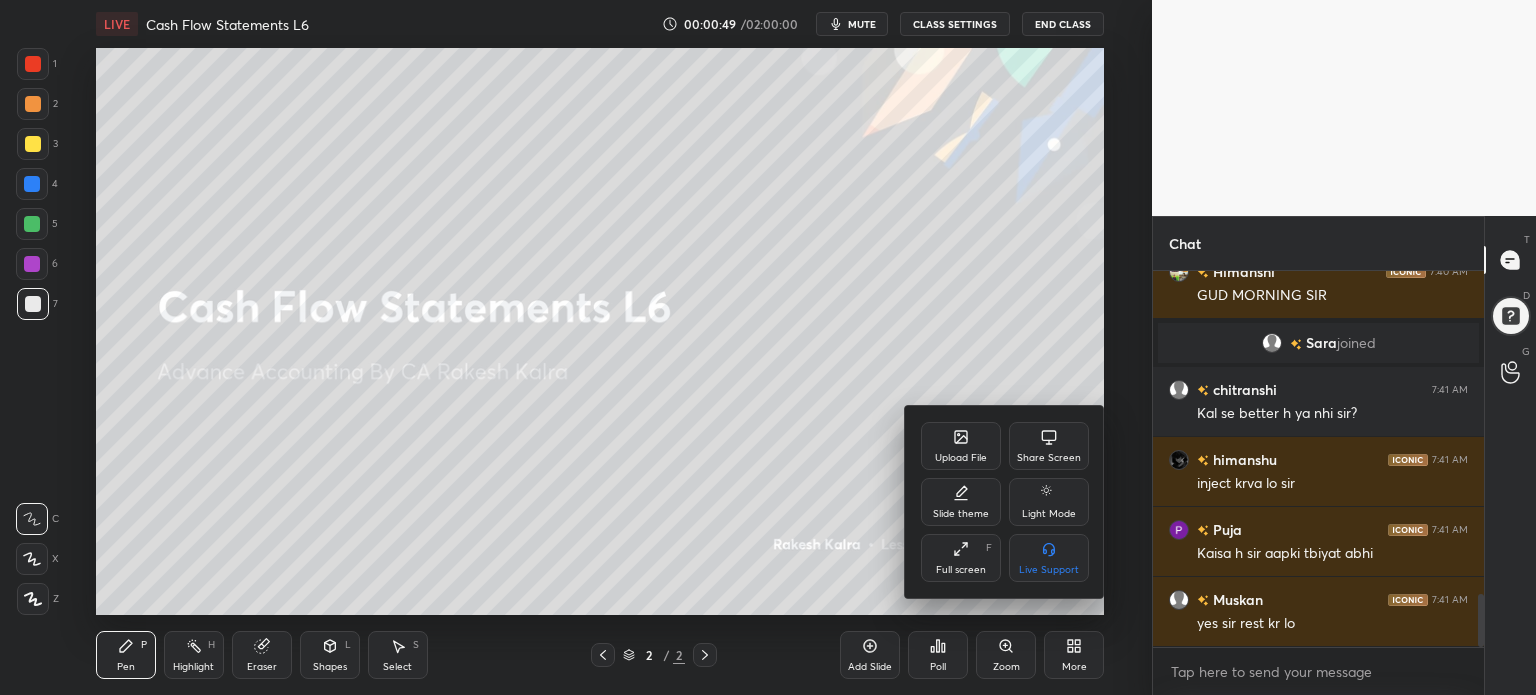 click on "Upload File" at bounding box center [961, 458] 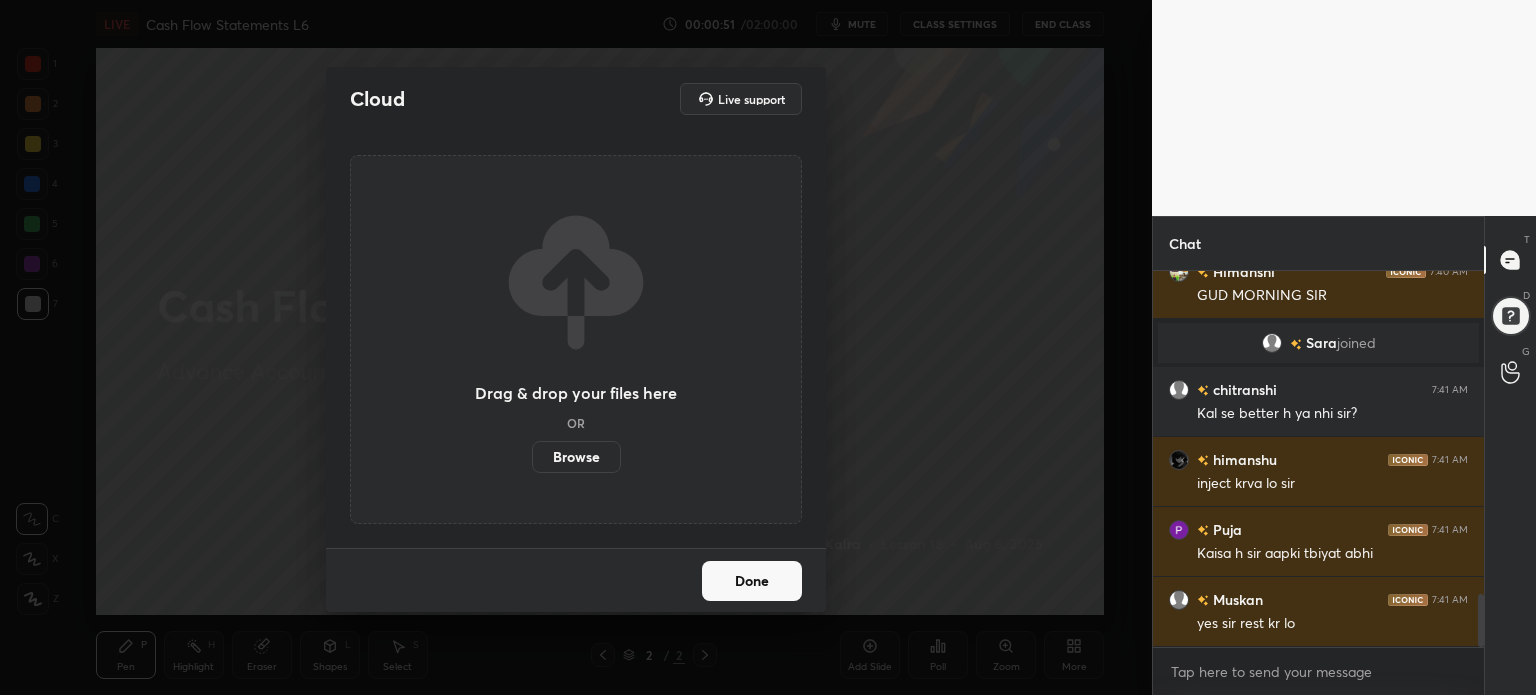 click on "Browse" at bounding box center [576, 457] 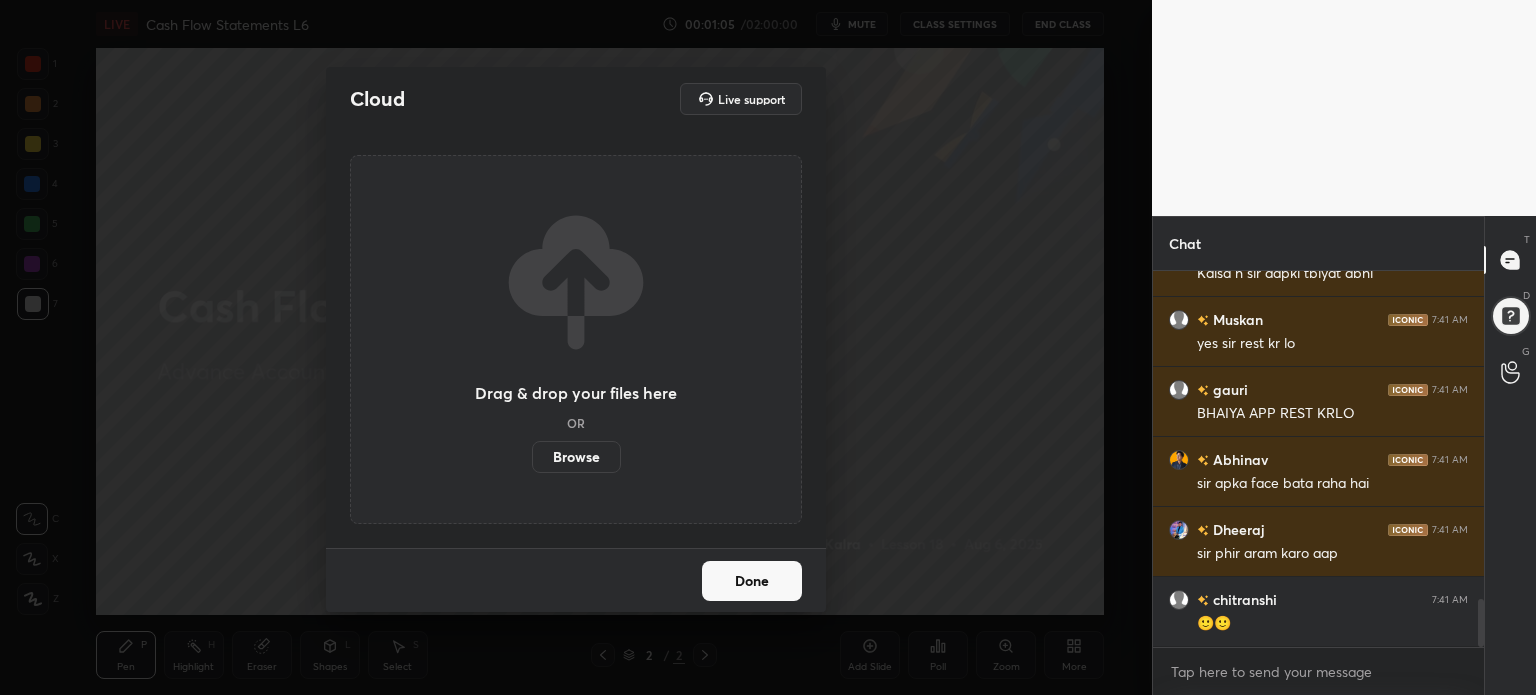 scroll, scrollTop: 2642, scrollLeft: 0, axis: vertical 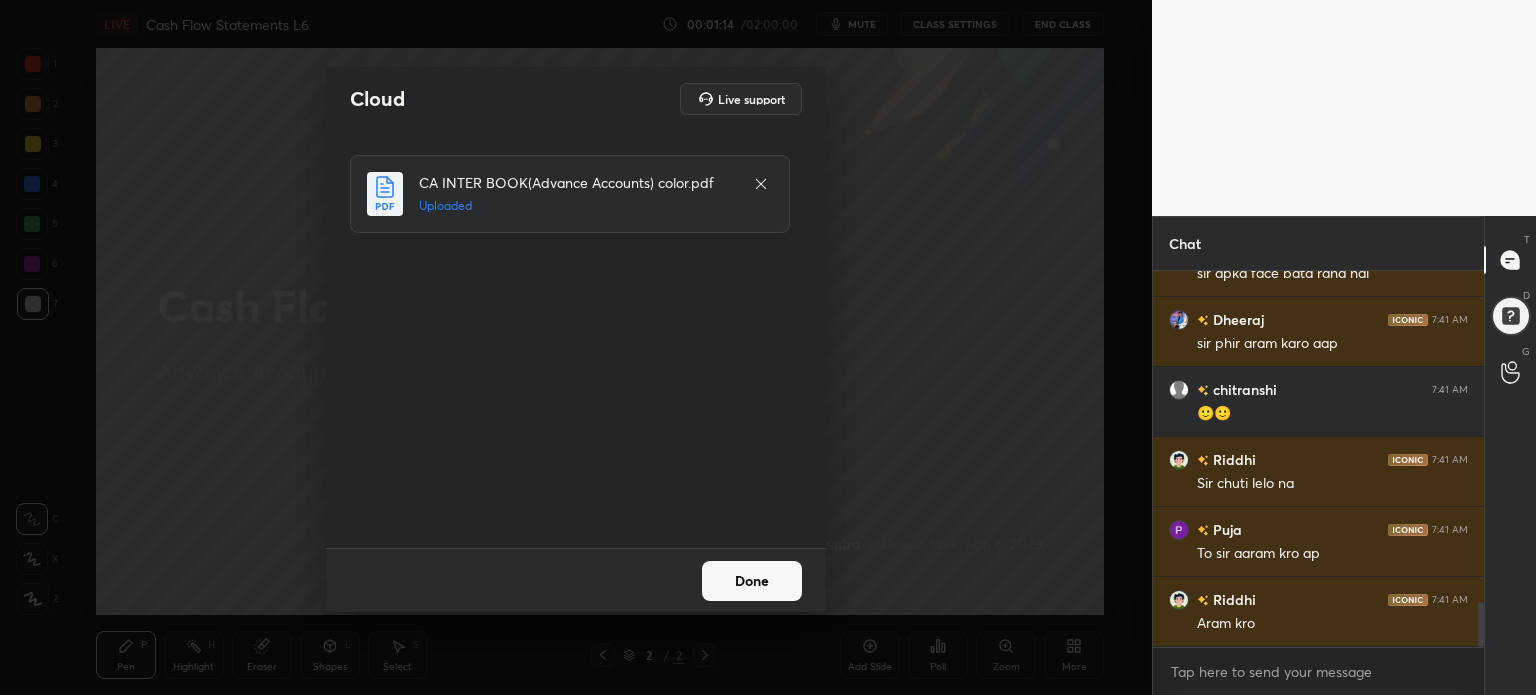click on "Done" at bounding box center (752, 581) 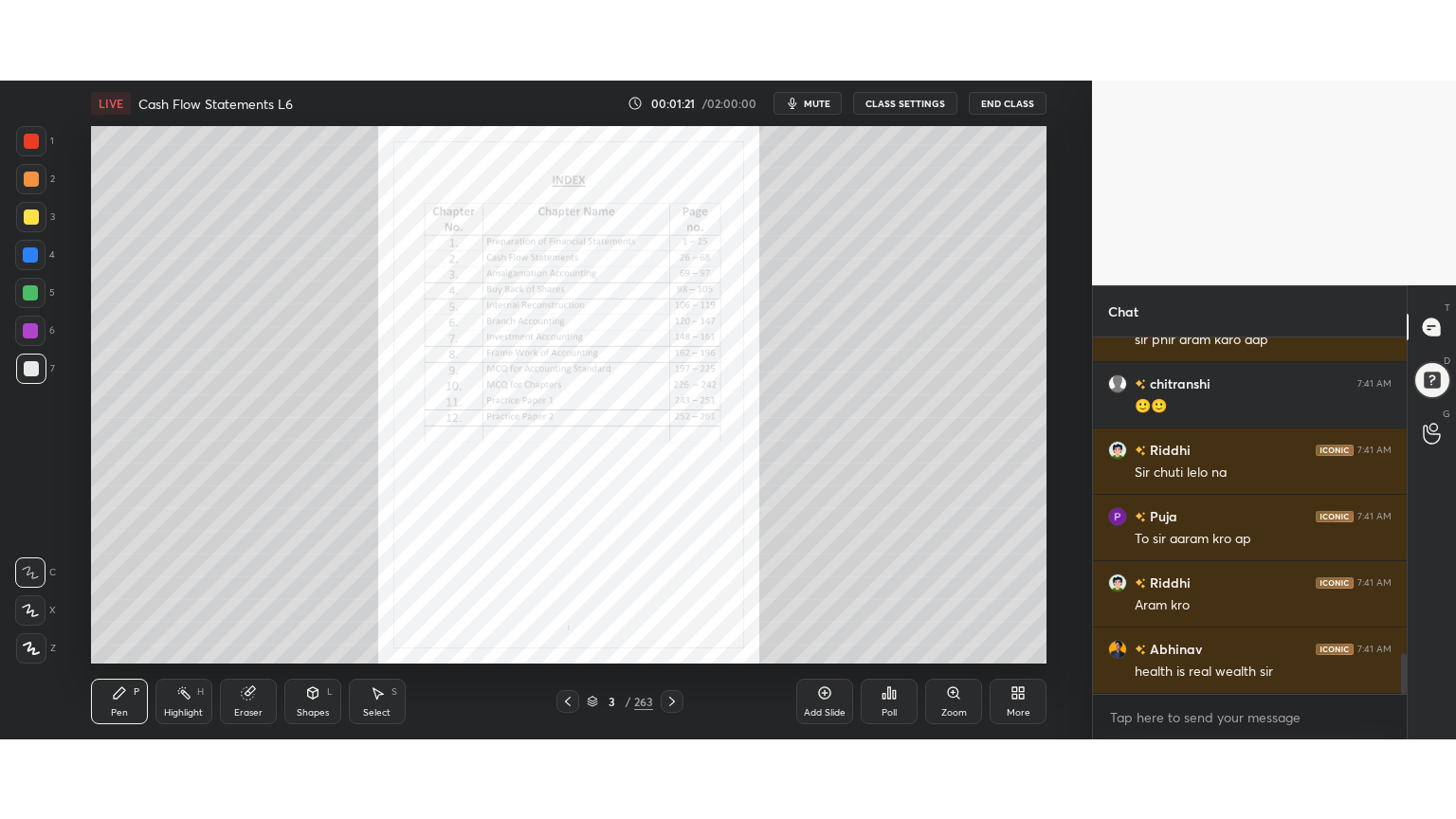 scroll, scrollTop: 2787, scrollLeft: 0, axis: vertical 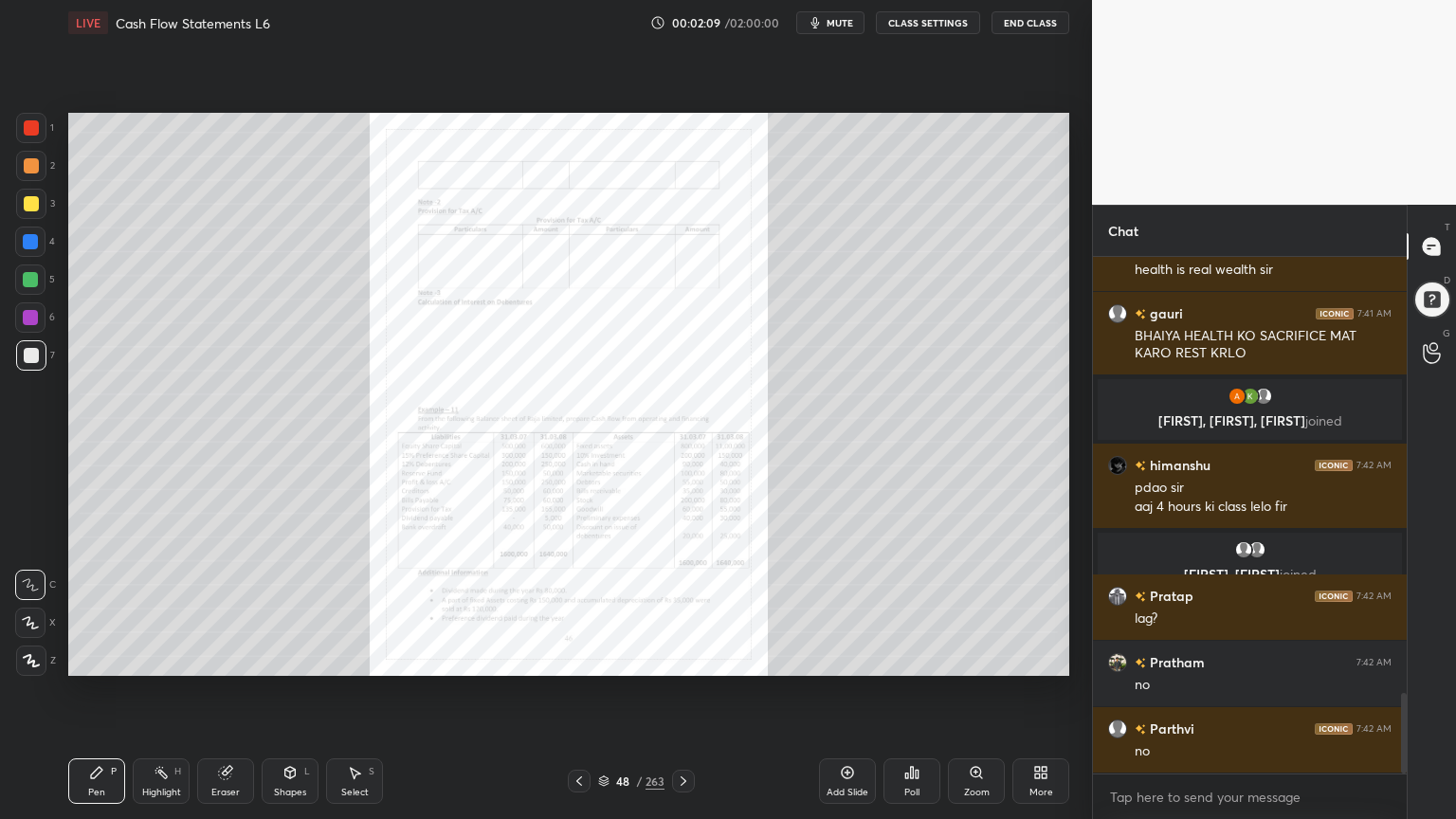 click on "Zoom" at bounding box center (976, 792) 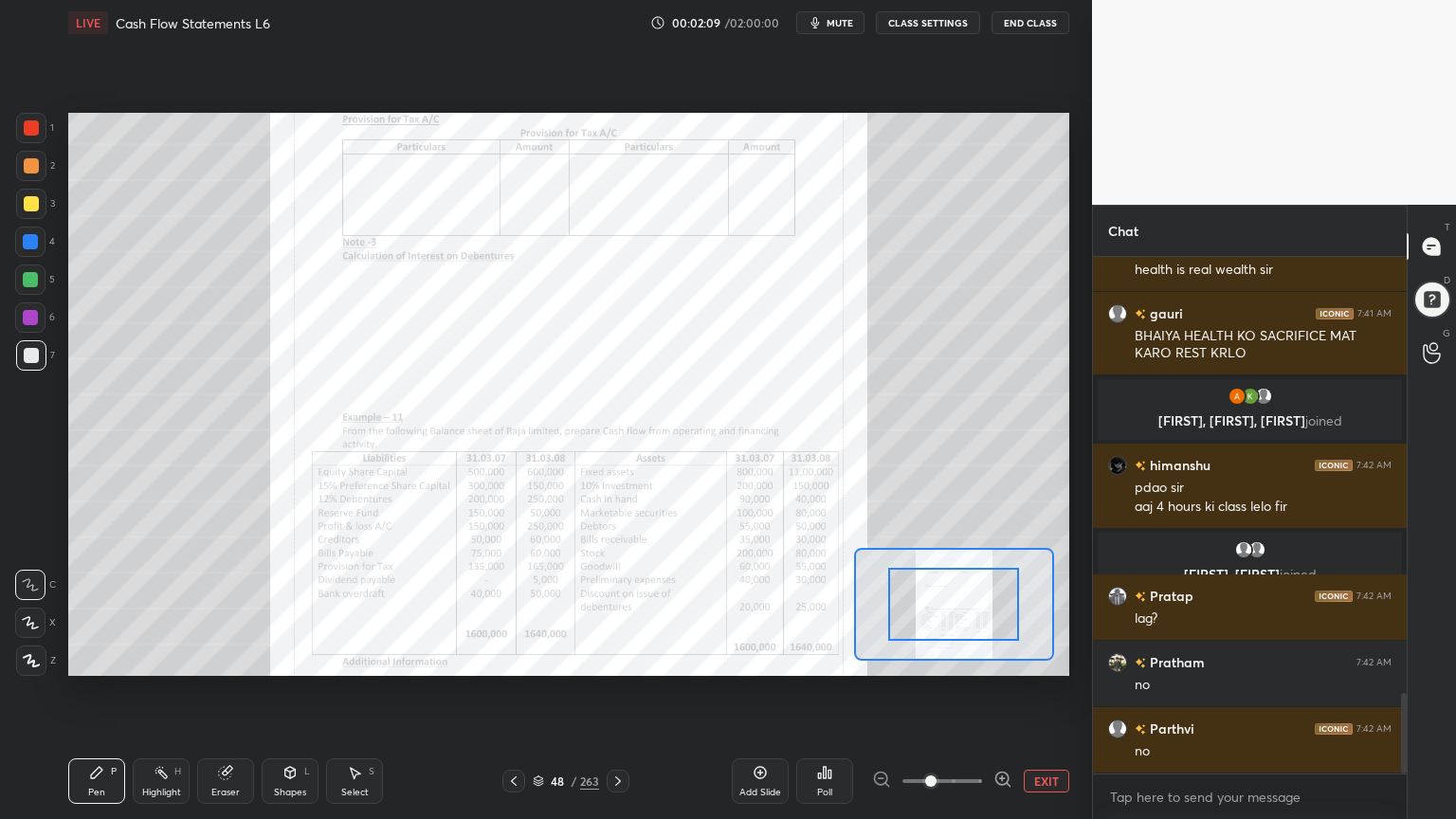 click at bounding box center [942, 781] 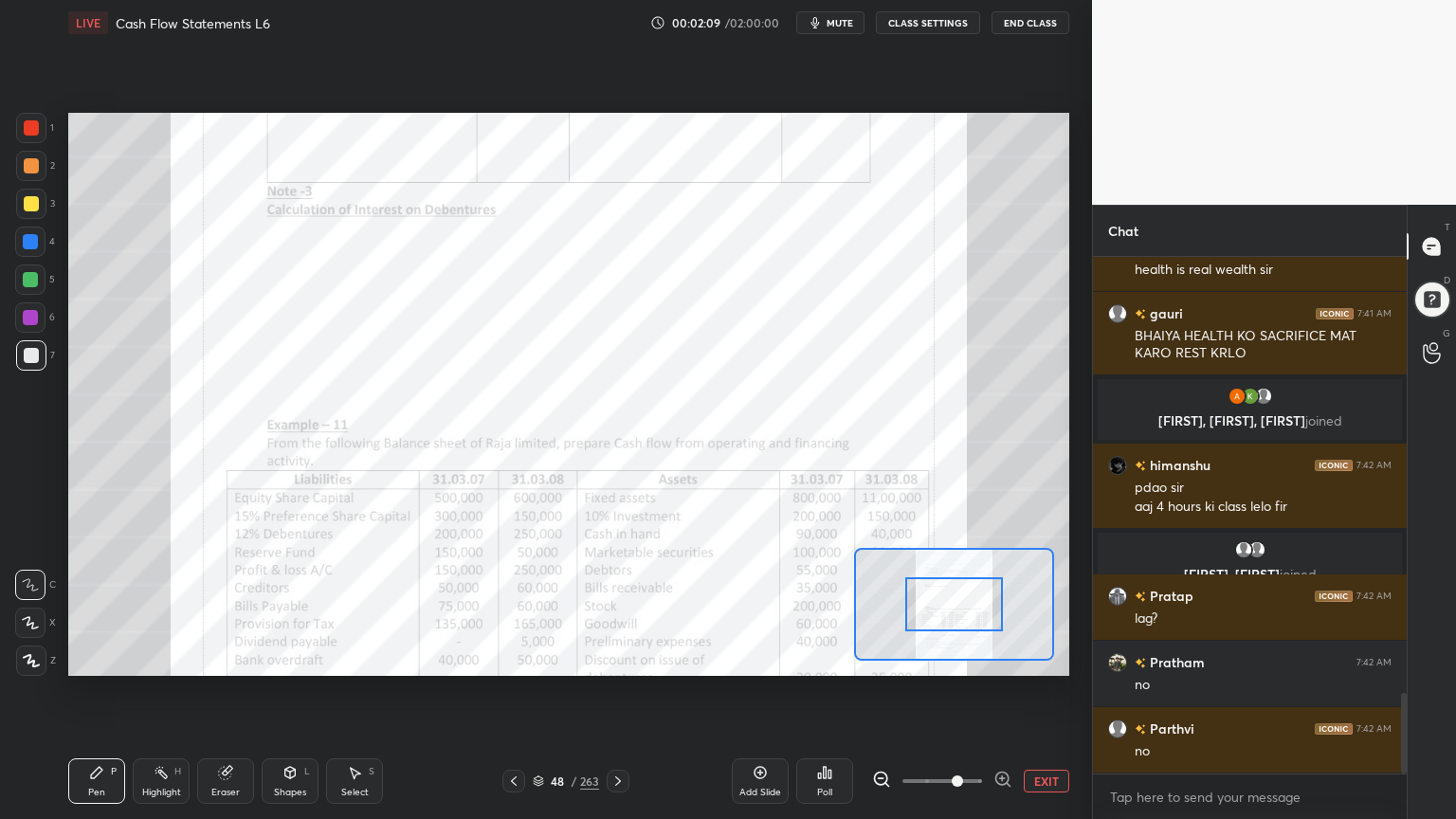 click at bounding box center (957, 781) 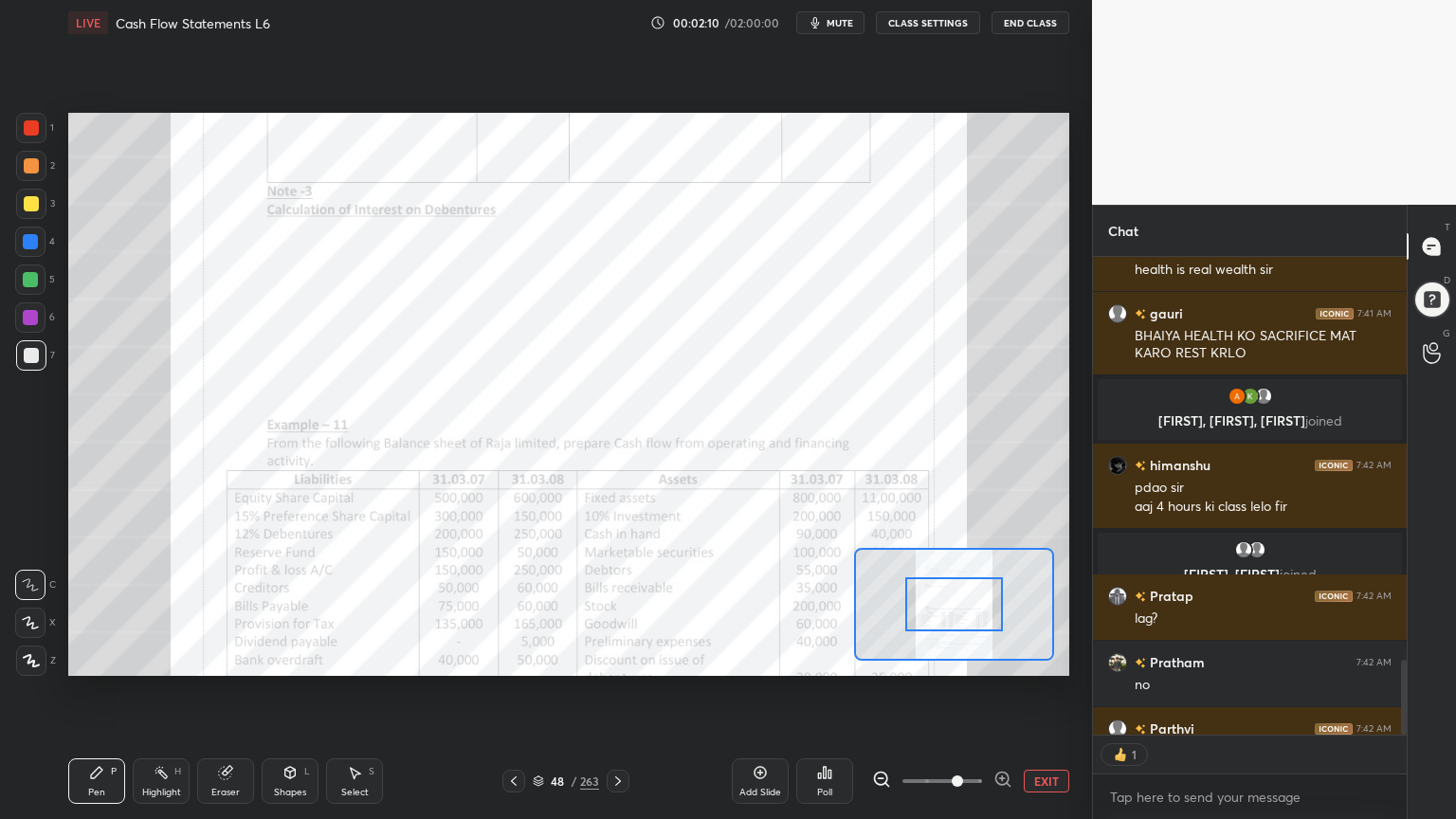 scroll, scrollTop: 473, scrollLeft: 308, axis: both 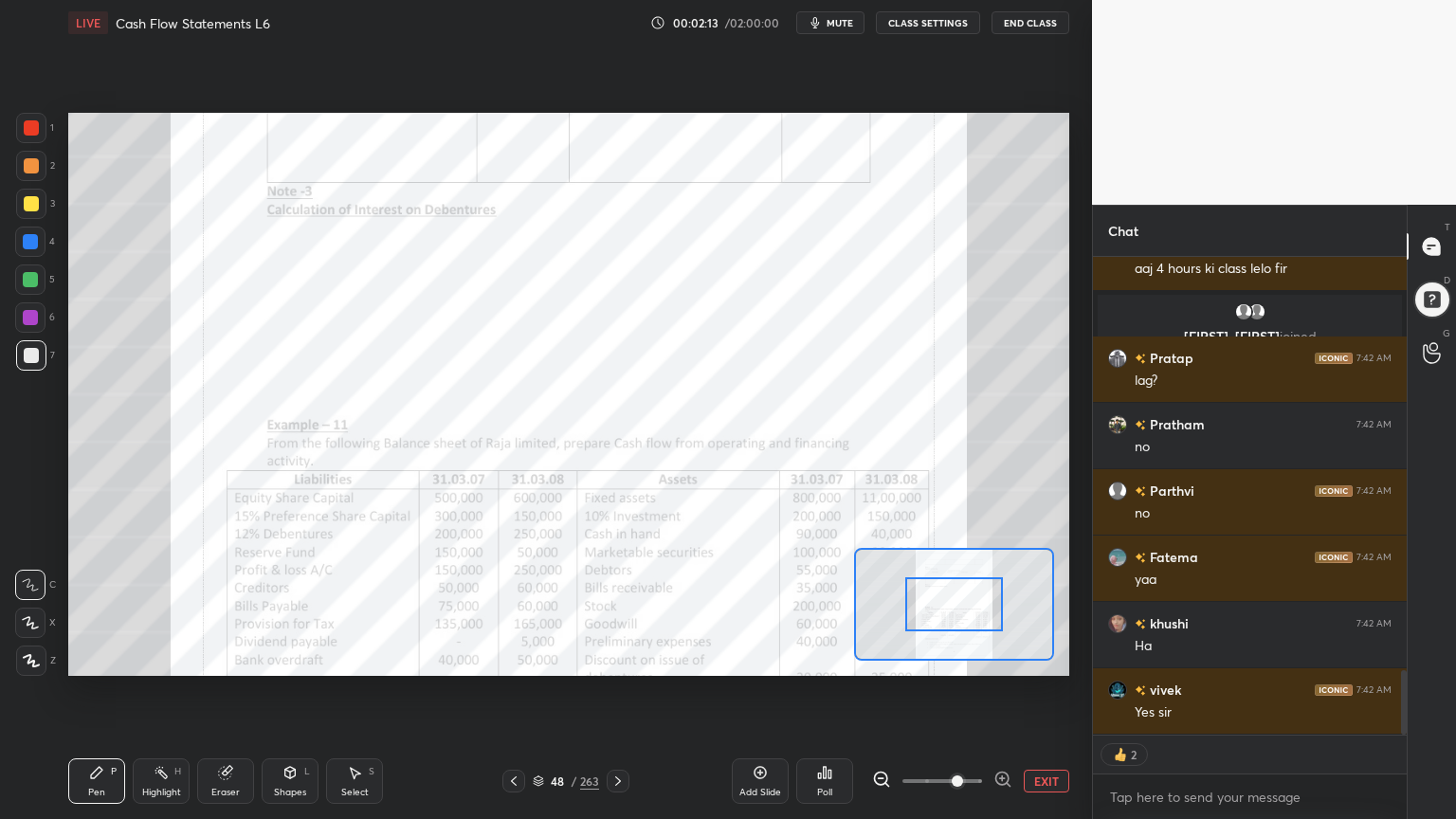 click 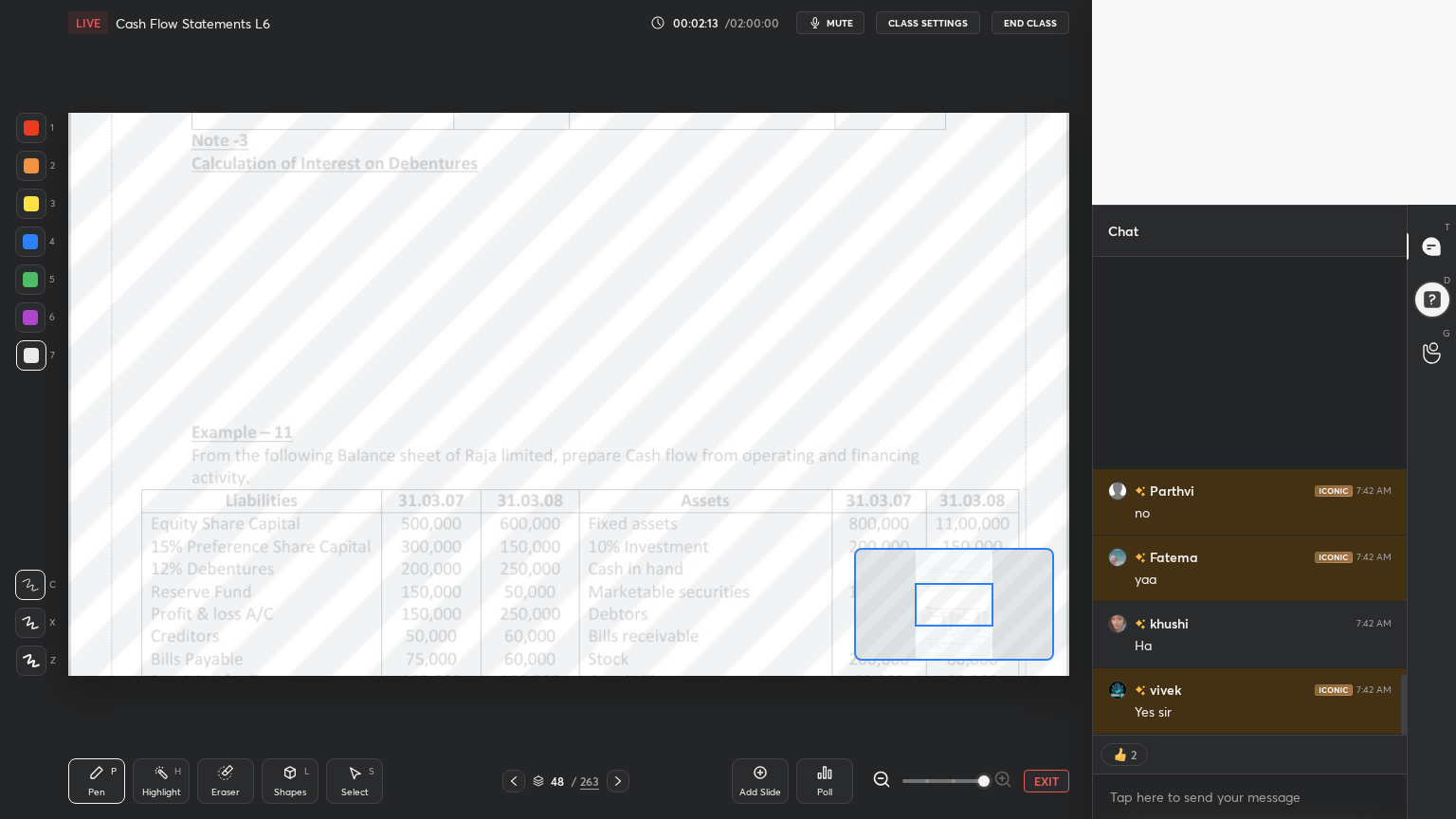 scroll, scrollTop: 3367, scrollLeft: 0, axis: vertical 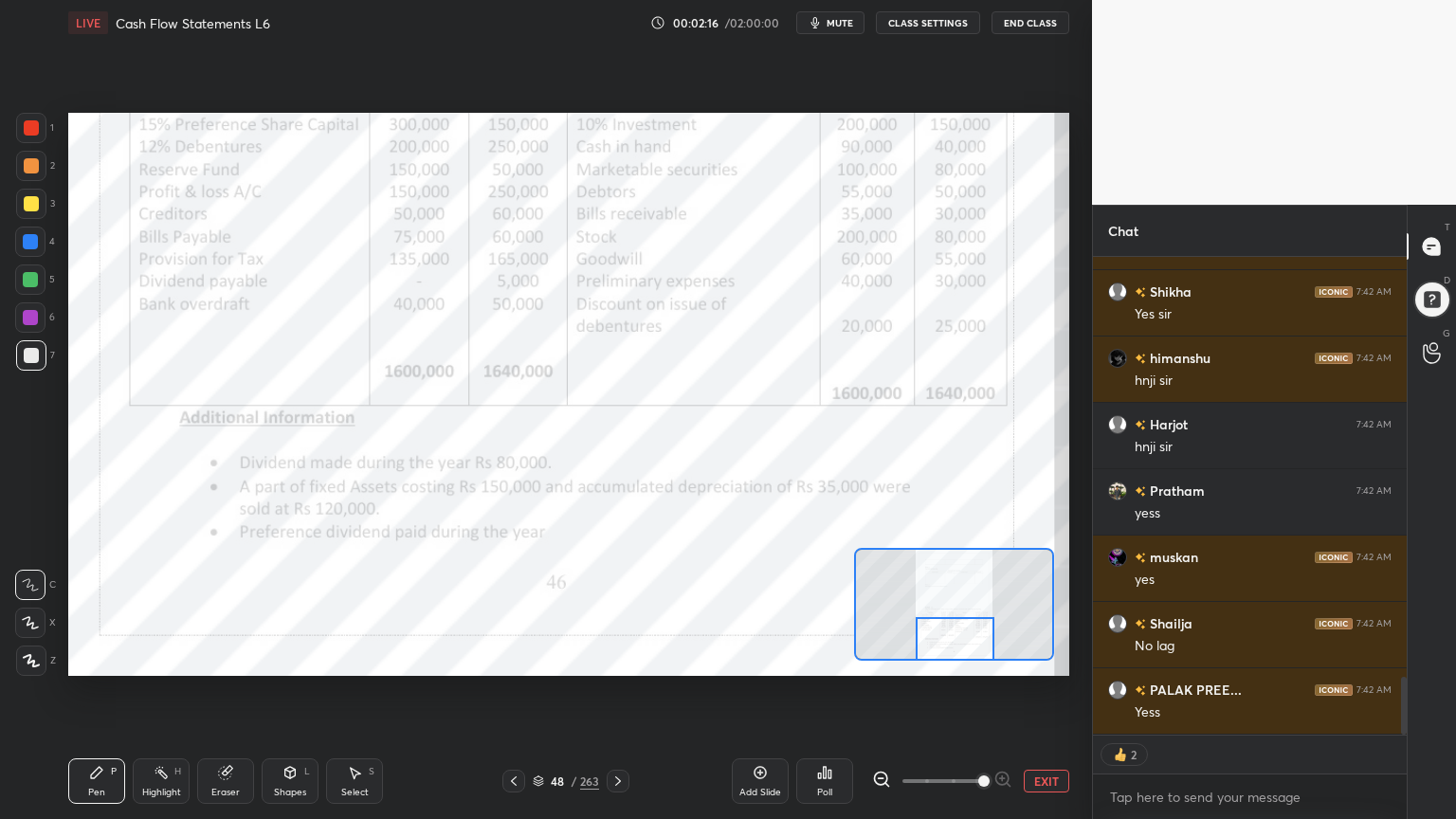 drag, startPoint x: 943, startPoint y: 614, endPoint x: 944, endPoint y: 676, distance: 62.00806 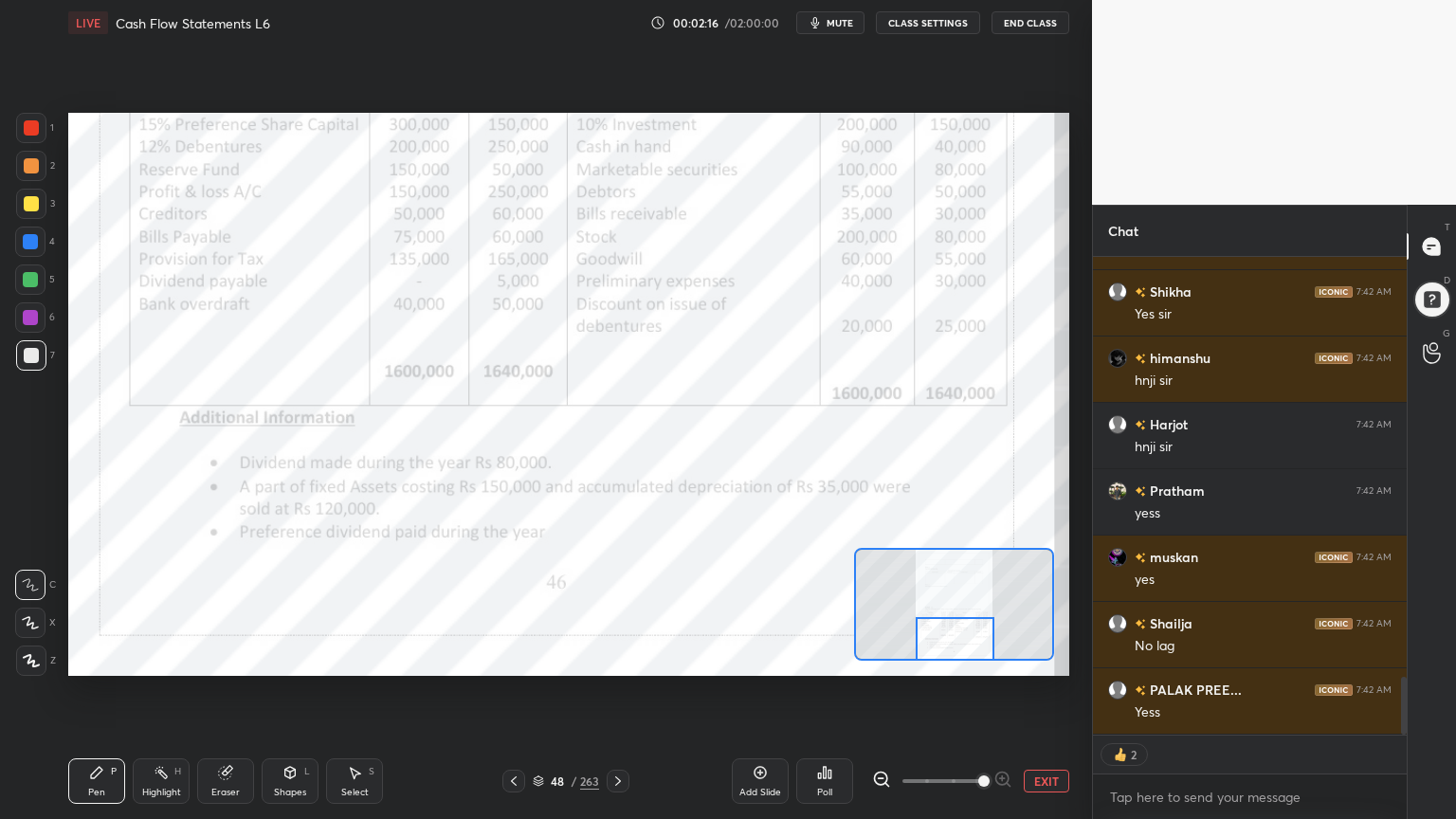 click on "Setting up your live class Poll for   secs No correct answer Start poll" at bounding box center (569, 394) 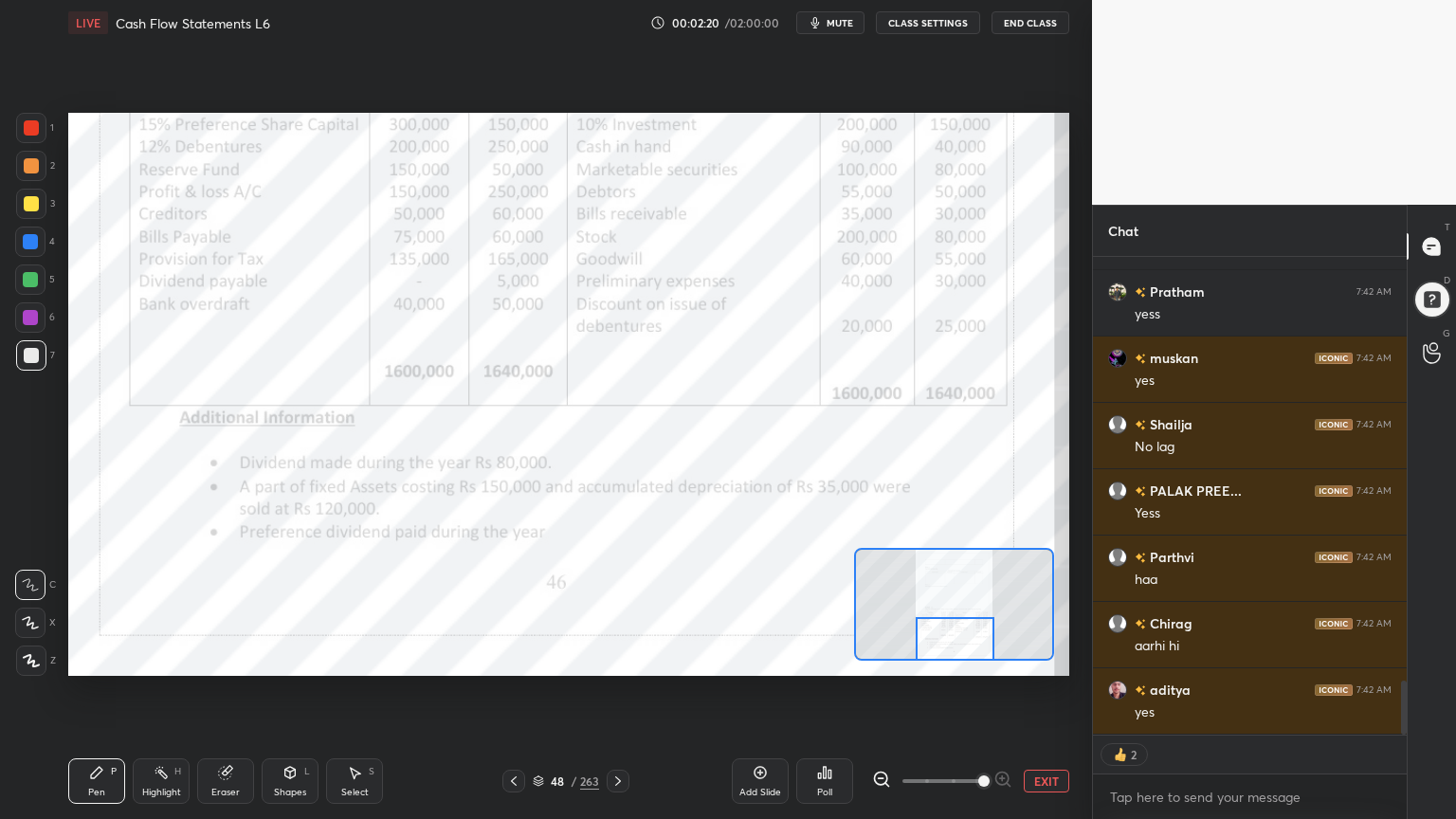 scroll, scrollTop: 3765, scrollLeft: 0, axis: vertical 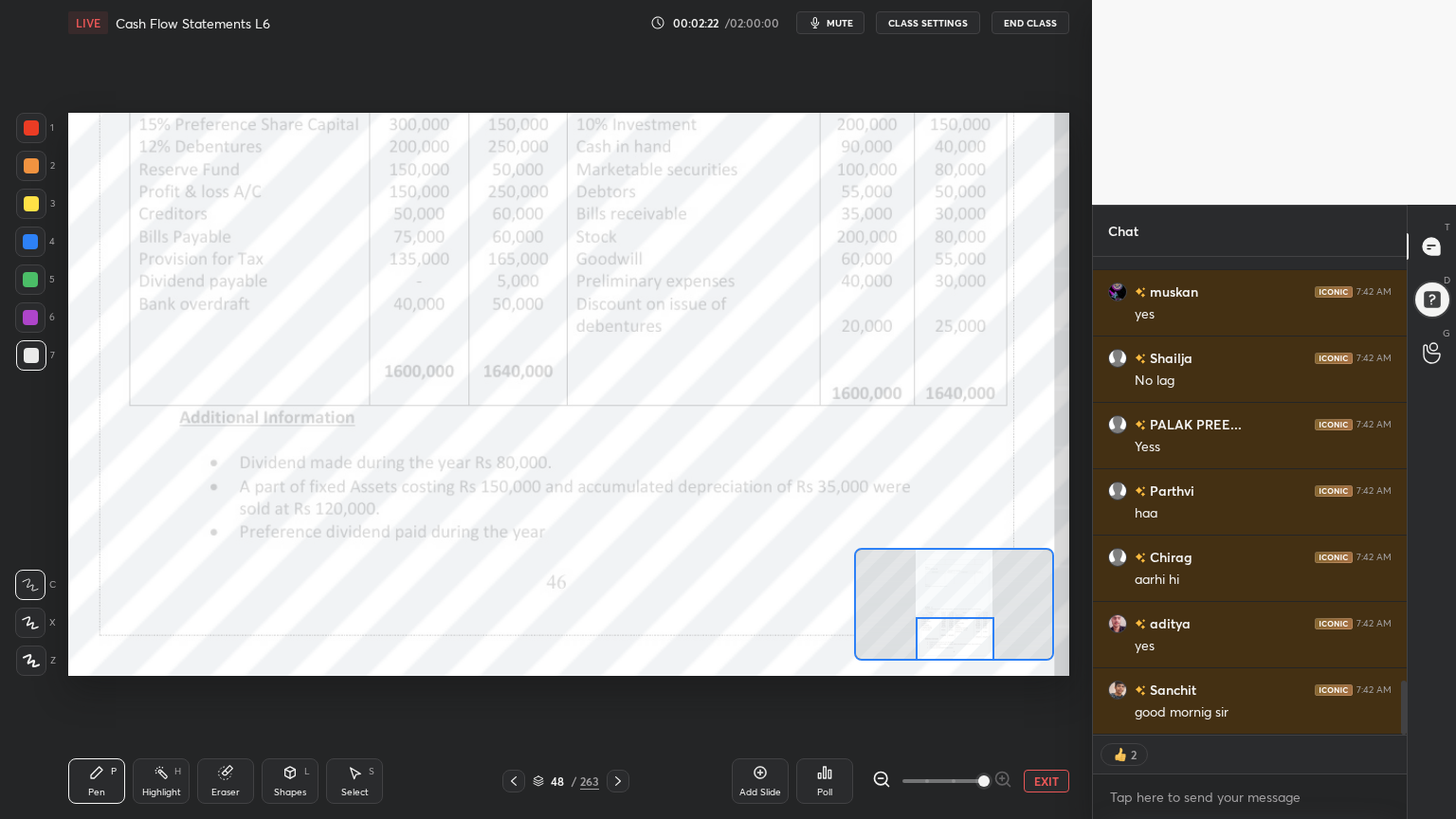 type on "x" 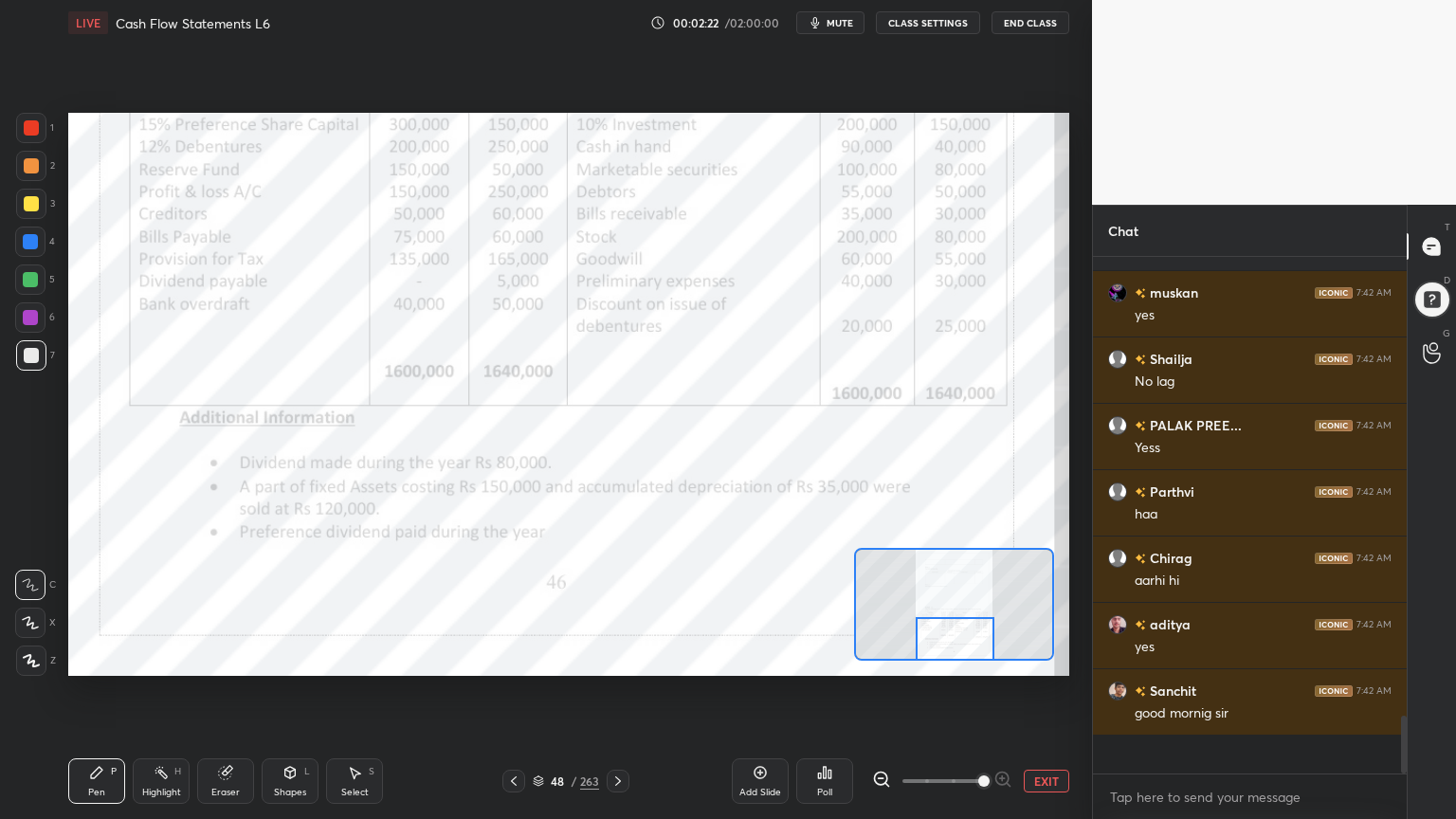 scroll, scrollTop: 6, scrollLeft: 6, axis: both 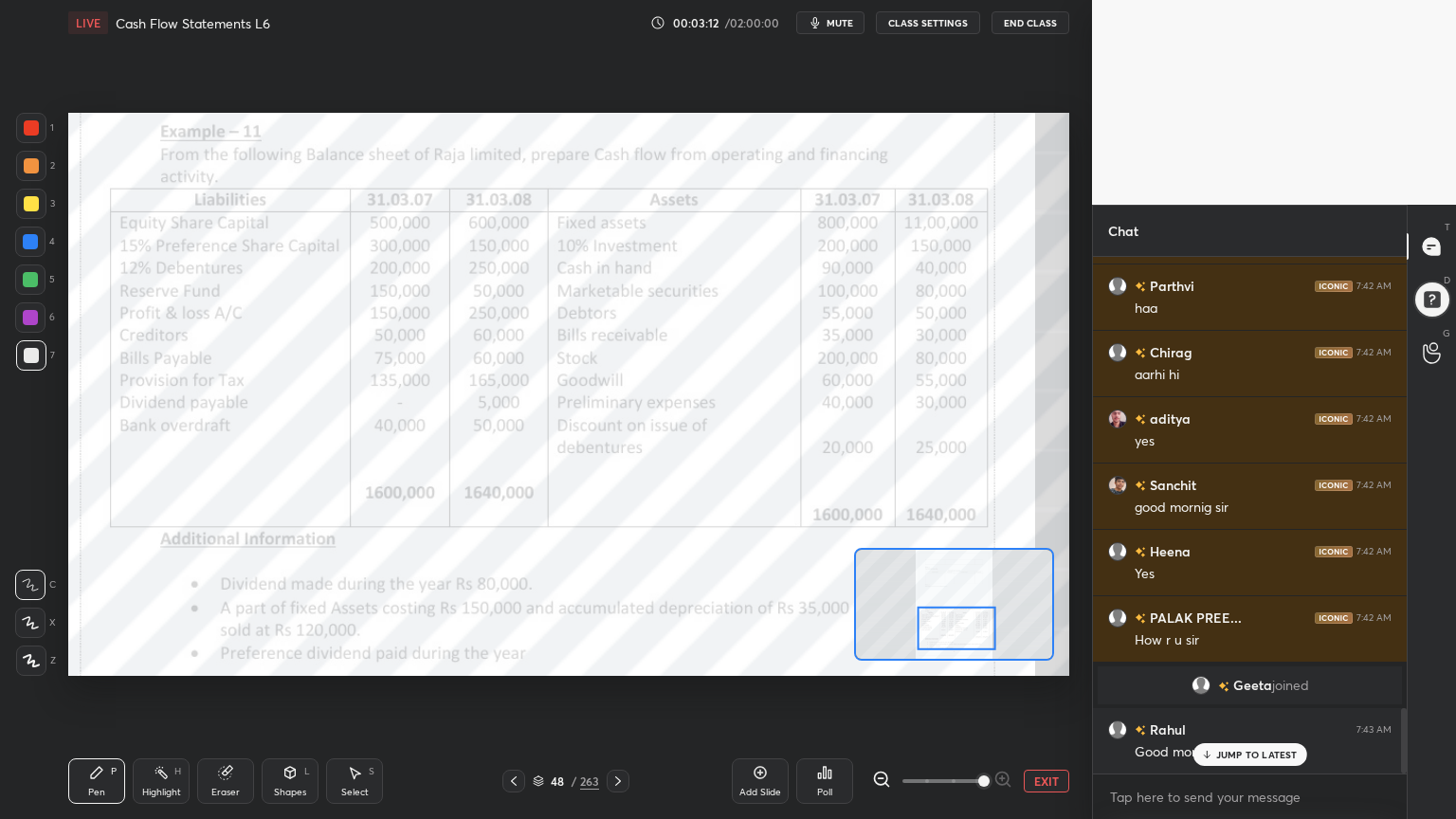 click at bounding box center (31, 128) 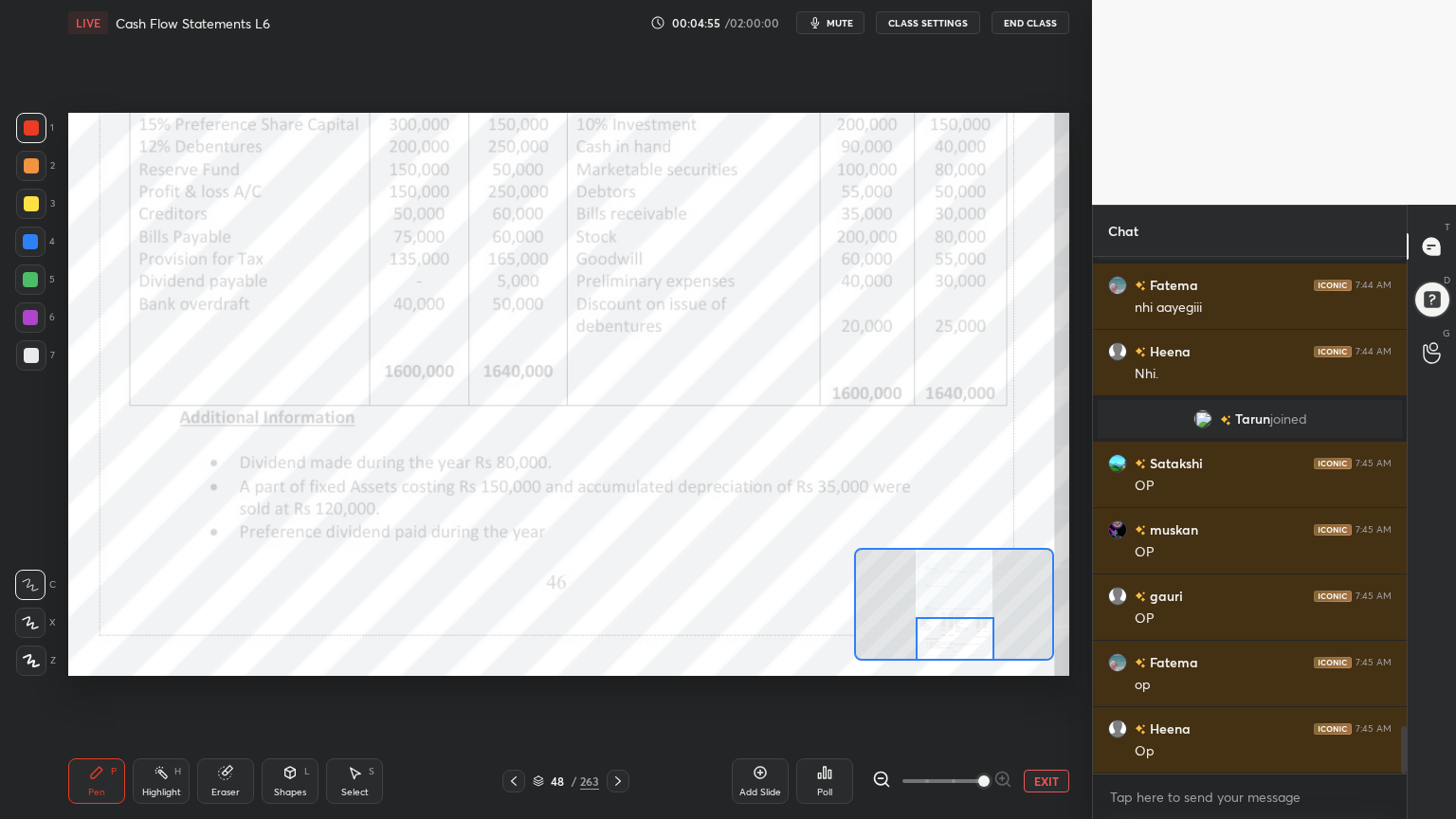 scroll, scrollTop: 5197, scrollLeft: 0, axis: vertical 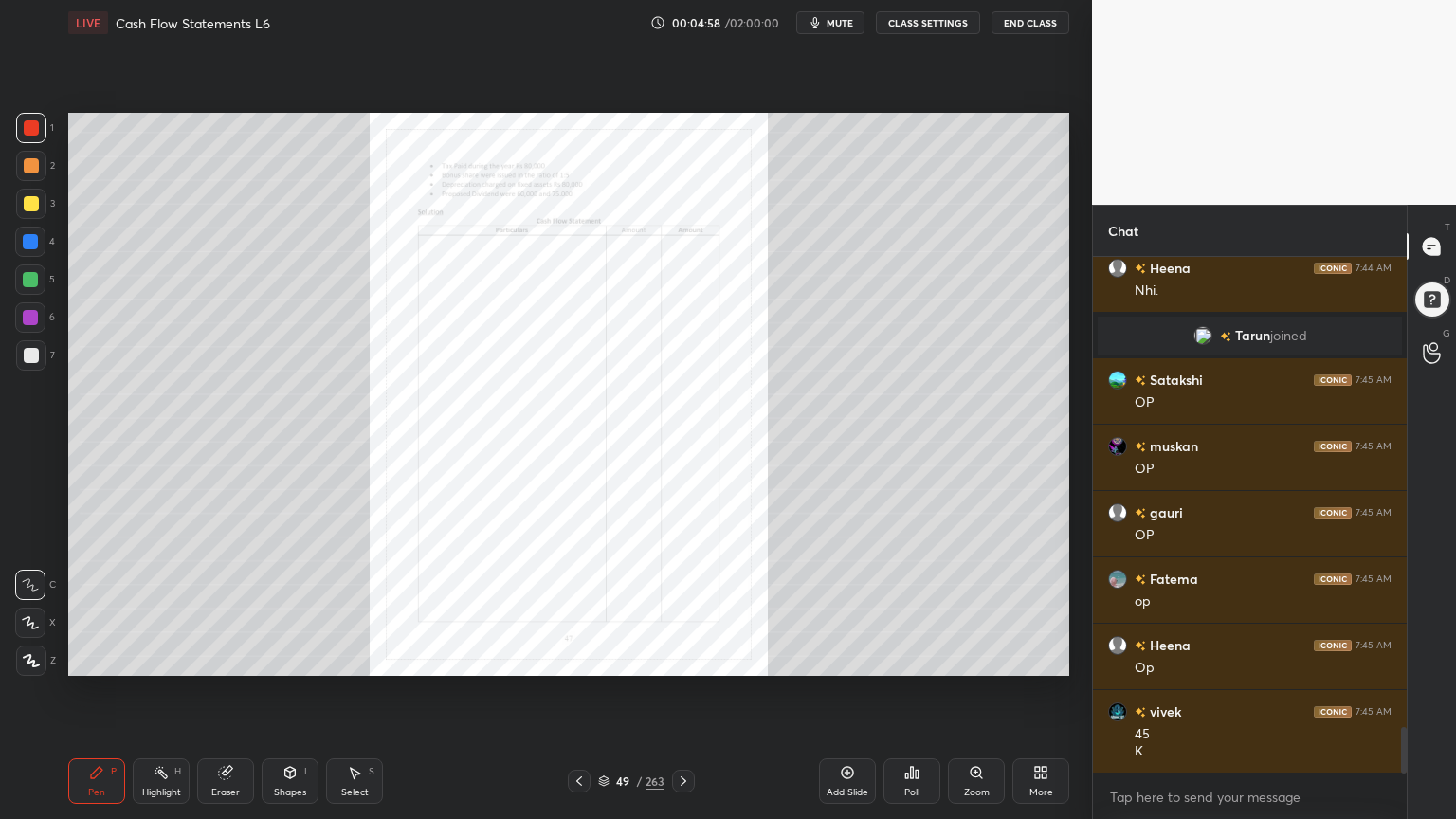 click 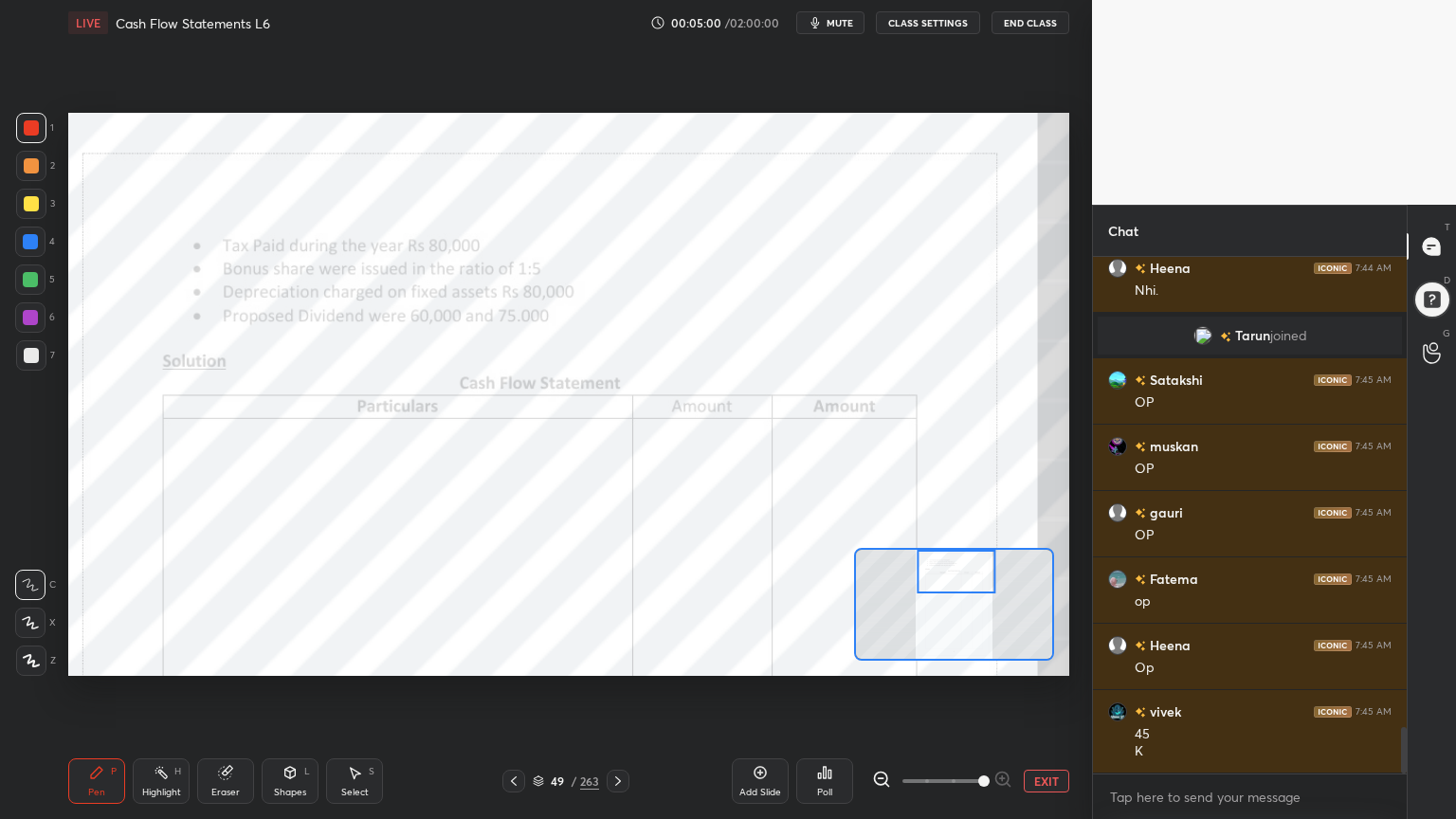 scroll, scrollTop: 5263, scrollLeft: 0, axis: vertical 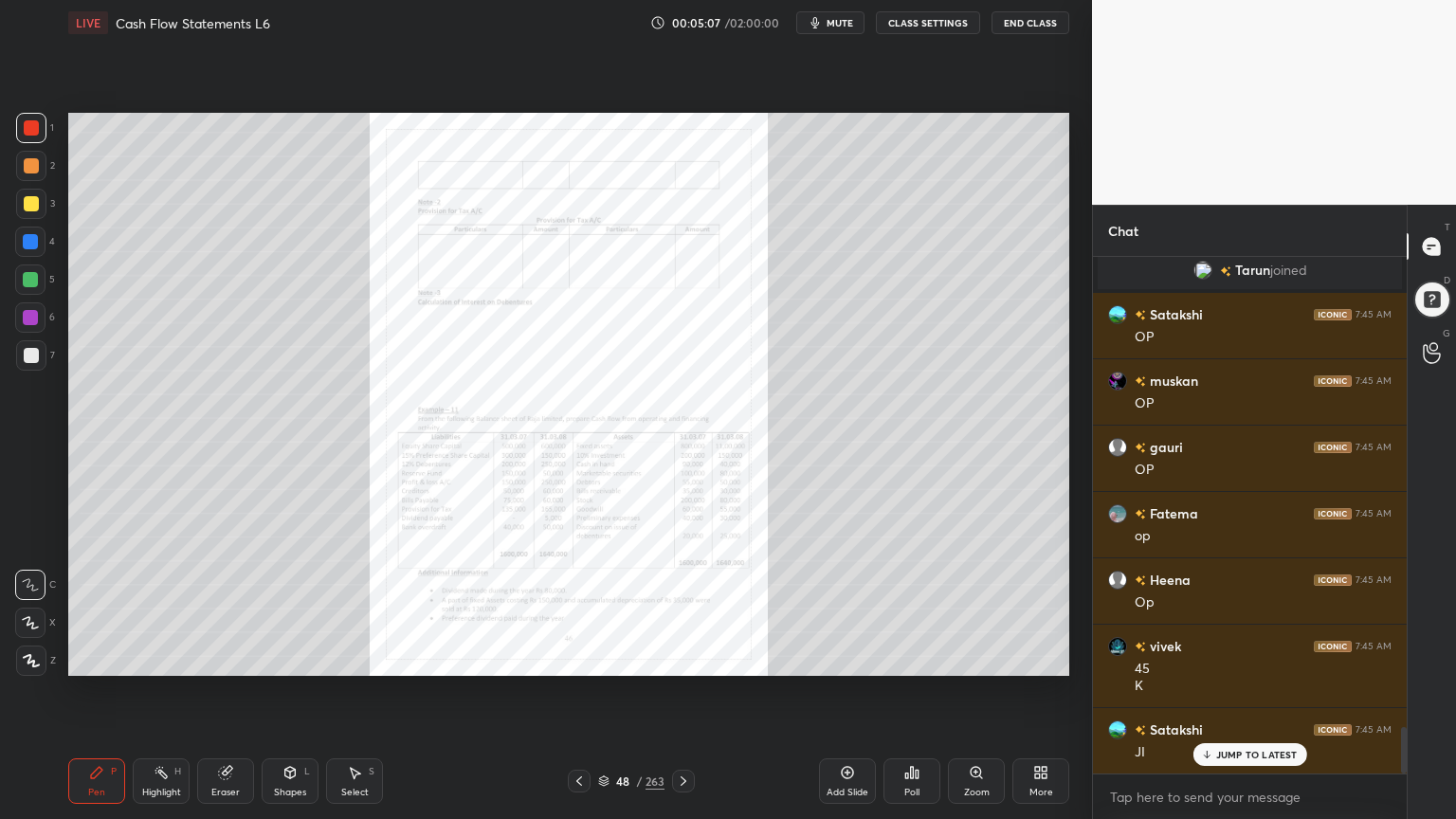 click 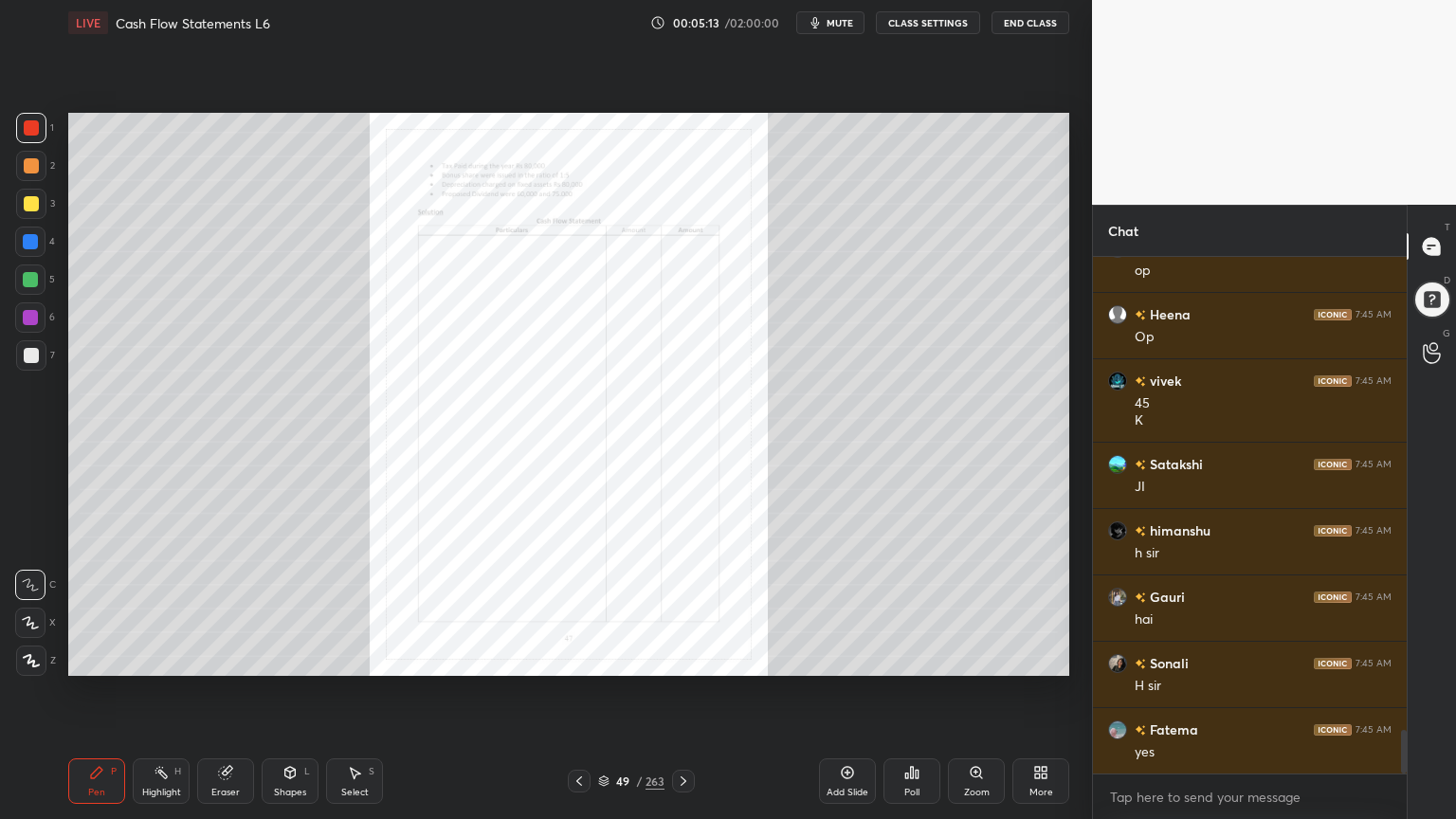 scroll, scrollTop: 5596, scrollLeft: 0, axis: vertical 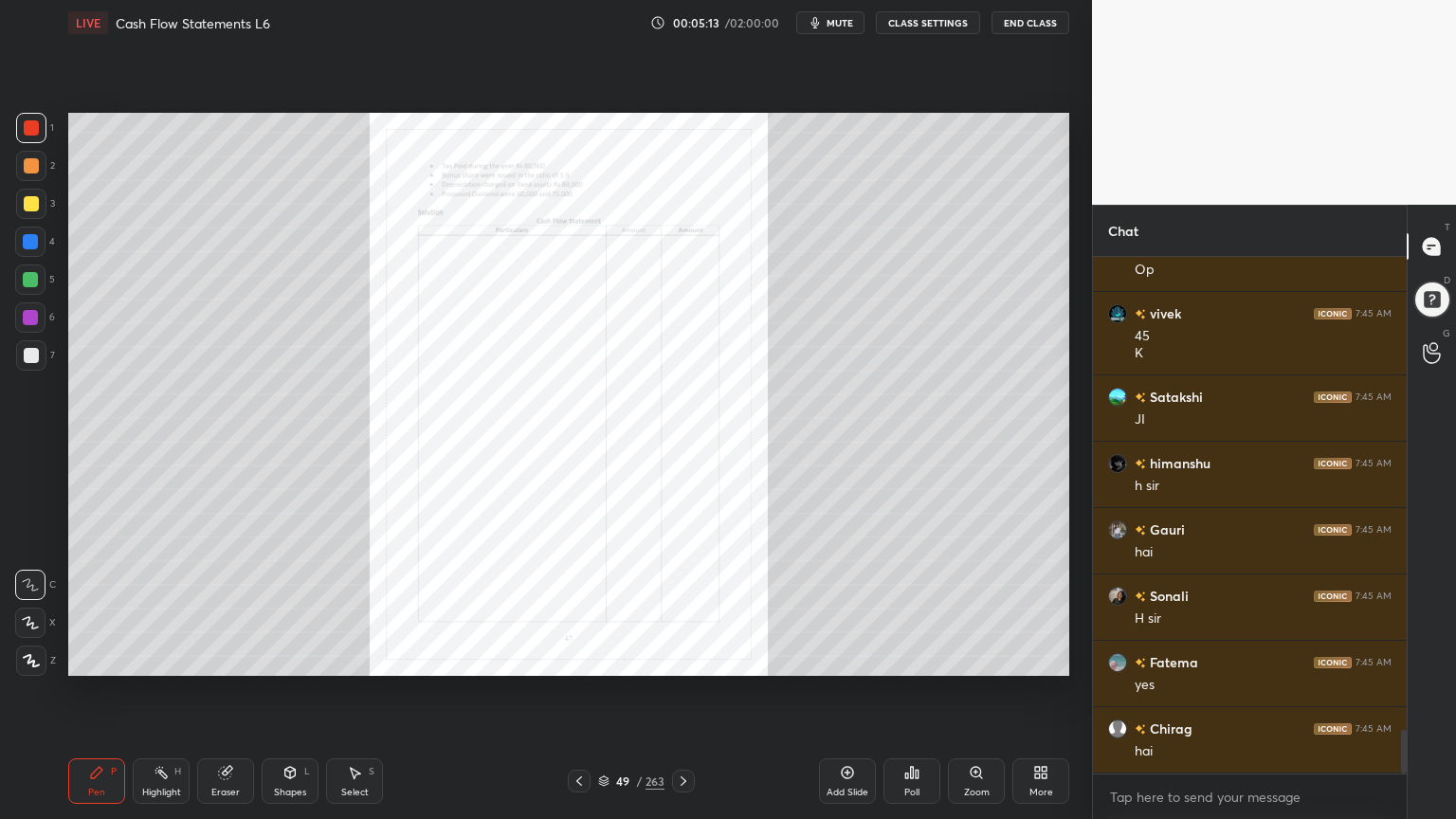 click 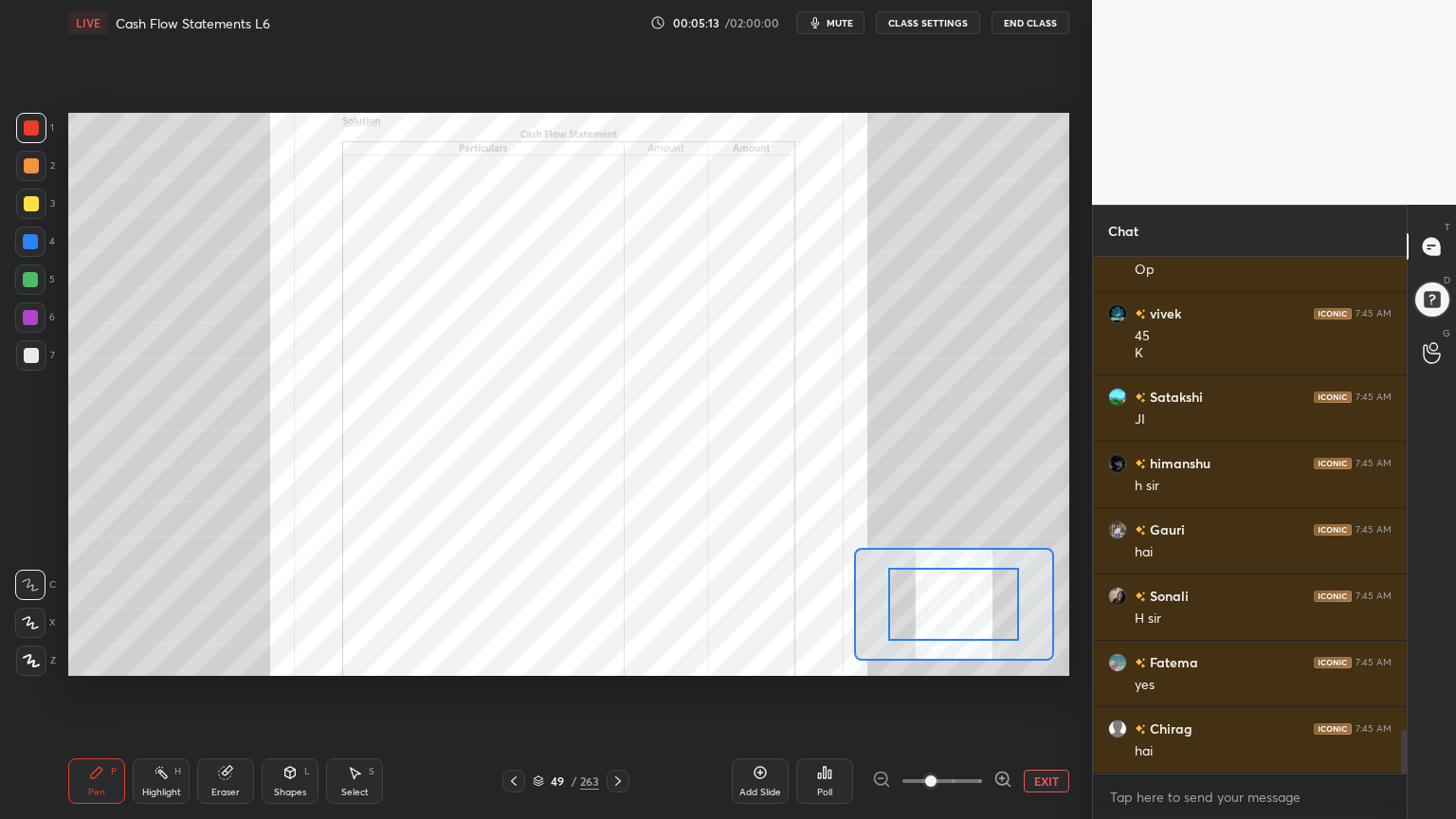 click at bounding box center (931, 781) 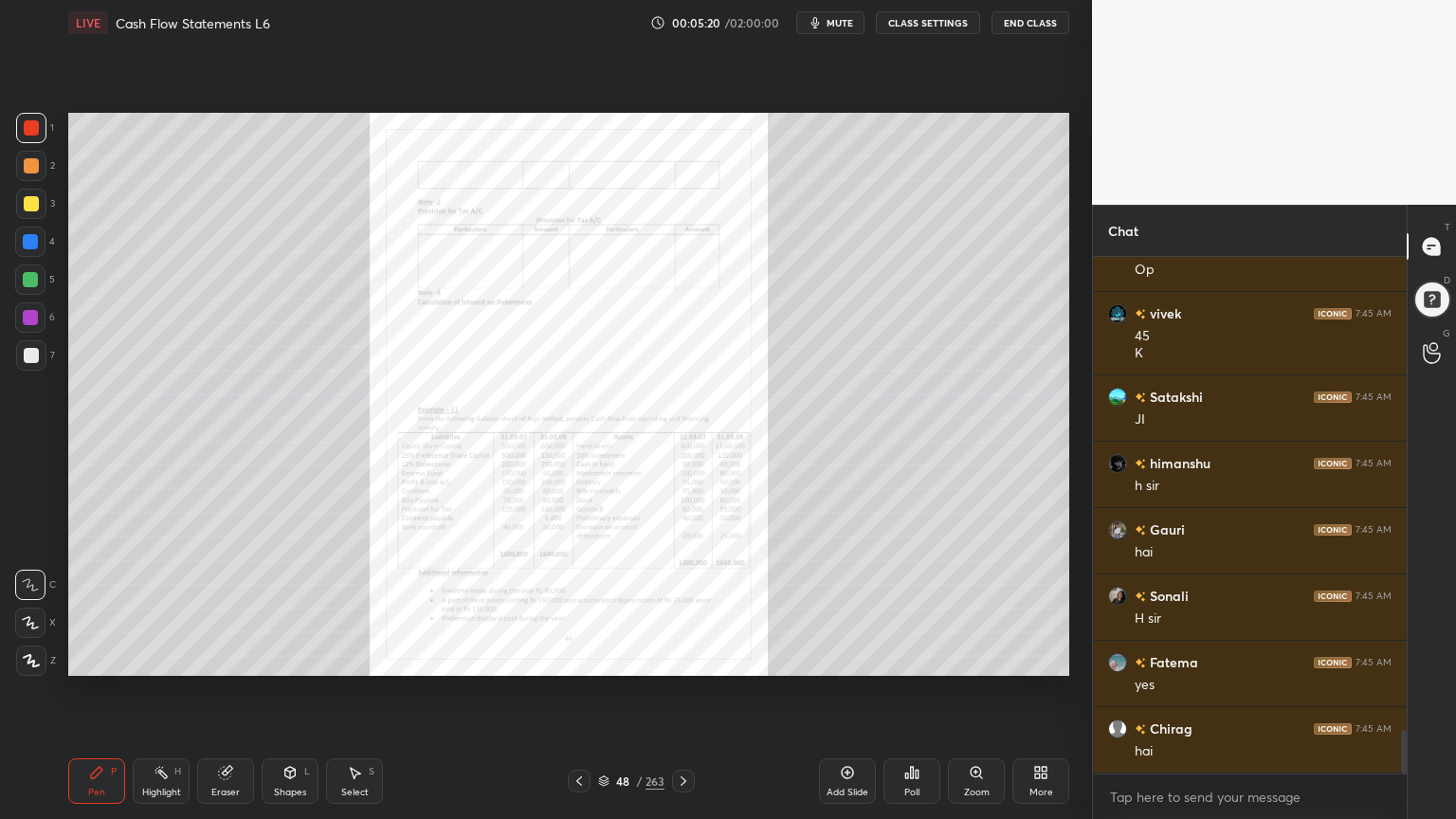 click on "Add Slide Poll Zoom More" at bounding box center (944, 781) 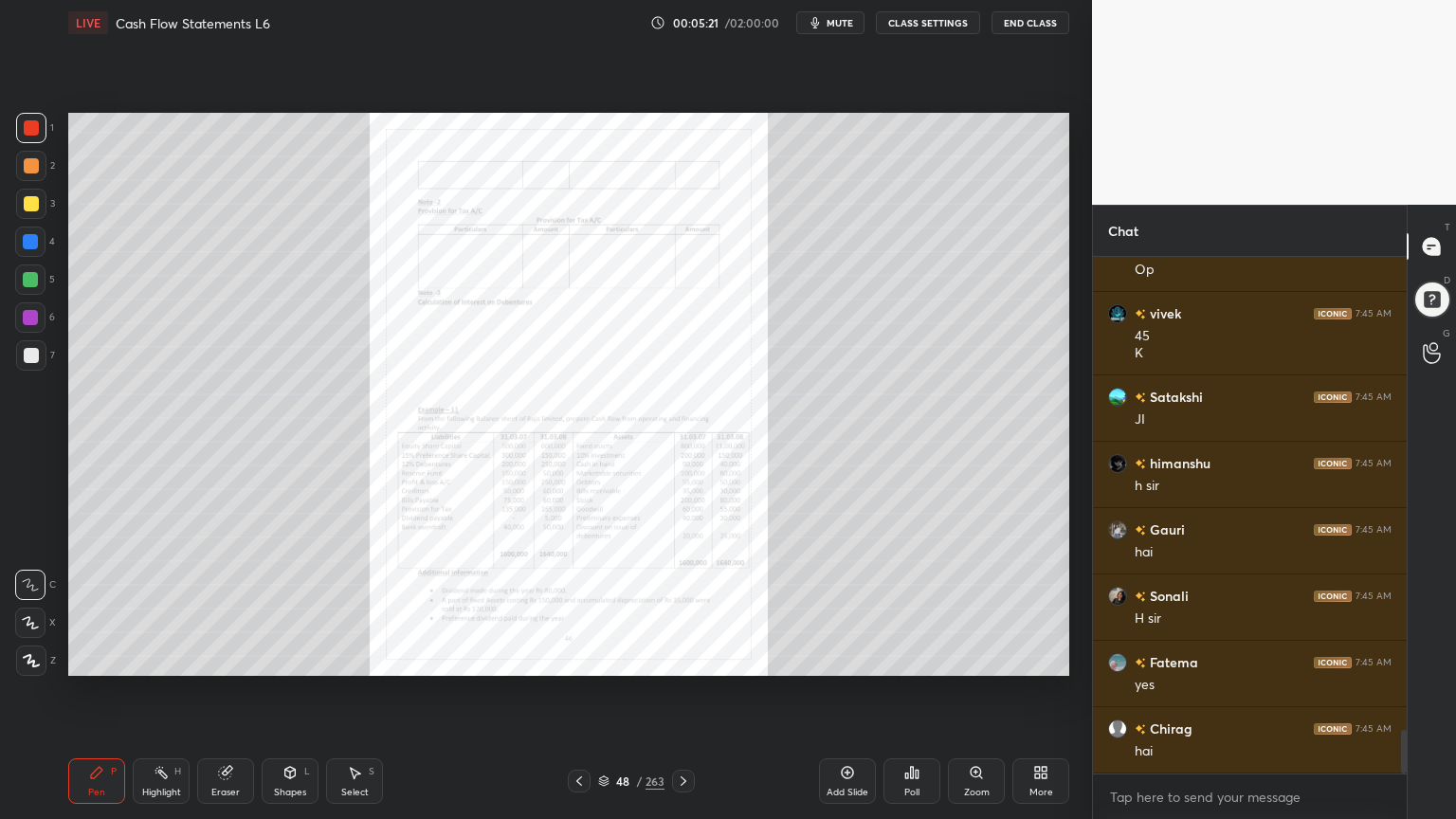 click 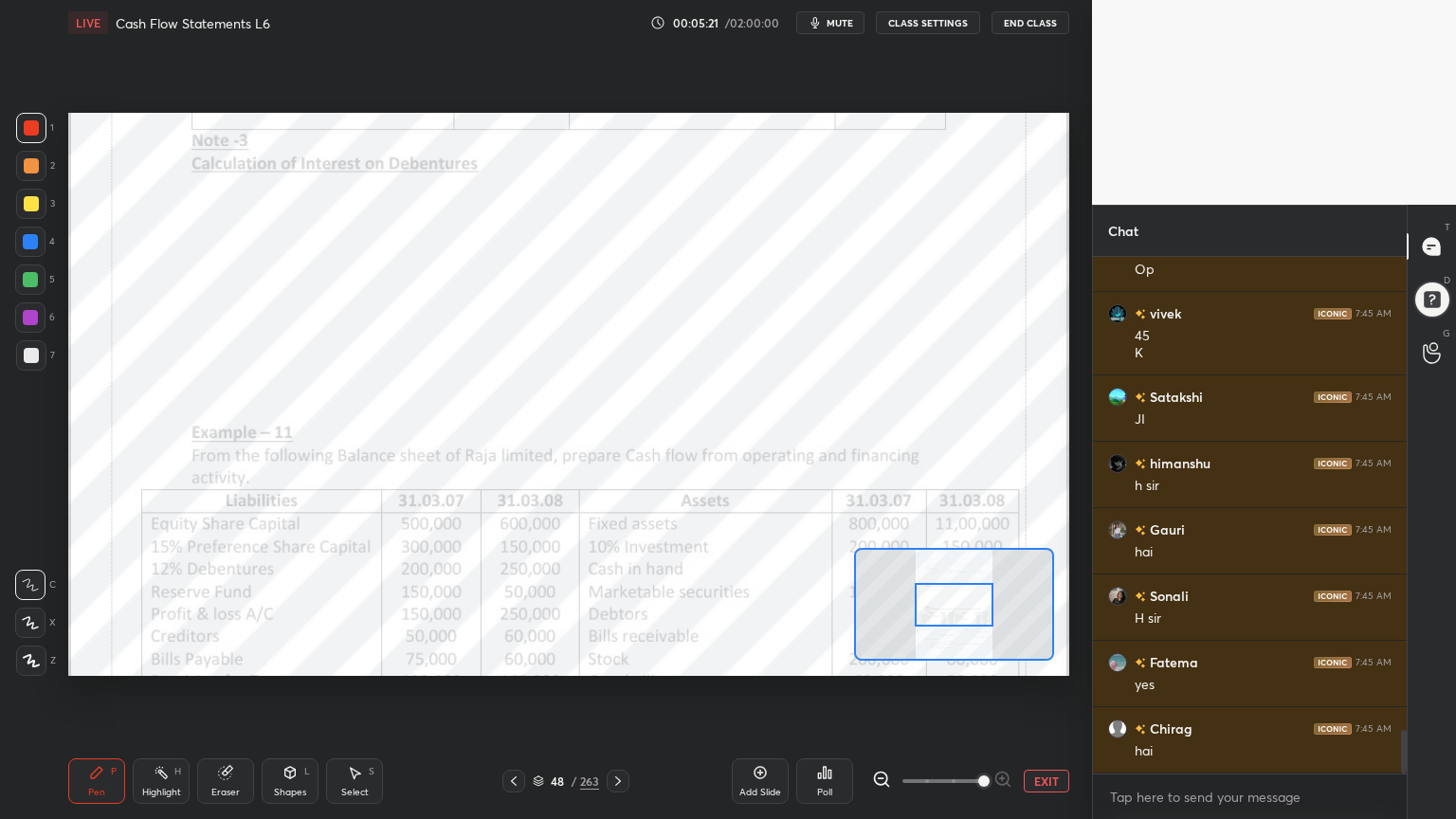 scroll, scrollTop: 5641, scrollLeft: 0, axis: vertical 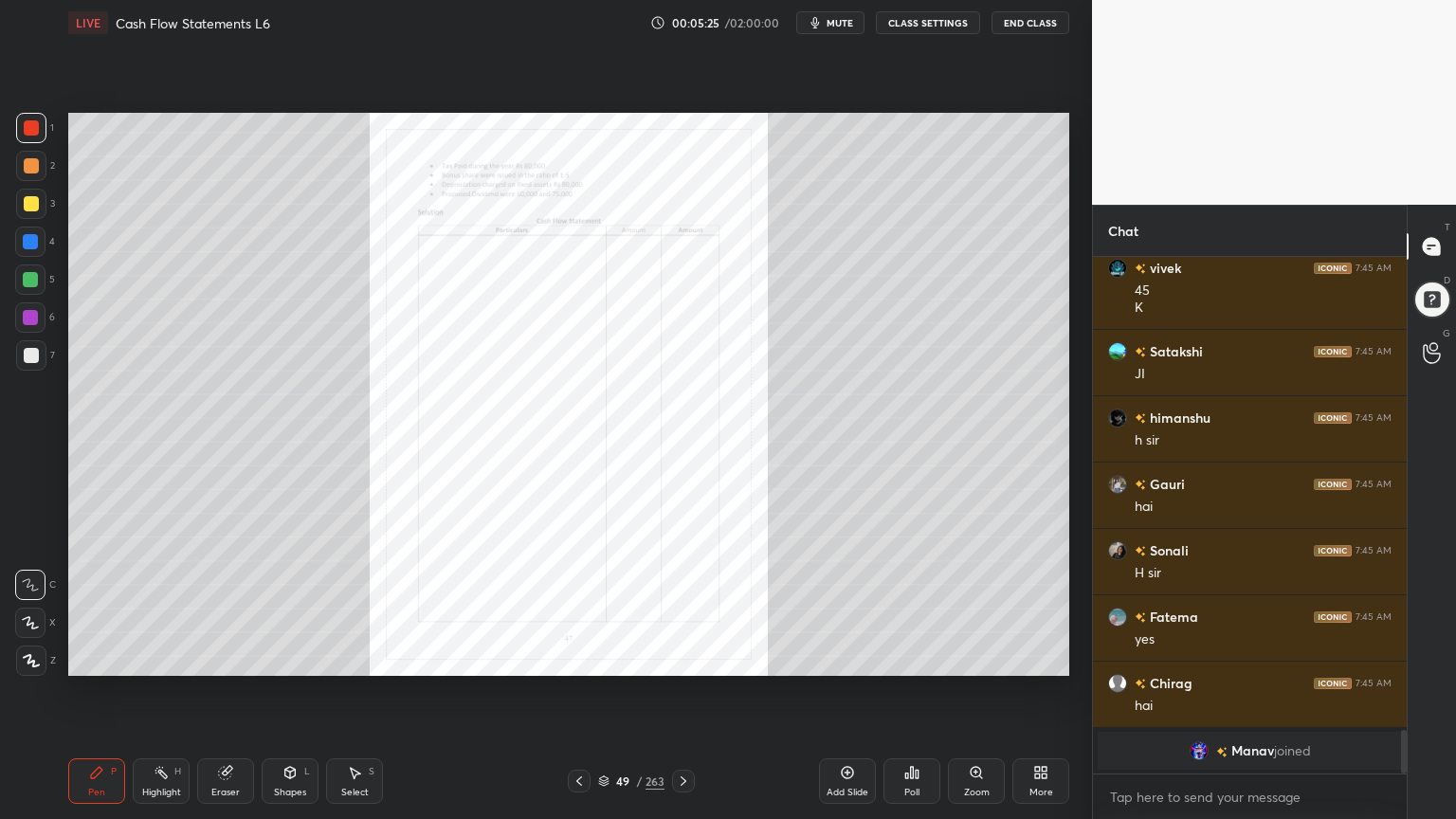 click on "Zoom" at bounding box center [976, 781] 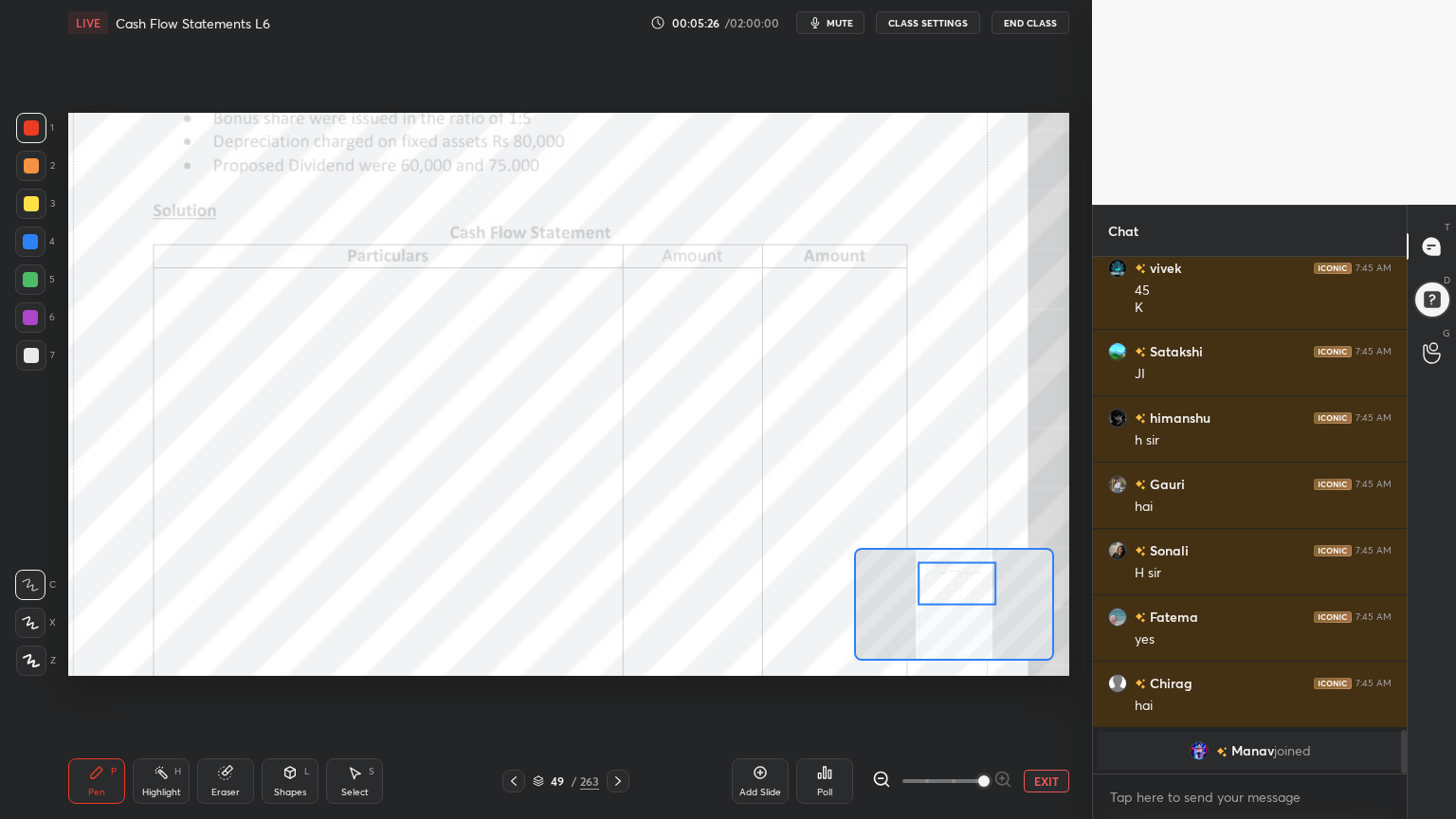 scroll, scrollTop: 5144, scrollLeft: 0, axis: vertical 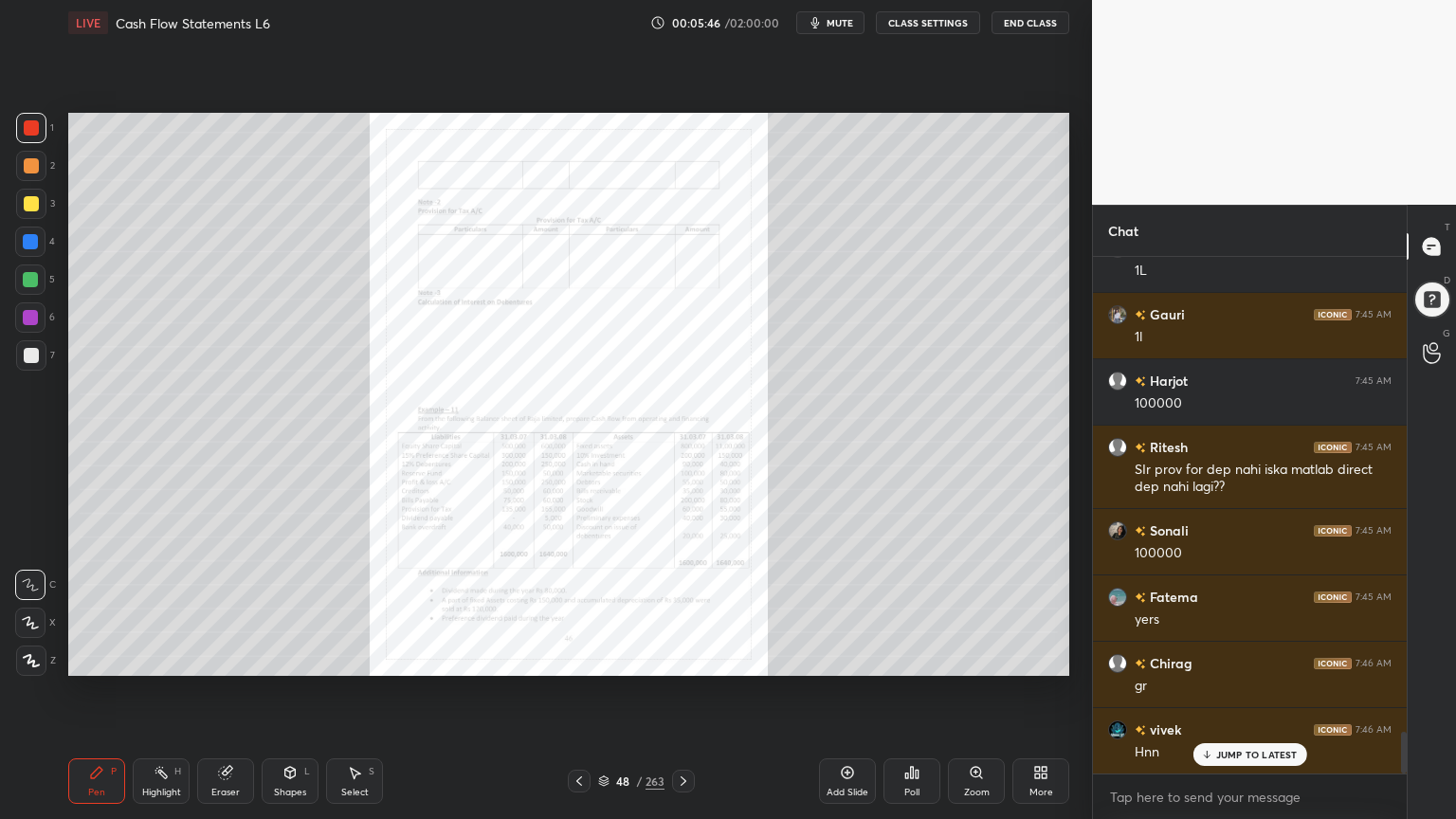 click on "Zoom" at bounding box center (976, 781) 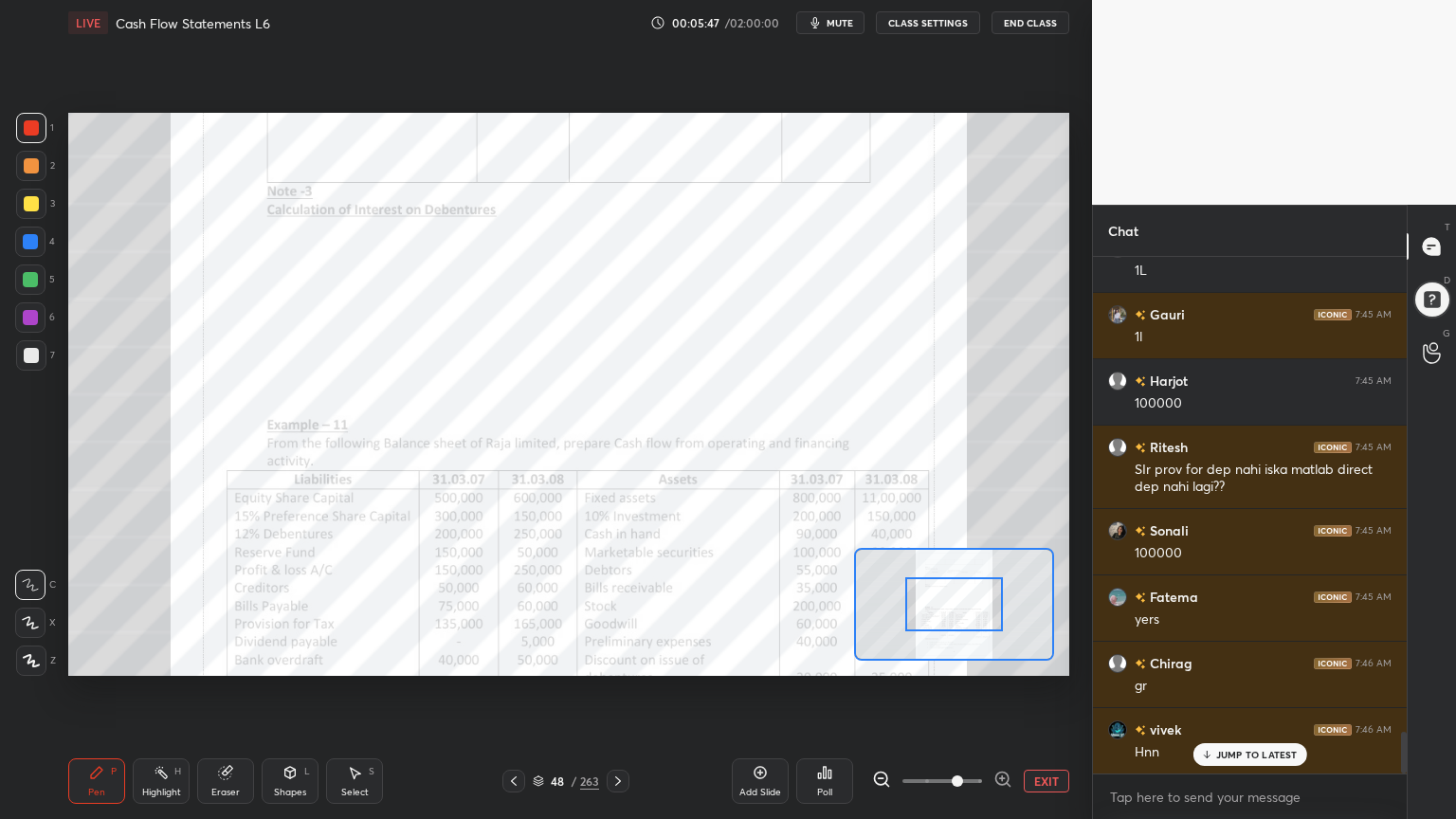 scroll, scrollTop: 6024, scrollLeft: 0, axis: vertical 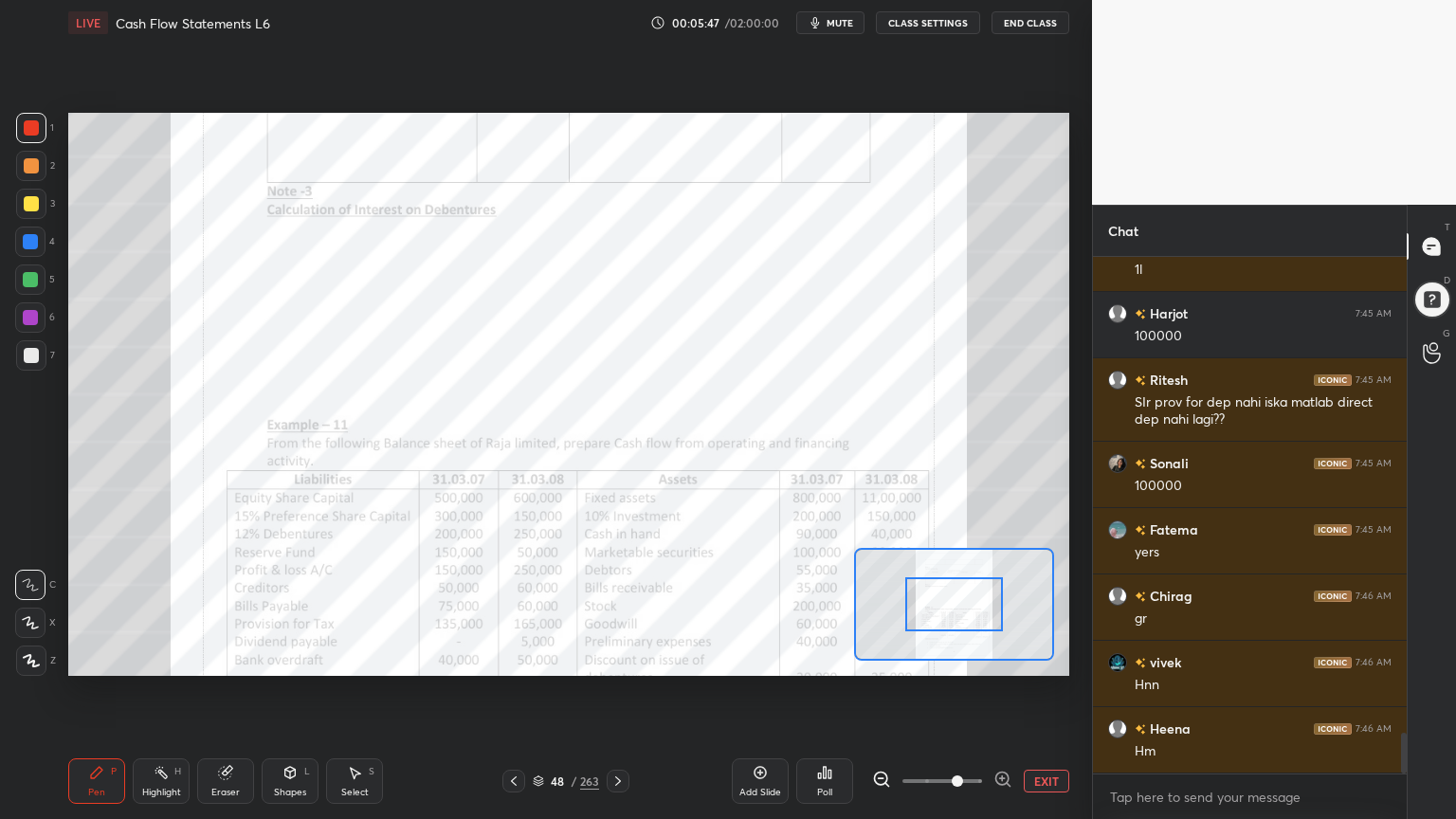 click 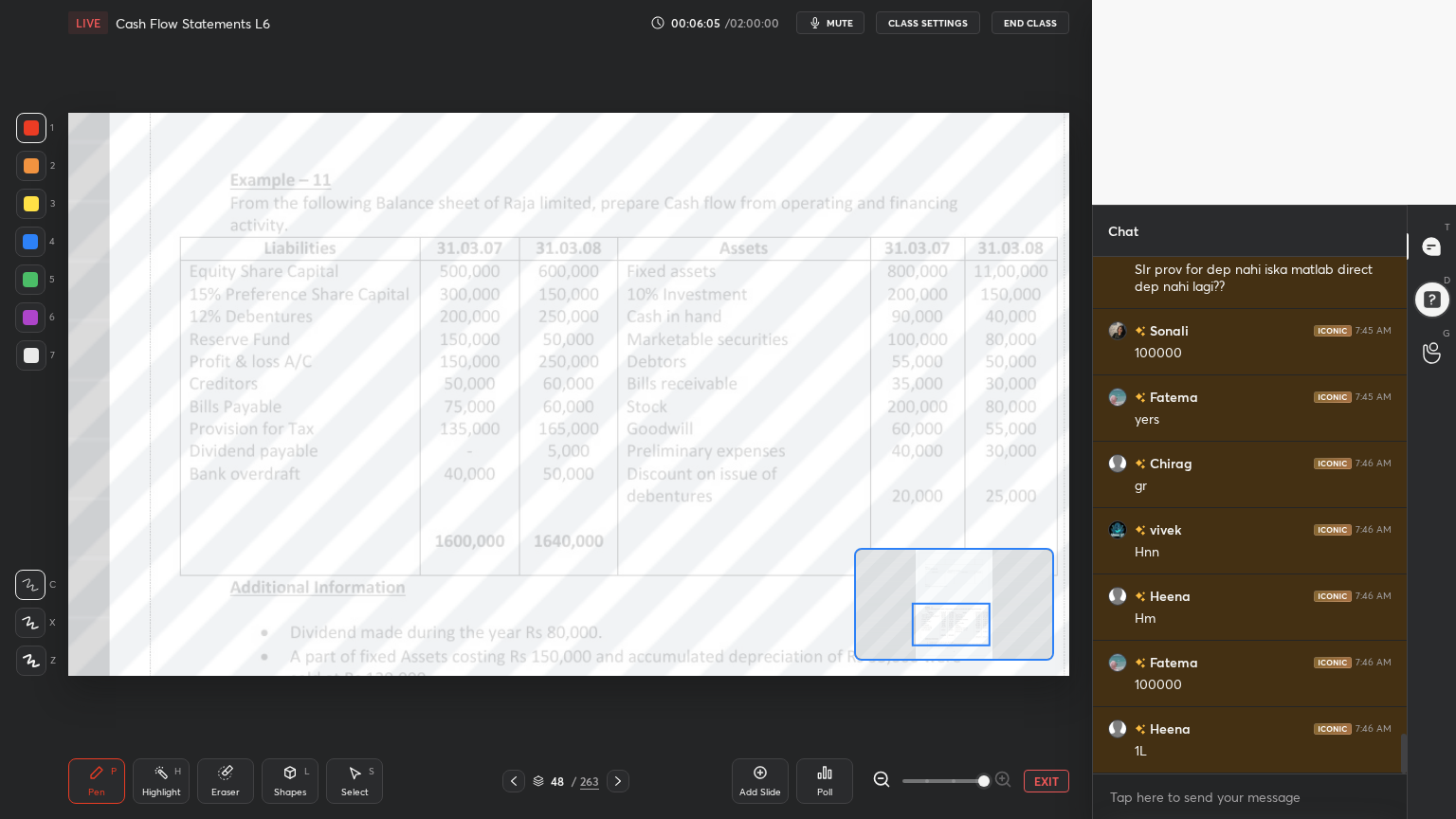 scroll, scrollTop: 6222, scrollLeft: 0, axis: vertical 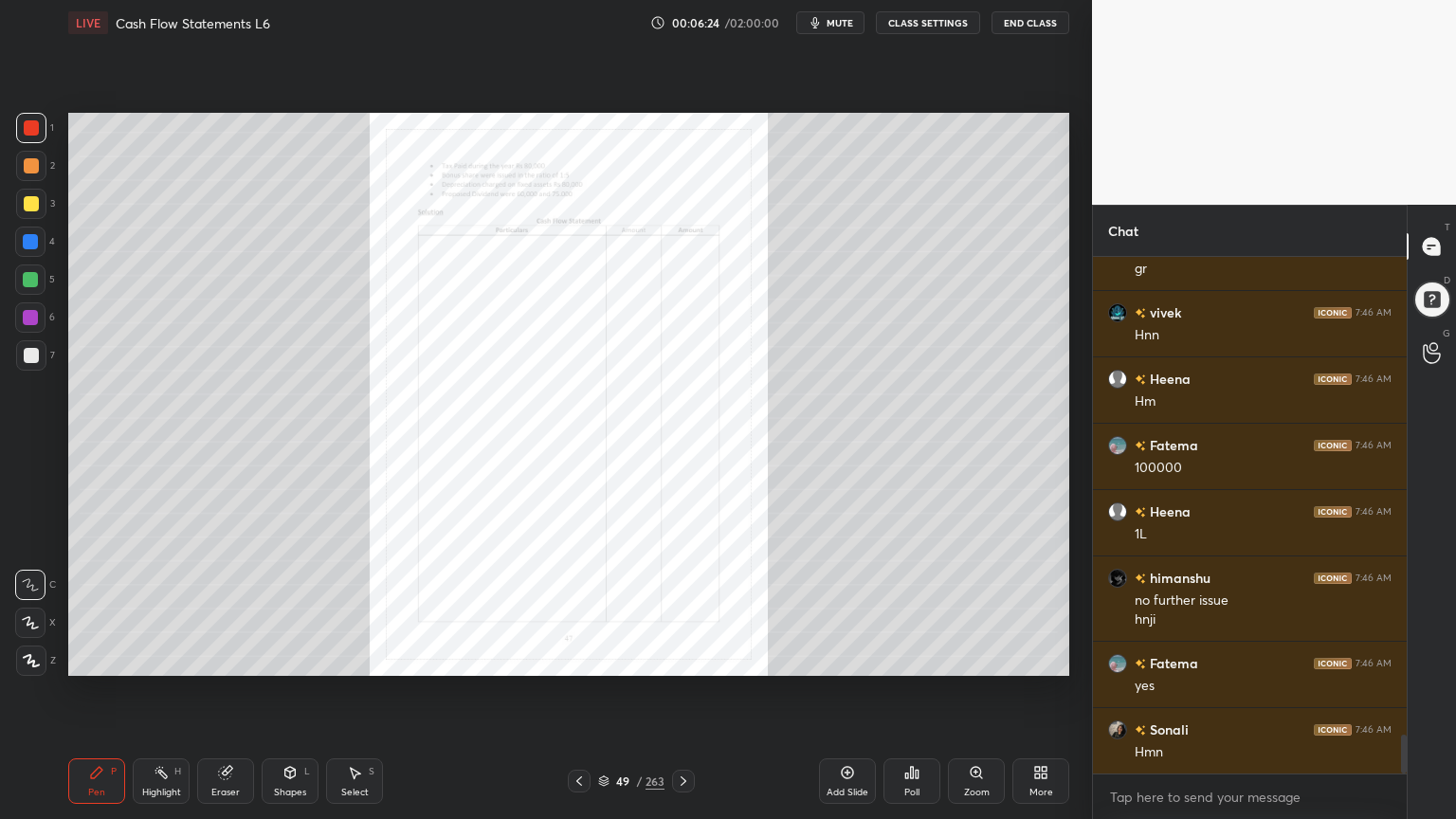 click on "Zoom" at bounding box center [976, 781] 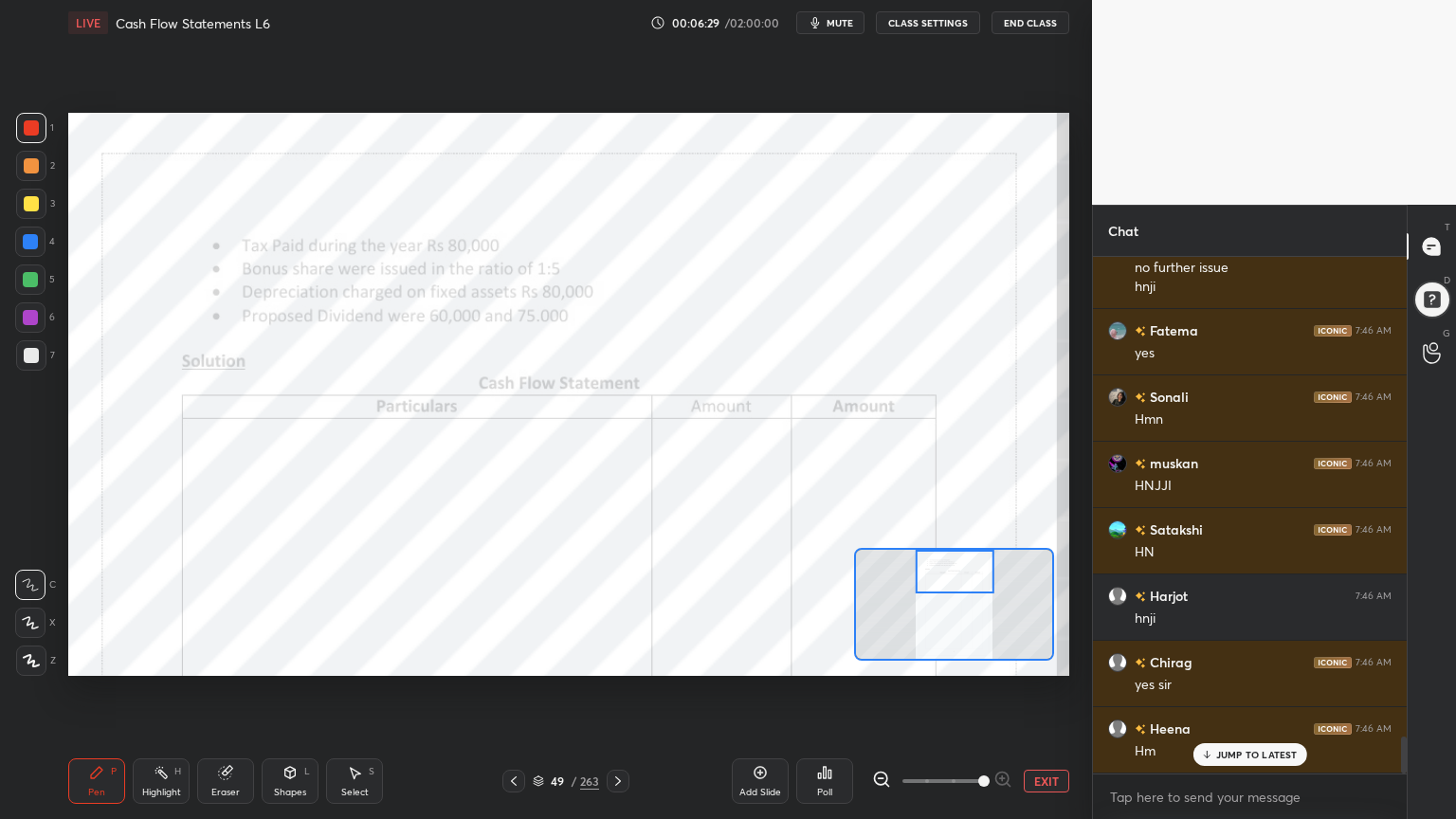 scroll, scrollTop: 6772, scrollLeft: 0, axis: vertical 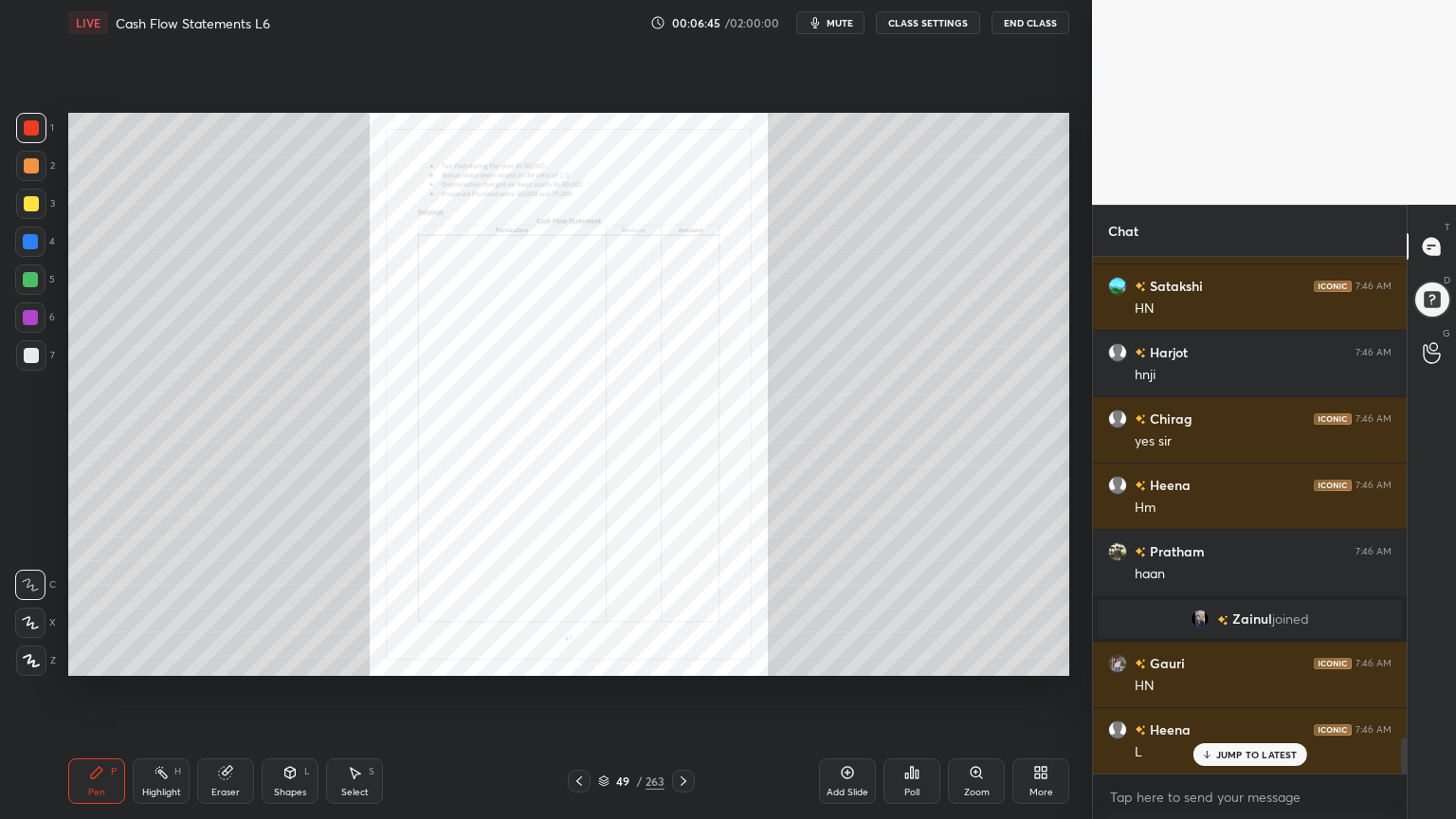 click on "Zoom" at bounding box center (976, 781) 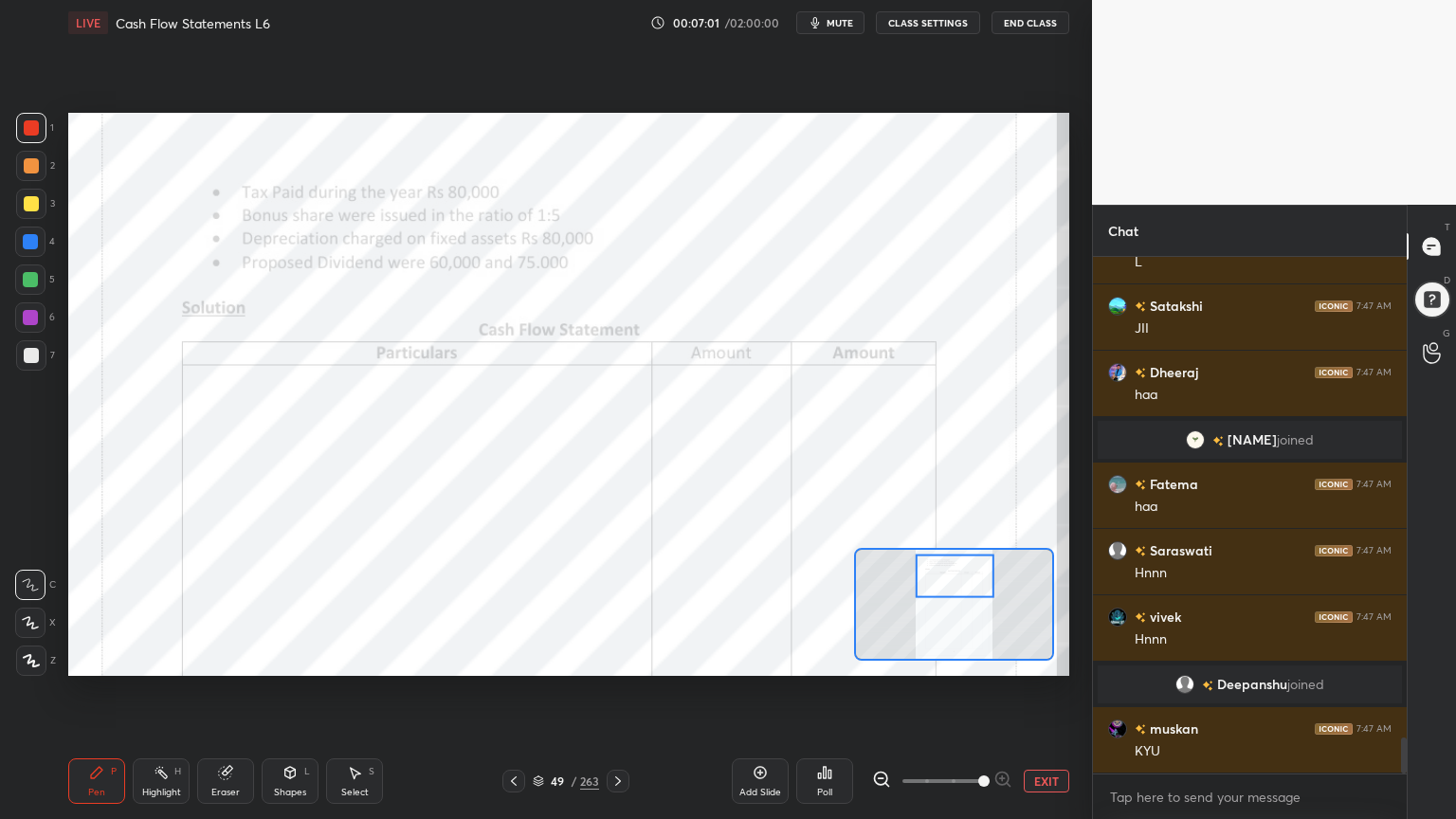 scroll, scrollTop: 6862, scrollLeft: 0, axis: vertical 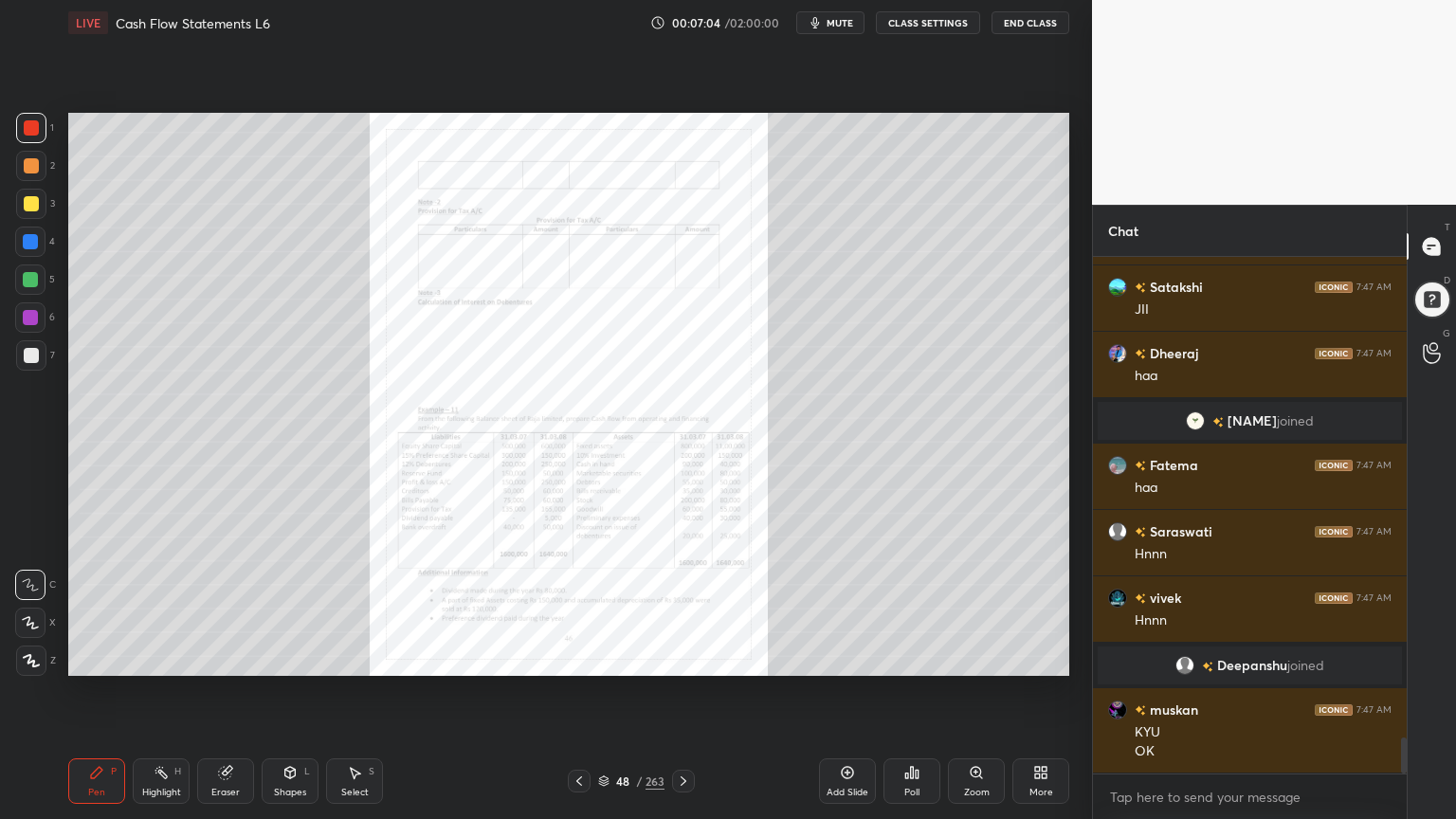 click 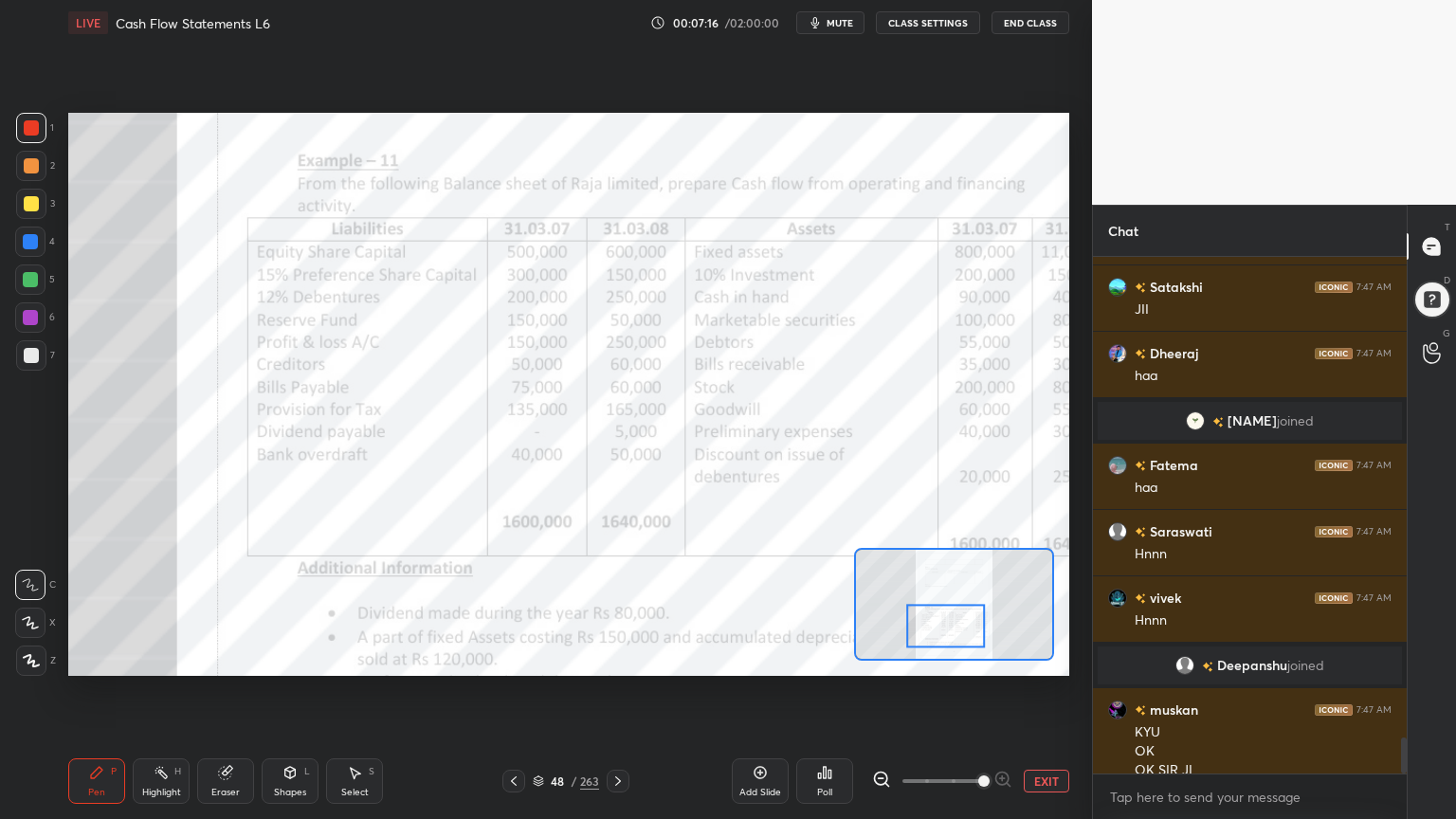 scroll, scrollTop: 6881, scrollLeft: 0, axis: vertical 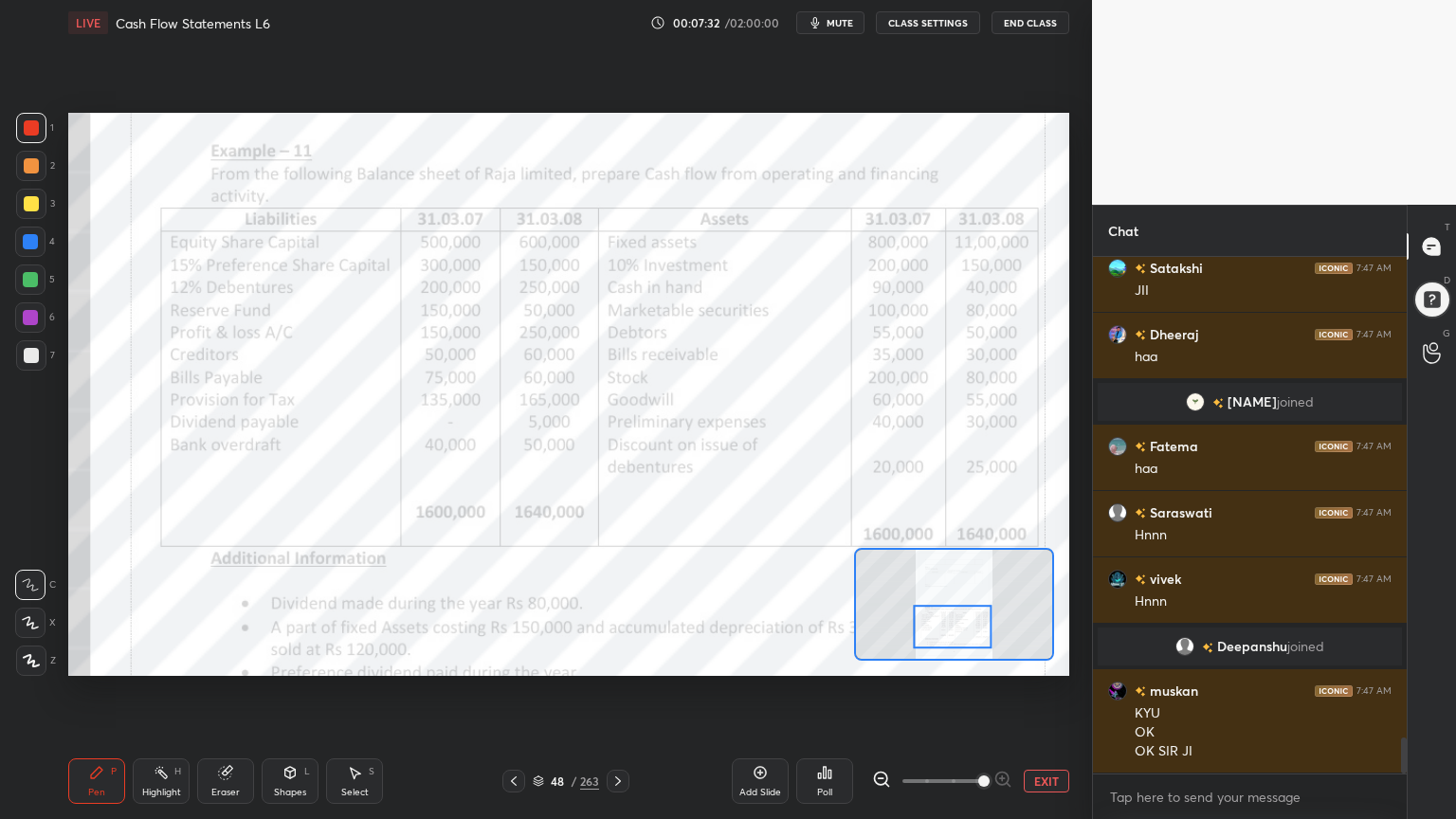 click at bounding box center (30, 318) 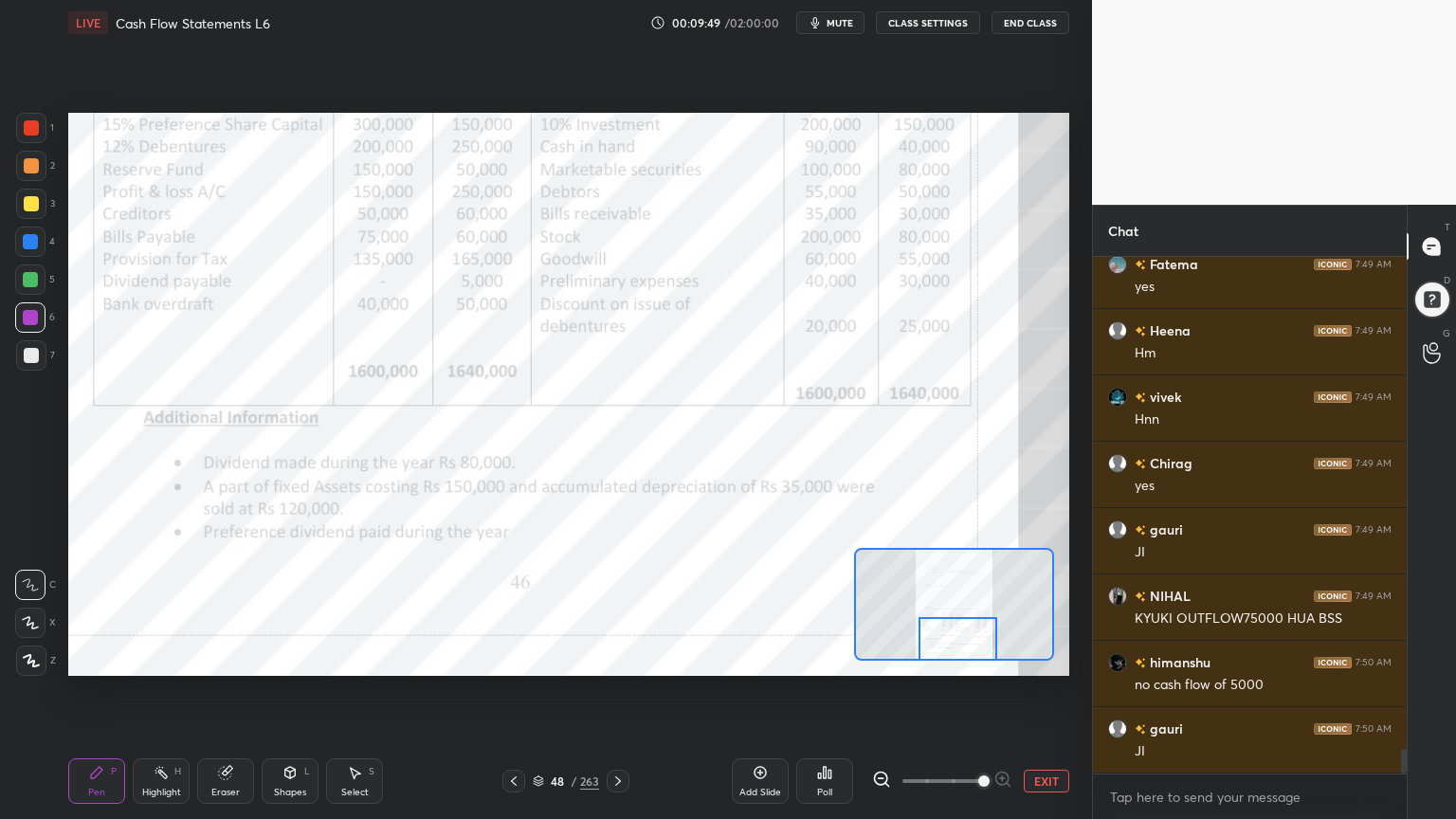 scroll, scrollTop: 10313, scrollLeft: 0, axis: vertical 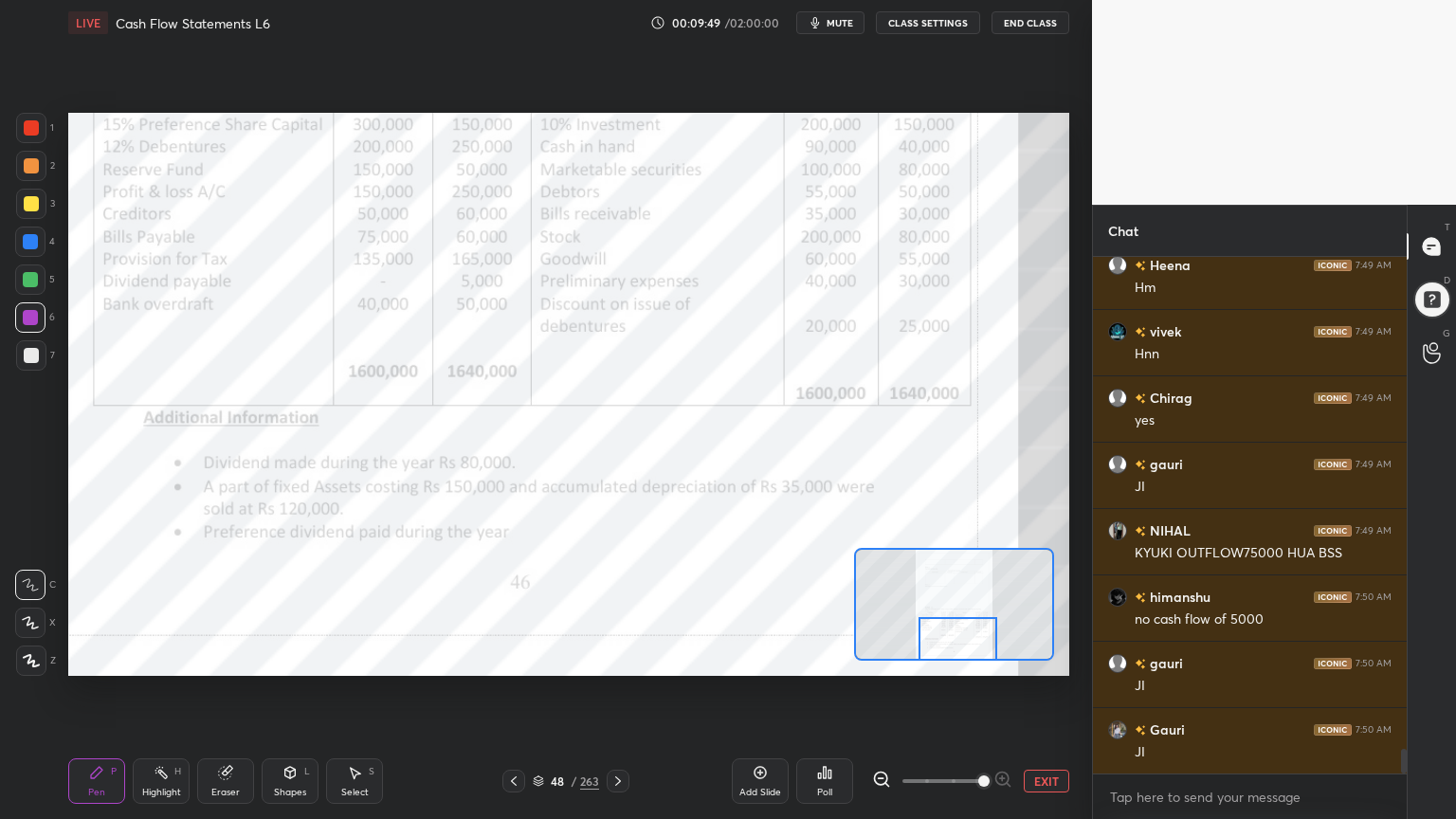 click on "Eraser" at bounding box center (226, 792) 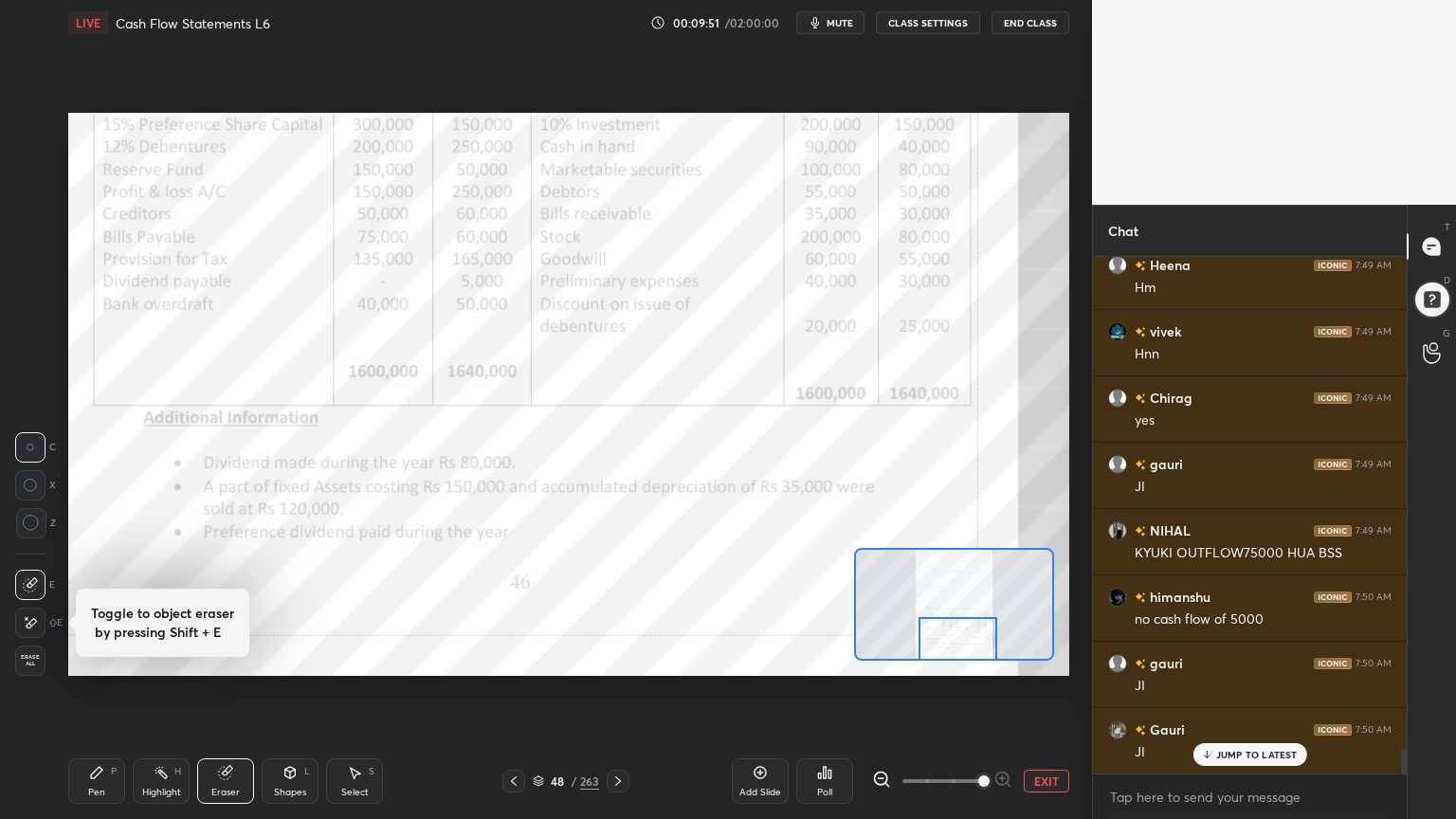 click on "Pen P" at bounding box center [97, 781] 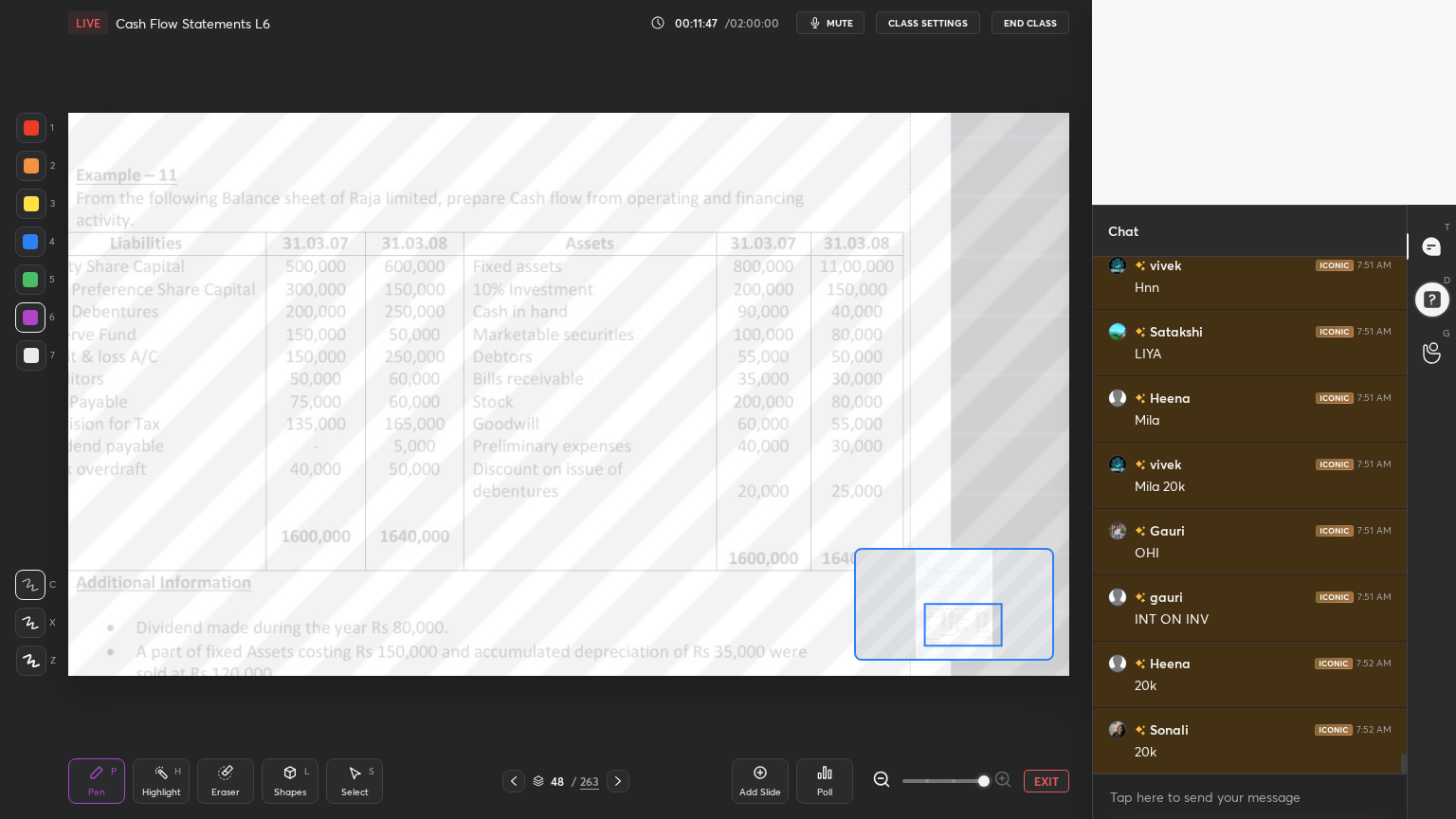 scroll, scrollTop: 12648, scrollLeft: 0, axis: vertical 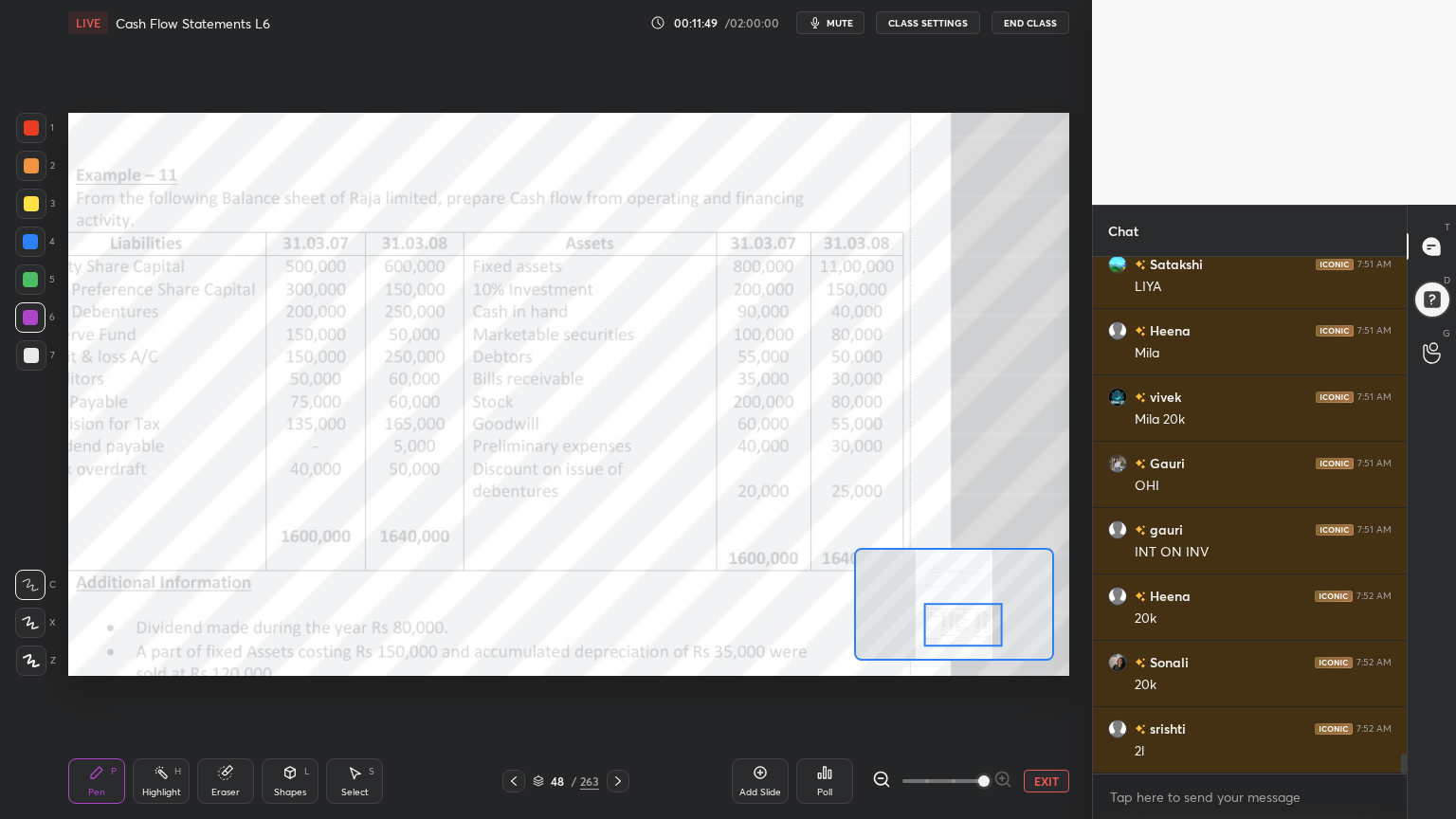 click at bounding box center [30, 280] 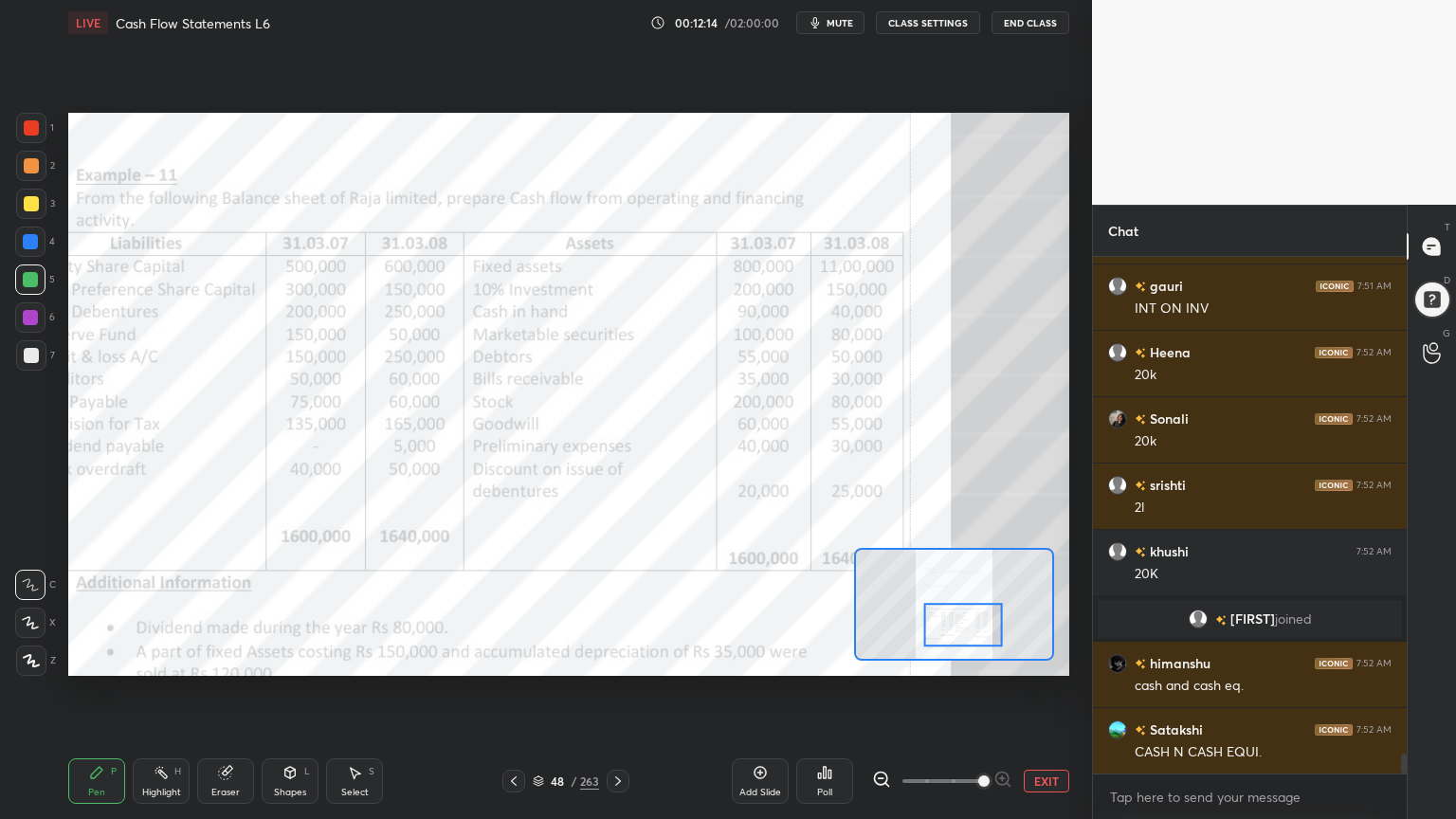 scroll, scrollTop: 12959, scrollLeft: 0, axis: vertical 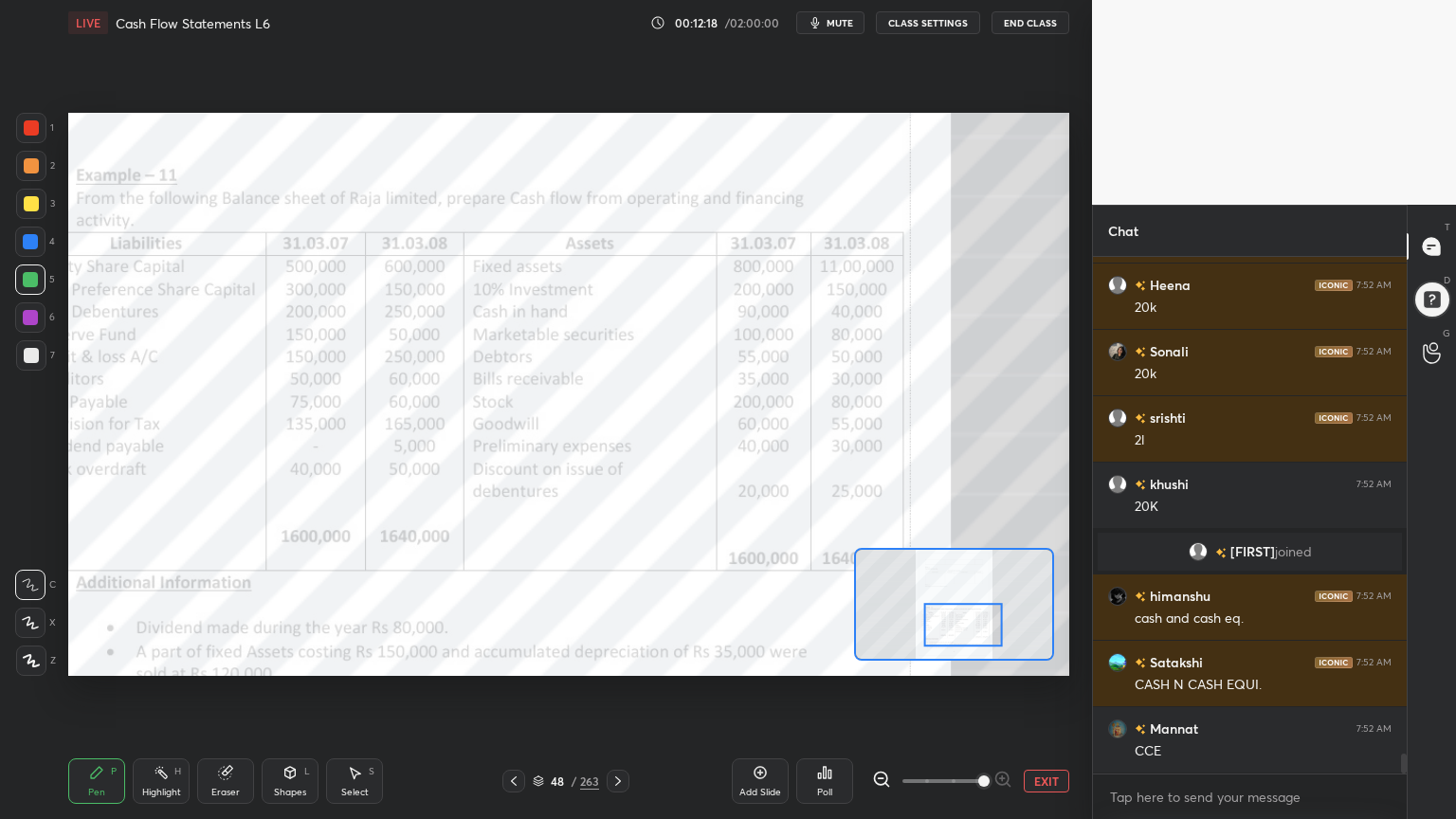 click on "6" at bounding box center [35, 321] 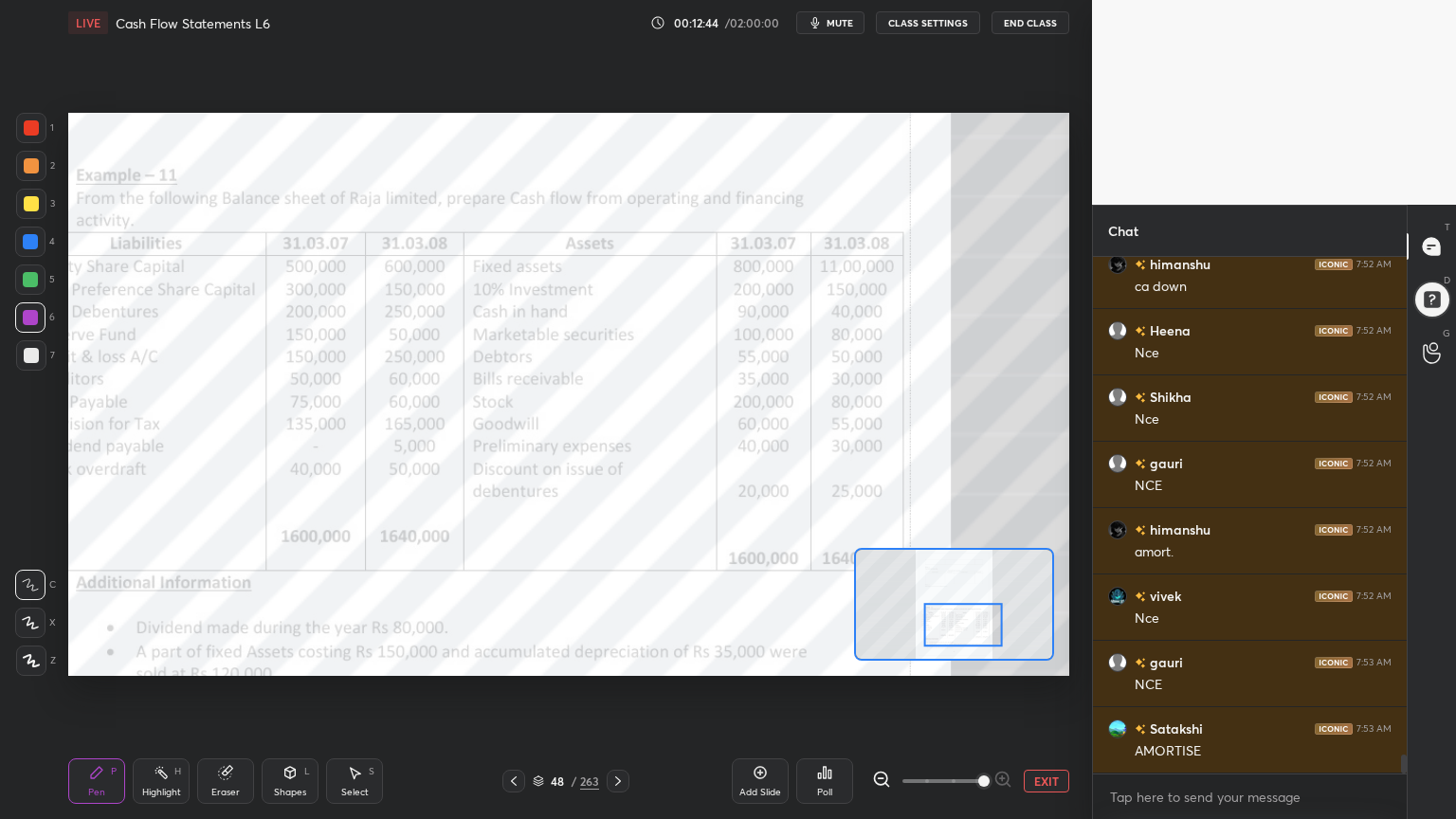 scroll, scrollTop: 13563, scrollLeft: 0, axis: vertical 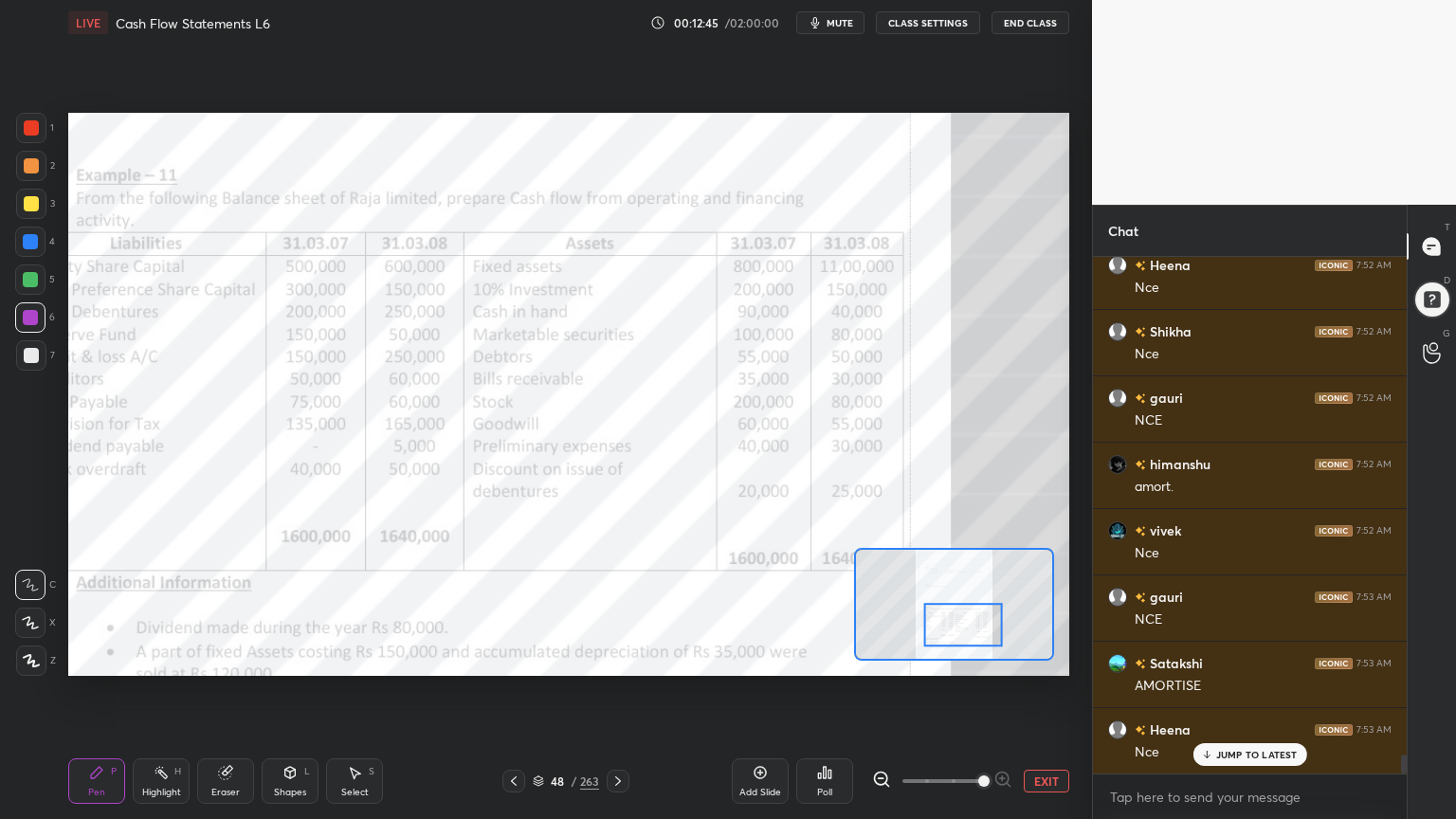 click at bounding box center (31, 128) 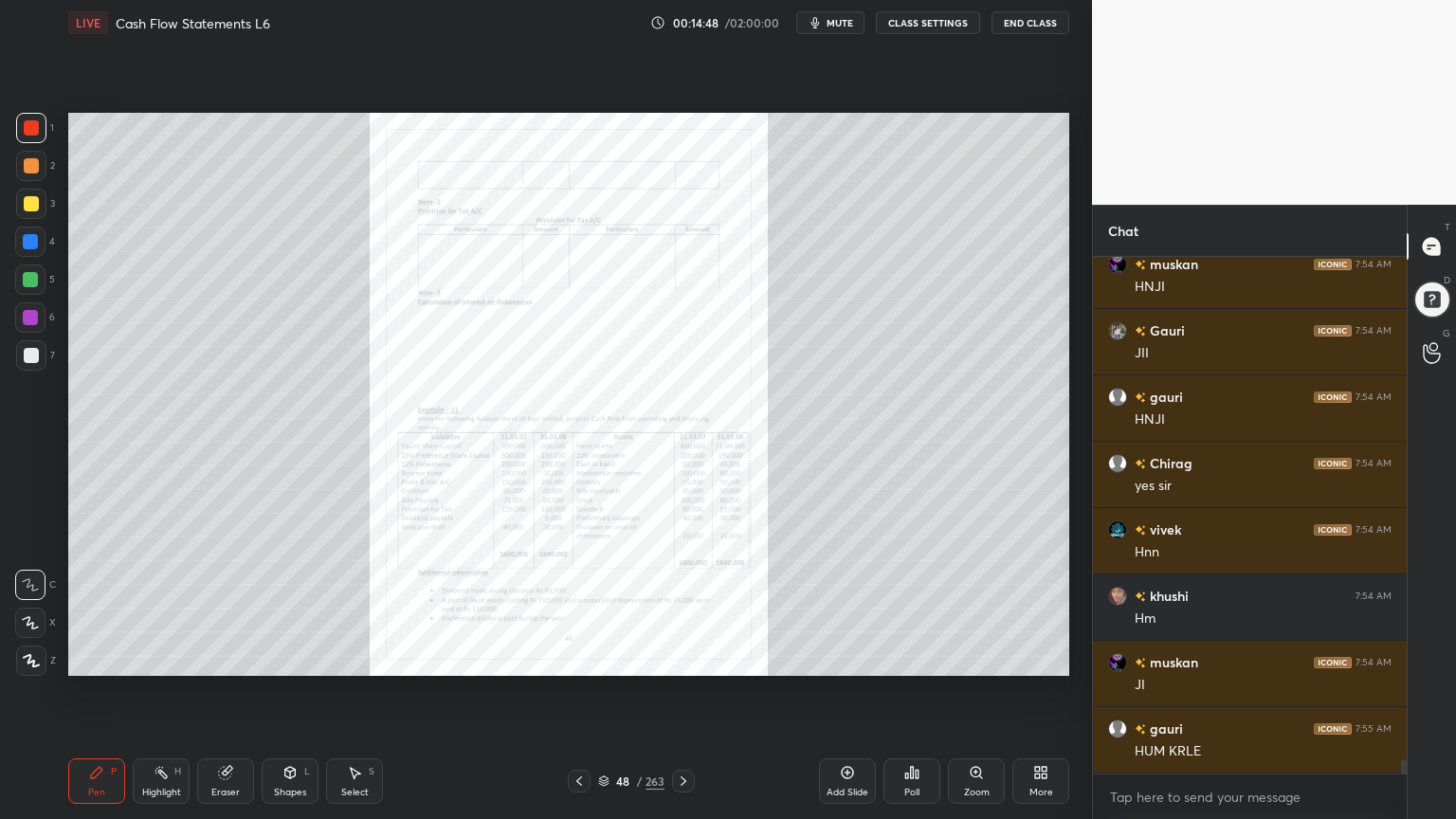 scroll, scrollTop: 18051, scrollLeft: 0, axis: vertical 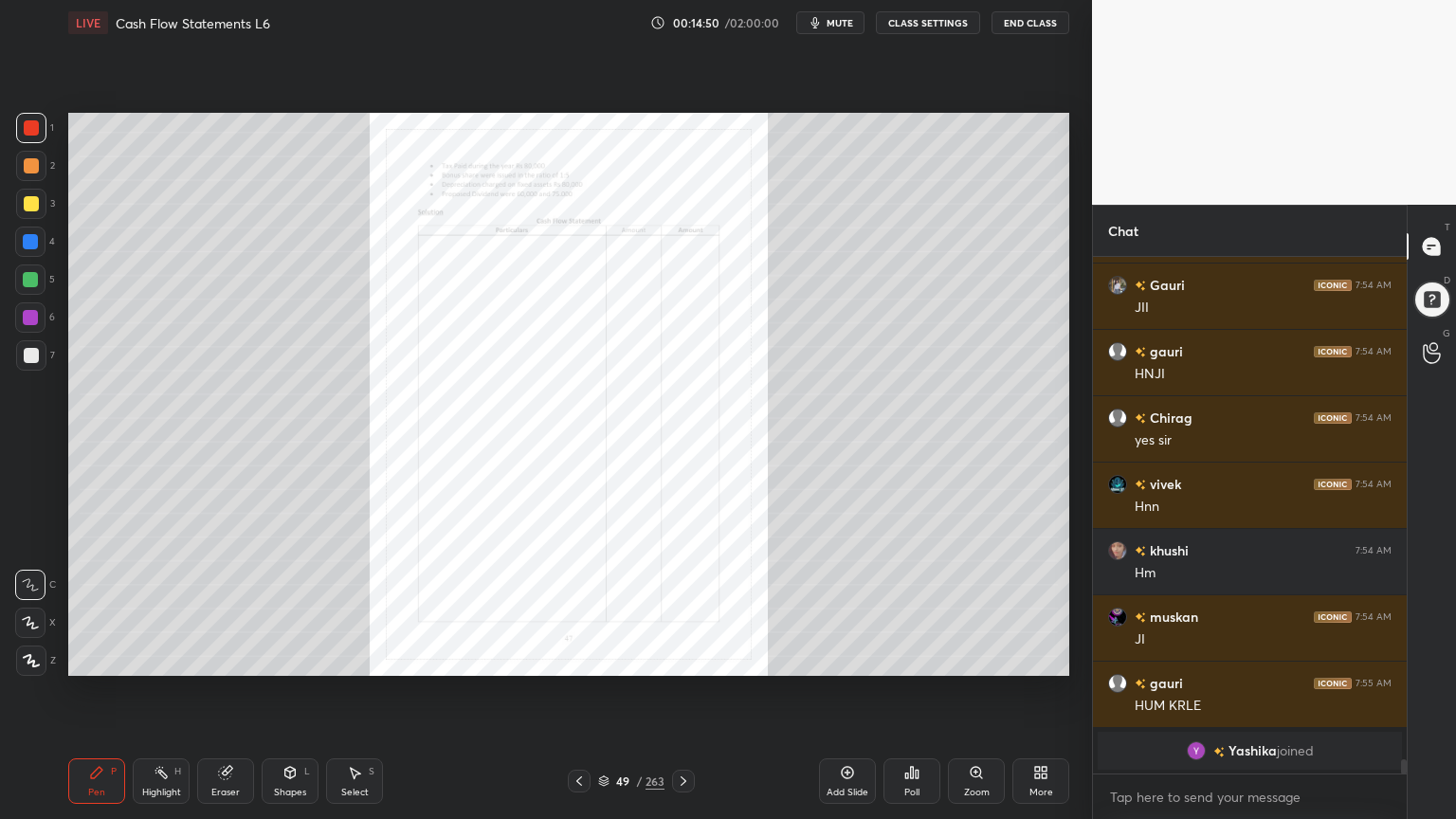 click on "Add Slide" at bounding box center (847, 781) 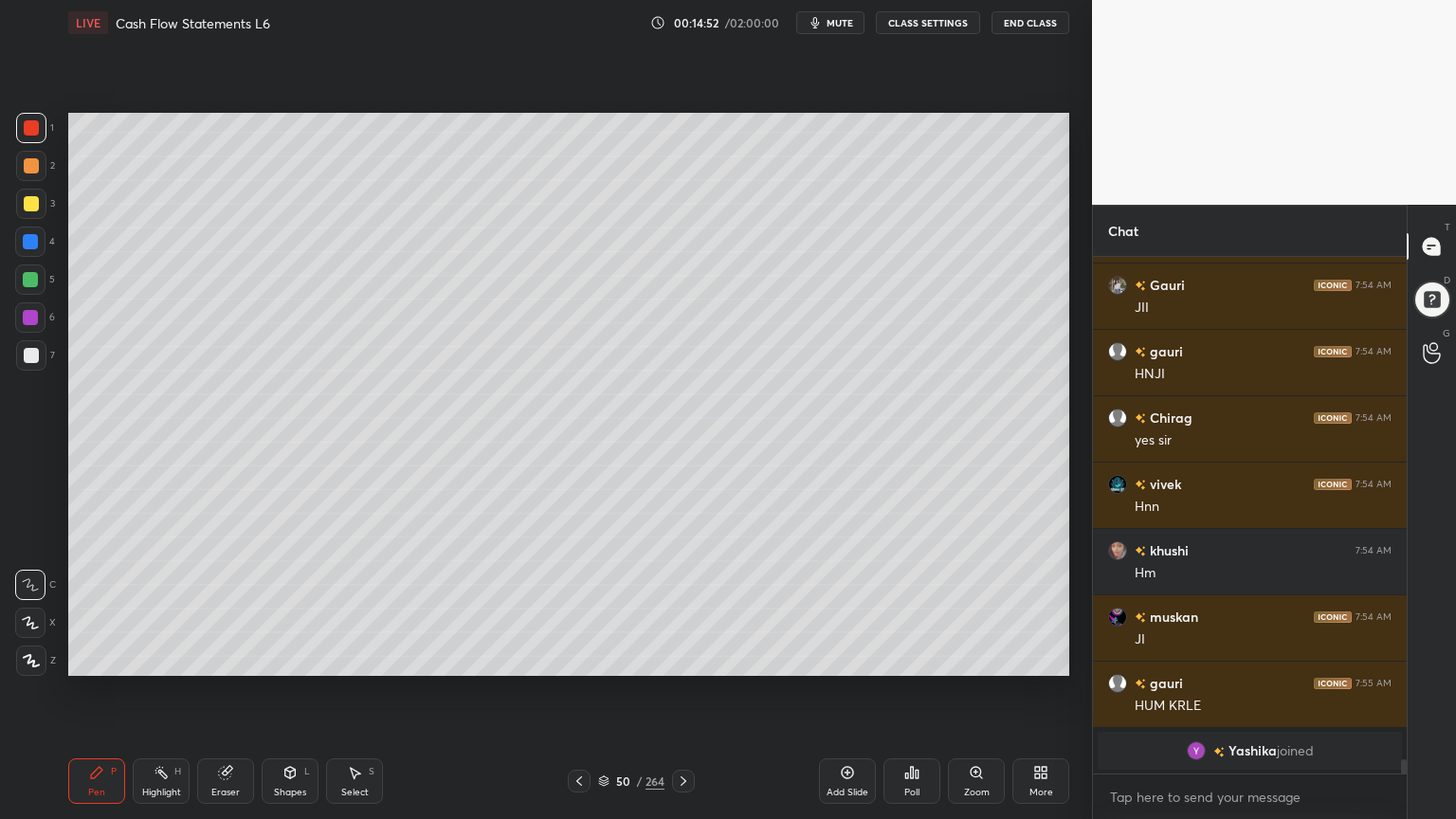click 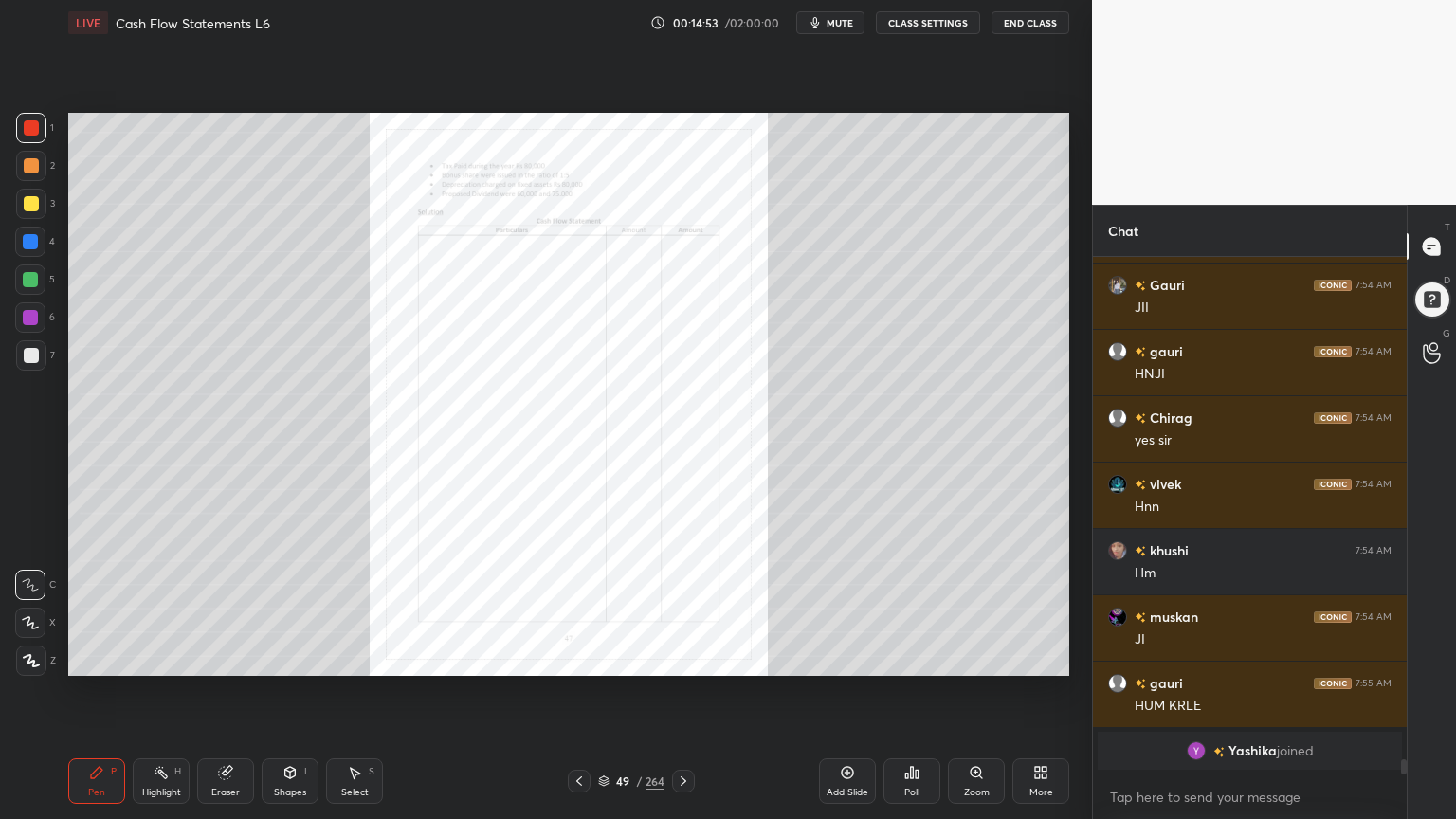 click on "More" at bounding box center [1041, 781] 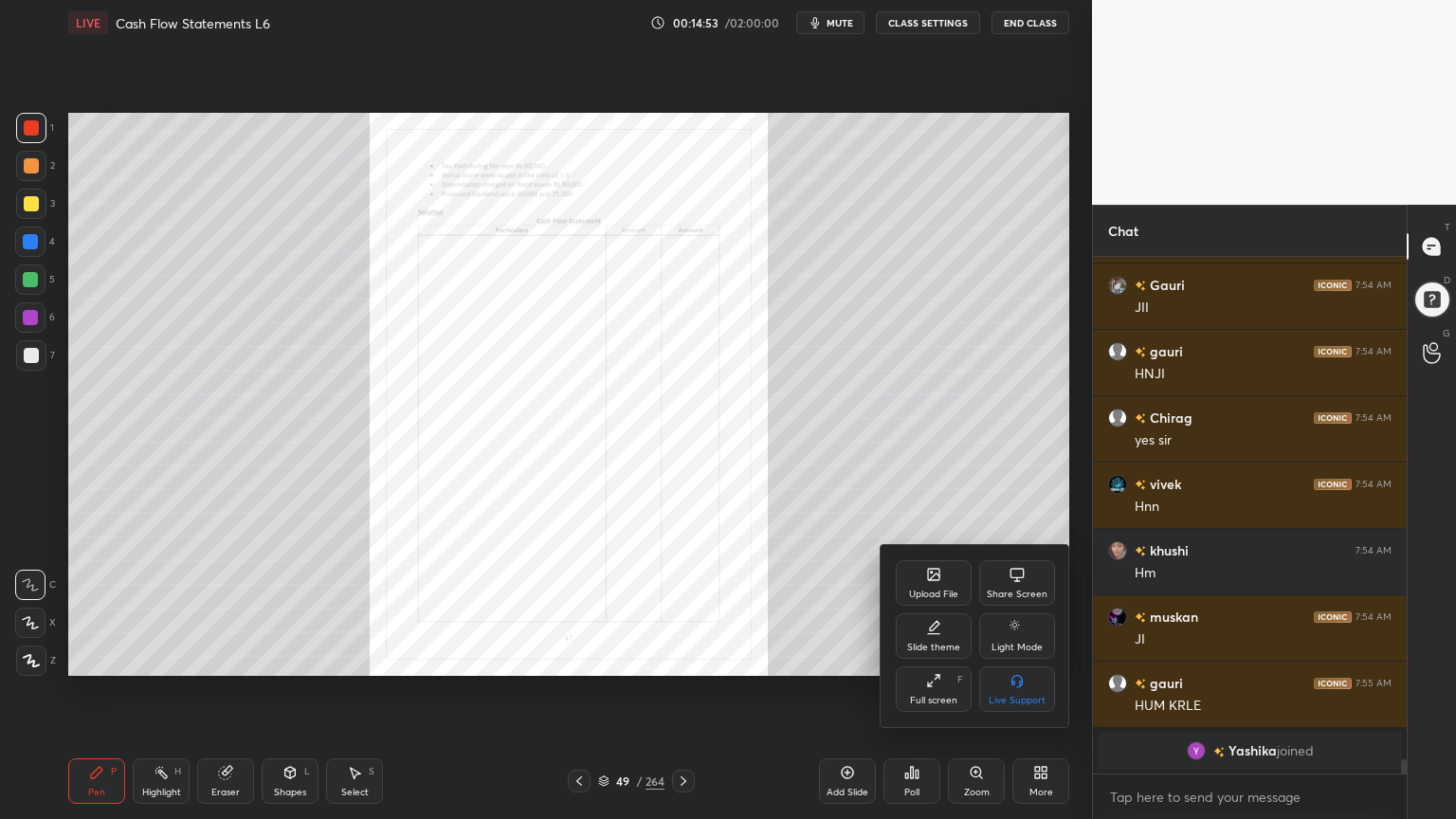 click on "Slide theme" at bounding box center (934, 647) 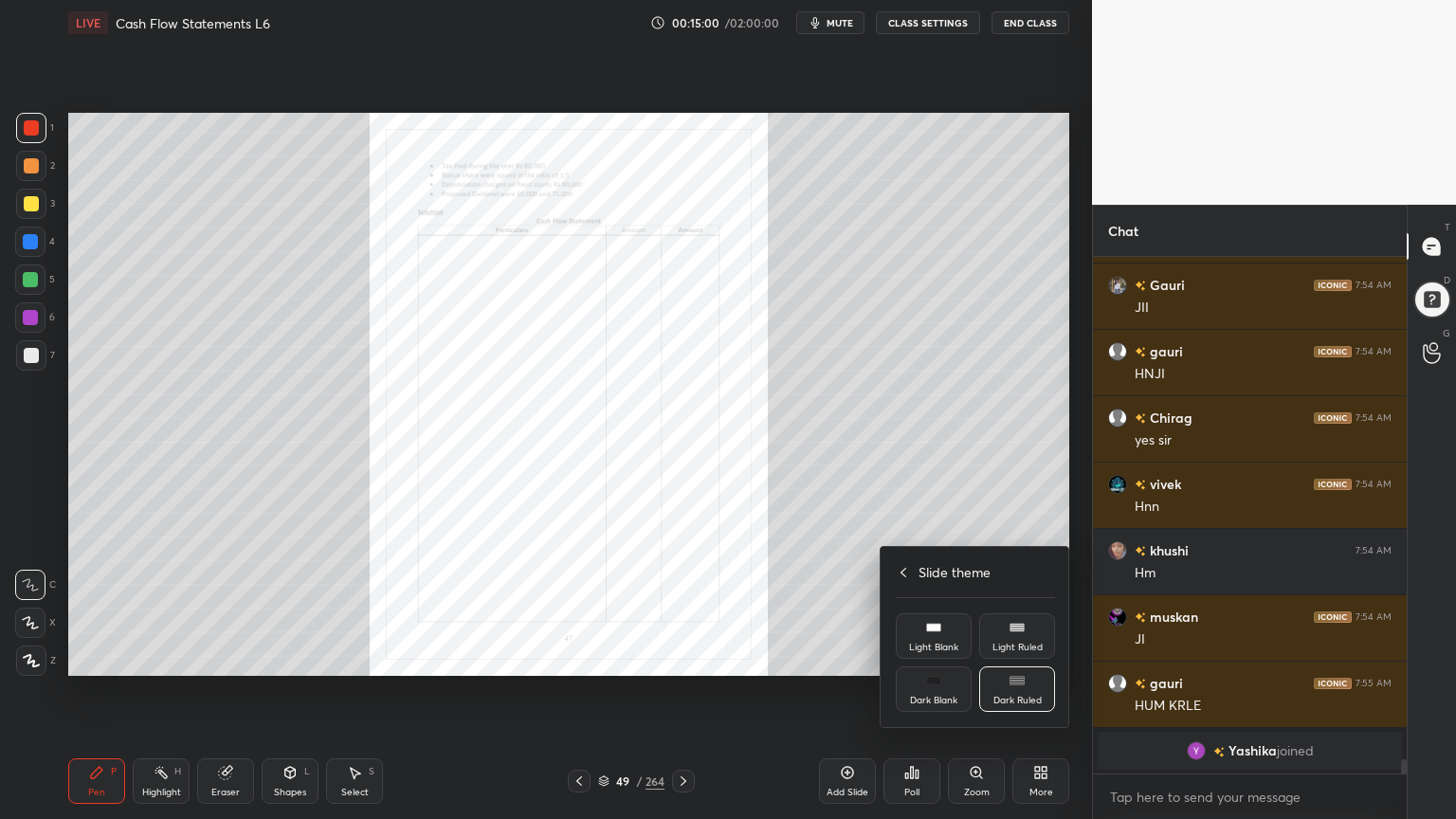 click on "Light Ruled" at bounding box center (1017, 636) 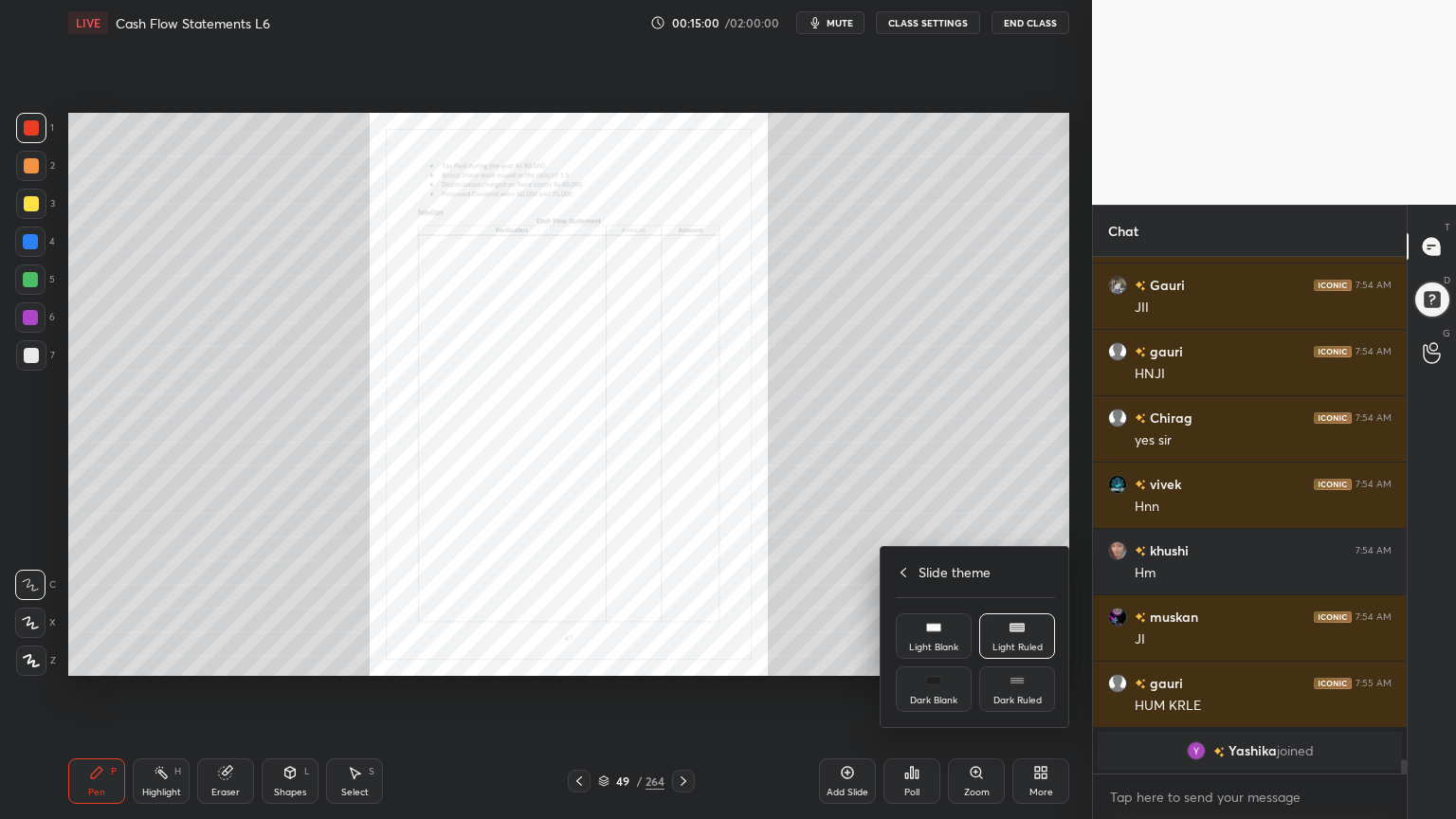 click at bounding box center (728, 410) 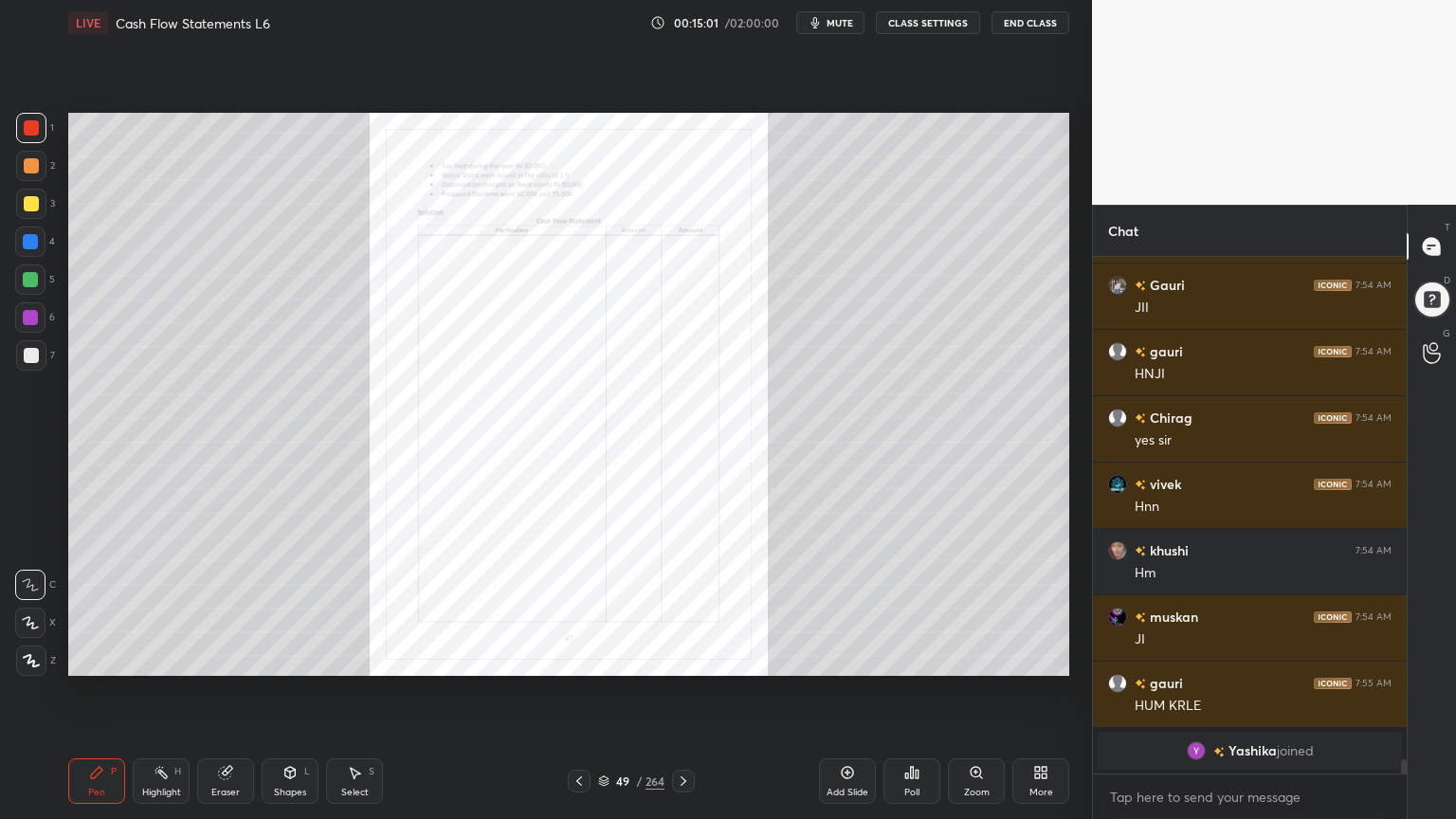 click on "Add Slide" at bounding box center [847, 781] 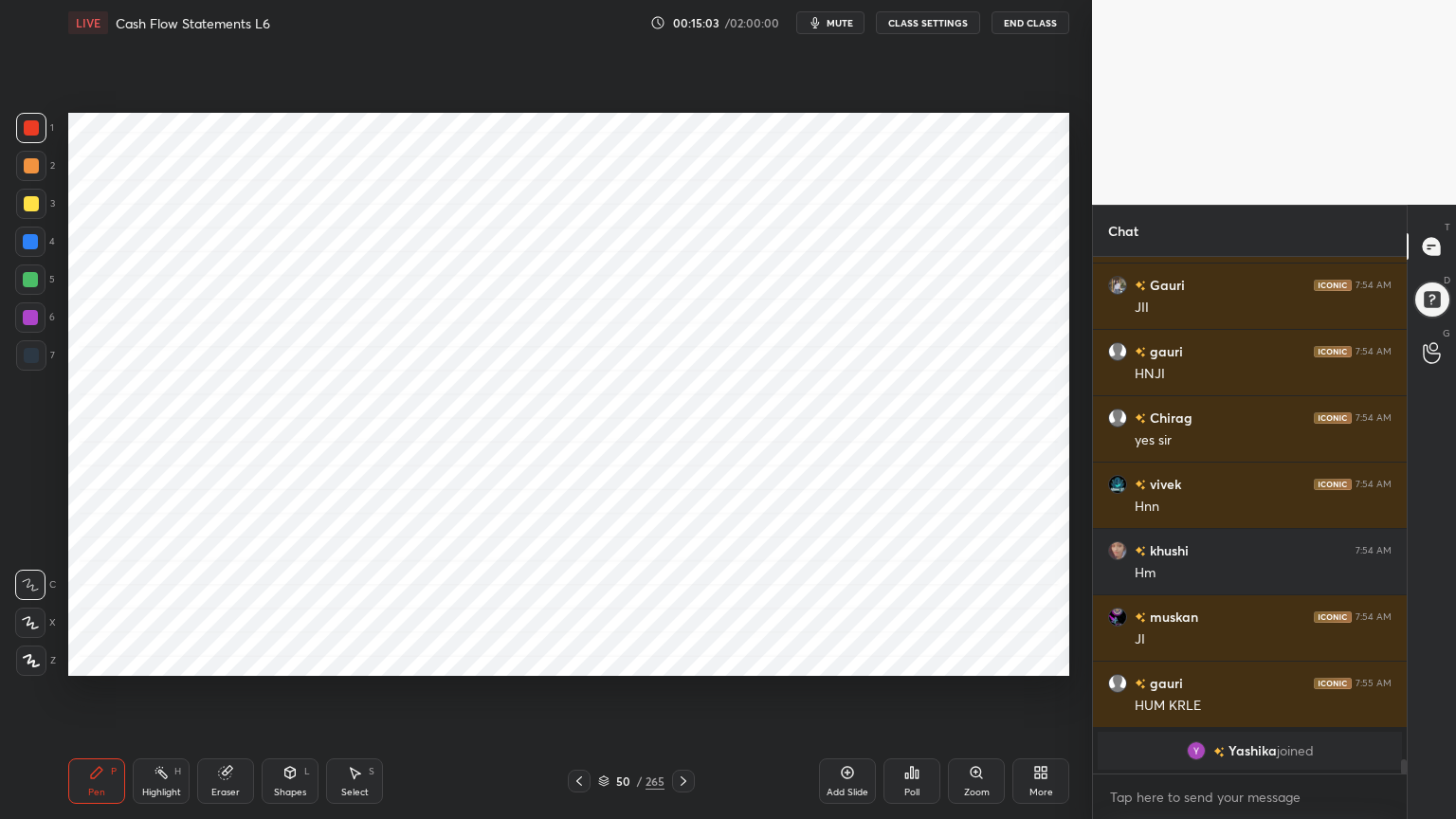 click at bounding box center [30, 242] 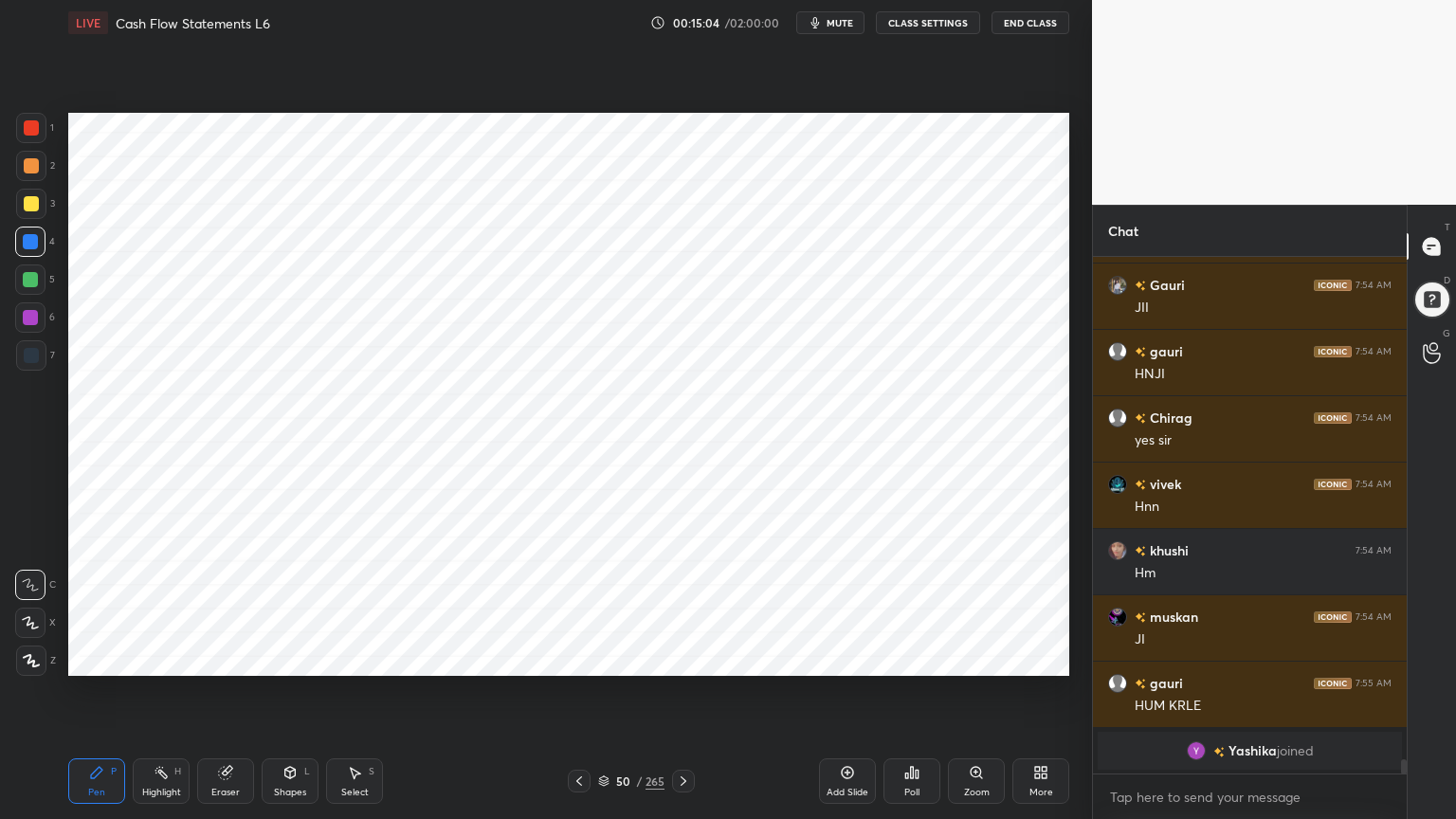 click 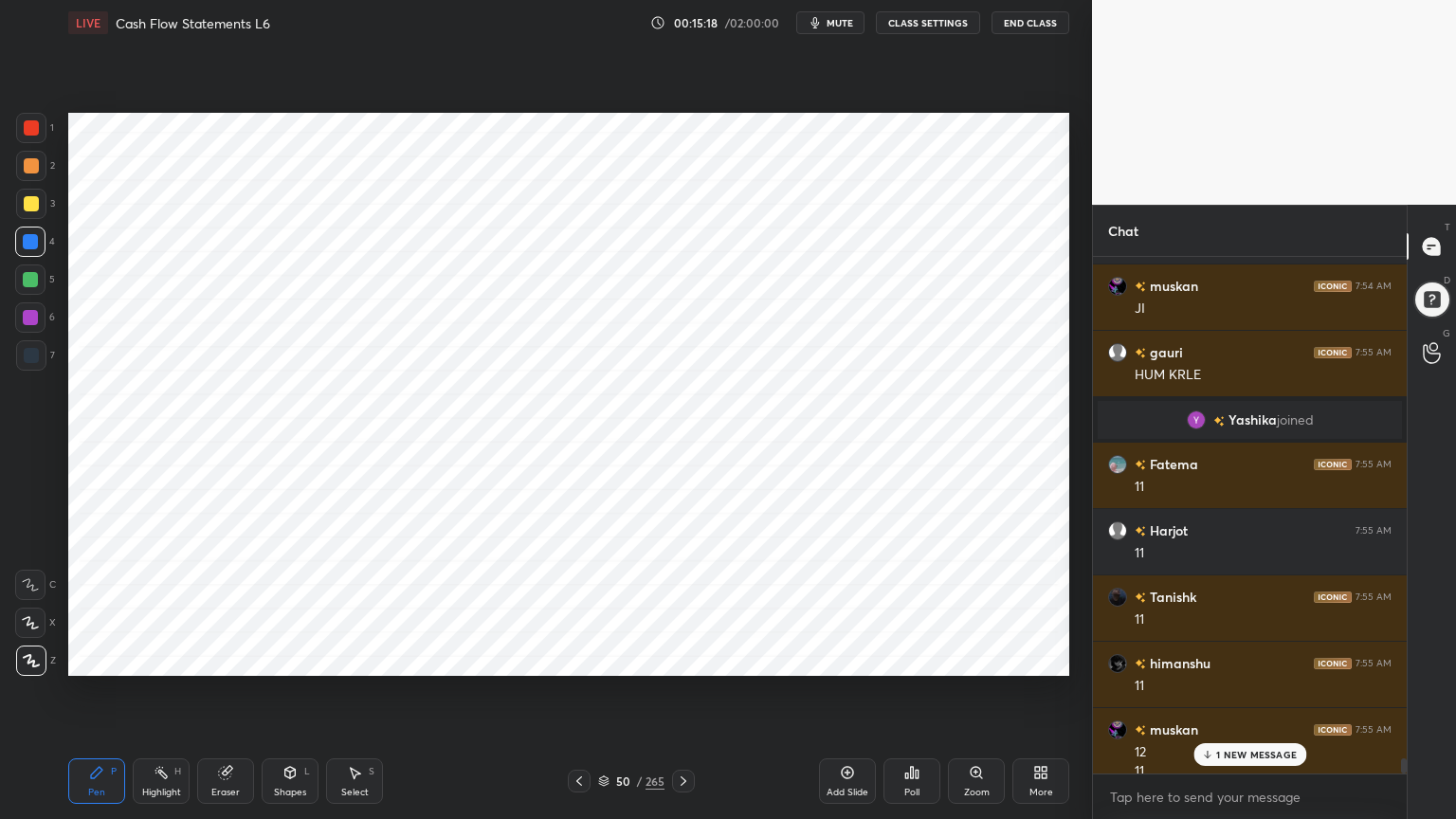 scroll, scrollTop: 16968, scrollLeft: 0, axis: vertical 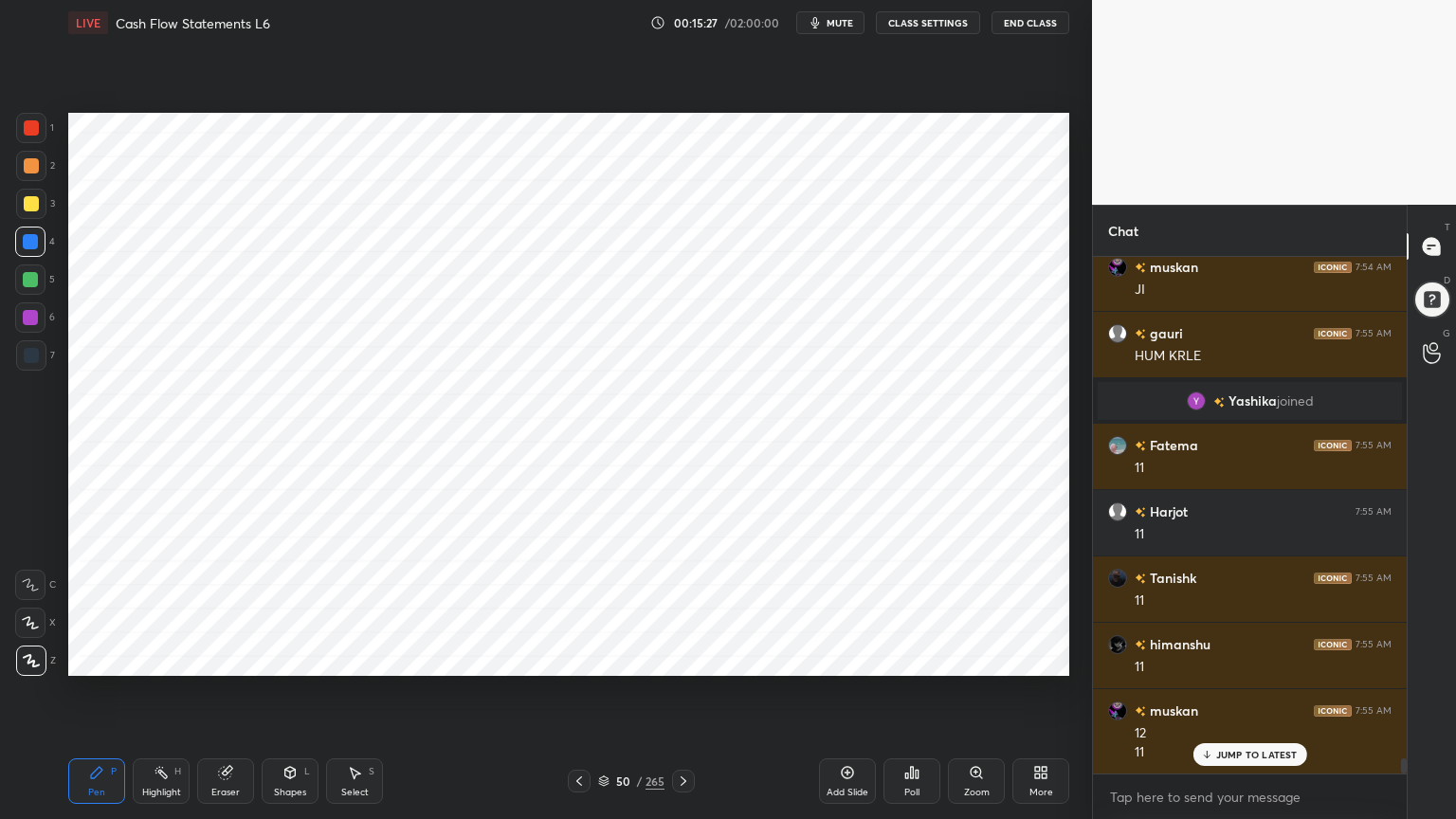 click on "Shapes" at bounding box center (290, 792) 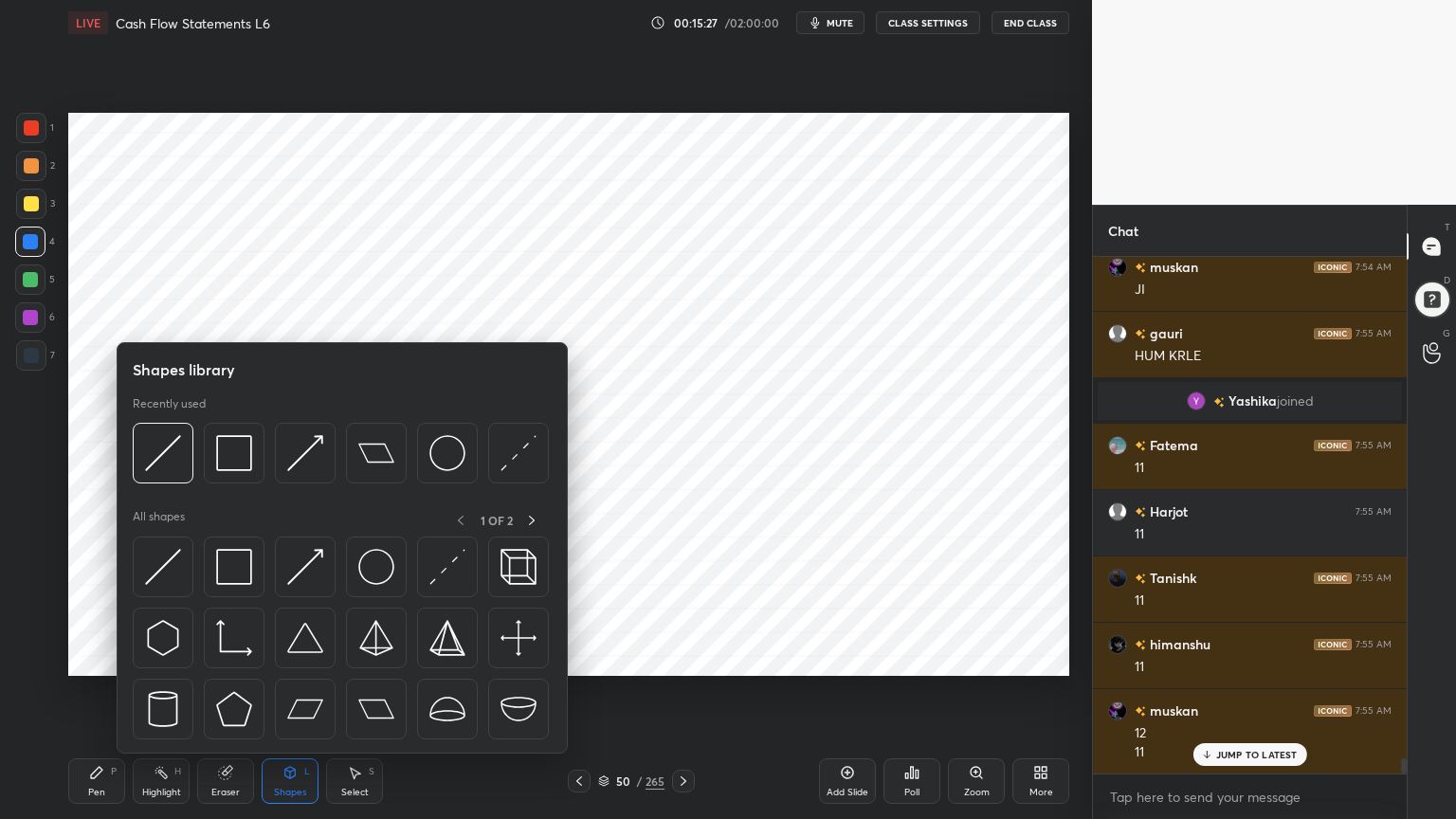 click on "Shapes" at bounding box center [290, 792] 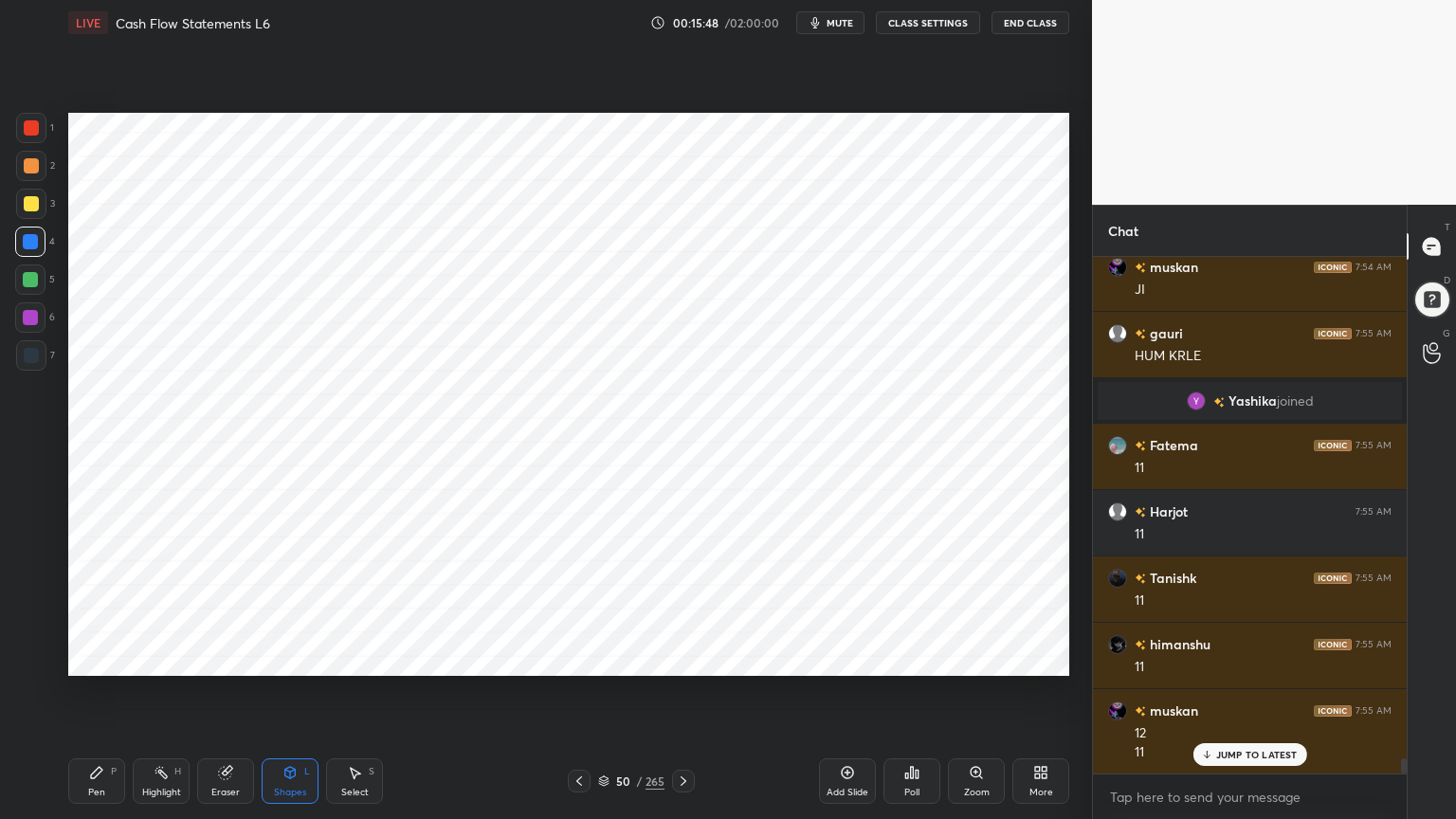 click on "Pen P" at bounding box center [97, 781] 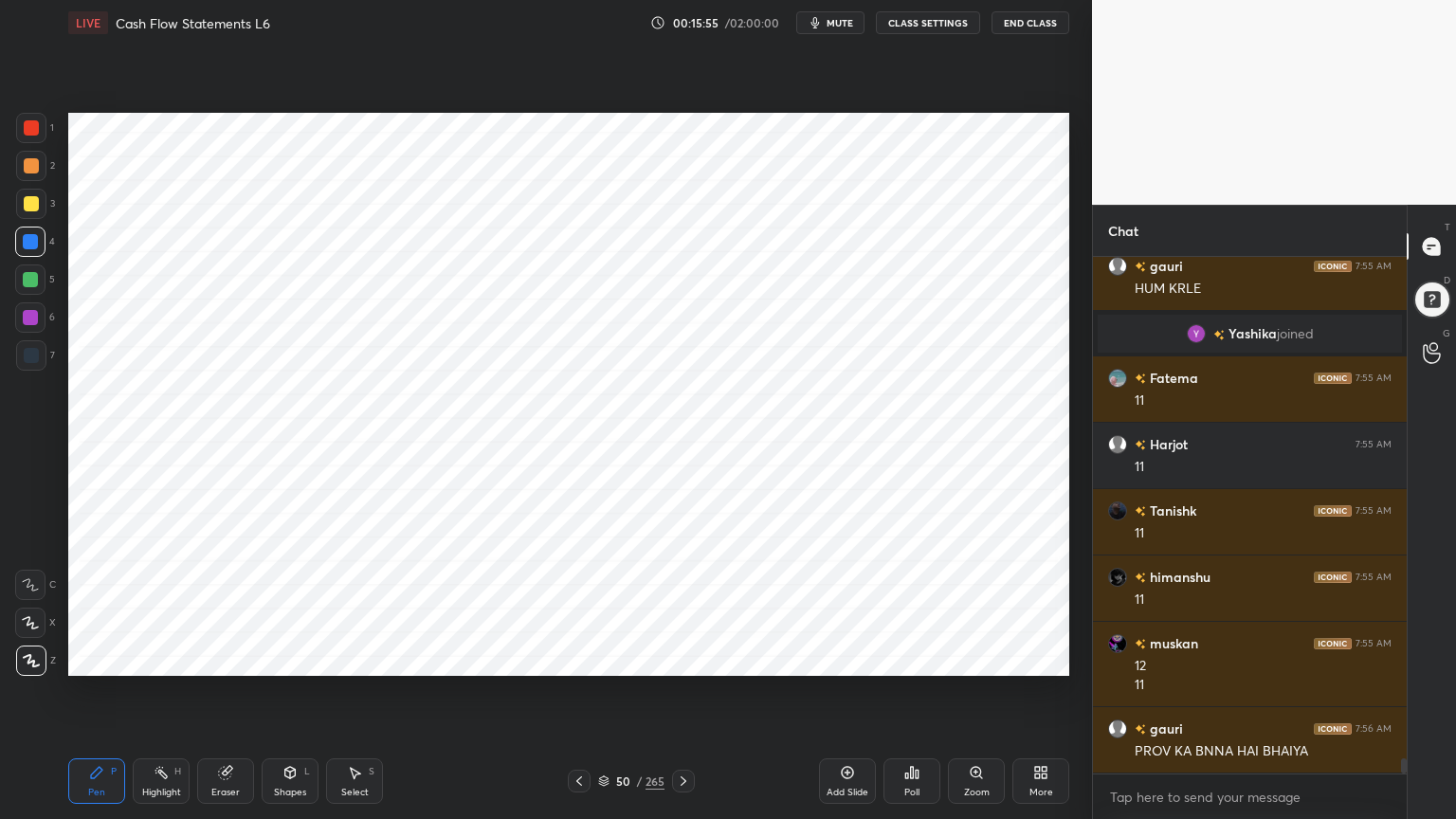 scroll, scrollTop: 17100, scrollLeft: 0, axis: vertical 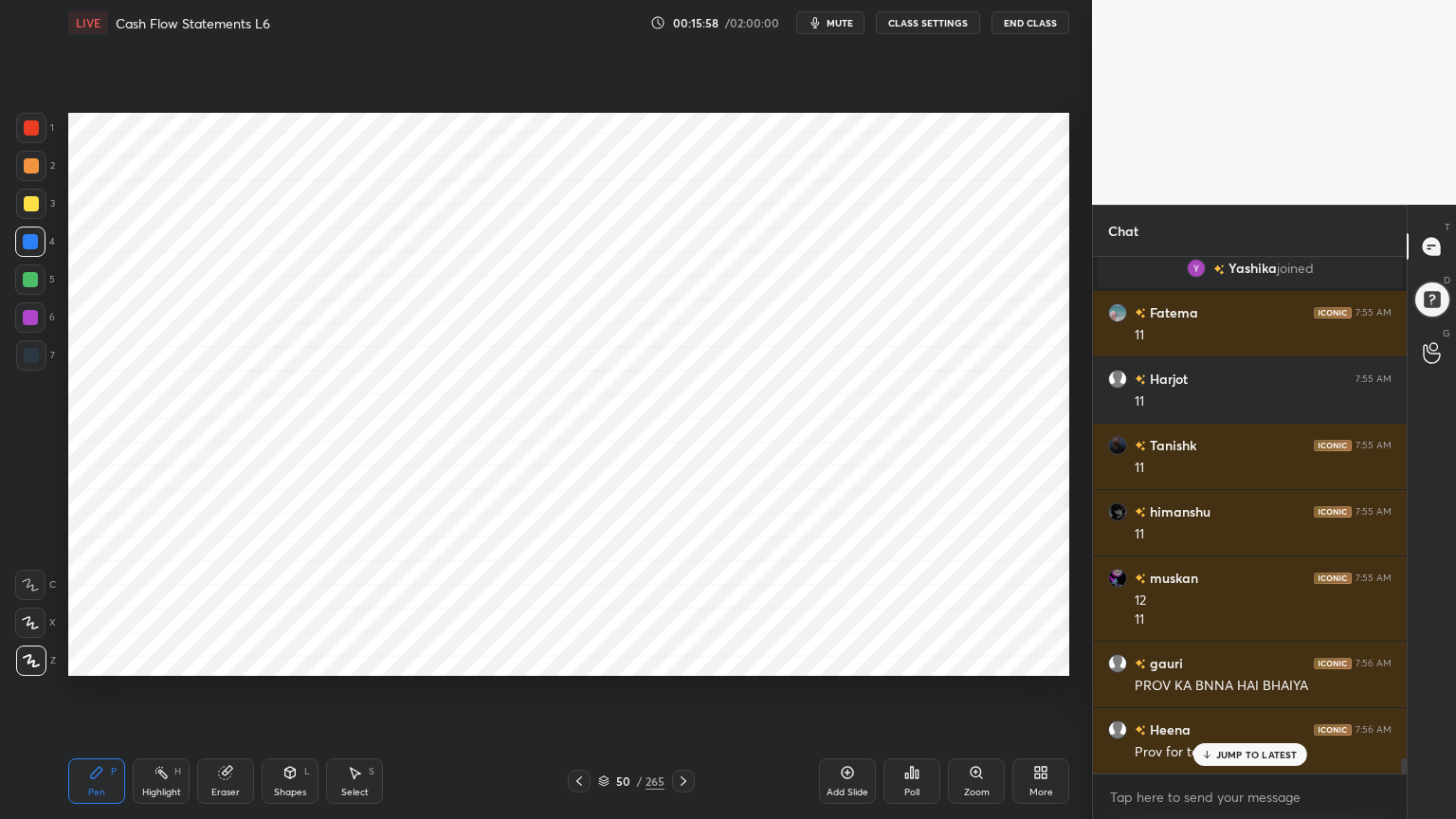 click on "Eraser" at bounding box center (226, 792) 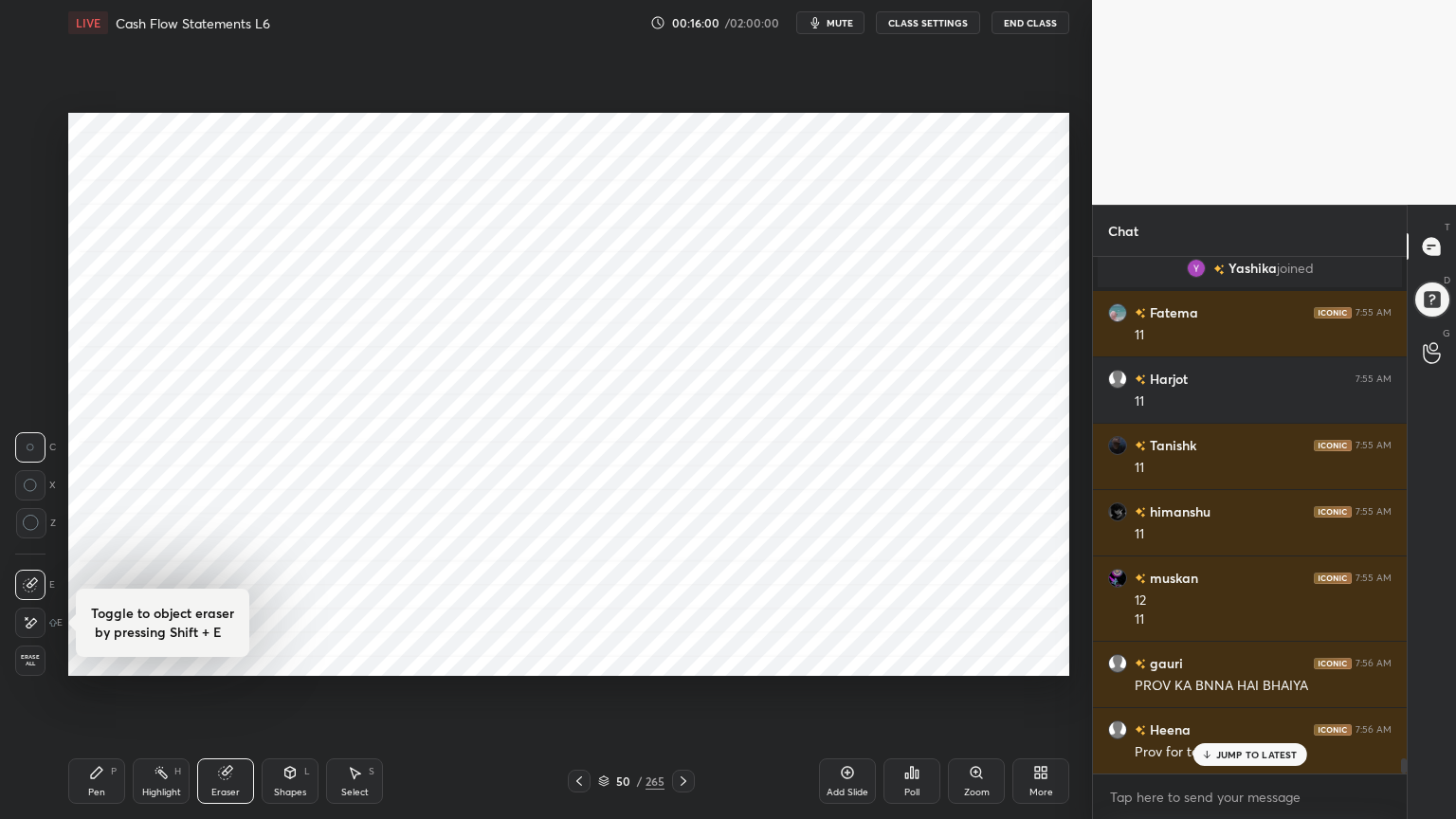 click on "Pen P" at bounding box center [97, 781] 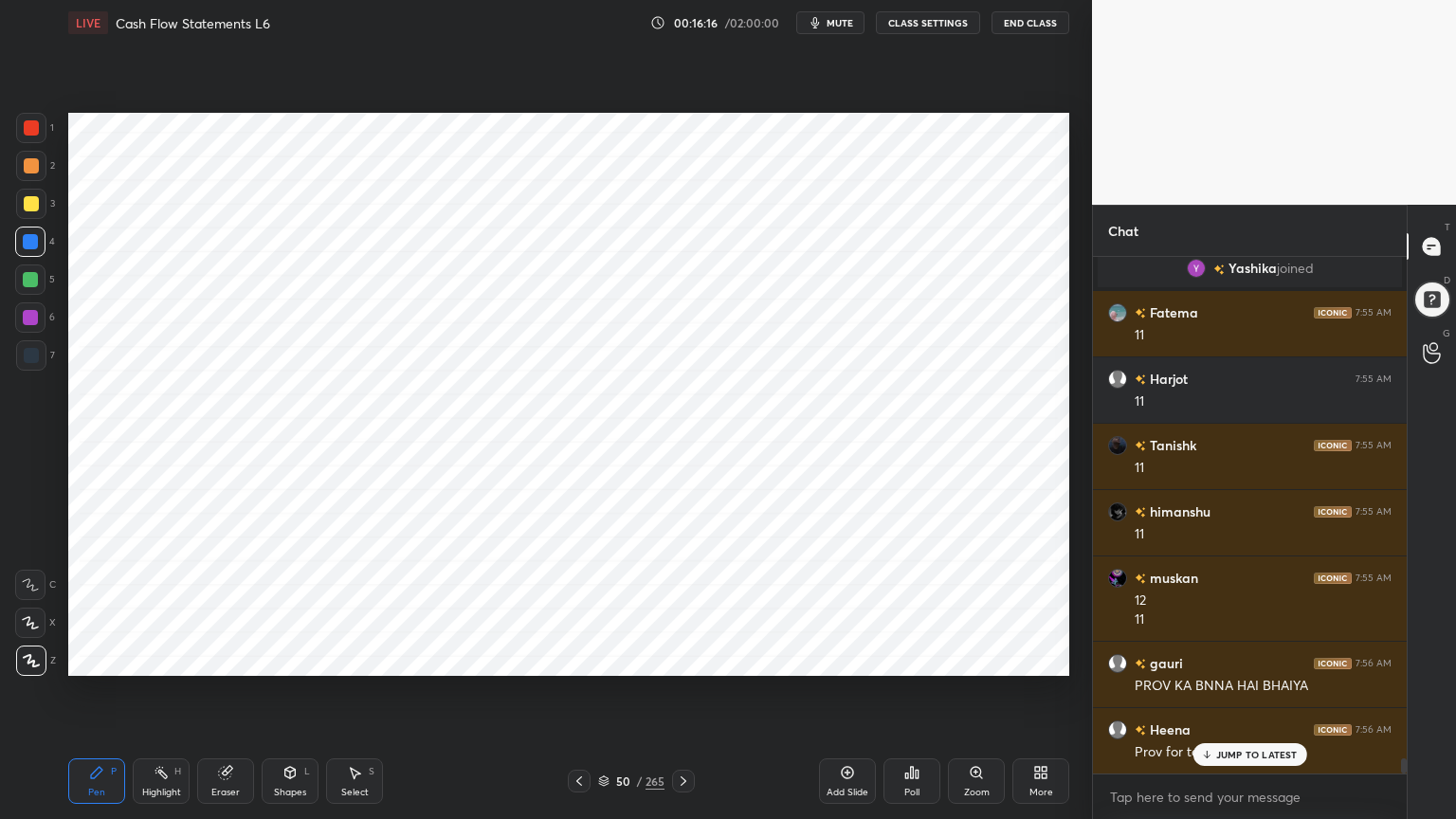 click on "Eraser" at bounding box center [226, 781] 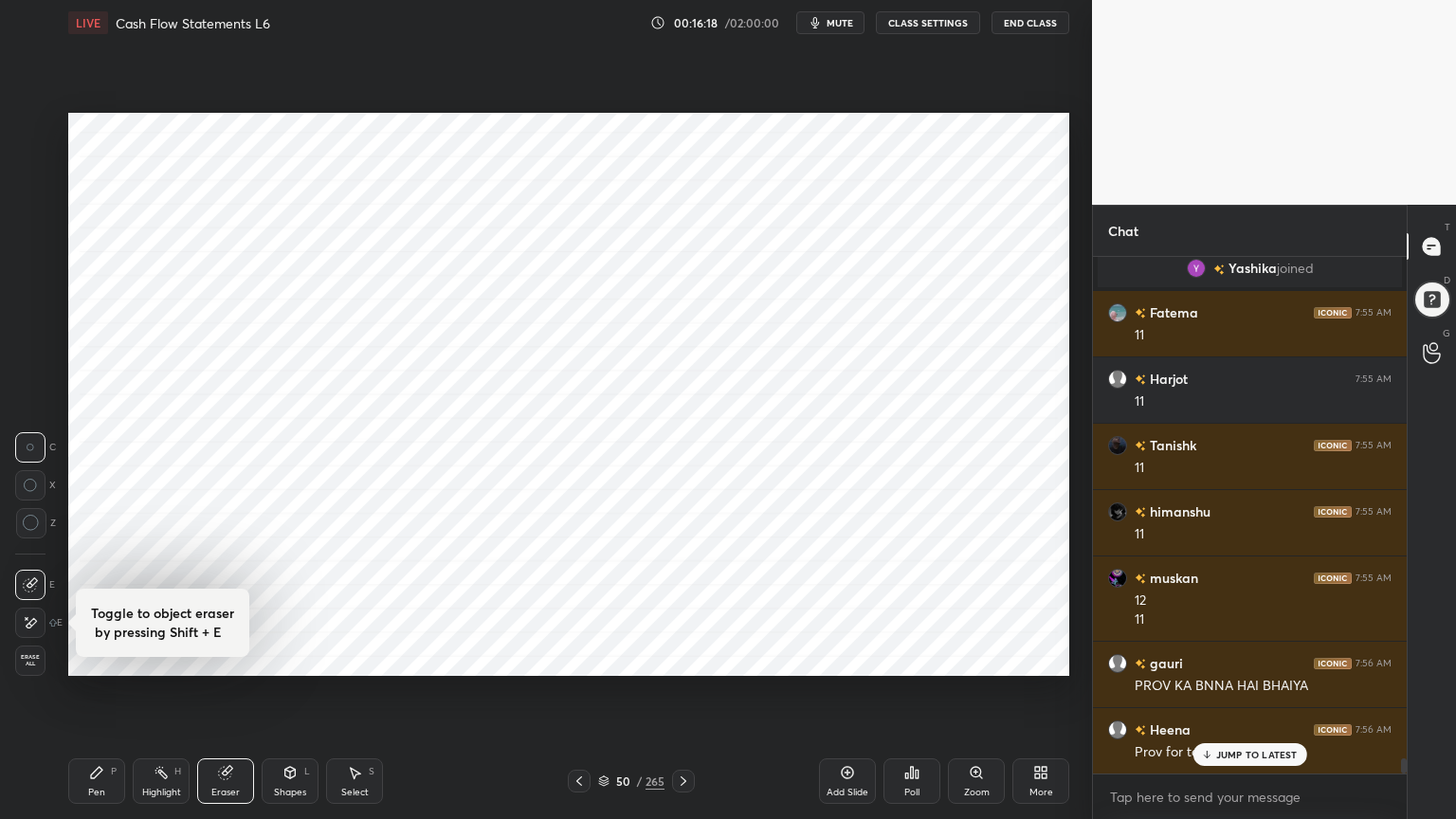 click on "Pen P" at bounding box center (97, 781) 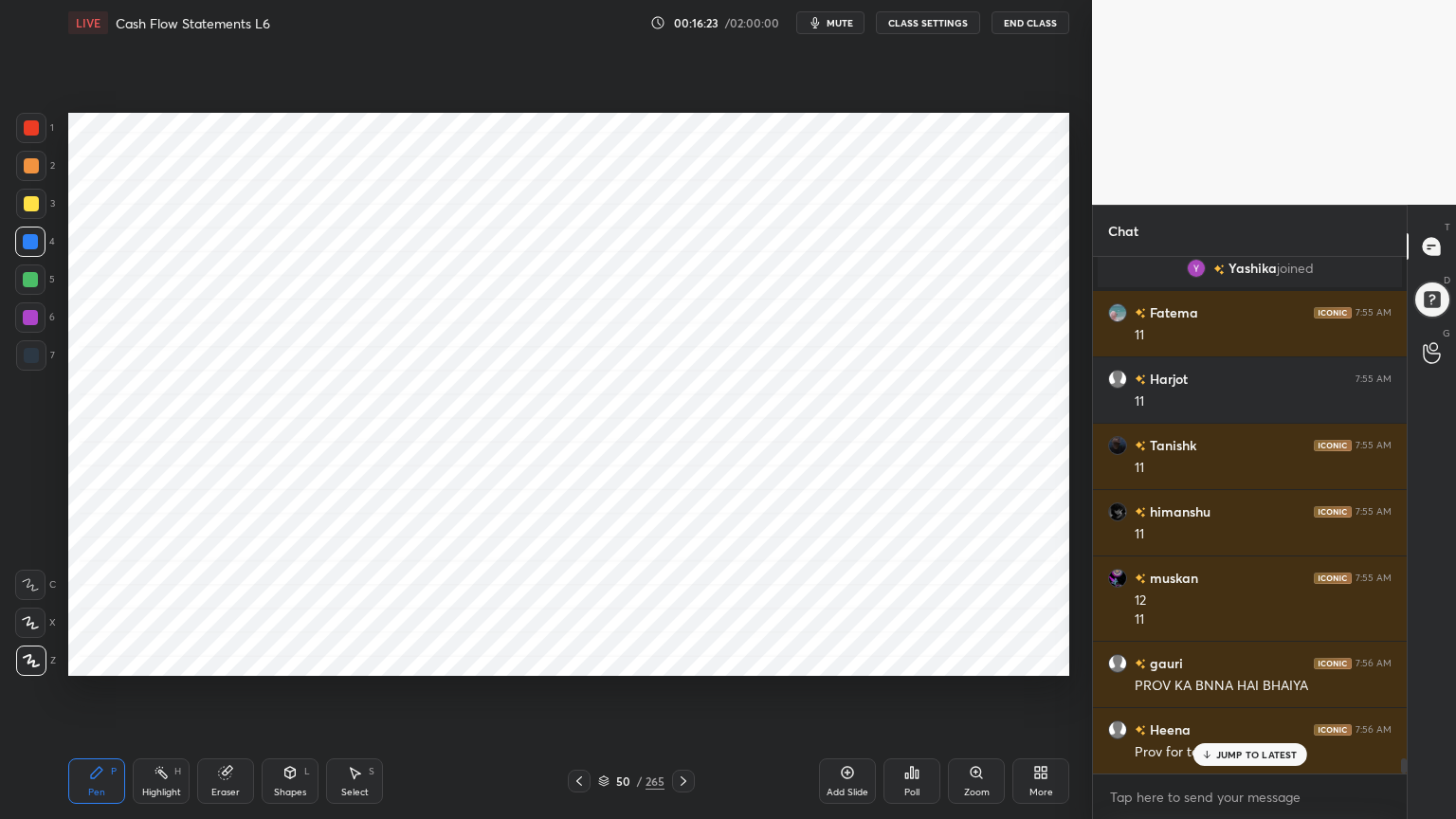scroll, scrollTop: 17146, scrollLeft: 0, axis: vertical 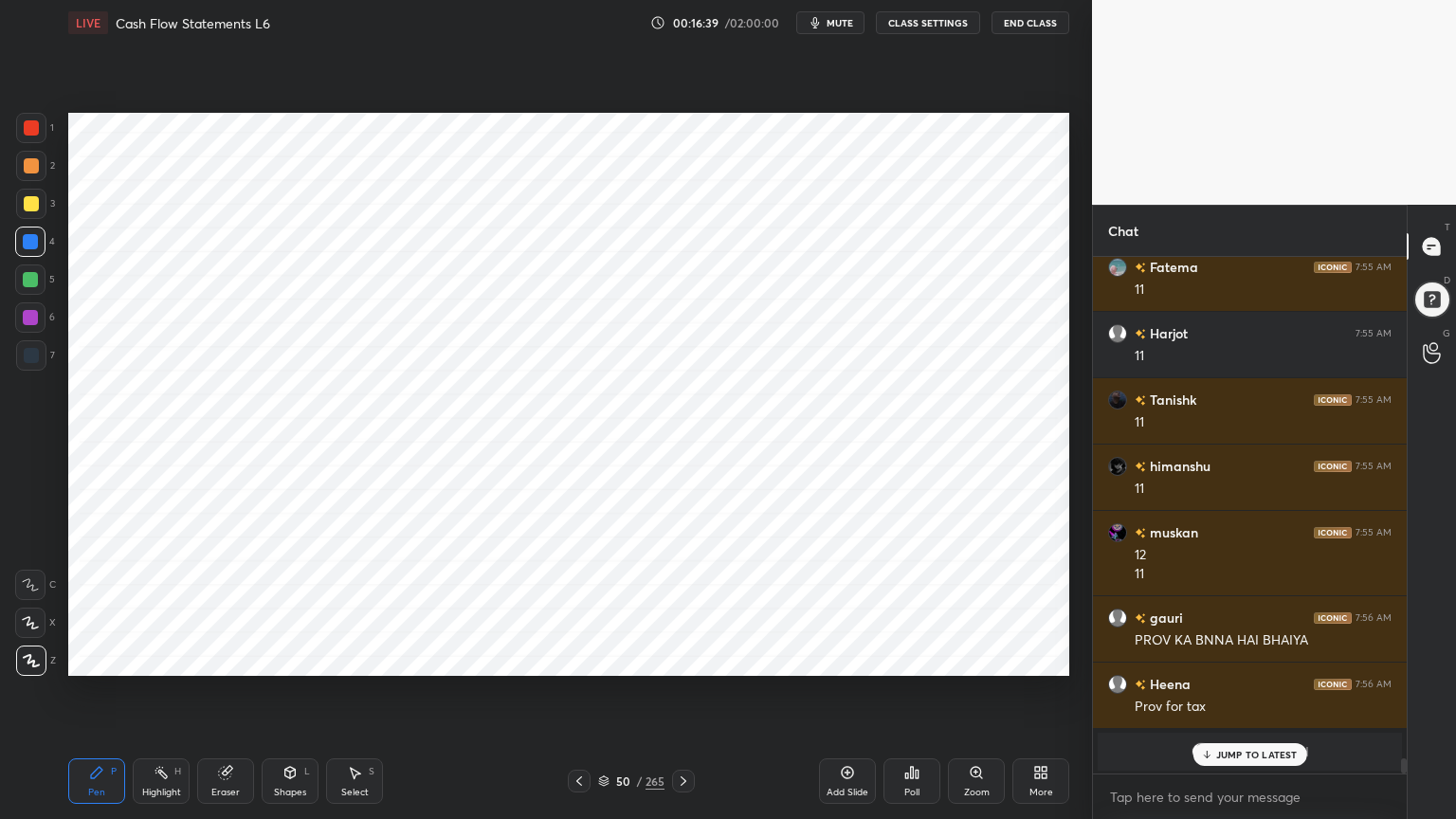 click at bounding box center [31, 355] 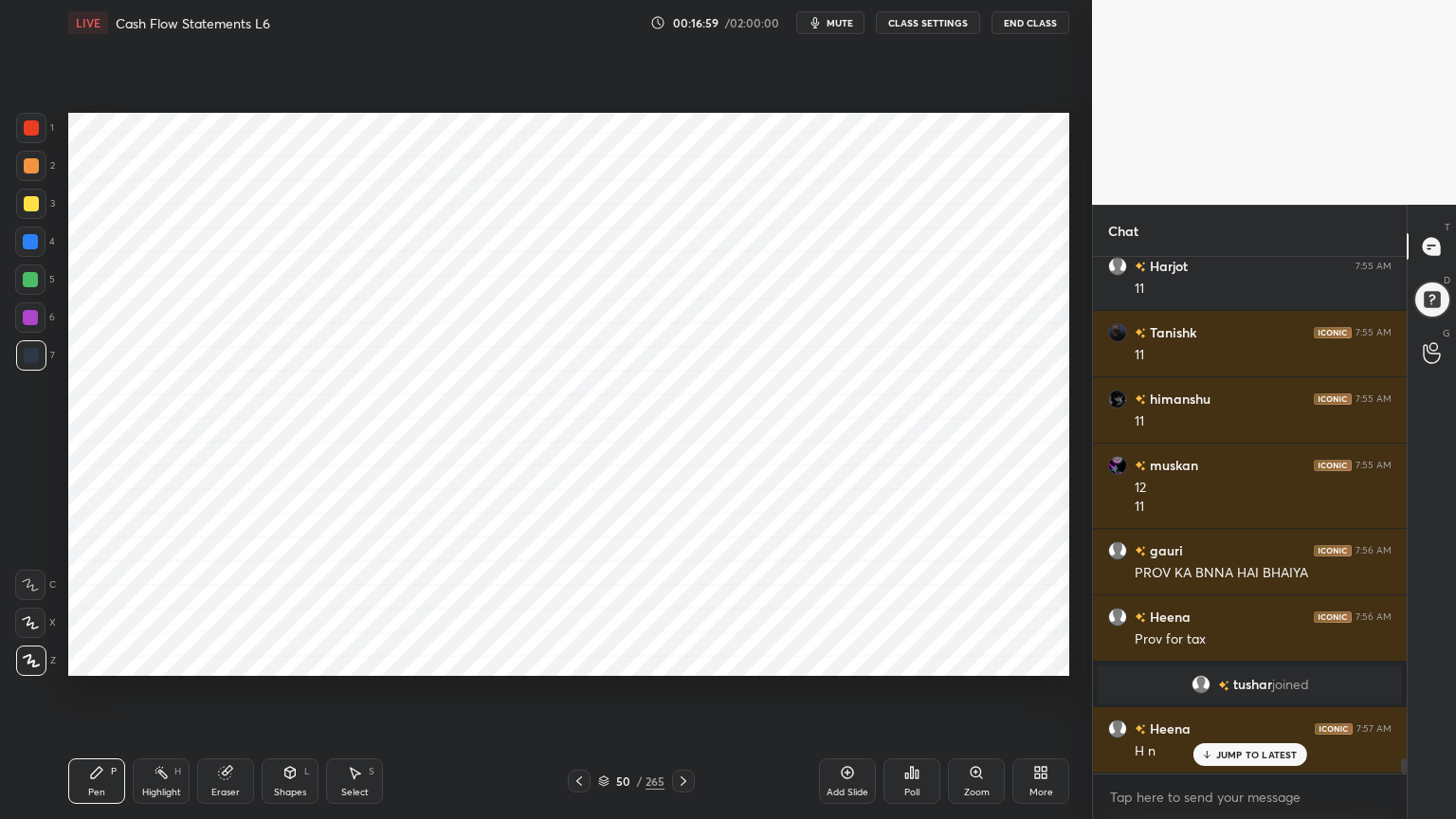 scroll, scrollTop: 17279, scrollLeft: 0, axis: vertical 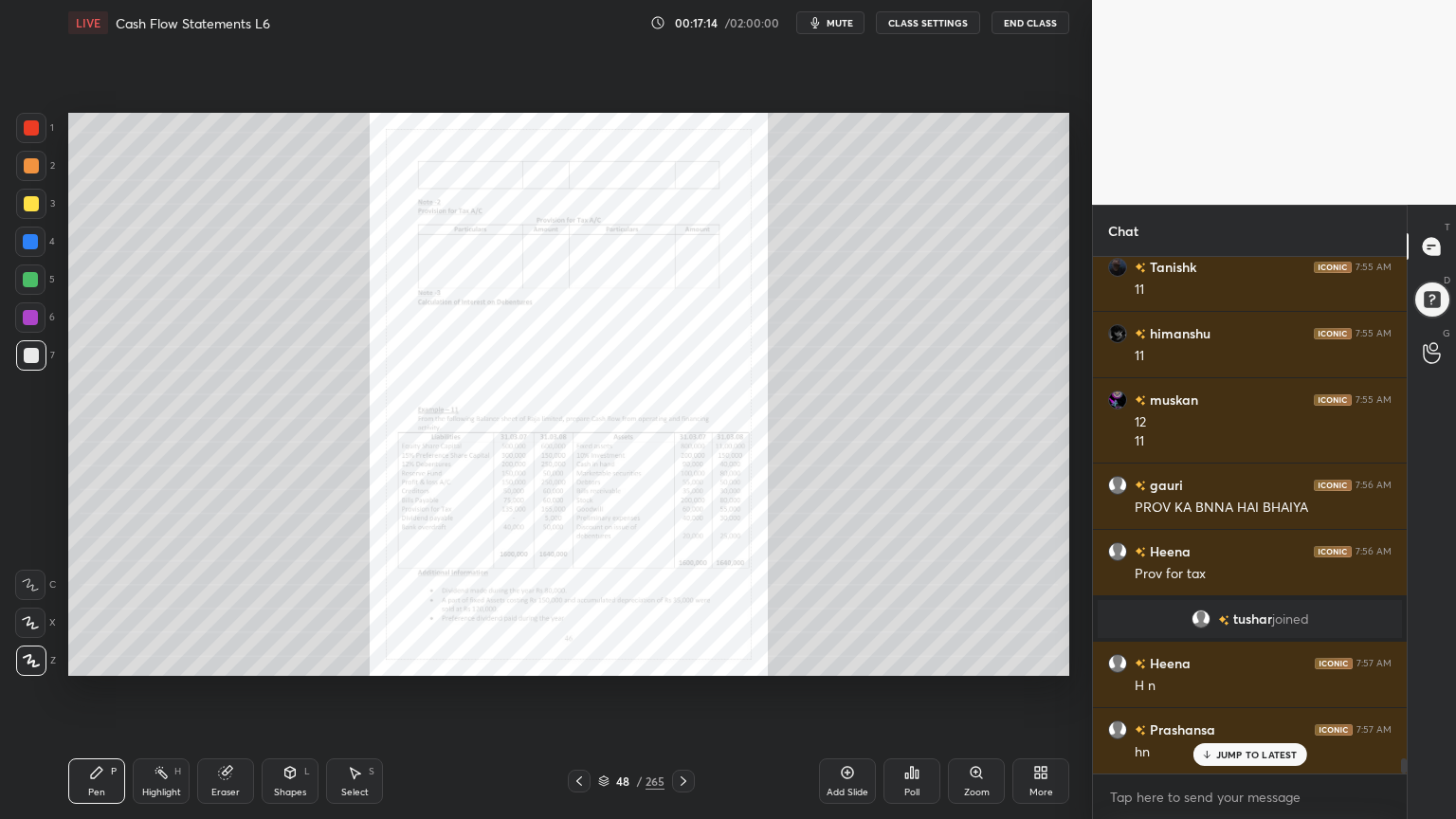 click 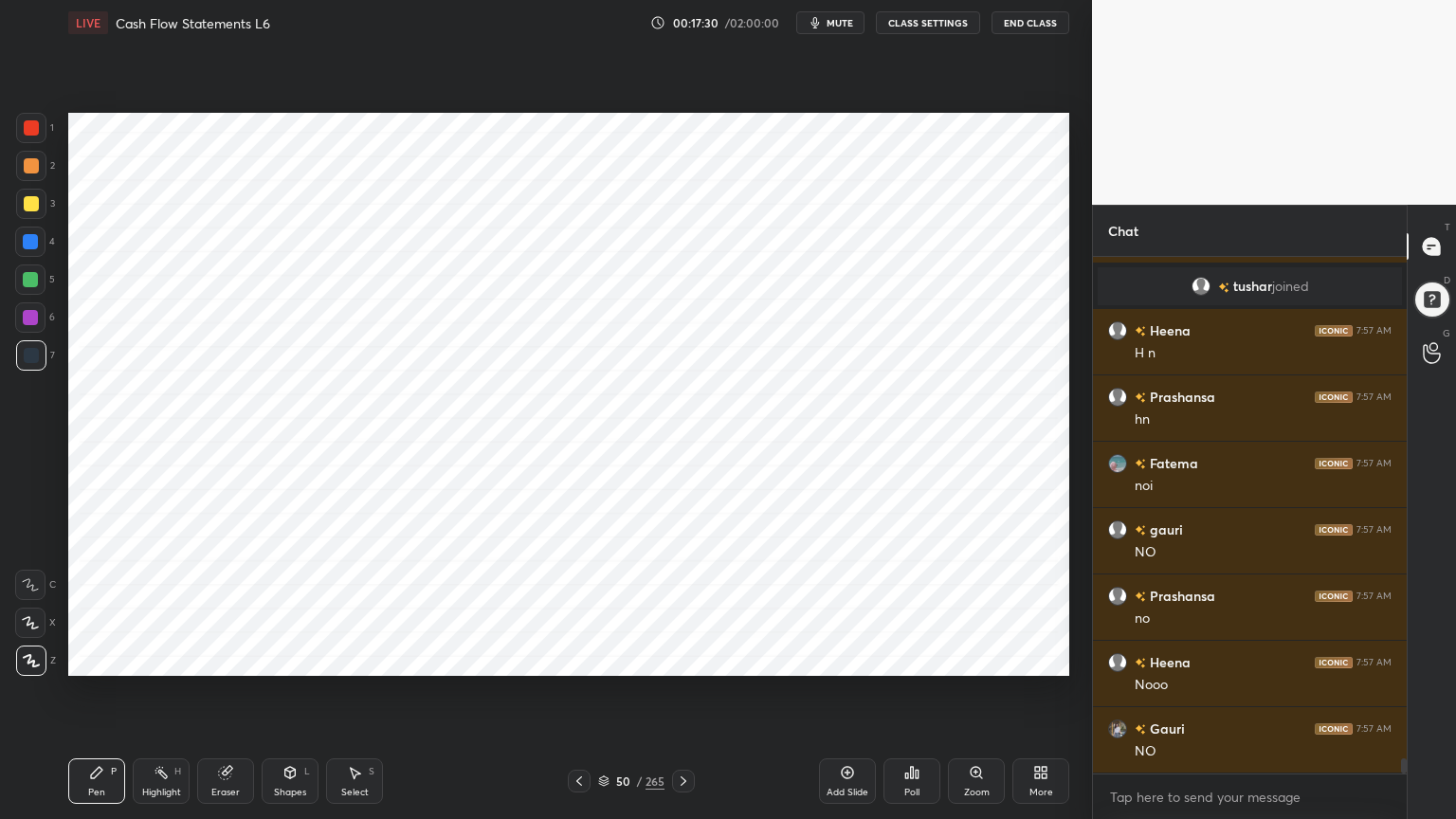 scroll, scrollTop: 17677, scrollLeft: 0, axis: vertical 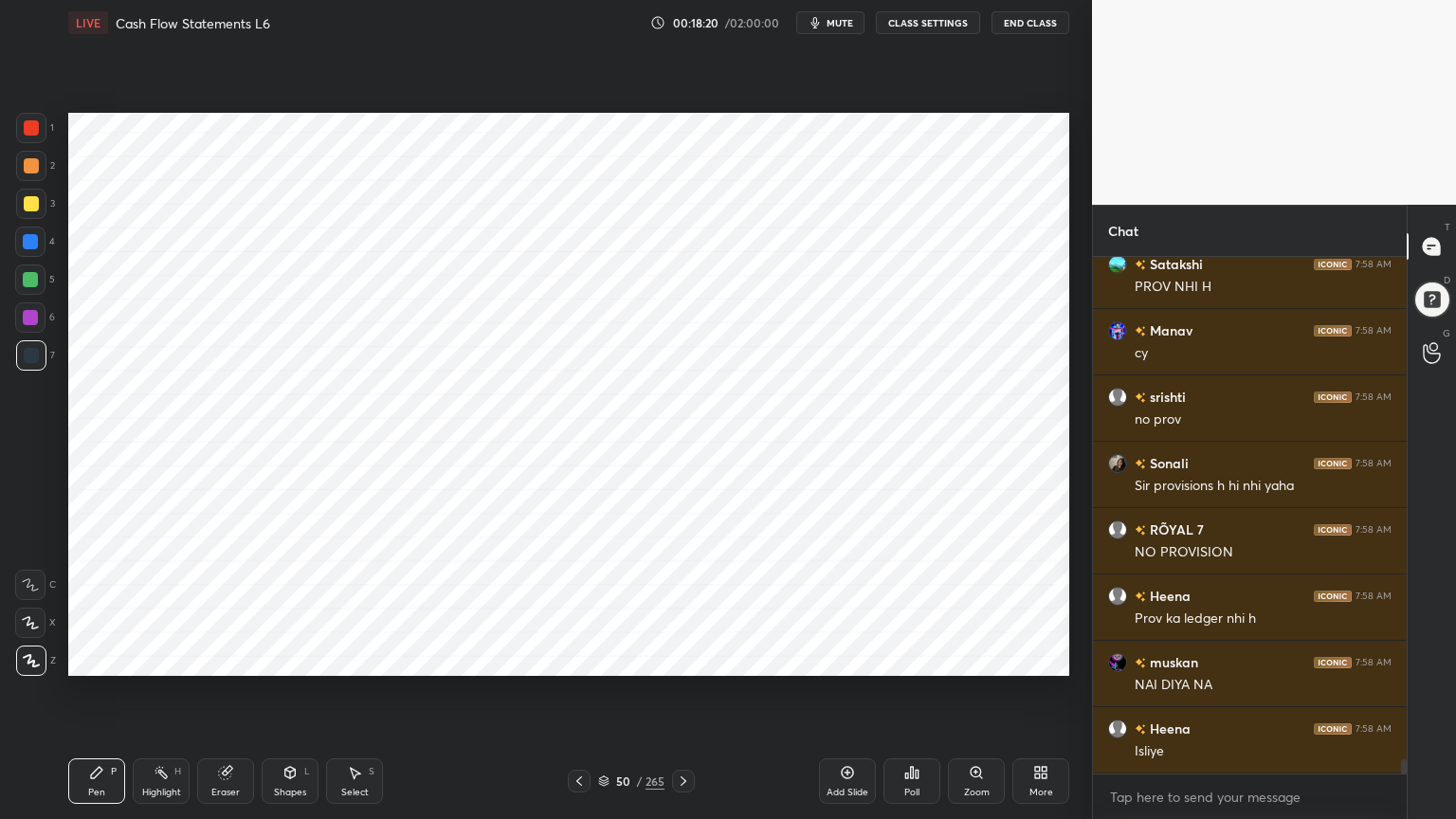 click at bounding box center [30, 318] 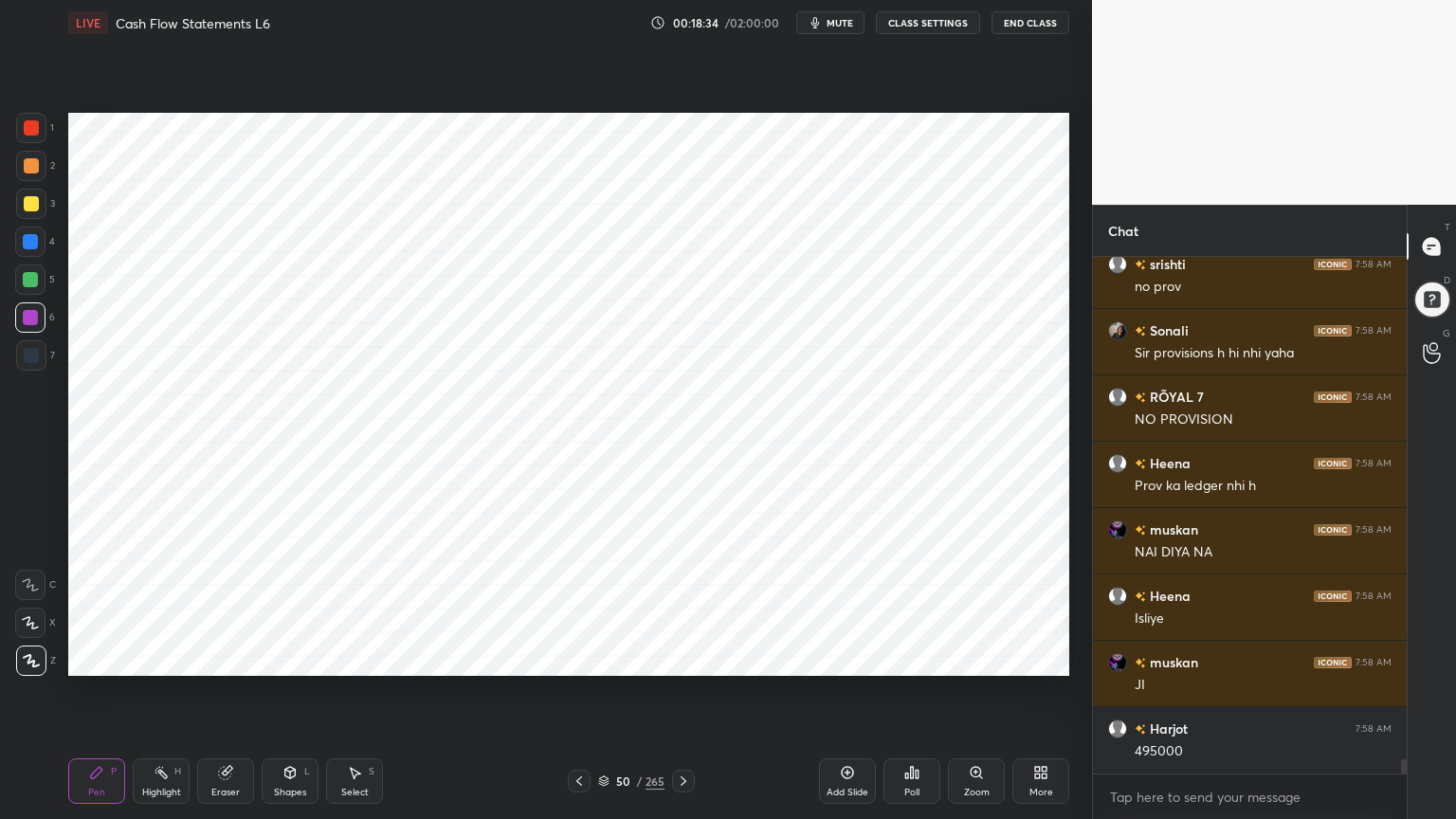 scroll, scrollTop: 18586, scrollLeft: 0, axis: vertical 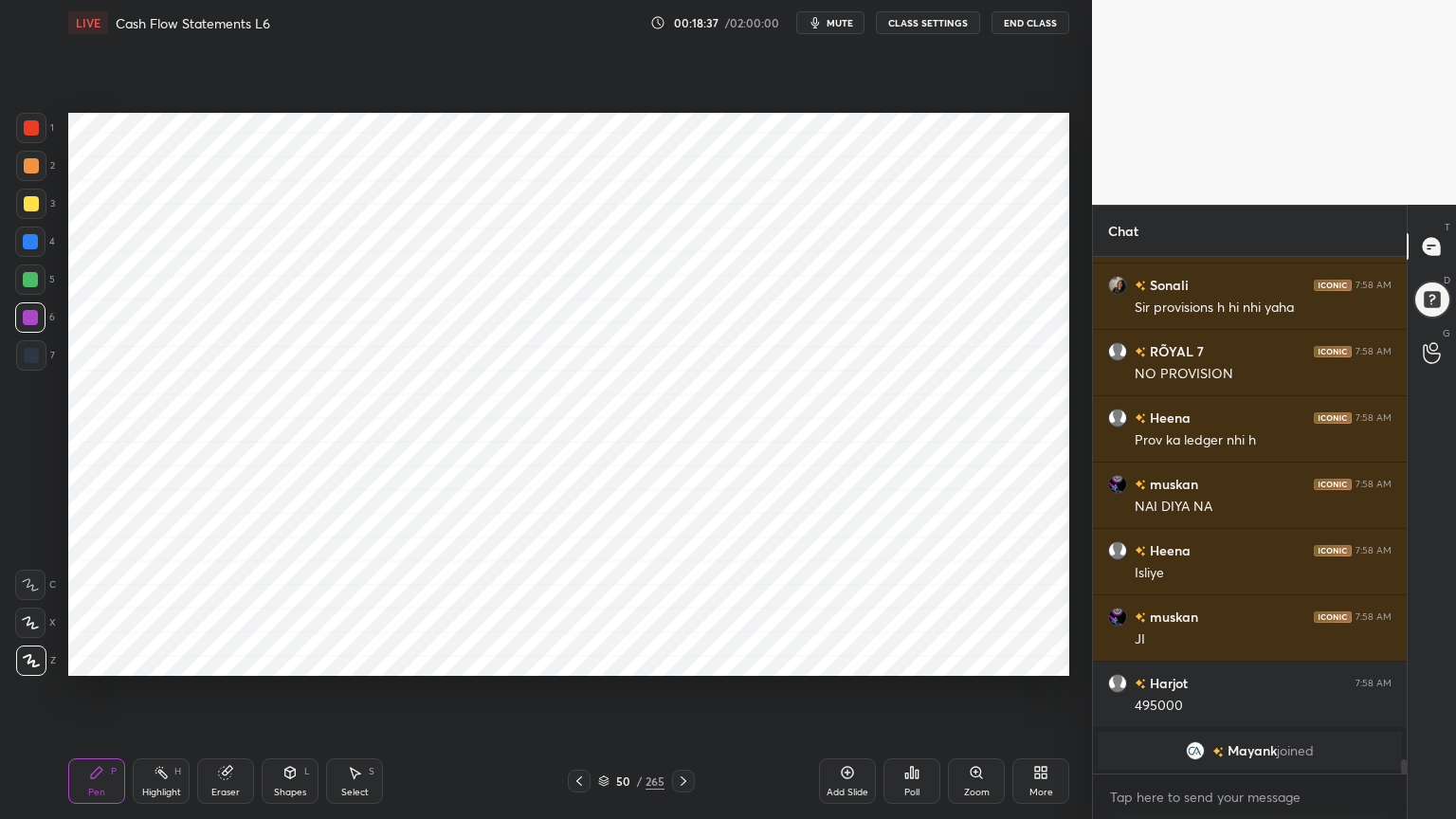 click at bounding box center [31, 355] 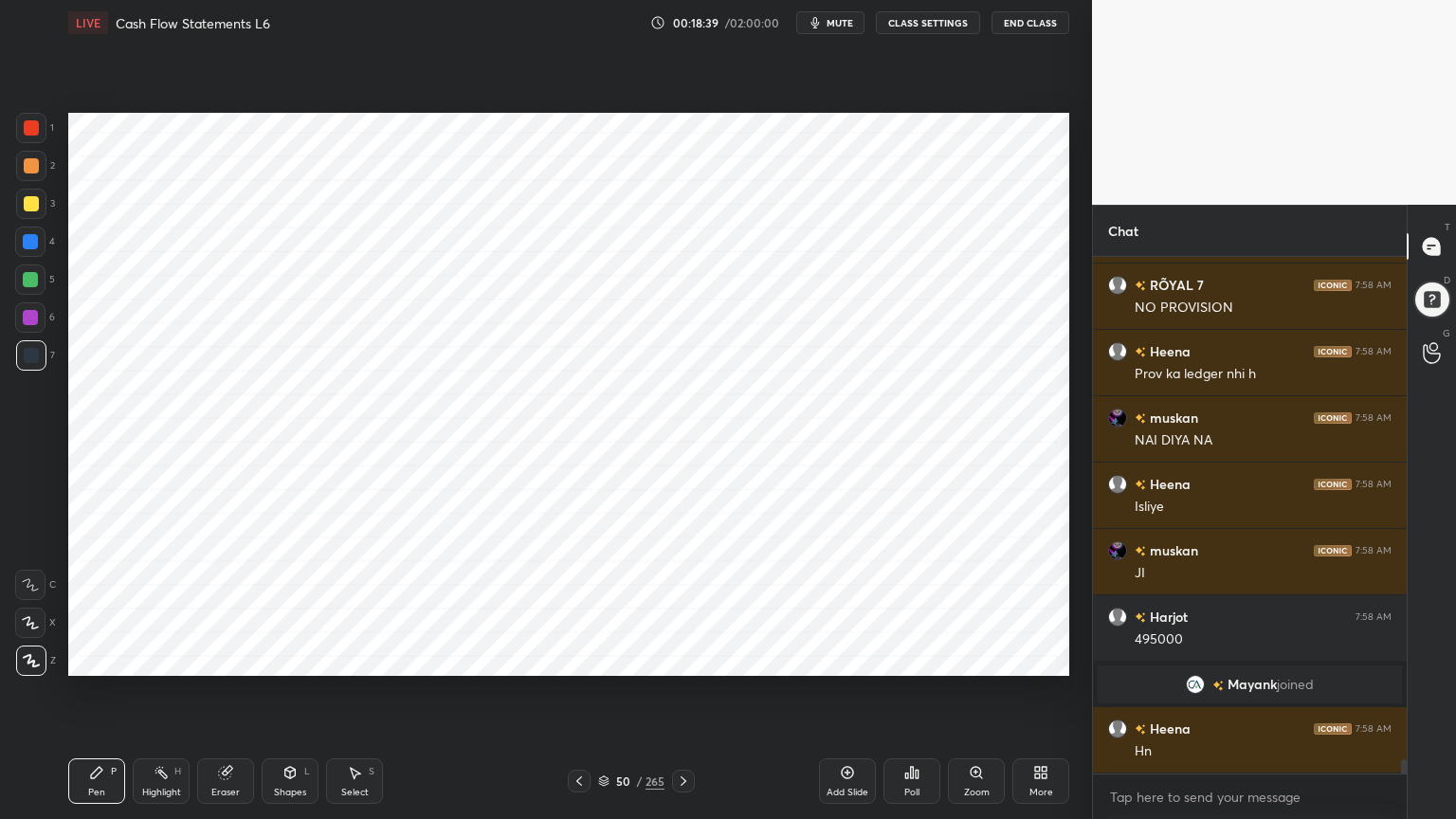 scroll, scrollTop: 18127, scrollLeft: 0, axis: vertical 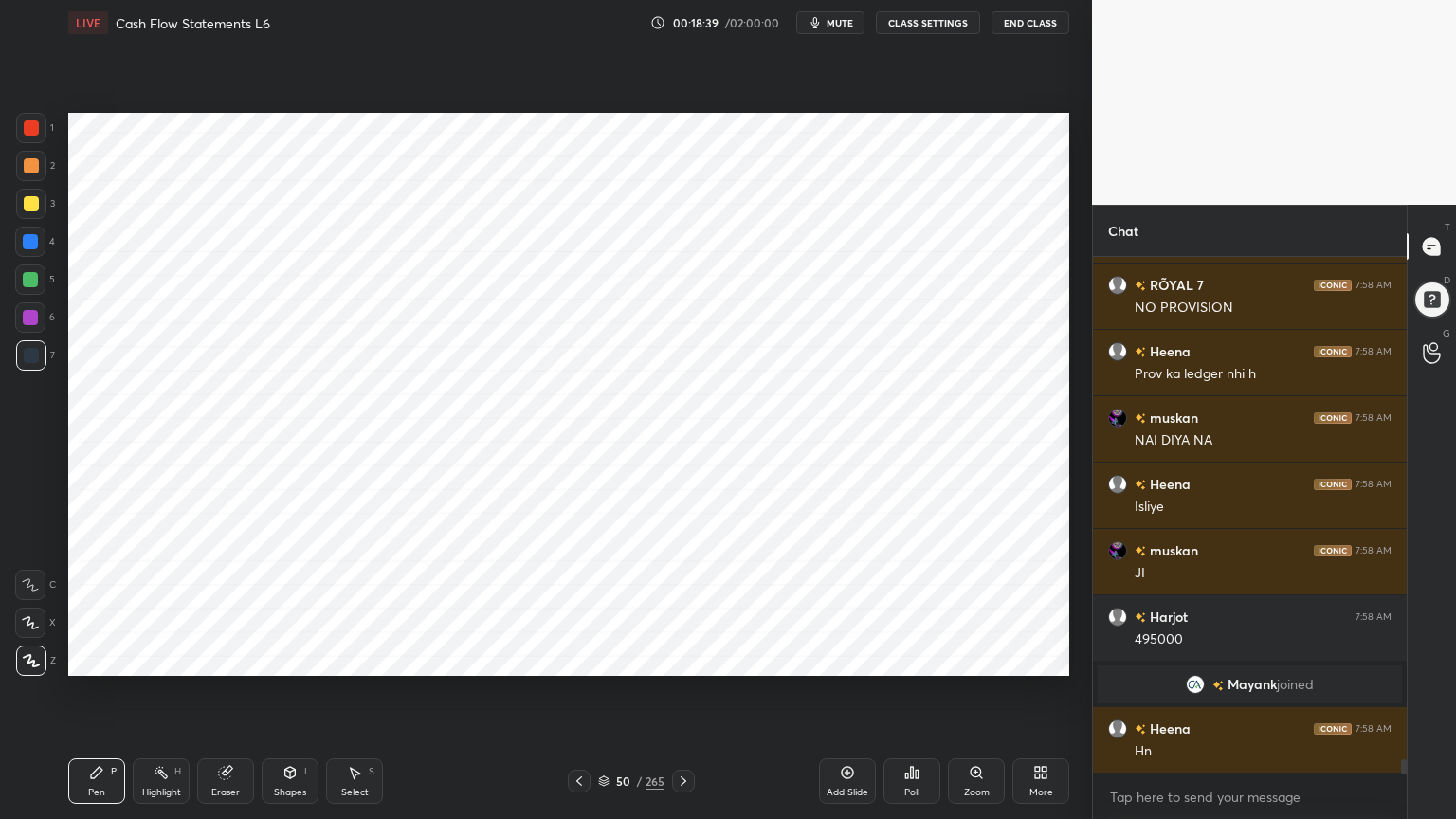 click at bounding box center [31, 128] 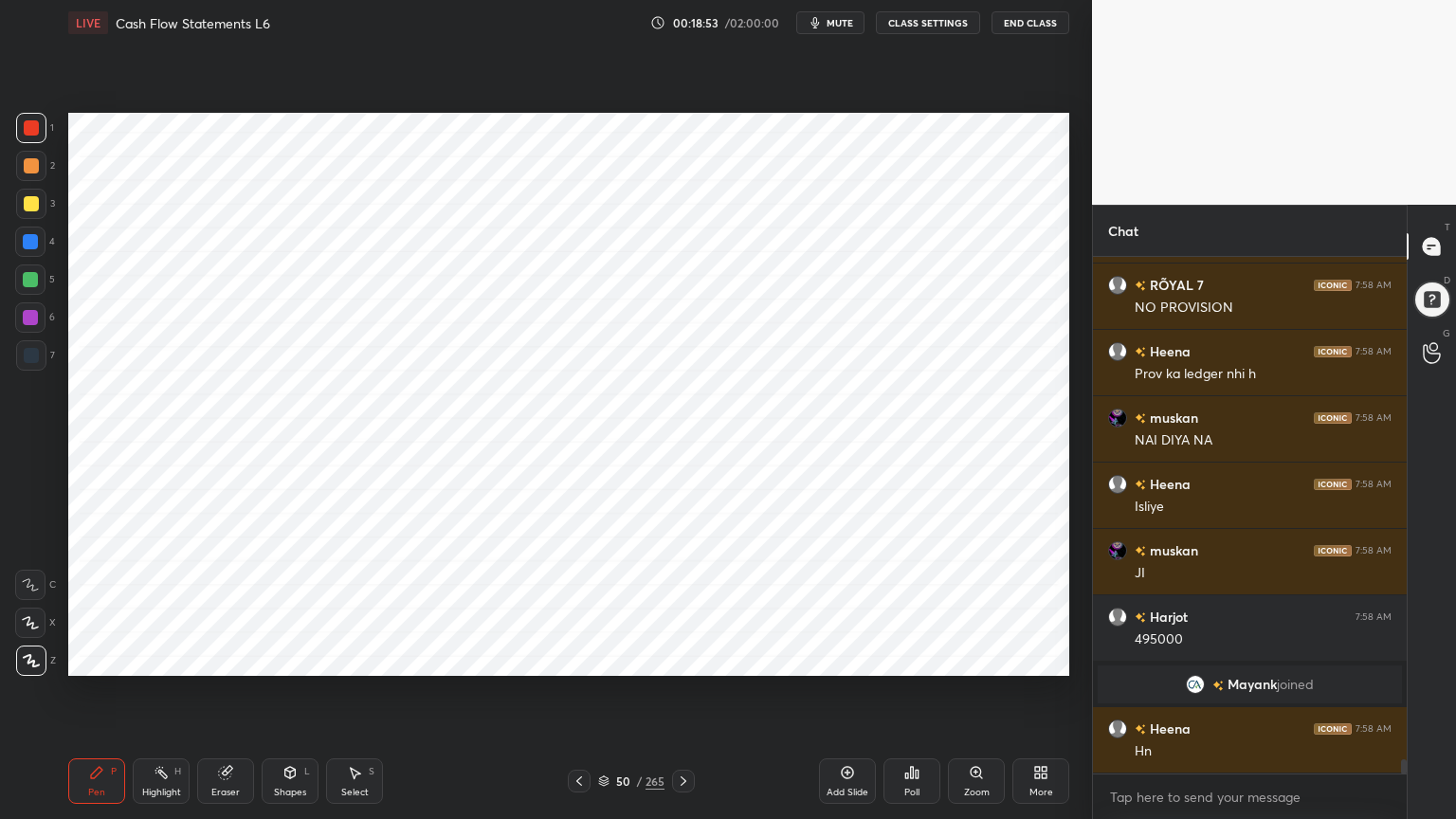 click at bounding box center [31, 355] 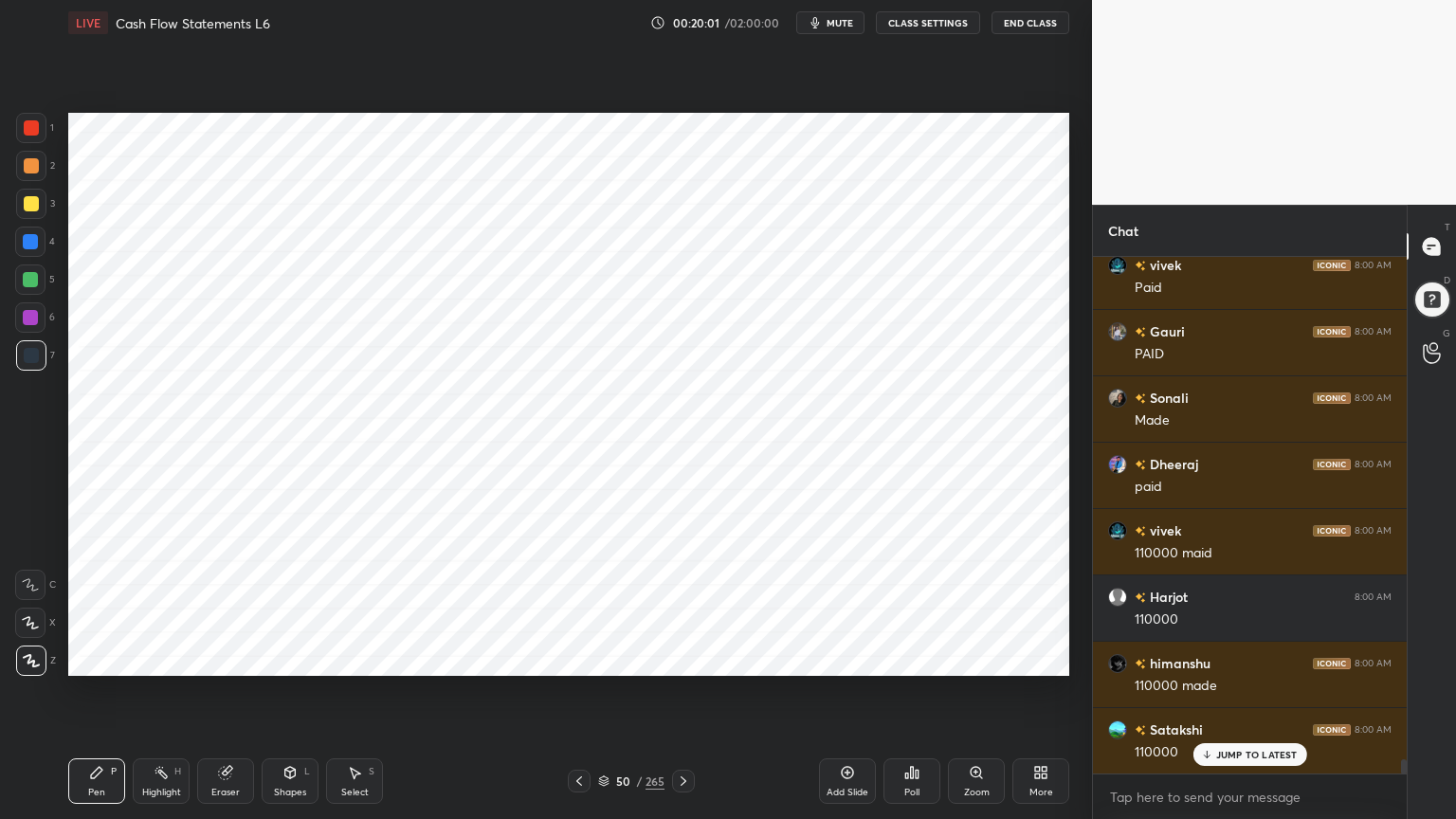 scroll, scrollTop: 18875, scrollLeft: 0, axis: vertical 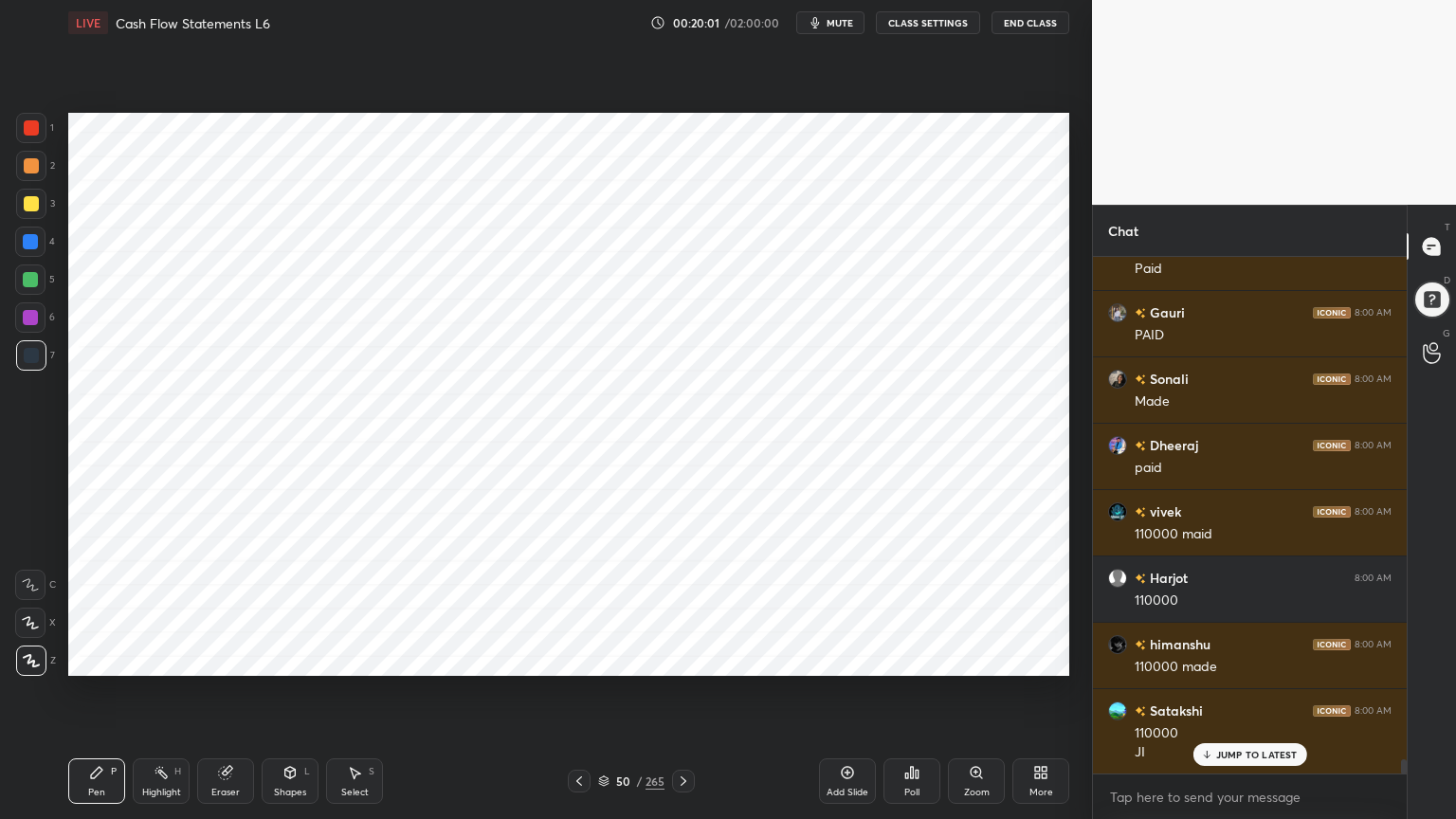 click at bounding box center (31, 128) 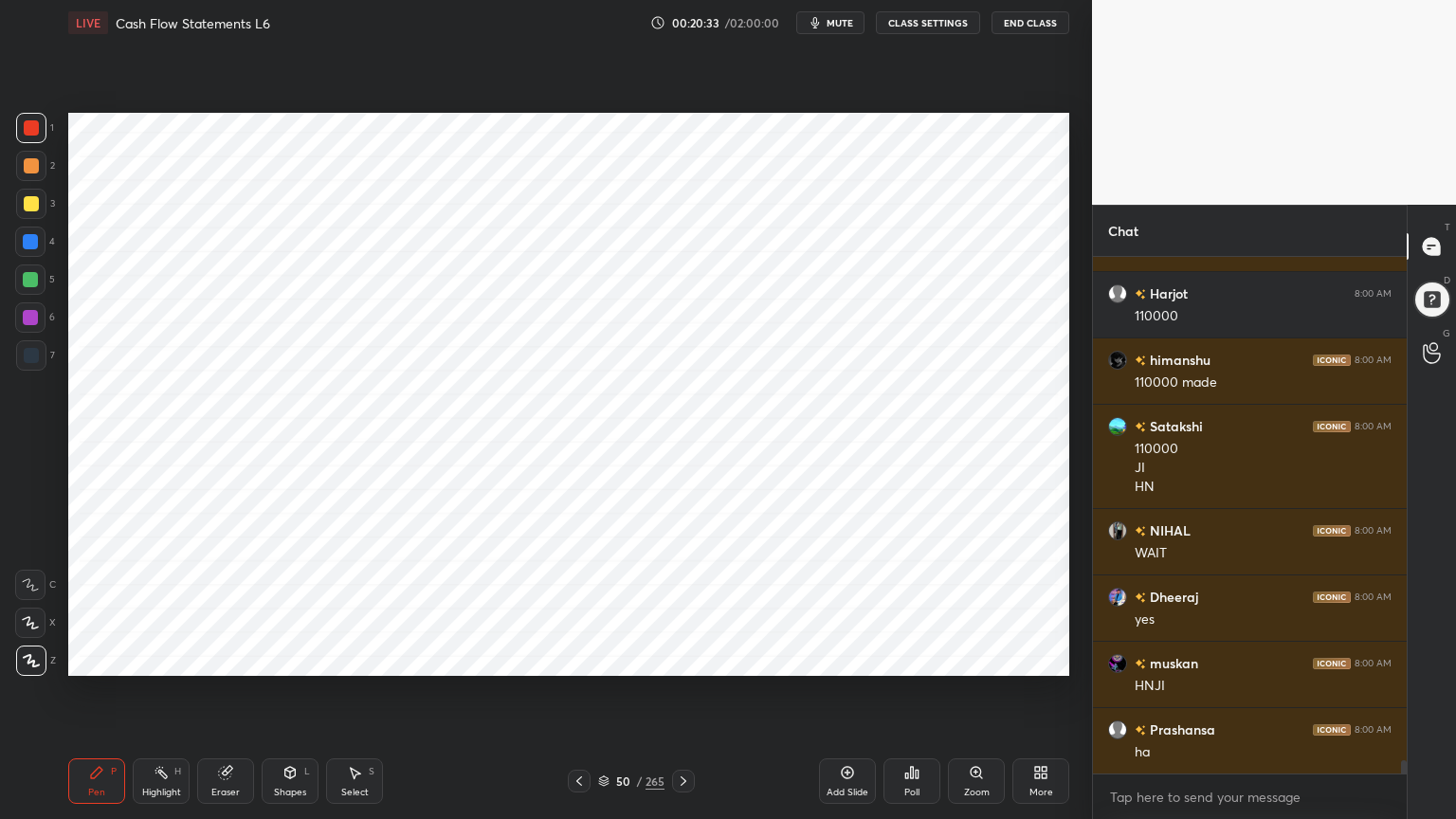 scroll, scrollTop: 19227, scrollLeft: 0, axis: vertical 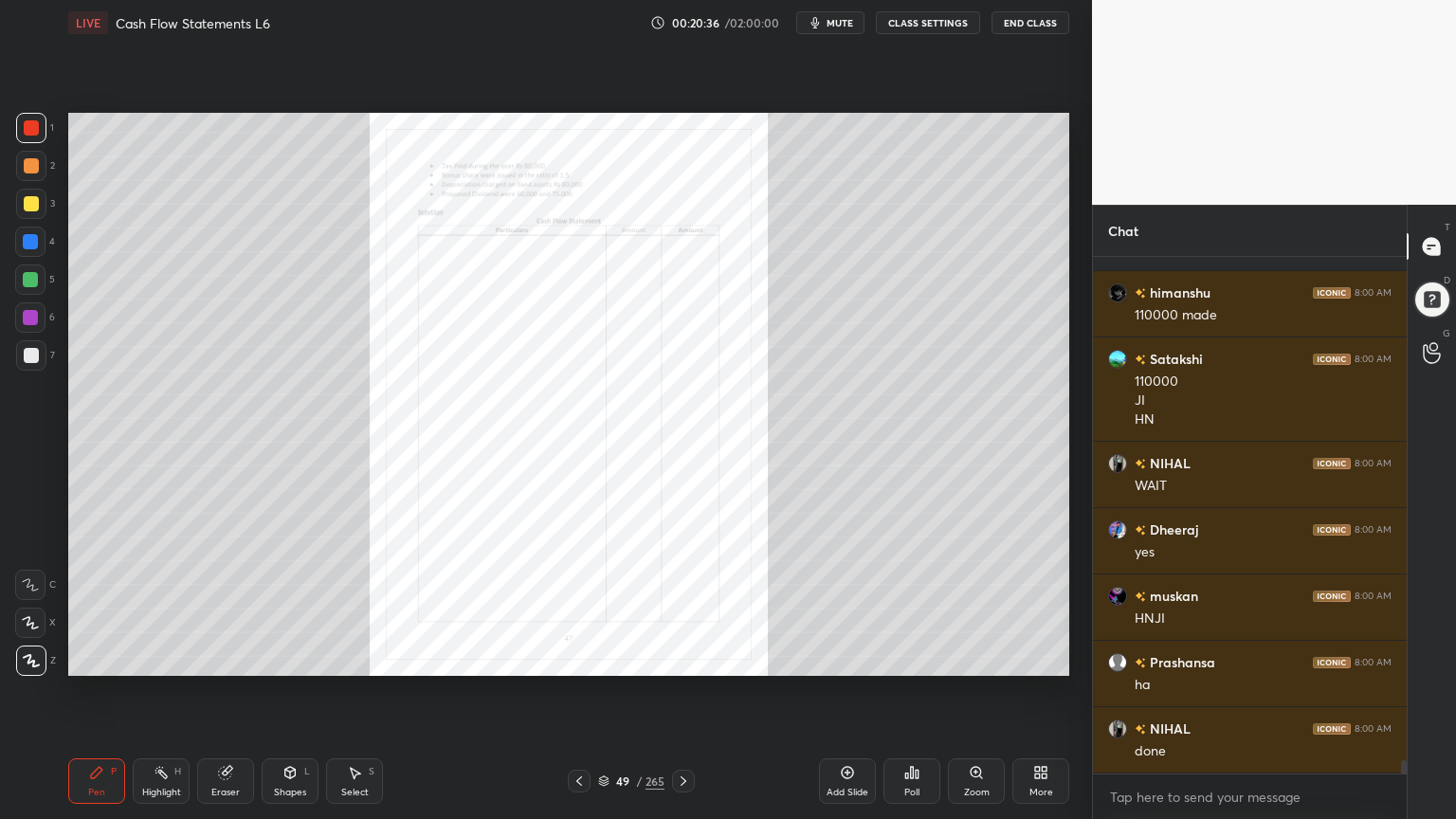 click 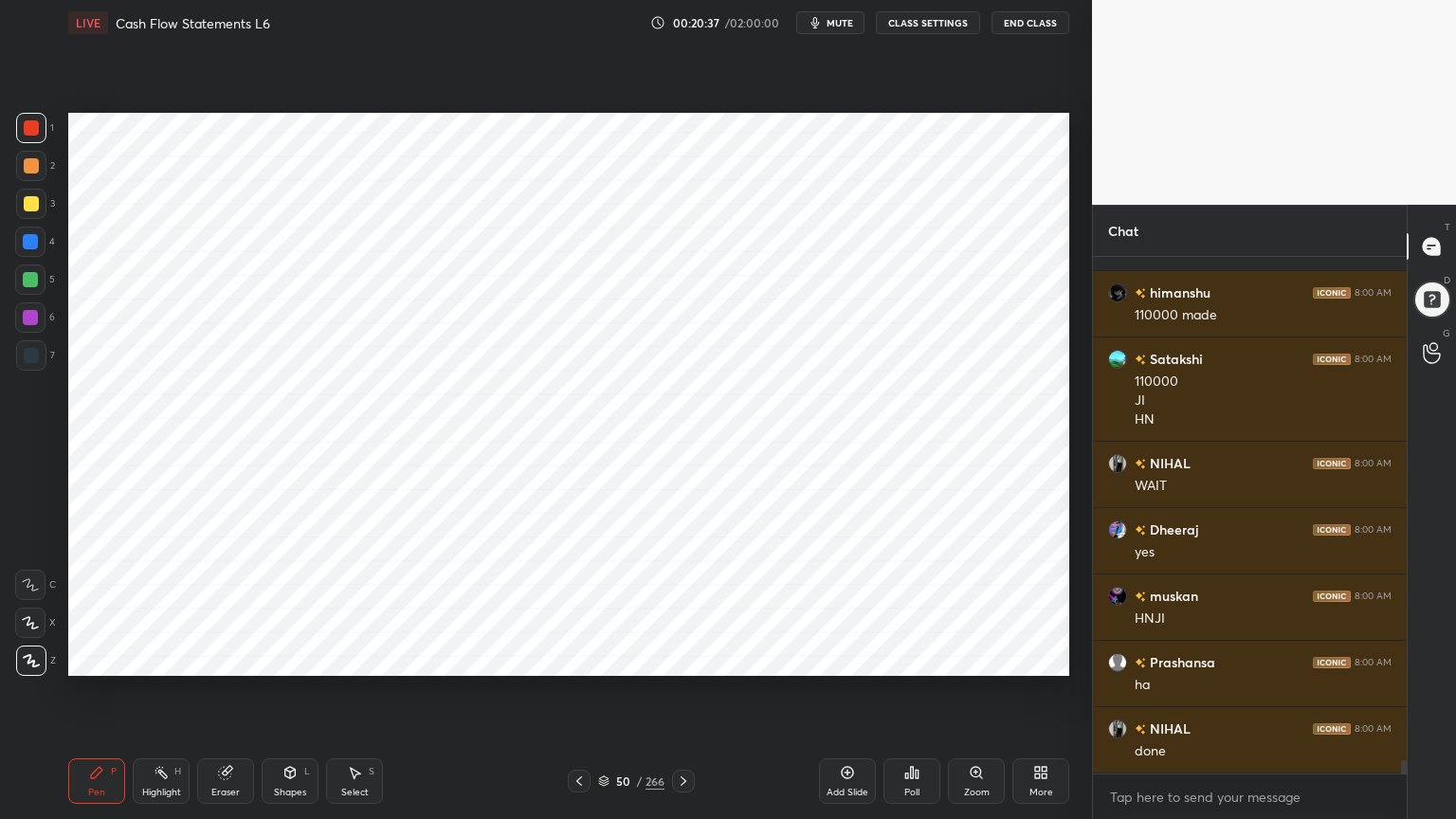 click at bounding box center [30, 242] 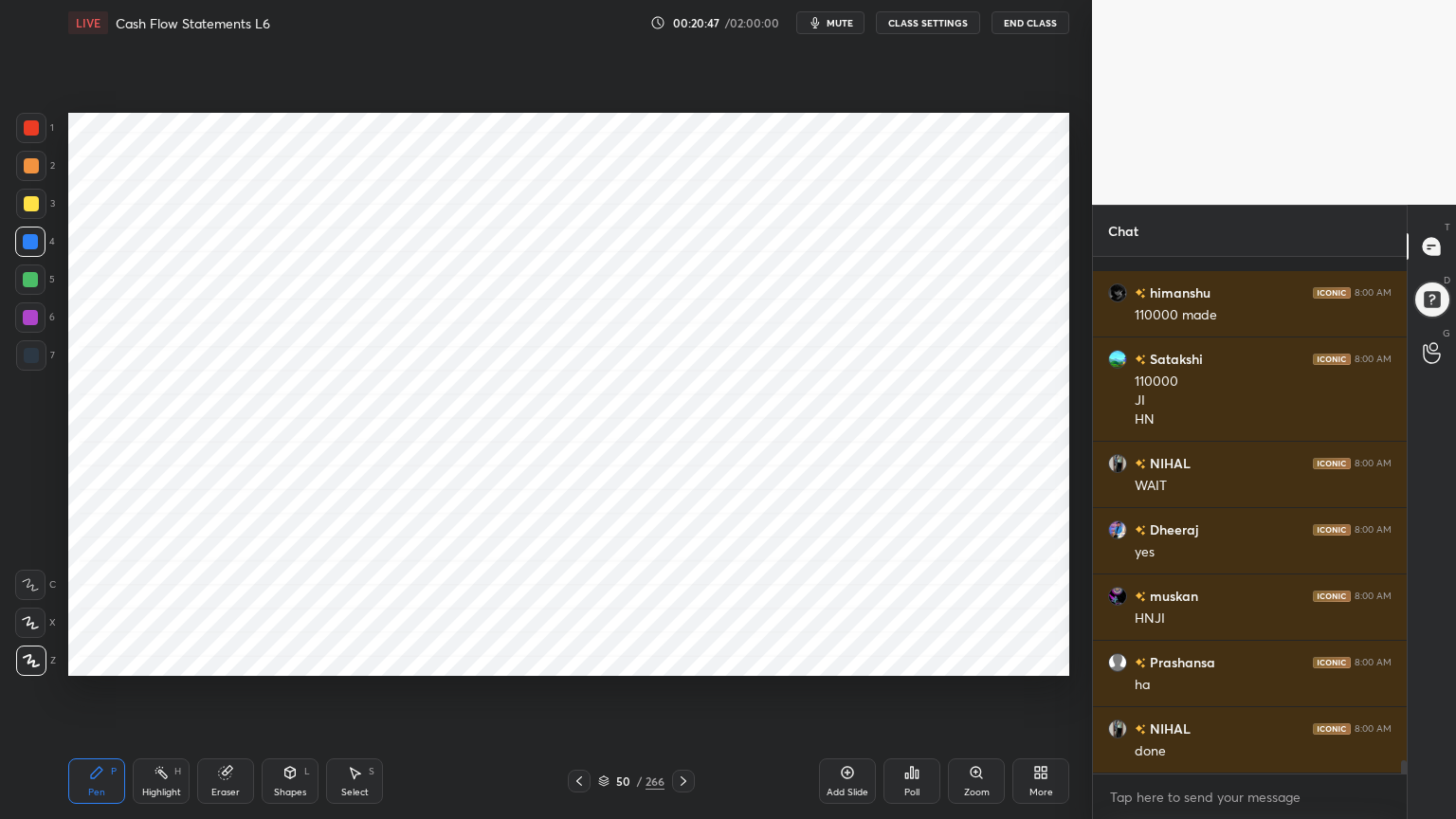 scroll, scrollTop: 19310, scrollLeft: 0, axis: vertical 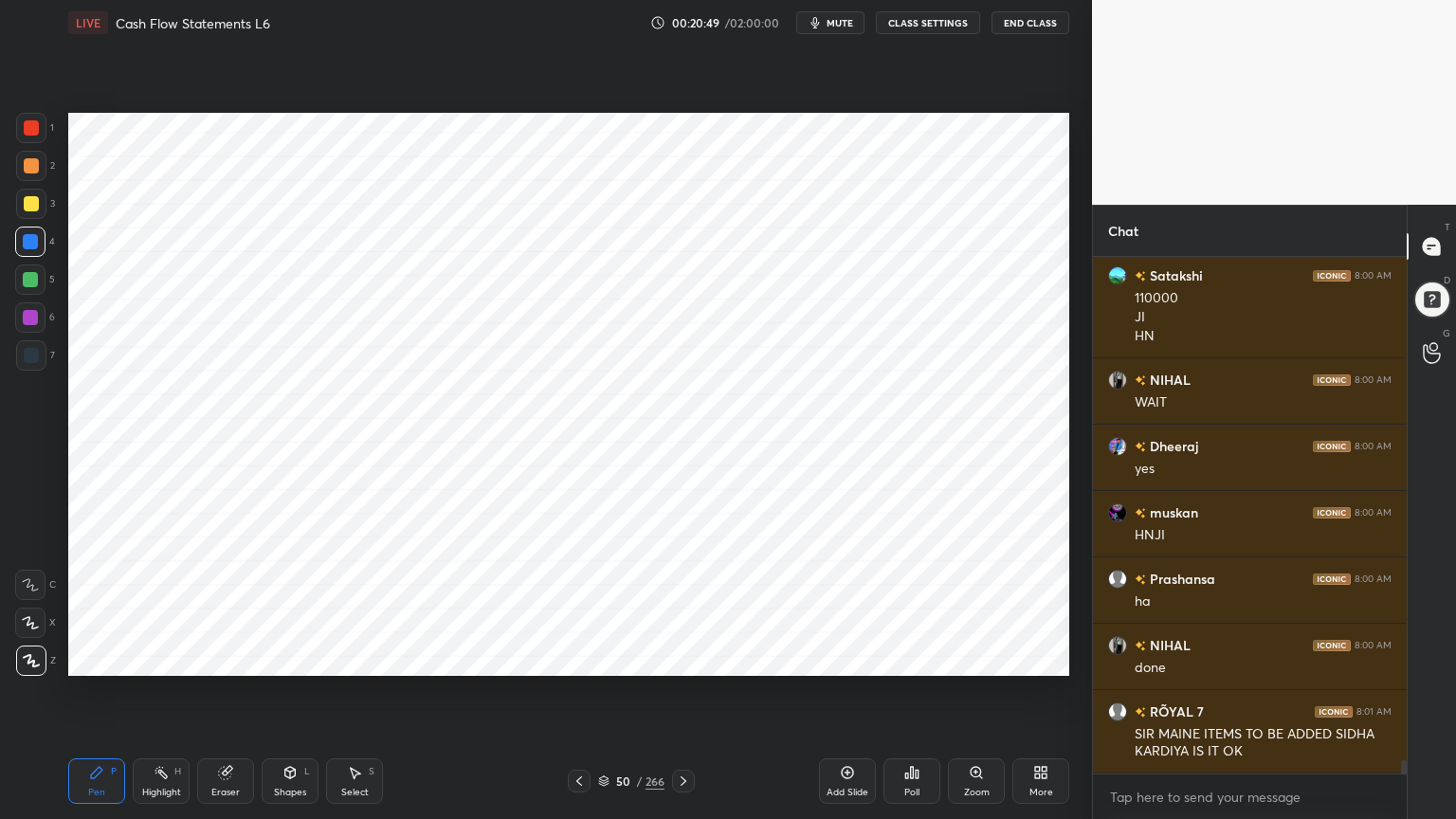 click on "Shapes" at bounding box center [290, 792] 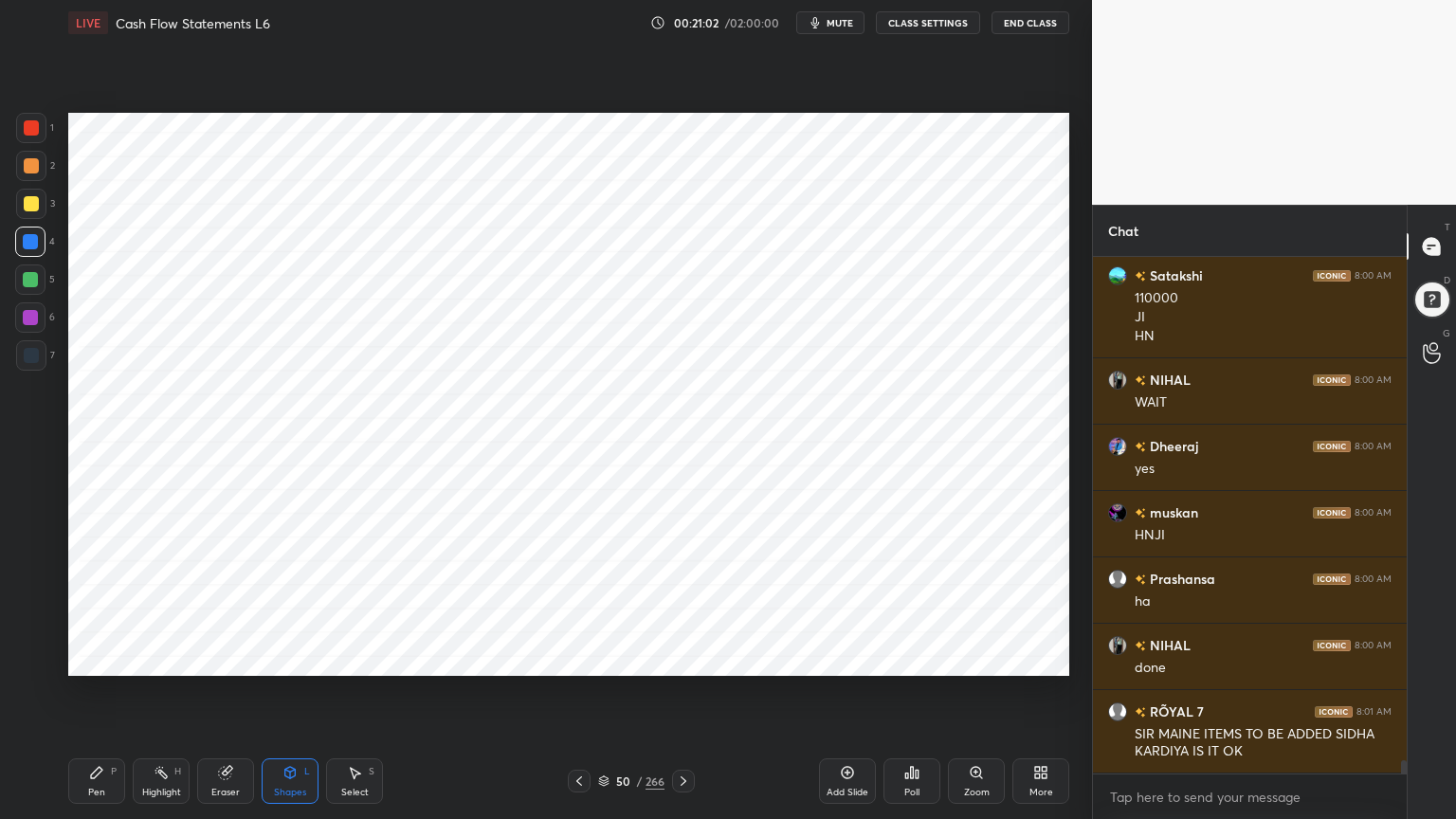 click on "Add Slide" at bounding box center (847, 781) 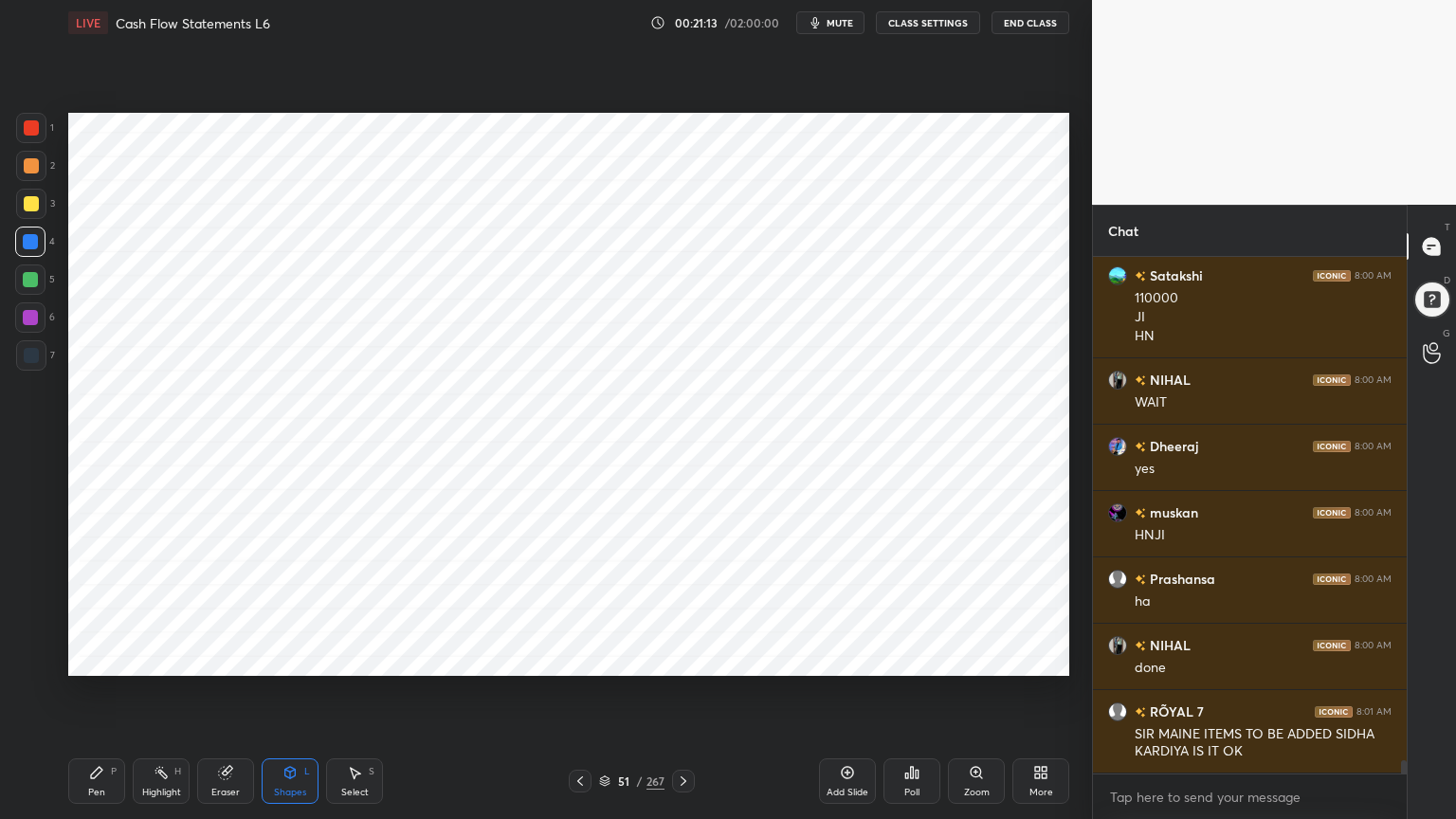 click on "Add Slide" at bounding box center [847, 781] 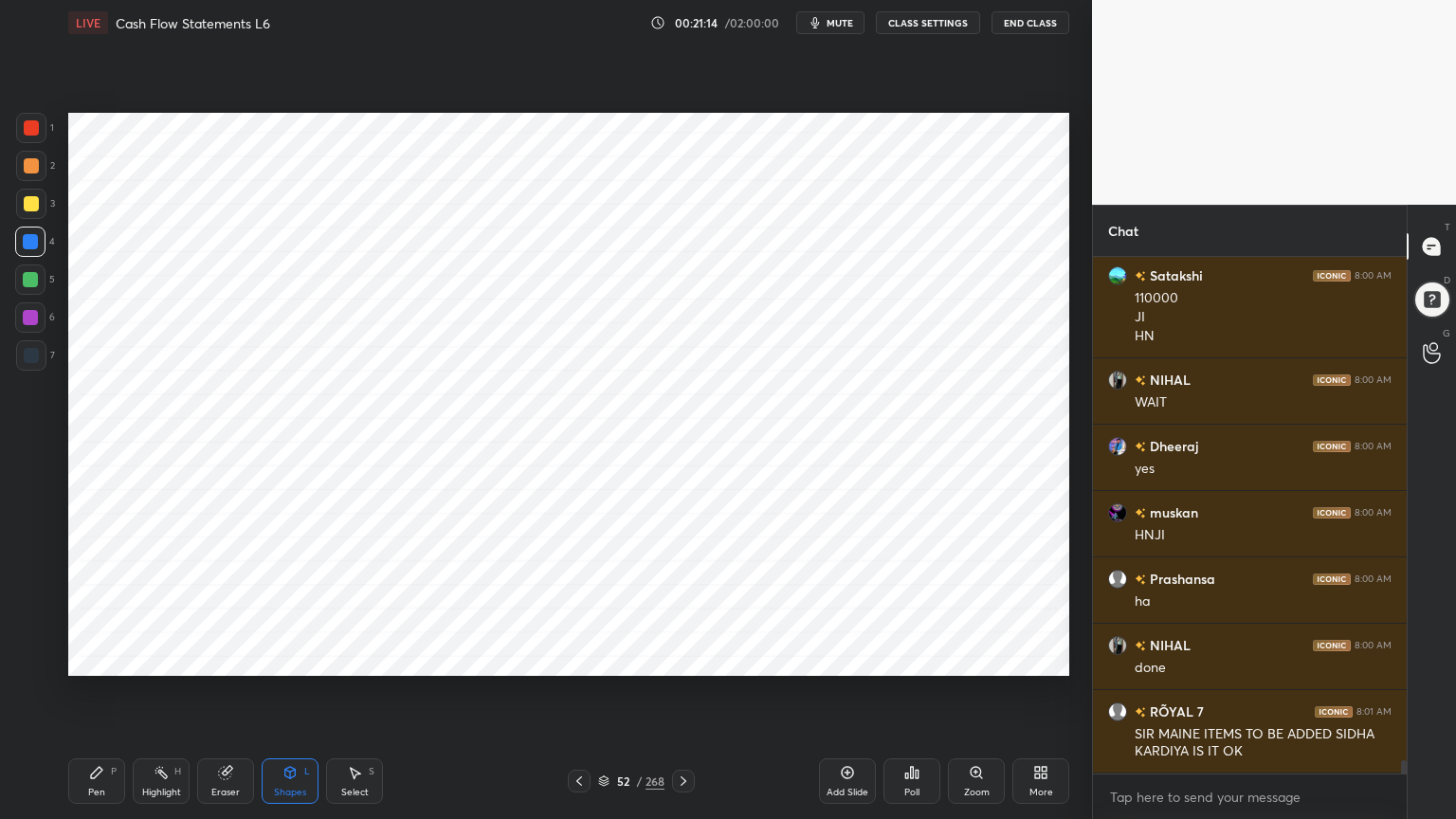 scroll, scrollTop: 19356, scrollLeft: 0, axis: vertical 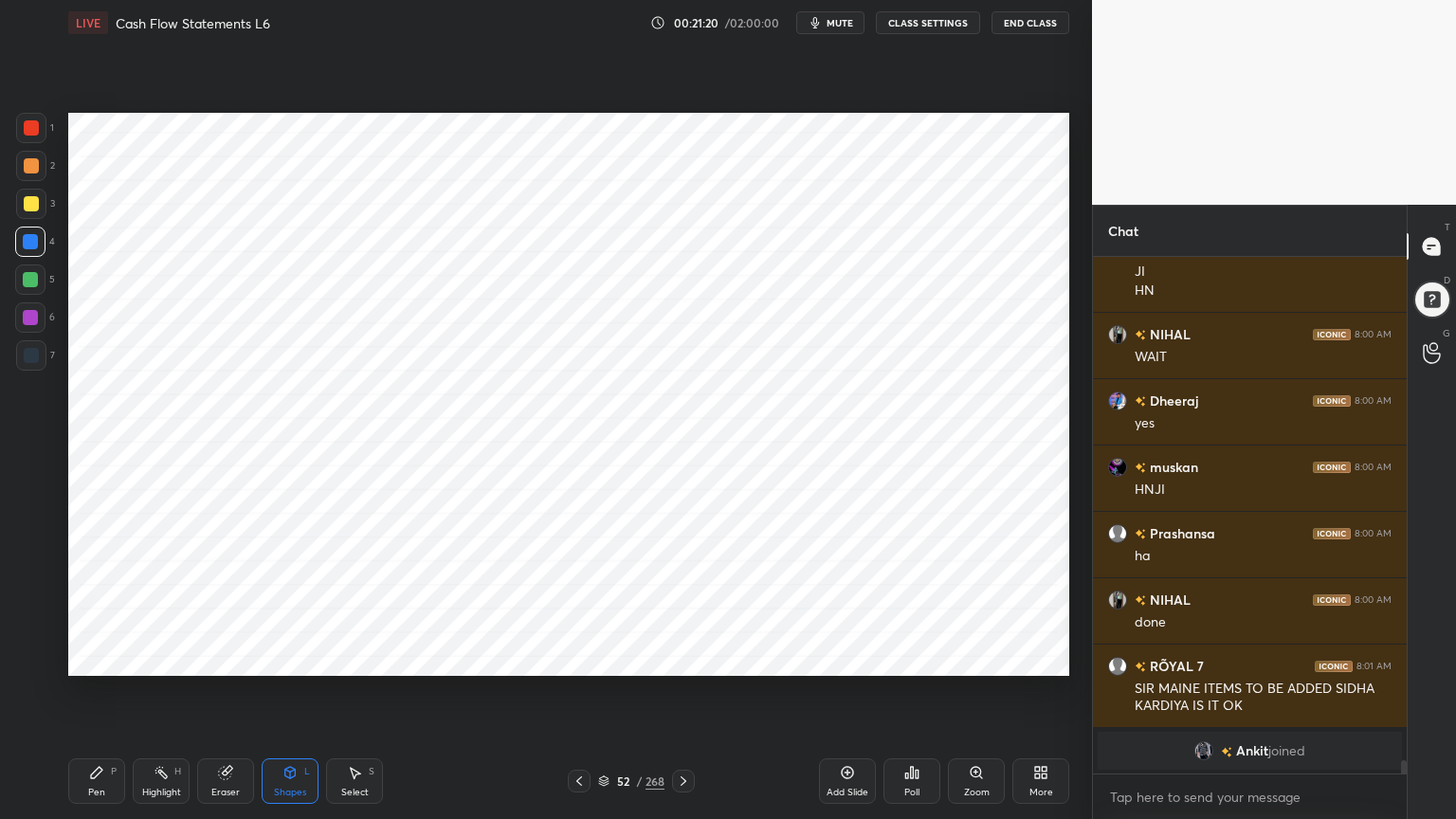 click on "Pen P" at bounding box center (97, 781) 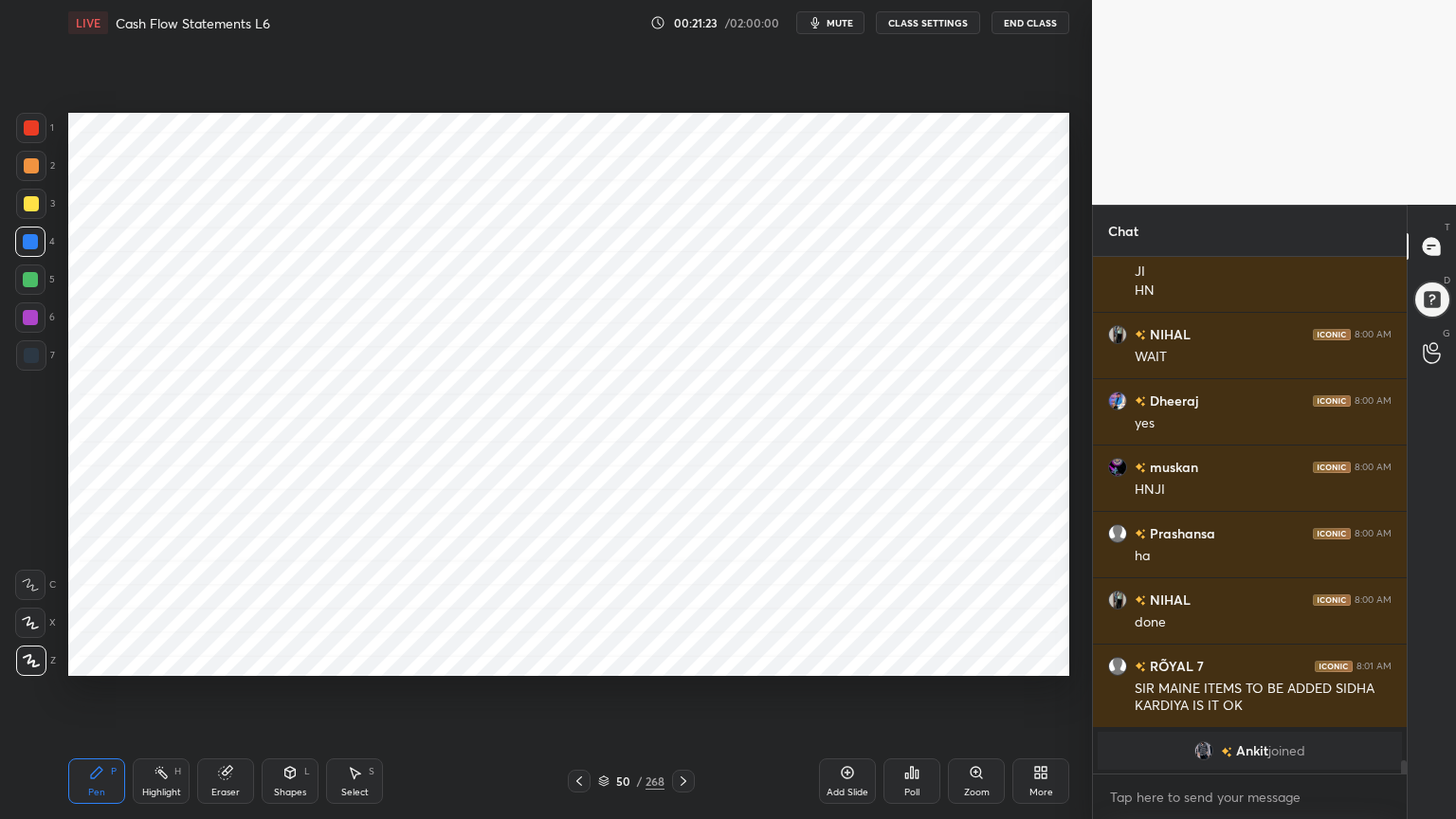 click at bounding box center (31, 355) 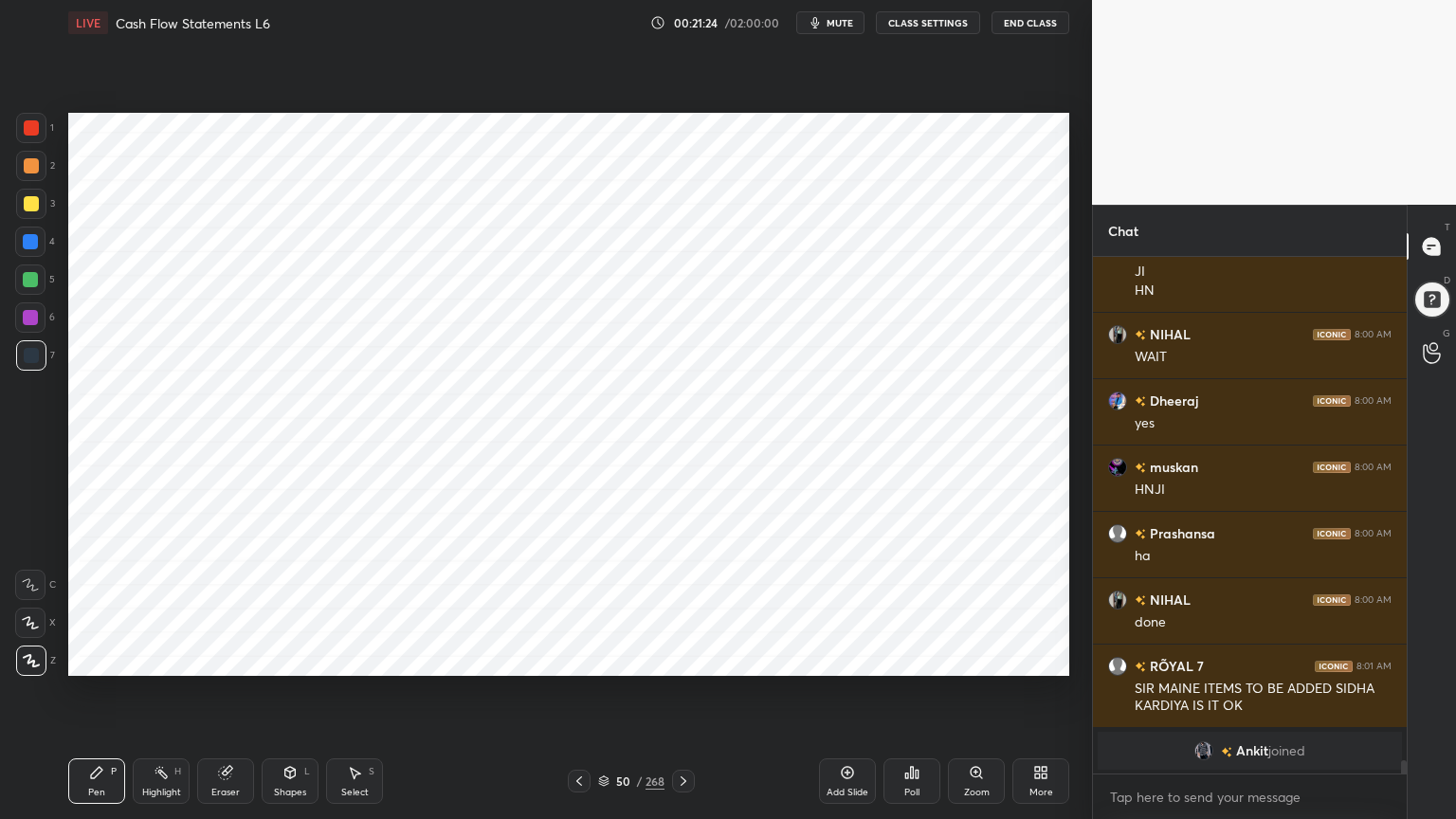 click at bounding box center (30, 318) 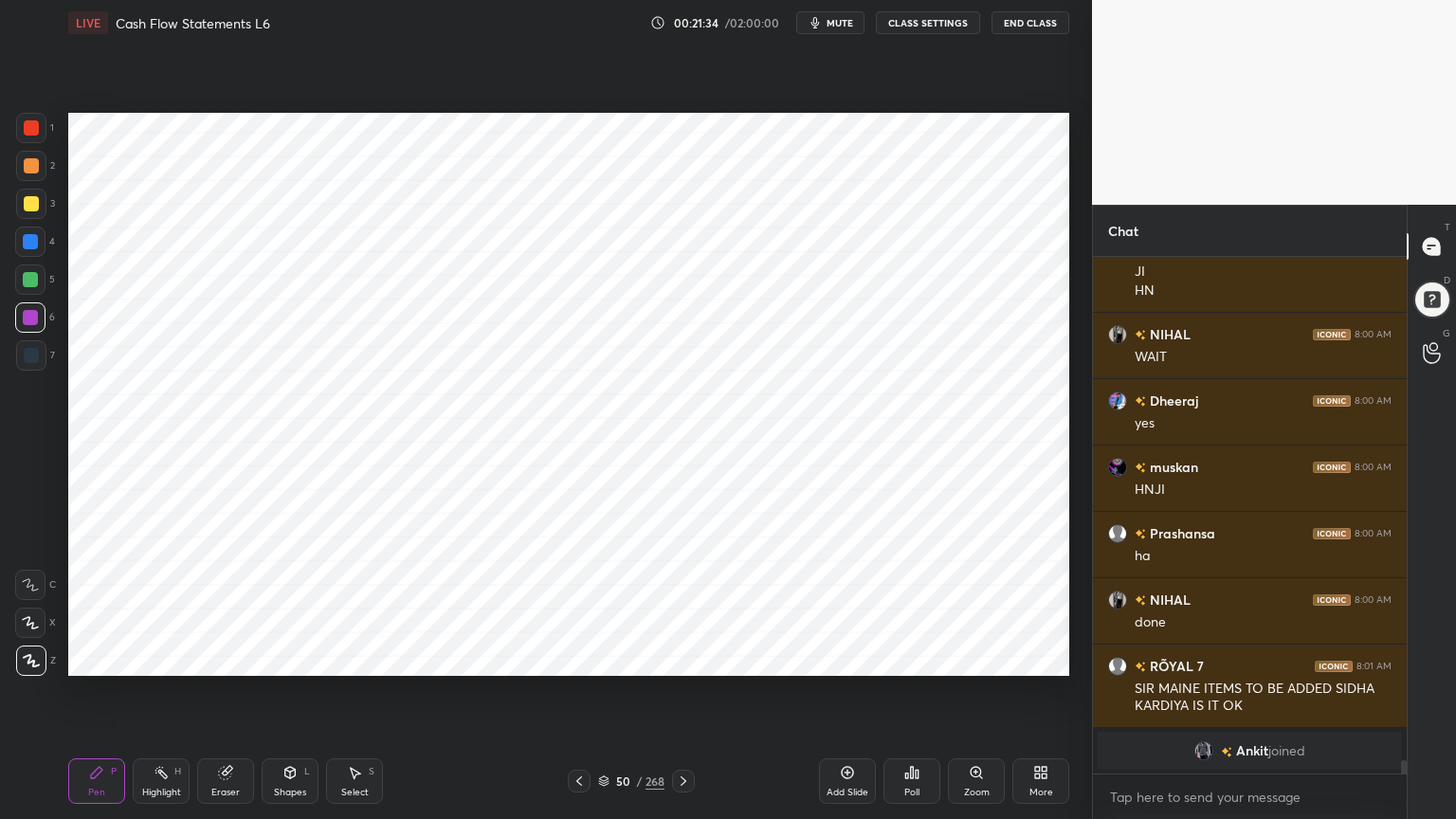 click at bounding box center (31, 355) 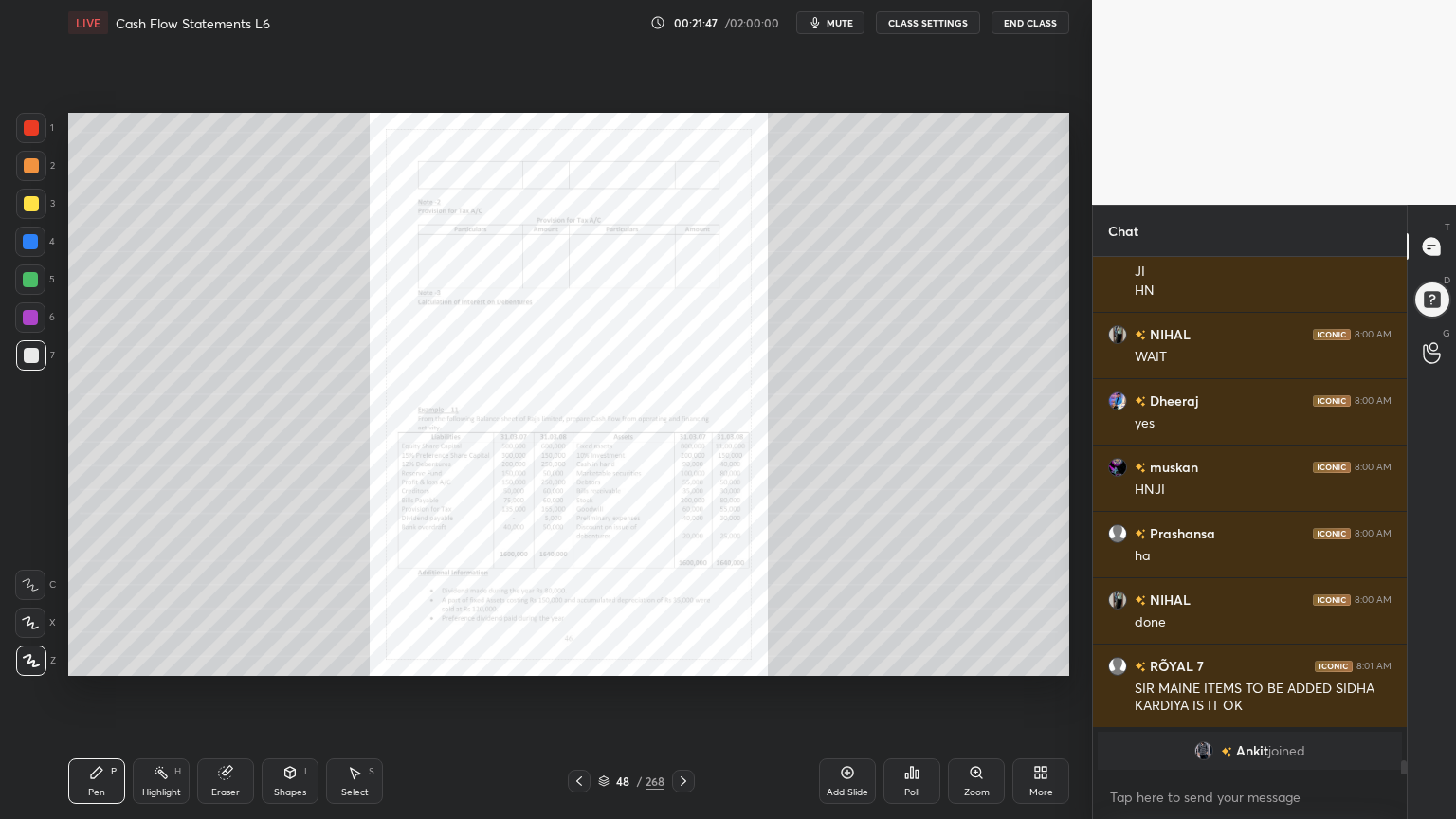 scroll, scrollTop: 19042, scrollLeft: 0, axis: vertical 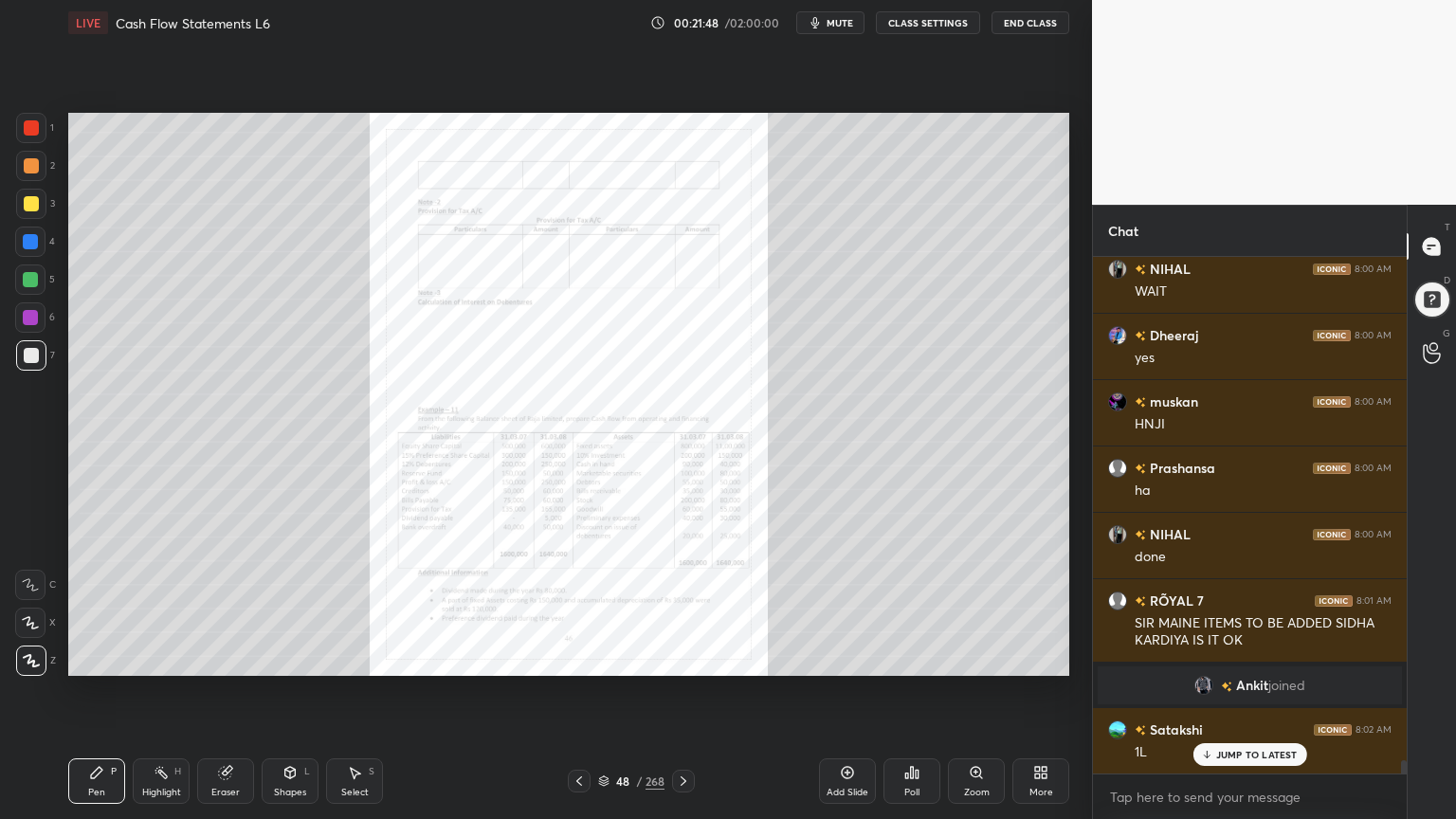 click on "Zoom" at bounding box center (976, 781) 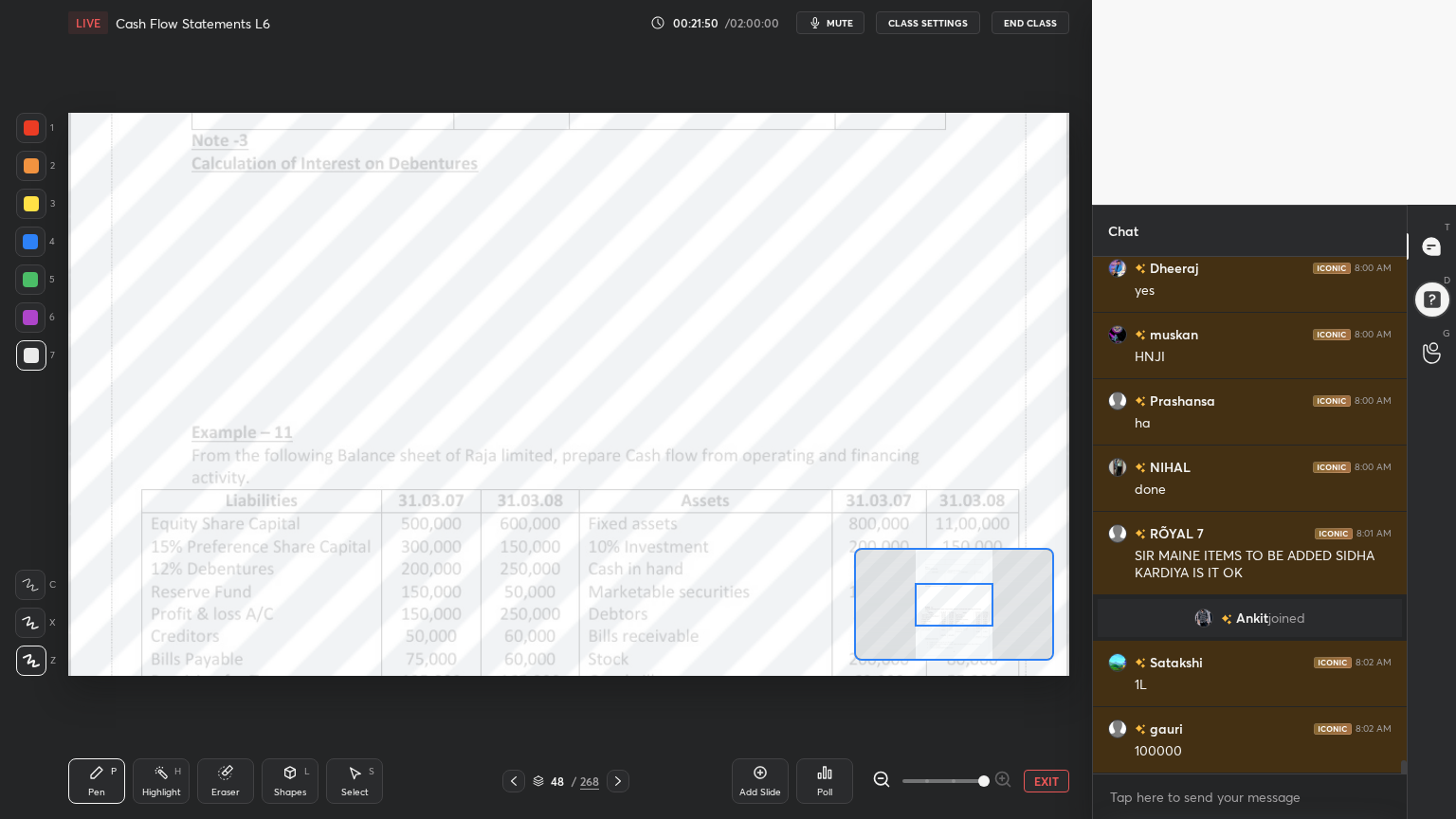 scroll, scrollTop: 19257, scrollLeft: 0, axis: vertical 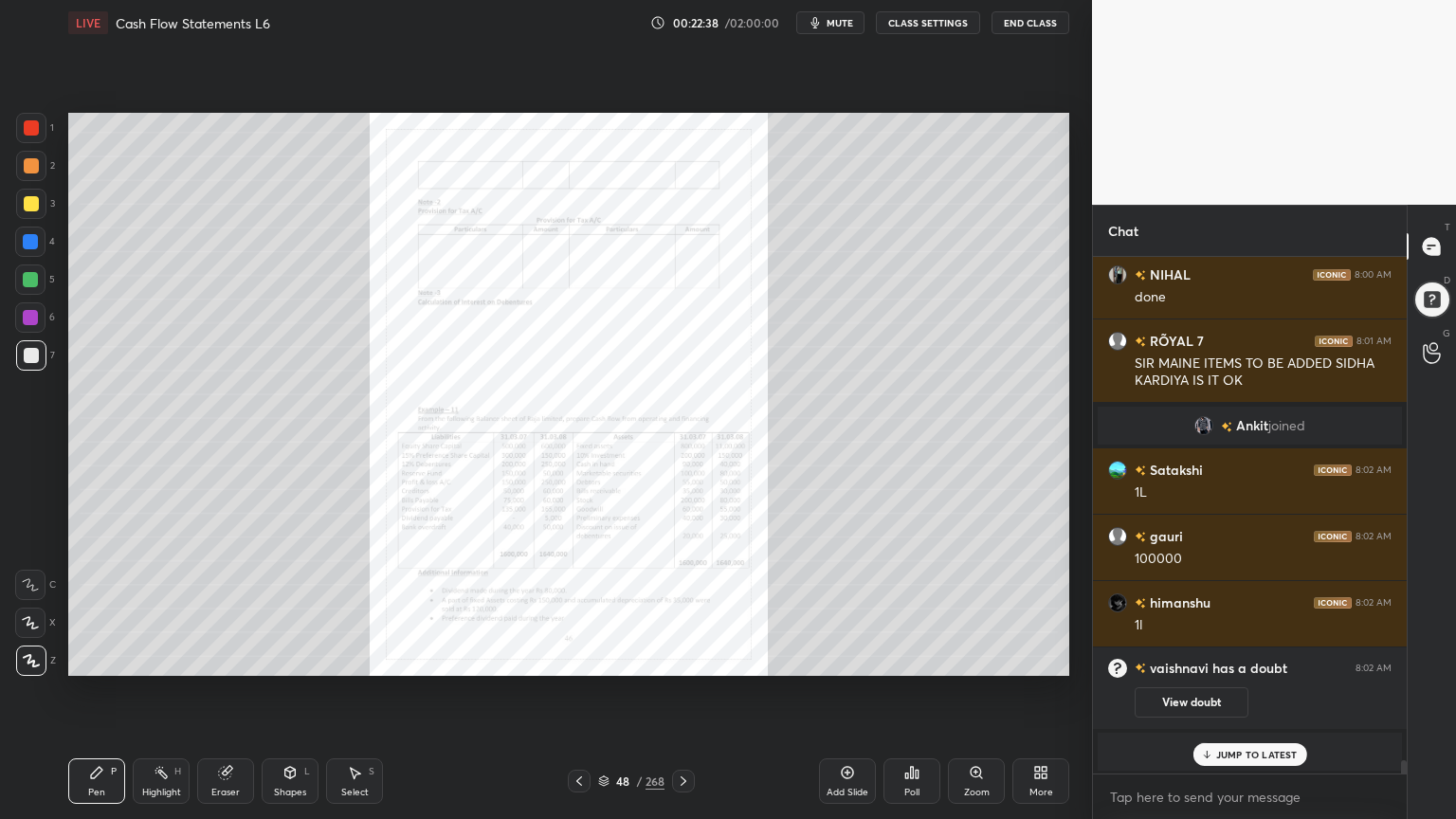 click on "Zoom" at bounding box center (976, 781) 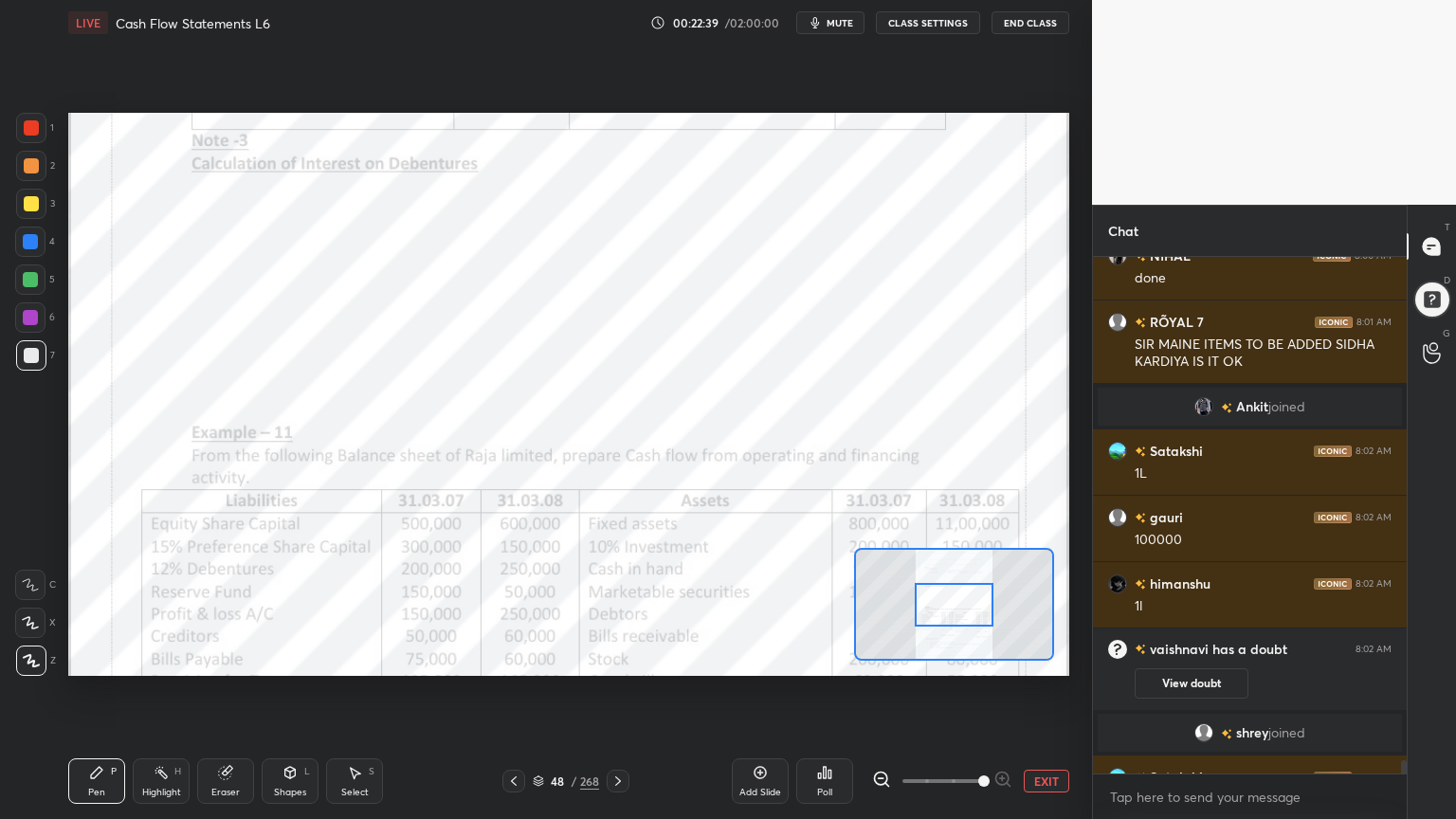 scroll, scrollTop: 19257, scrollLeft: 0, axis: vertical 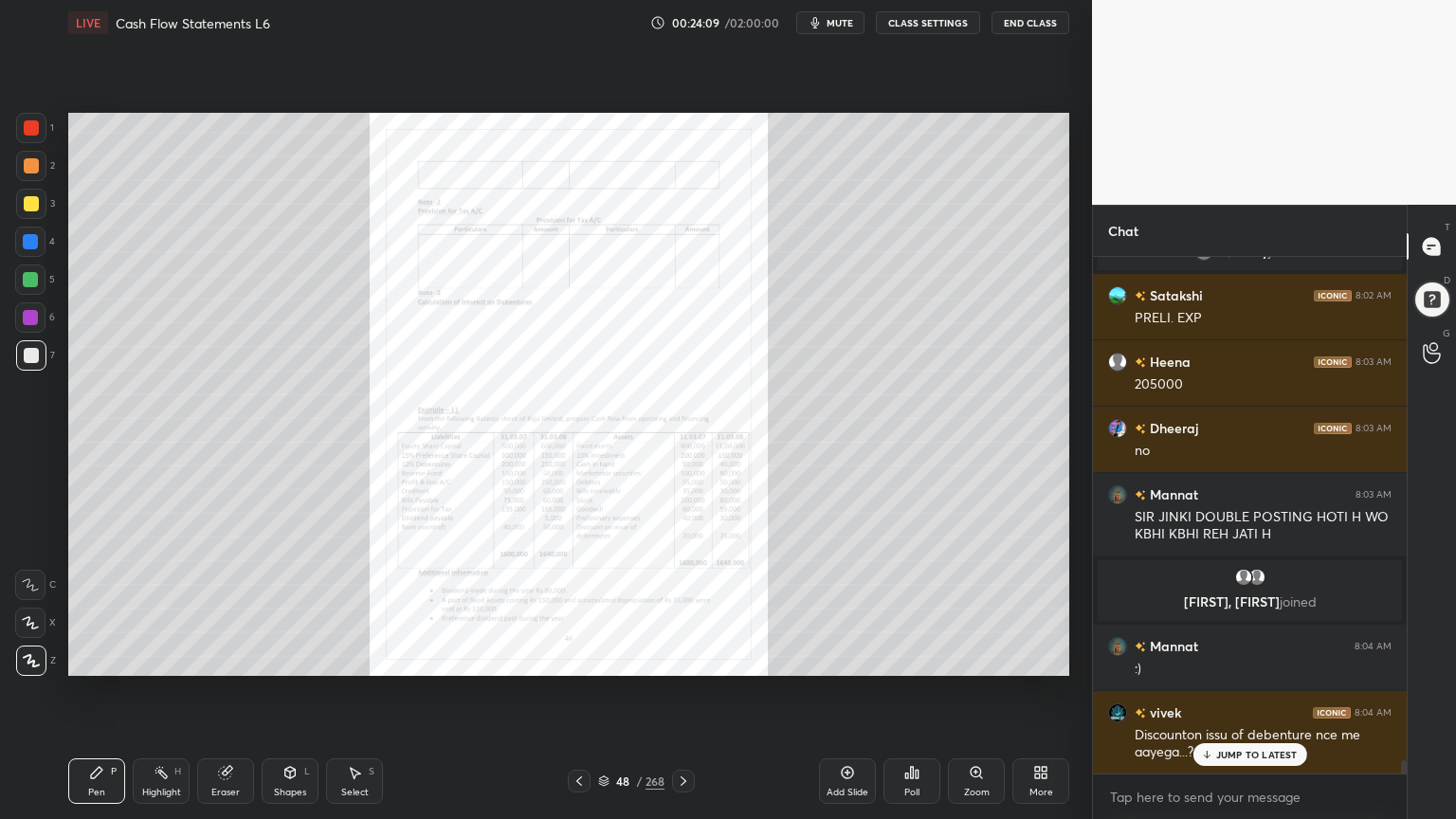 click 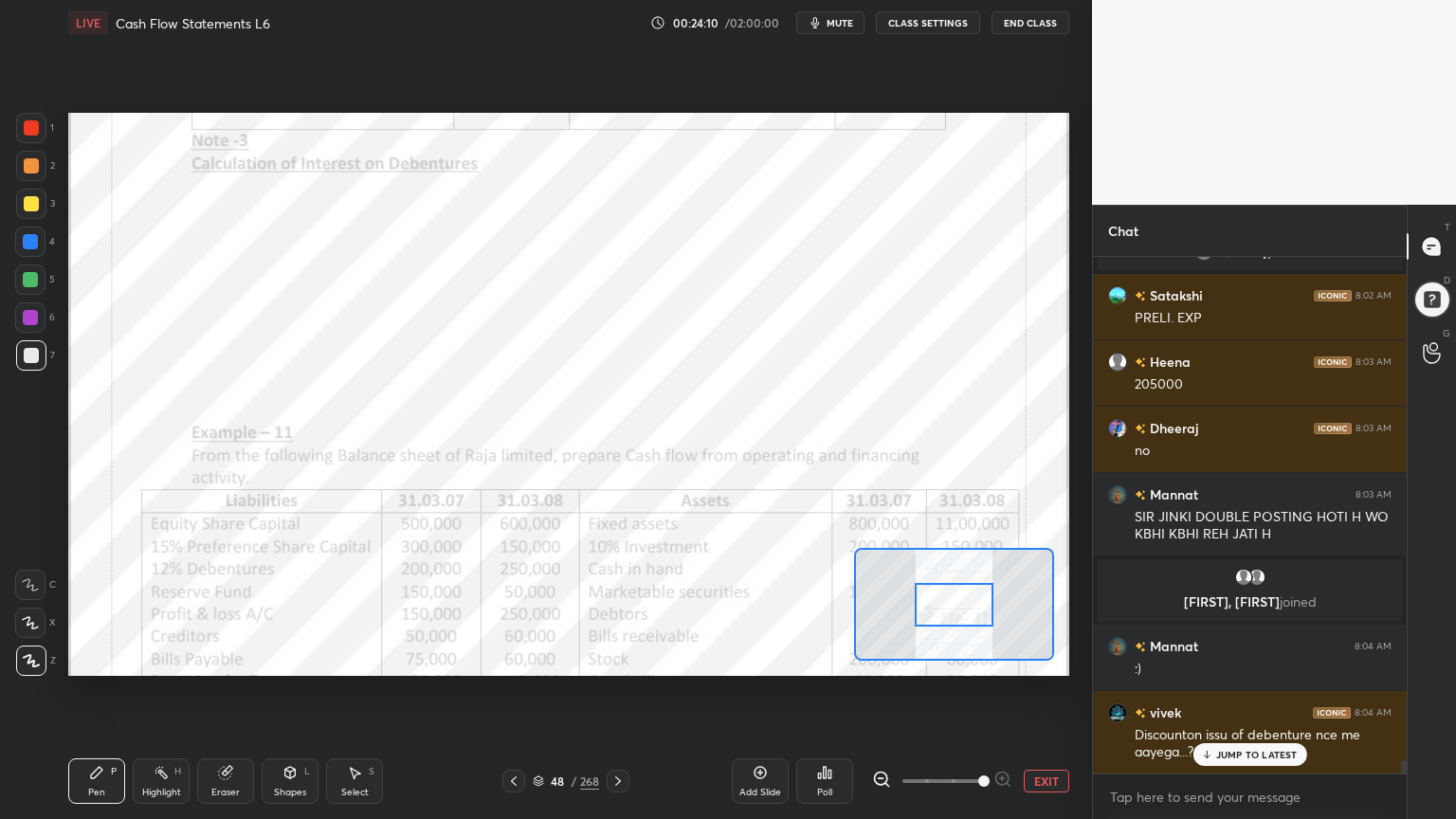 scroll, scrollTop: 19738, scrollLeft: 0, axis: vertical 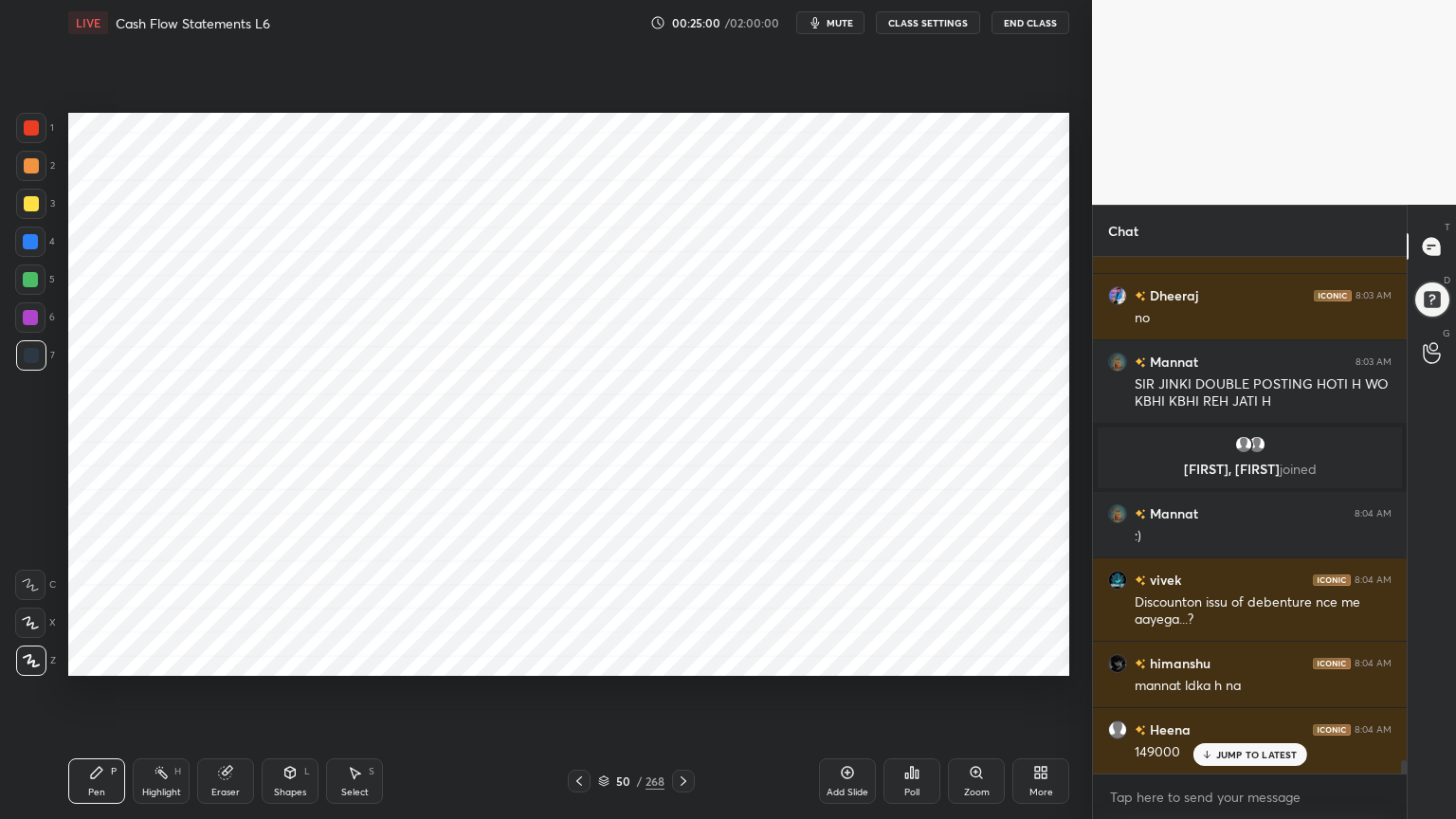click on "Shapes L" at bounding box center [290, 781] 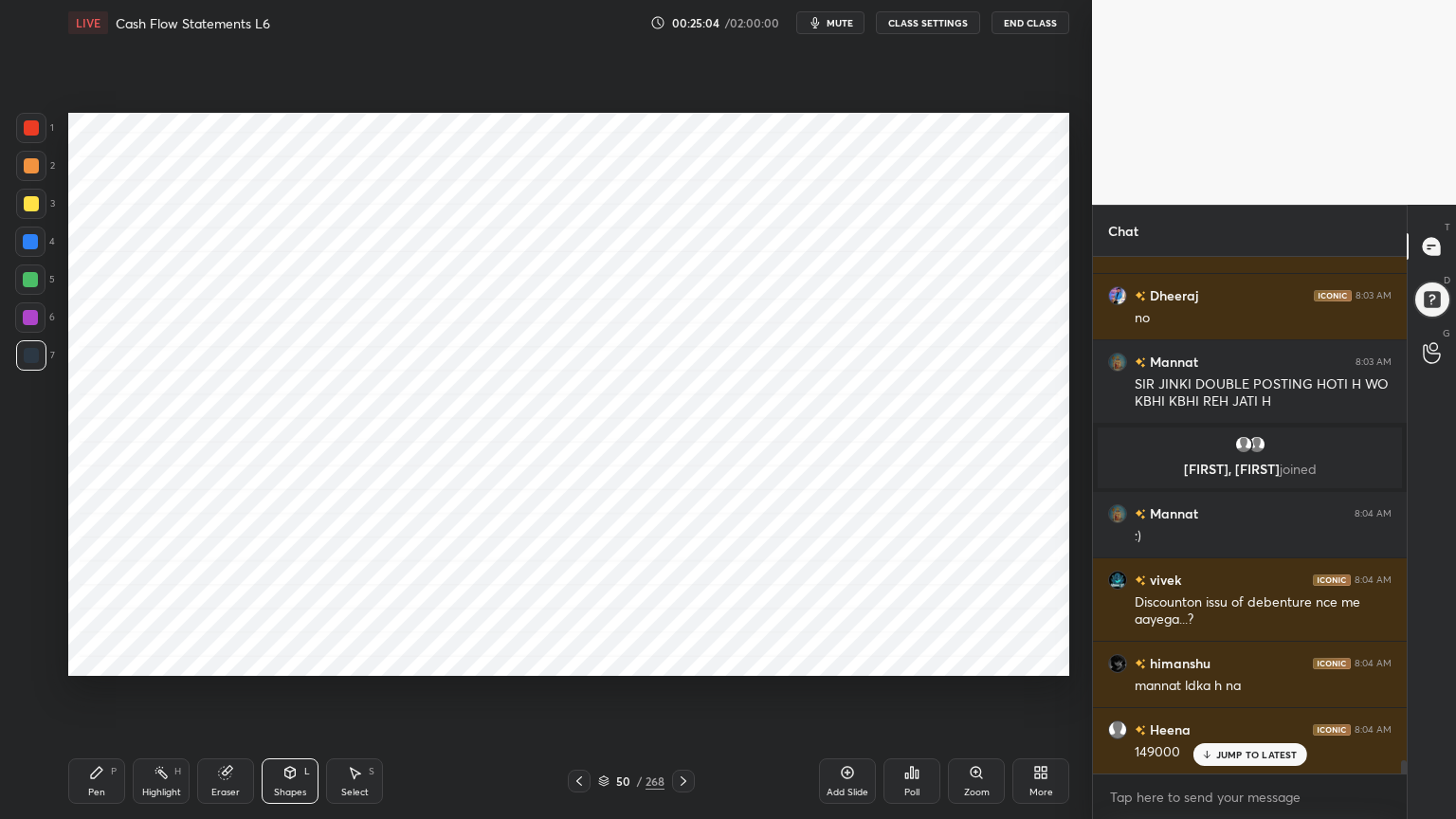 click on "Pen P" at bounding box center (97, 781) 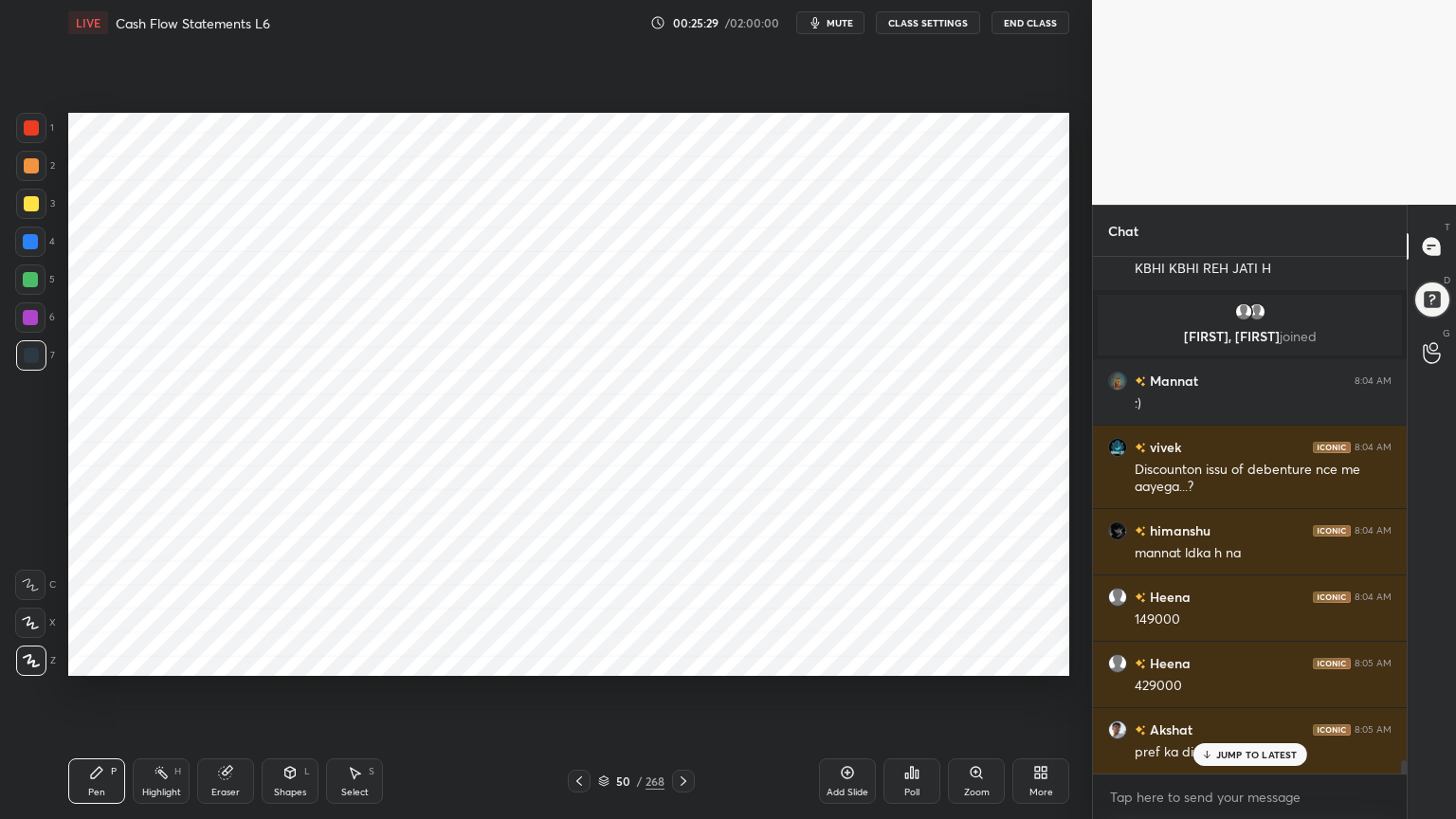 scroll, scrollTop: 20004, scrollLeft: 0, axis: vertical 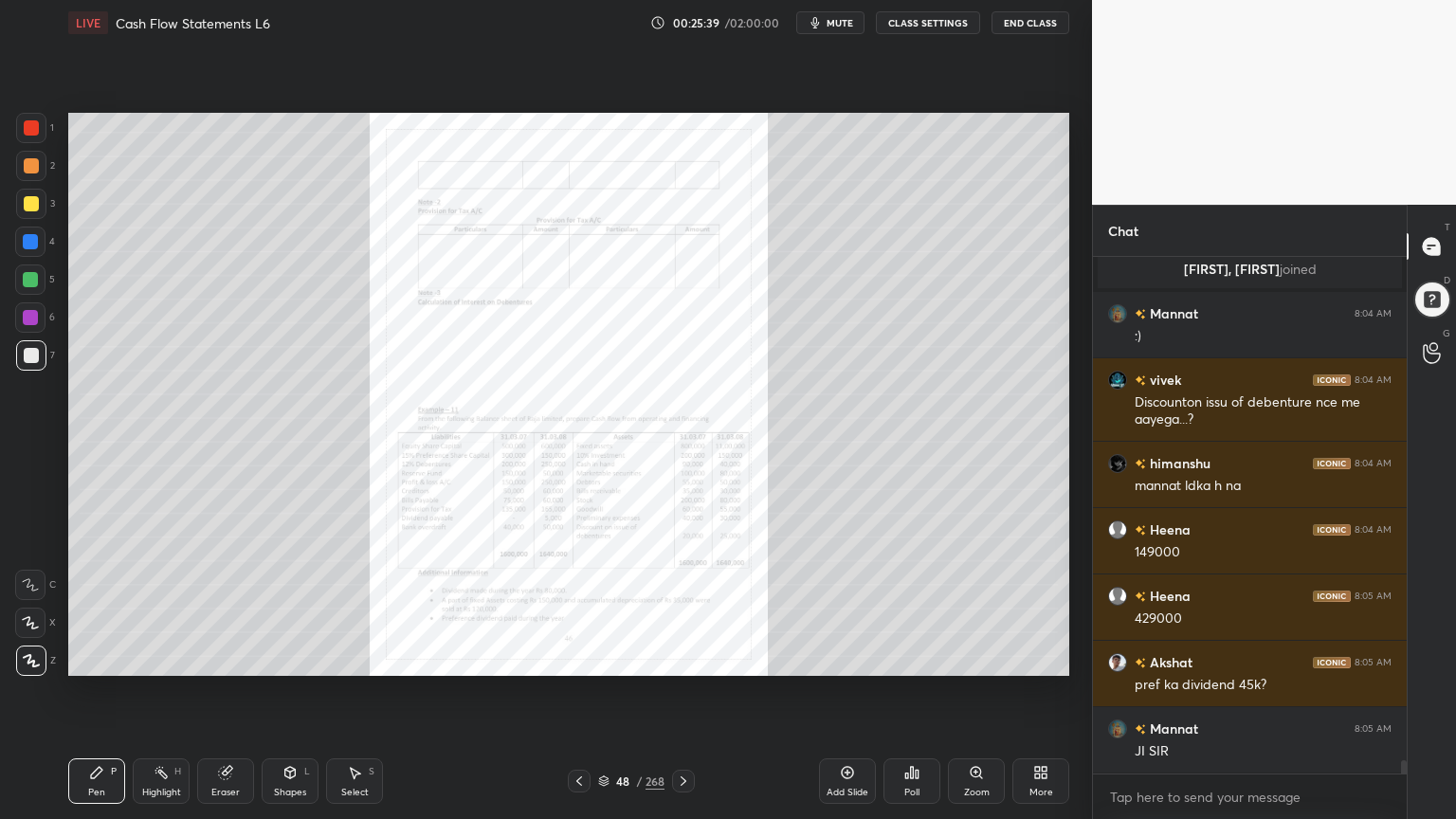 click on "Zoom" at bounding box center (976, 781) 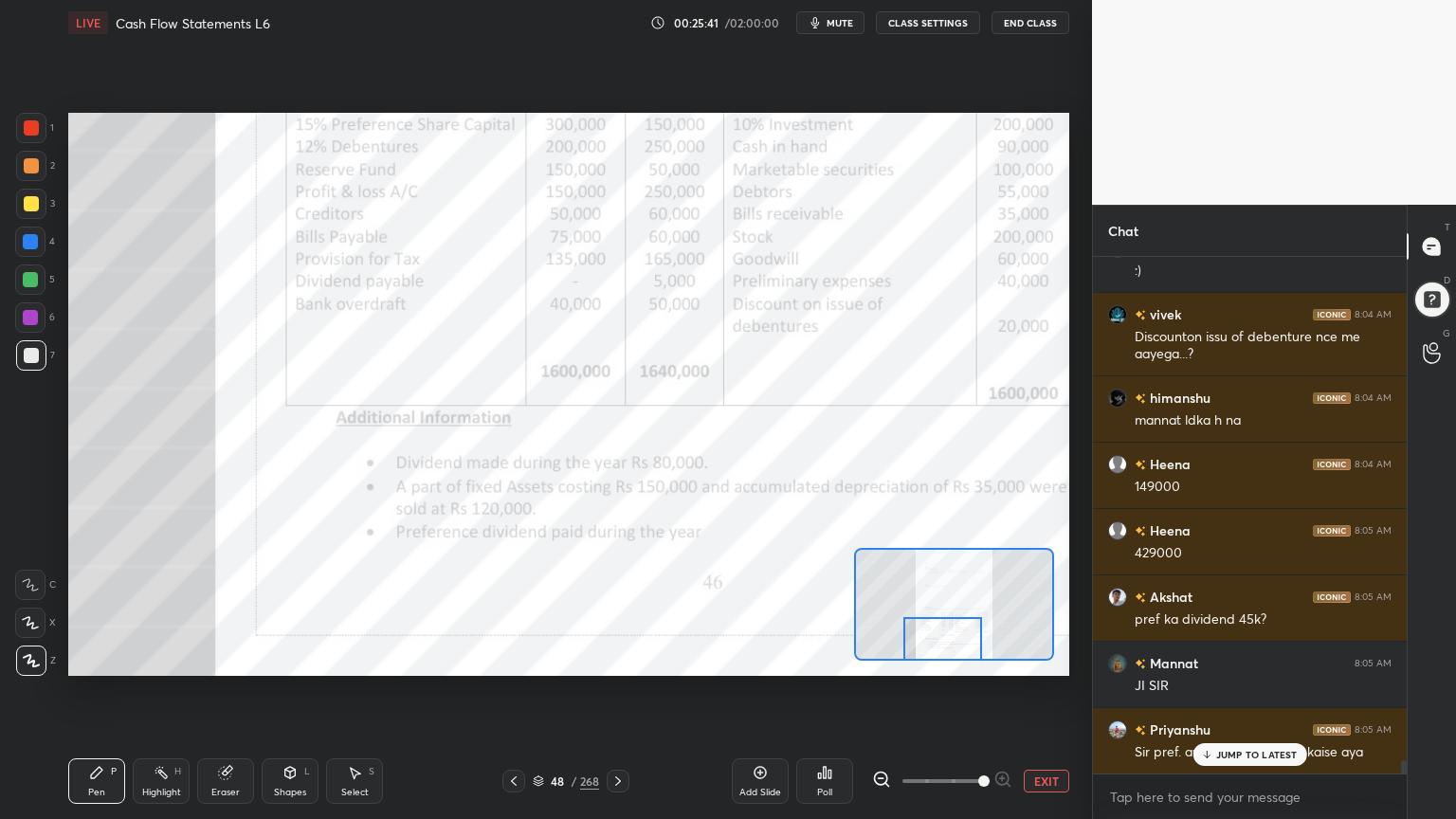 scroll, scrollTop: 20137, scrollLeft: 0, axis: vertical 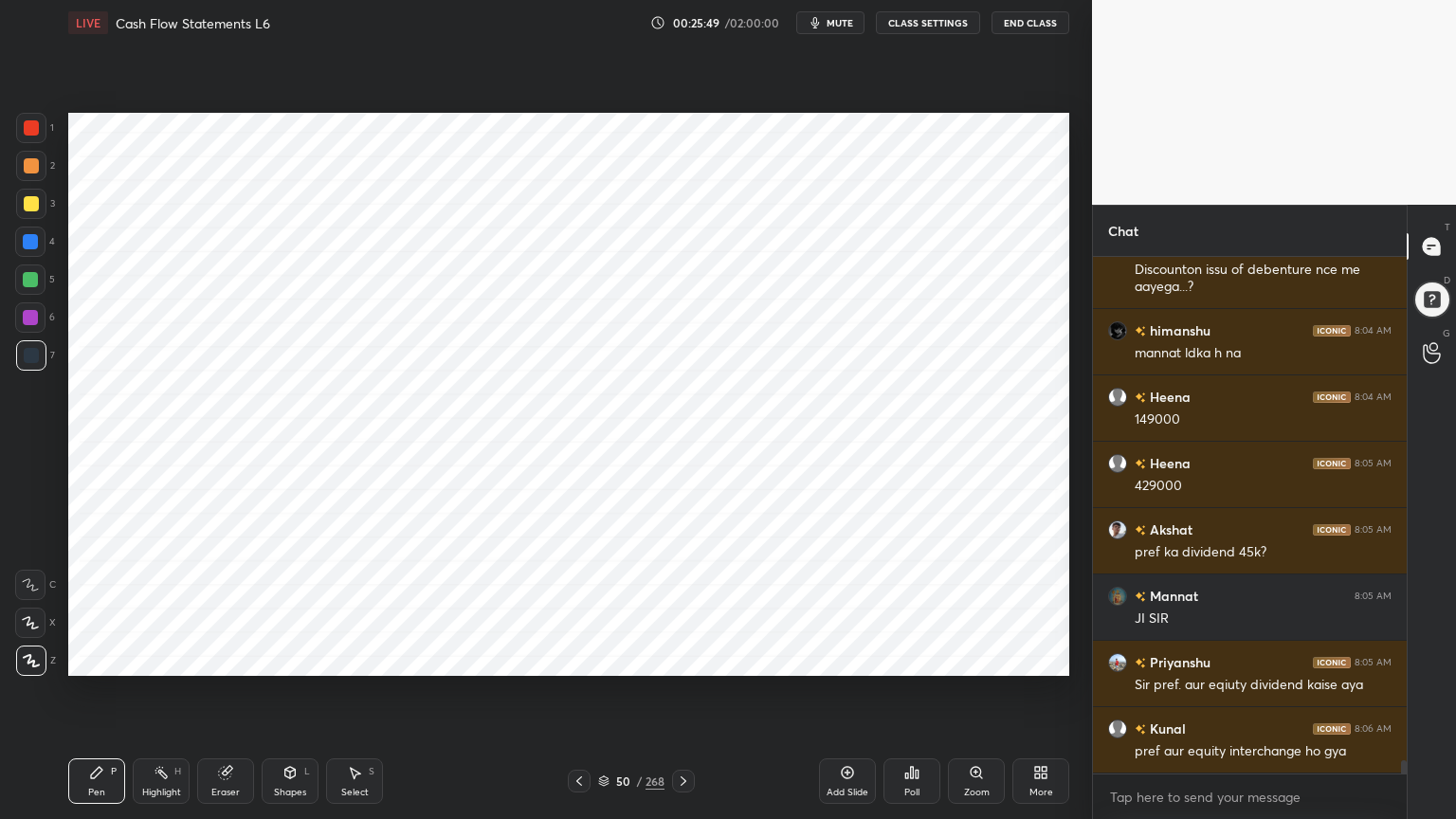 click on "Eraser" at bounding box center [226, 781] 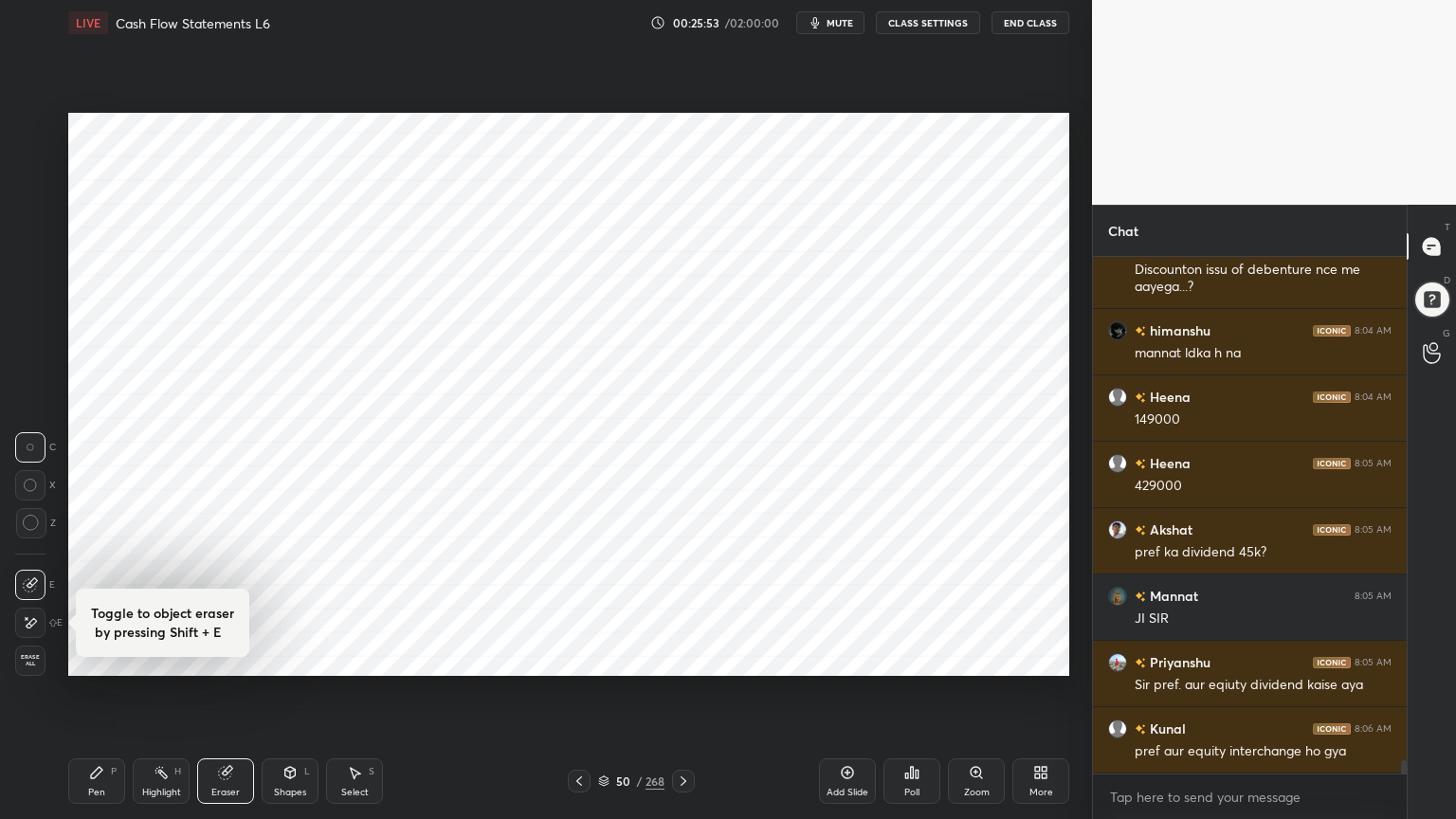 click on "Pen" at bounding box center [97, 792] 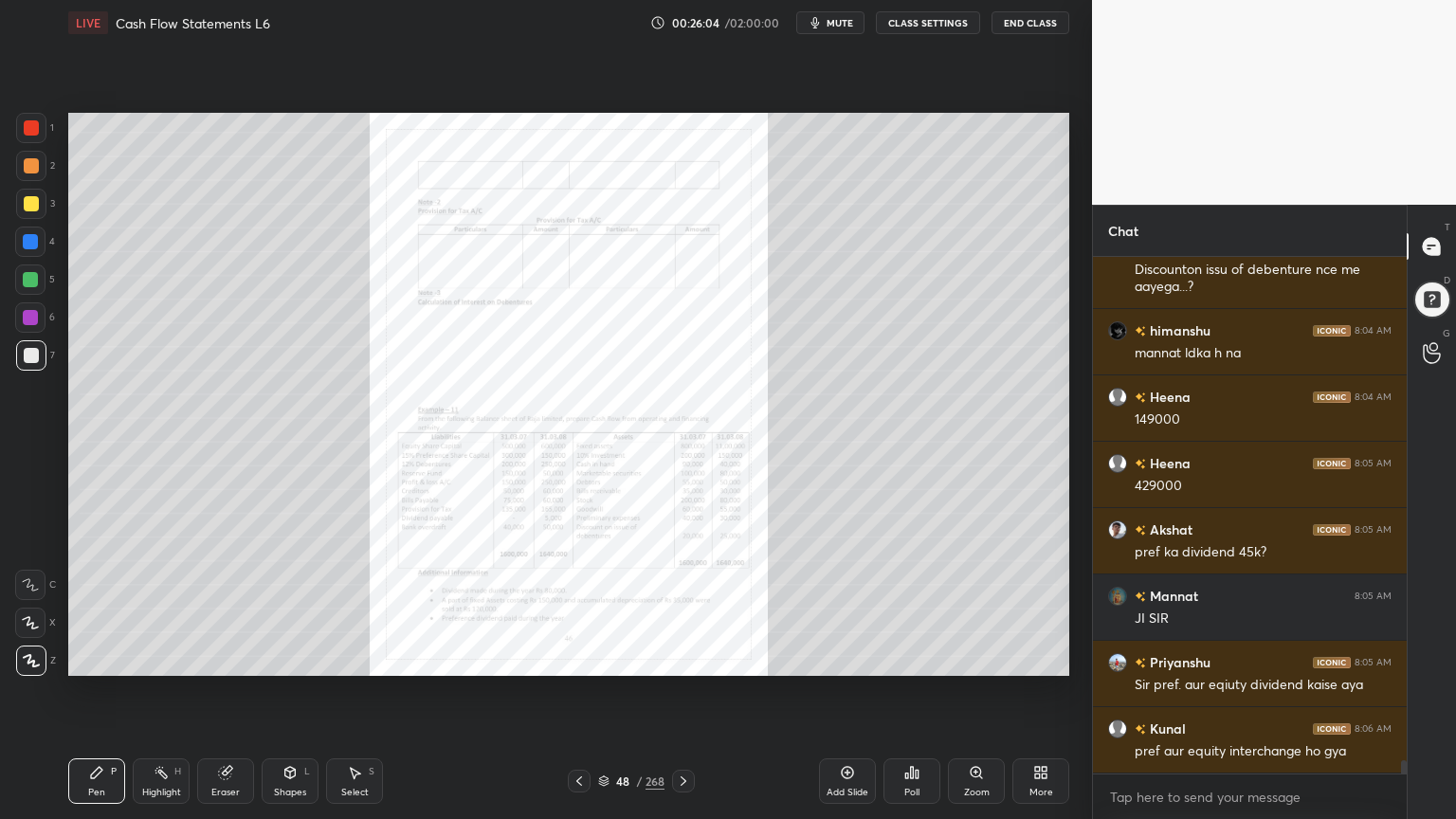 click 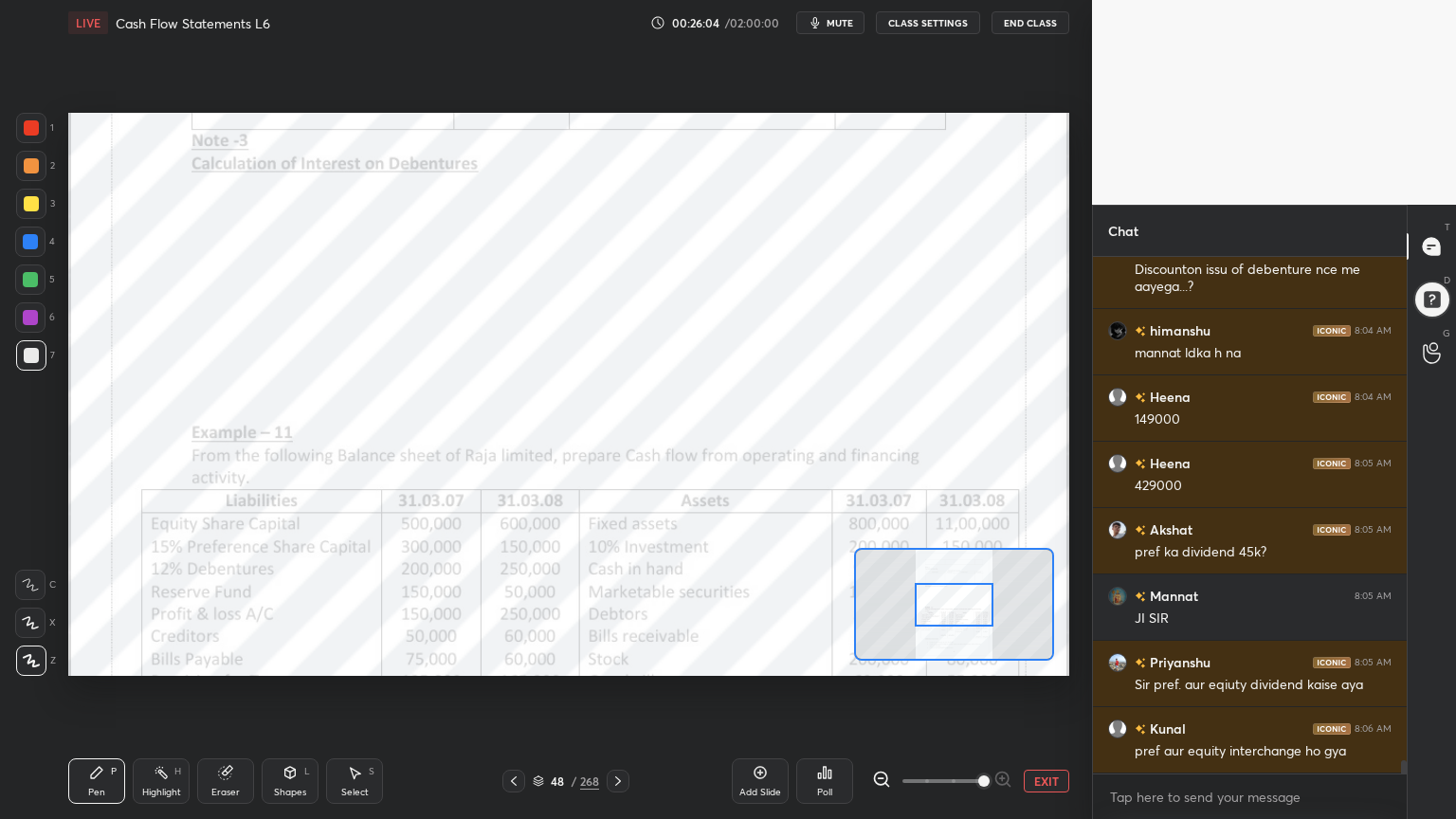click at bounding box center [984, 781] 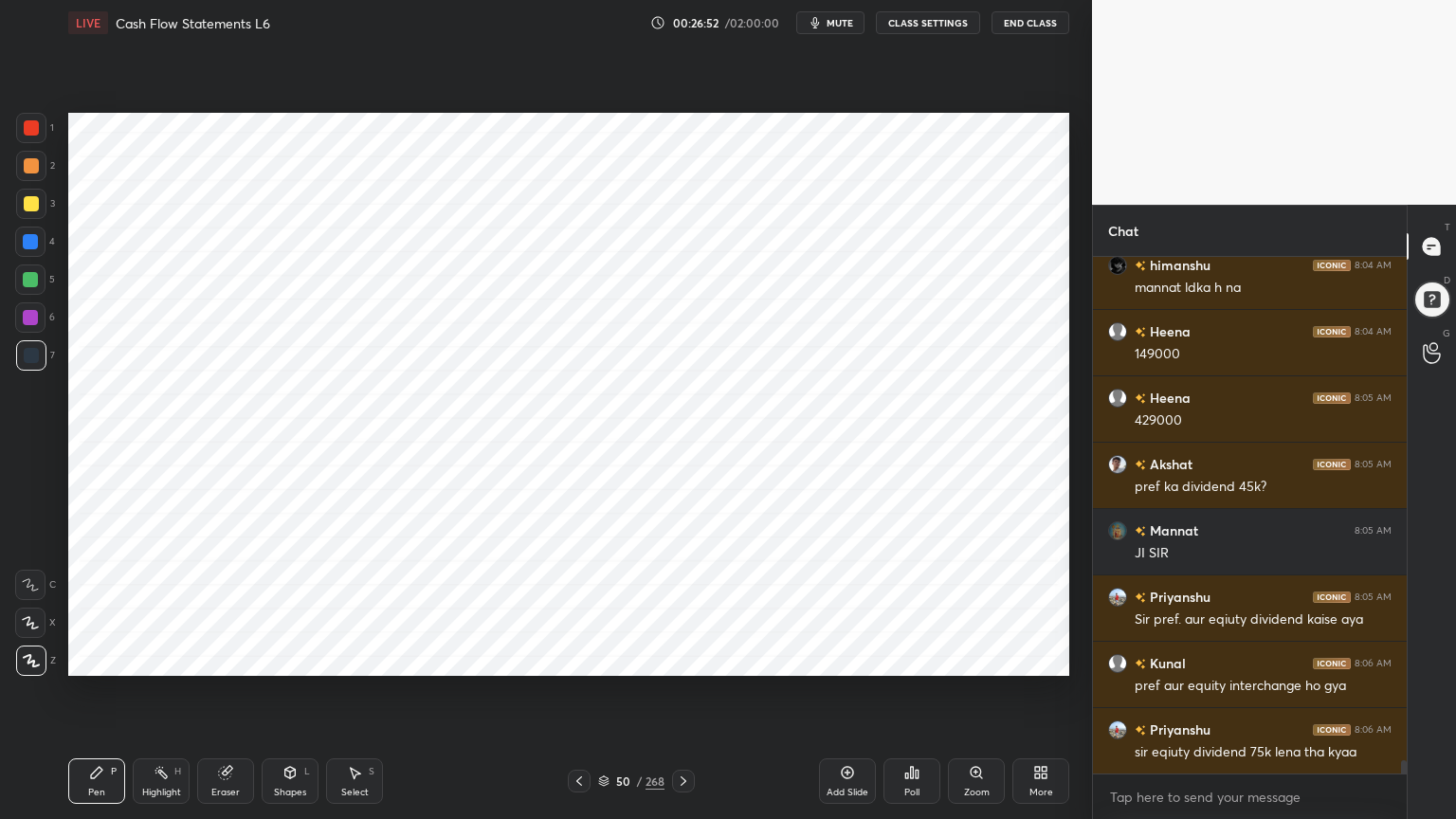scroll, scrollTop: 20269, scrollLeft: 0, axis: vertical 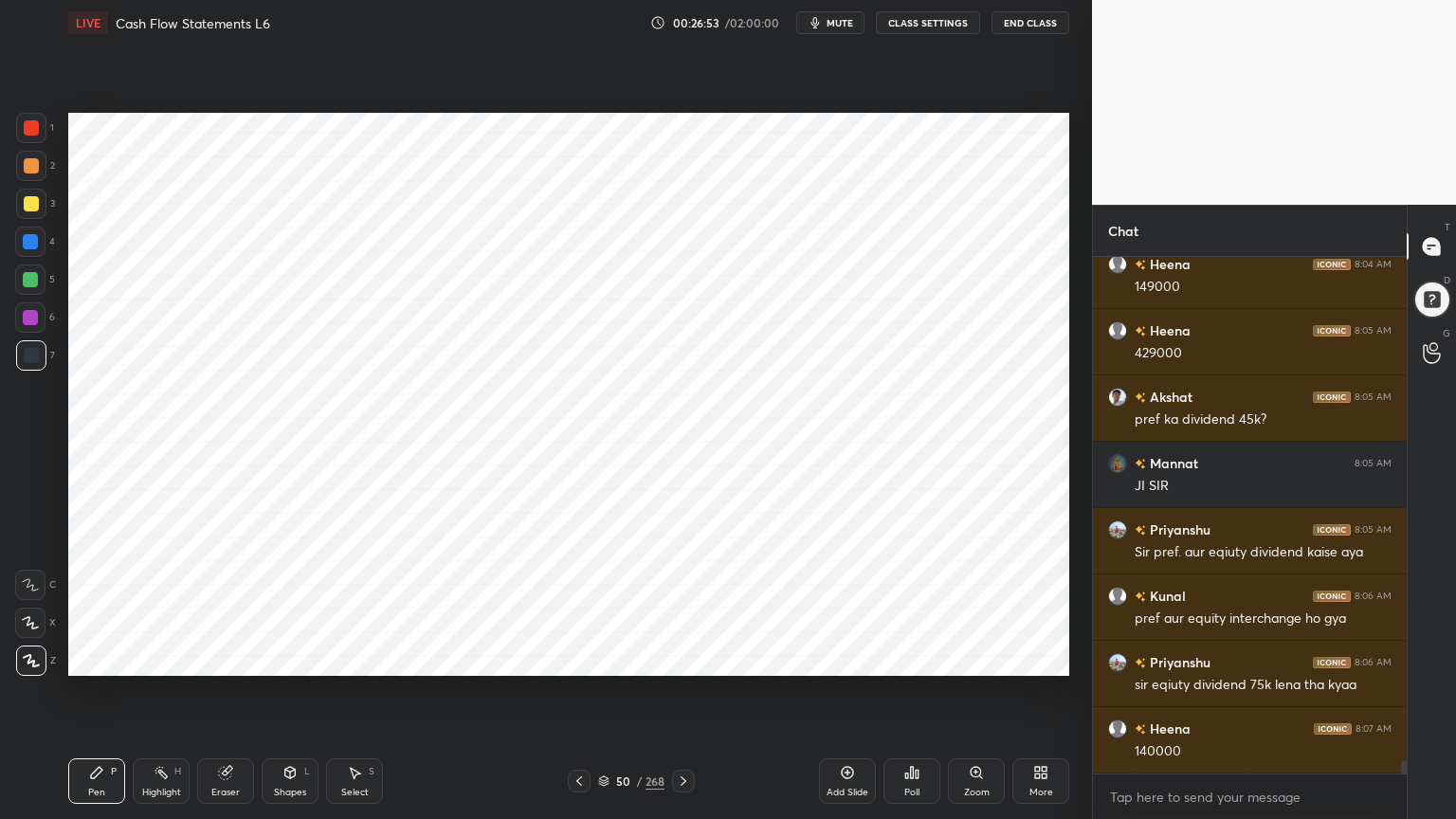 click 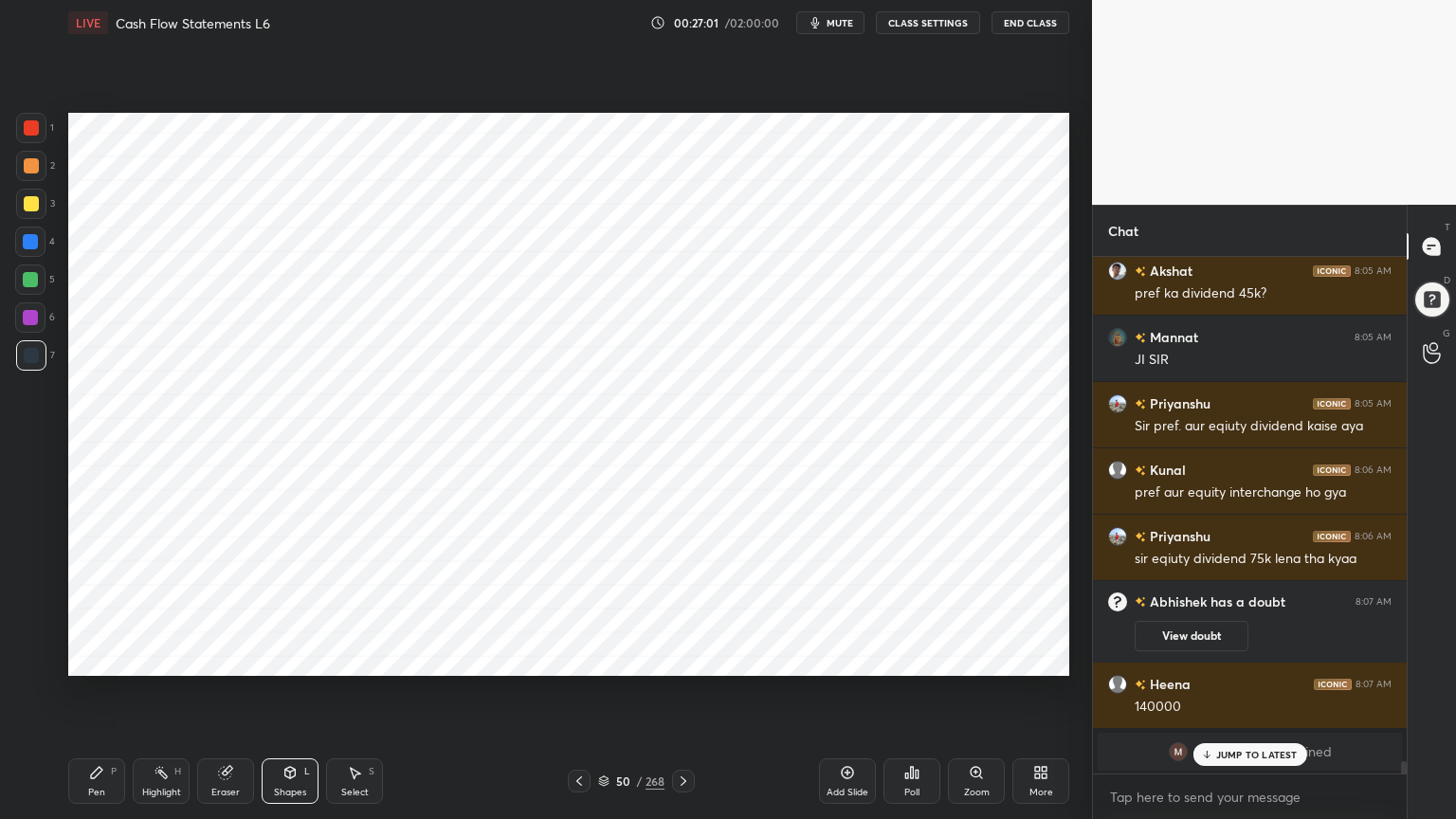 scroll, scrollTop: 20111, scrollLeft: 0, axis: vertical 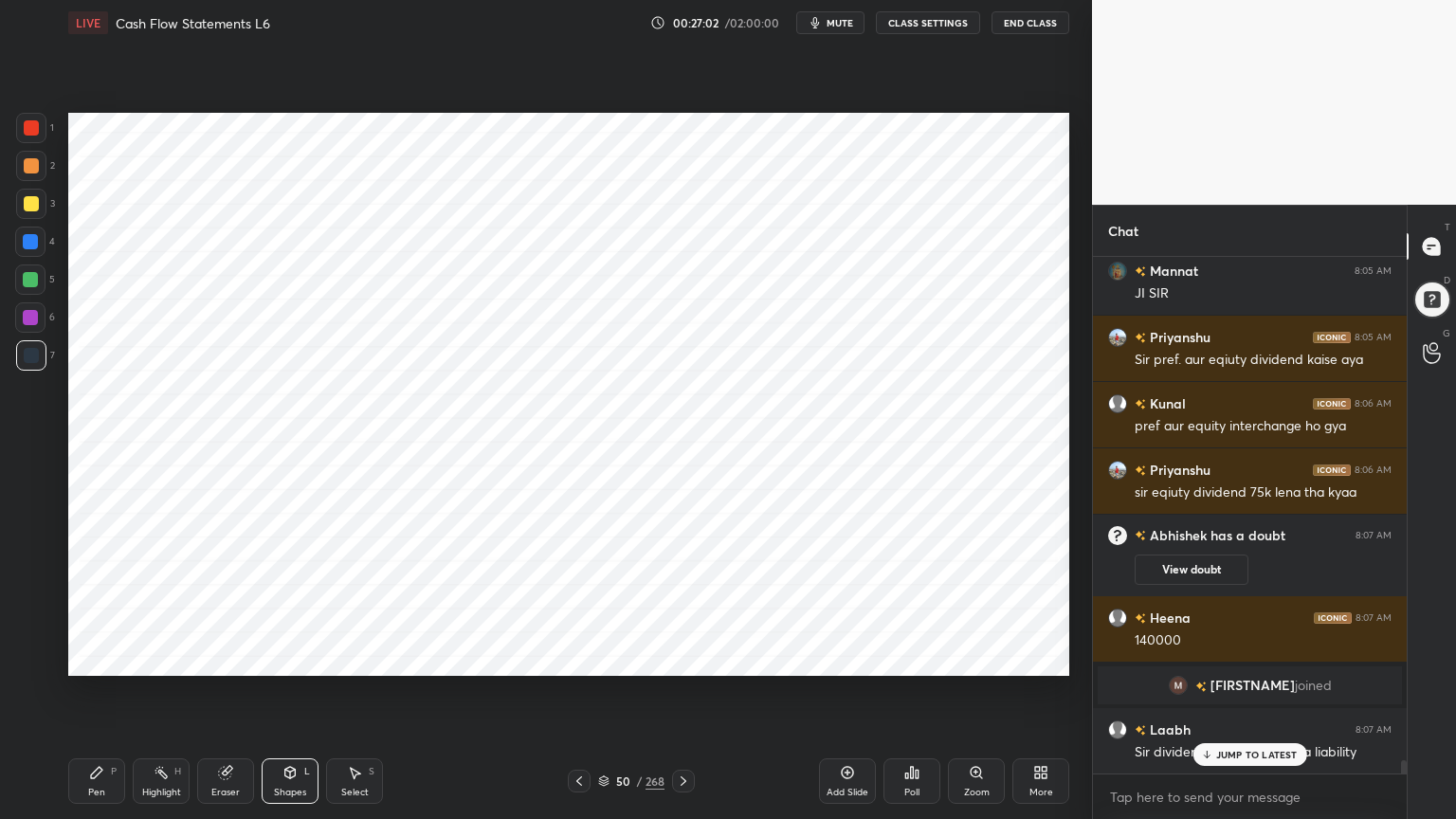 click 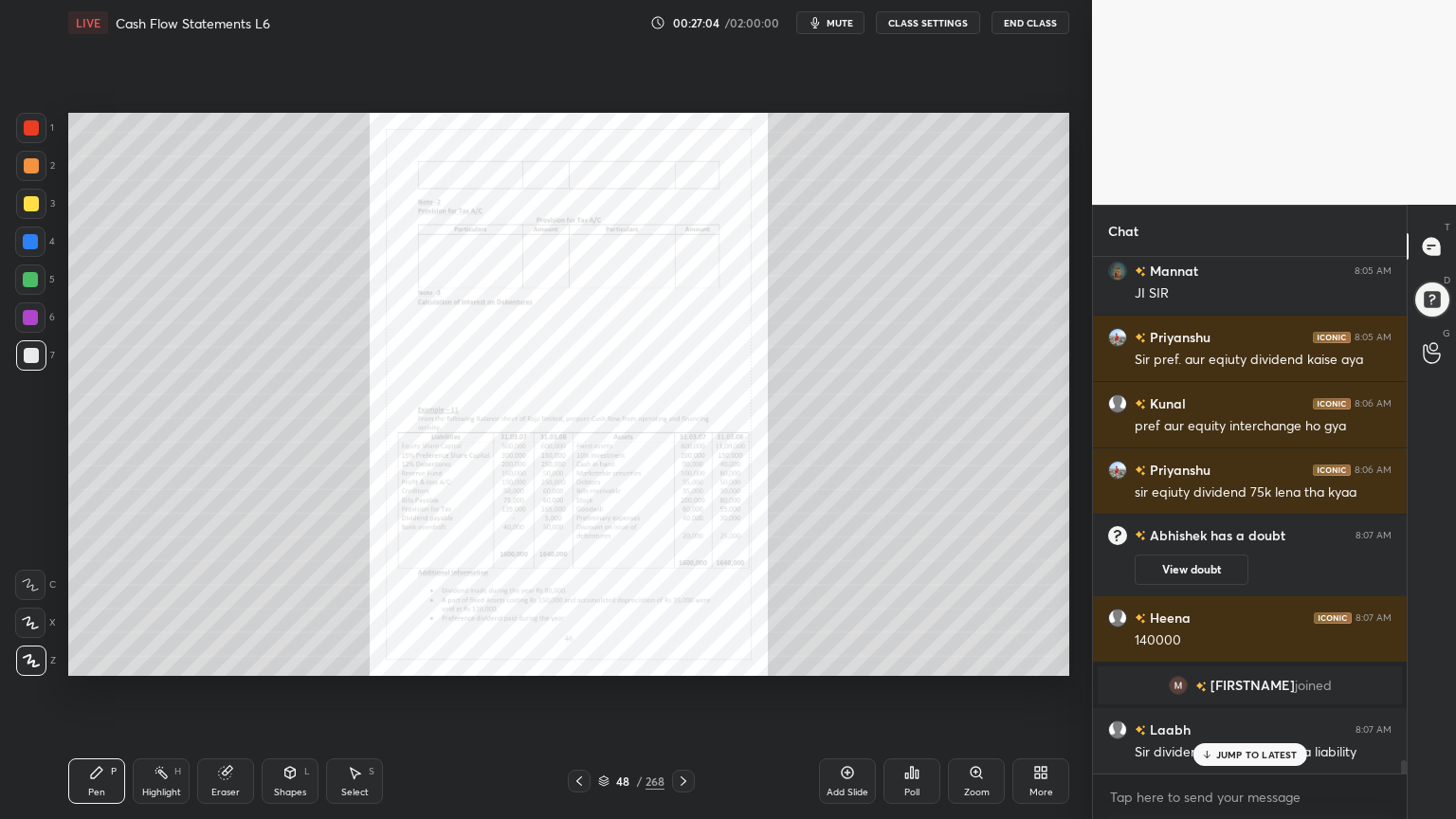 click 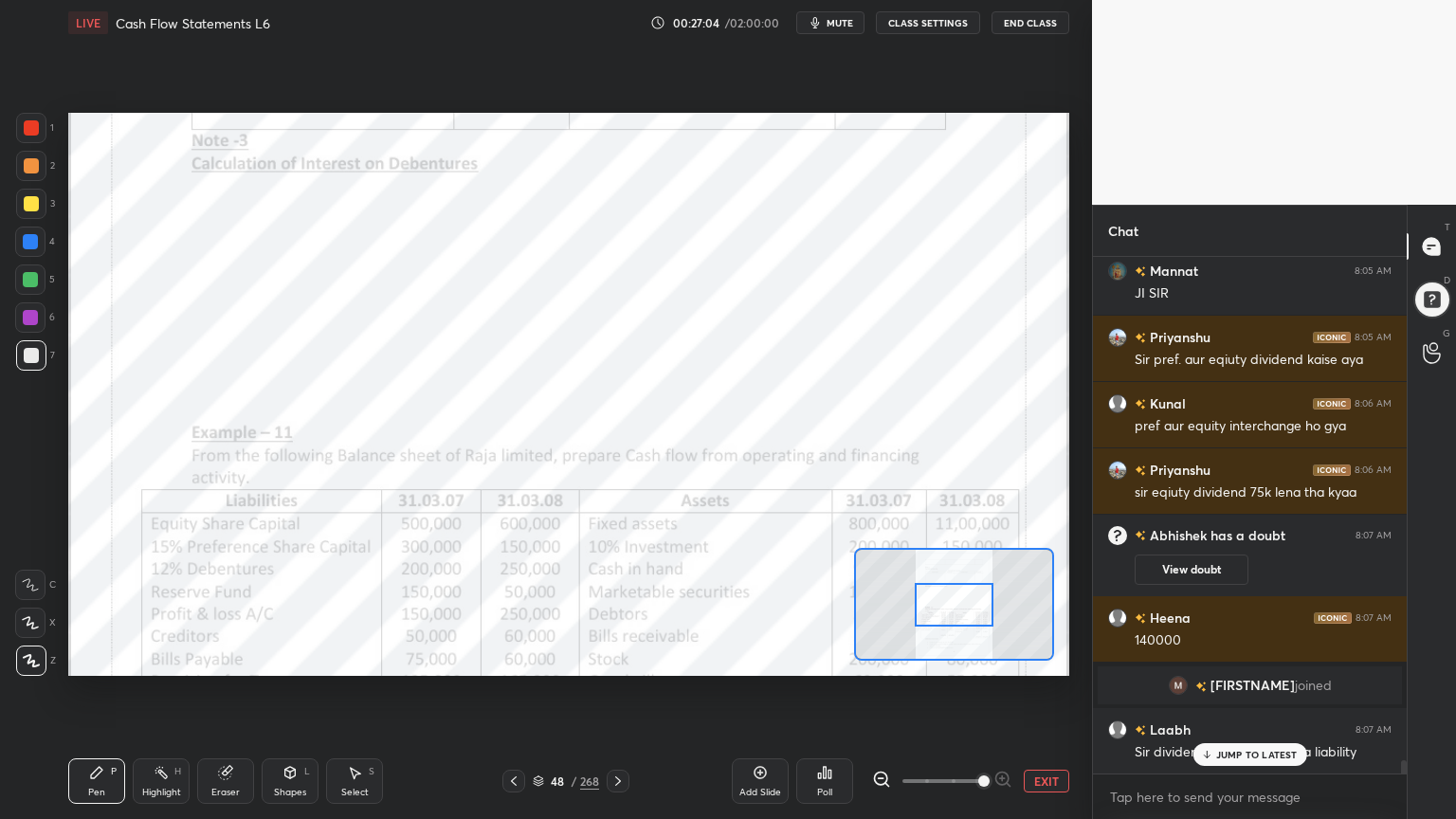 click at bounding box center (984, 781) 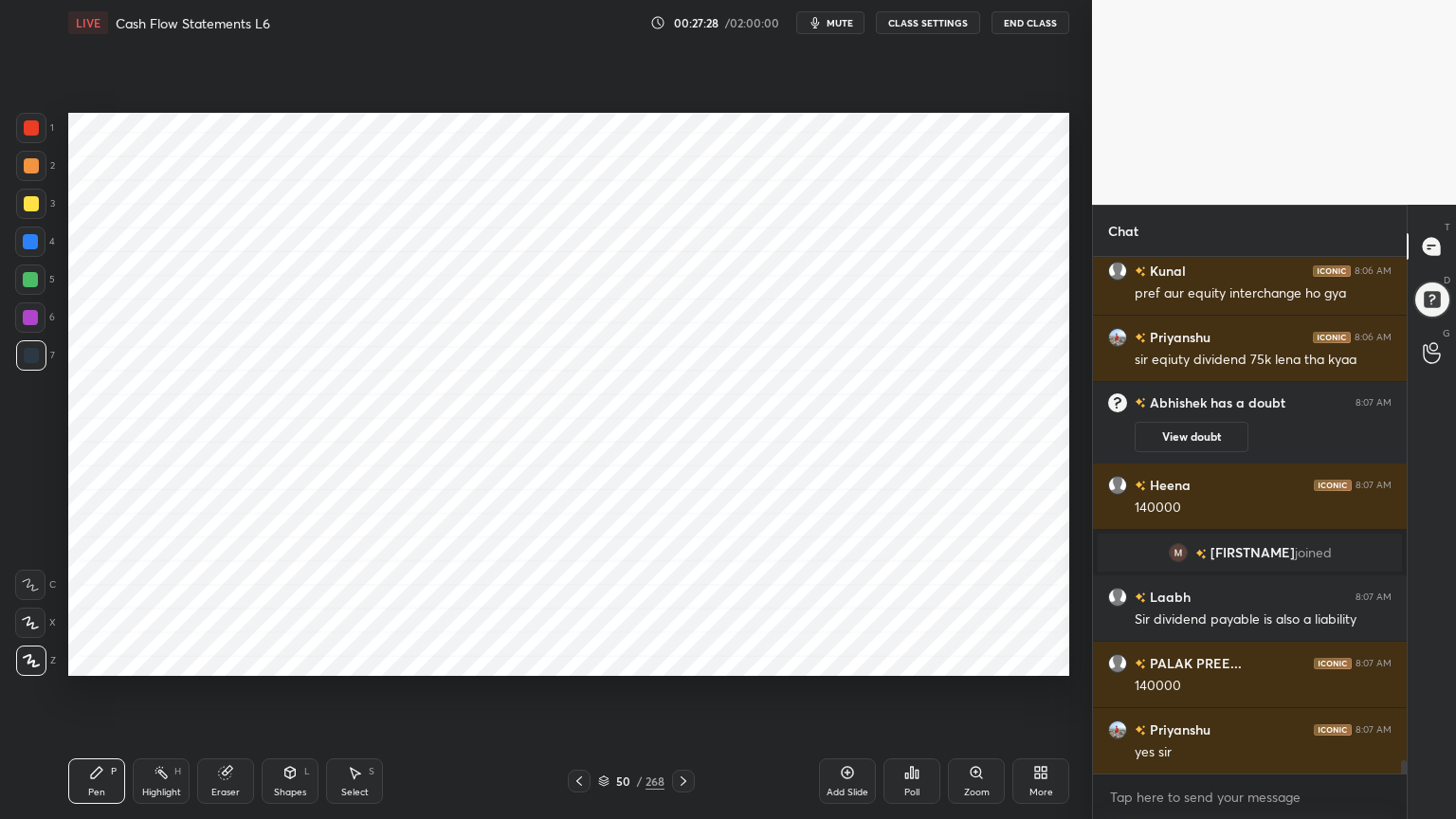 scroll, scrollTop: 20372, scrollLeft: 0, axis: vertical 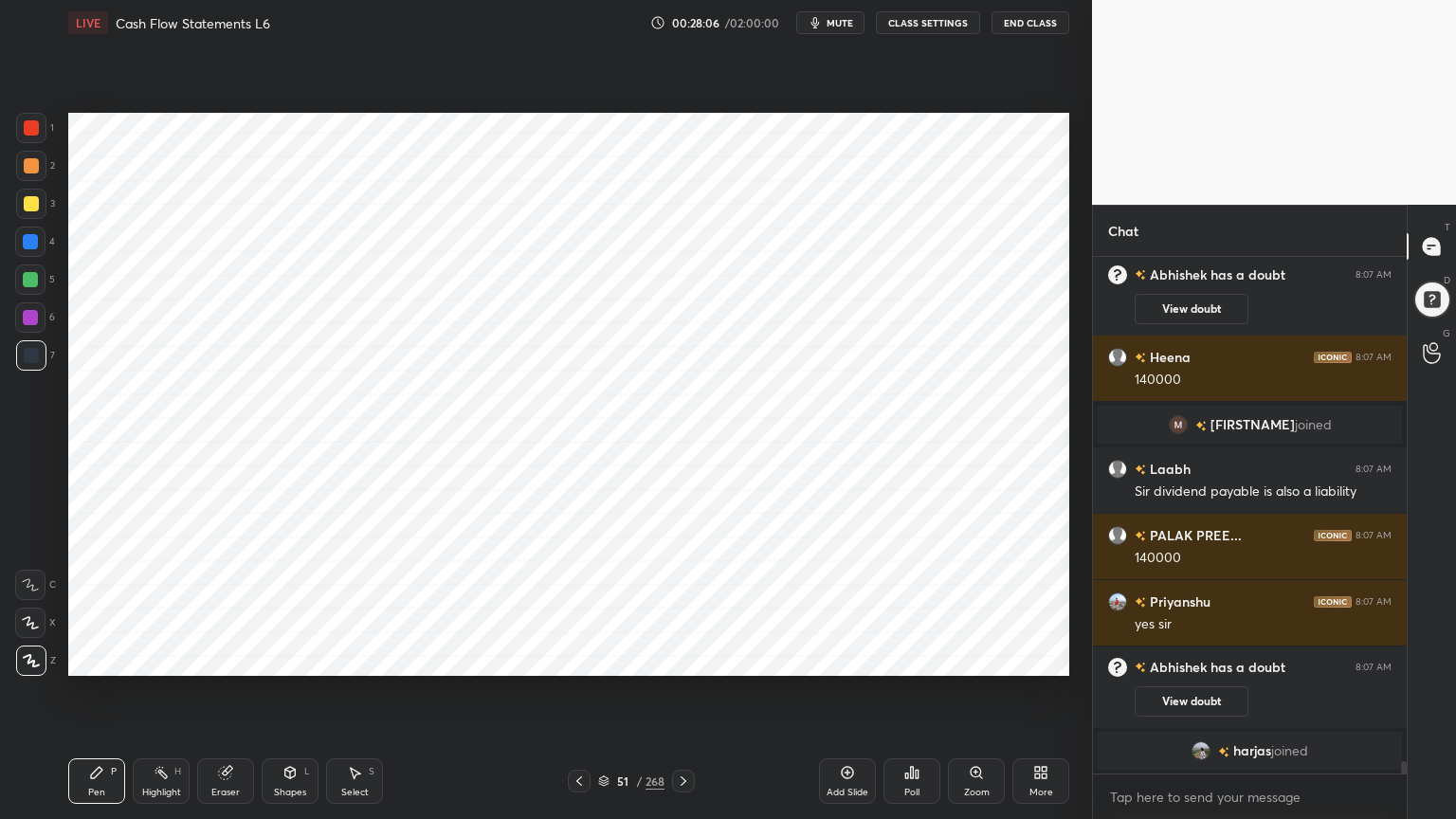 click on "Shapes" at bounding box center (290, 792) 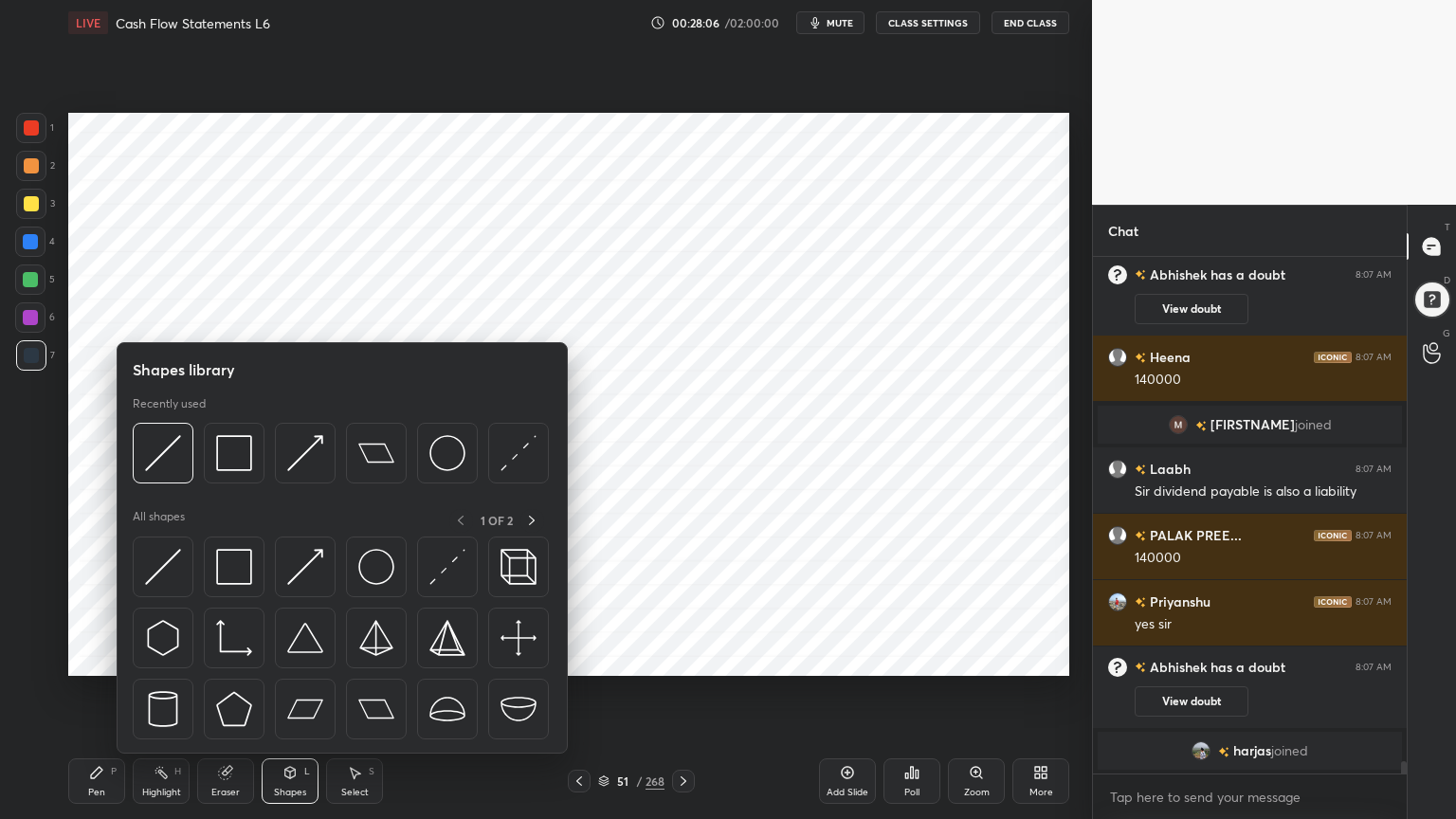 click on "Shapes" at bounding box center (290, 792) 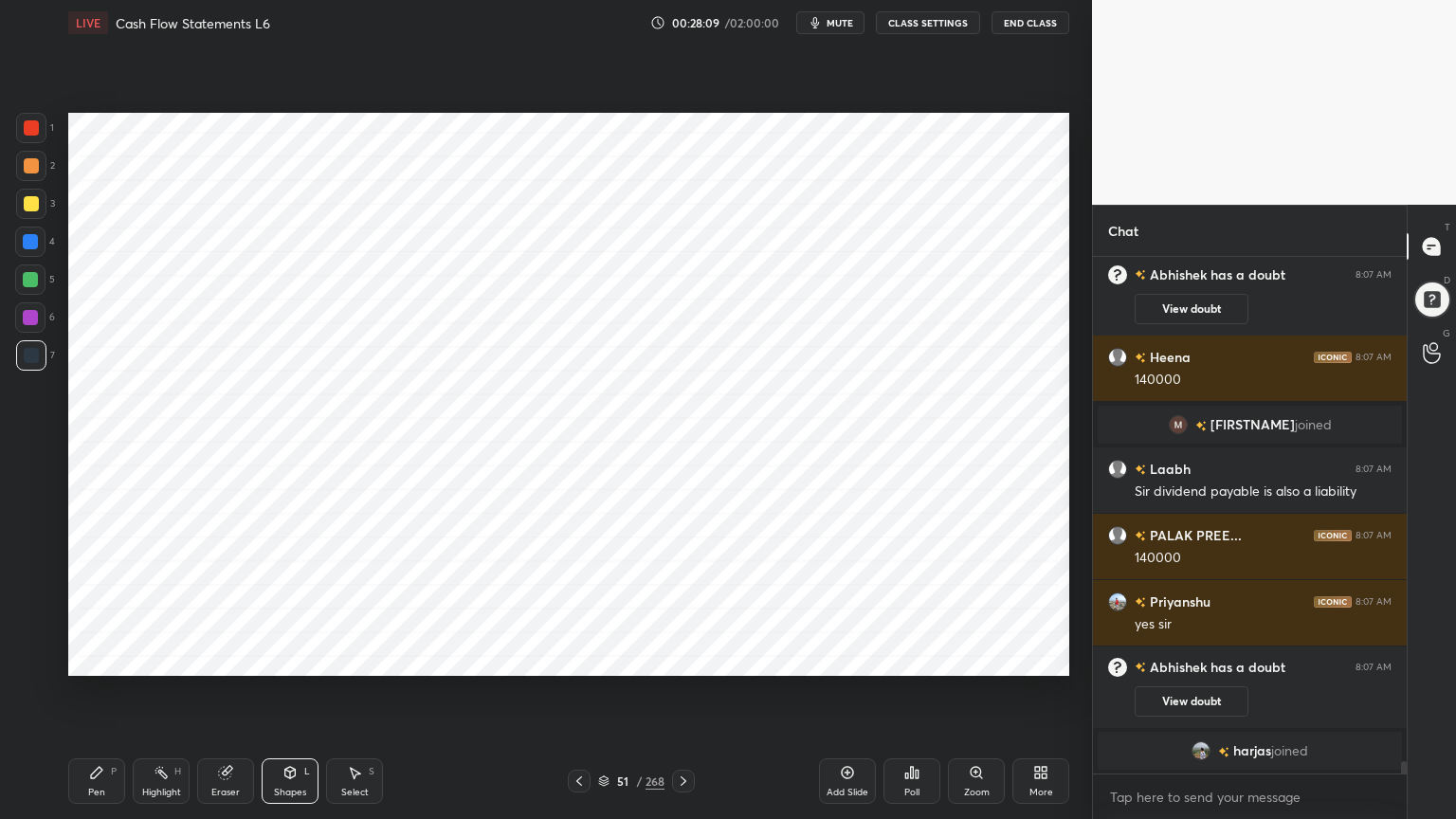 click on "Pen" at bounding box center (97, 792) 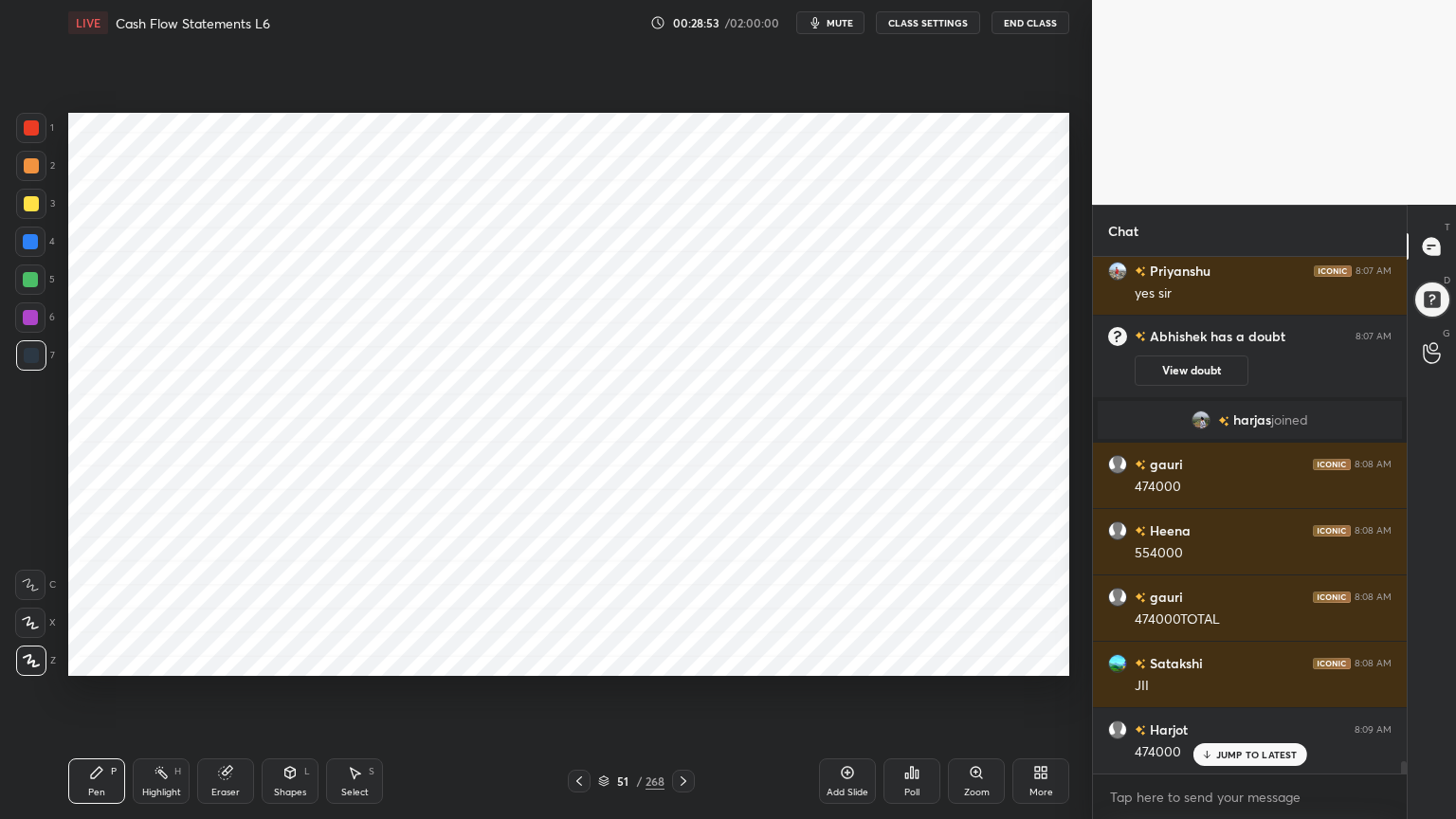 scroll, scrollTop: 20732, scrollLeft: 0, axis: vertical 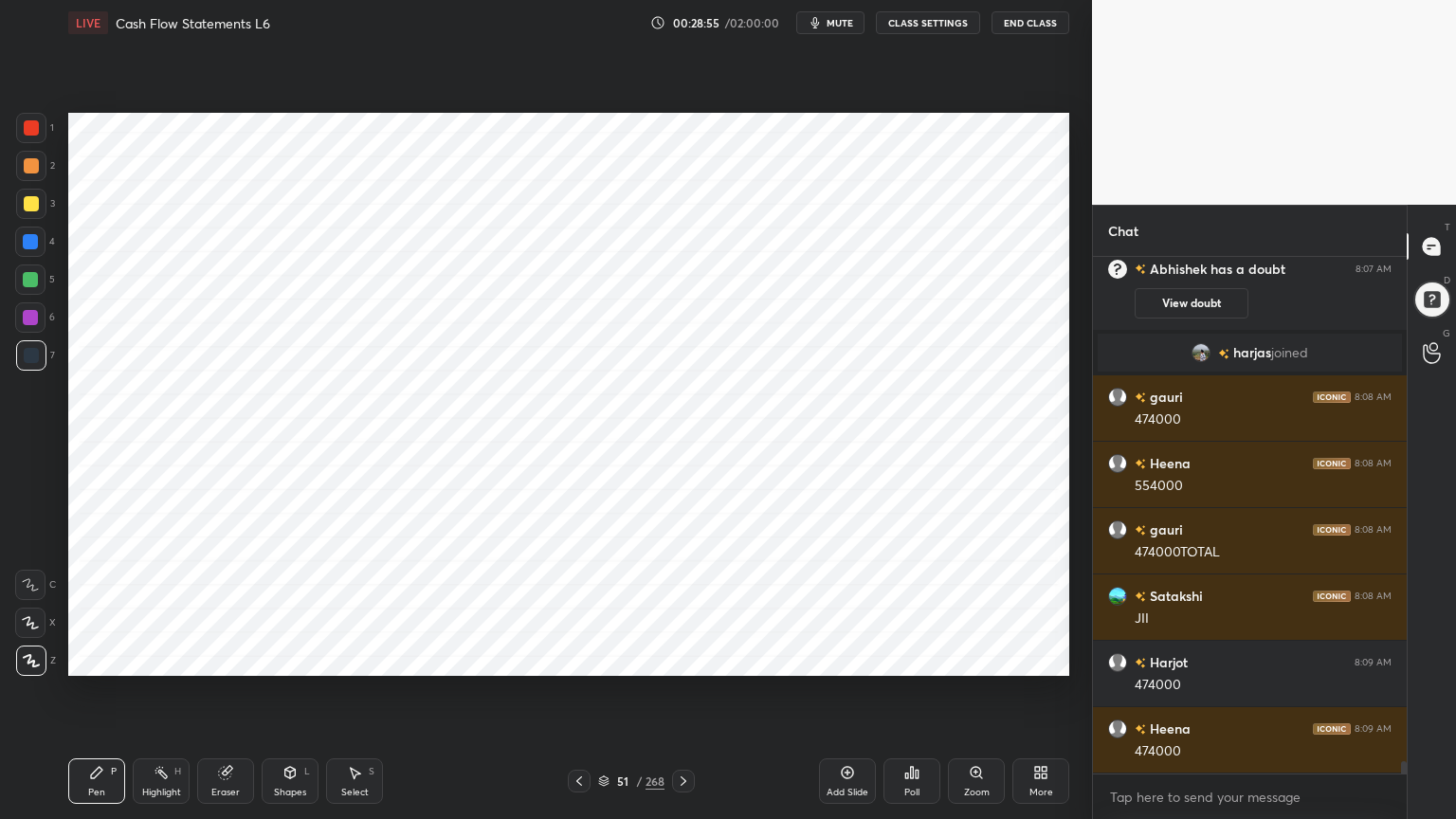 click at bounding box center (30, 318) 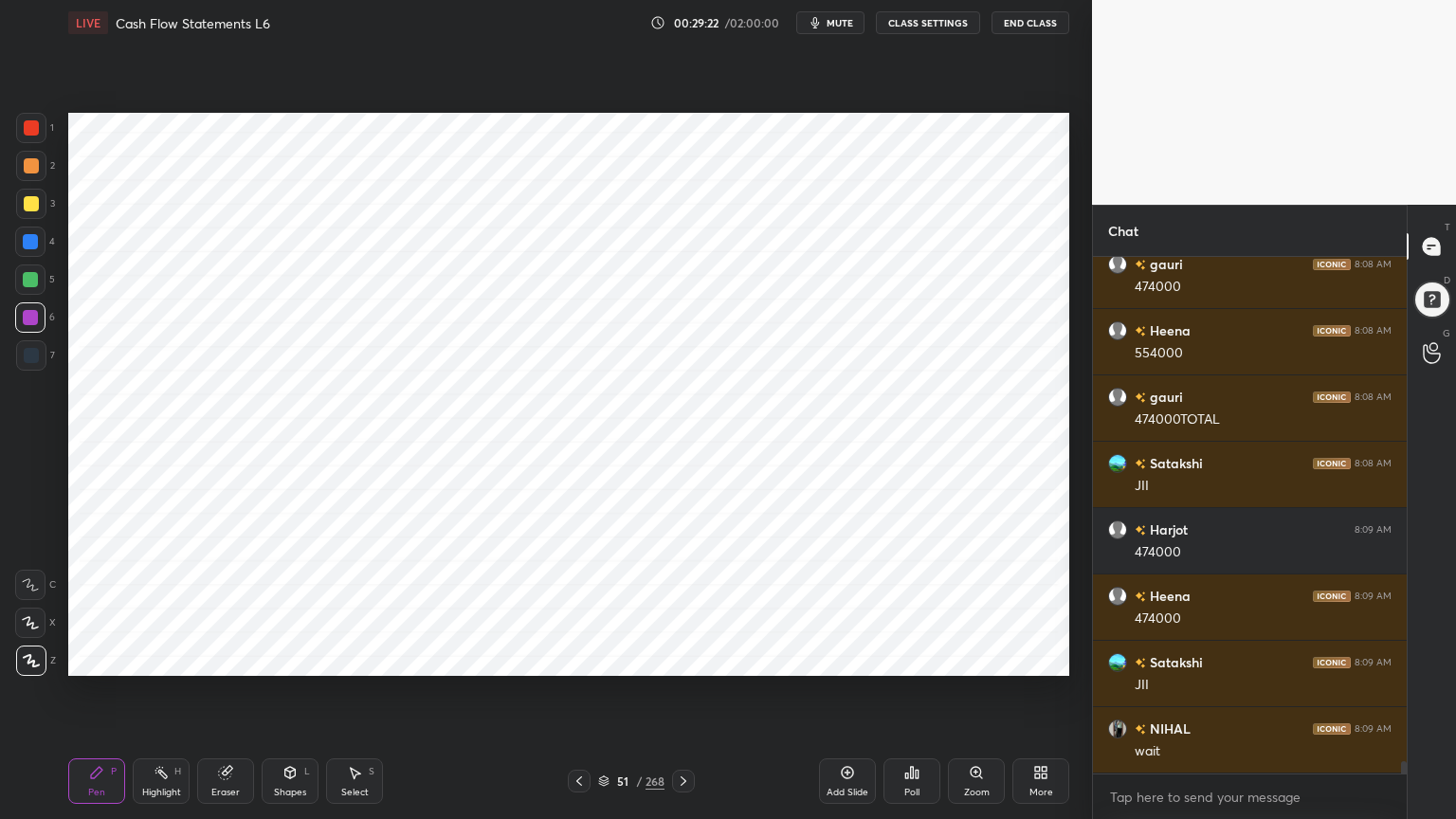 scroll, scrollTop: 20930, scrollLeft: 0, axis: vertical 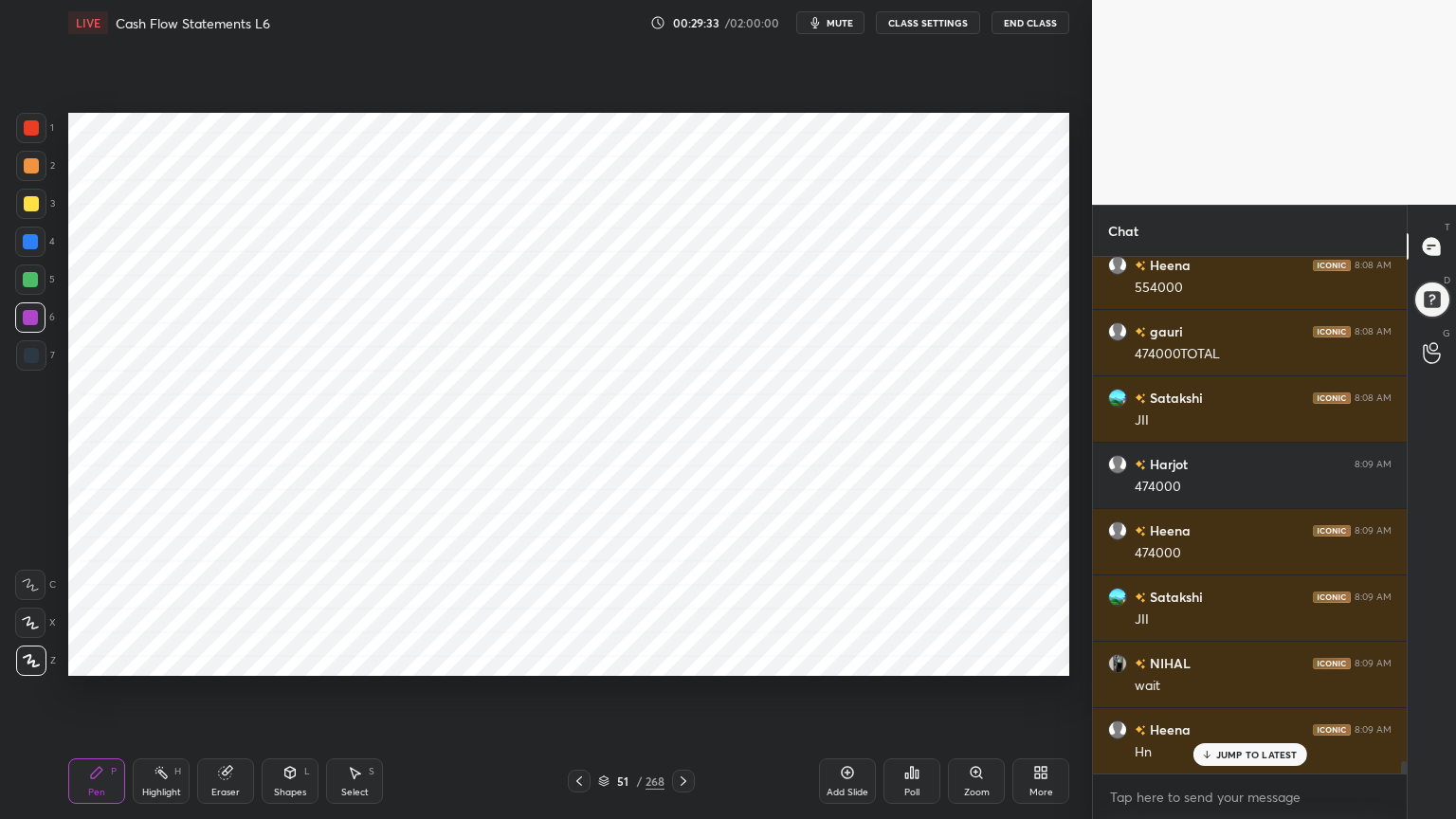 click 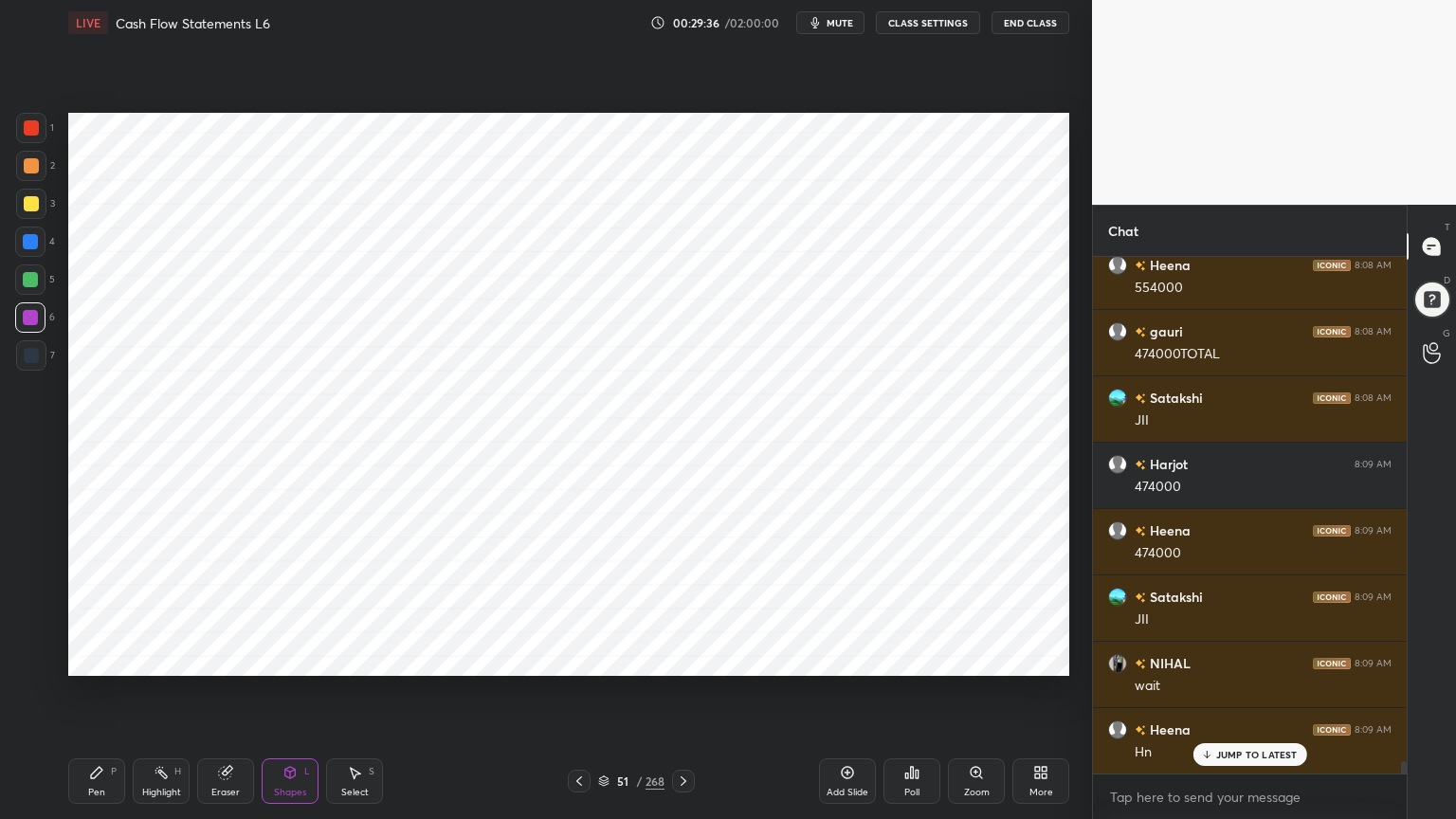 click 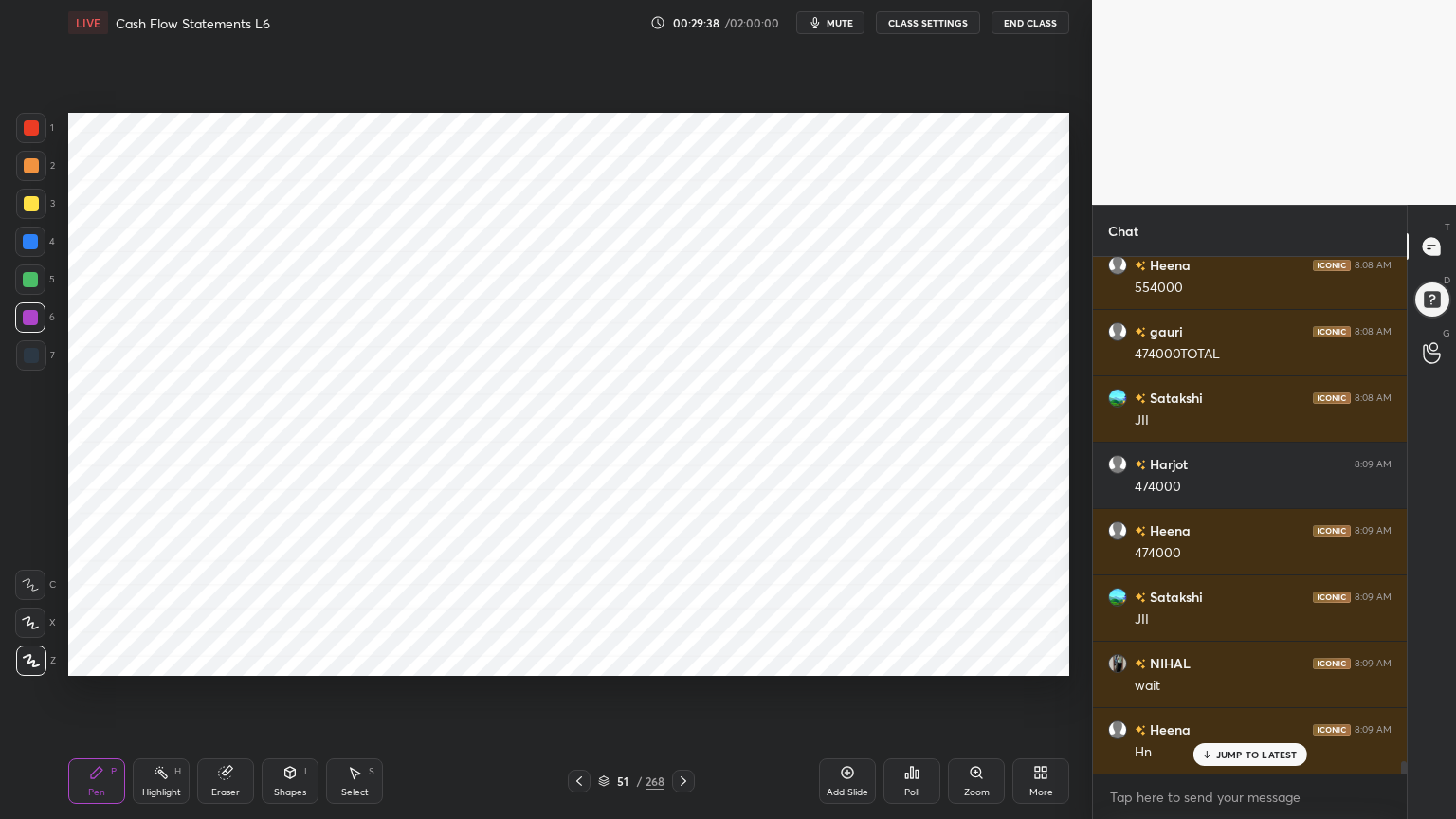 click at bounding box center [31, 355] 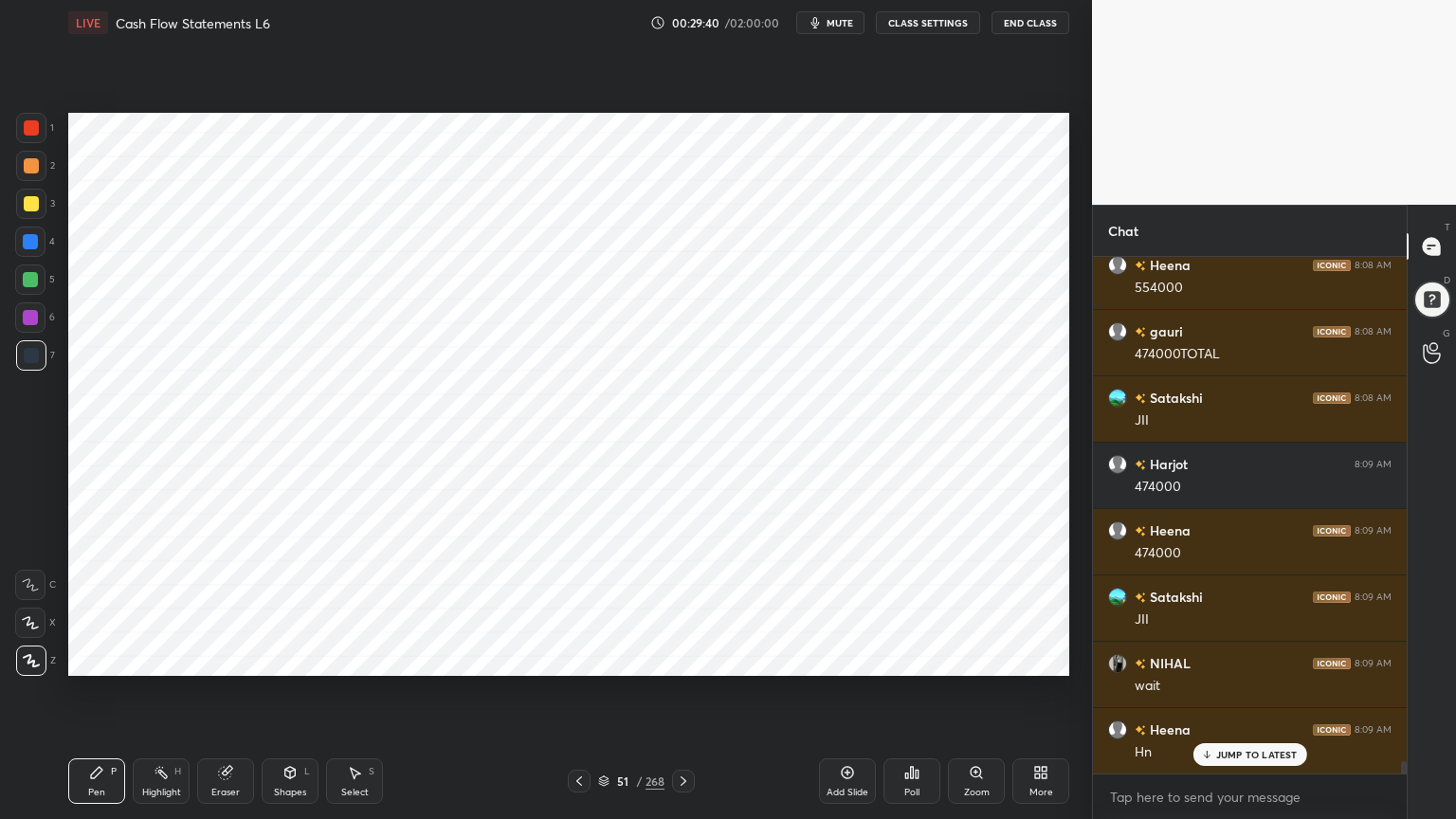 scroll, scrollTop: 20997, scrollLeft: 0, axis: vertical 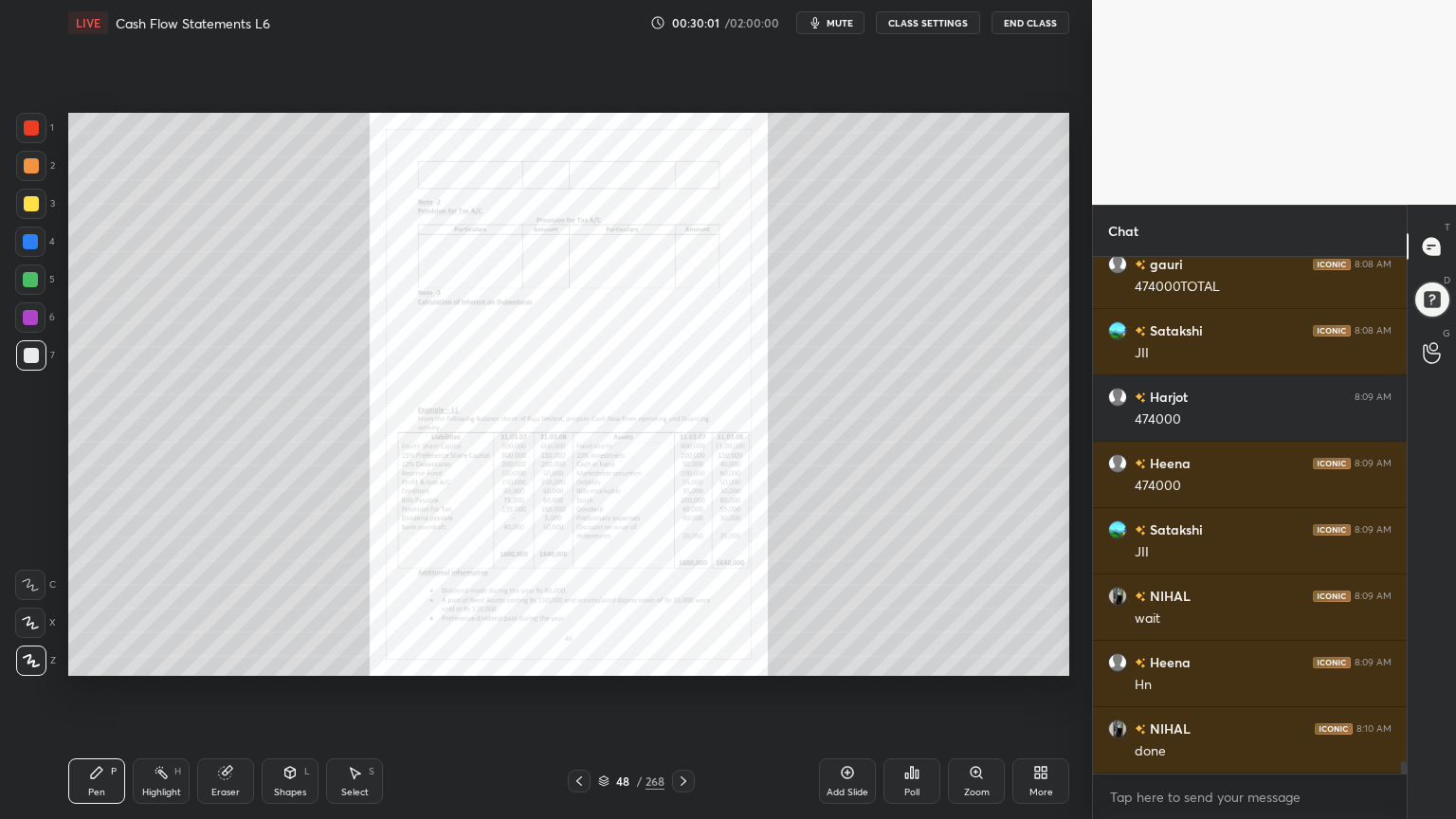 click on "Zoom" at bounding box center [976, 781] 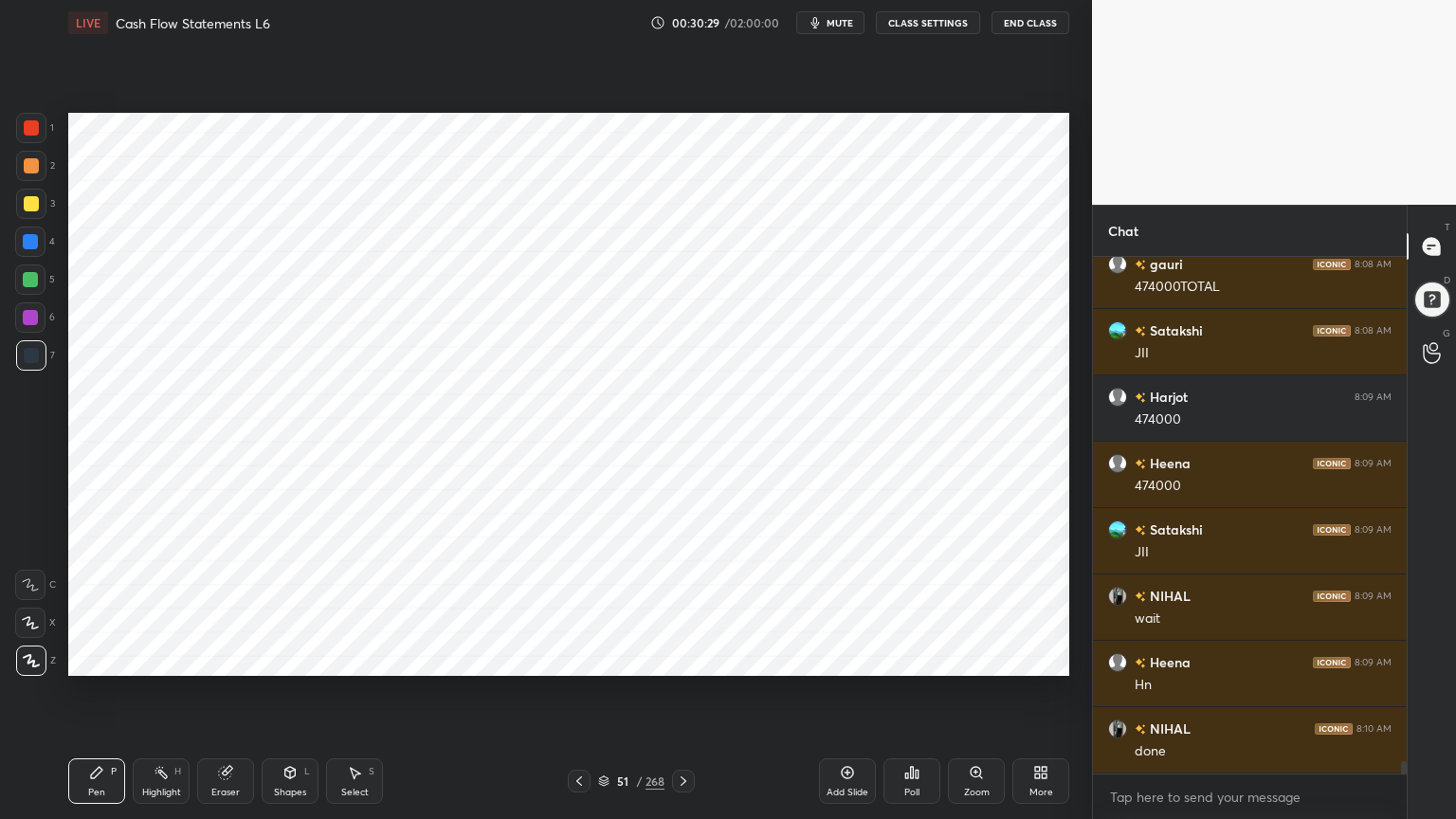 scroll, scrollTop: 21063, scrollLeft: 0, axis: vertical 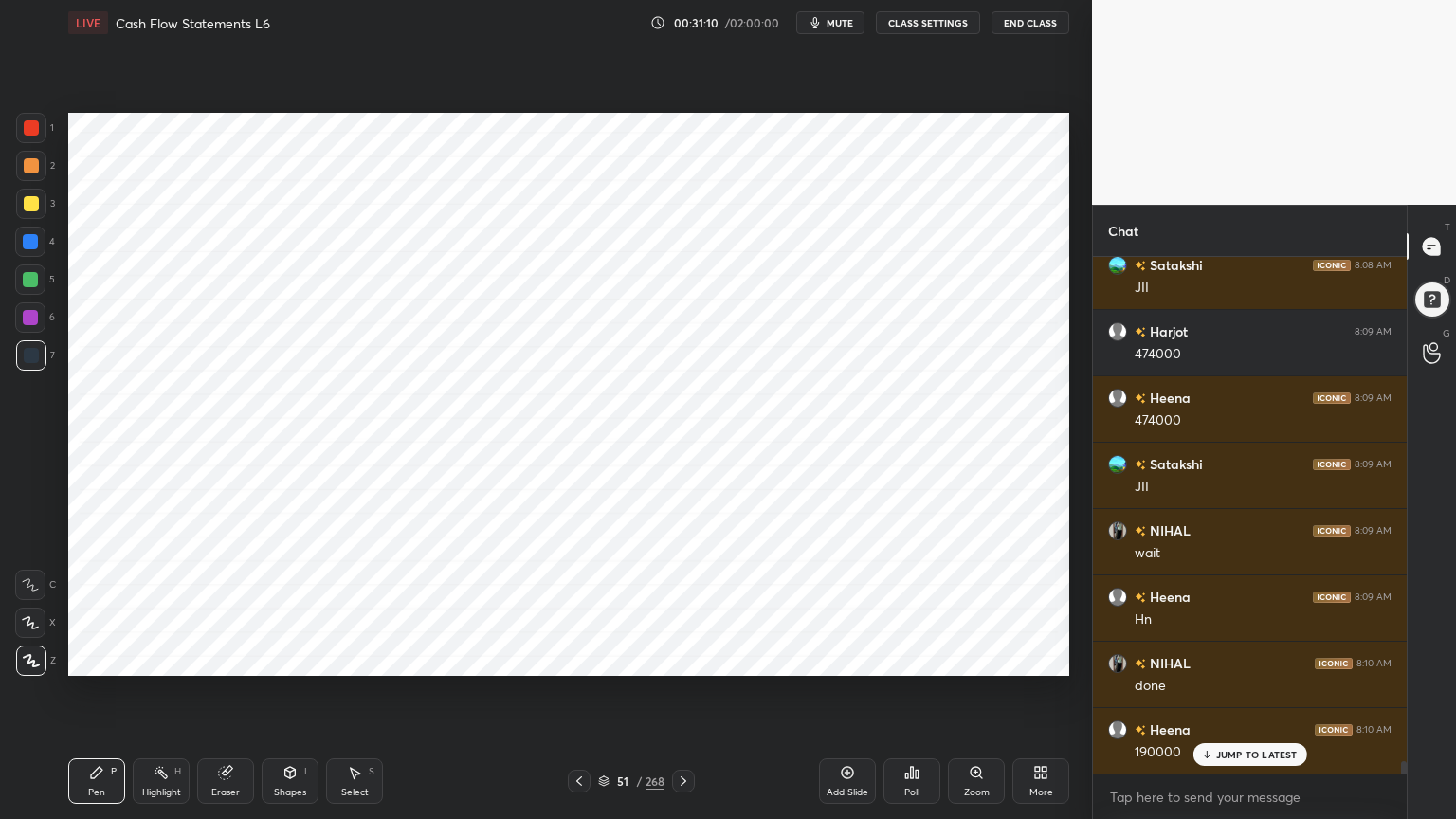 click on "Shapes" at bounding box center [290, 792] 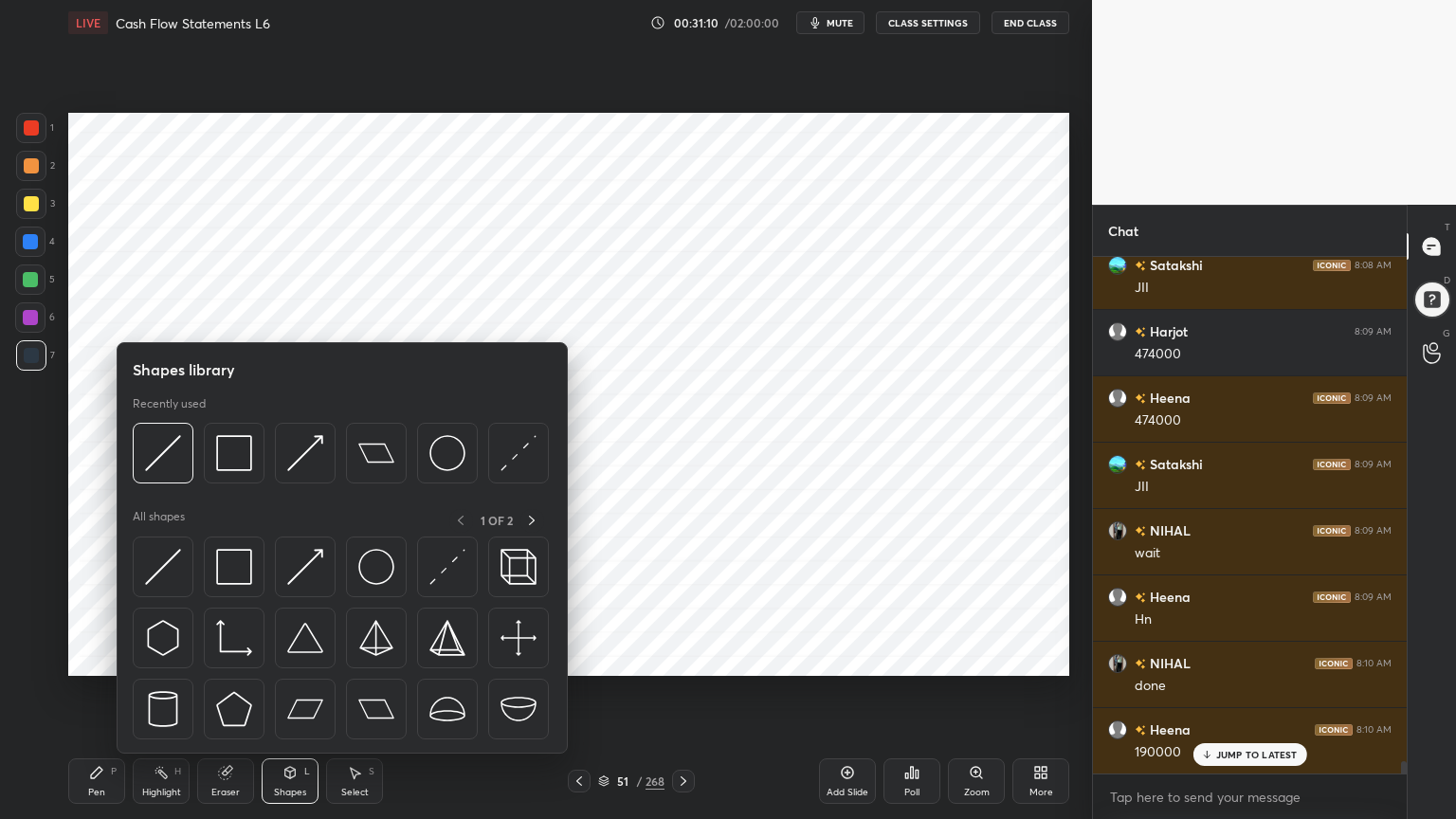 click on "Shapes" at bounding box center [290, 792] 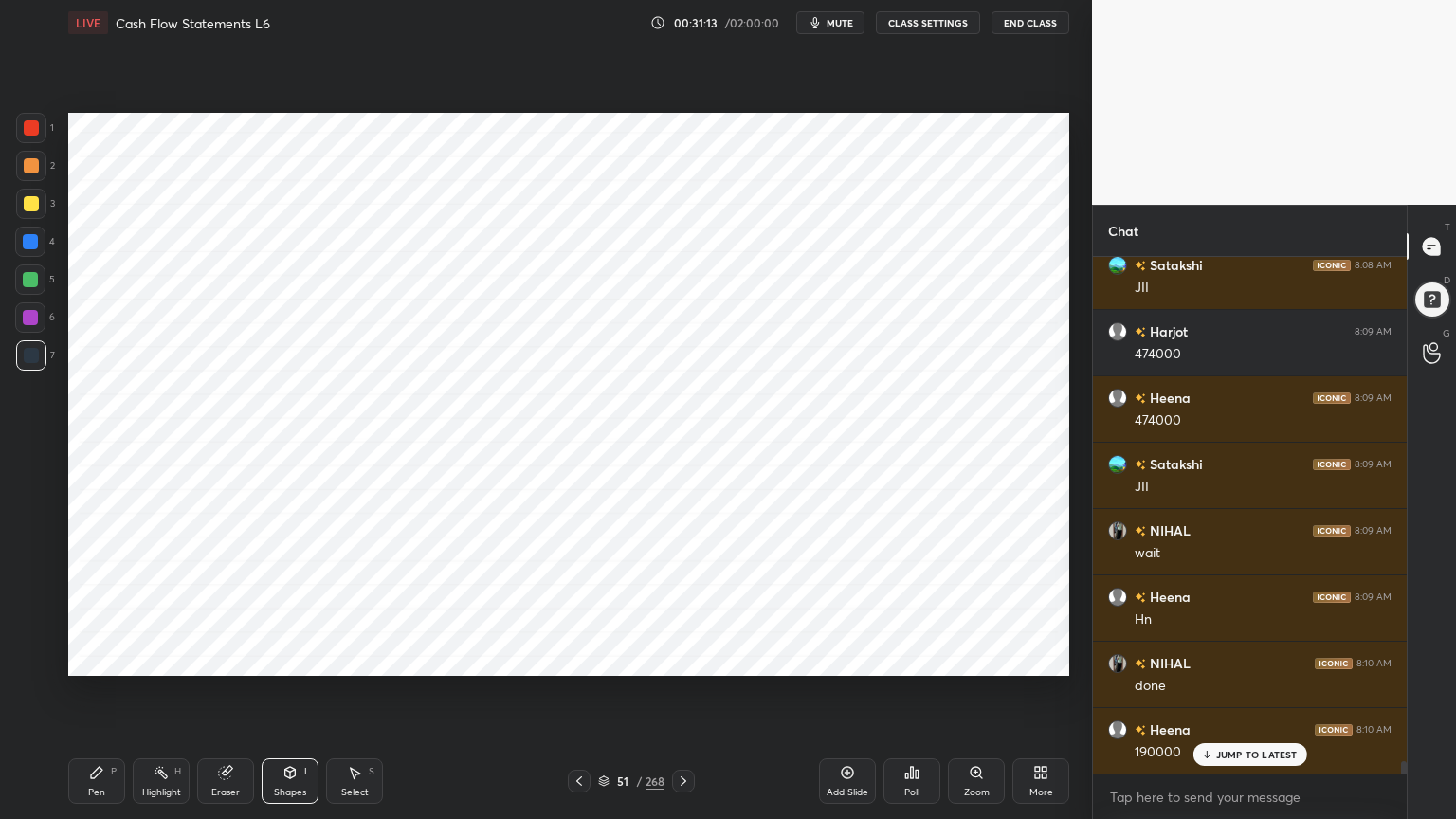click on "Pen P" at bounding box center [97, 781] 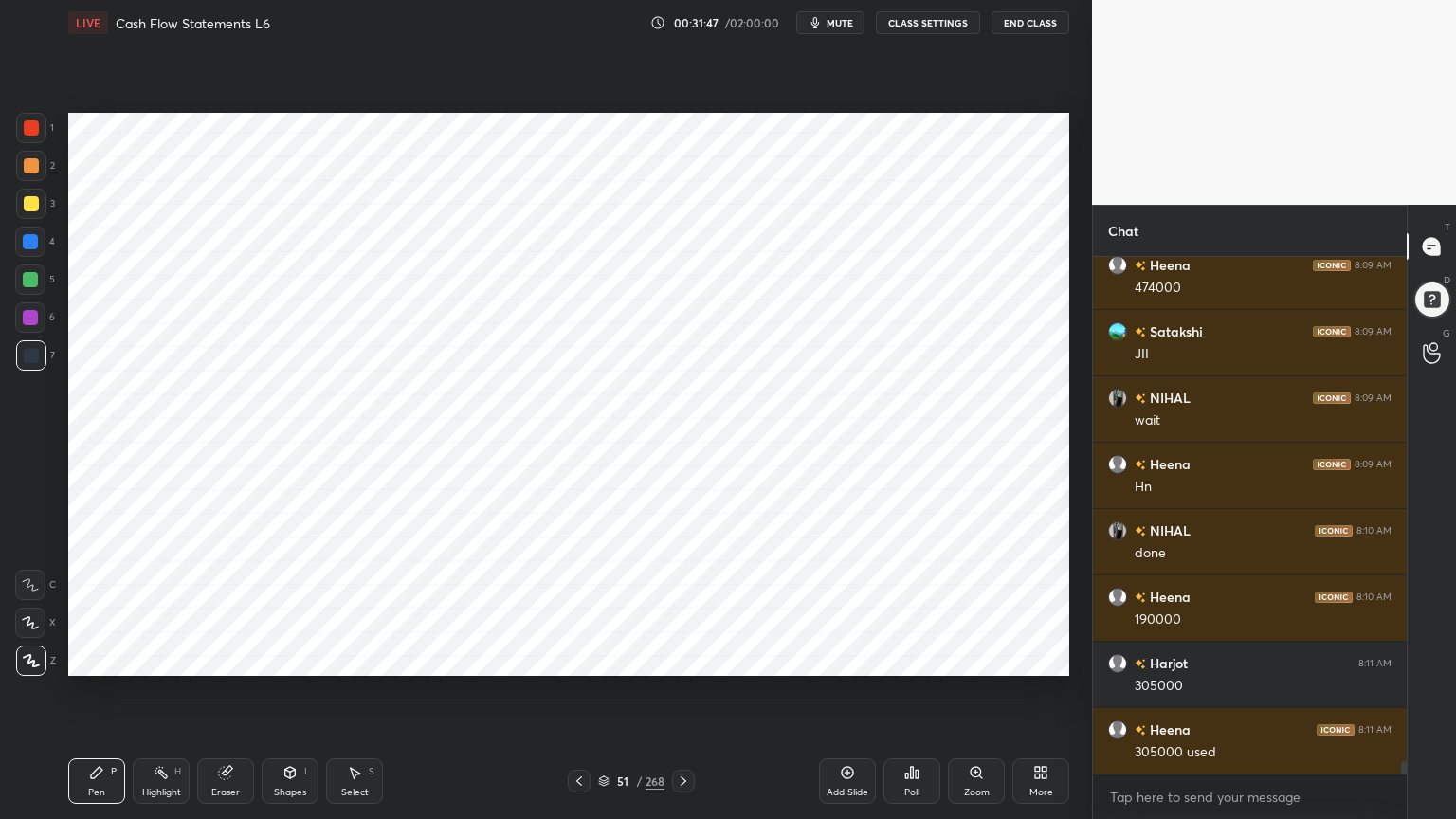 scroll, scrollTop: 21263, scrollLeft: 0, axis: vertical 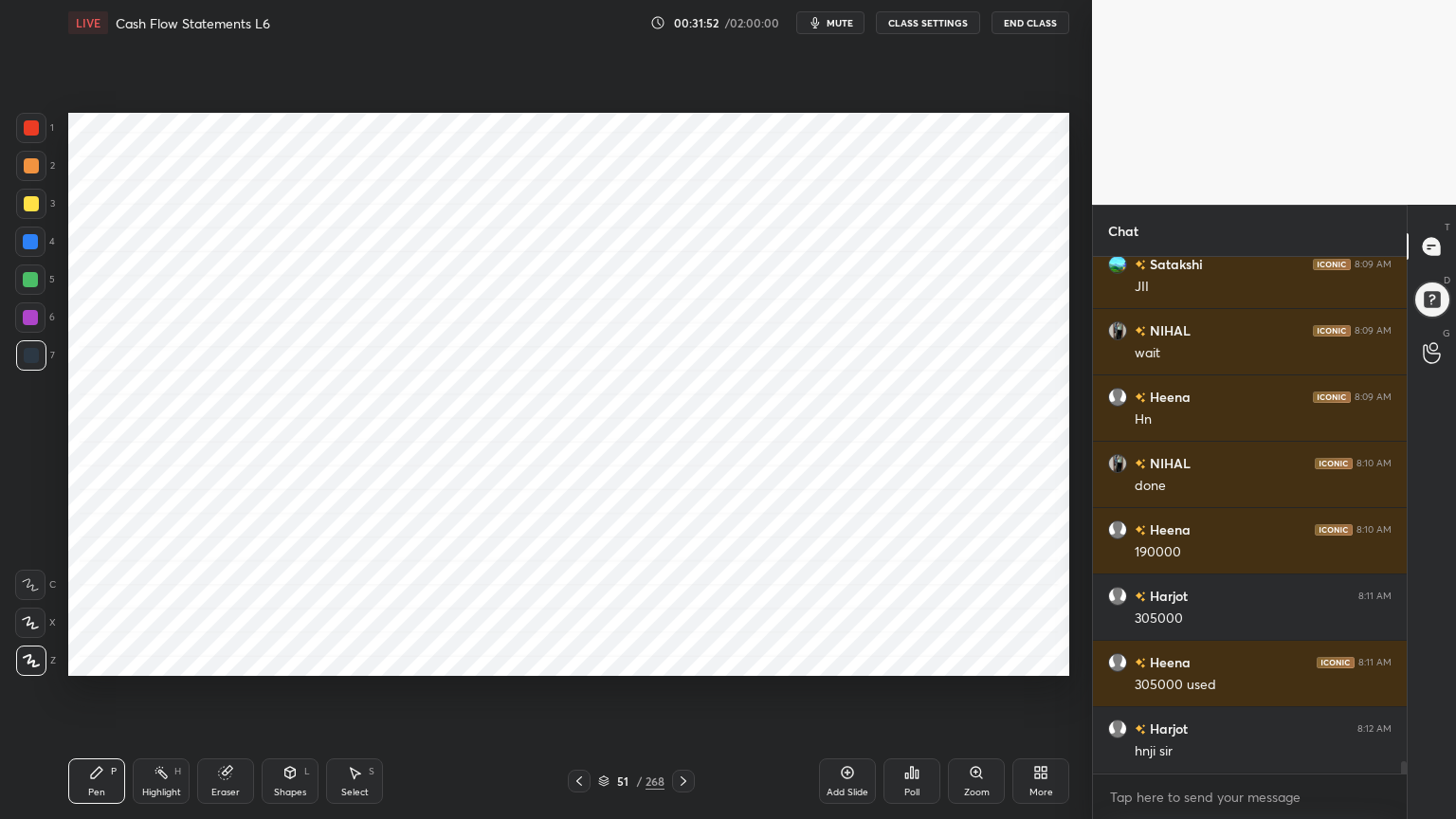 click at bounding box center [30, 318] 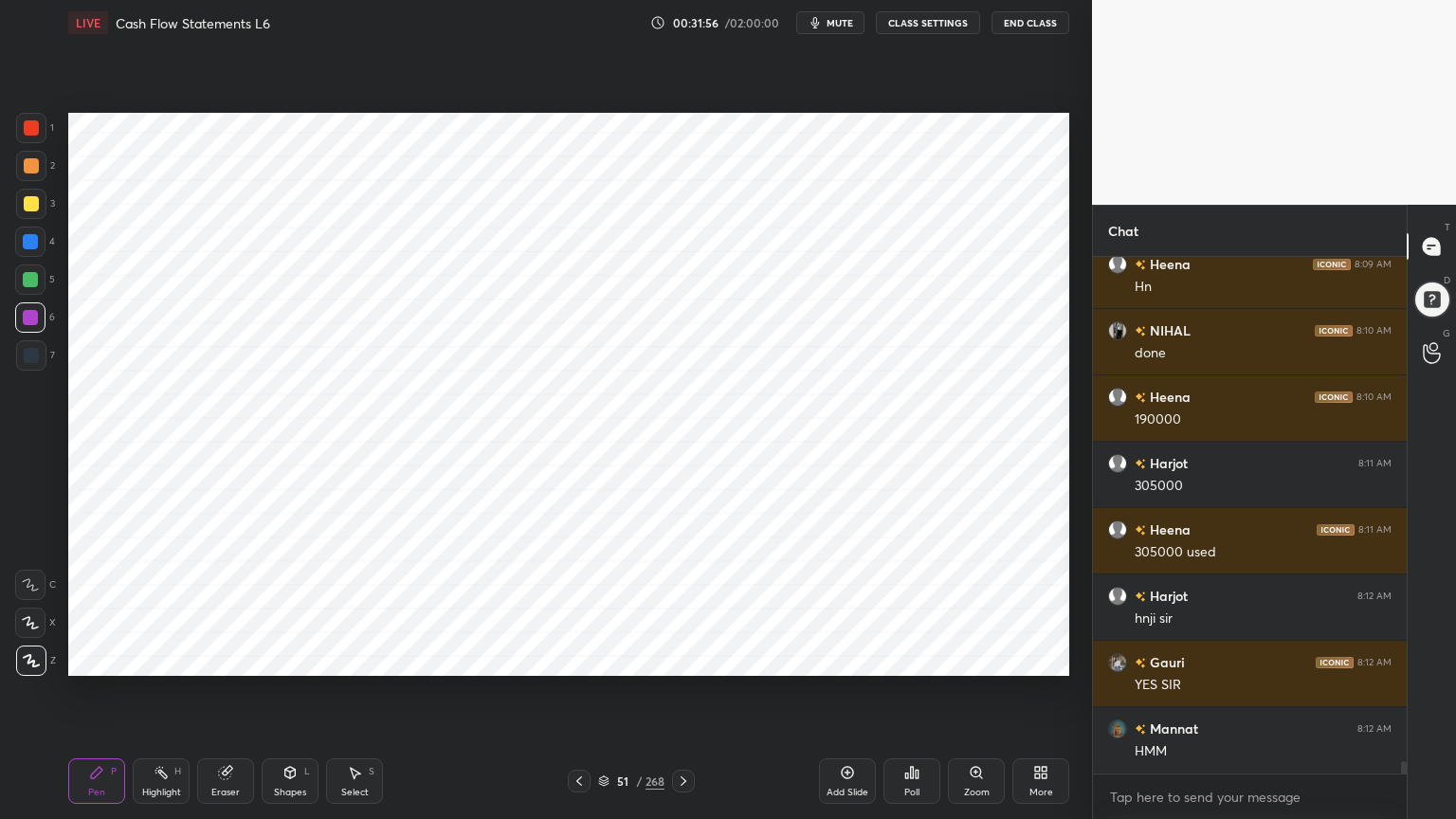 scroll, scrollTop: 21461, scrollLeft: 0, axis: vertical 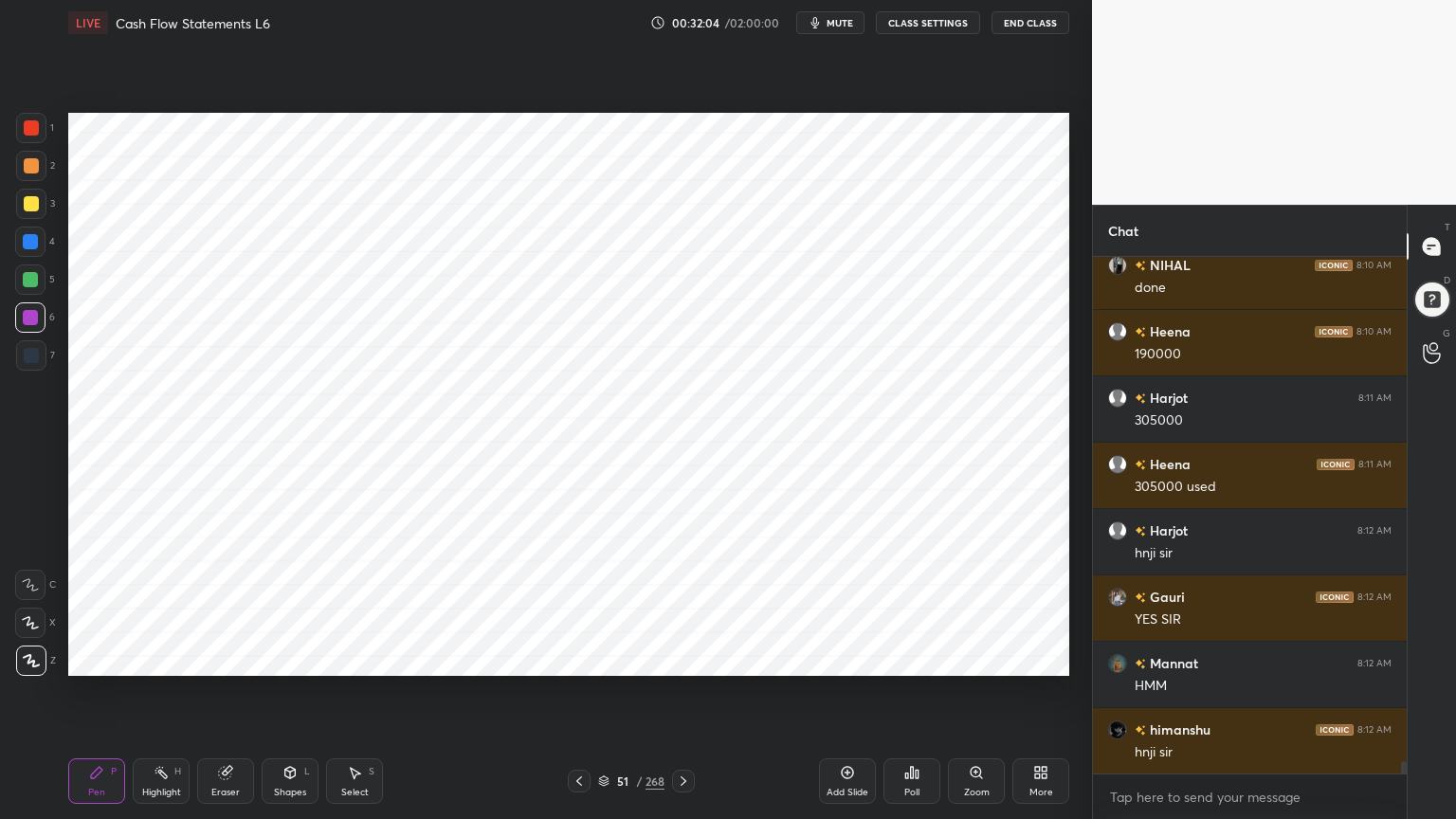 click on "7" at bounding box center (35, 359) 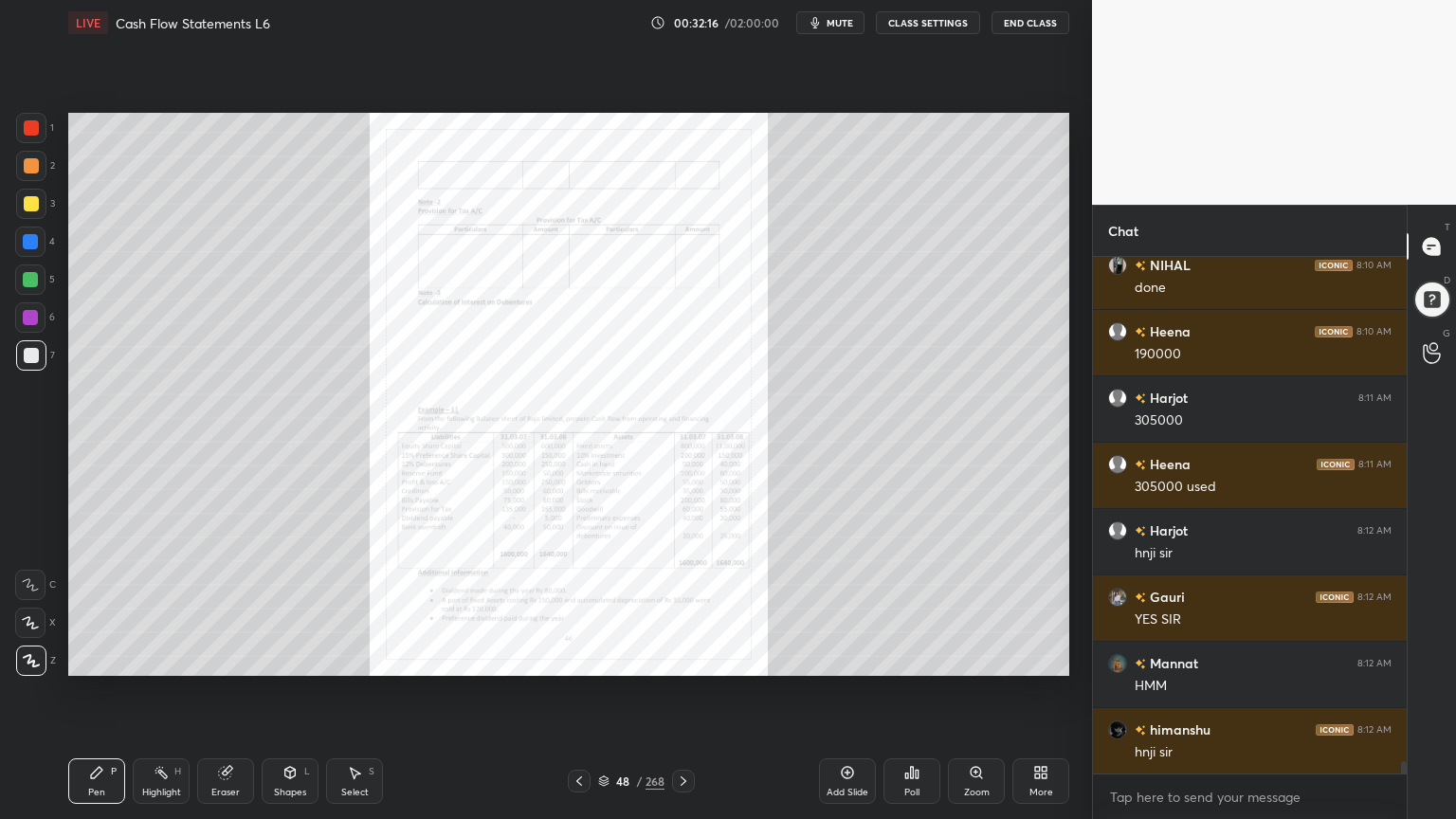 click 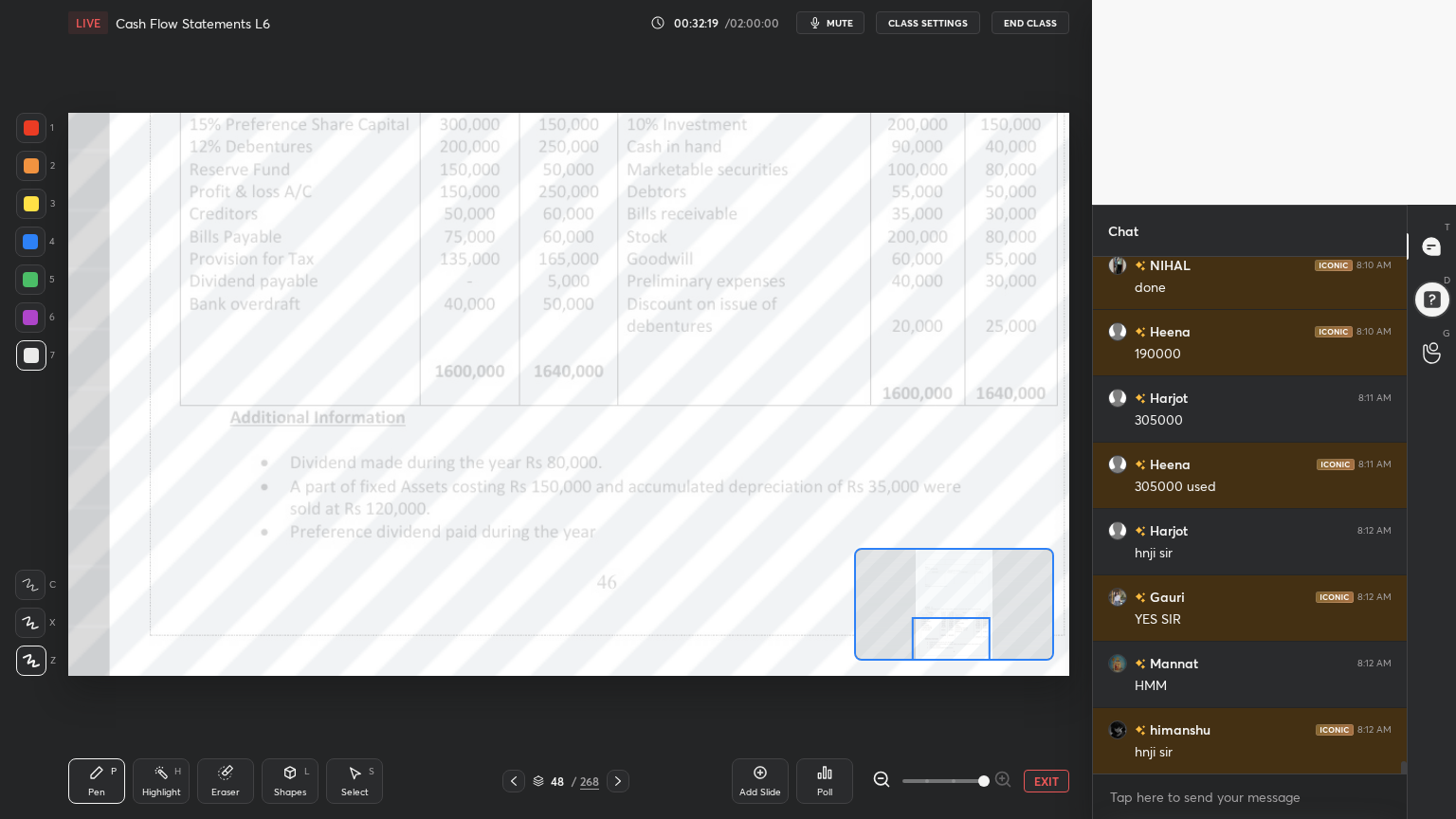 scroll, scrollTop: 21528, scrollLeft: 0, axis: vertical 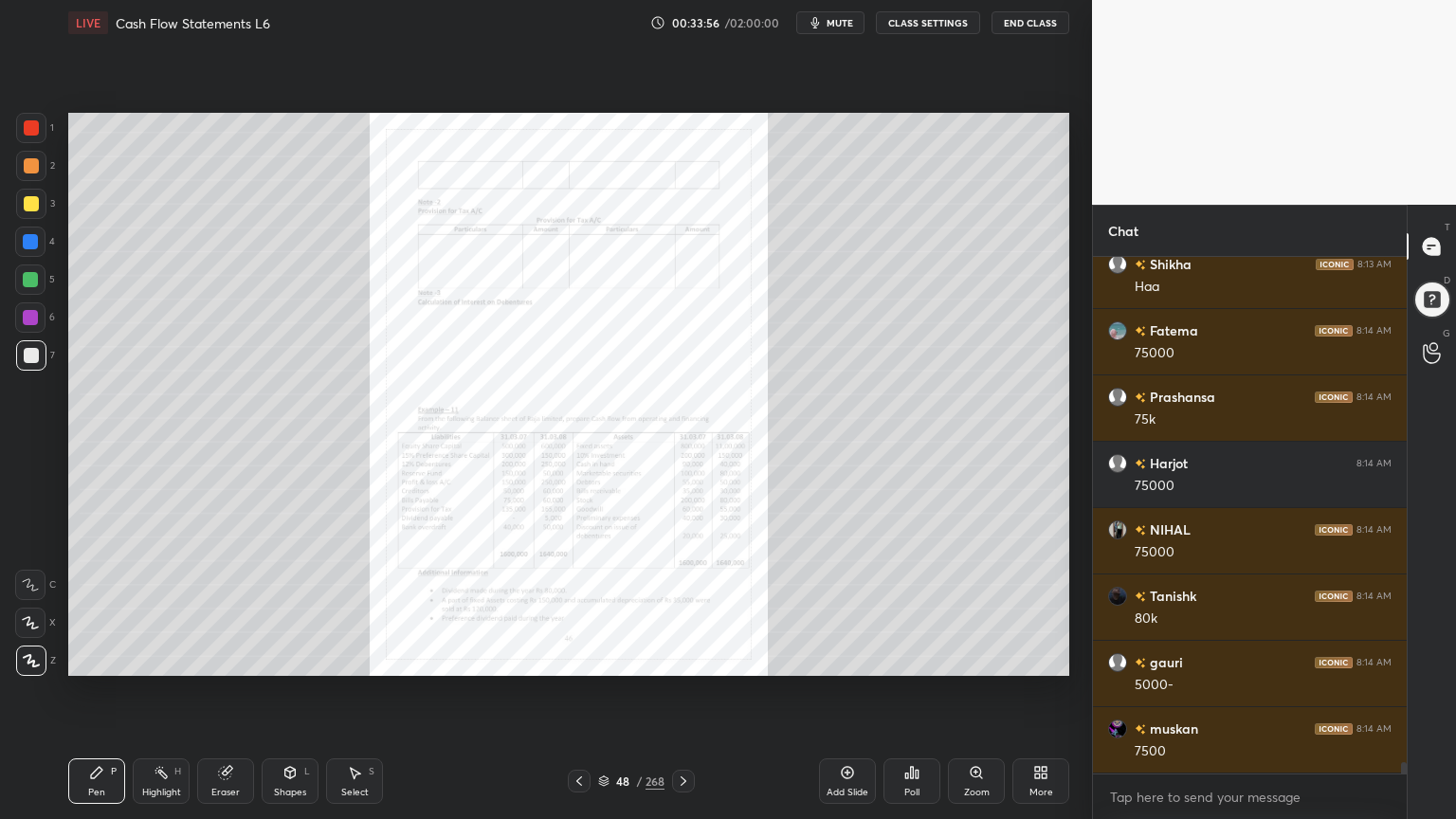 click on "Zoom" at bounding box center [976, 781] 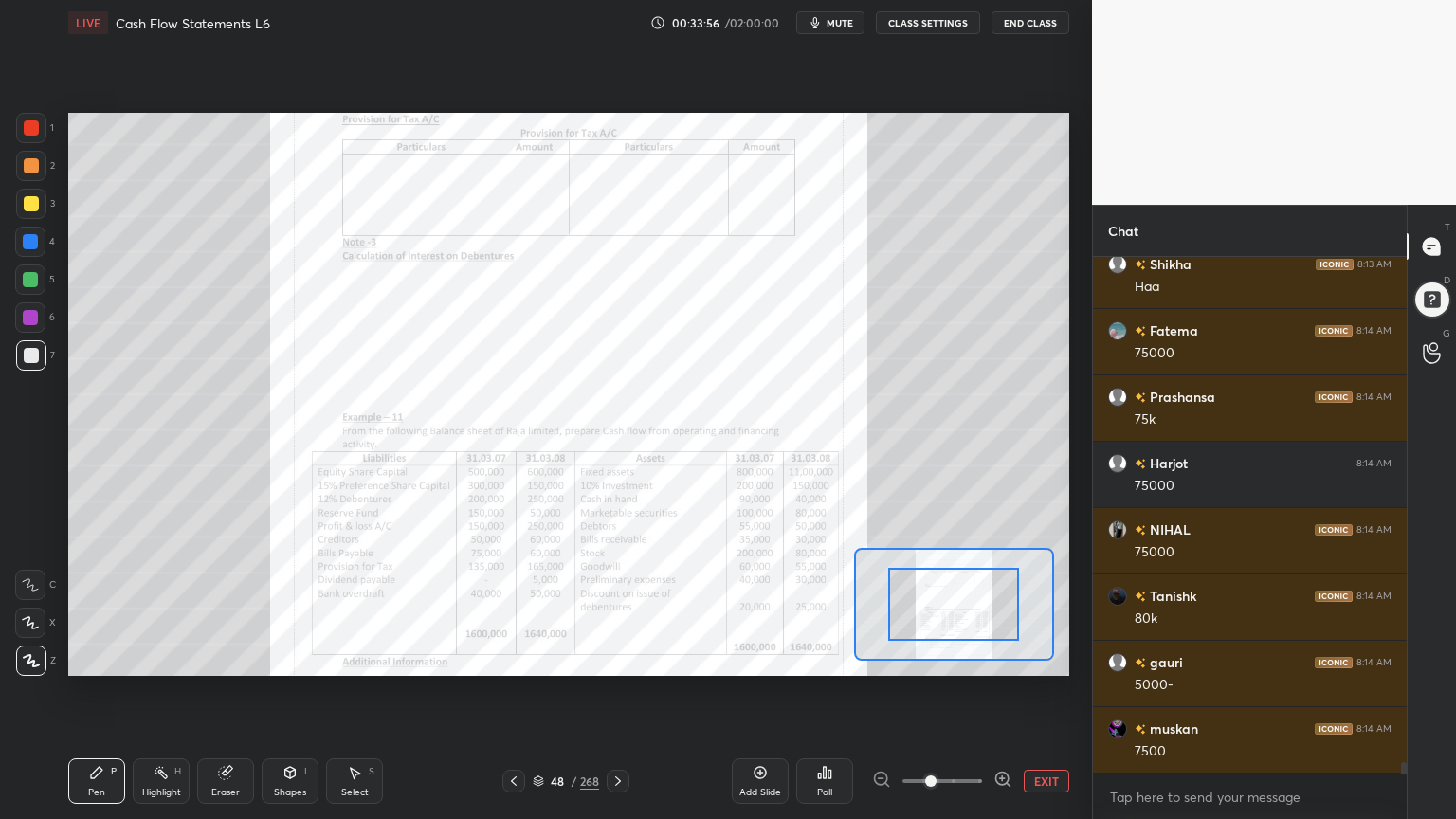 click at bounding box center [931, 781] 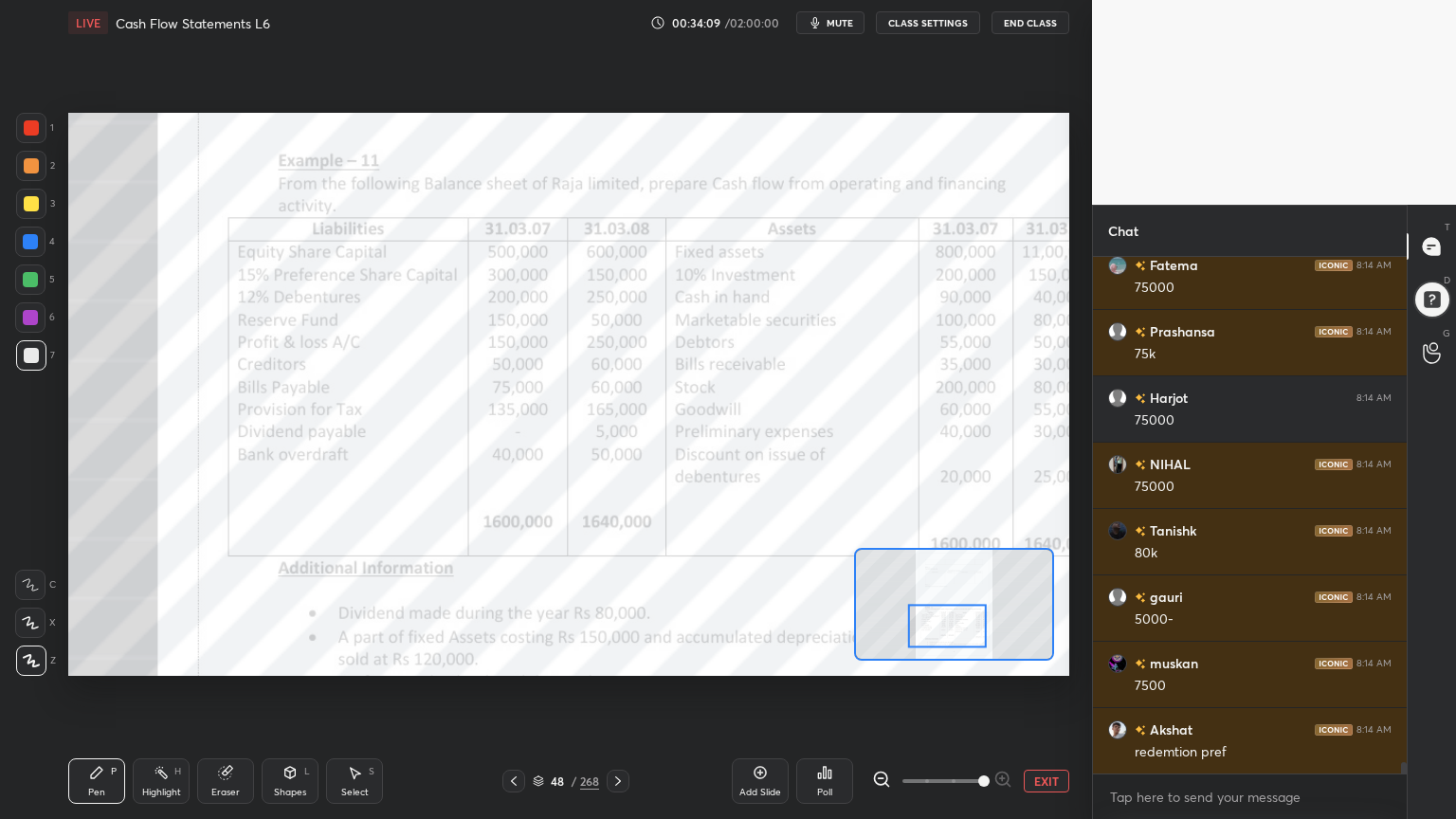 scroll, scrollTop: 22741, scrollLeft: 0, axis: vertical 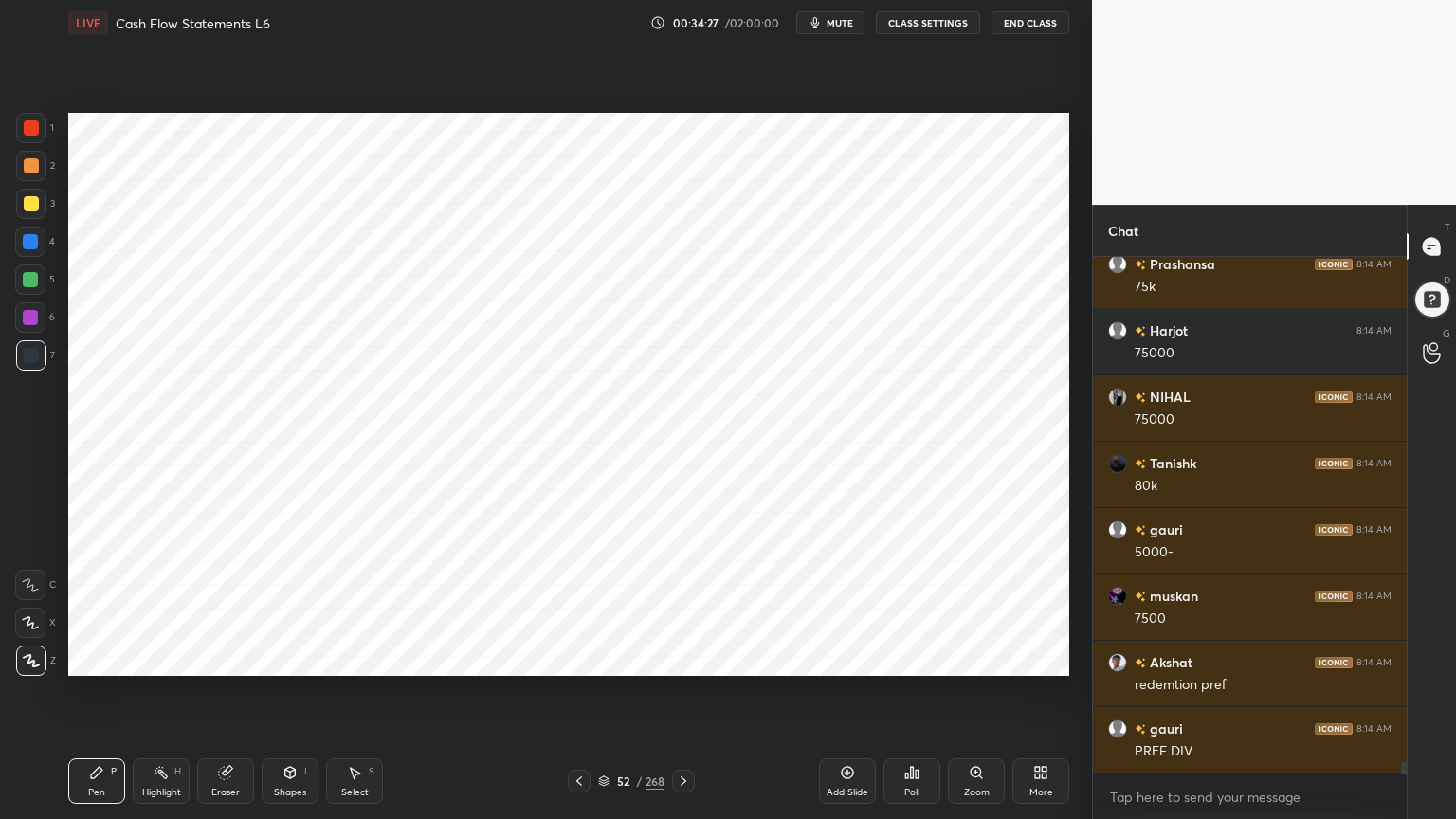 click on "Shapes" at bounding box center (290, 792) 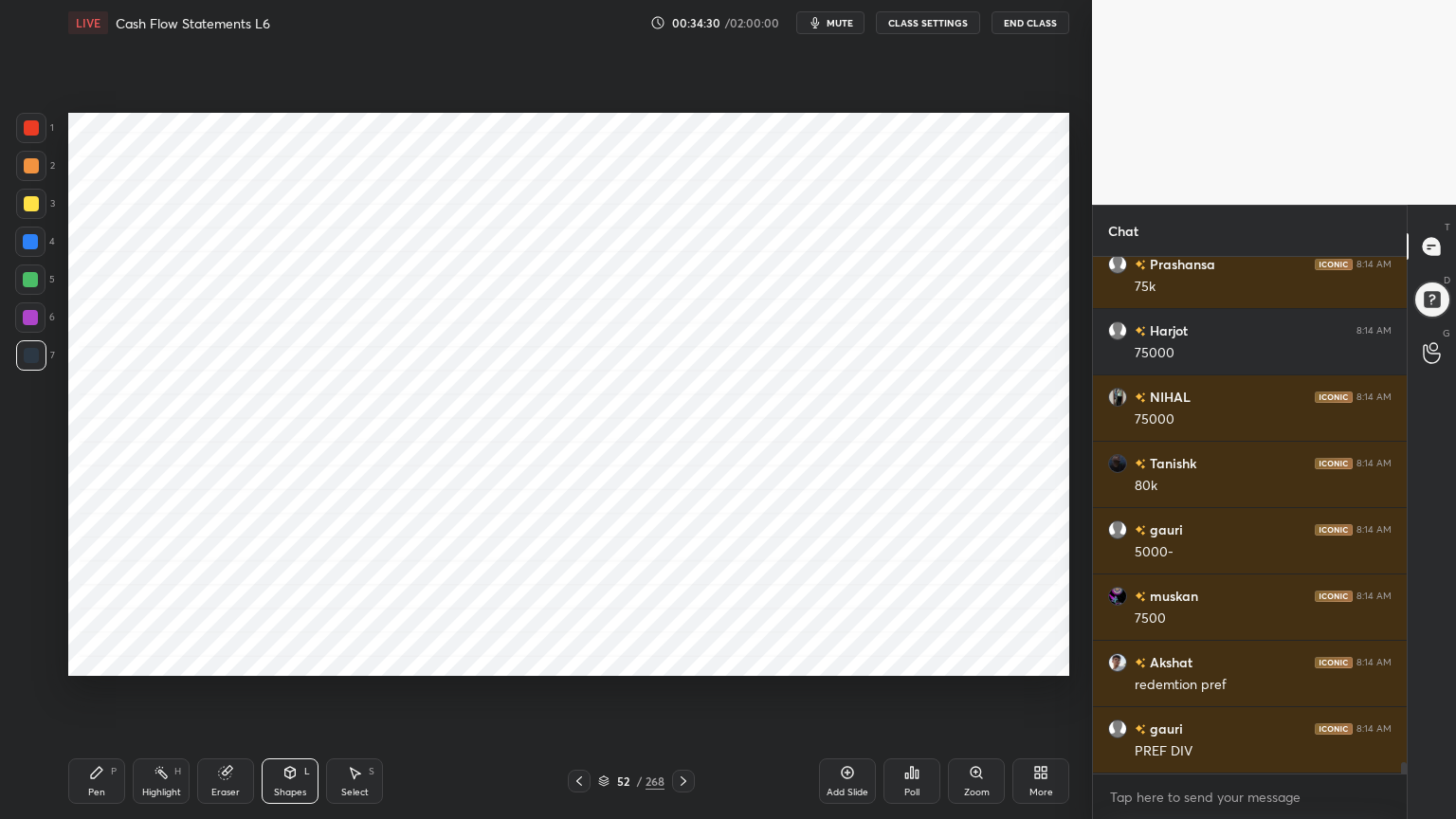 click on "Pen" at bounding box center (97, 792) 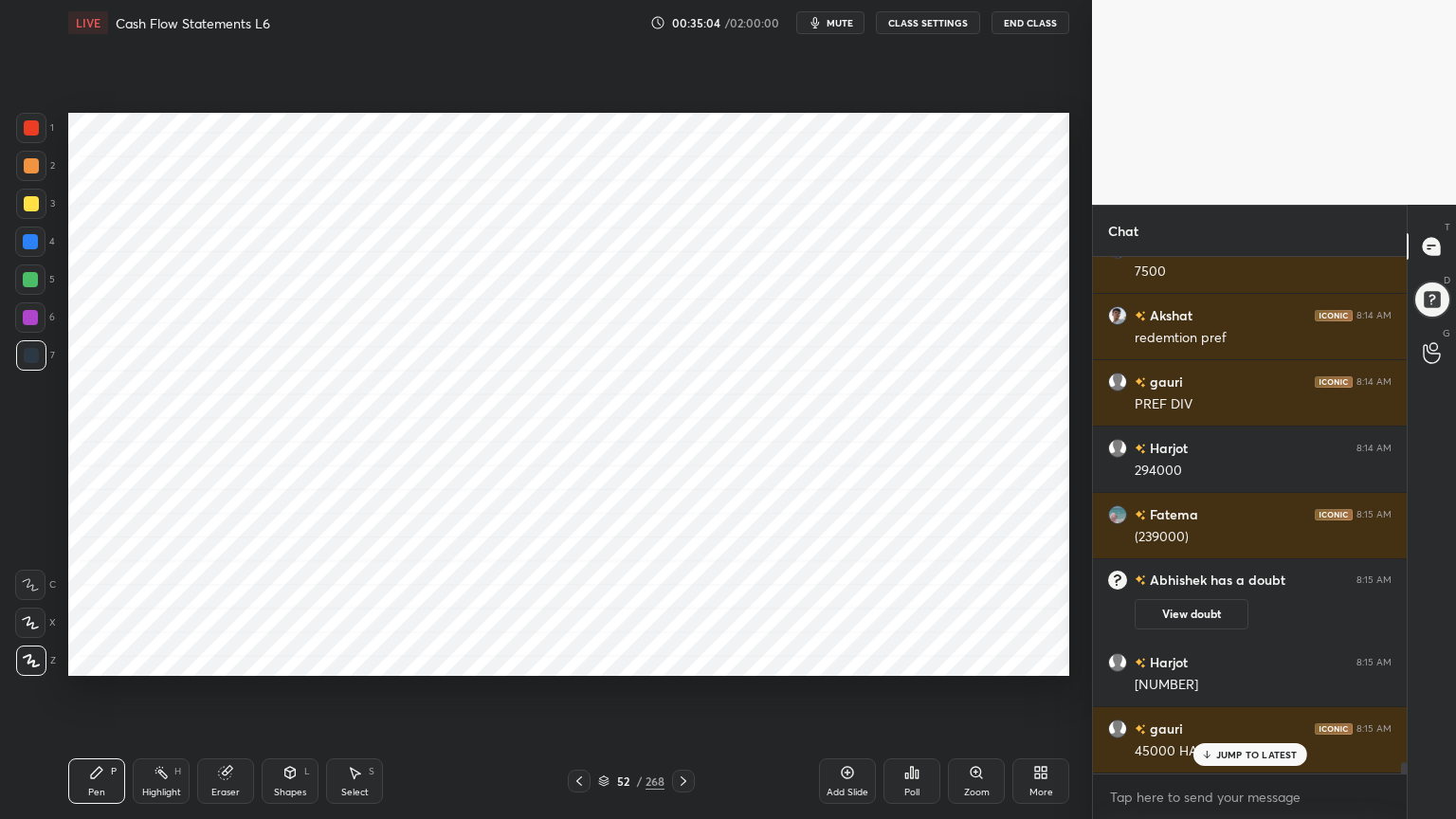 scroll, scrollTop: 22314, scrollLeft: 0, axis: vertical 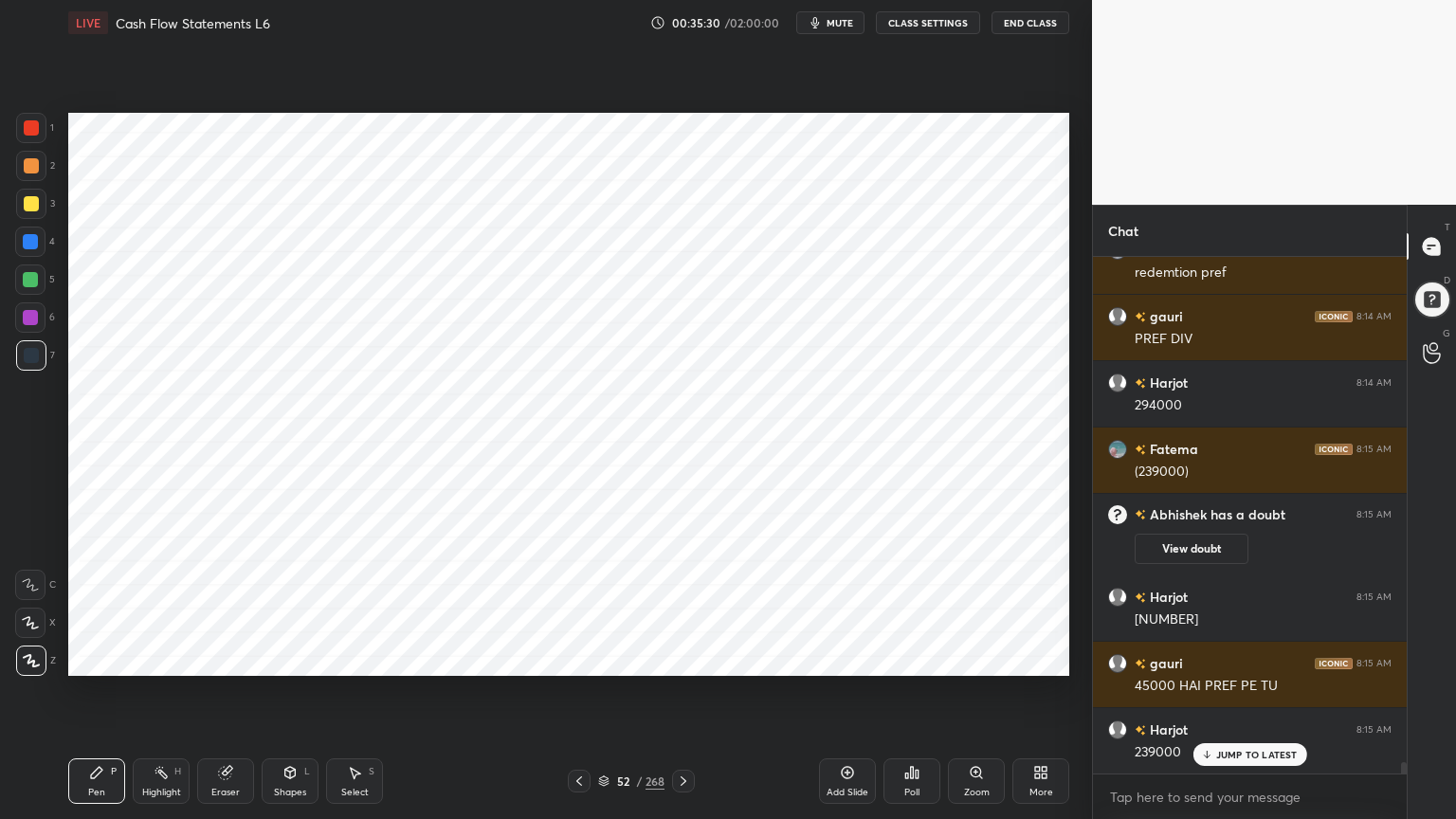 click at bounding box center (30, 318) 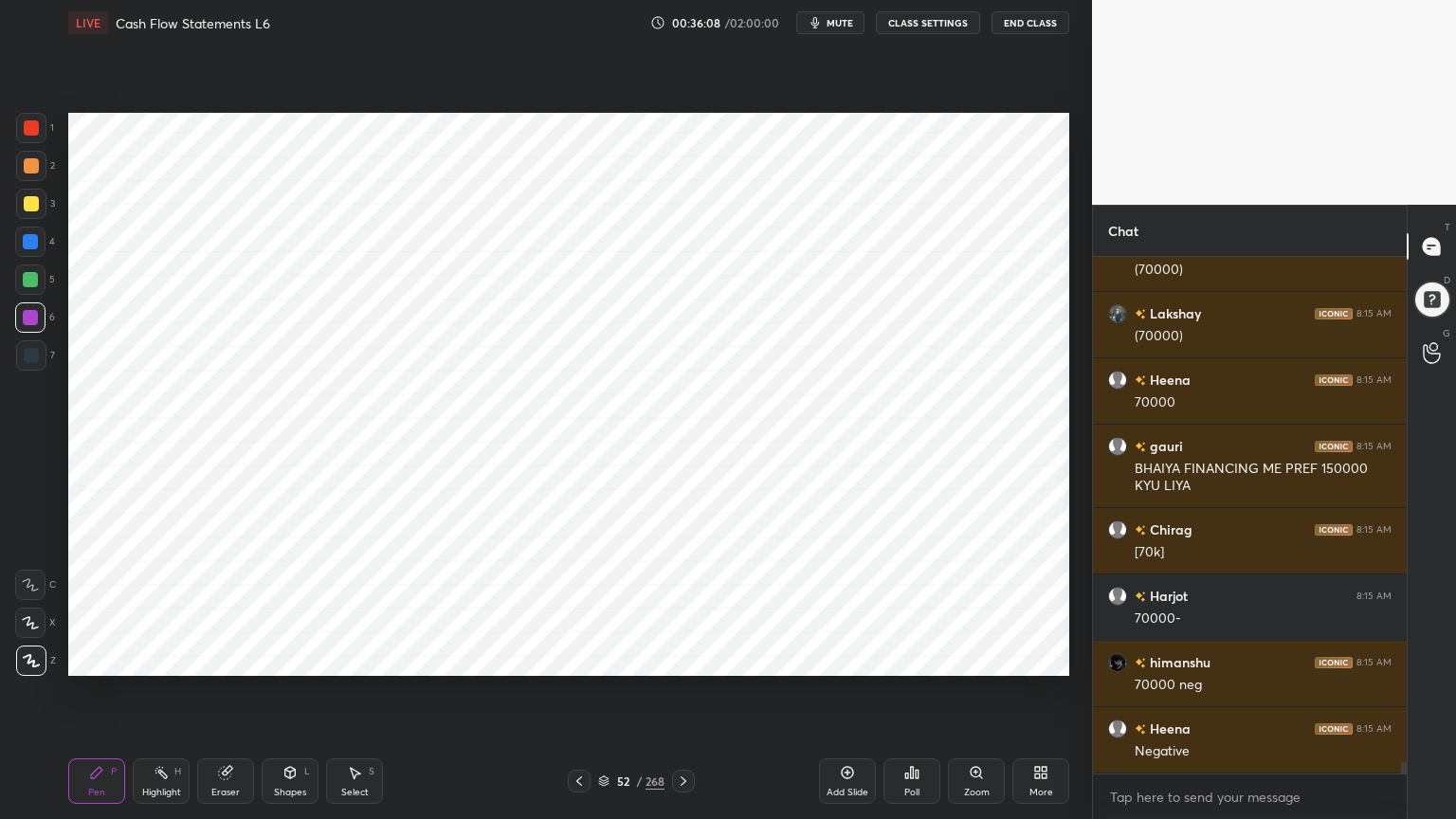 scroll, scrollTop: 22928, scrollLeft: 0, axis: vertical 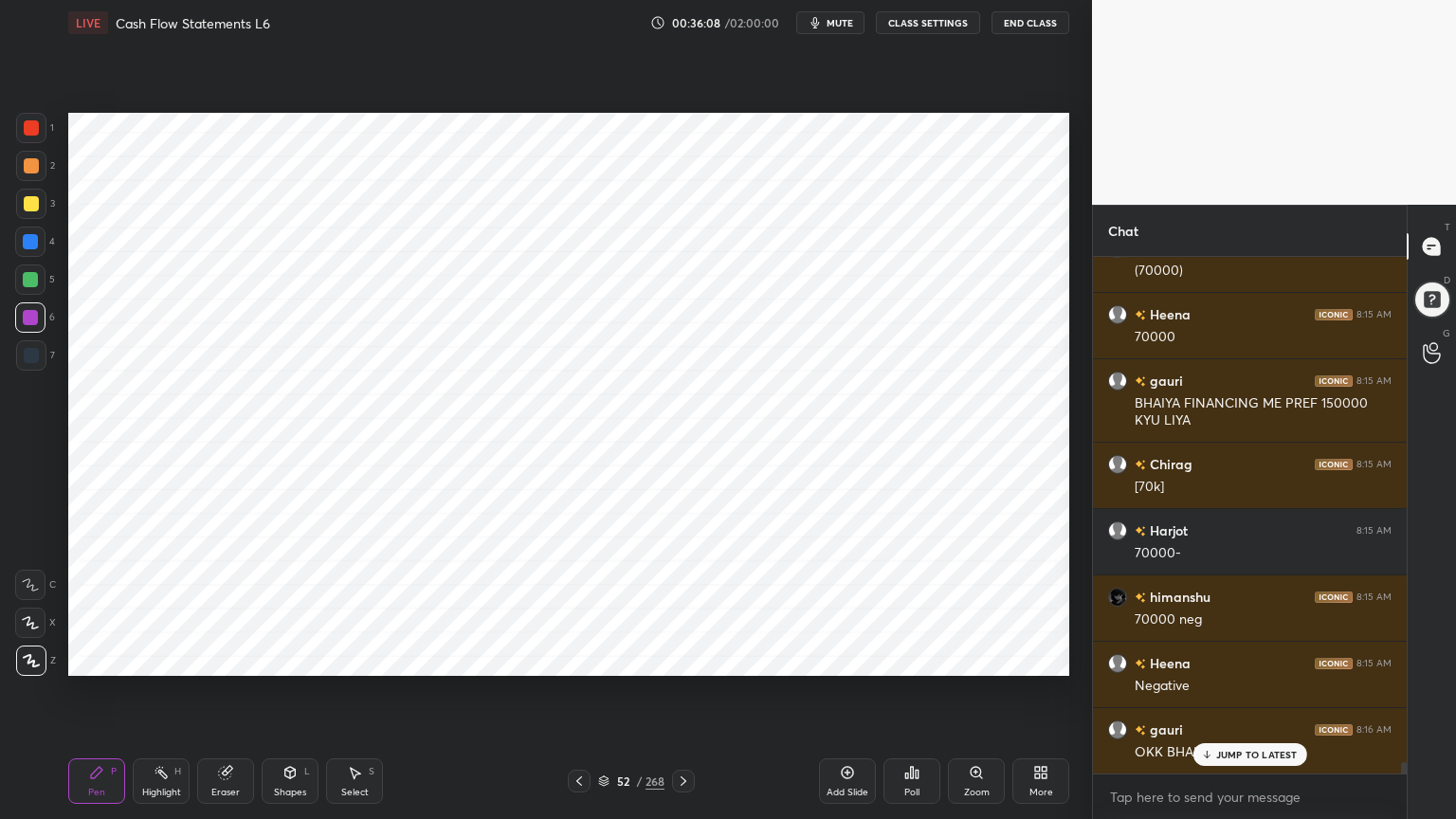 click at bounding box center [31, 355] 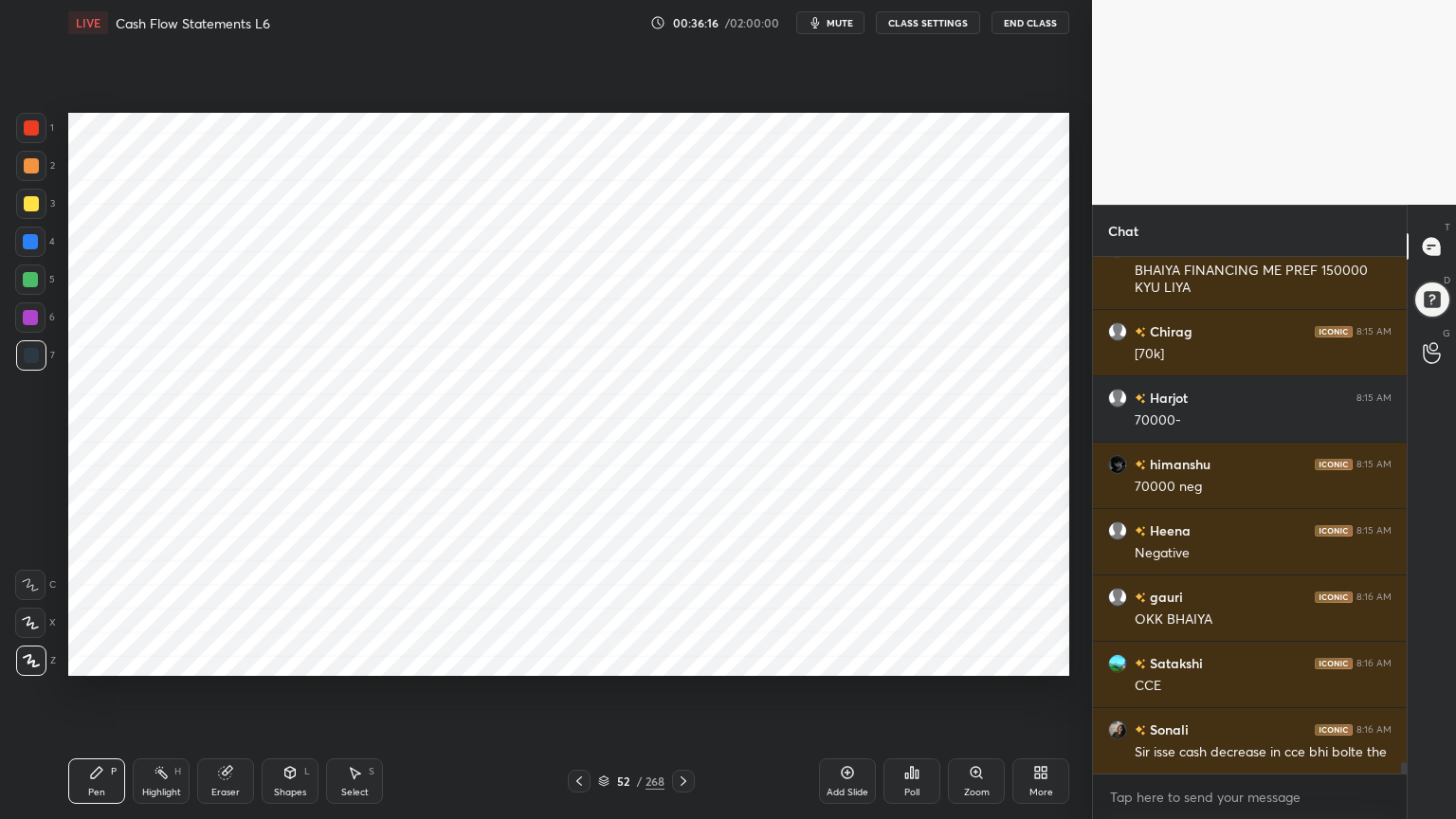 scroll, scrollTop: 23128, scrollLeft: 0, axis: vertical 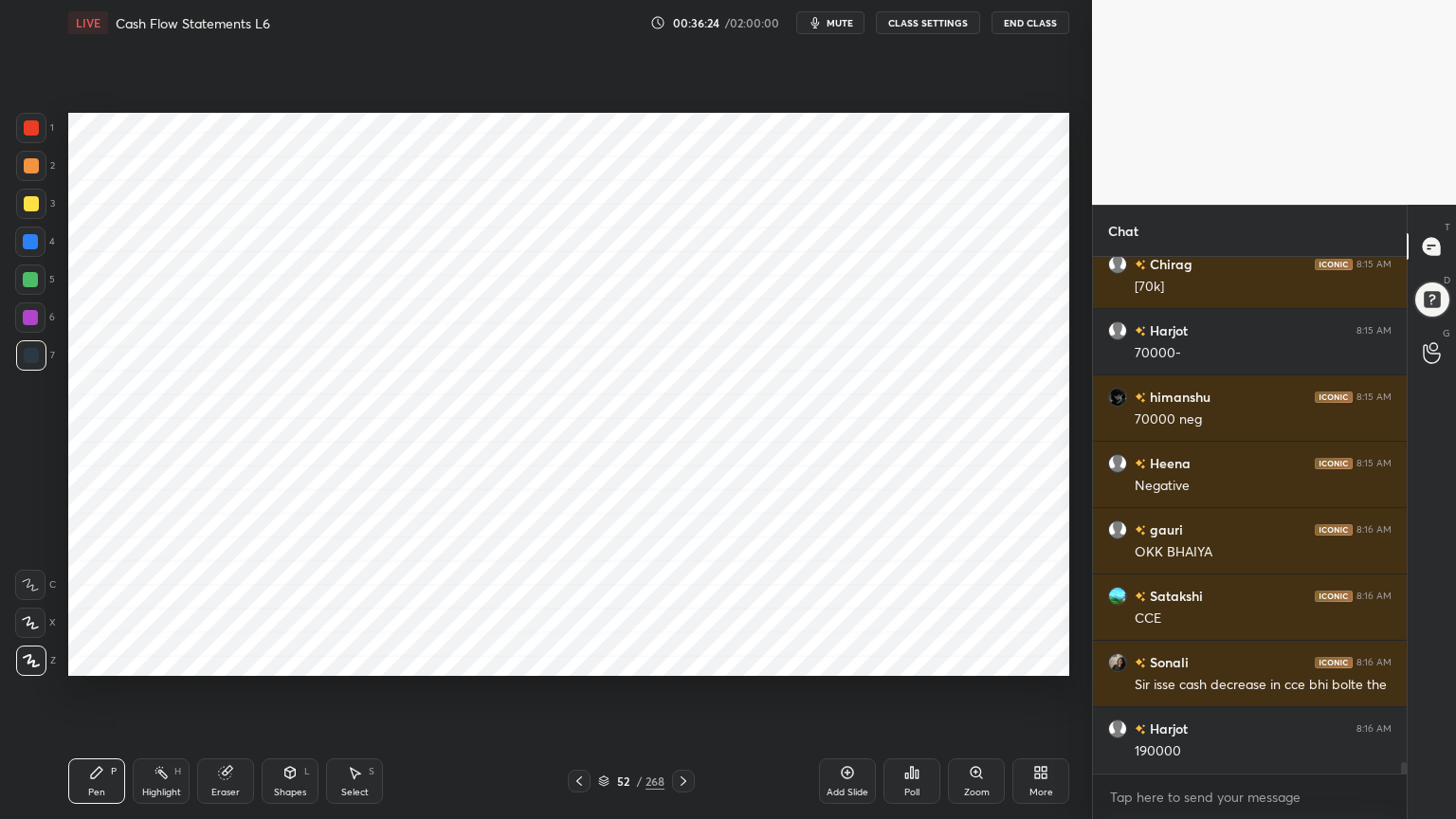 click on "Eraser" at bounding box center [226, 792] 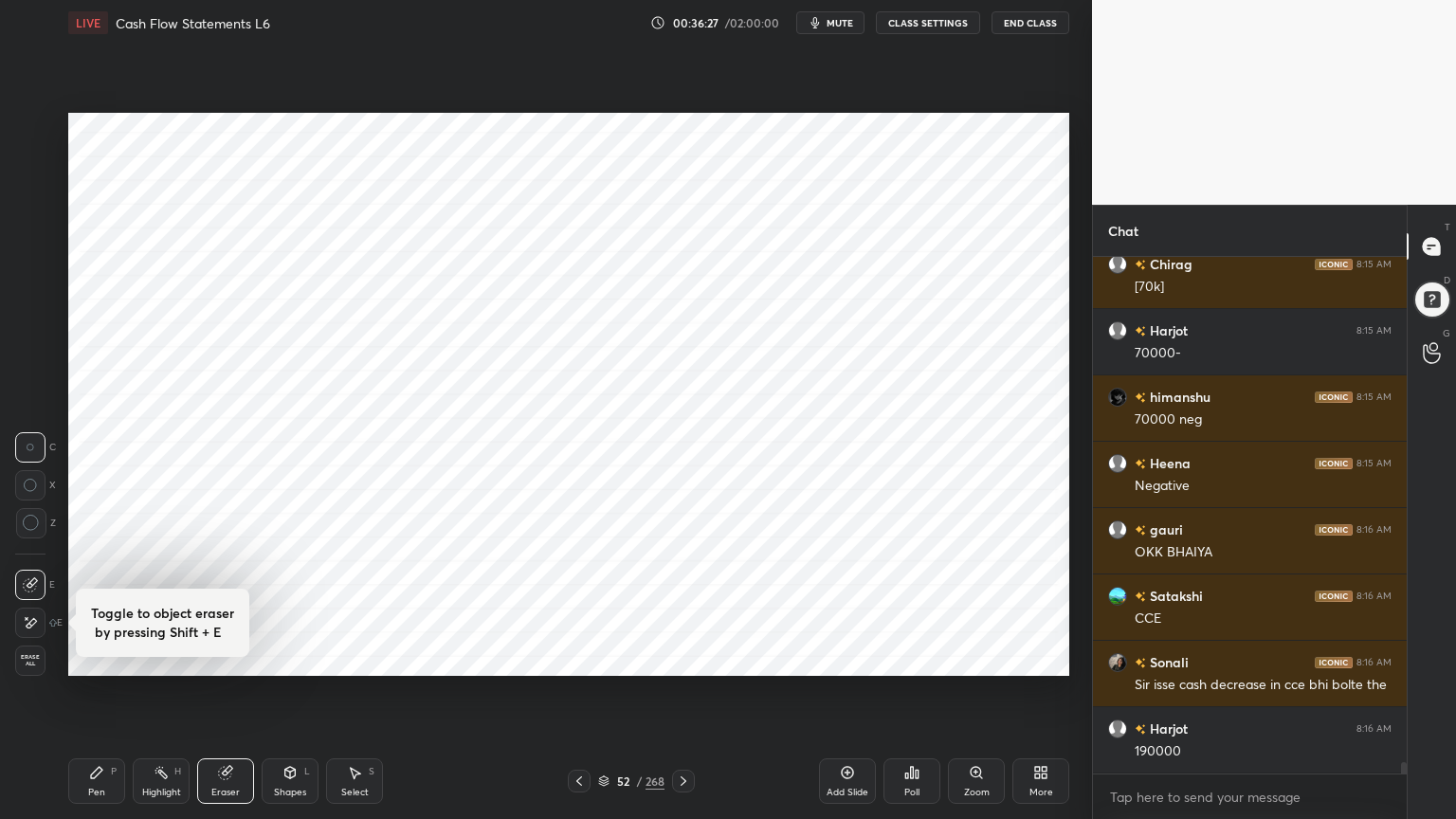 click on "Pen" at bounding box center [97, 792] 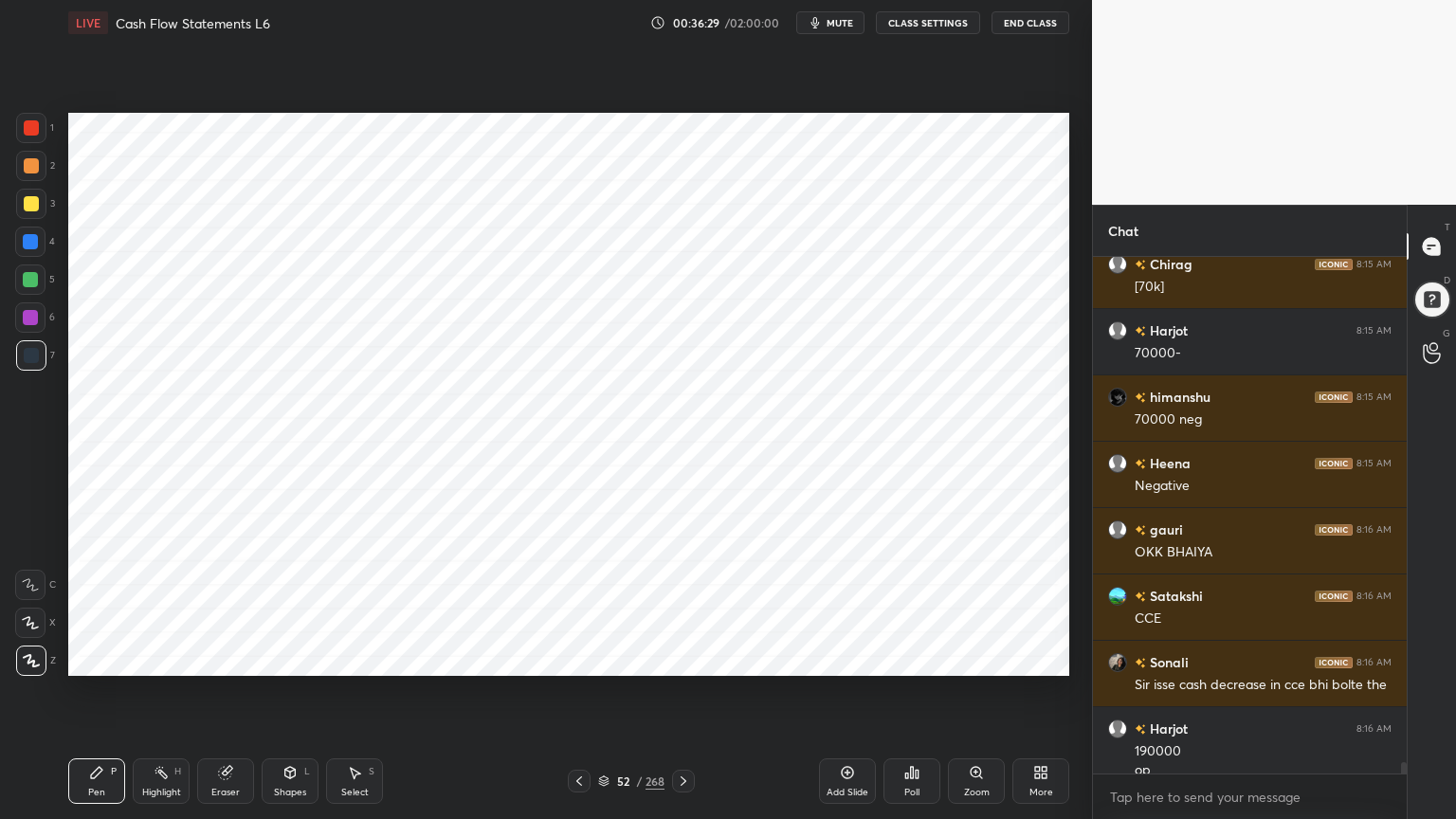 scroll, scrollTop: 23147, scrollLeft: 0, axis: vertical 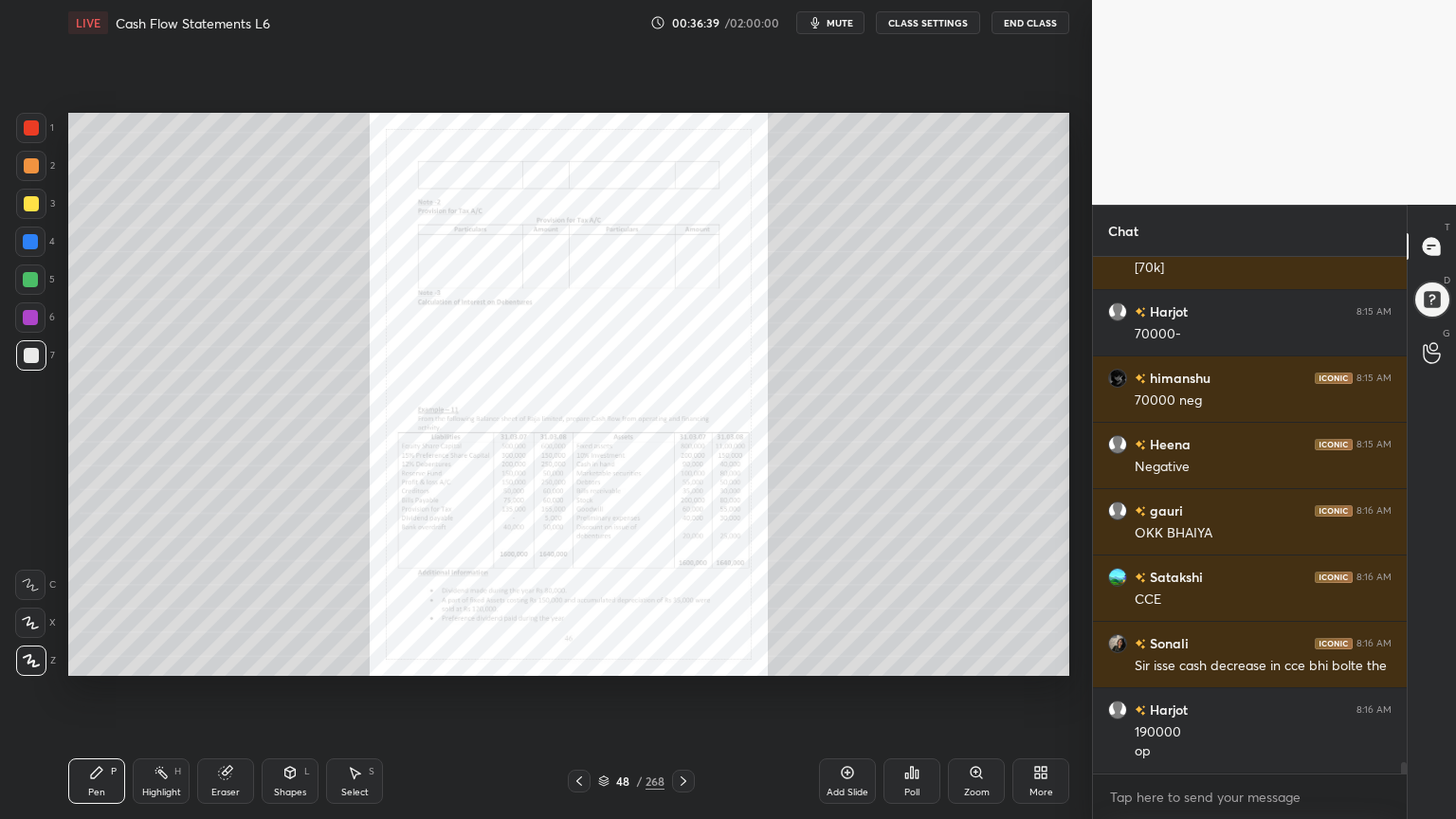 click 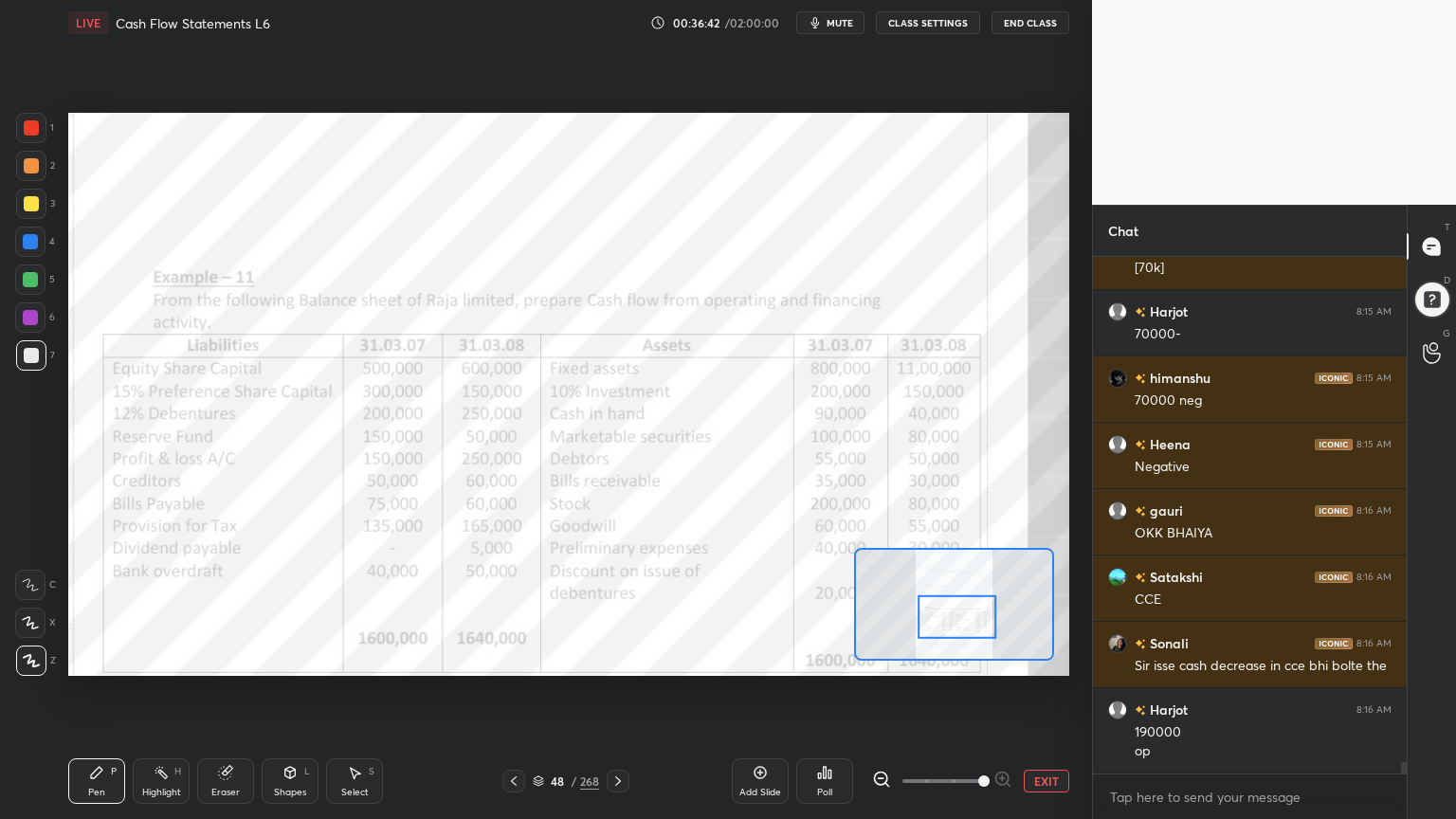 scroll, scrollTop: 23213, scrollLeft: 0, axis: vertical 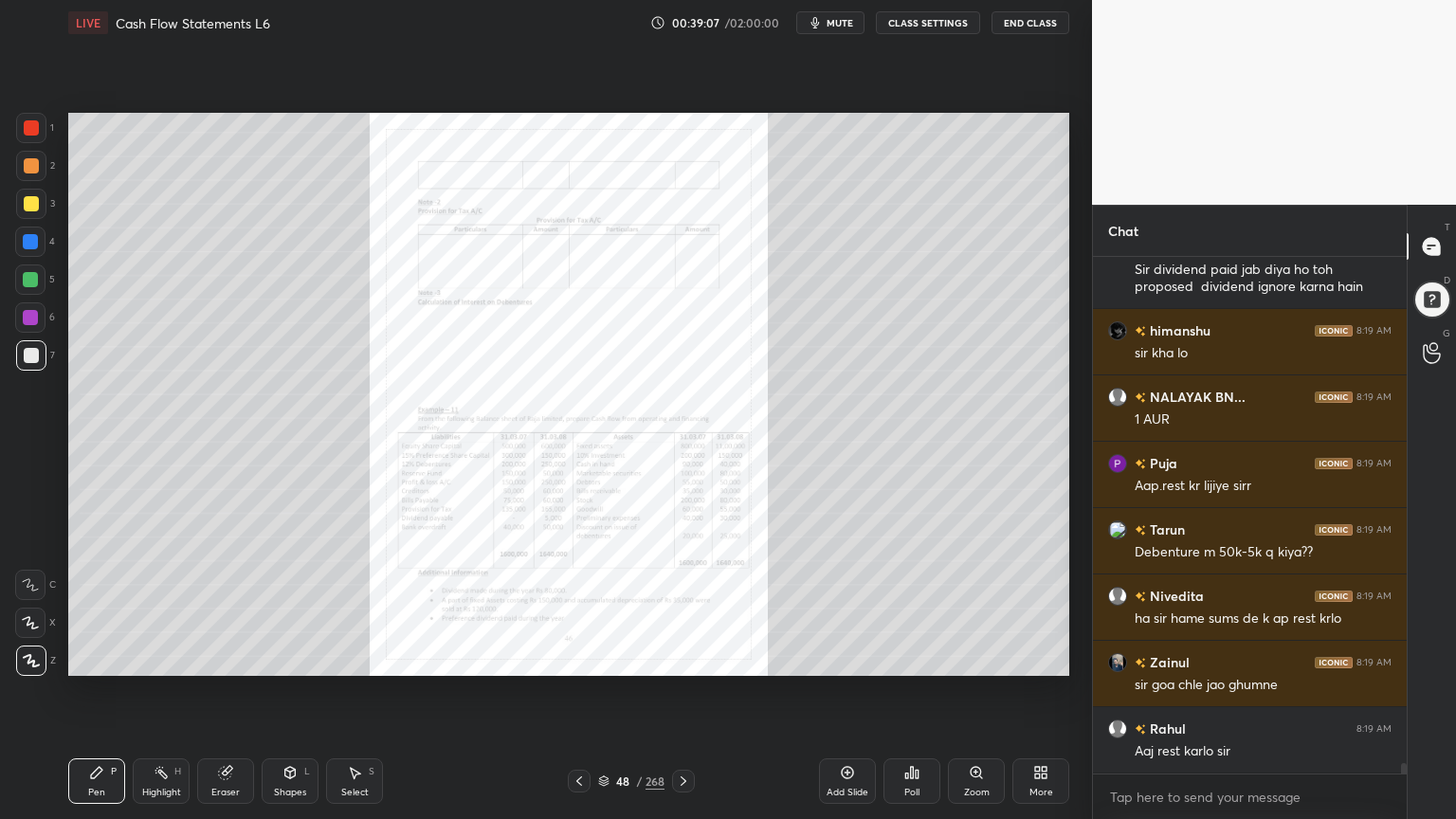 click 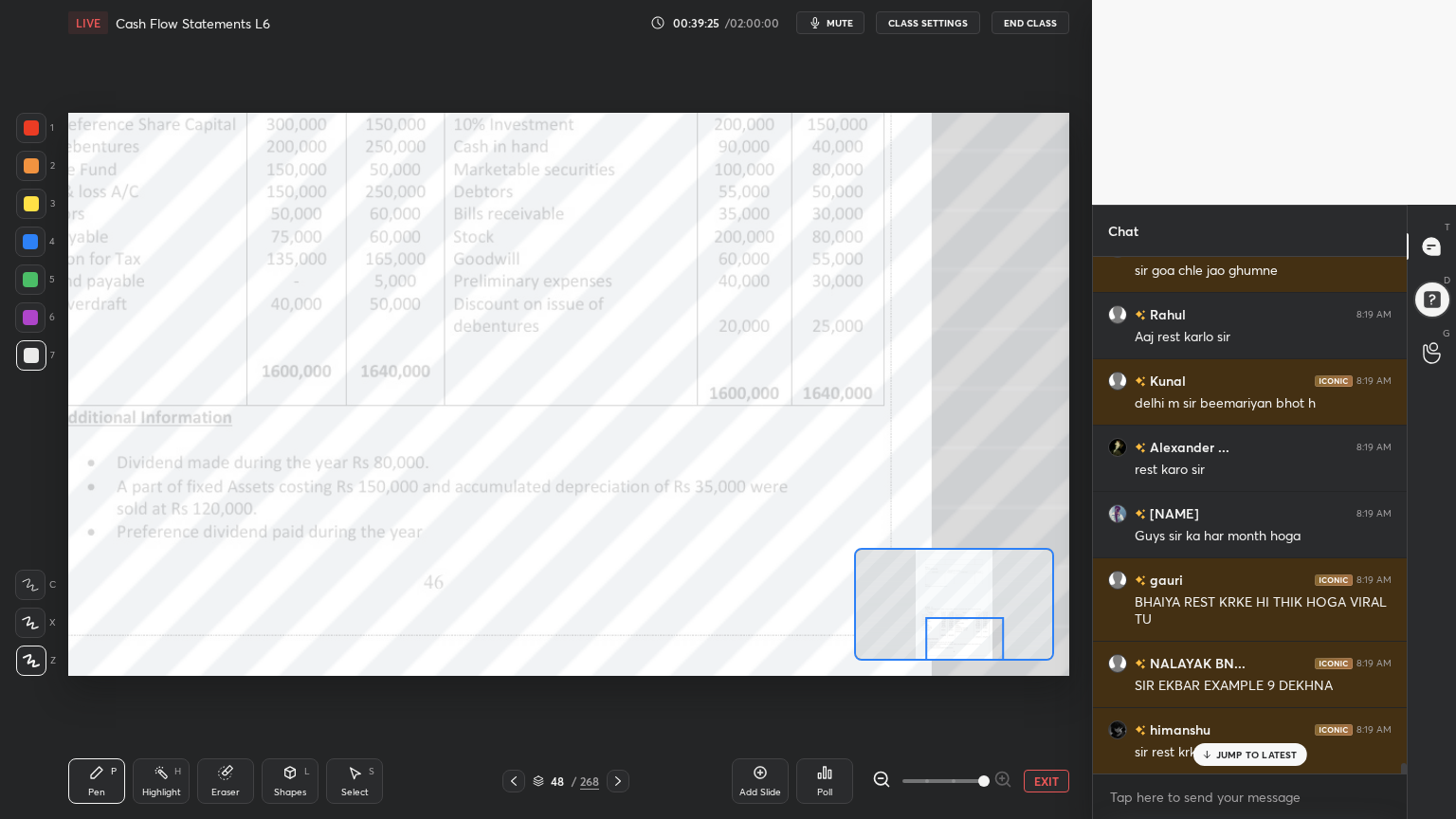 scroll, scrollTop: 25172, scrollLeft: 0, axis: vertical 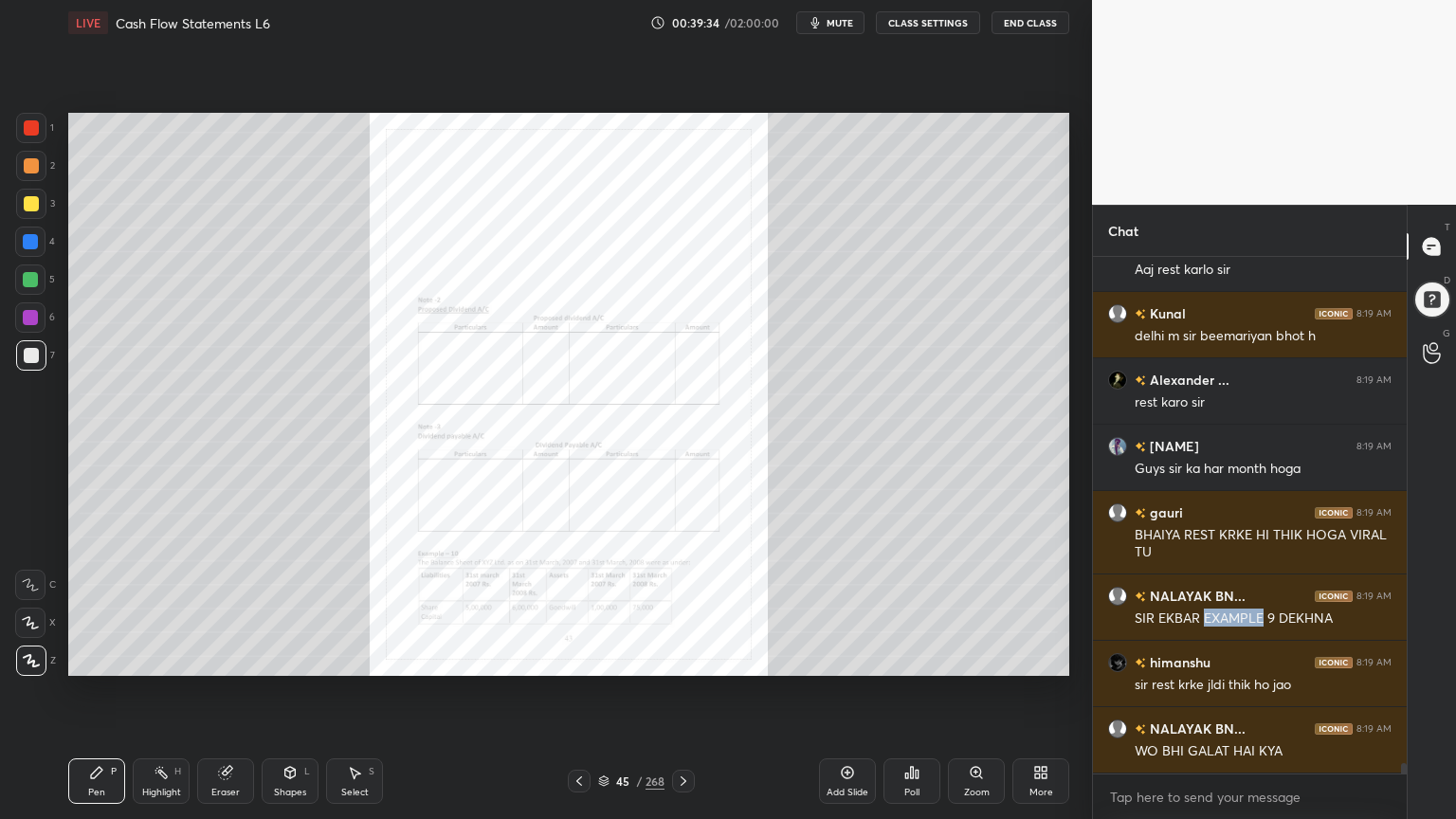 click 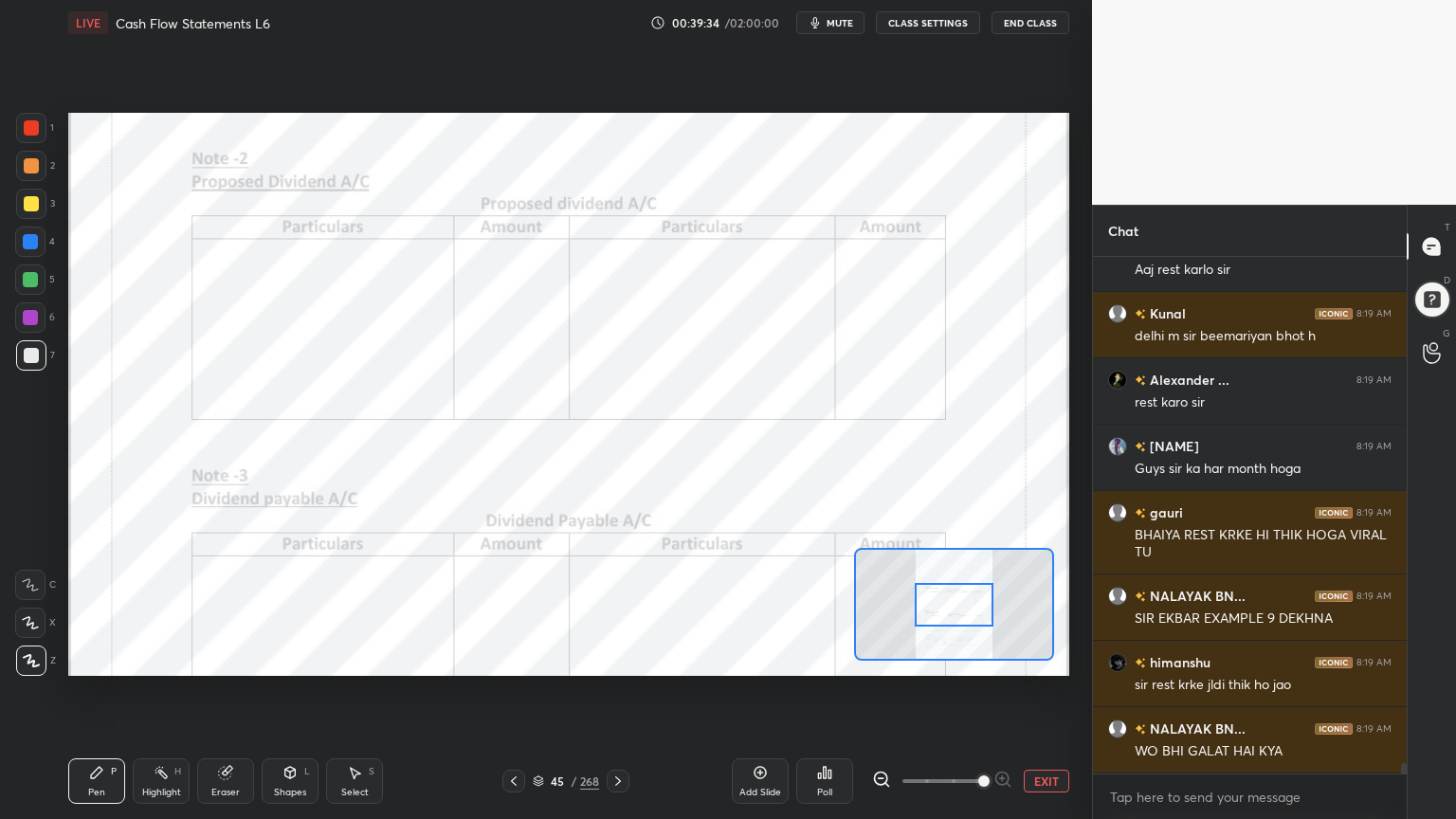 click at bounding box center (984, 781) 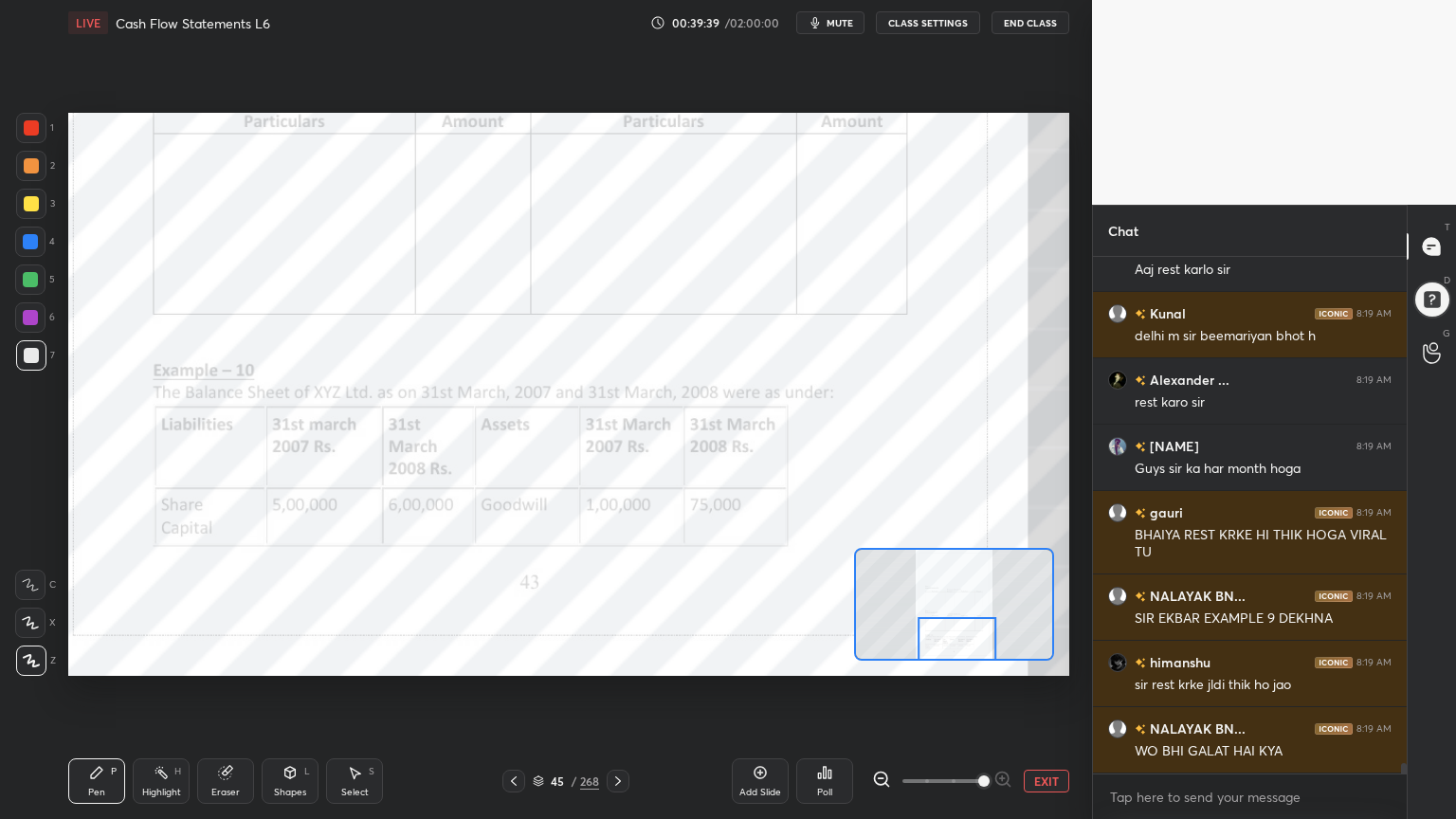 click at bounding box center (31, 128) 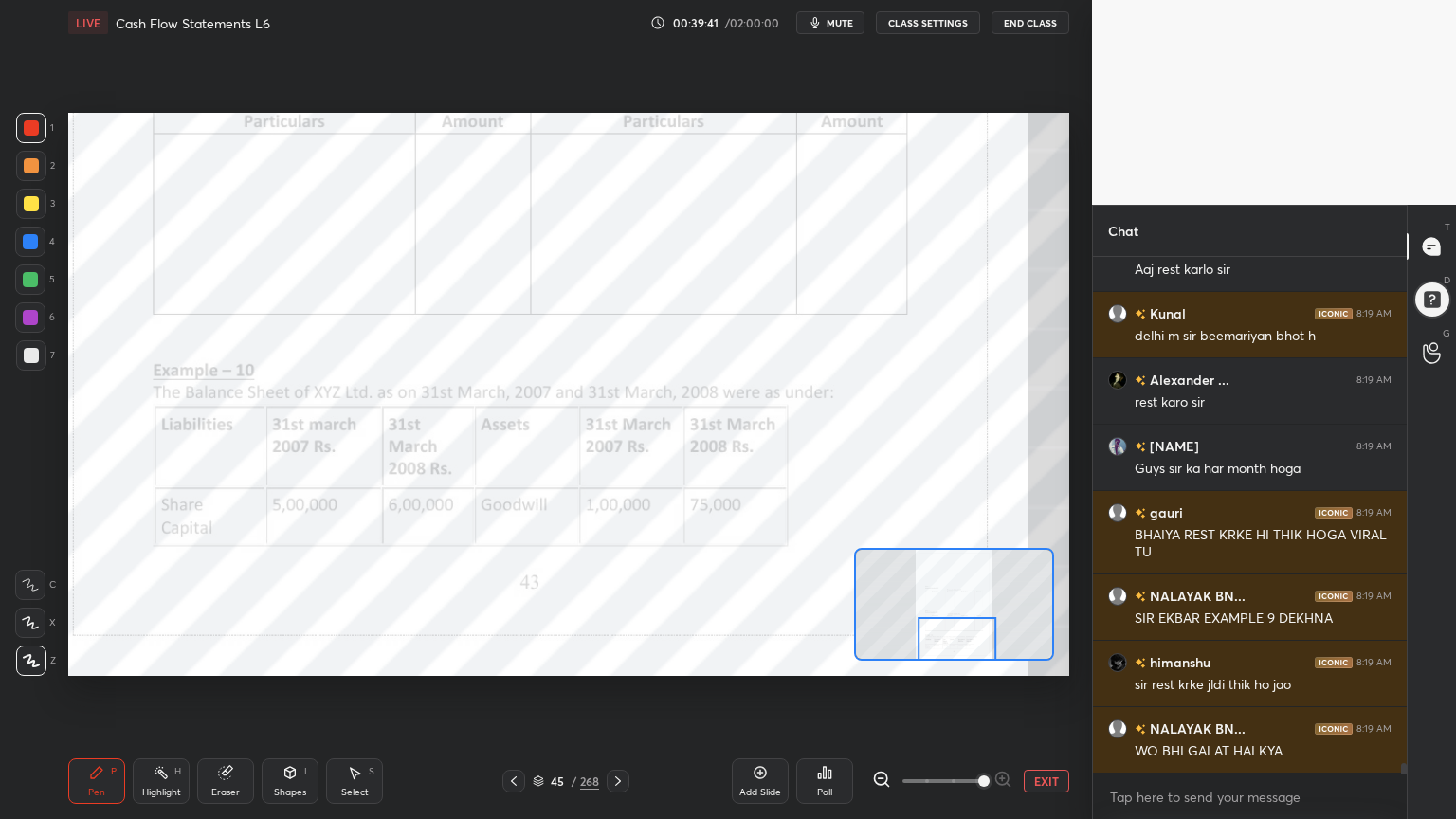 click at bounding box center [30, 585] 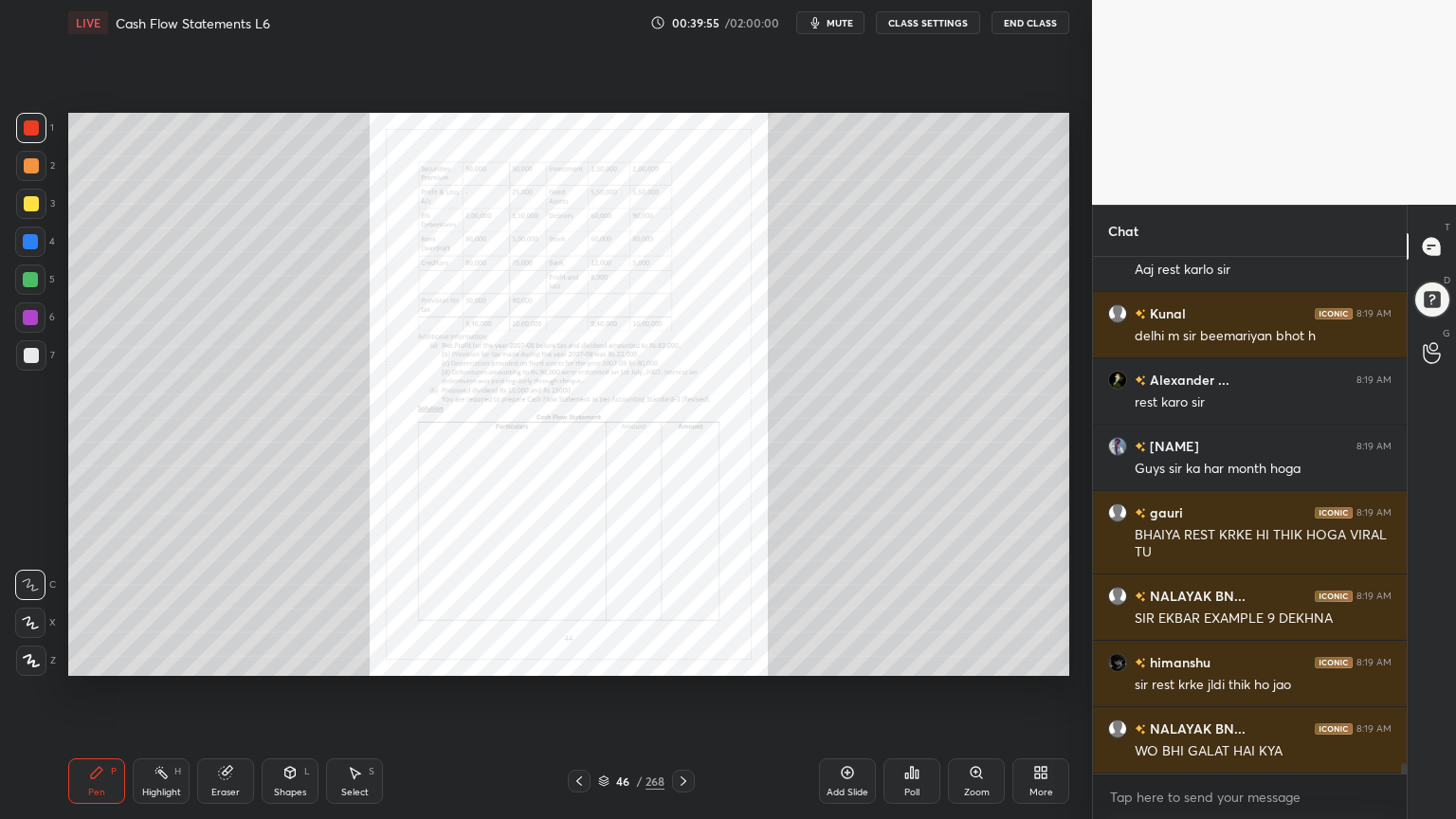 click on "Zoom" at bounding box center (976, 781) 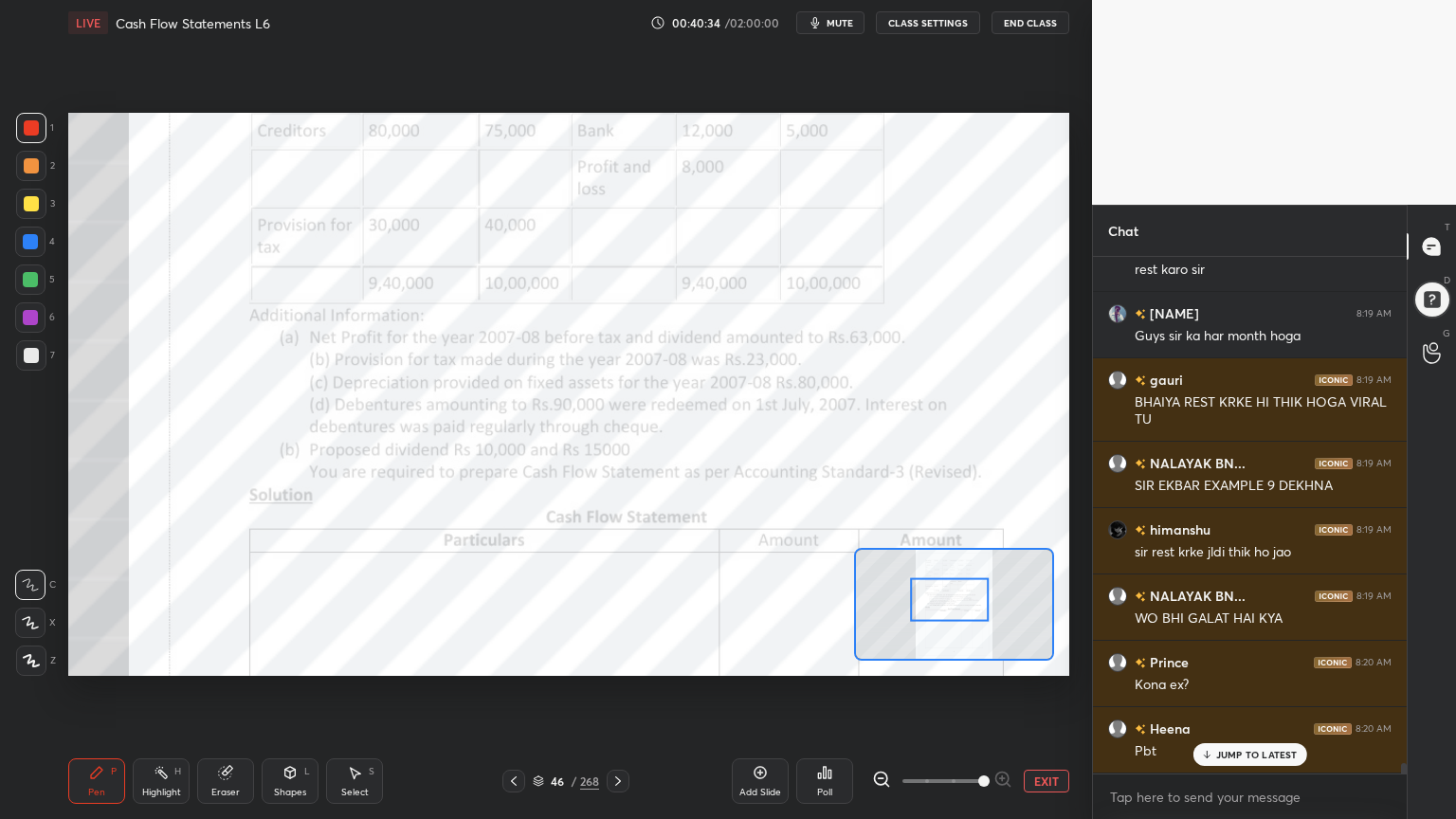 scroll, scrollTop: 25370, scrollLeft: 0, axis: vertical 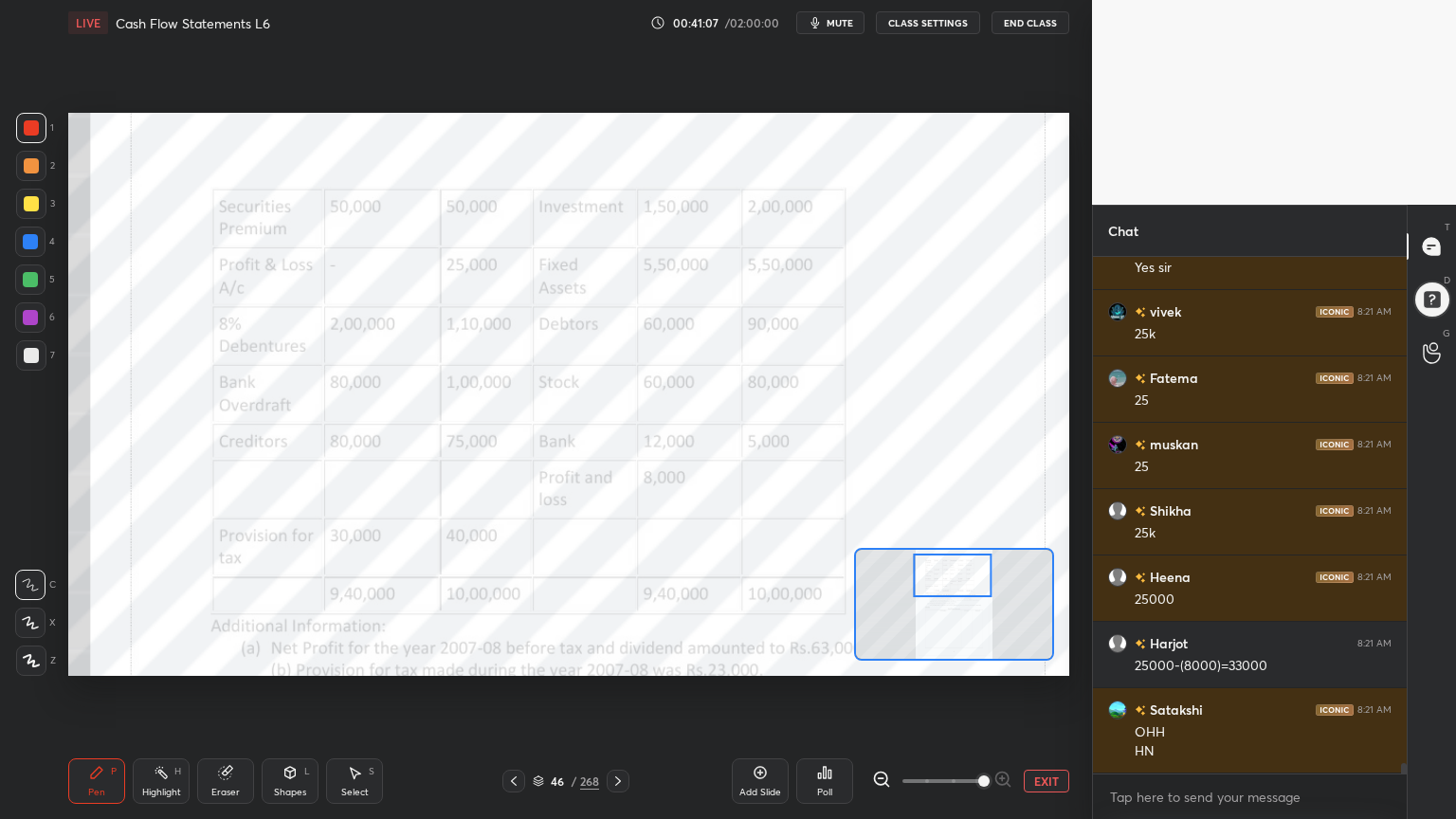 click on "Add Slide" at bounding box center [760, 781] 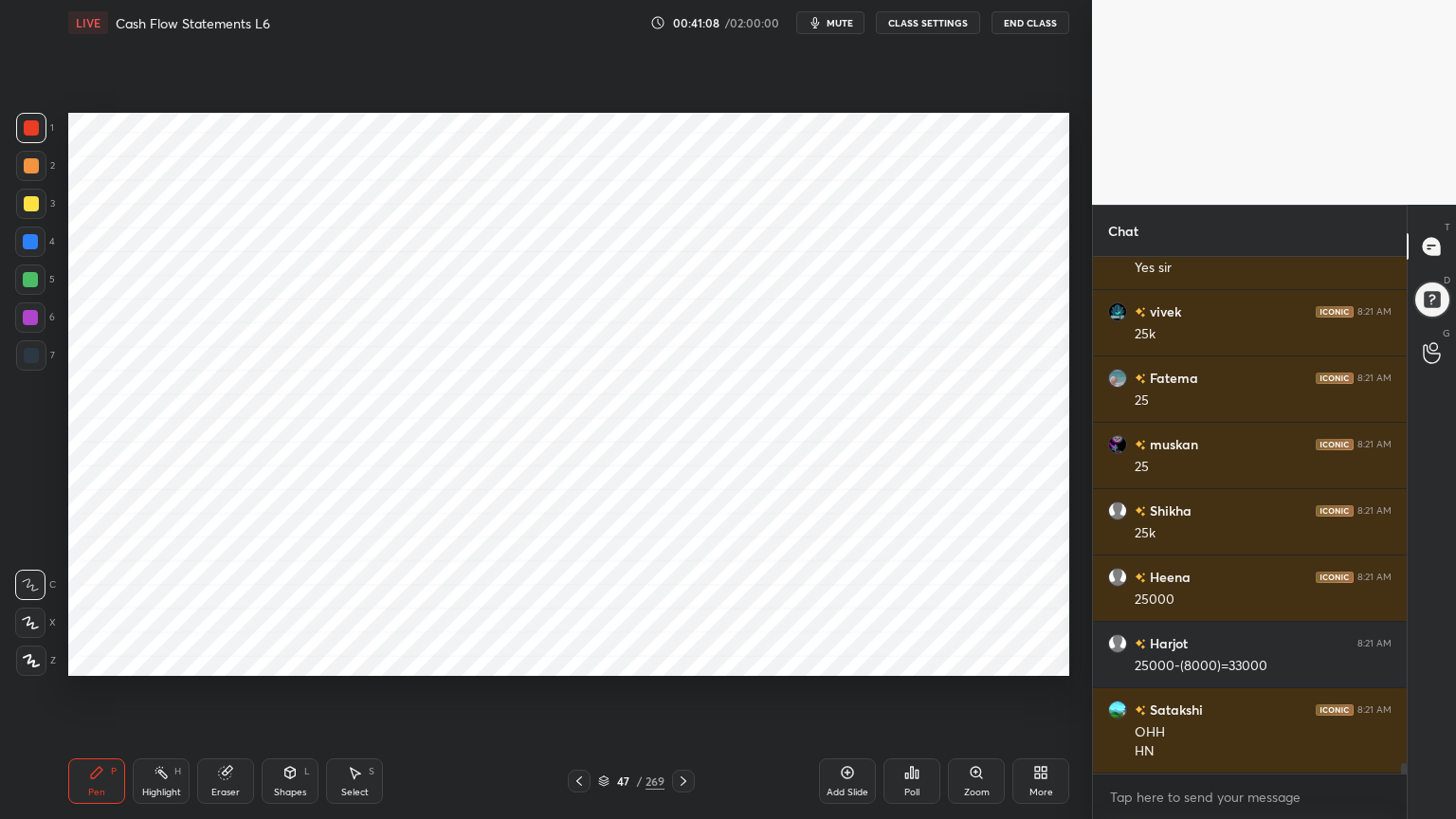 scroll, scrollTop: 26253, scrollLeft: 0, axis: vertical 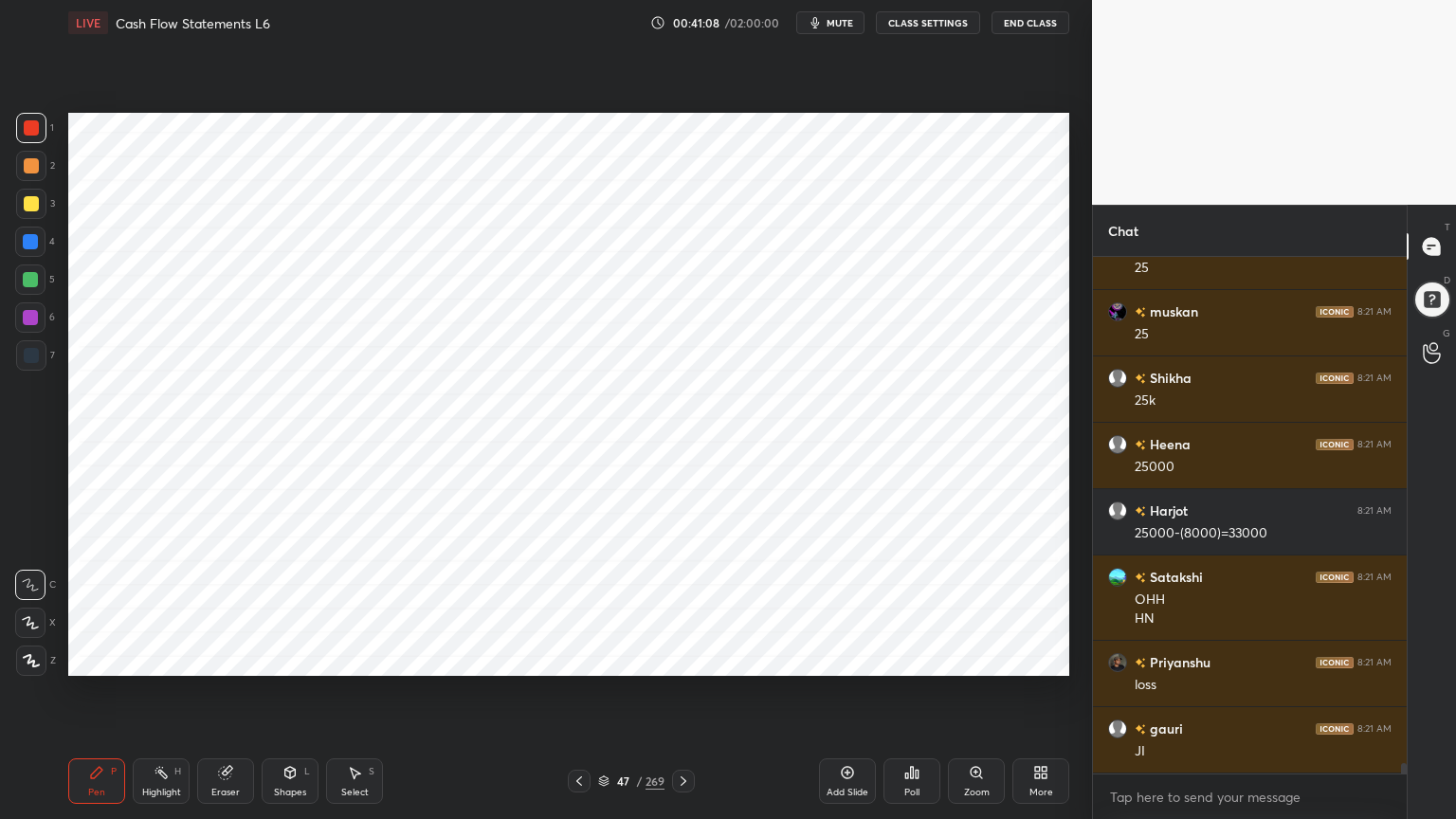 click at bounding box center (31, 661) 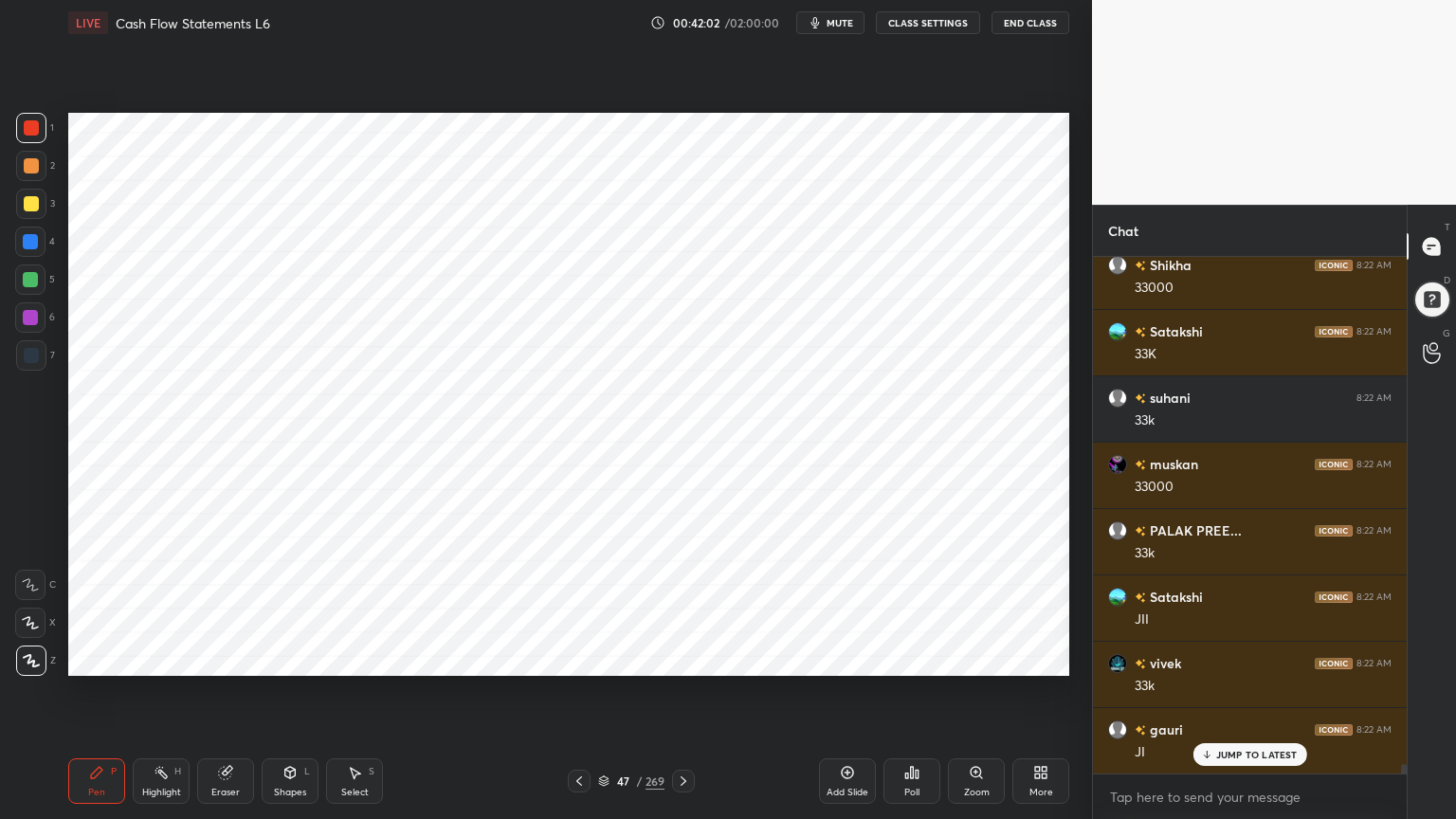 scroll, scrollTop: 27712, scrollLeft: 0, axis: vertical 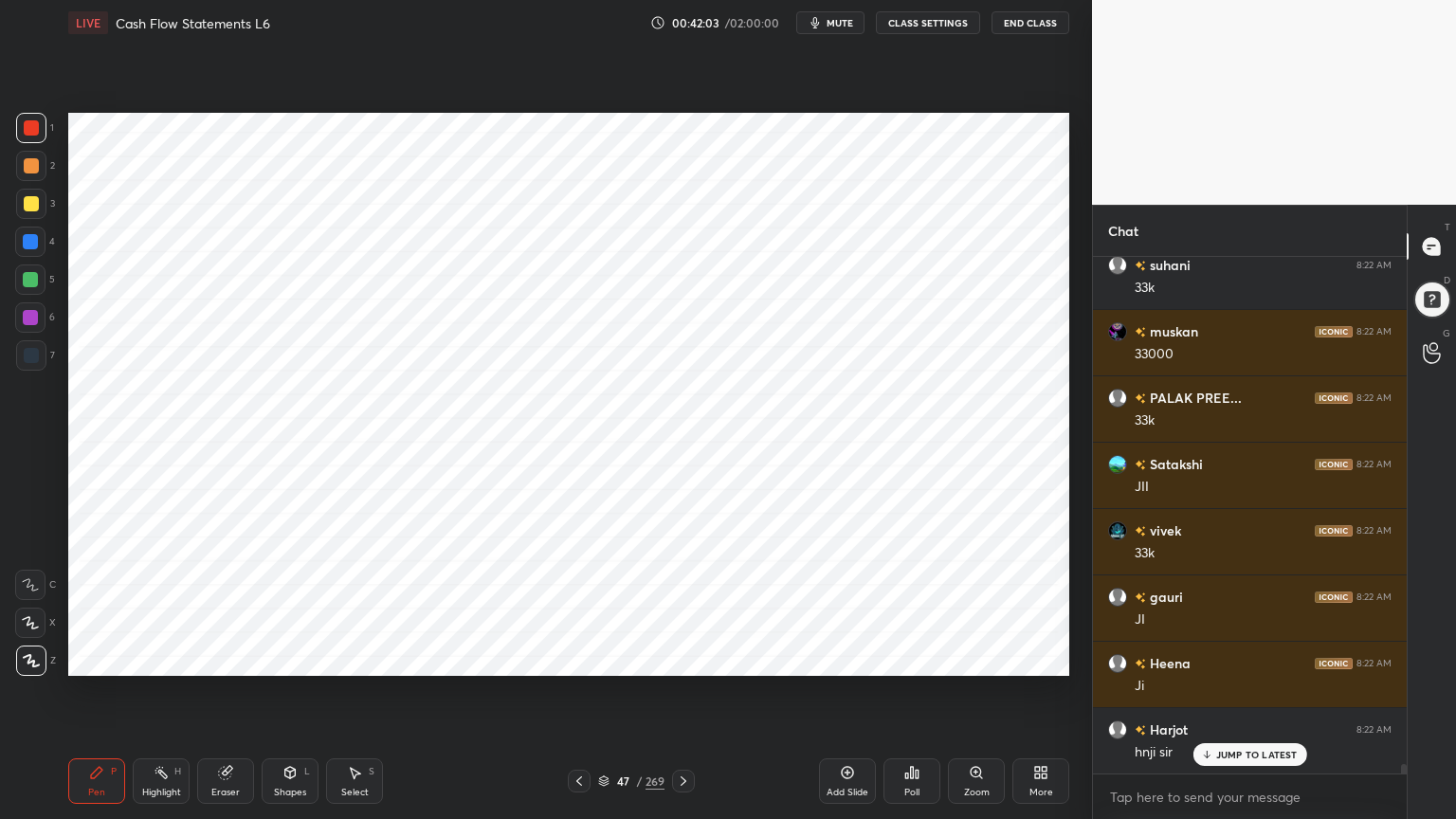 click at bounding box center [30, 318] 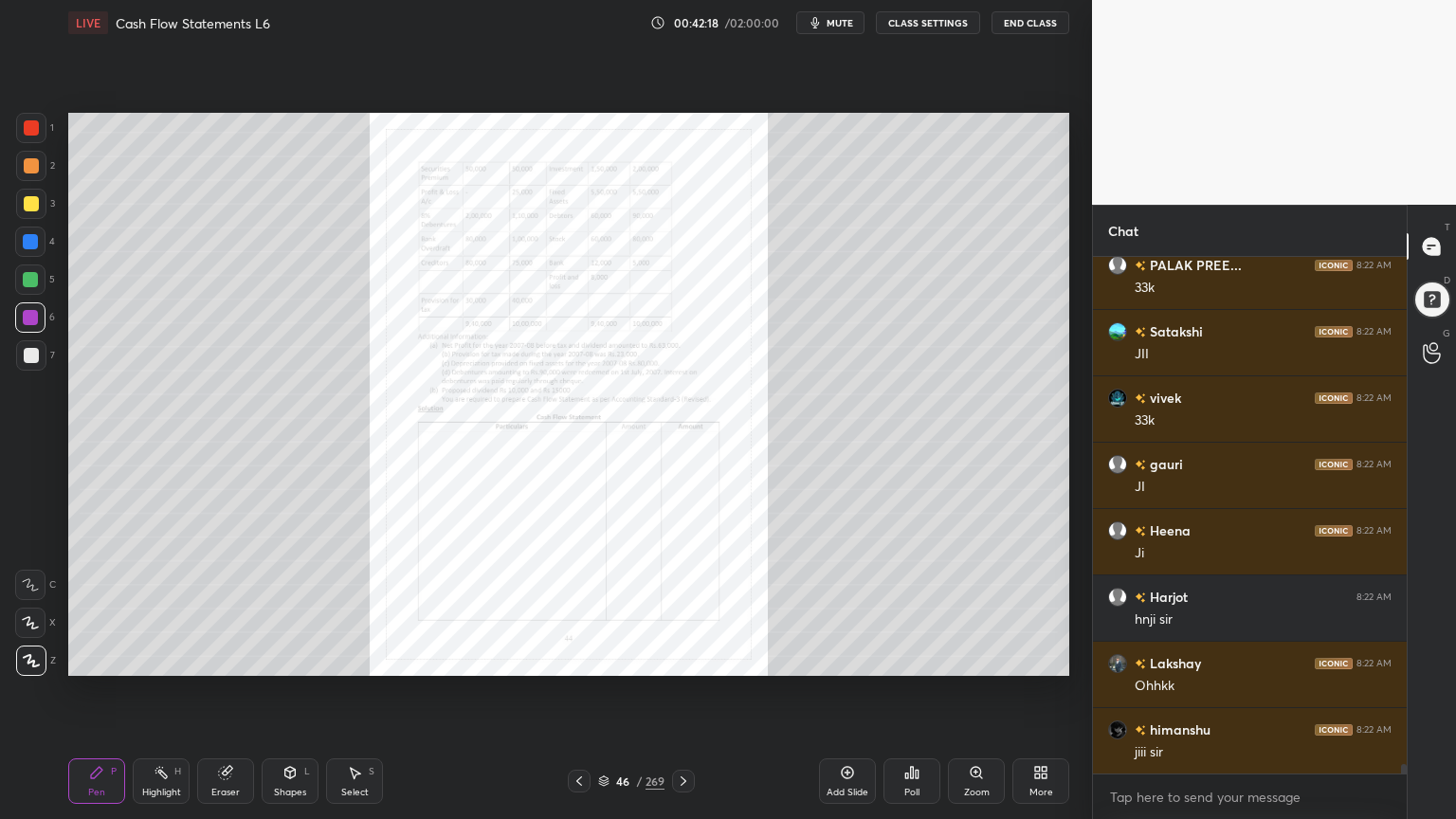 scroll, scrollTop: 27978, scrollLeft: 0, axis: vertical 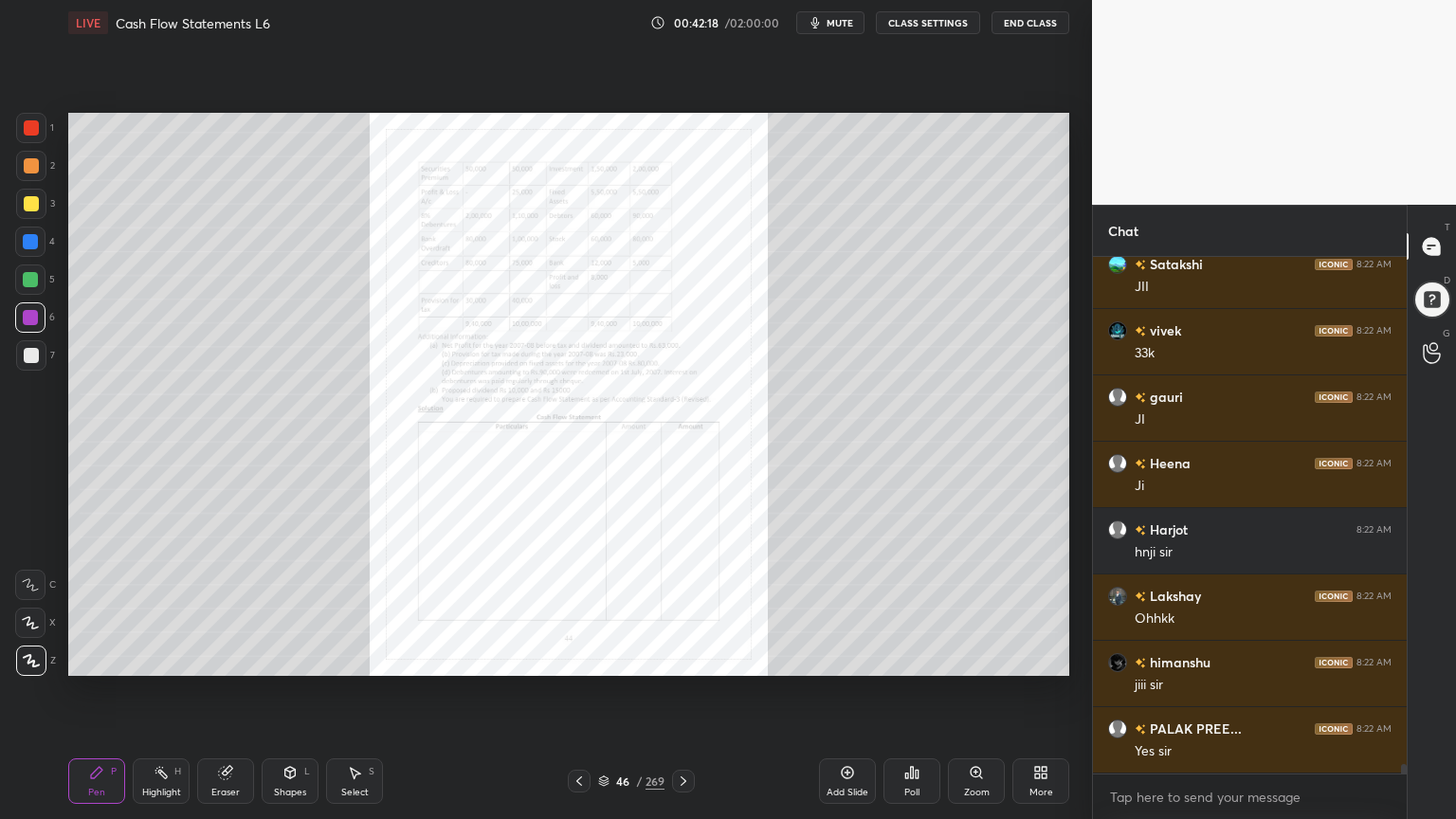 click on "Zoom" at bounding box center (976, 781) 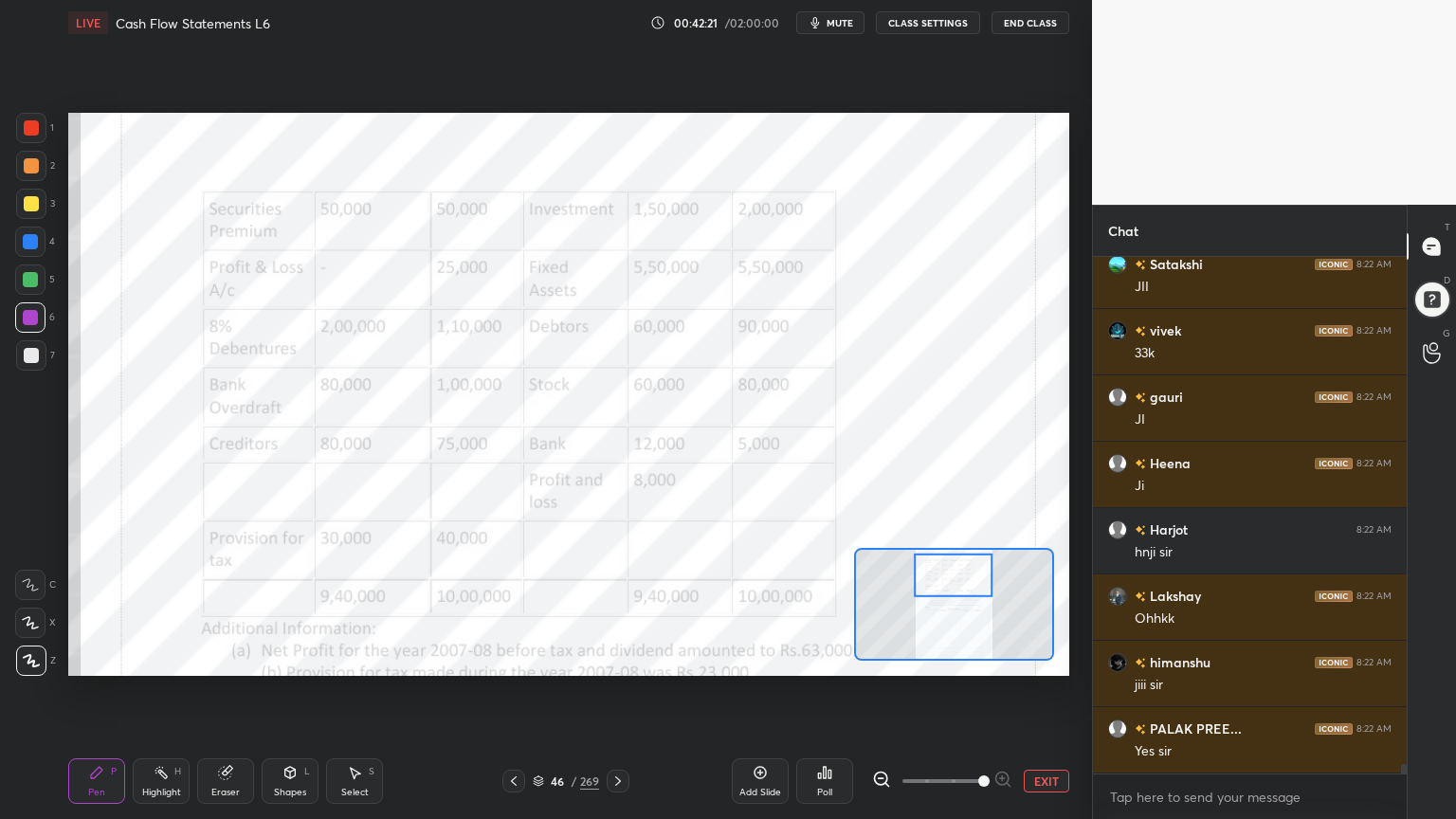 click 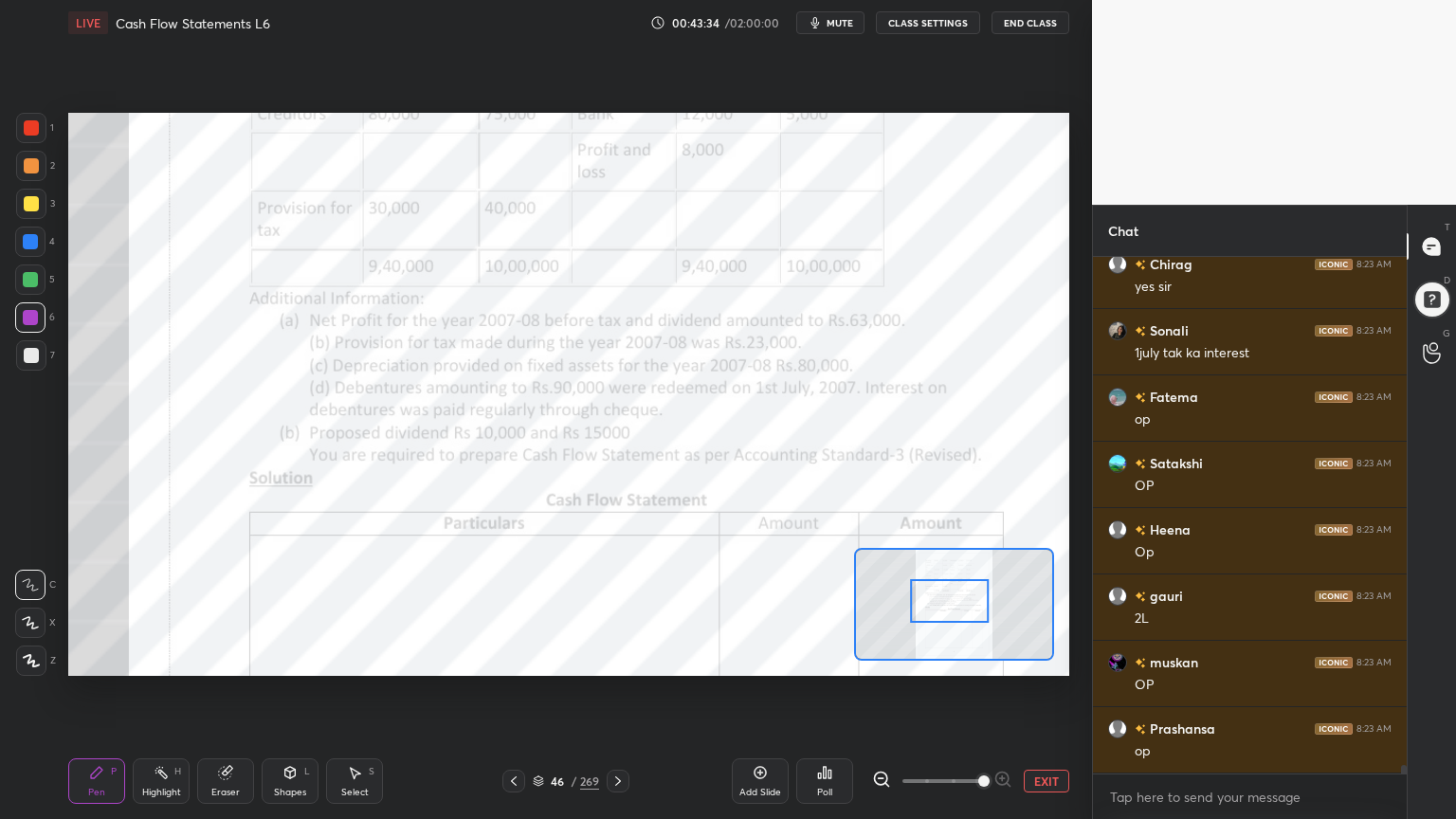 scroll, scrollTop: 29738, scrollLeft: 0, axis: vertical 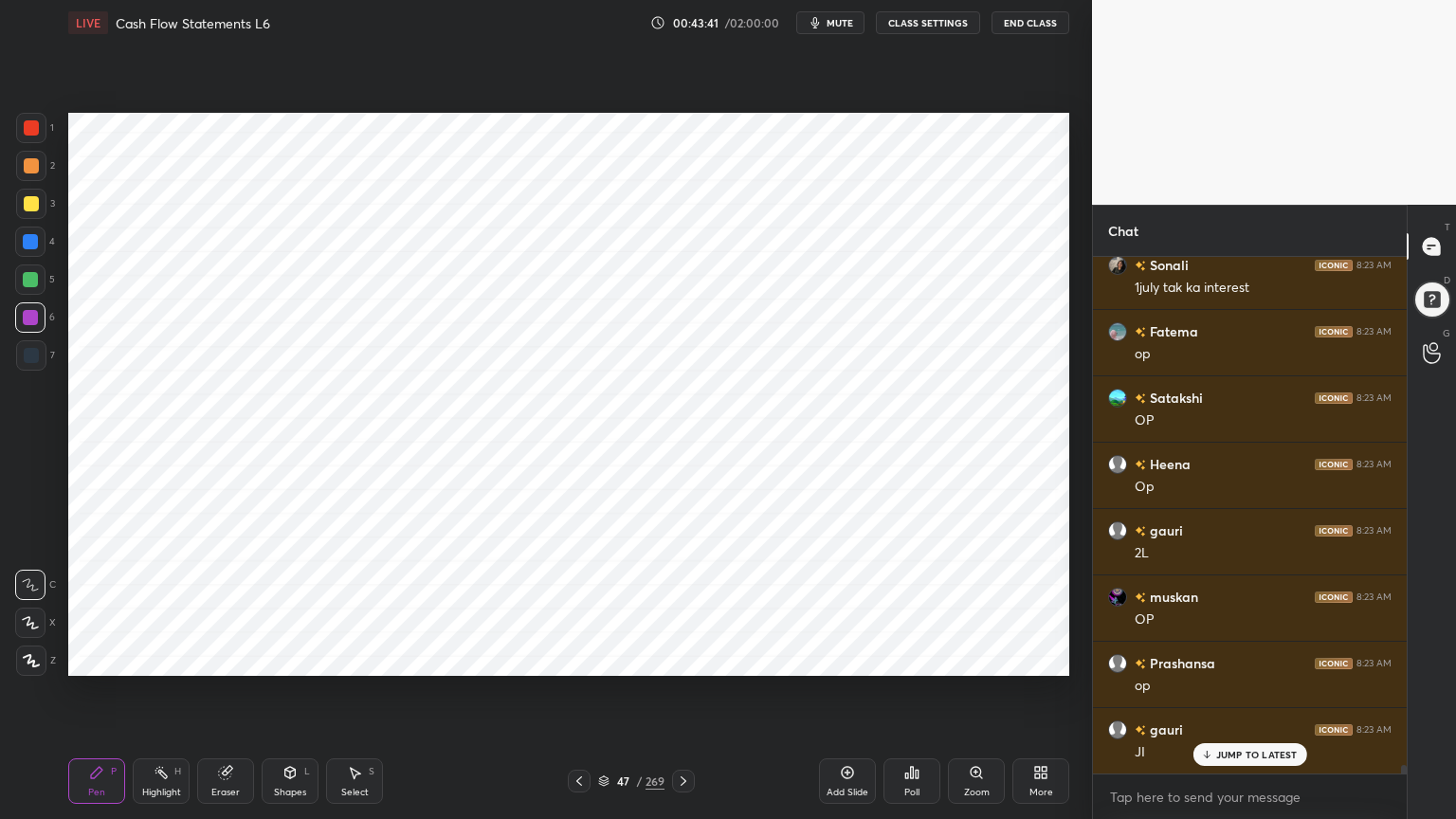 click on "Eraser" at bounding box center [226, 781] 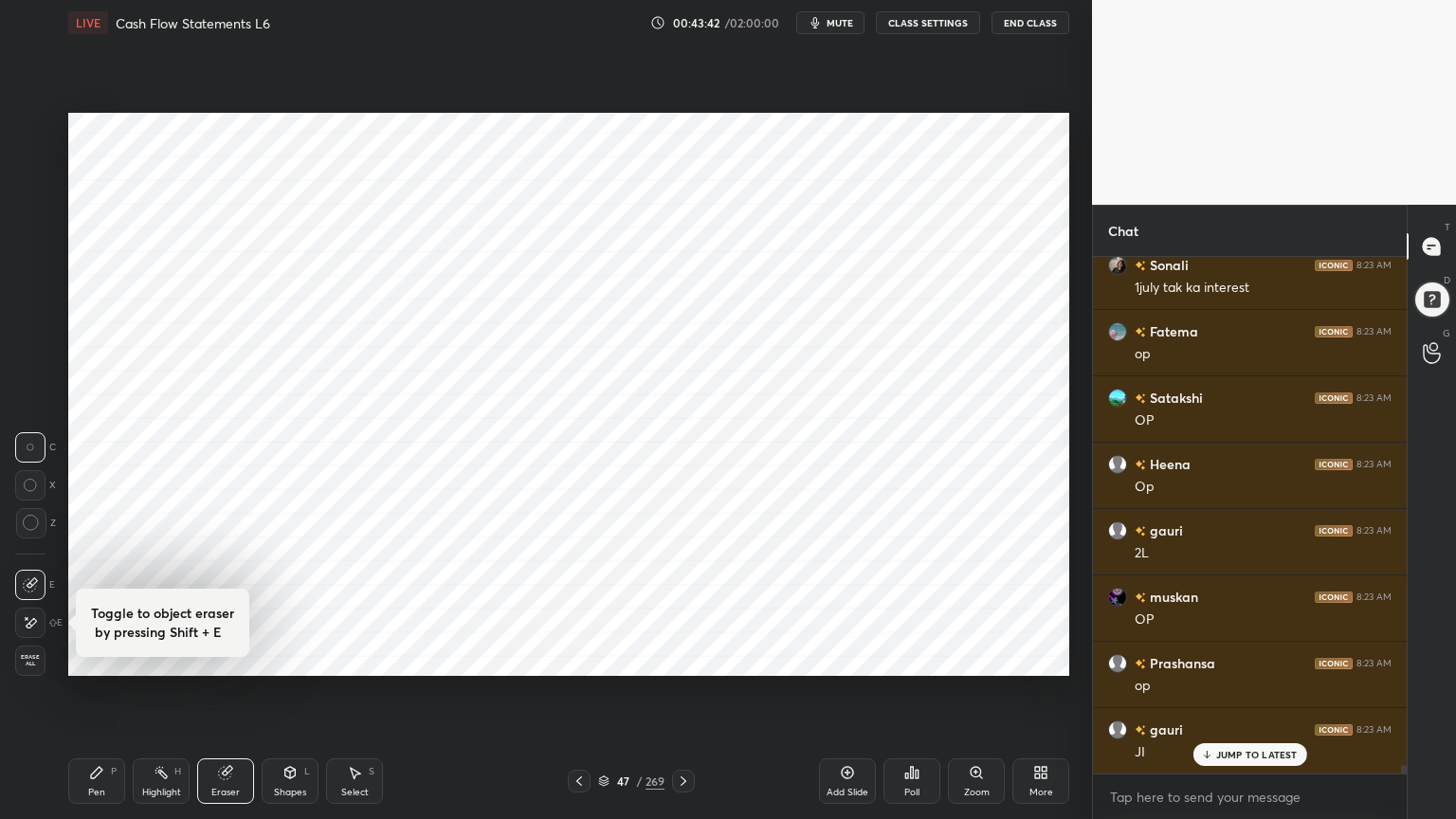 click on "Erase all" at bounding box center (30, 661) 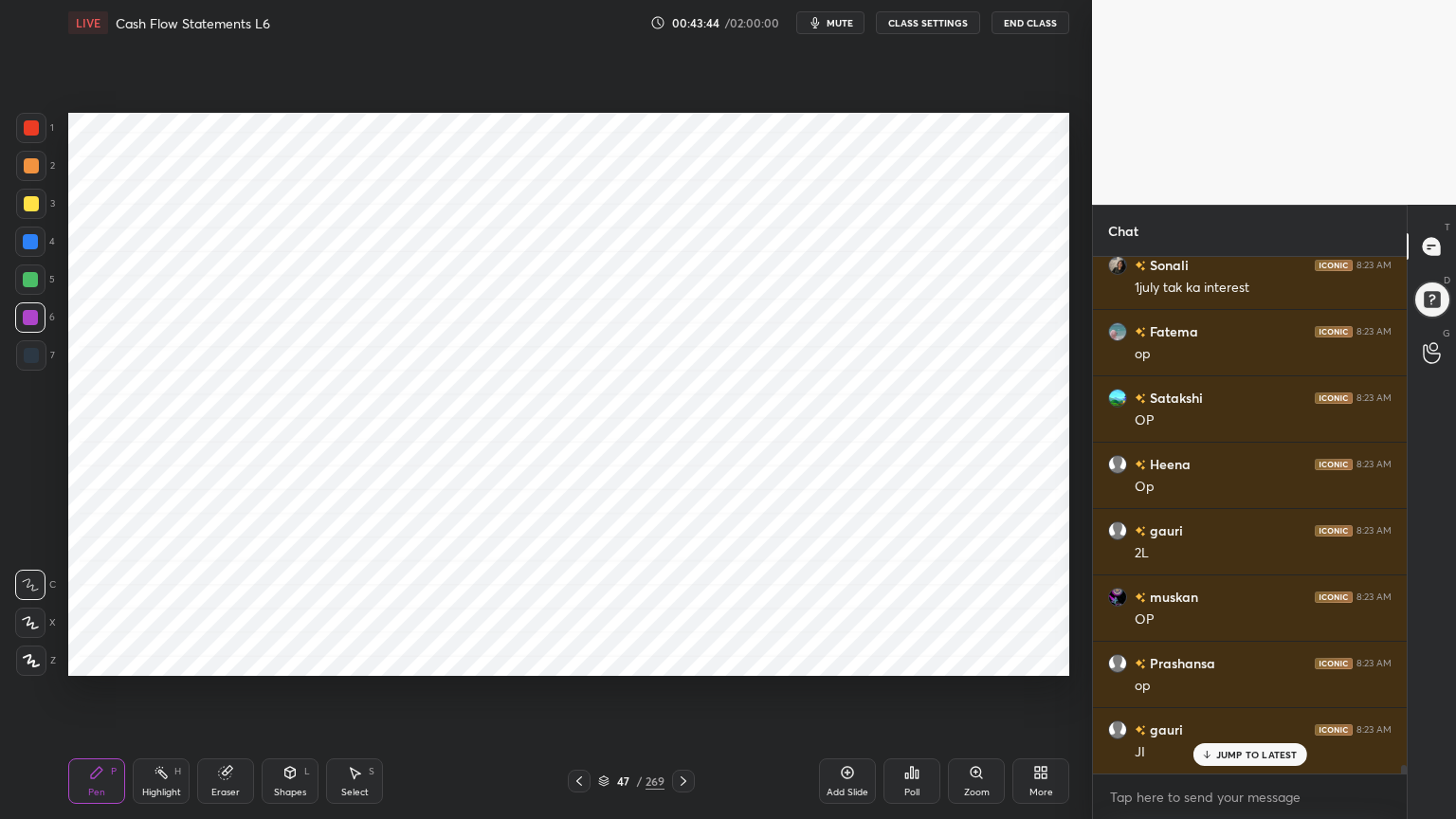 click at bounding box center [31, 661] 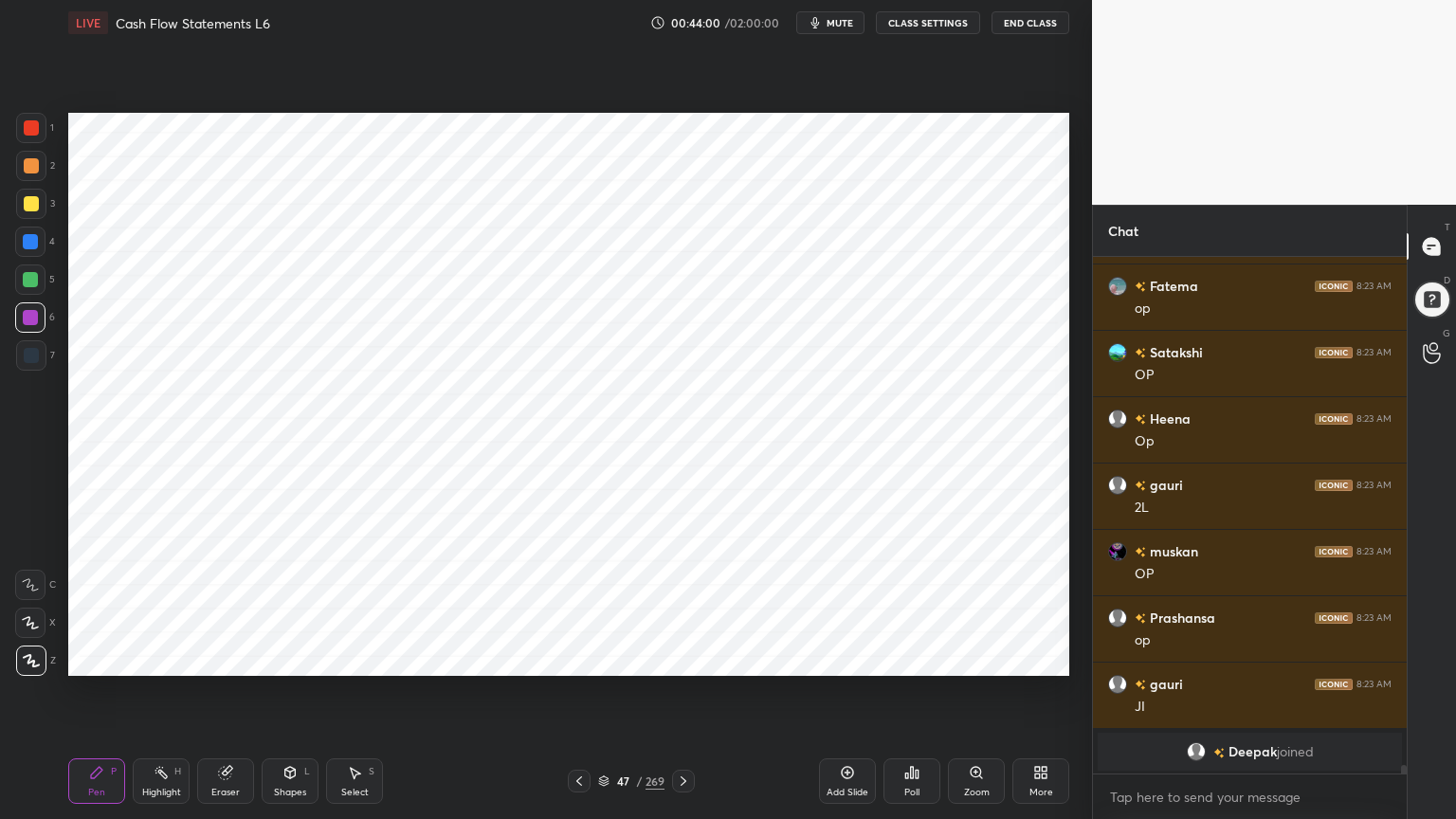 scroll, scrollTop: 29851, scrollLeft: 0, axis: vertical 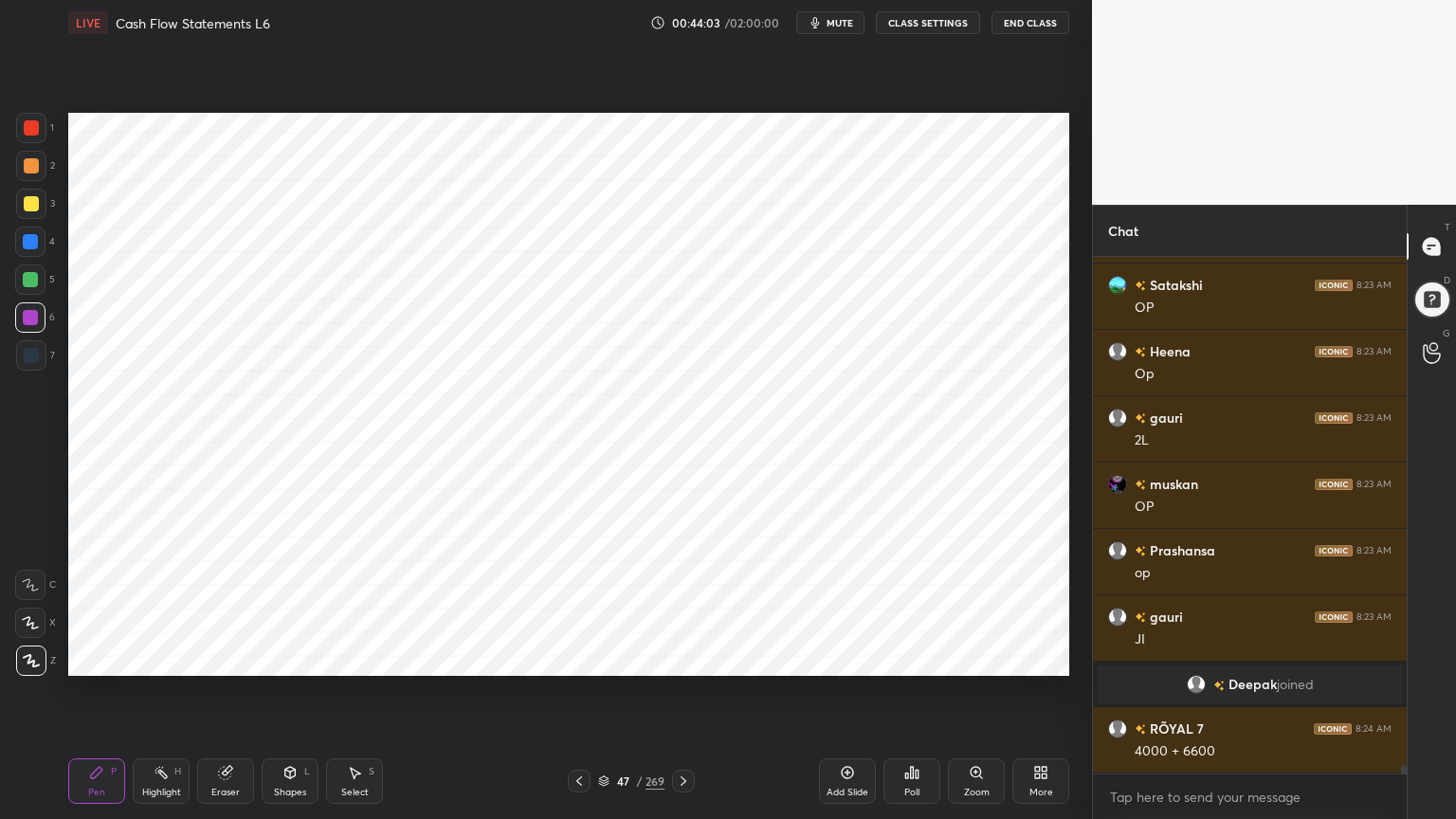 click at bounding box center (31, 128) 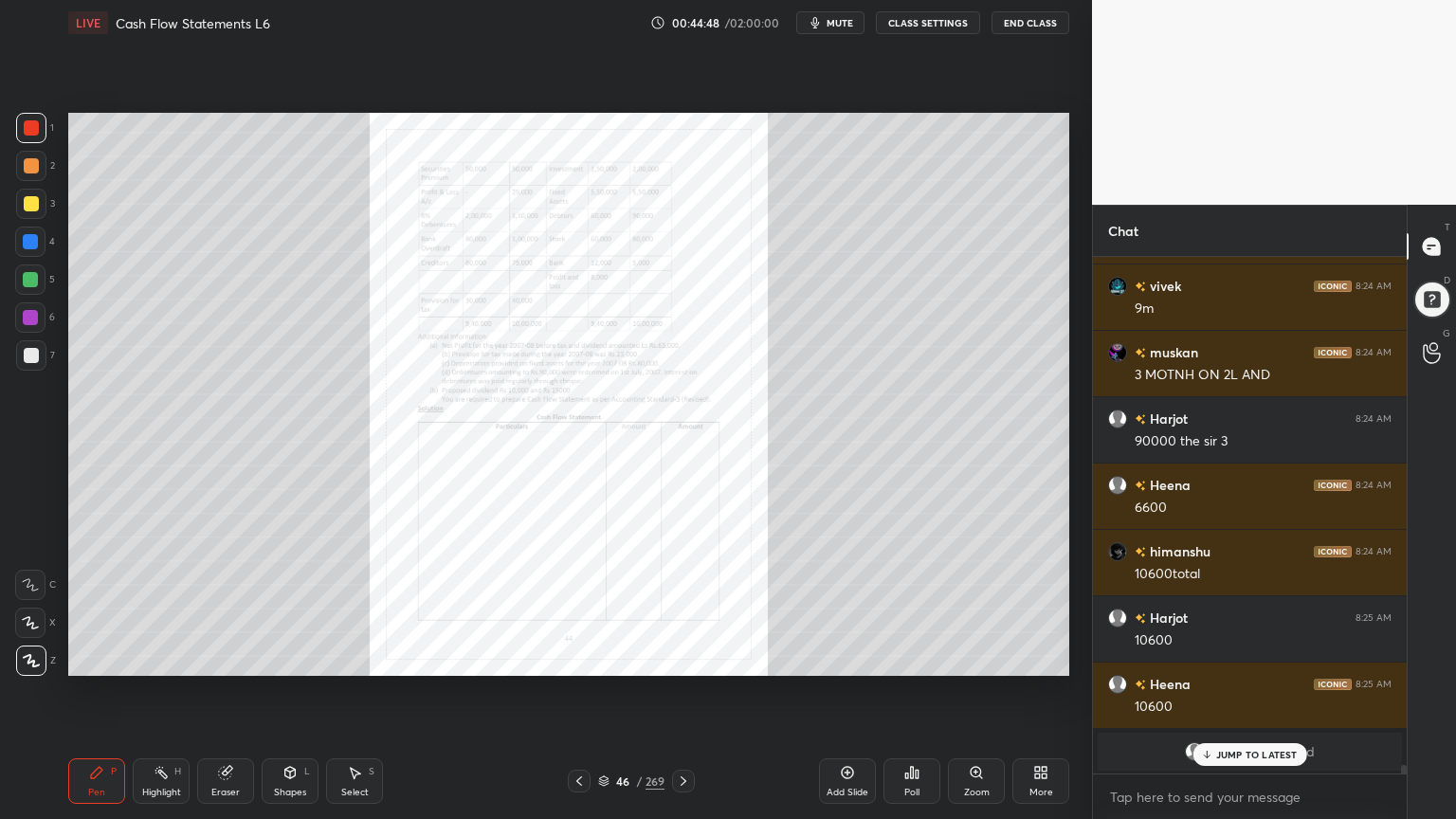 scroll, scrollTop: 30560, scrollLeft: 0, axis: vertical 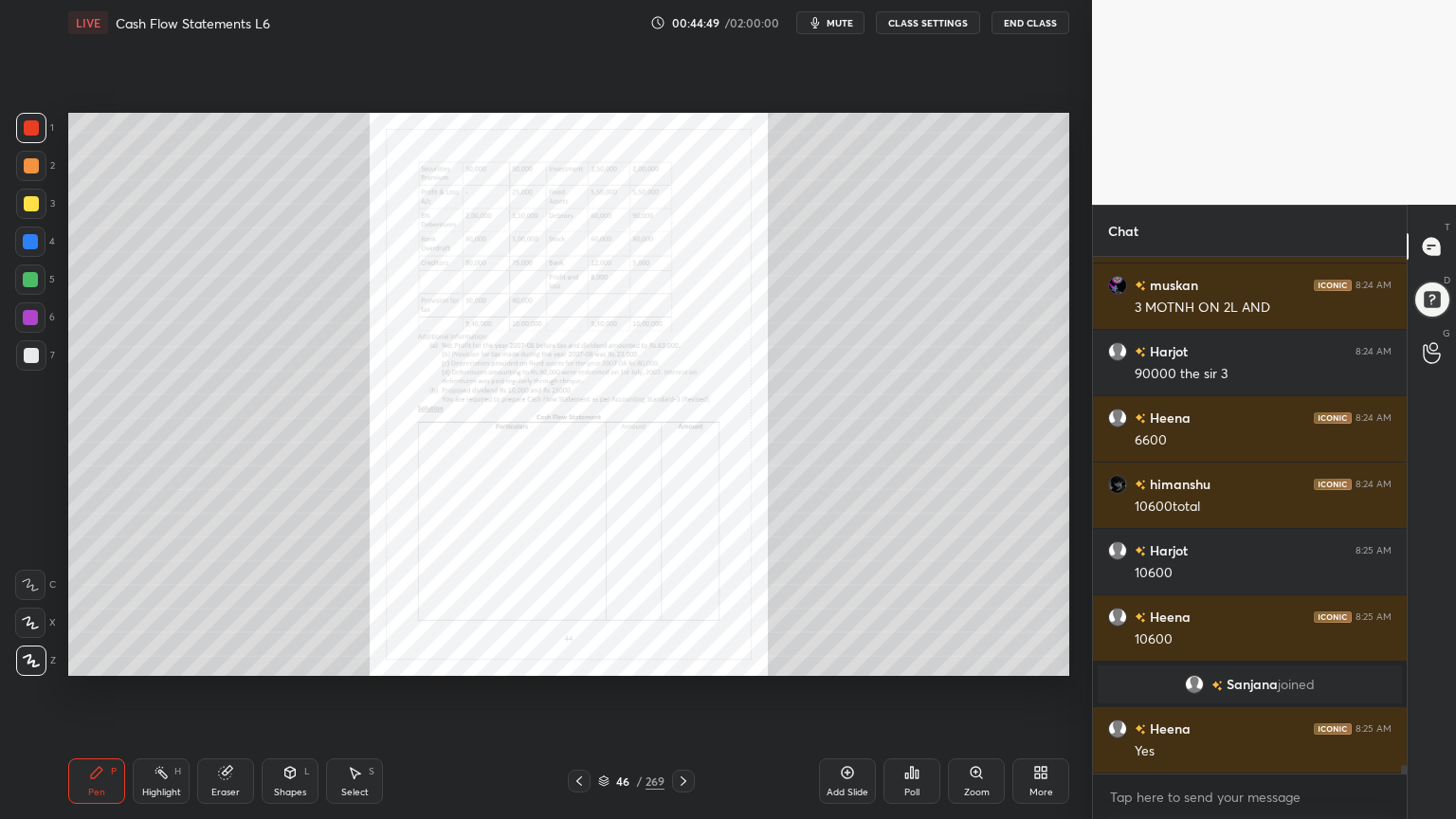 click 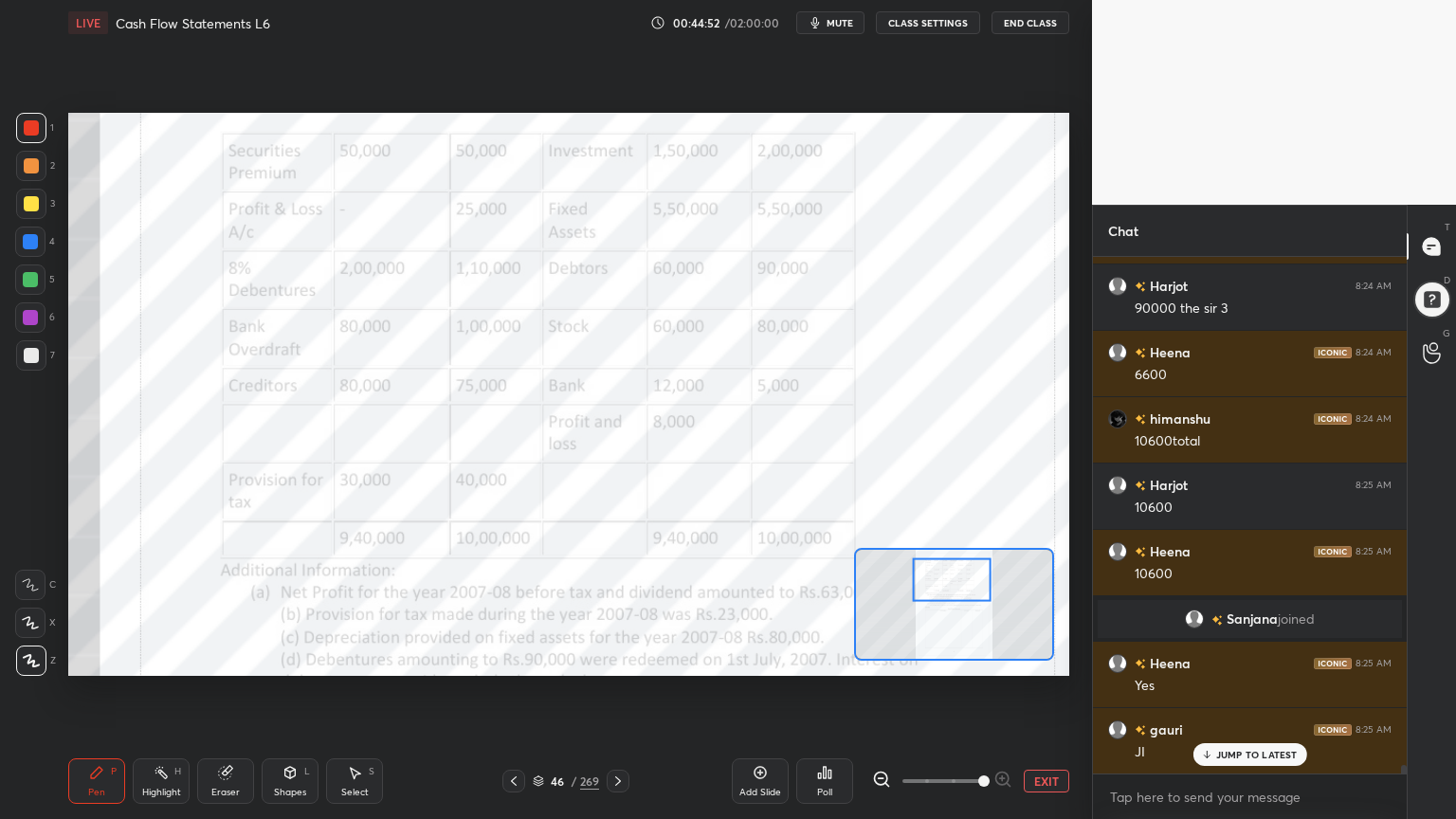 click at bounding box center [30, 585] 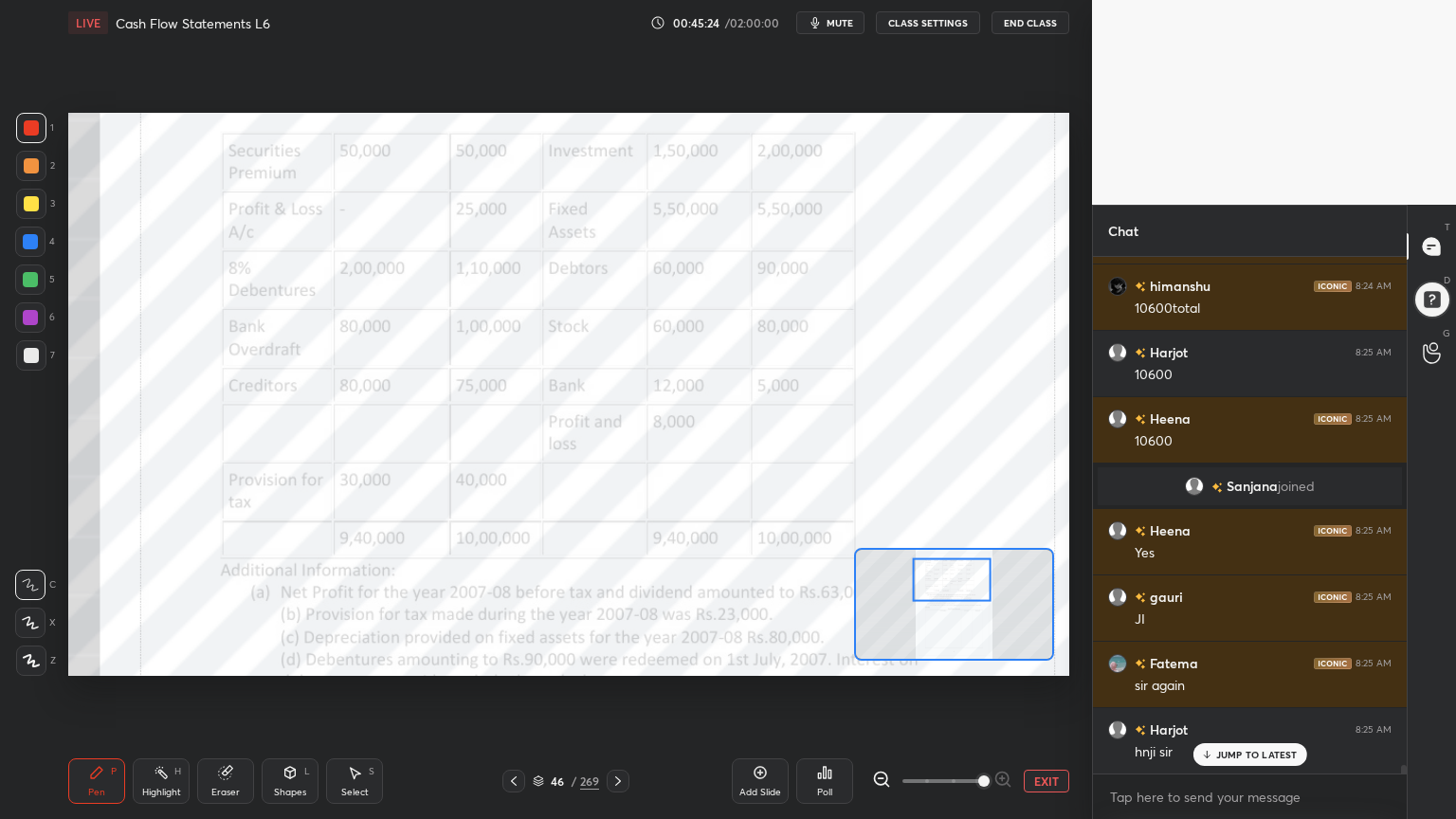 scroll, scrollTop: 30825, scrollLeft: 0, axis: vertical 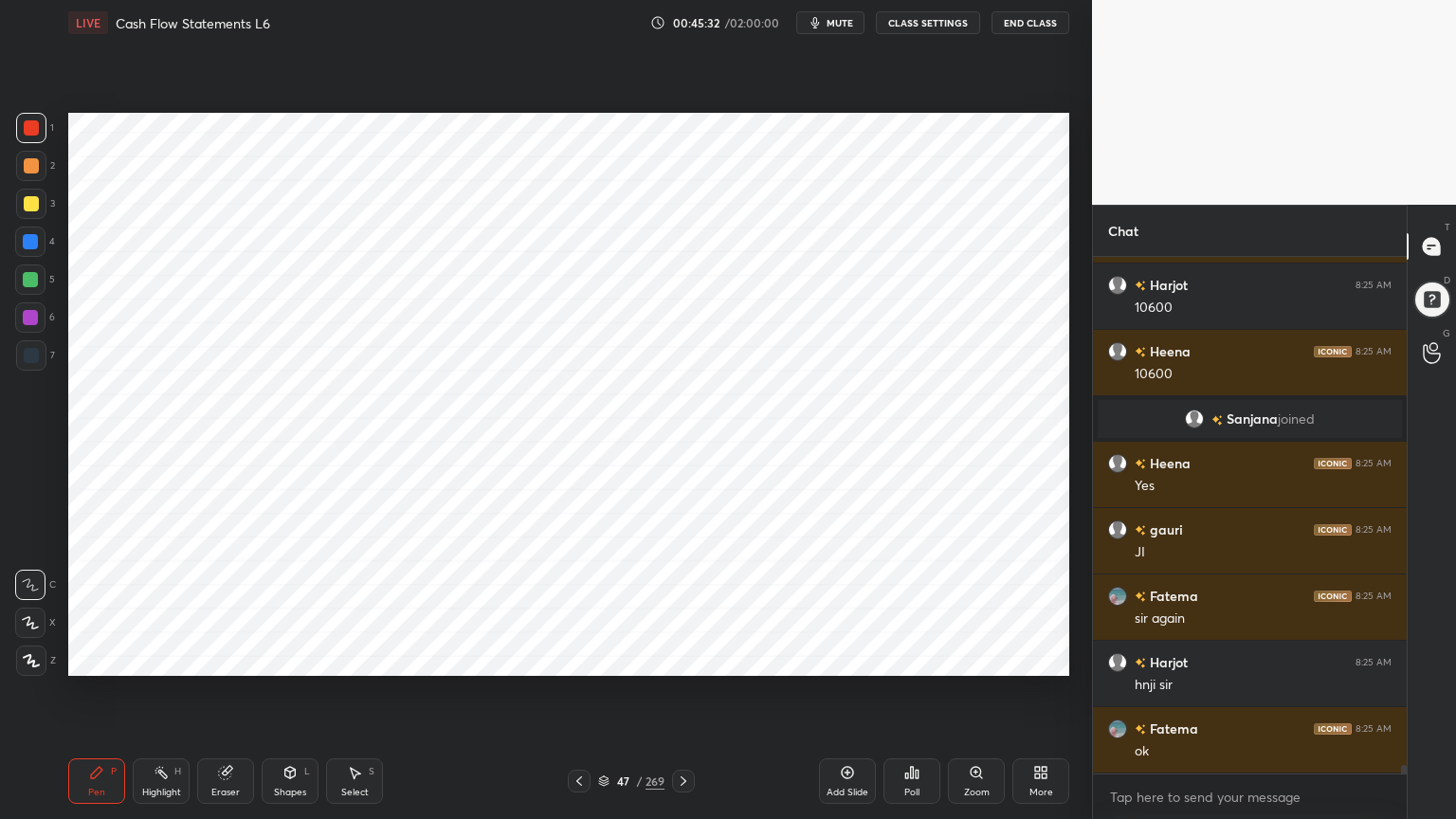 click on "Highlight" at bounding box center [161, 792] 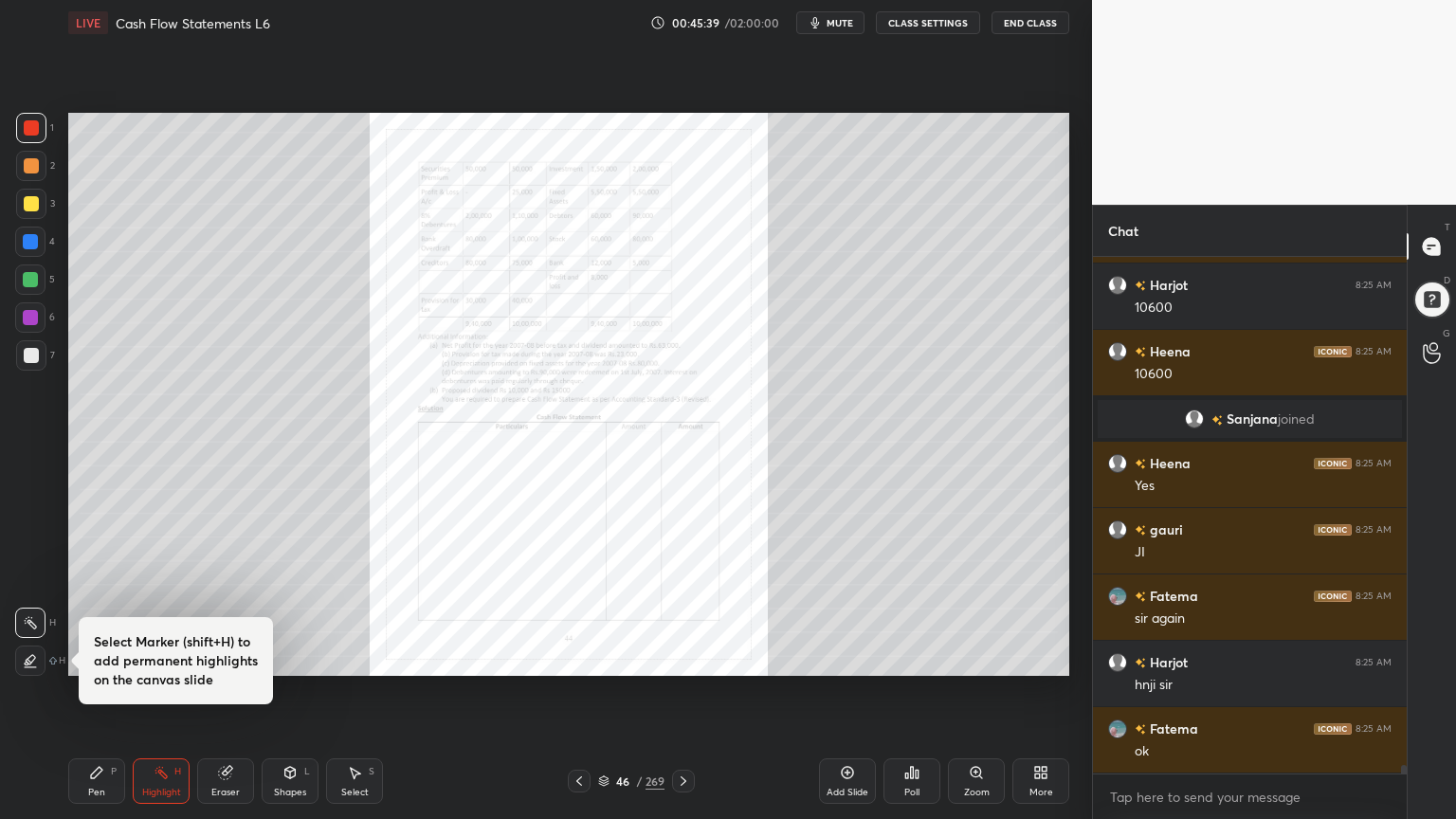 click 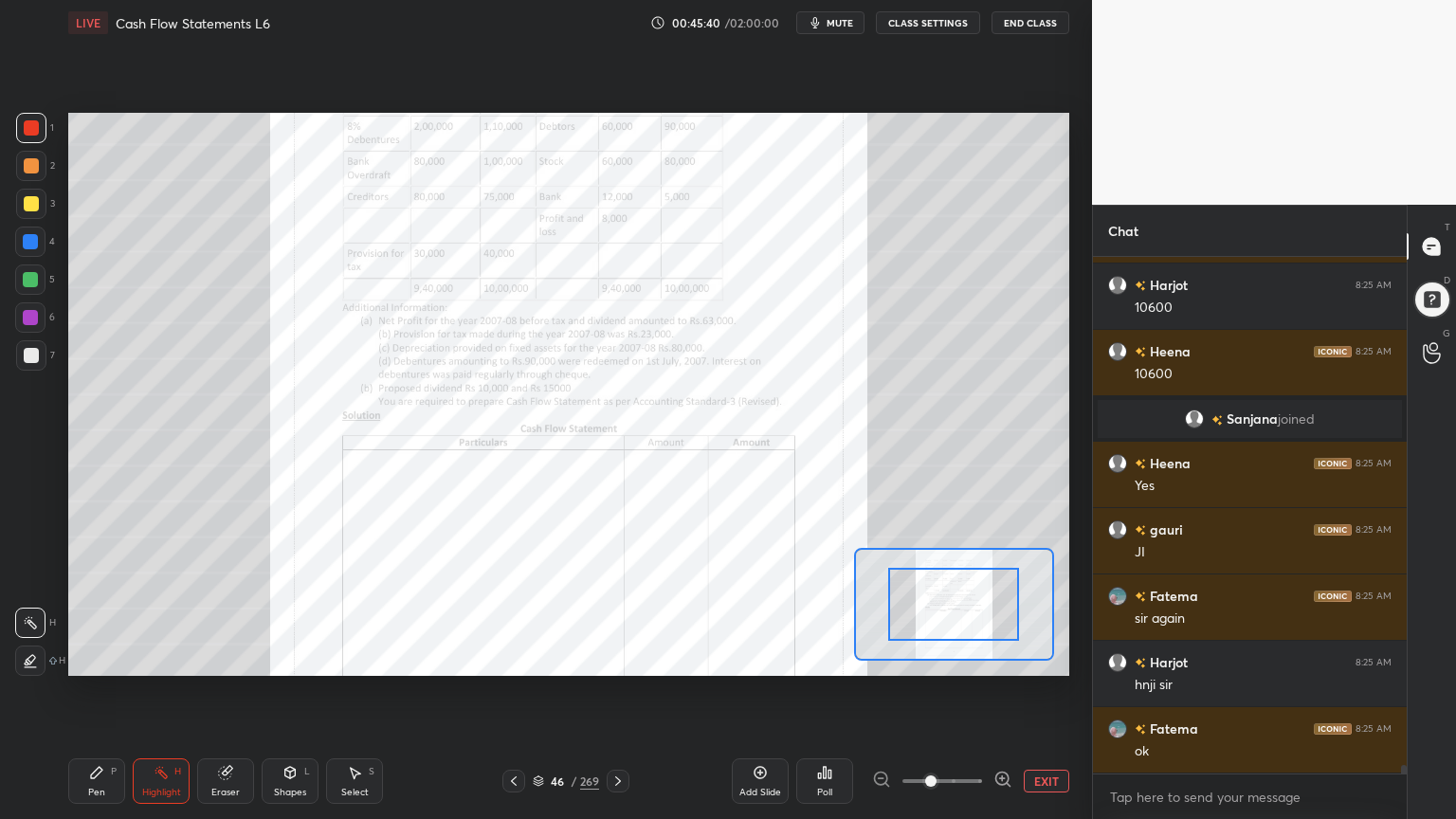 click at bounding box center (931, 781) 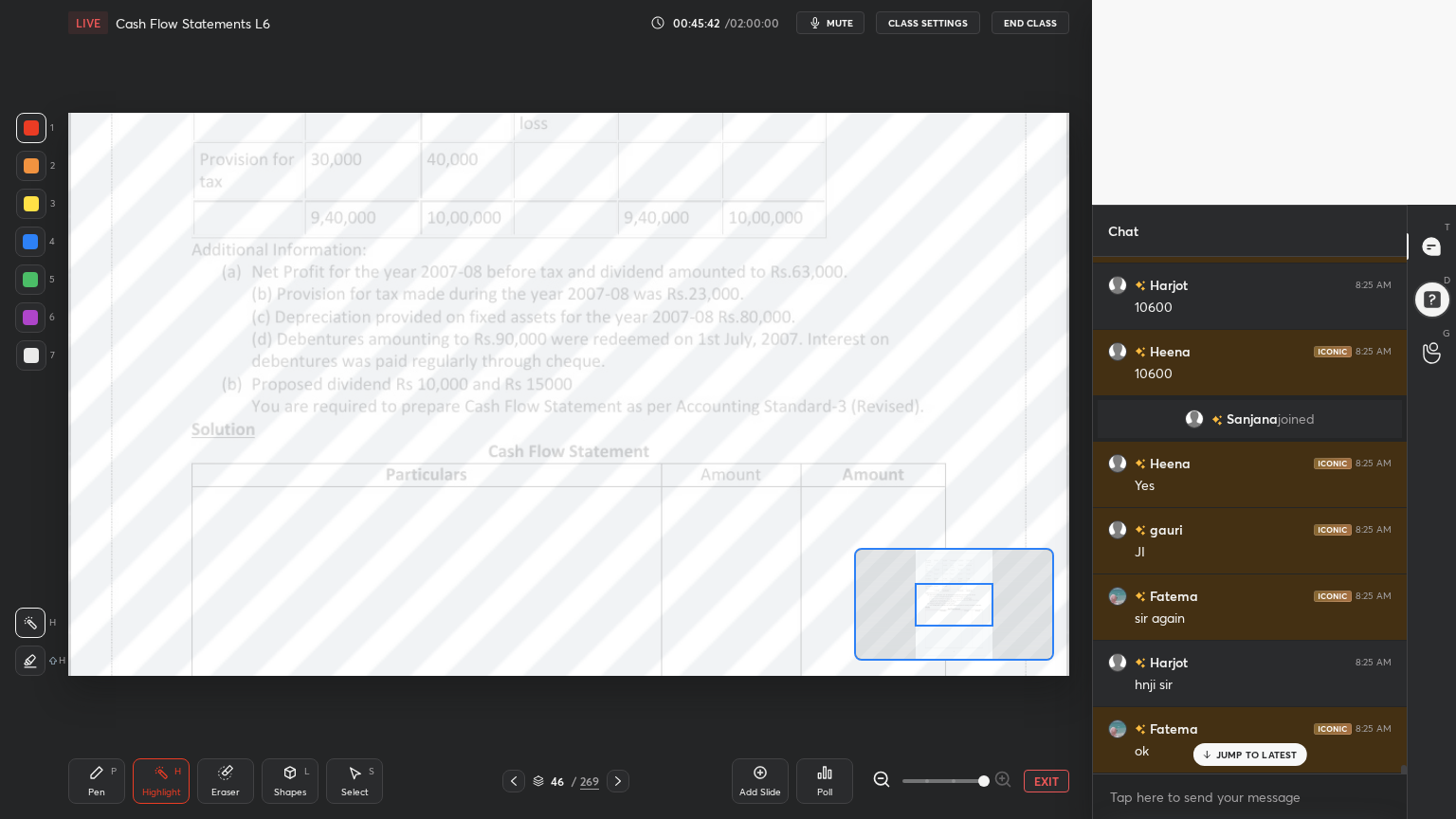 scroll, scrollTop: 30891, scrollLeft: 0, axis: vertical 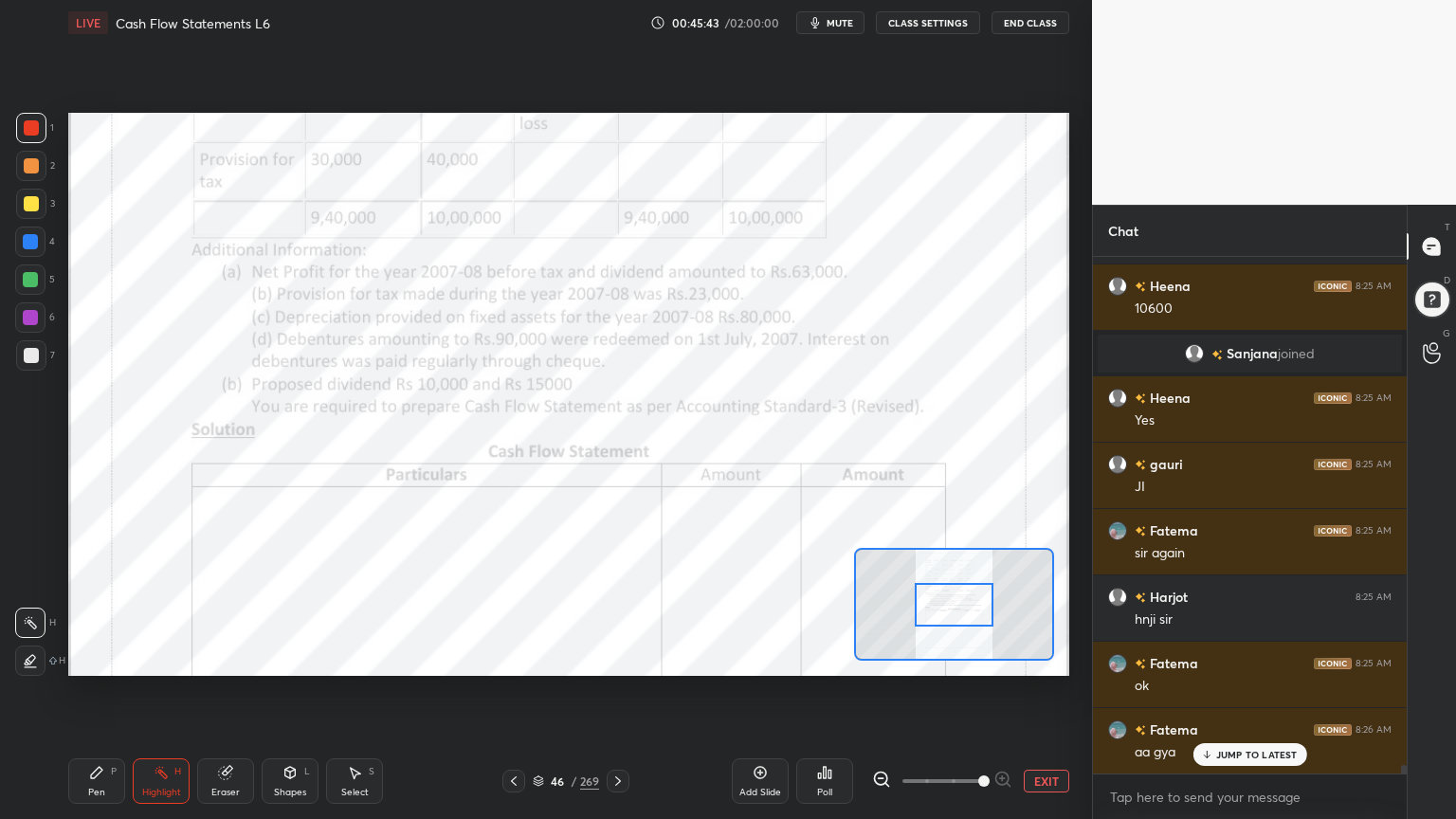 click 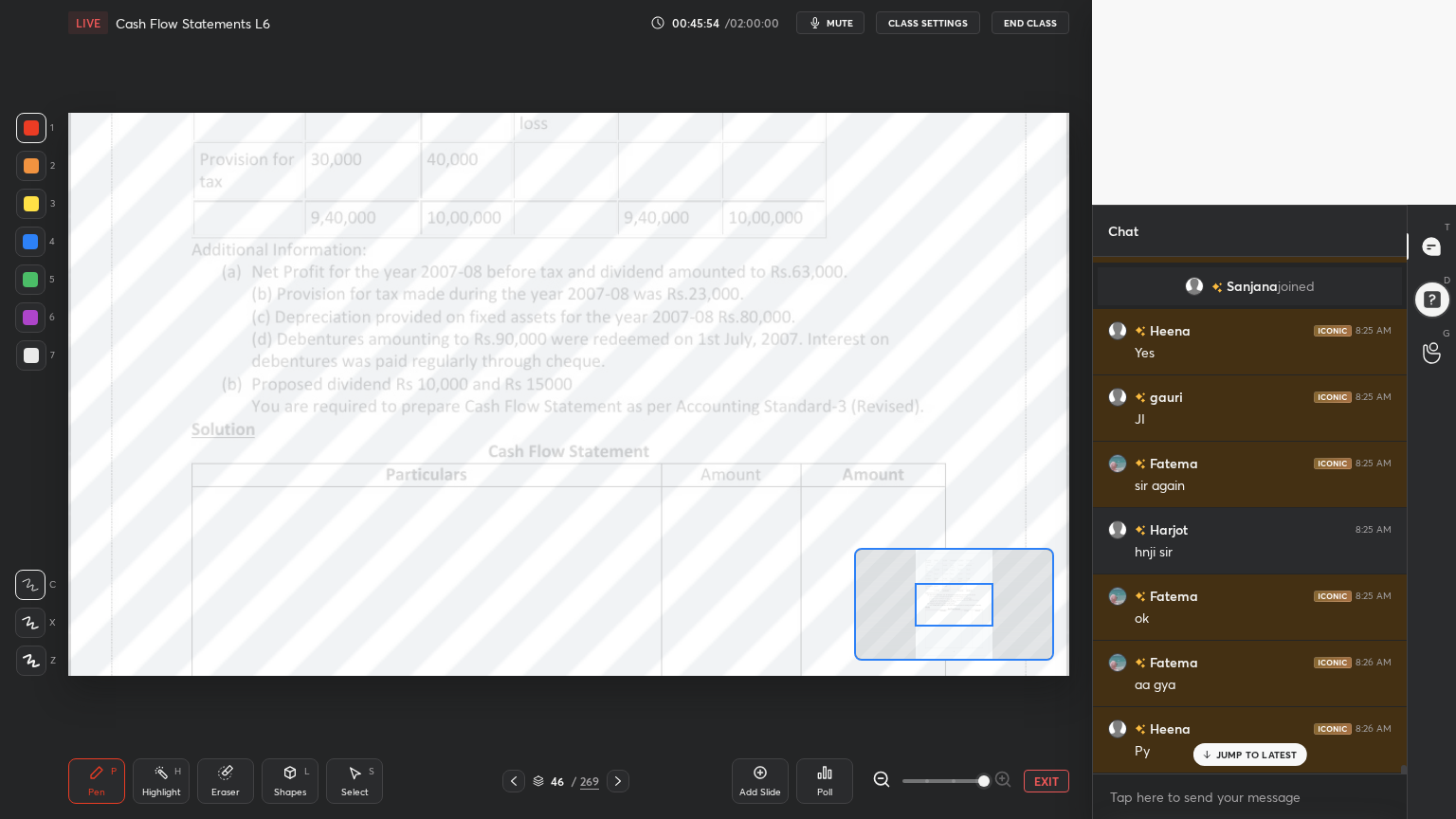 scroll, scrollTop: 31023, scrollLeft: 0, axis: vertical 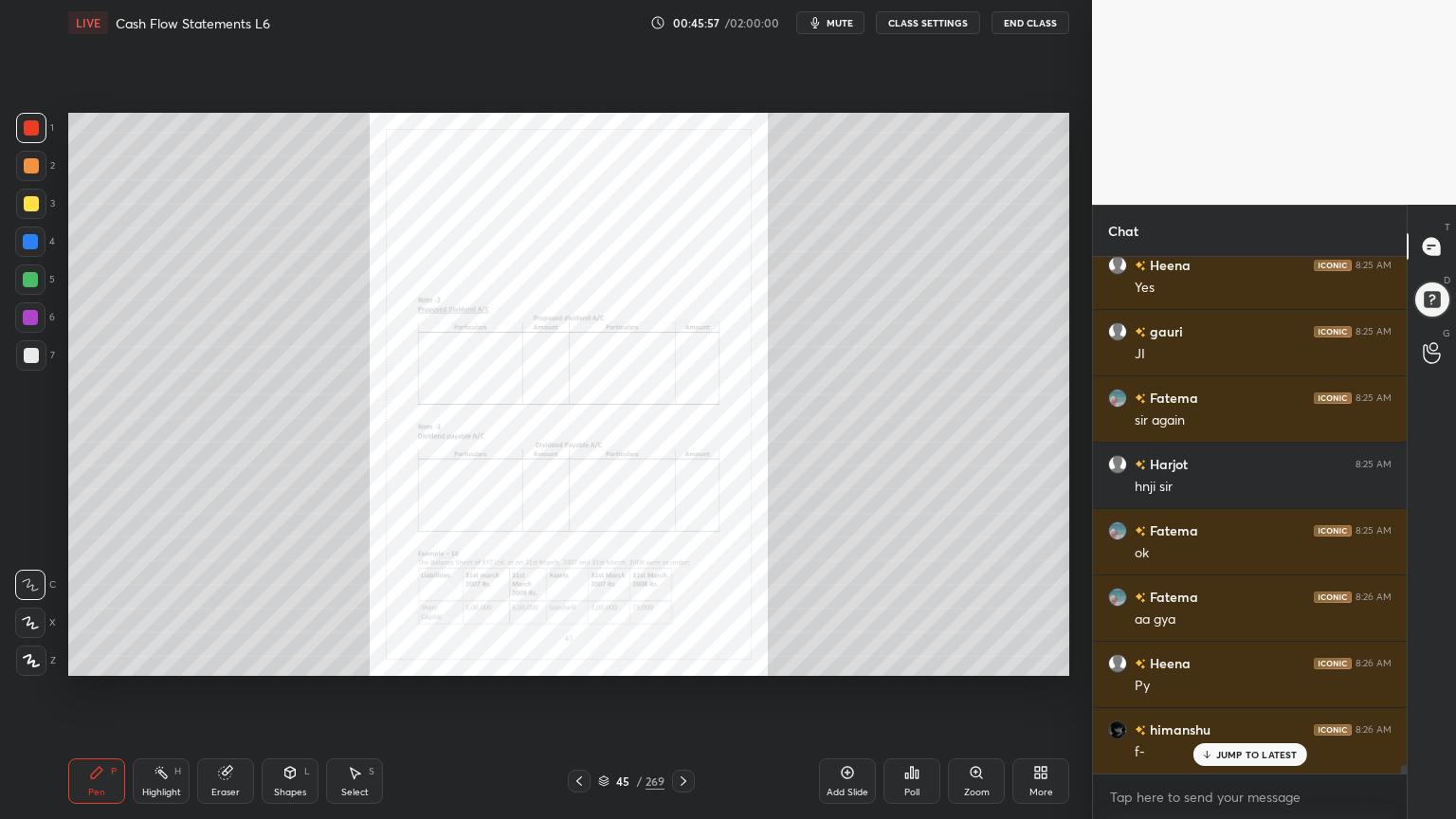 click on "Zoom" at bounding box center (976, 781) 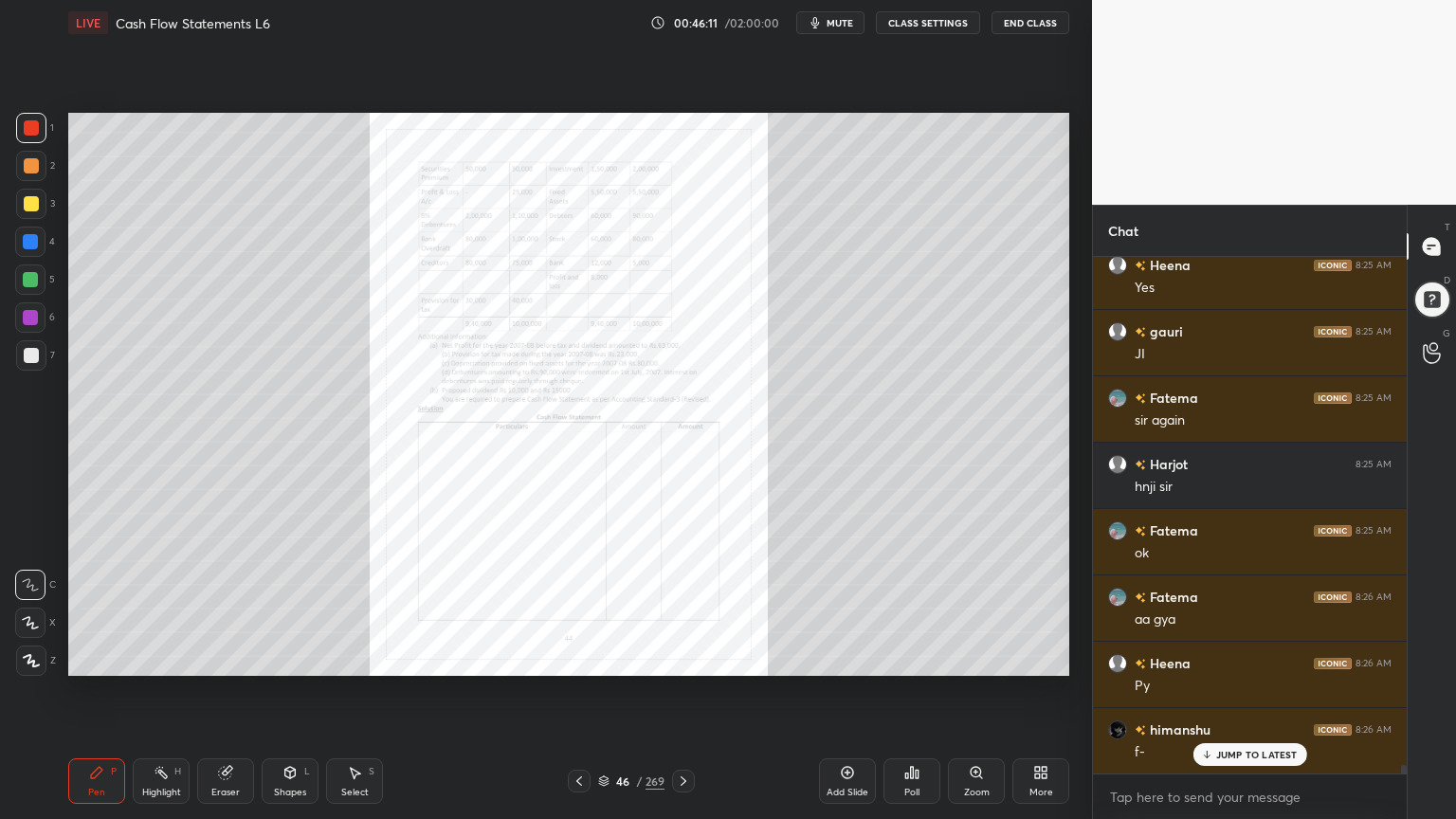 click 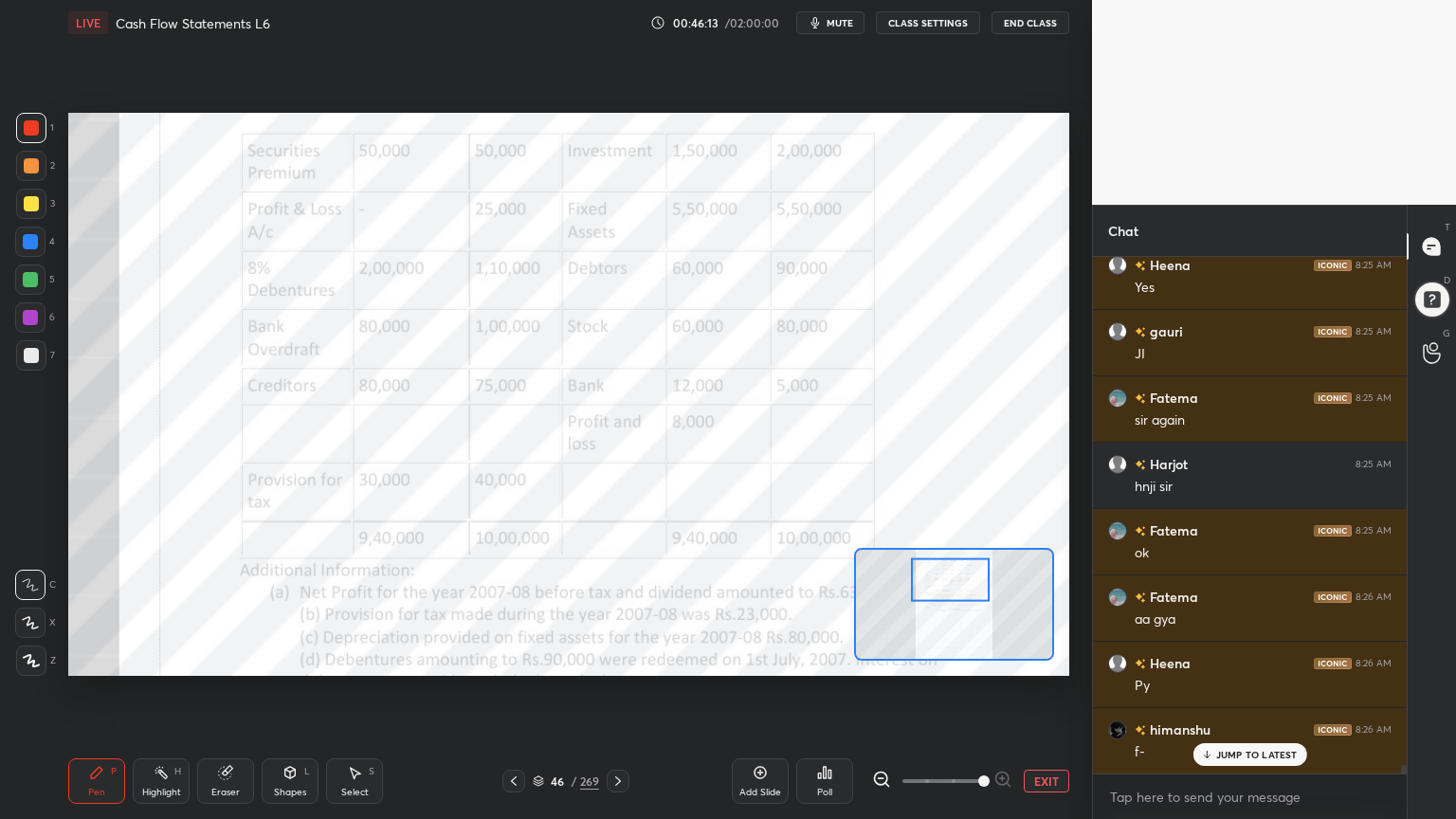 scroll, scrollTop: 31042, scrollLeft: 0, axis: vertical 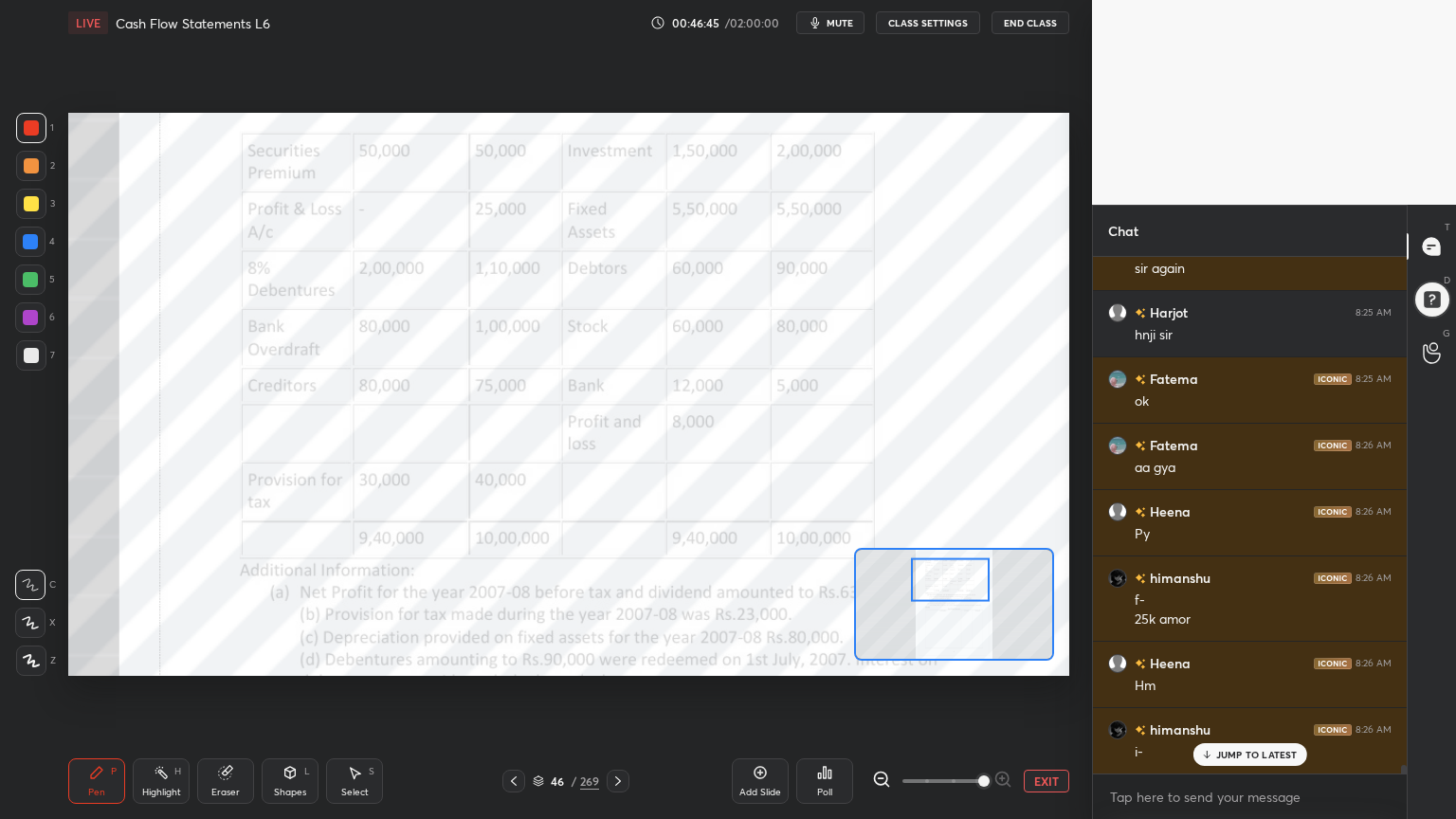 click at bounding box center (30, 318) 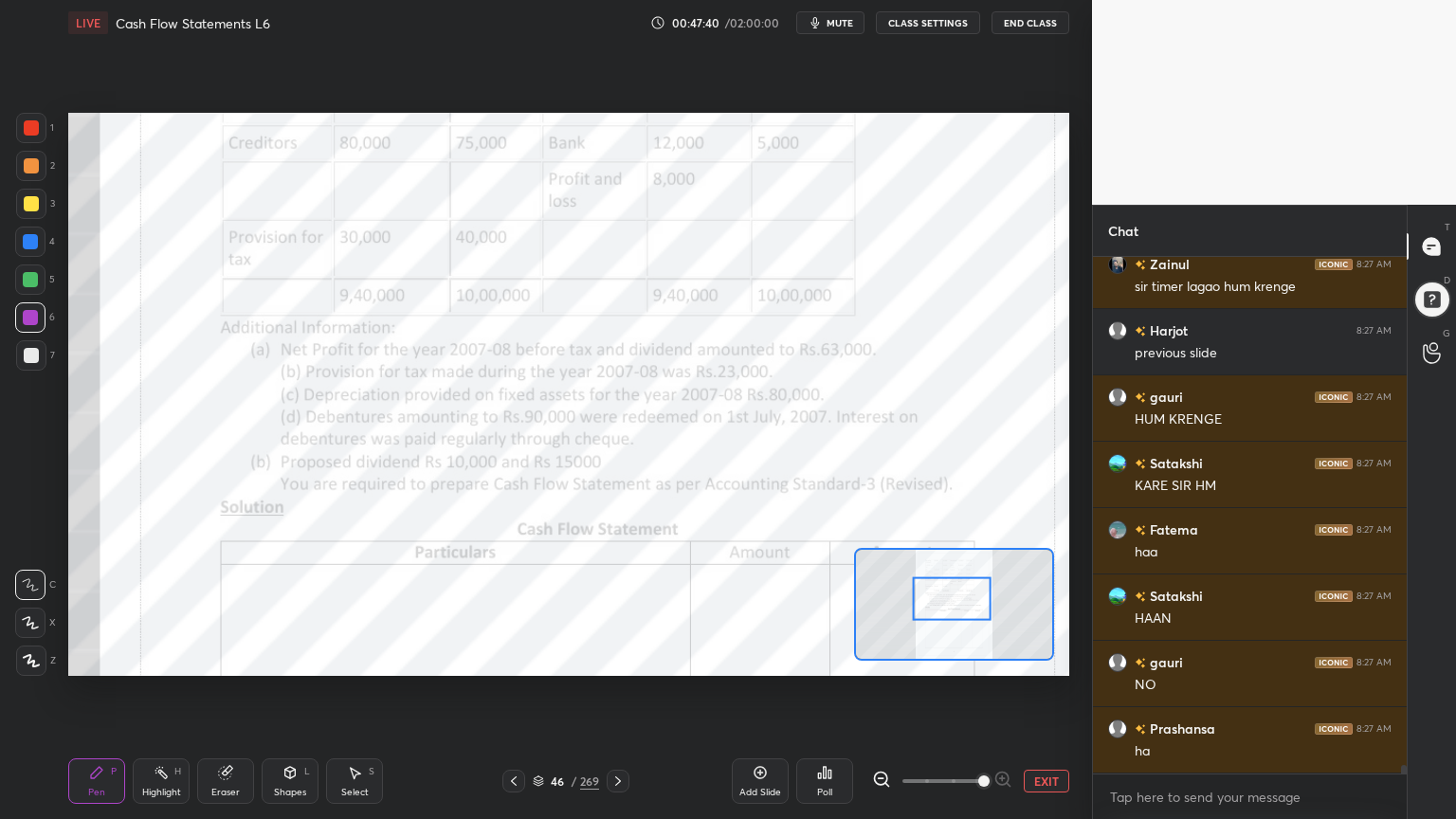 scroll, scrollTop: 32237, scrollLeft: 0, axis: vertical 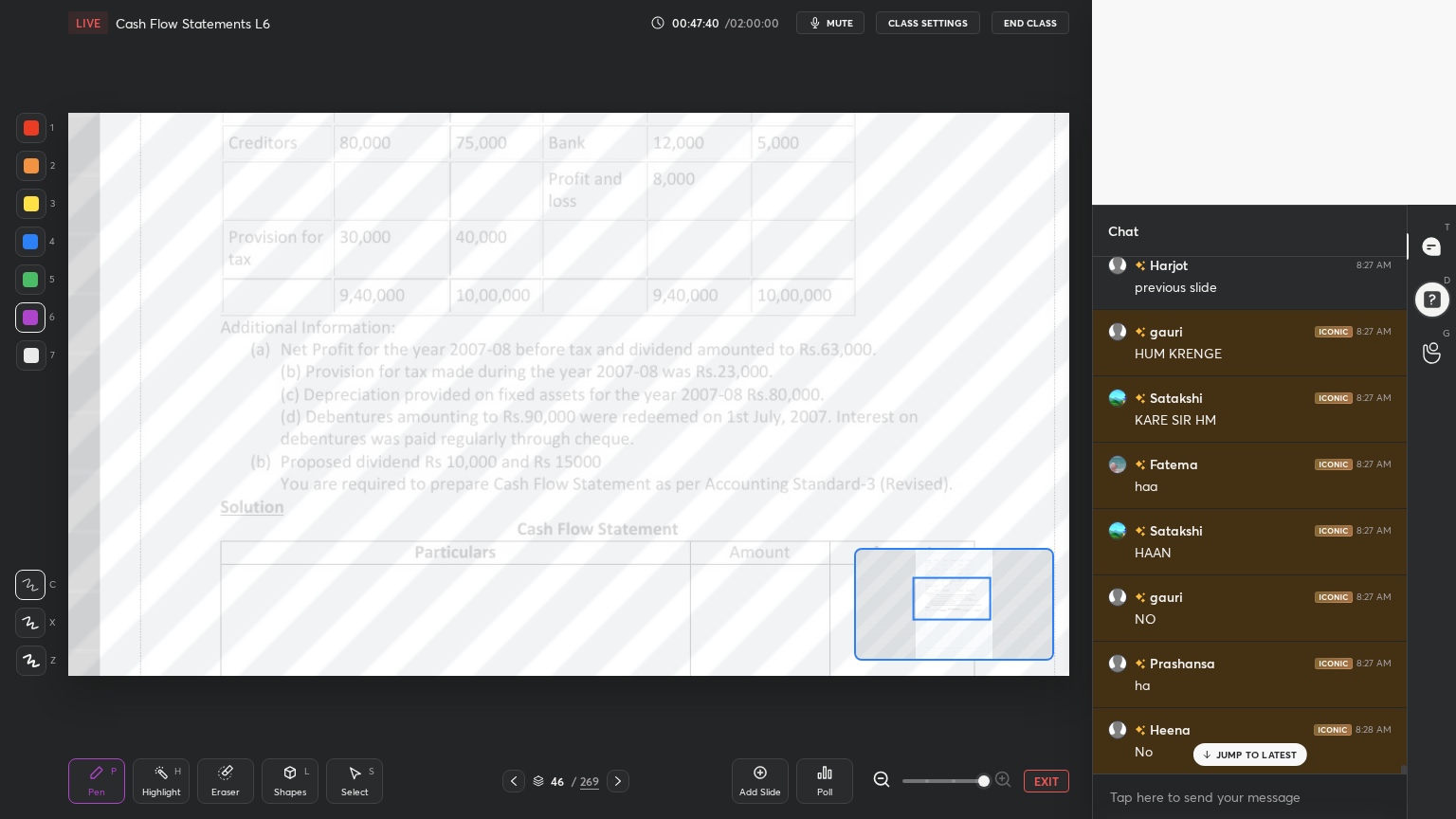 click on "Eraser" at bounding box center (226, 792) 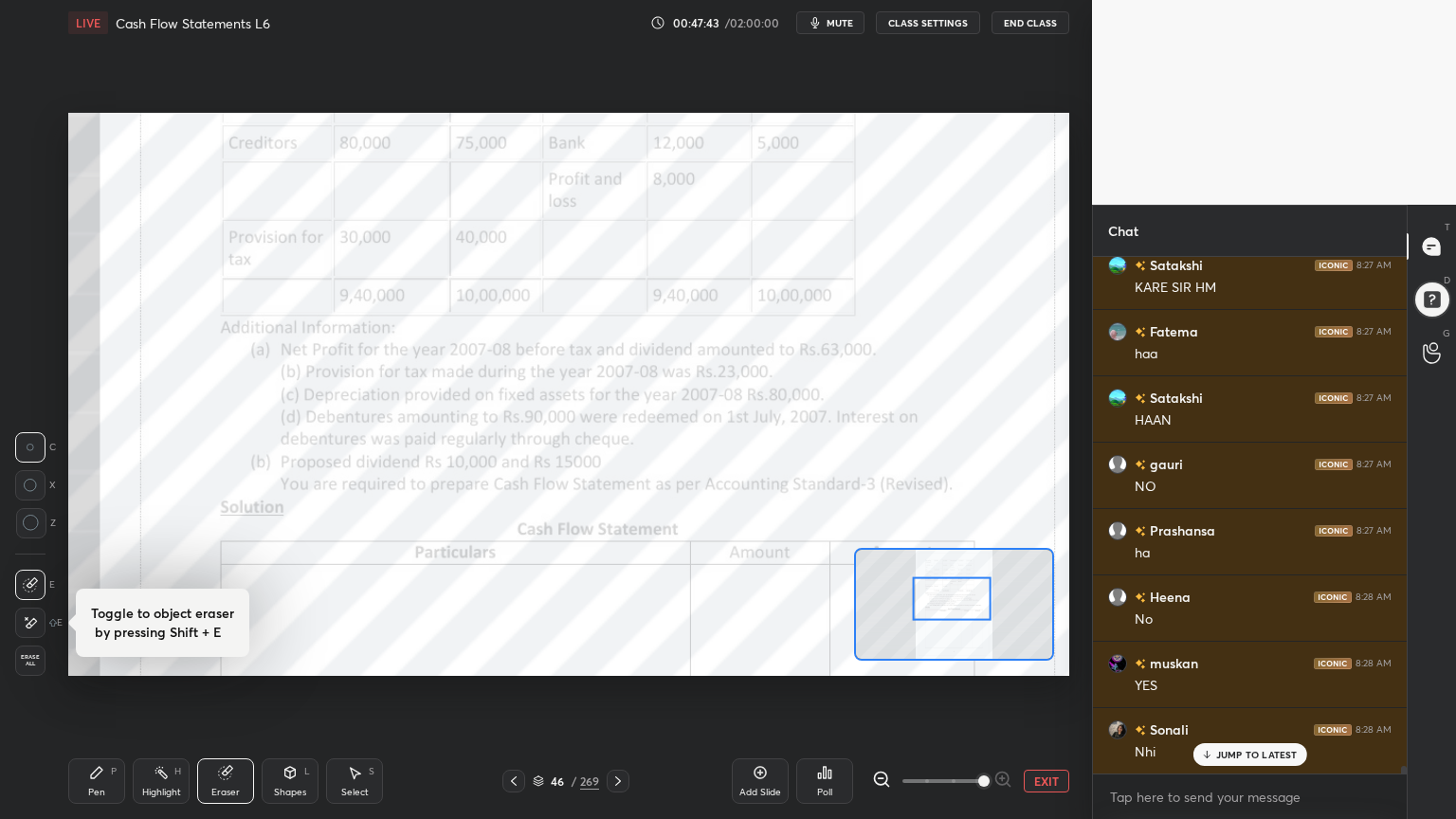 scroll, scrollTop: 32635, scrollLeft: 0, axis: vertical 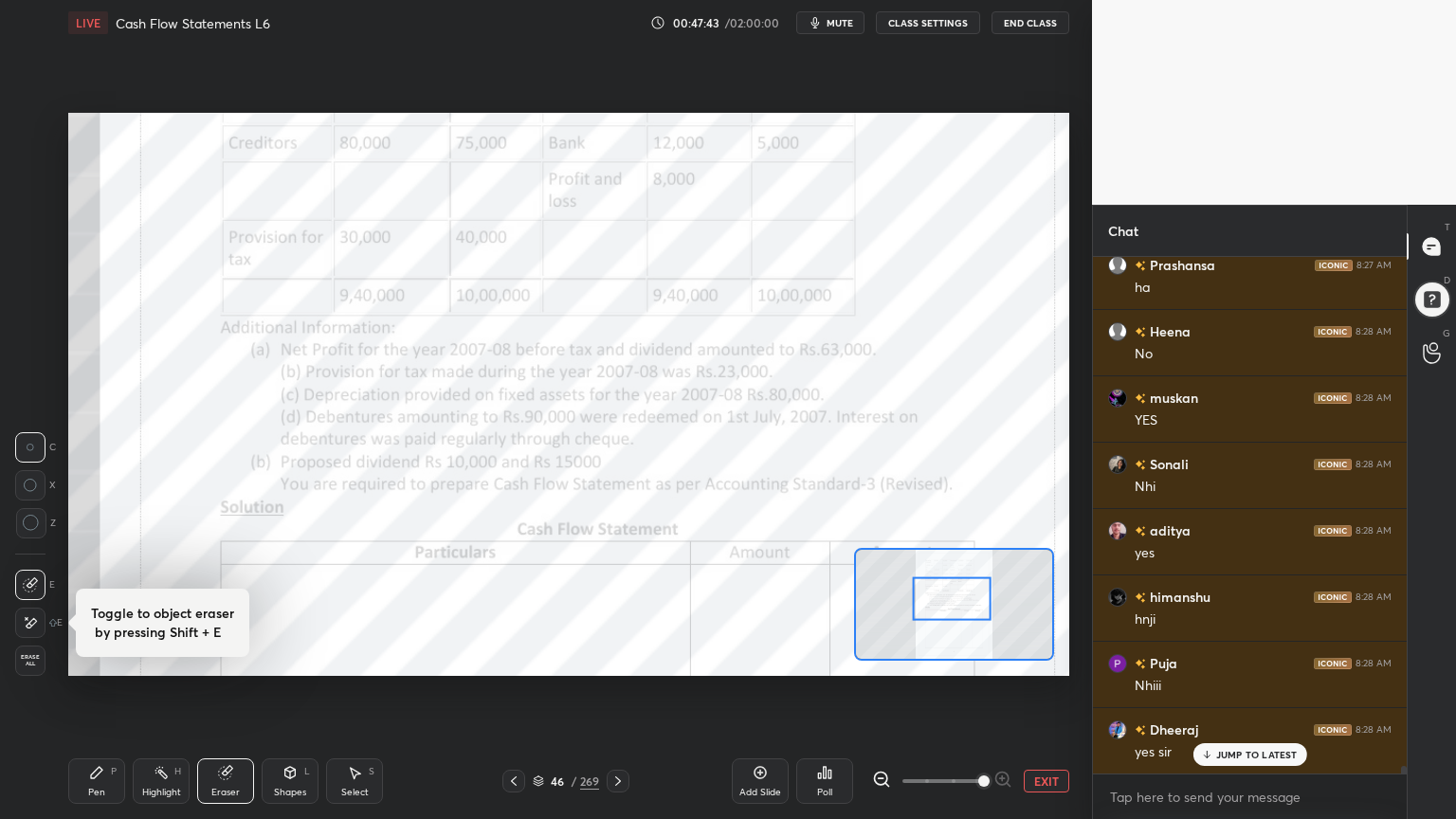 click on "Pen" at bounding box center [97, 792] 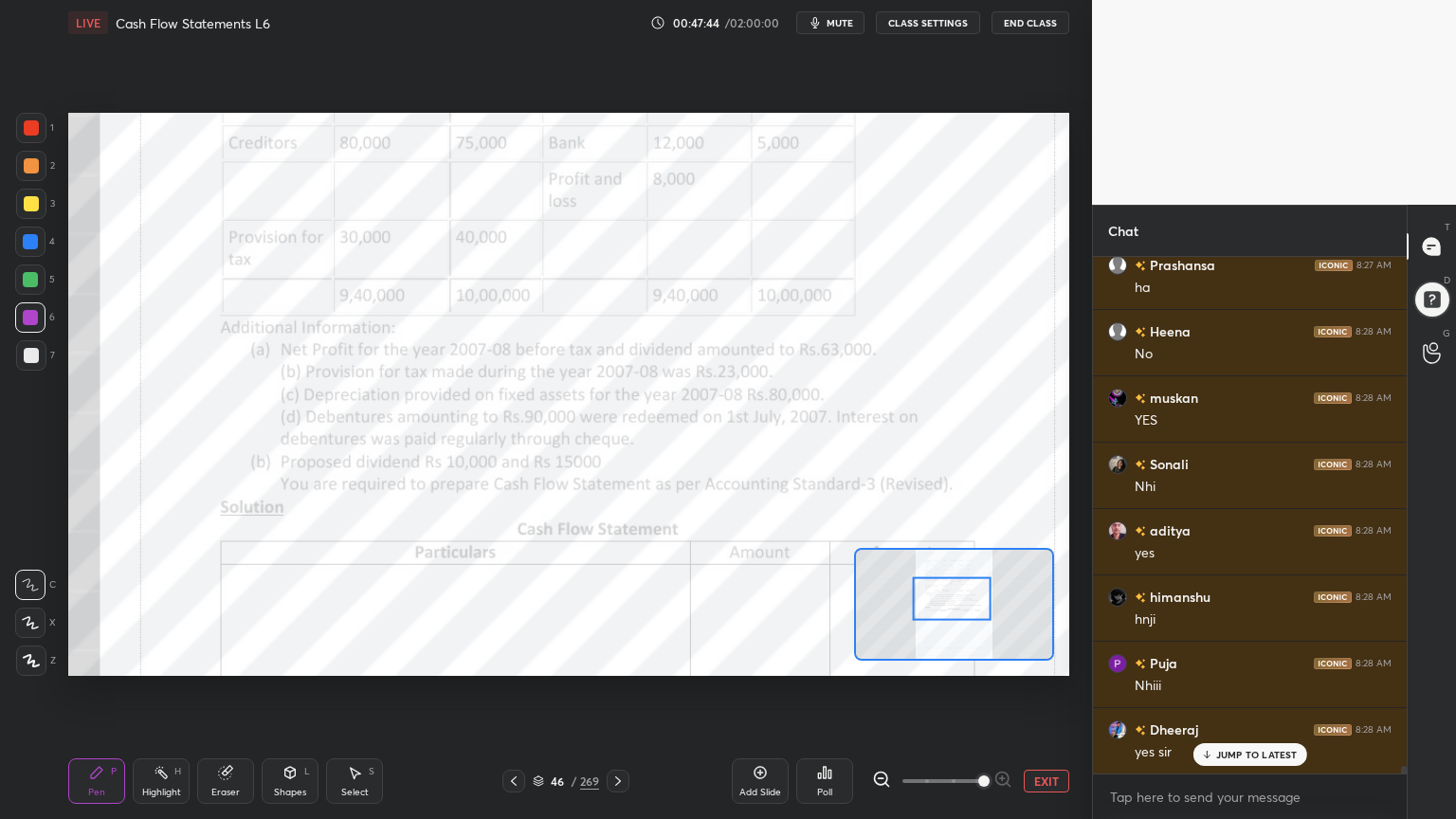 scroll, scrollTop: 32702, scrollLeft: 0, axis: vertical 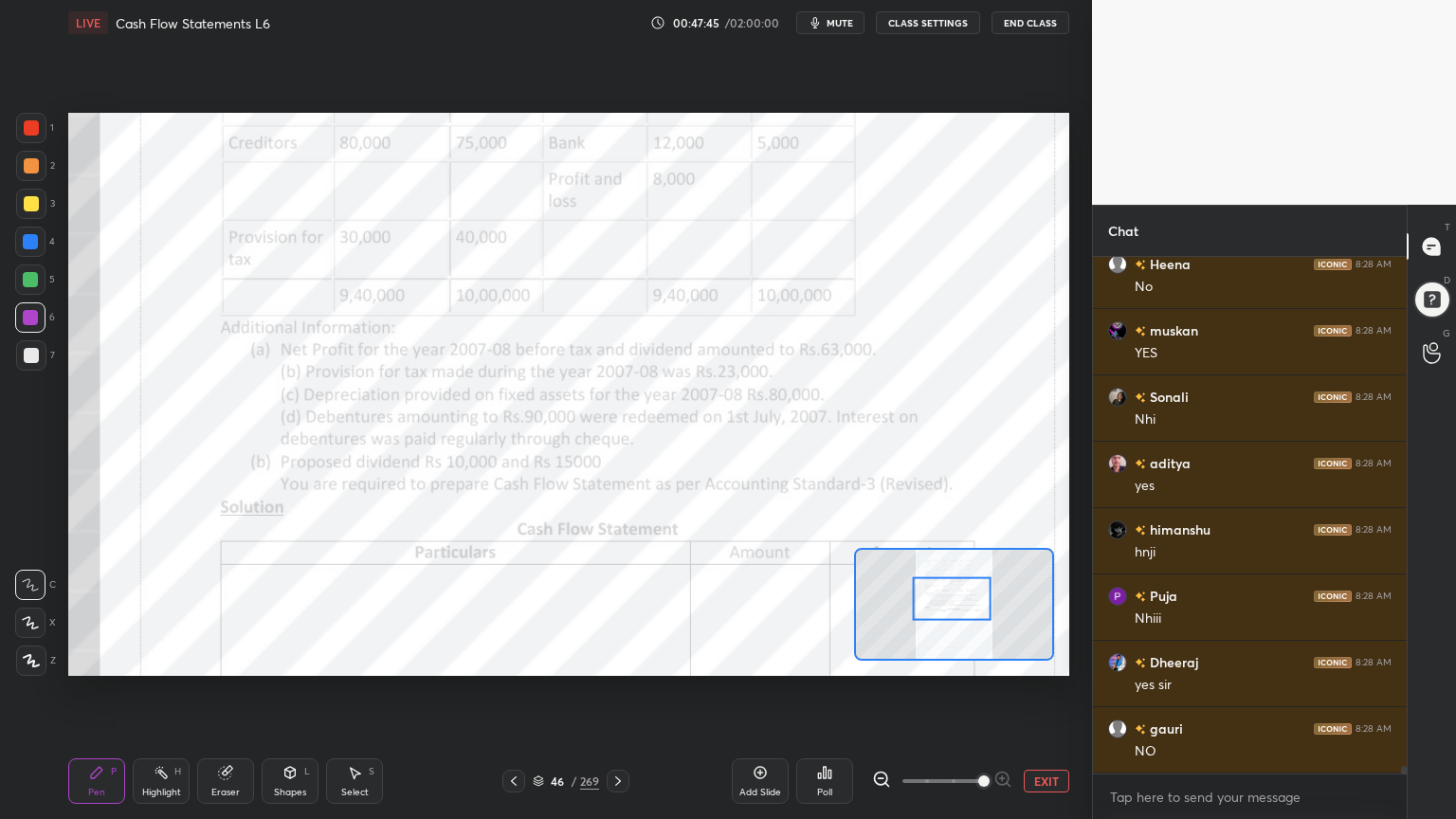 click at bounding box center [31, 128] 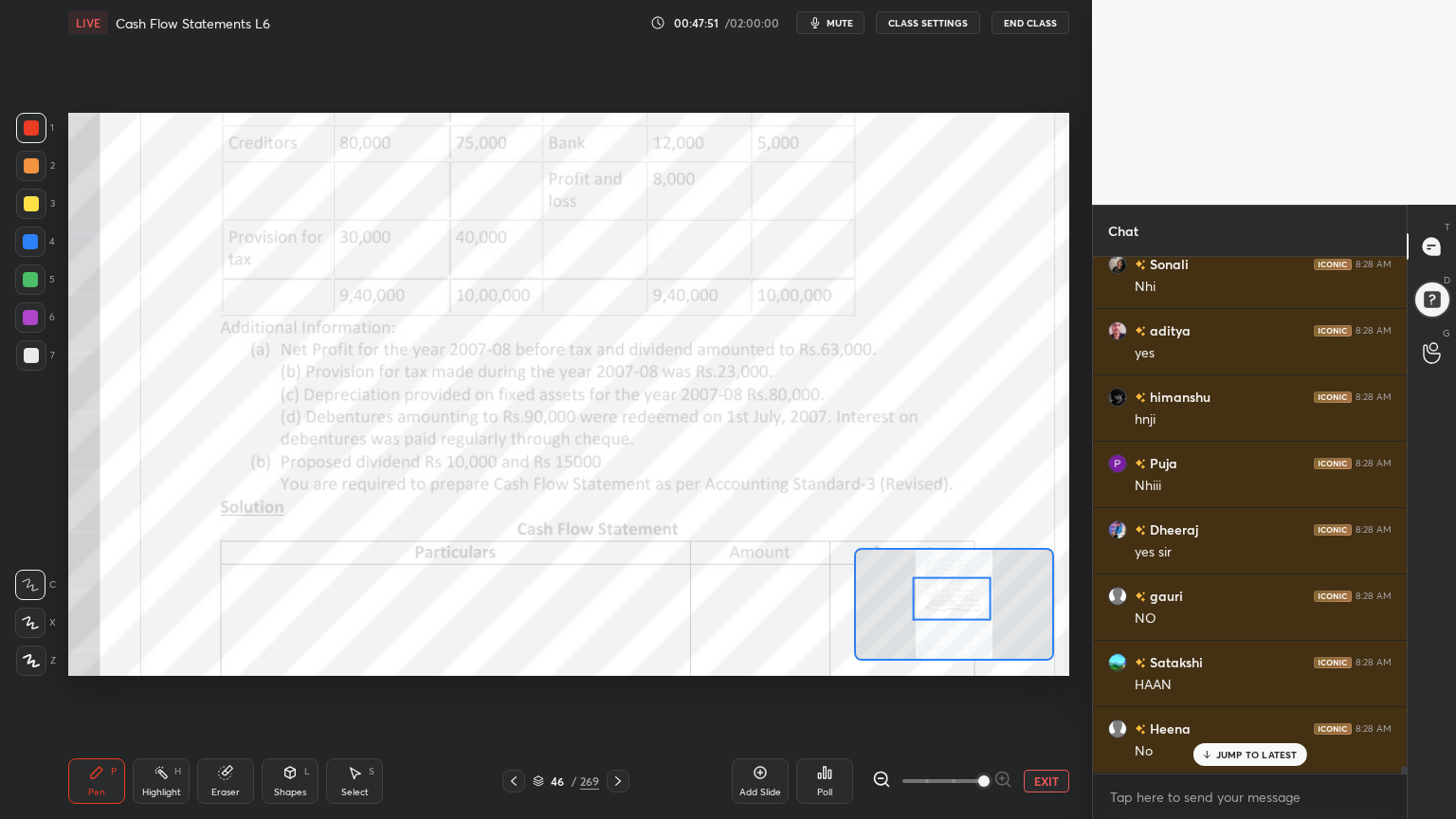 scroll, scrollTop: 32900, scrollLeft: 0, axis: vertical 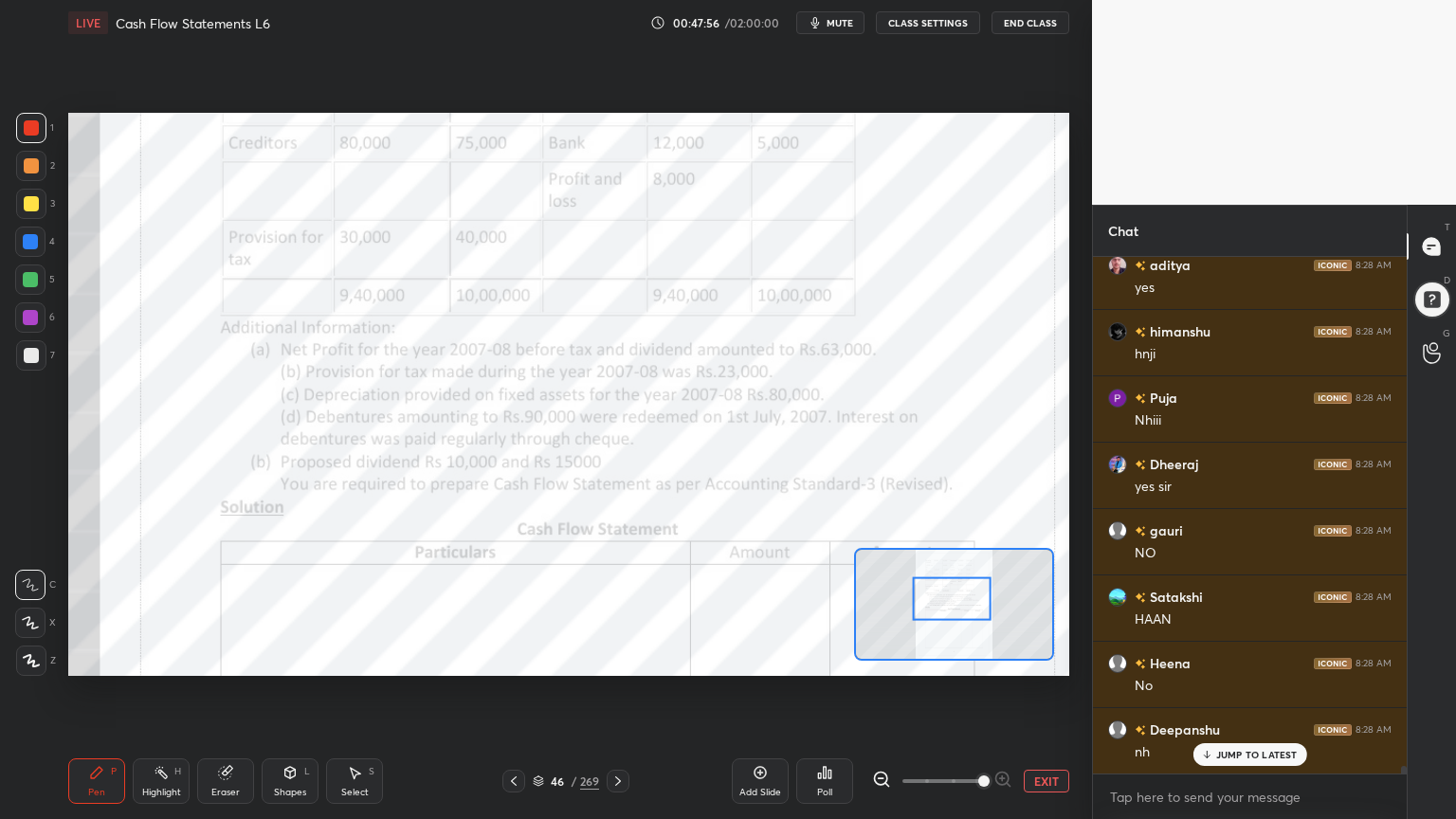 click on "6" at bounding box center [35, 321] 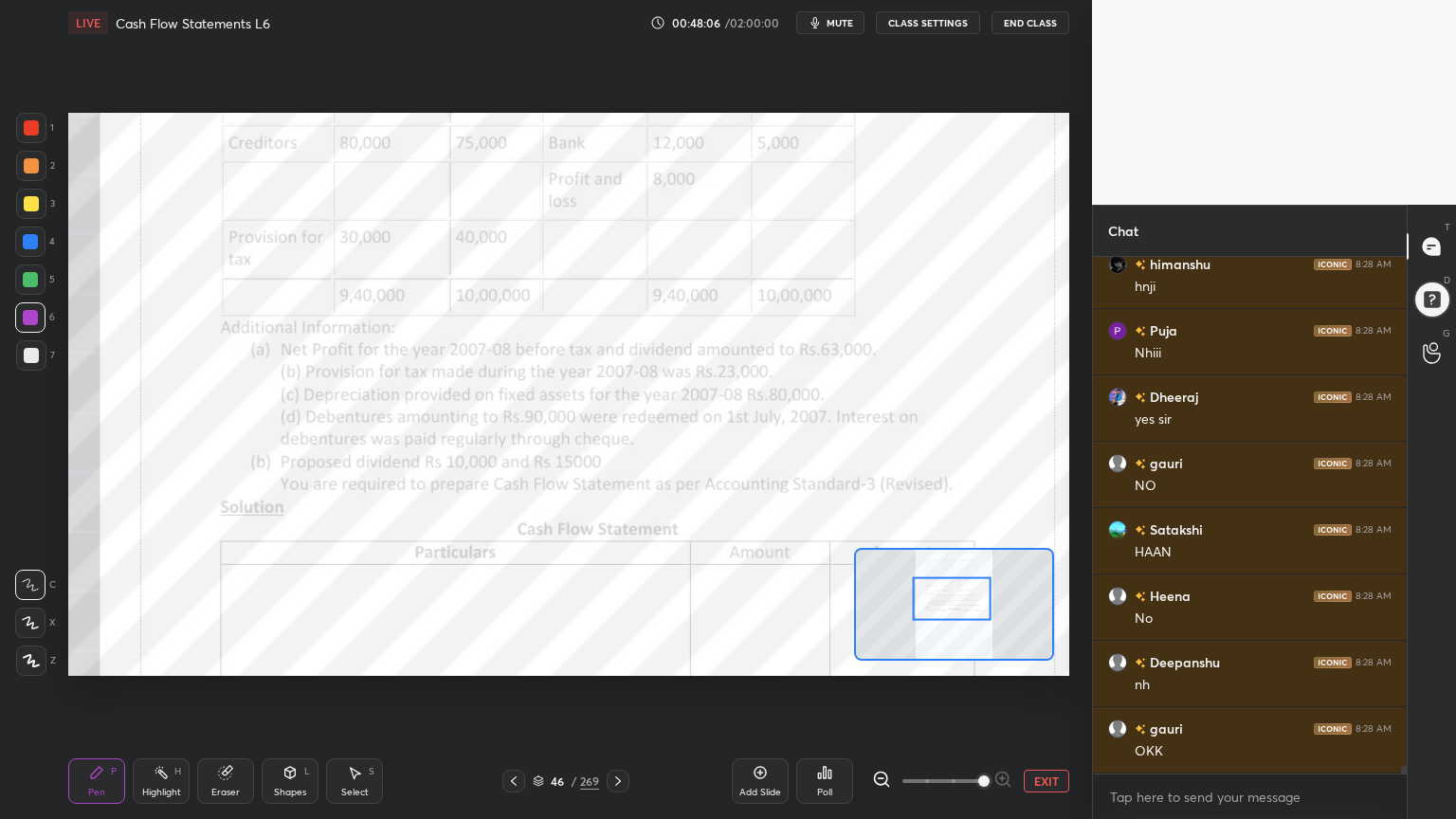 scroll, scrollTop: 33033, scrollLeft: 0, axis: vertical 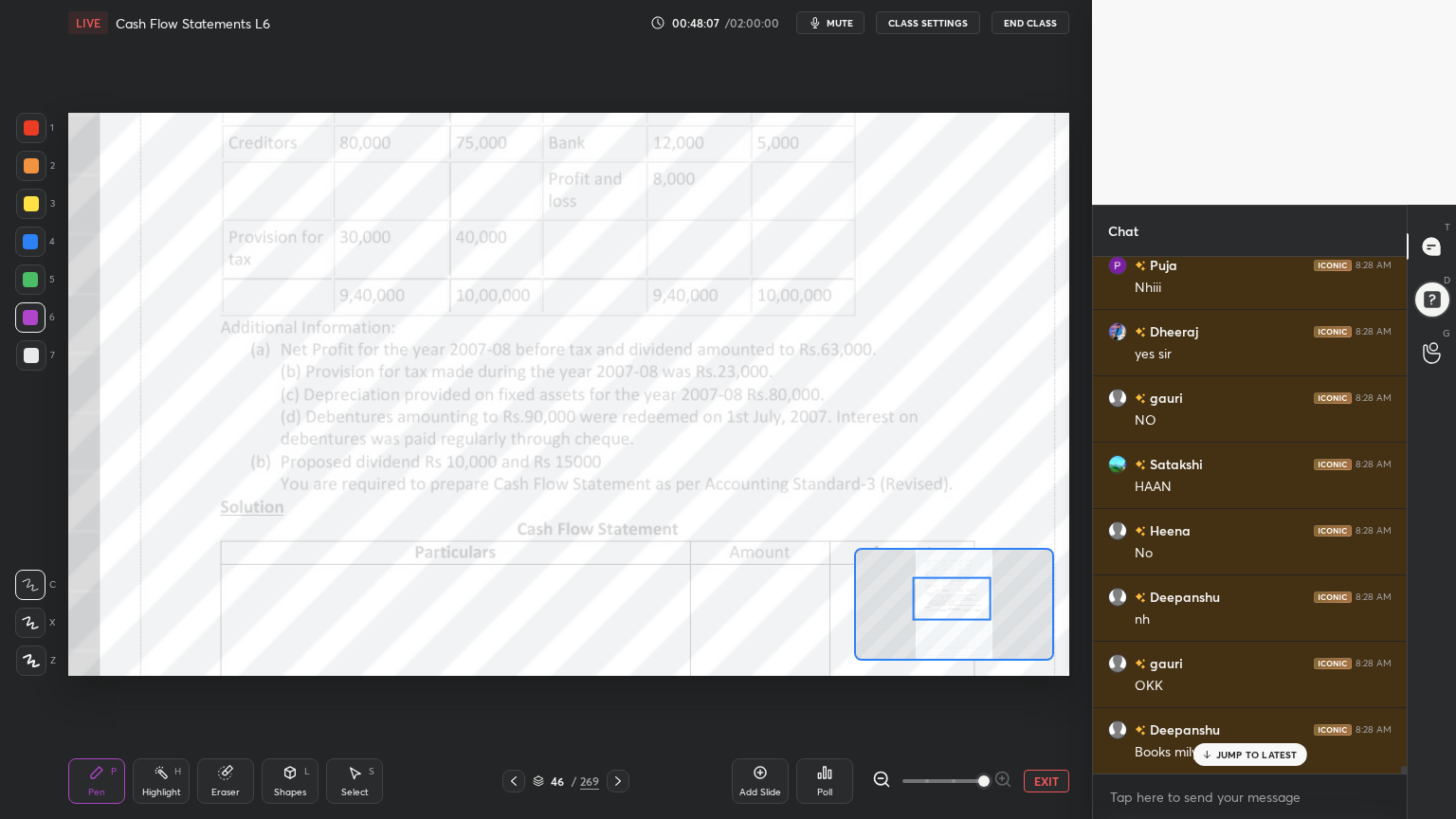 click 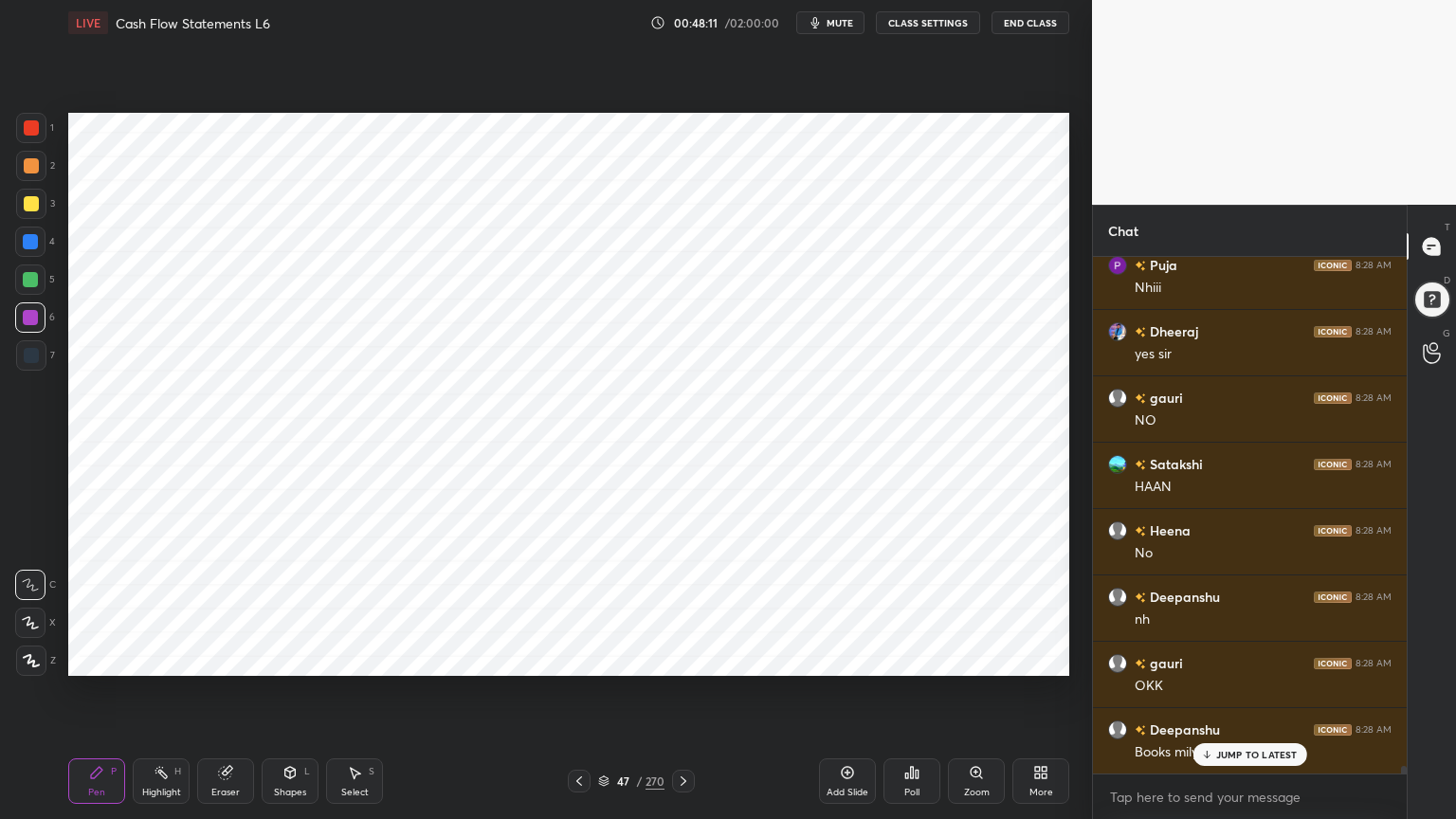click at bounding box center [30, 242] 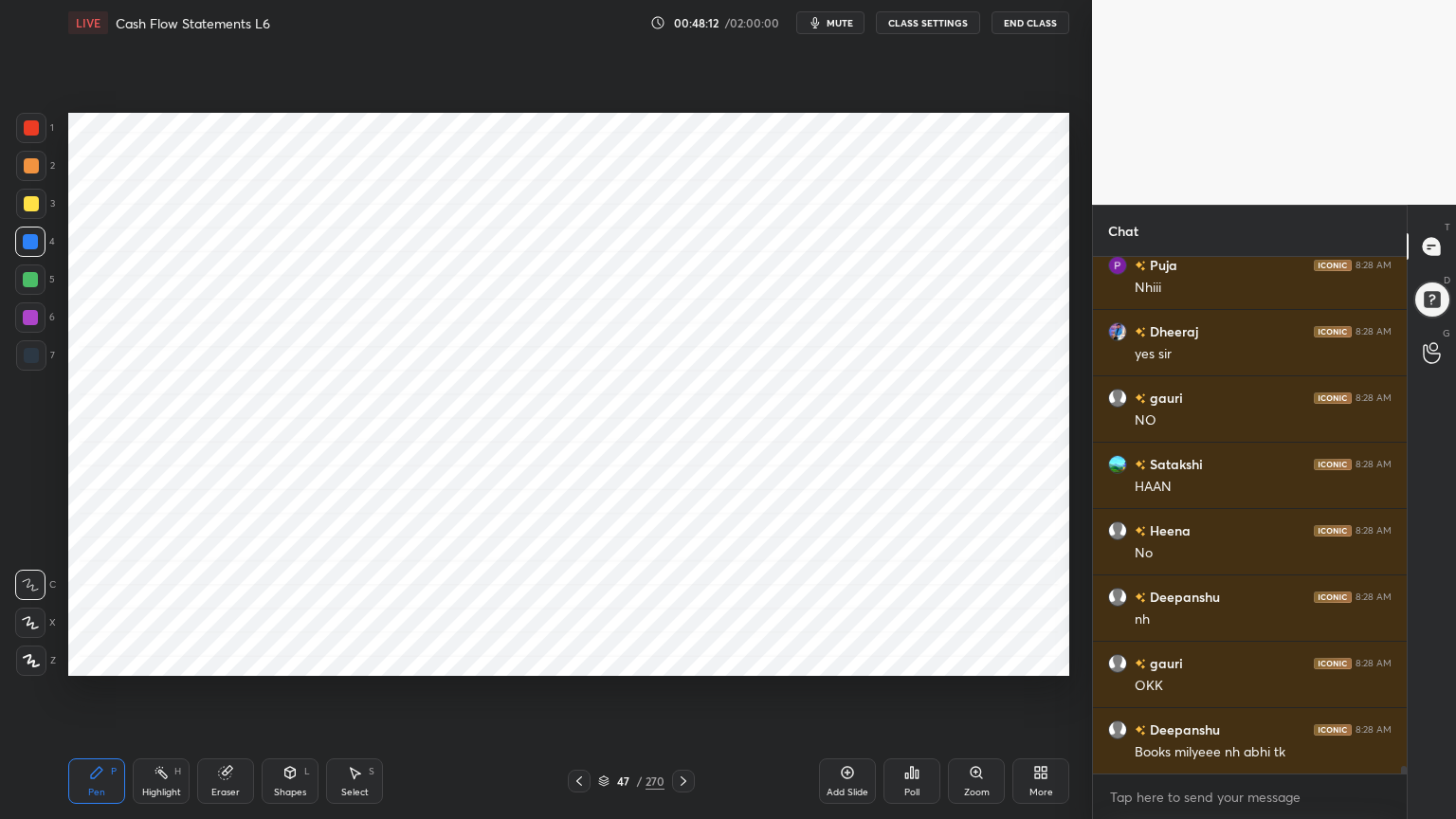 scroll, scrollTop: 33100, scrollLeft: 0, axis: vertical 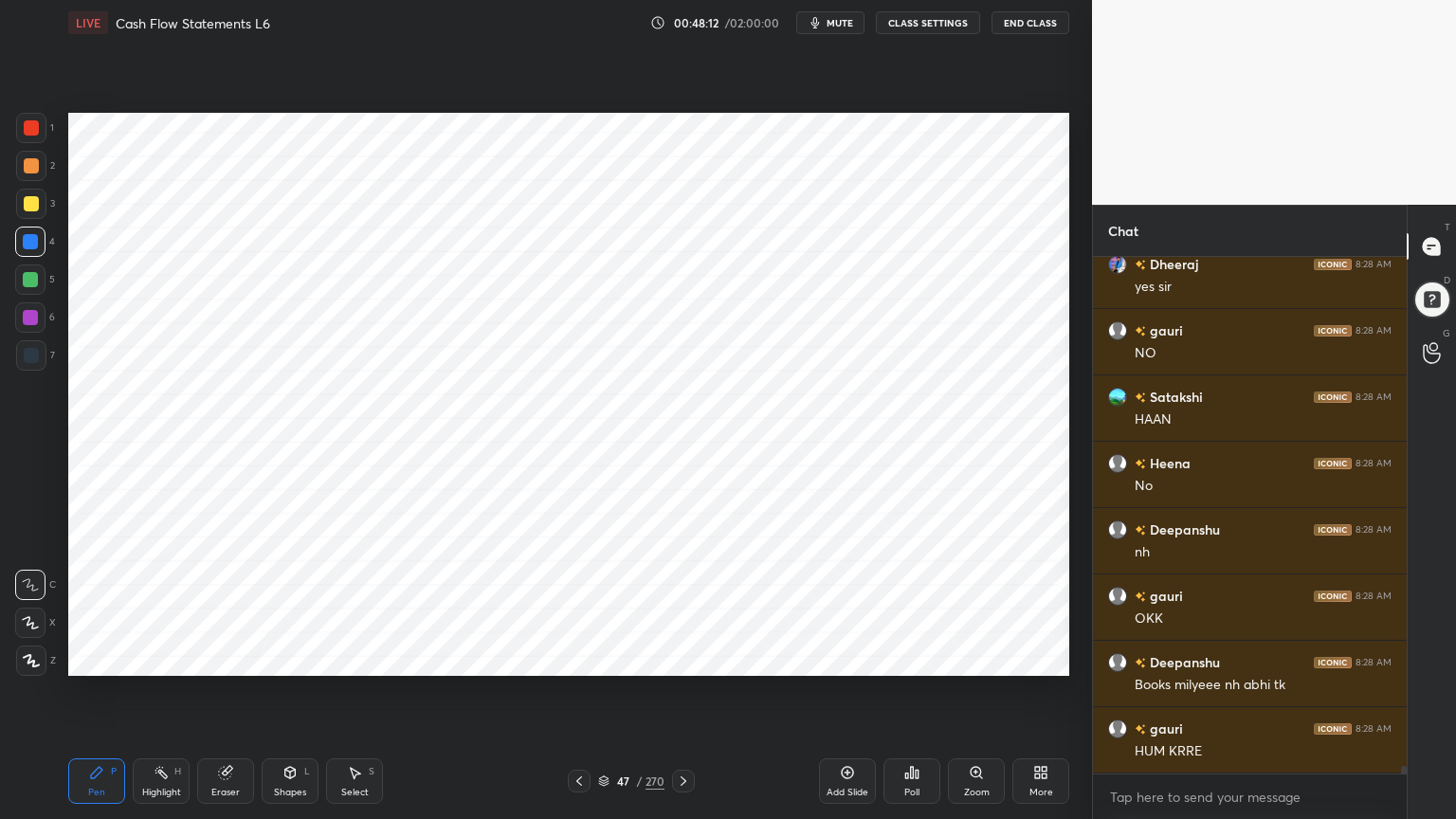 click 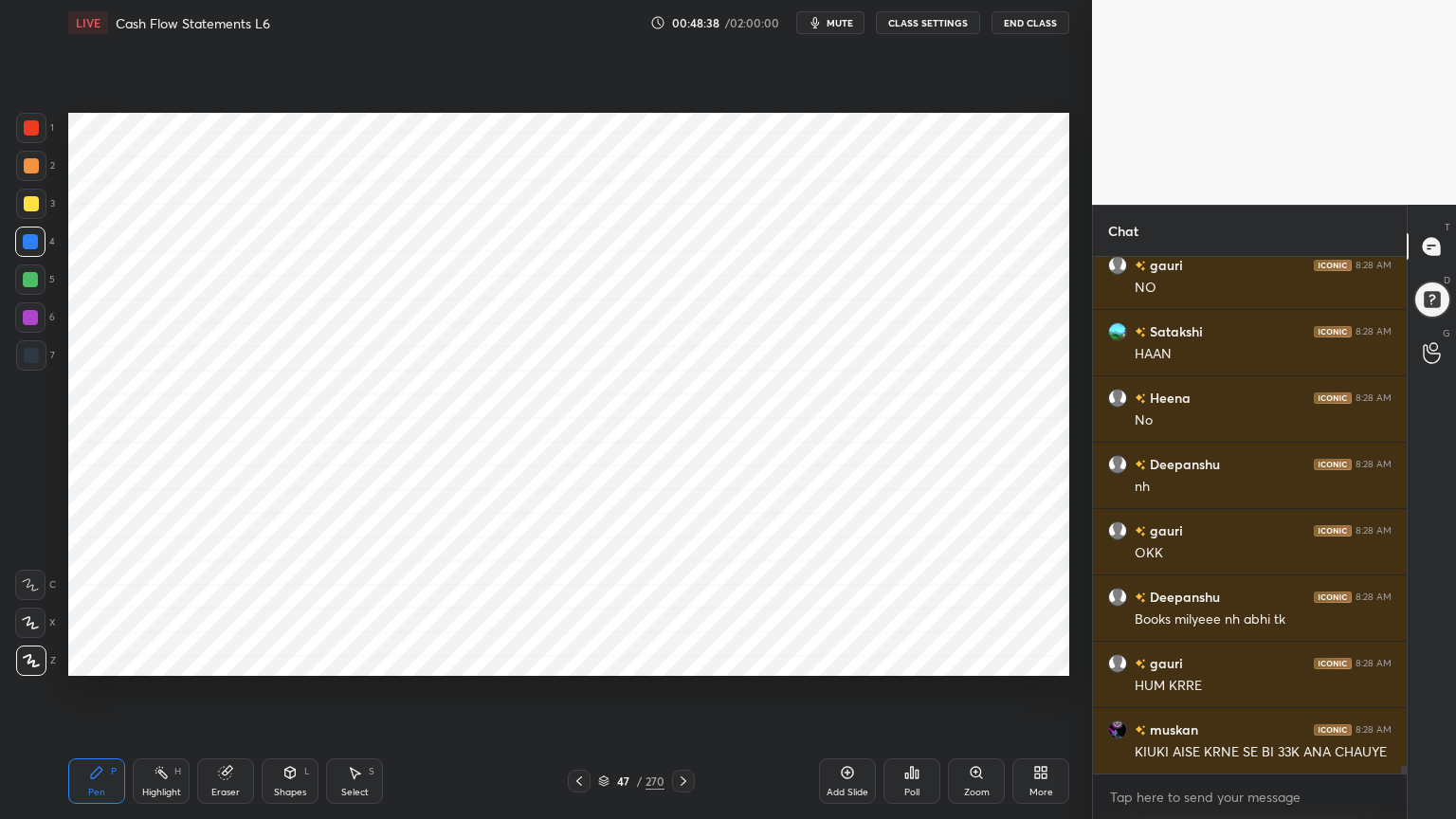 scroll, scrollTop: 33233, scrollLeft: 0, axis: vertical 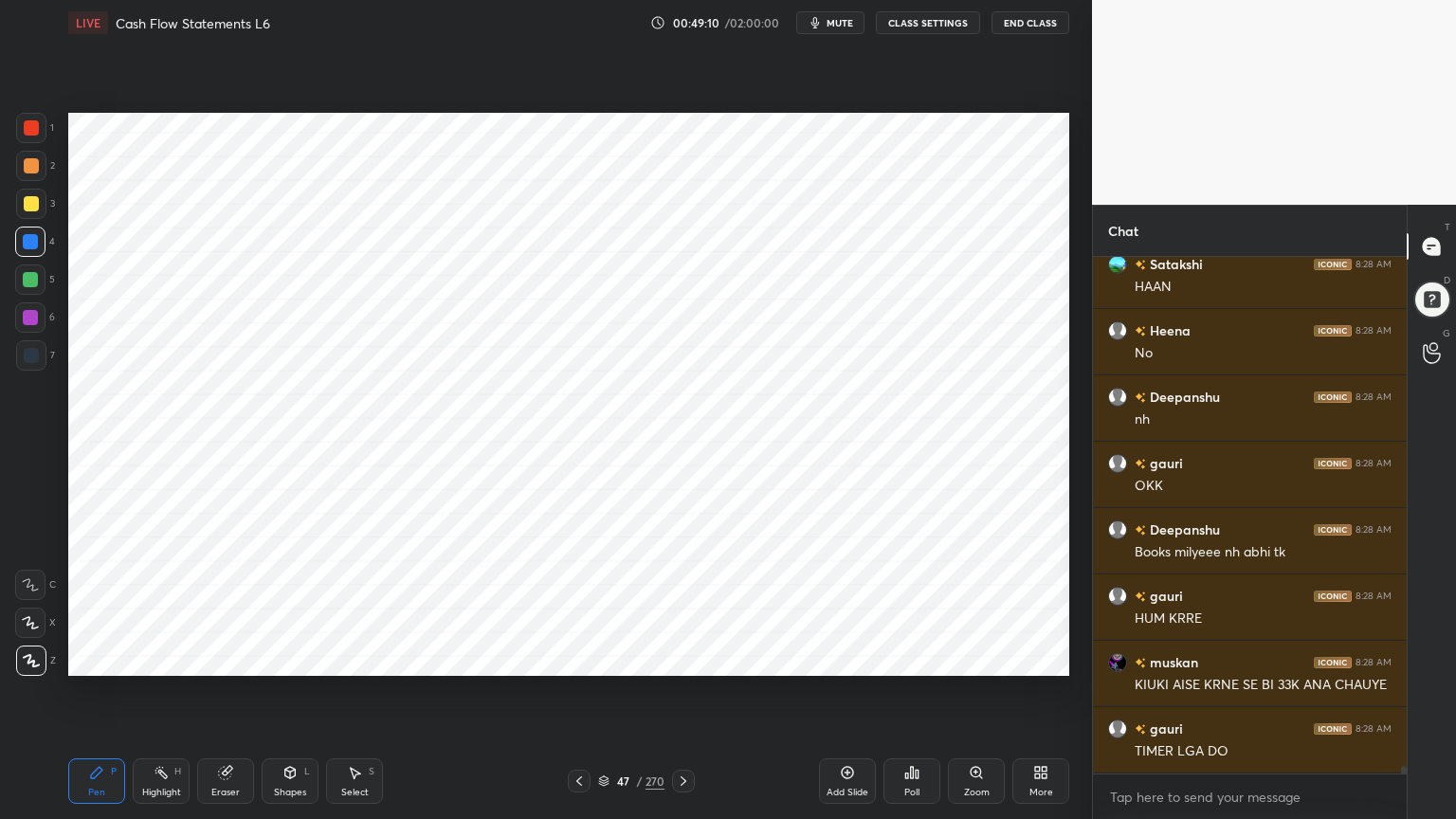 click on "Shapes L" at bounding box center (290, 781) 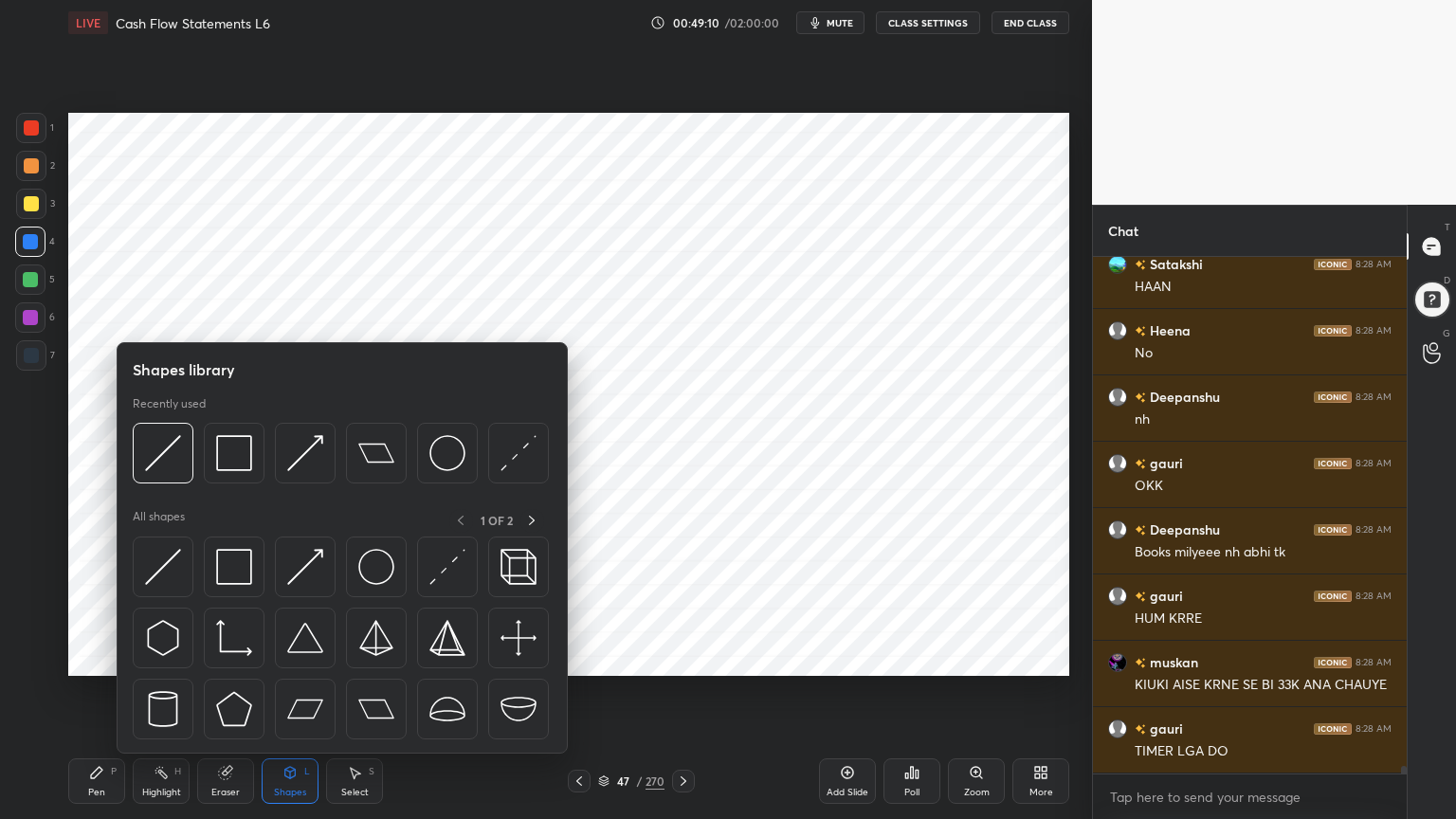 click 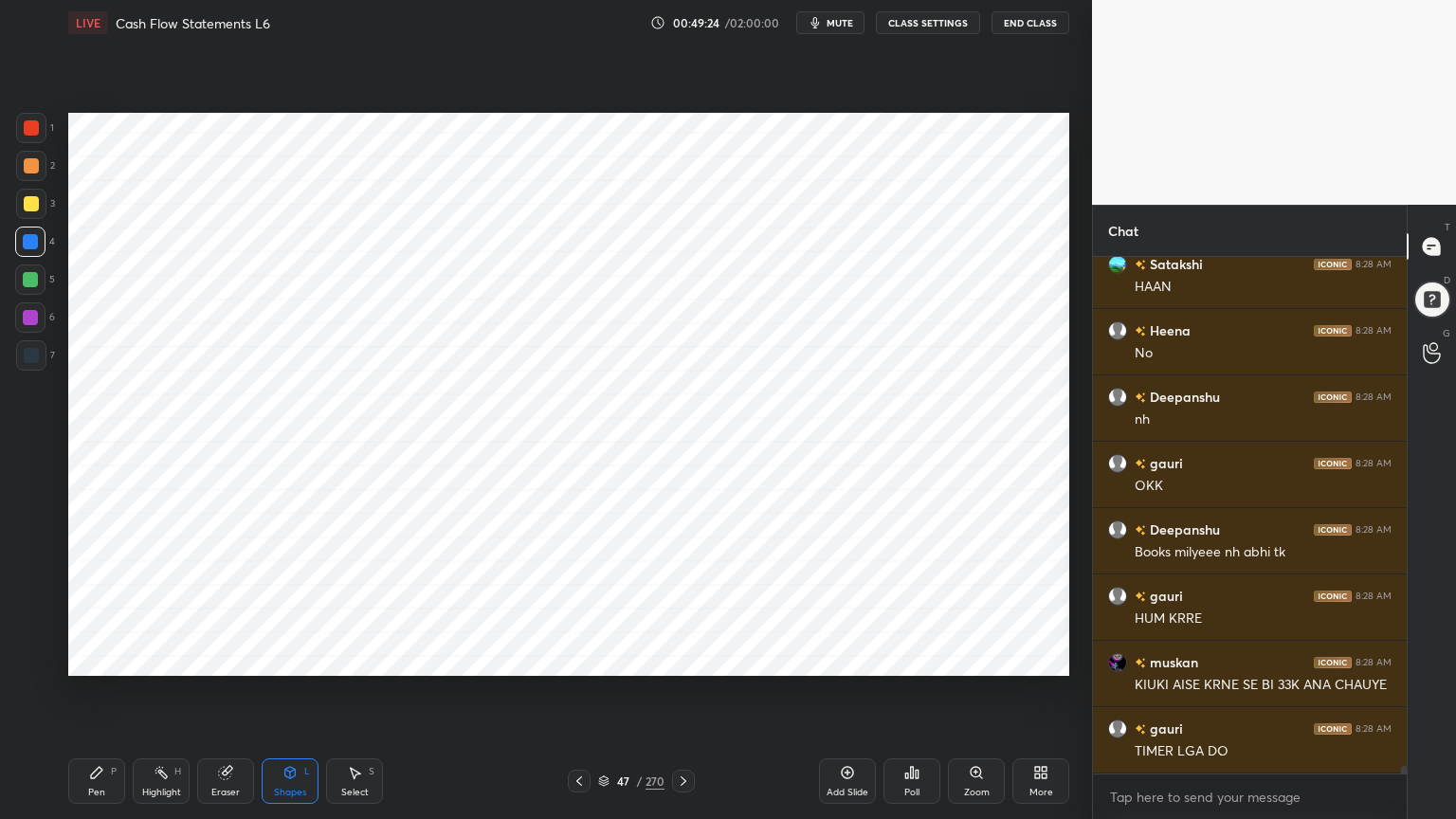 scroll, scrollTop: 33316, scrollLeft: 0, axis: vertical 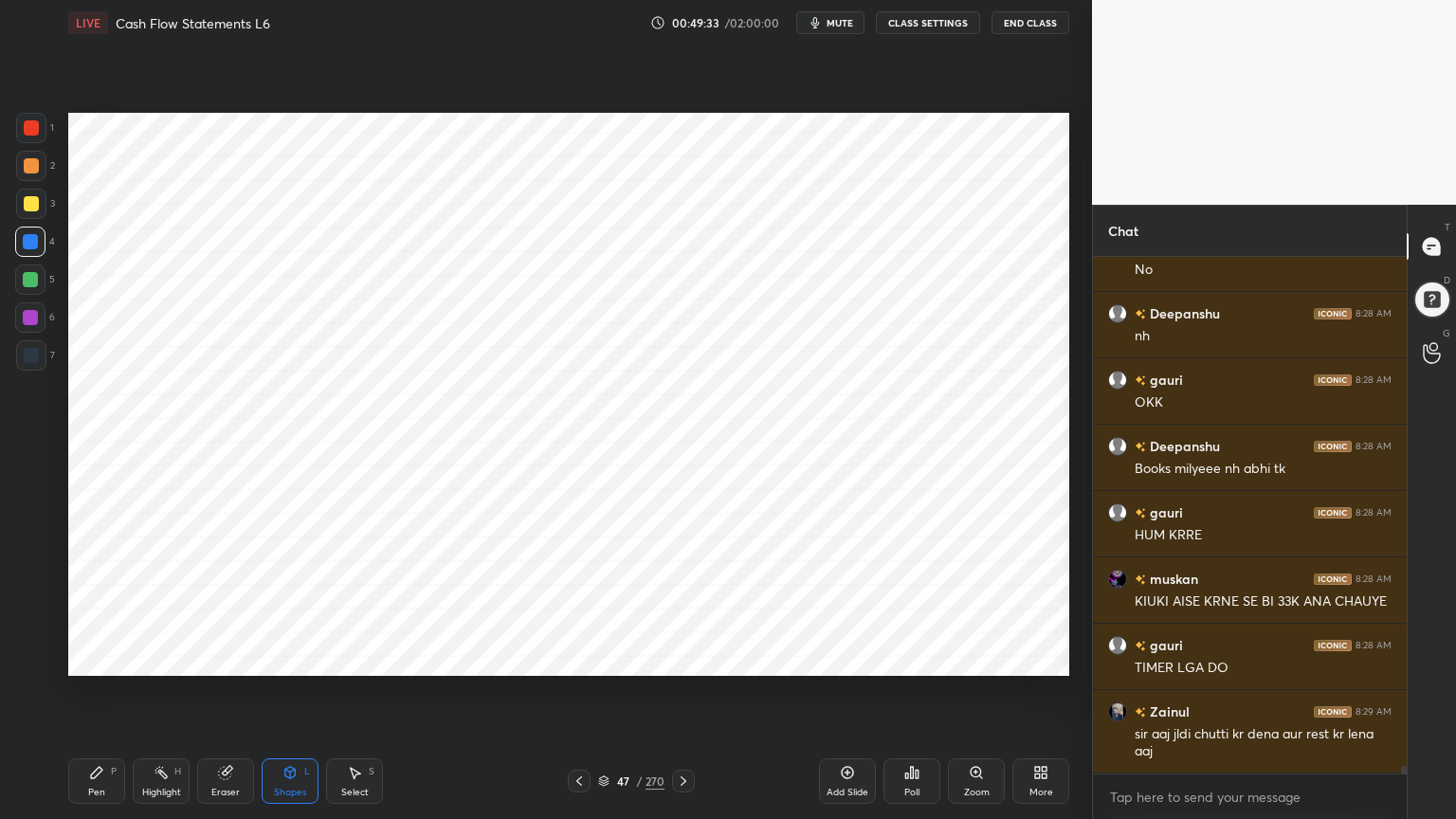 click on "Pen P" at bounding box center (97, 781) 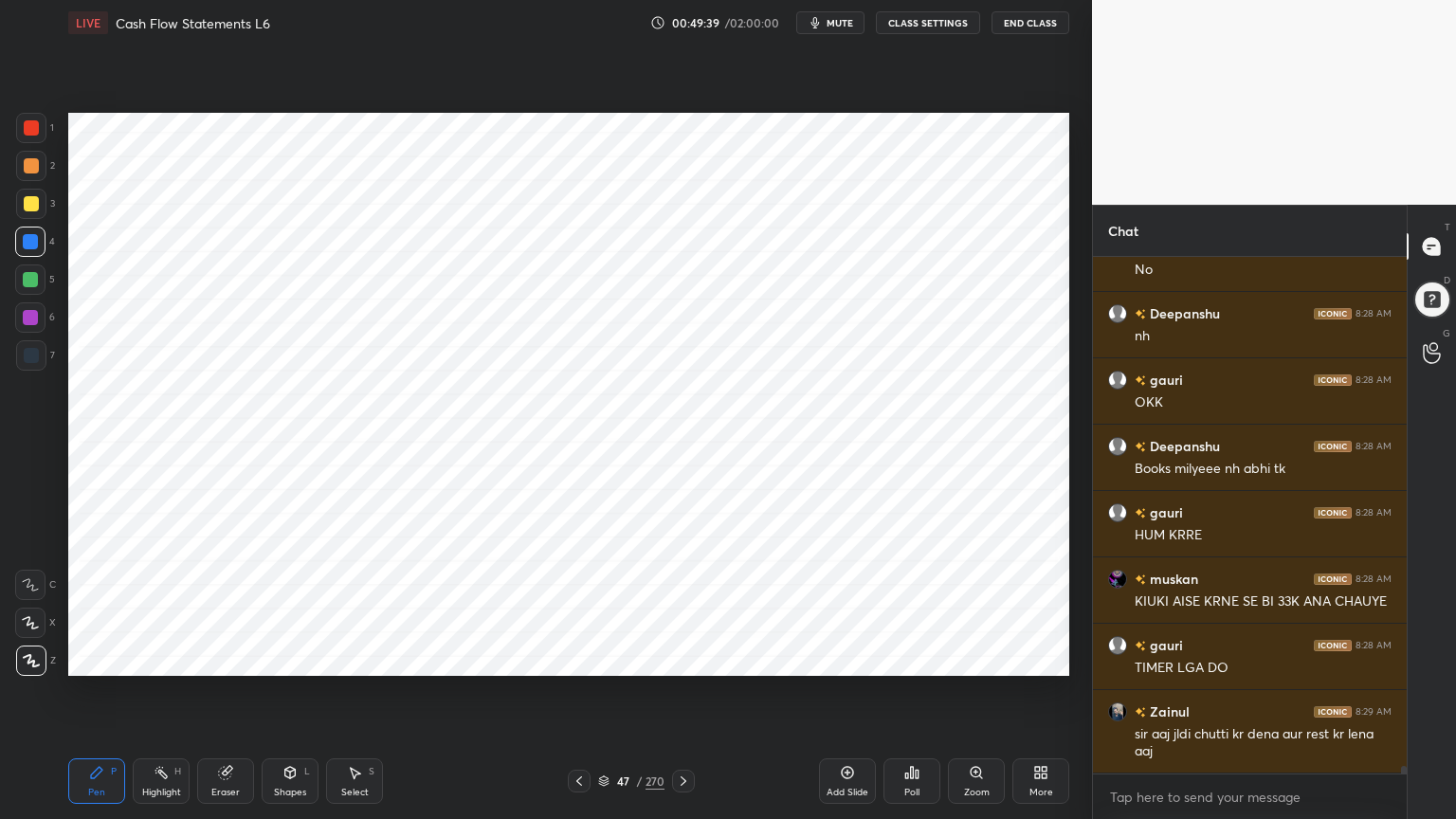scroll, scrollTop: 33400, scrollLeft: 0, axis: vertical 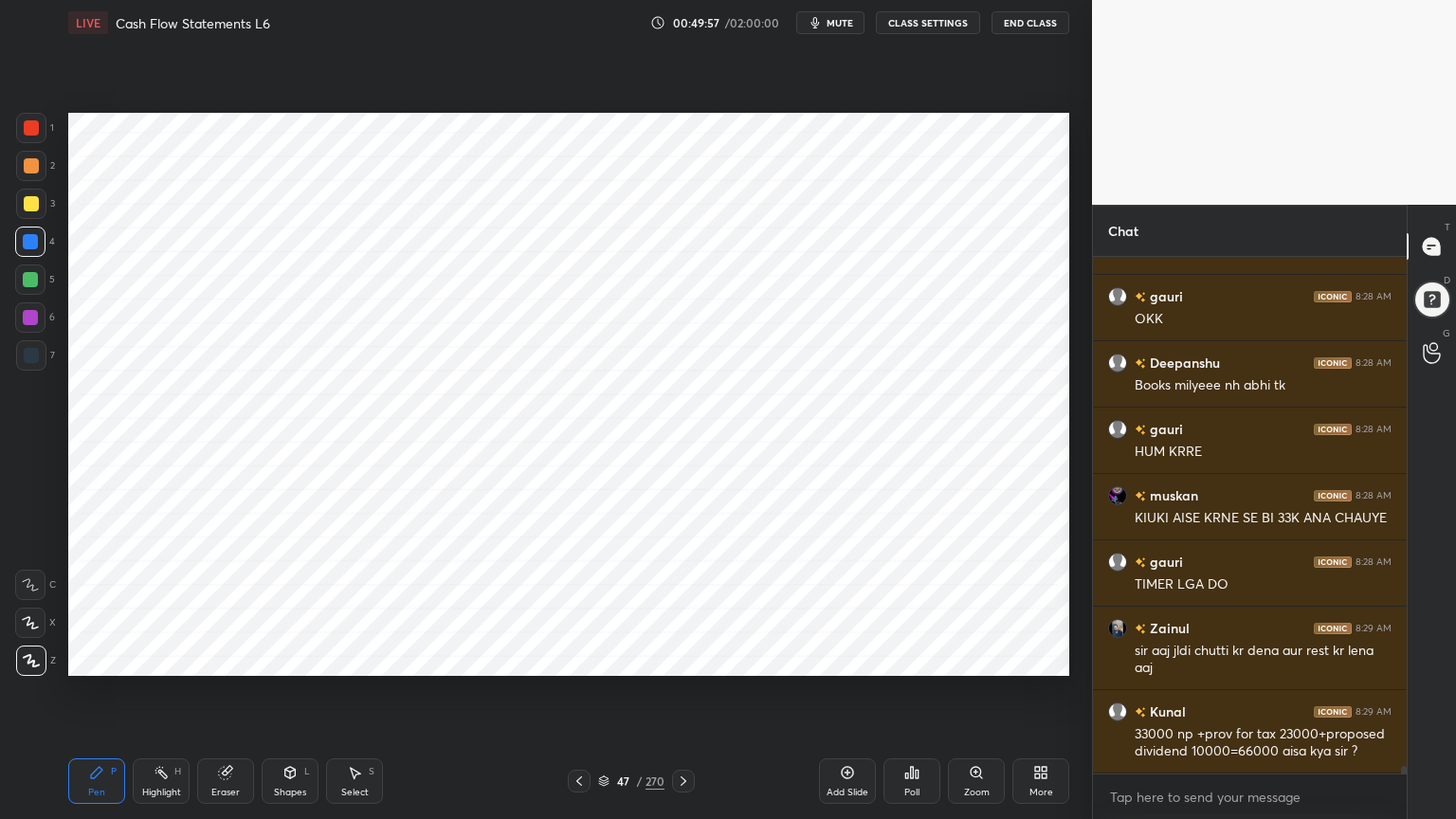 click at bounding box center [31, 355] 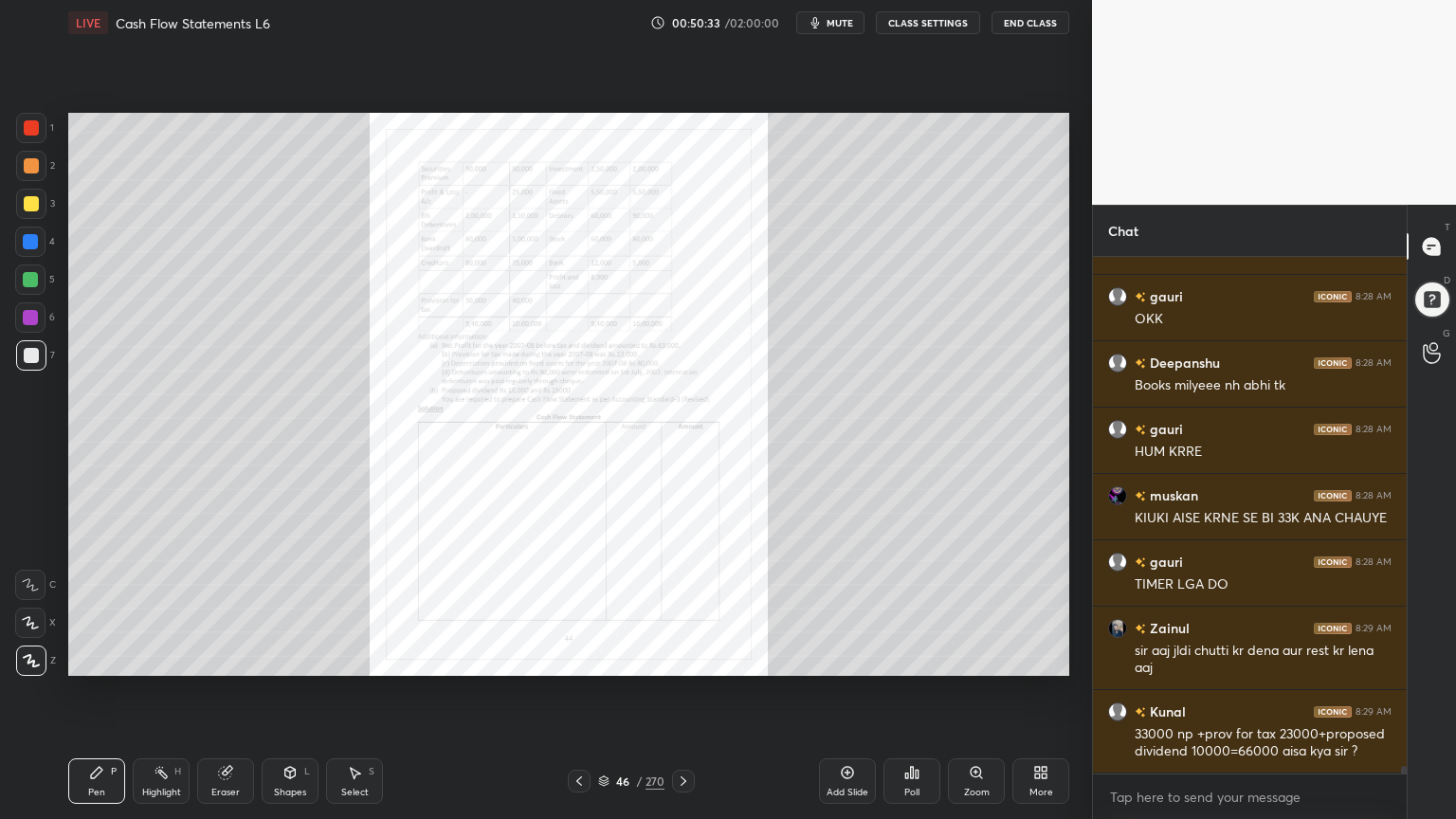 click 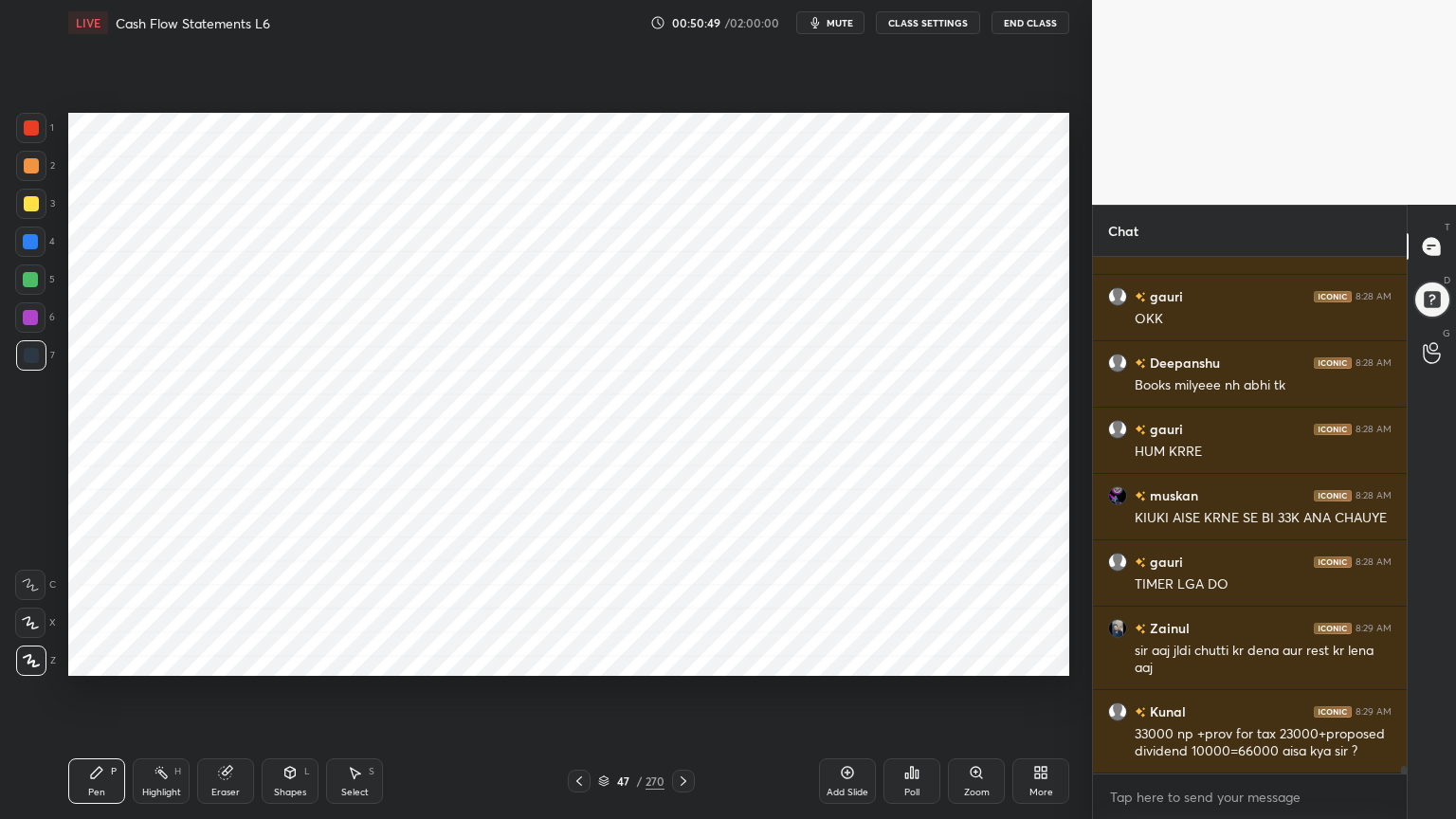 scroll, scrollTop: 33465, scrollLeft: 0, axis: vertical 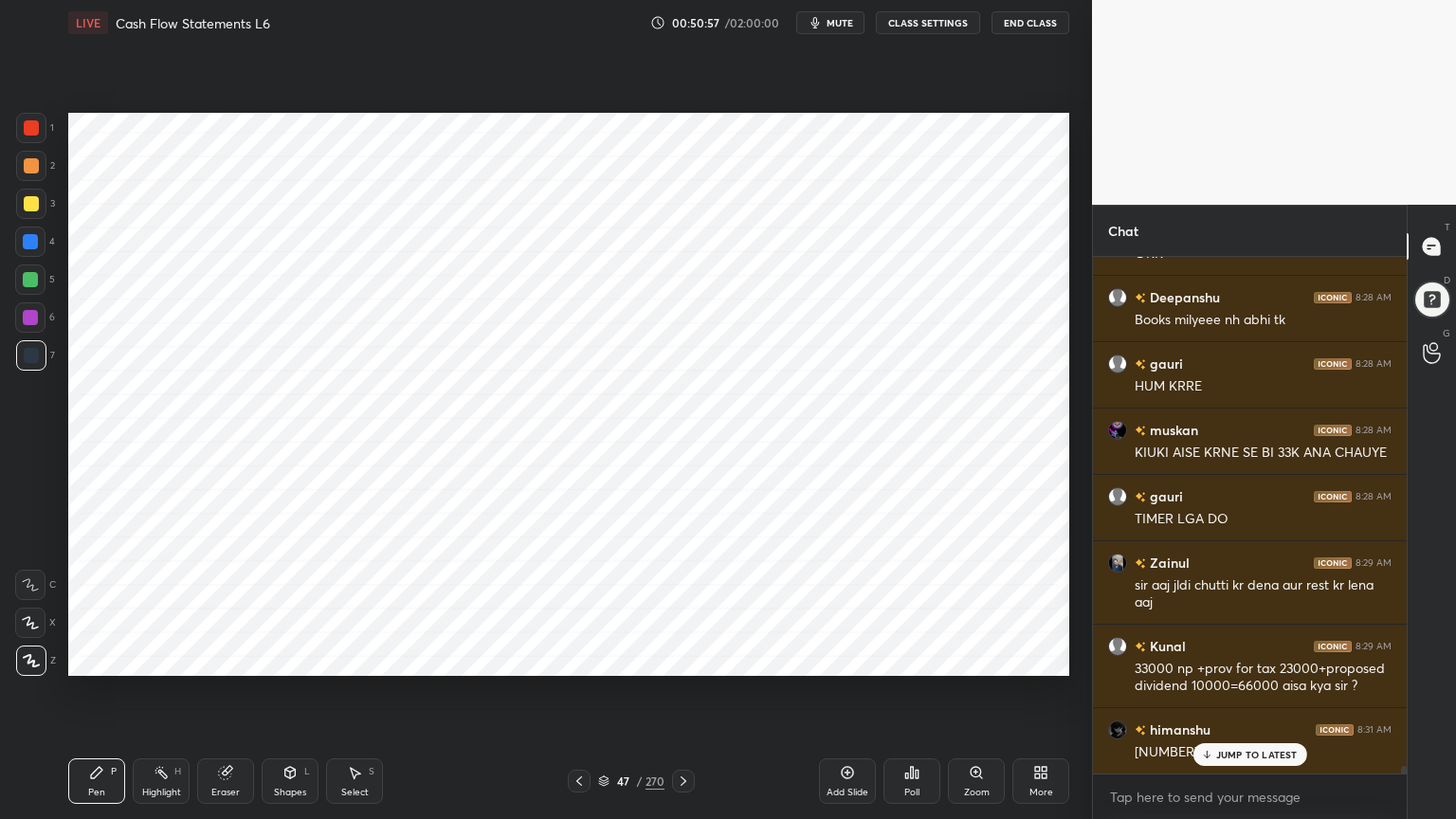 click at bounding box center [31, 128] 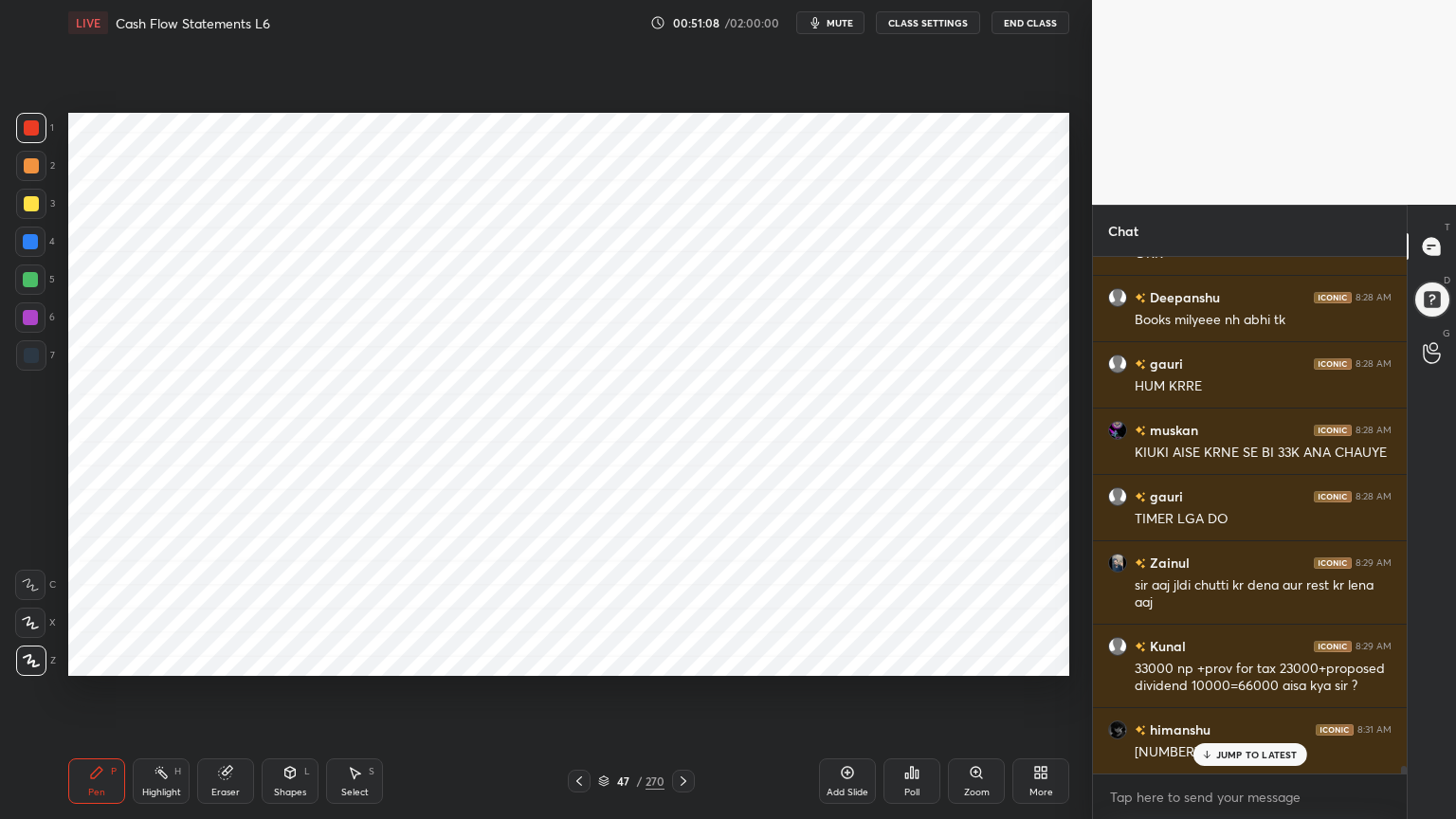 click at bounding box center (31, 355) 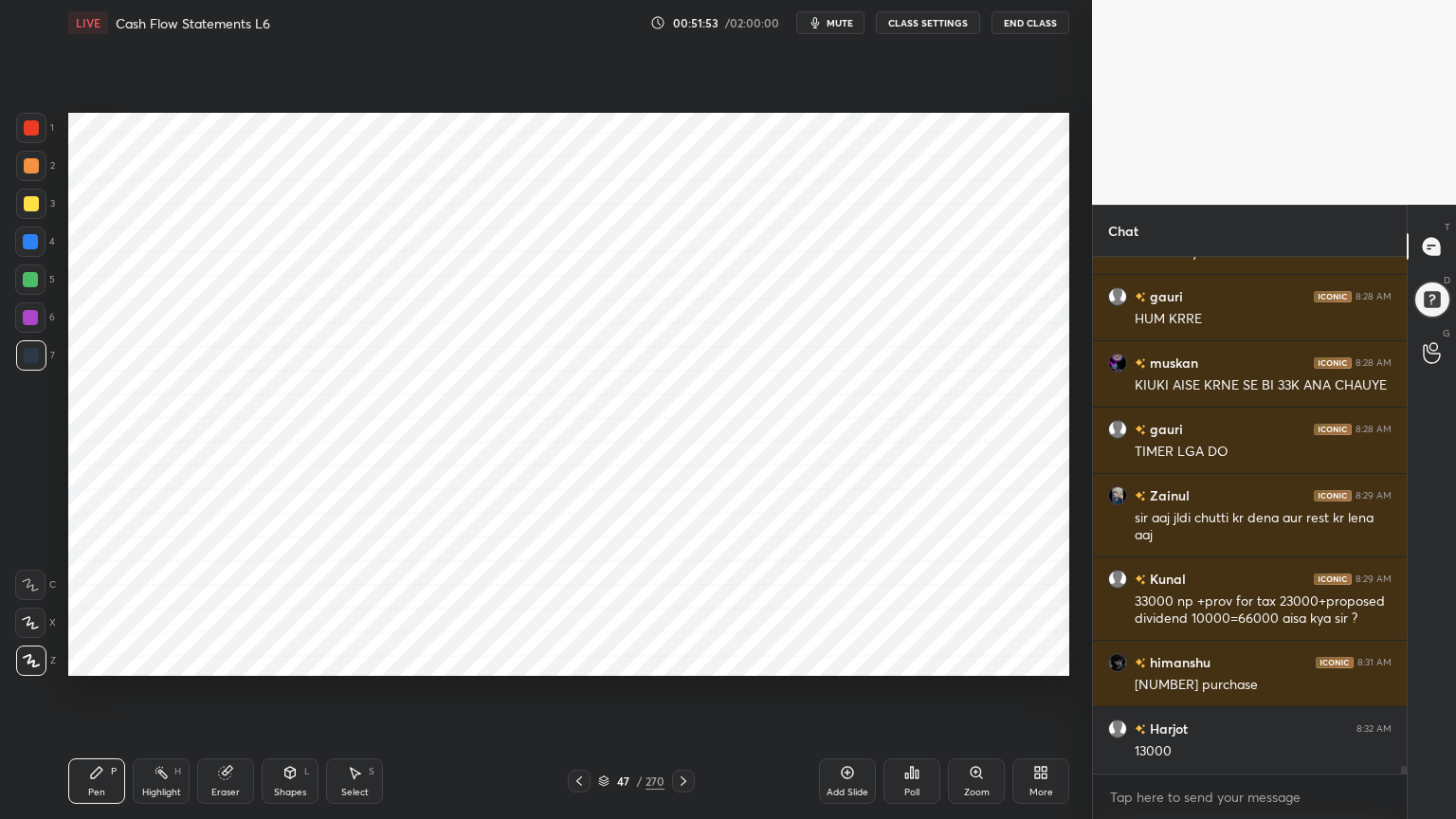 scroll, scrollTop: 33598, scrollLeft: 0, axis: vertical 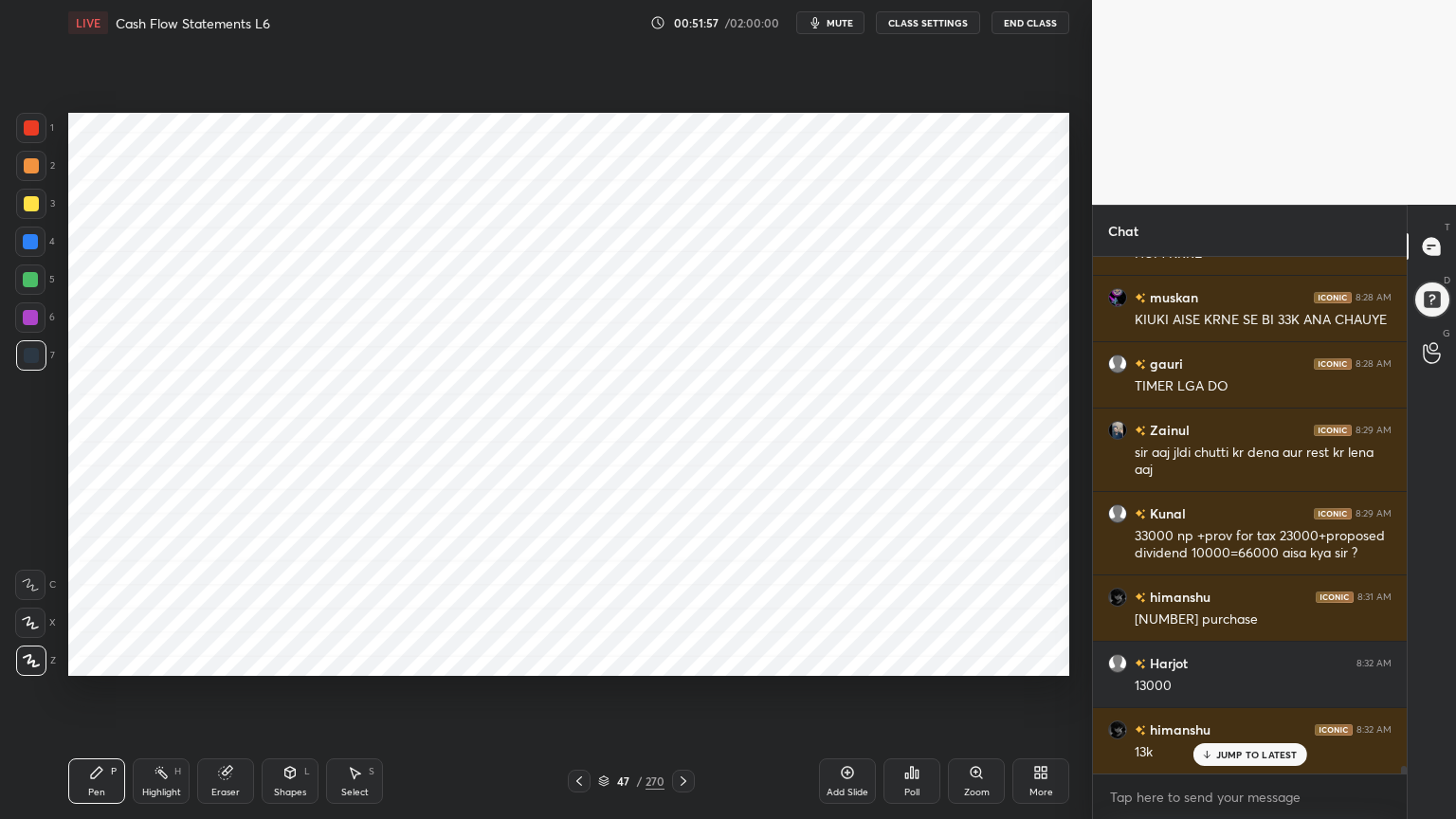 click at bounding box center [31, 128] 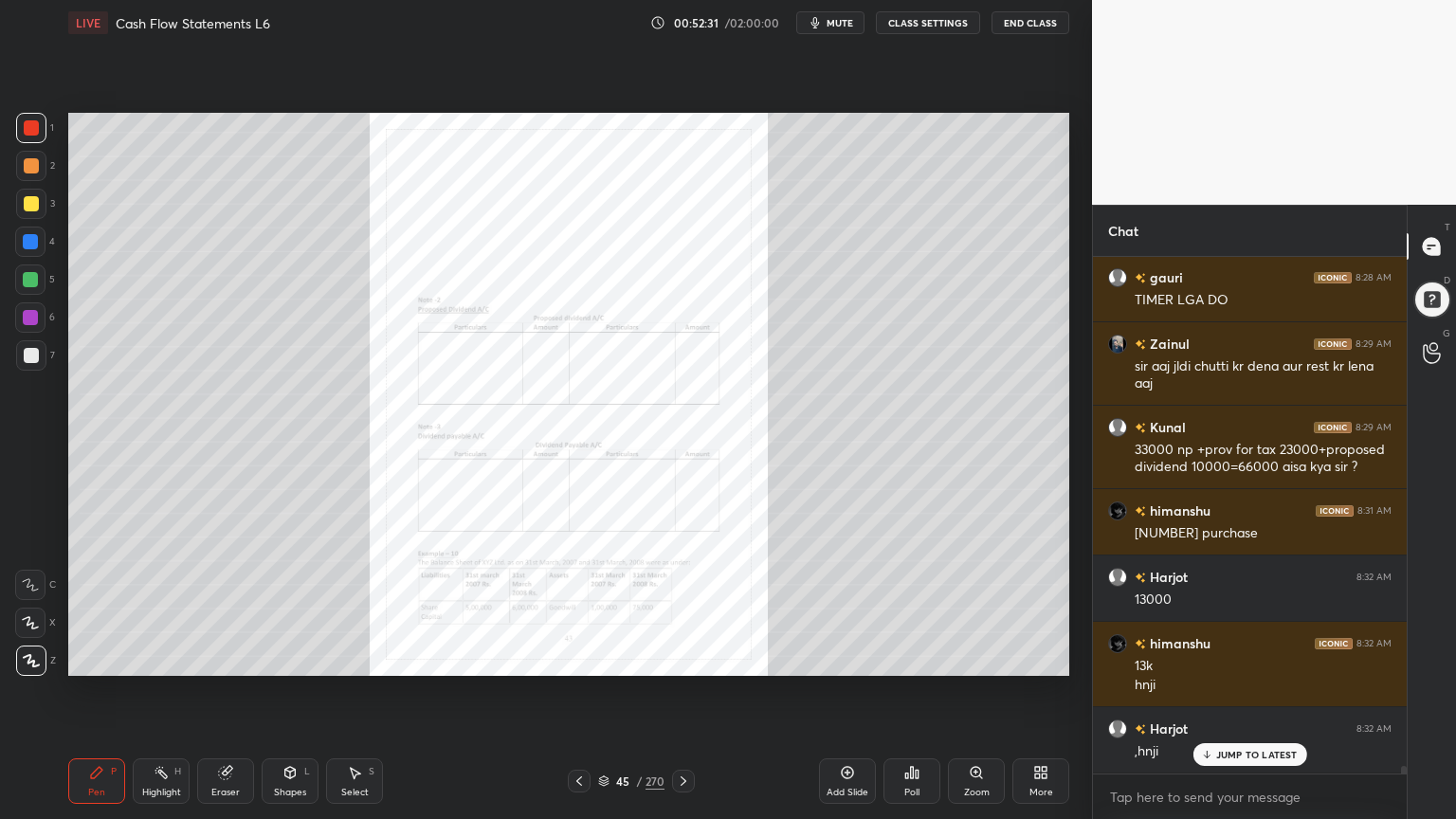 scroll, scrollTop: 33750, scrollLeft: 0, axis: vertical 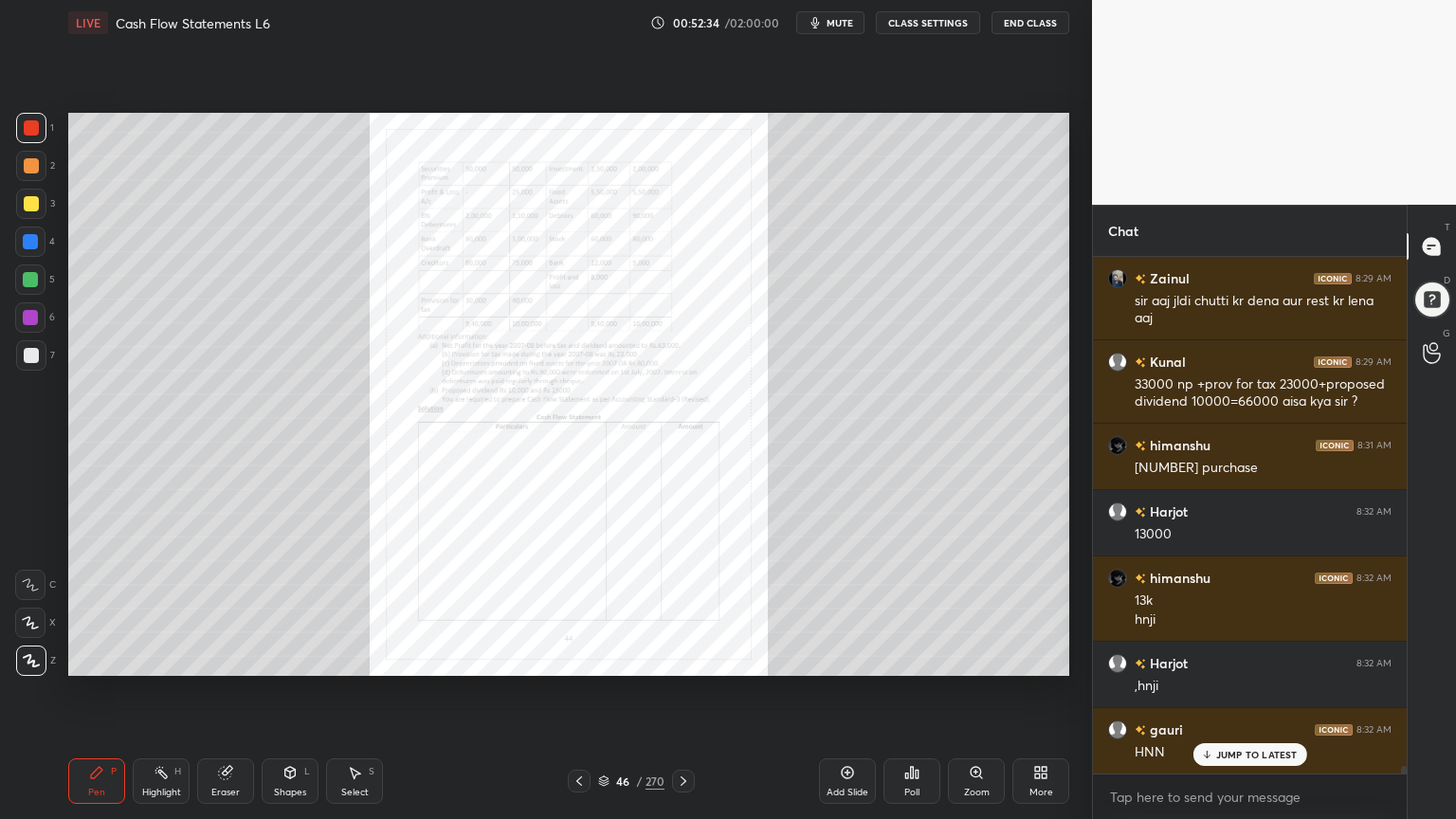 click at bounding box center (30, 242) 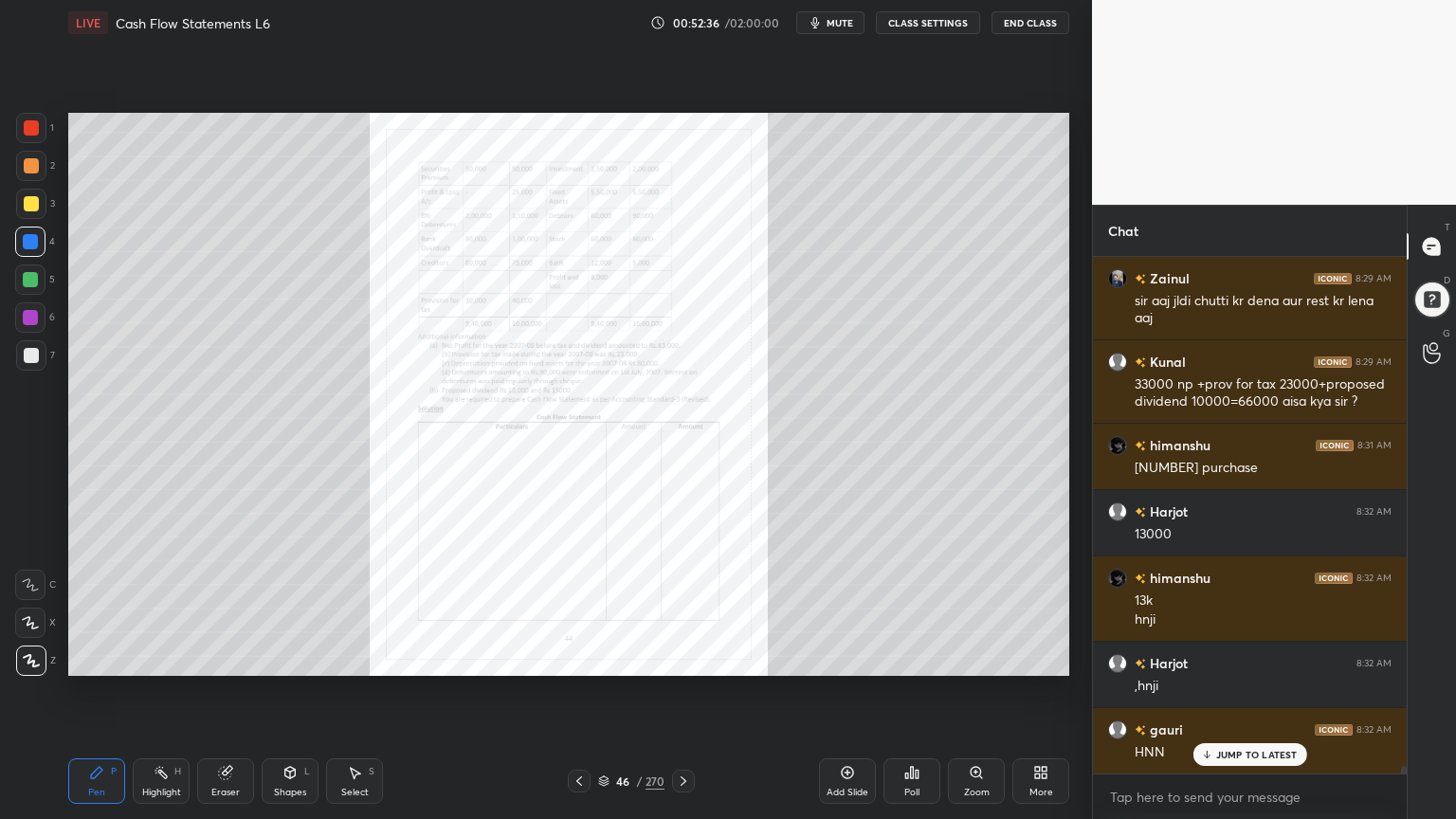 click 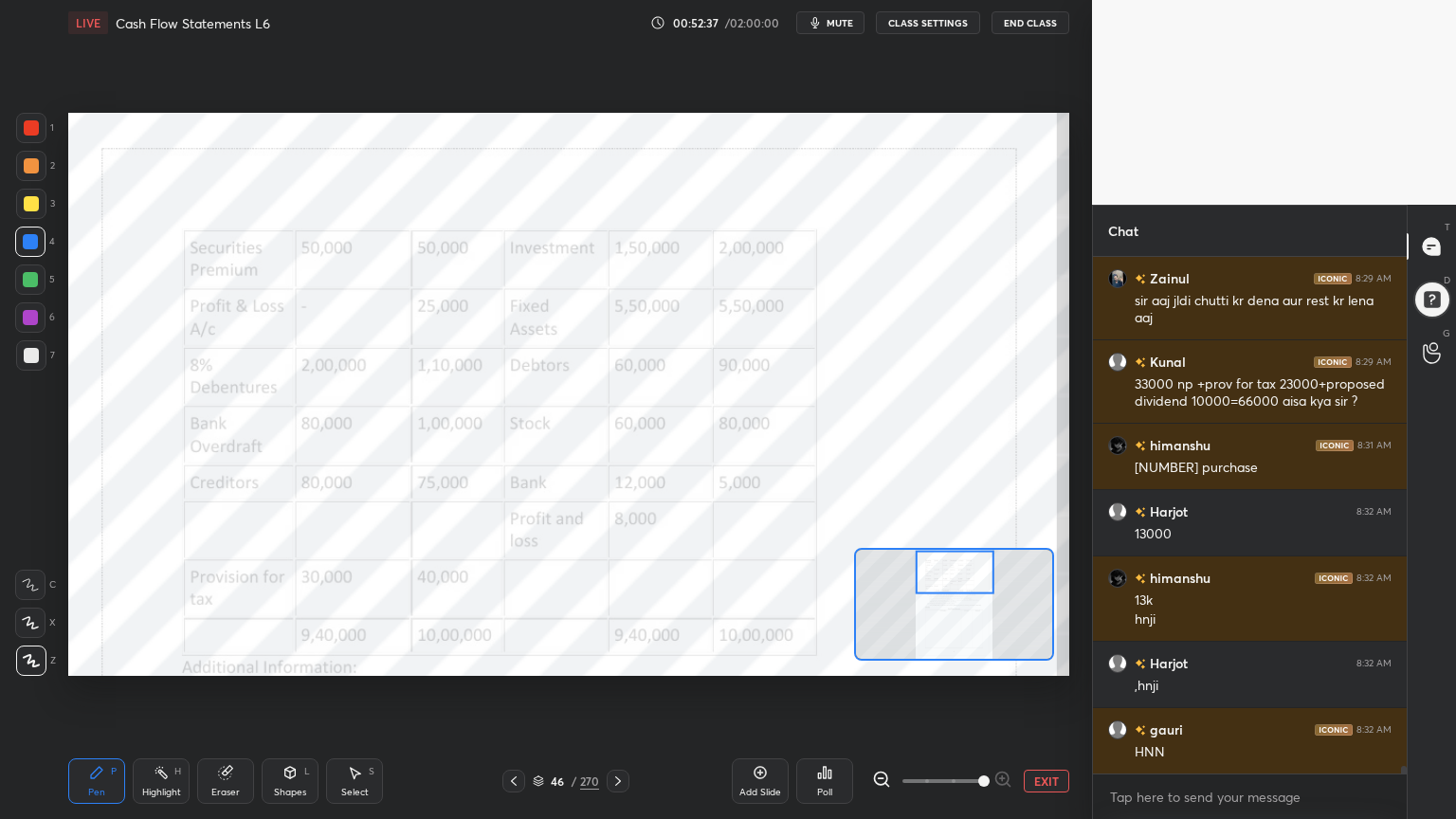 scroll, scrollTop: 33817, scrollLeft: 0, axis: vertical 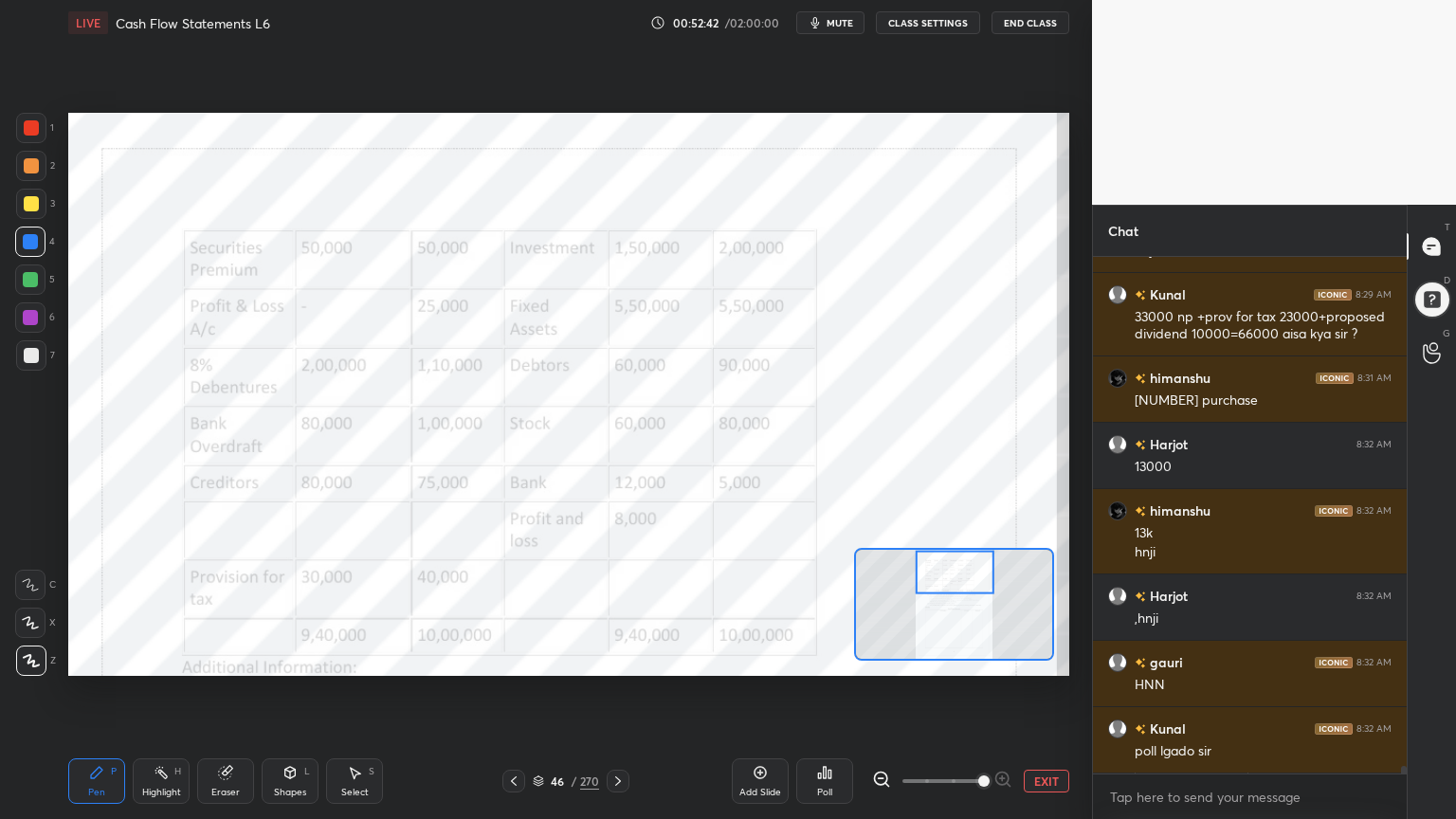 click 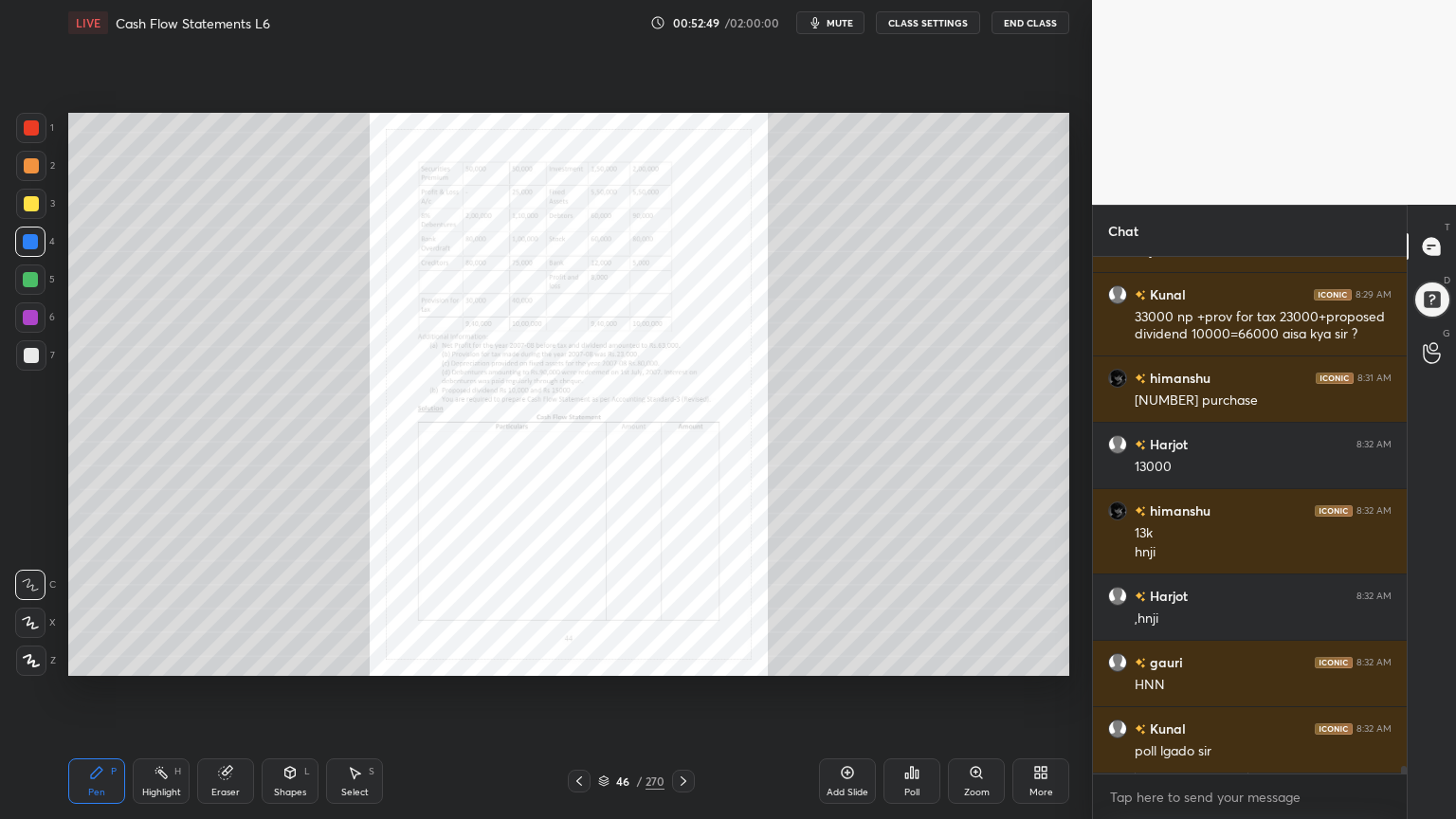 click on "Zoom" at bounding box center [976, 792] 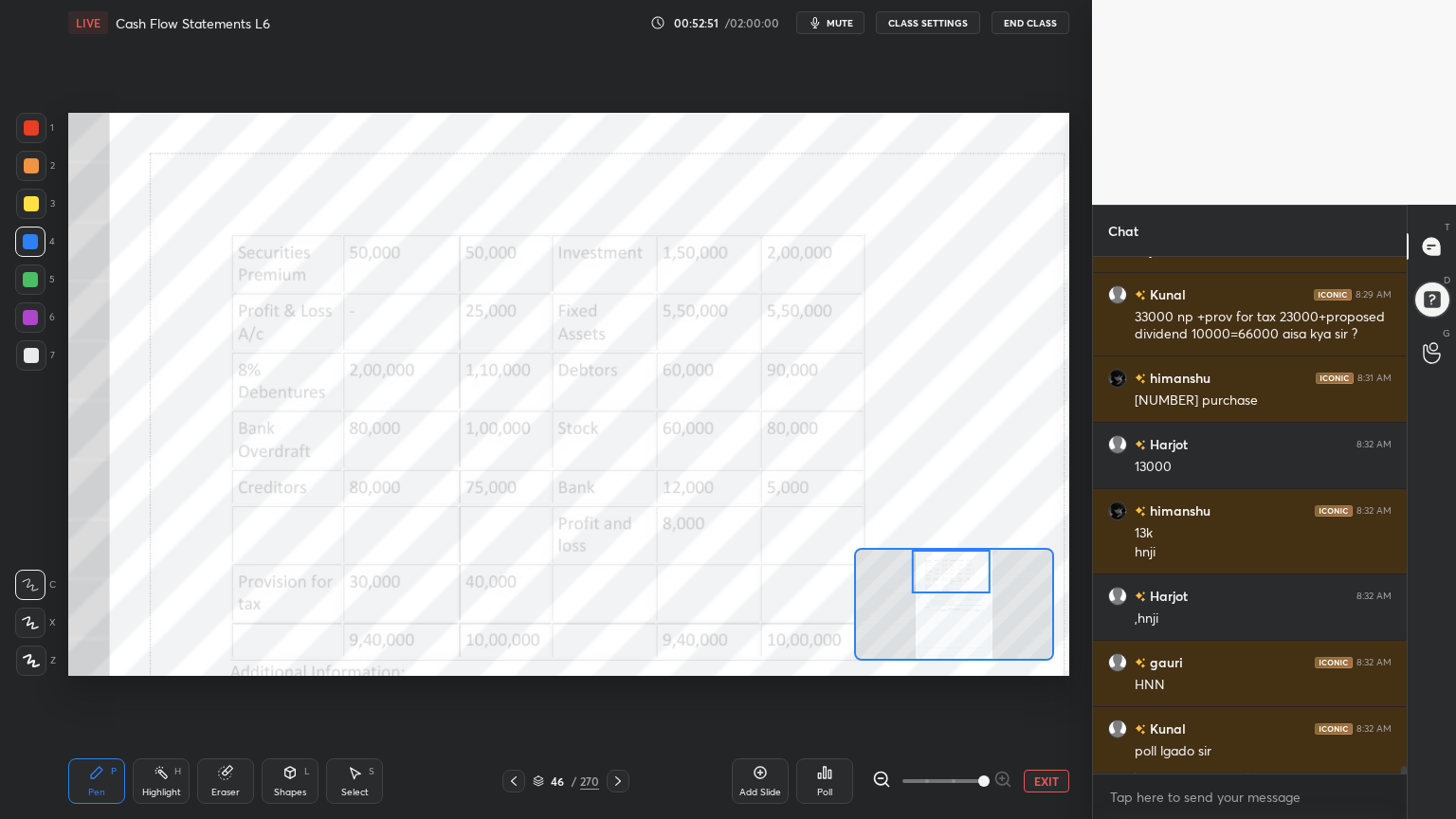 scroll, scrollTop: 33882, scrollLeft: 0, axis: vertical 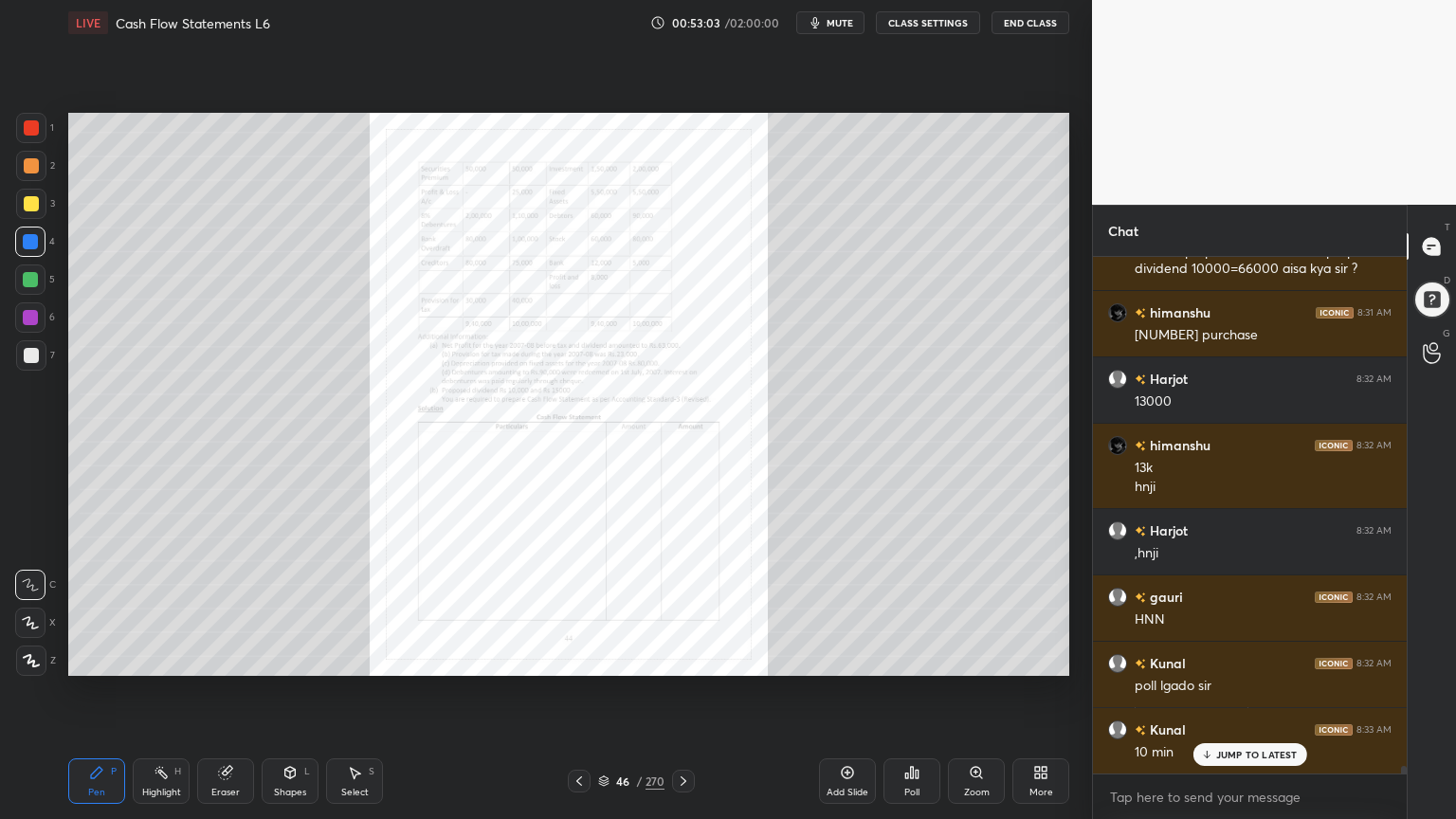 click on "Zoom" at bounding box center (976, 781) 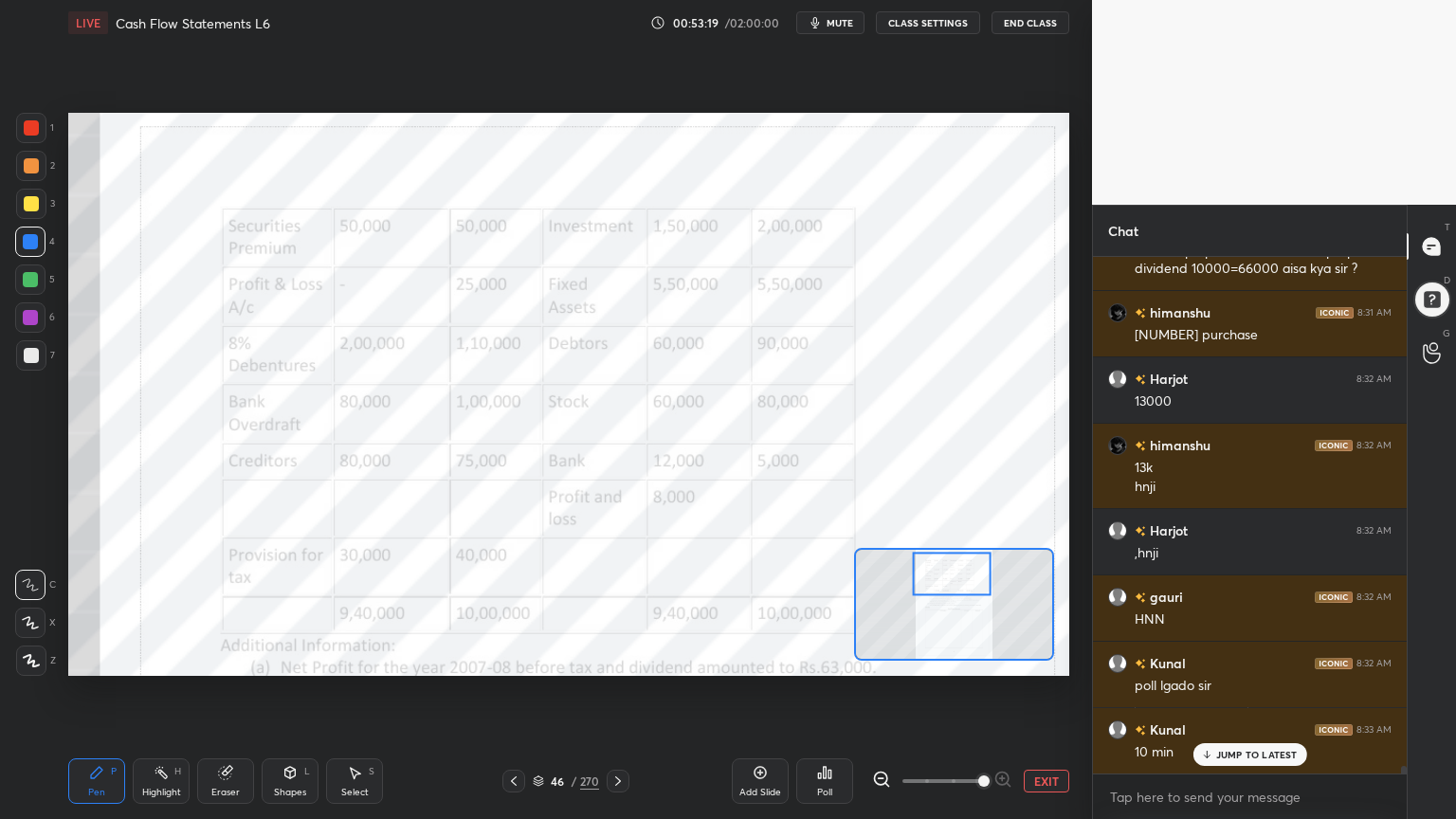 click at bounding box center [31, 128] 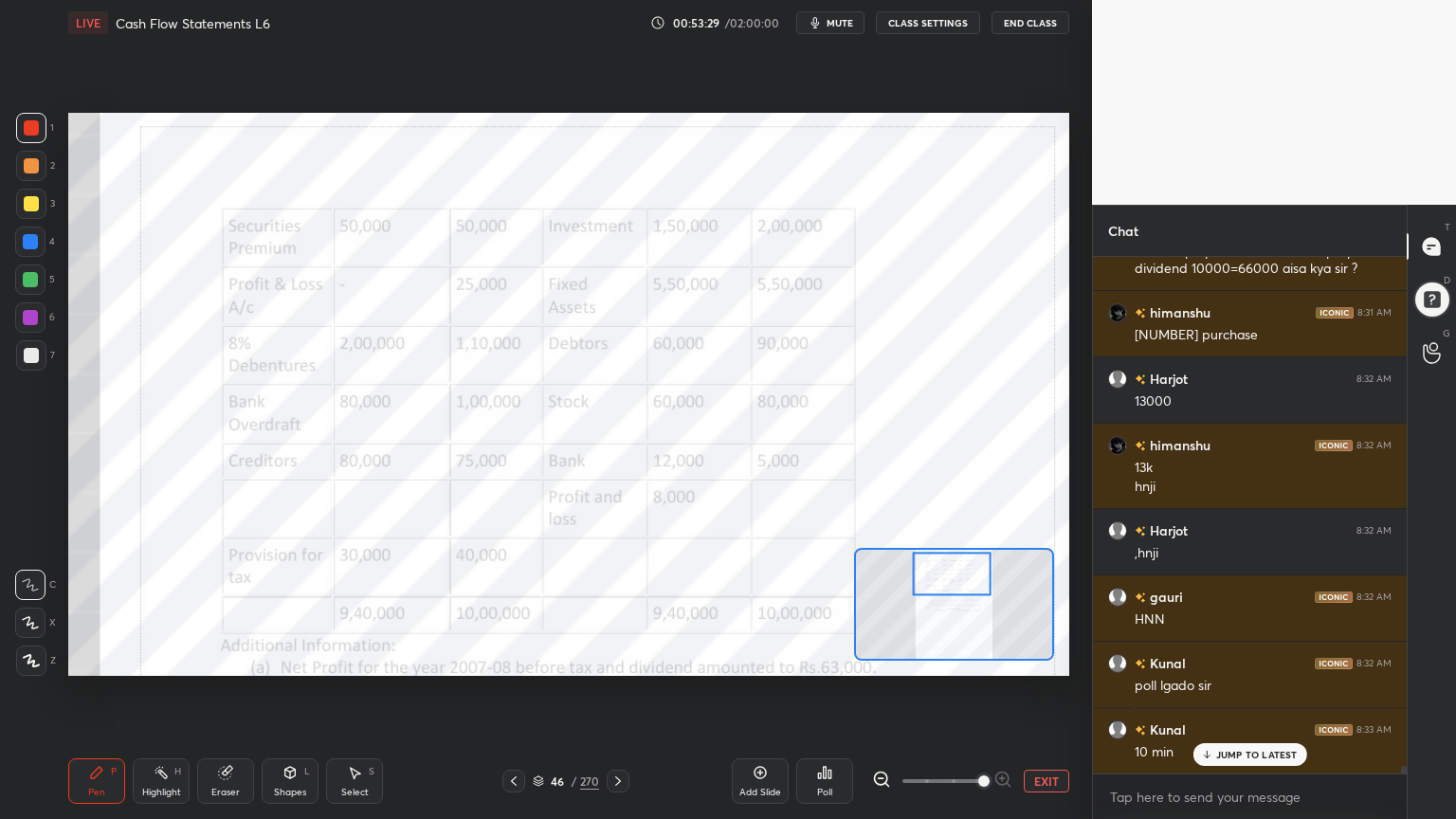 click 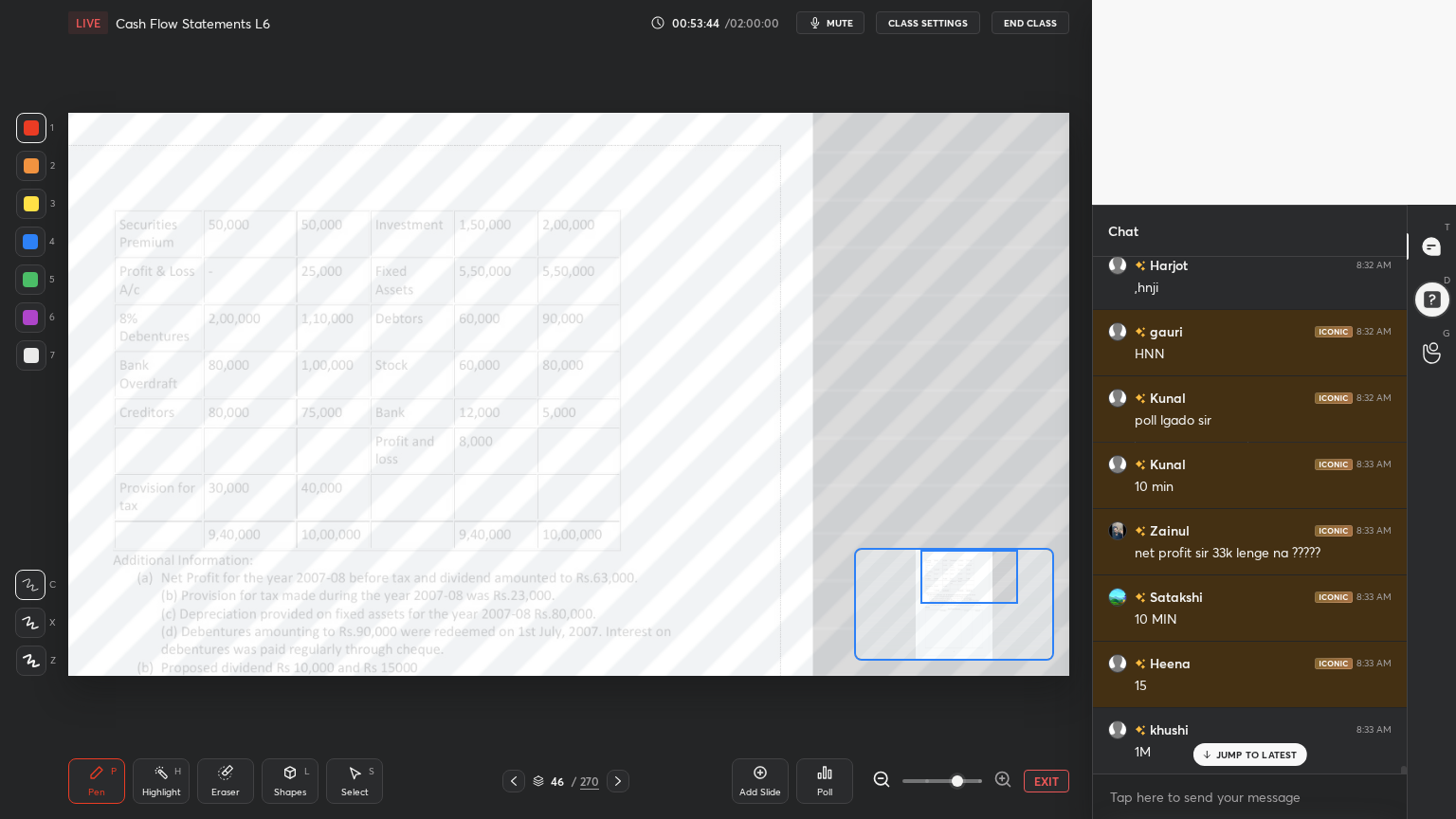 scroll, scrollTop: 34215, scrollLeft: 0, axis: vertical 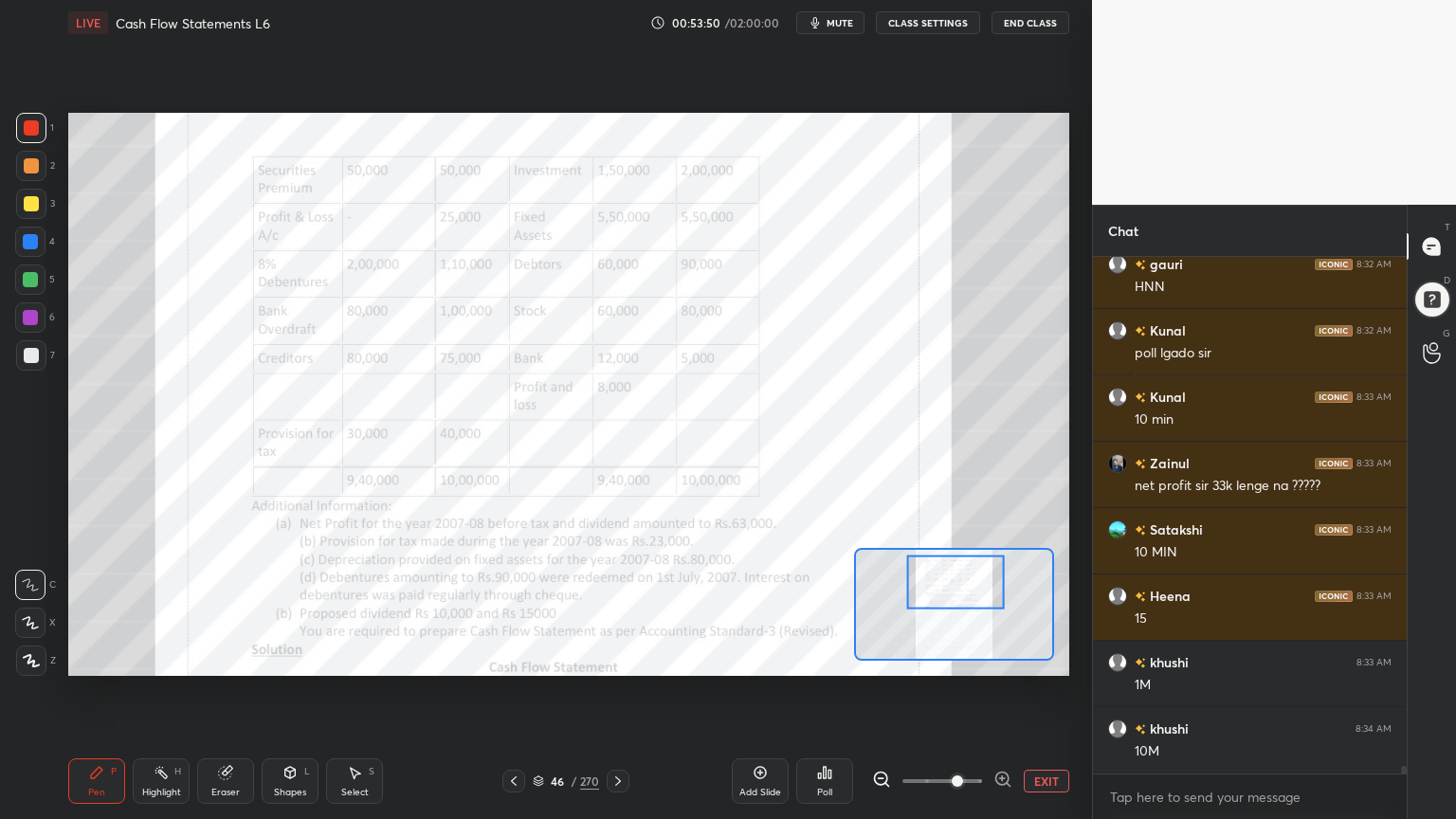 click on "Poll" at bounding box center (825, 792) 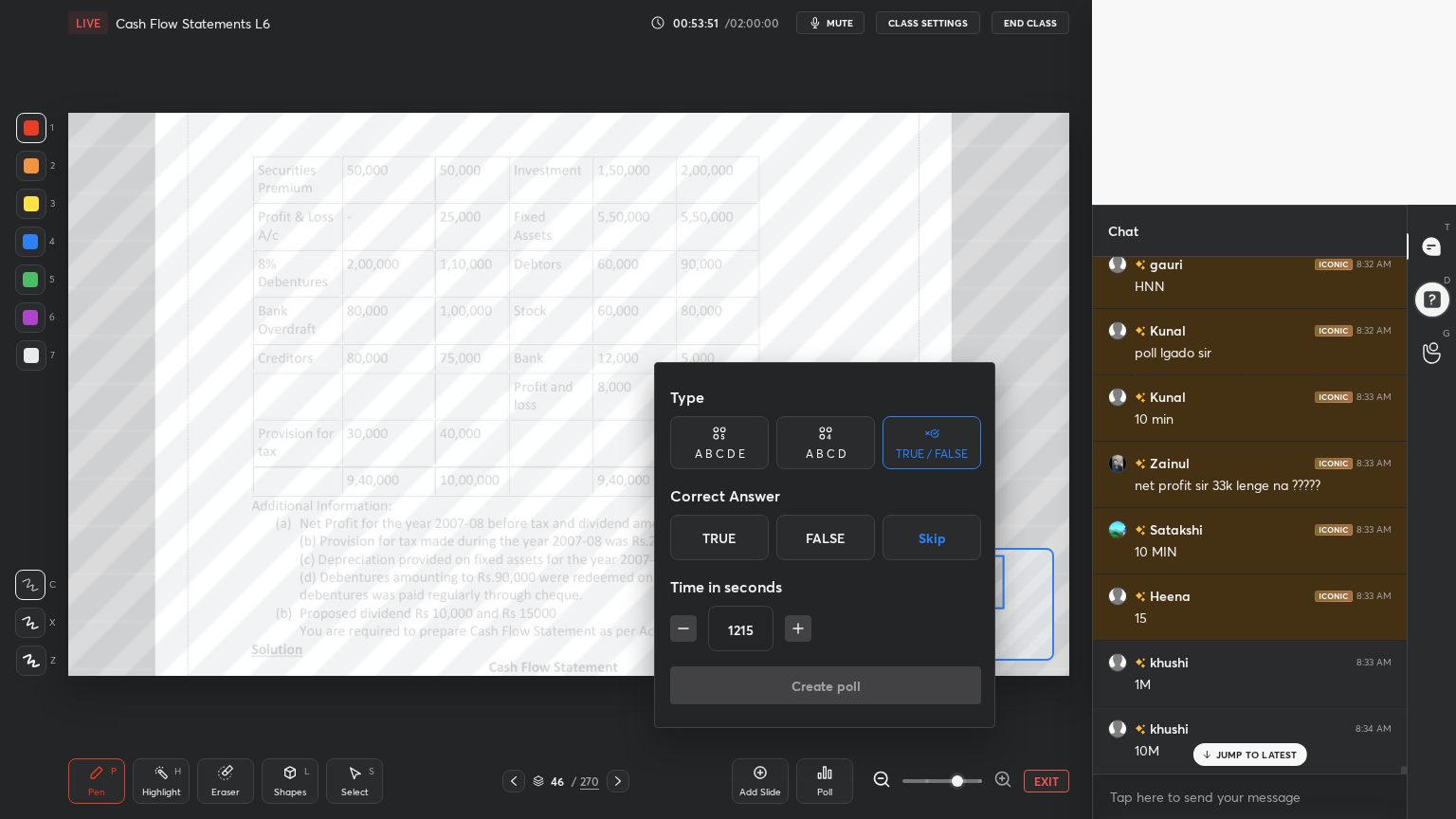 scroll, scrollTop: 34280, scrollLeft: 0, axis: vertical 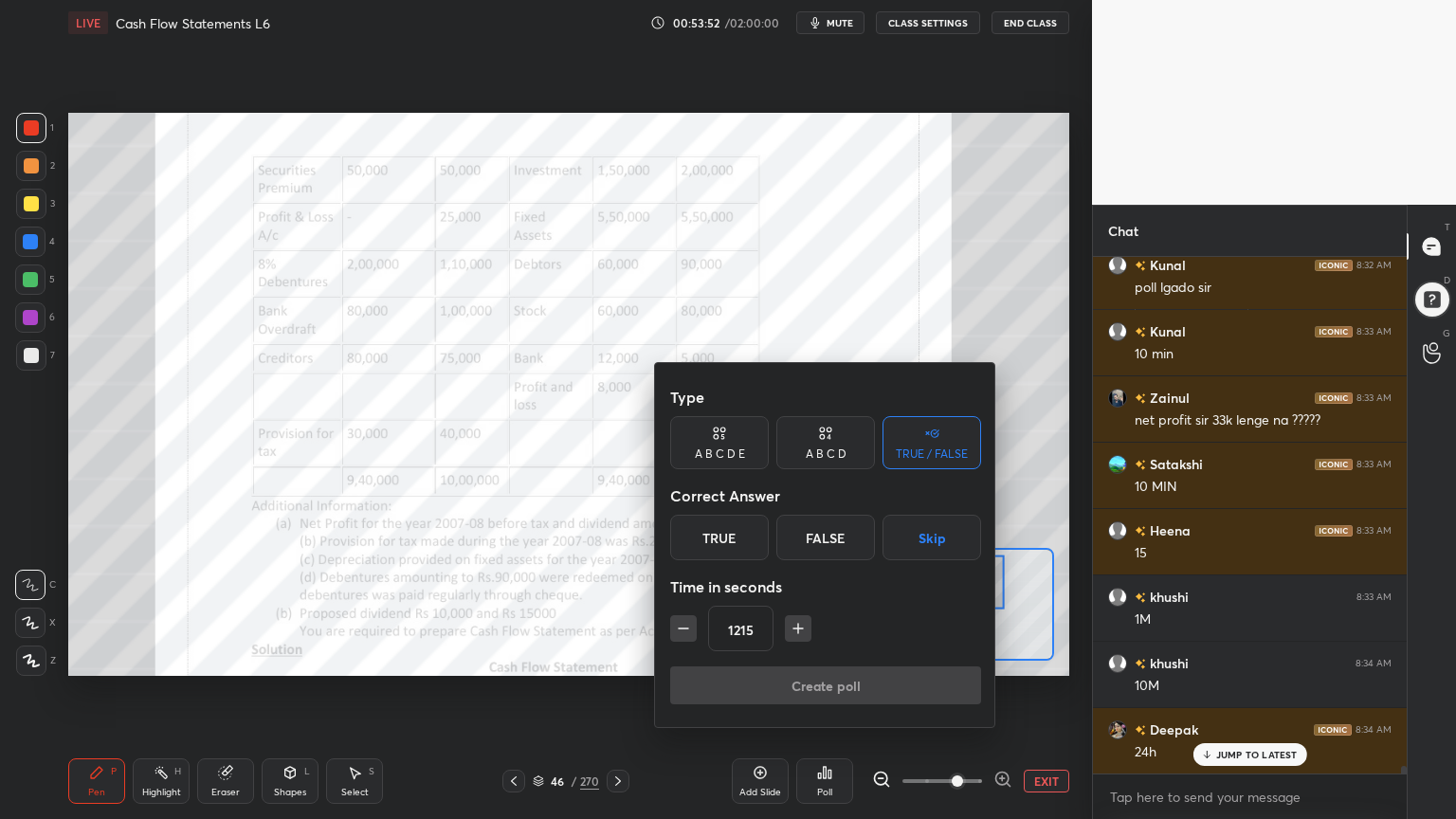 click on "1215" at bounding box center [826, 628] 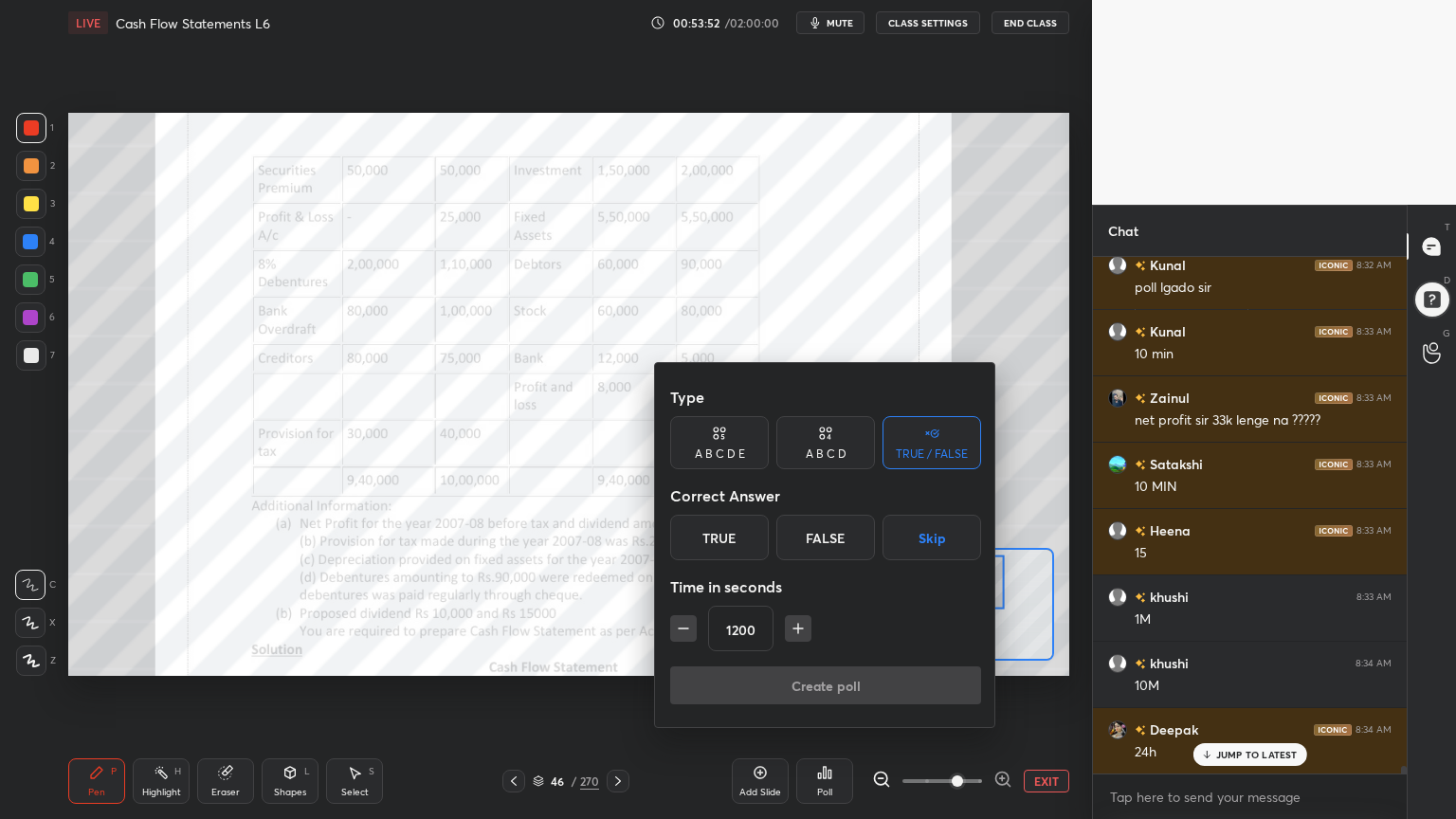 click 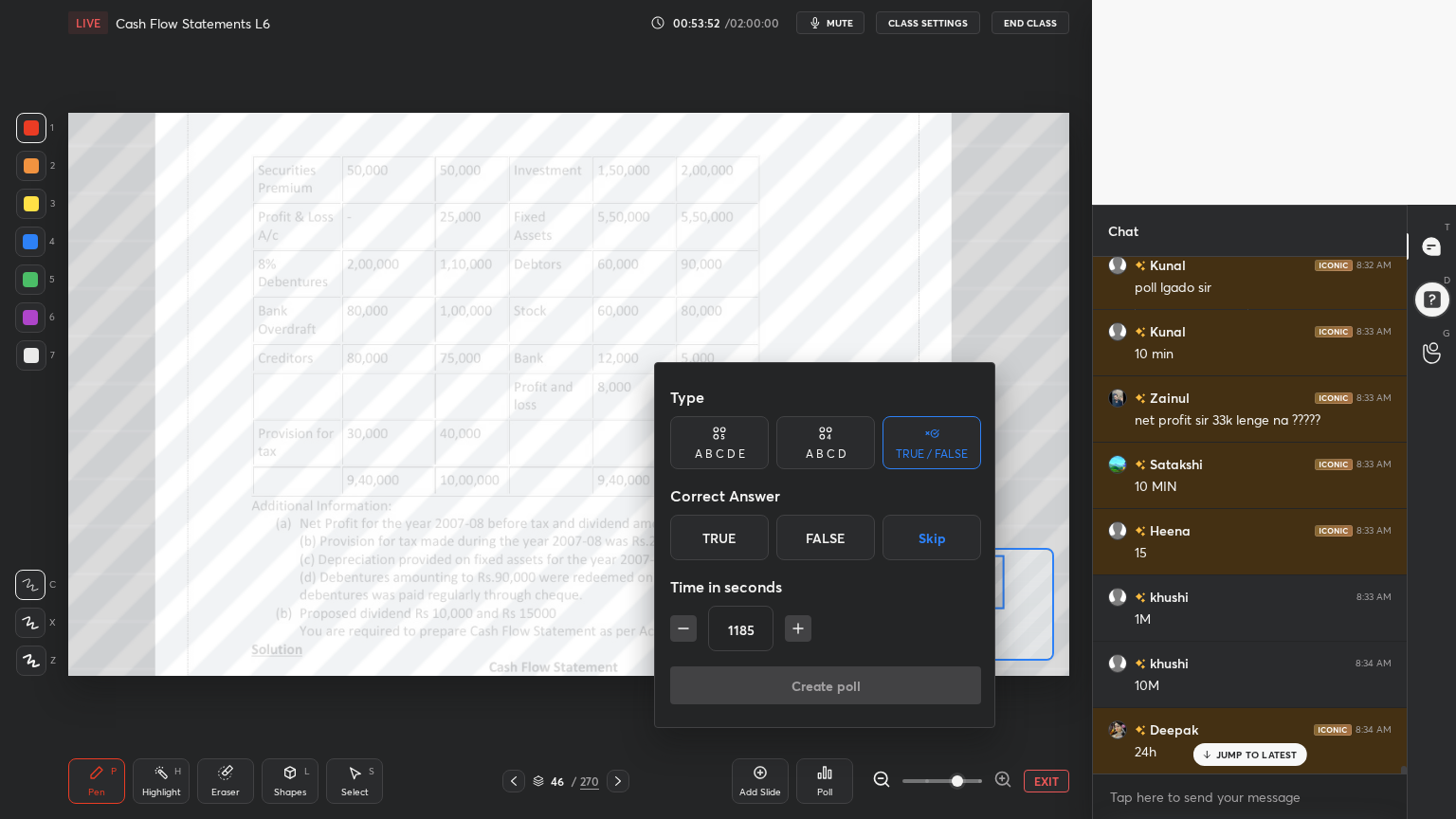 click 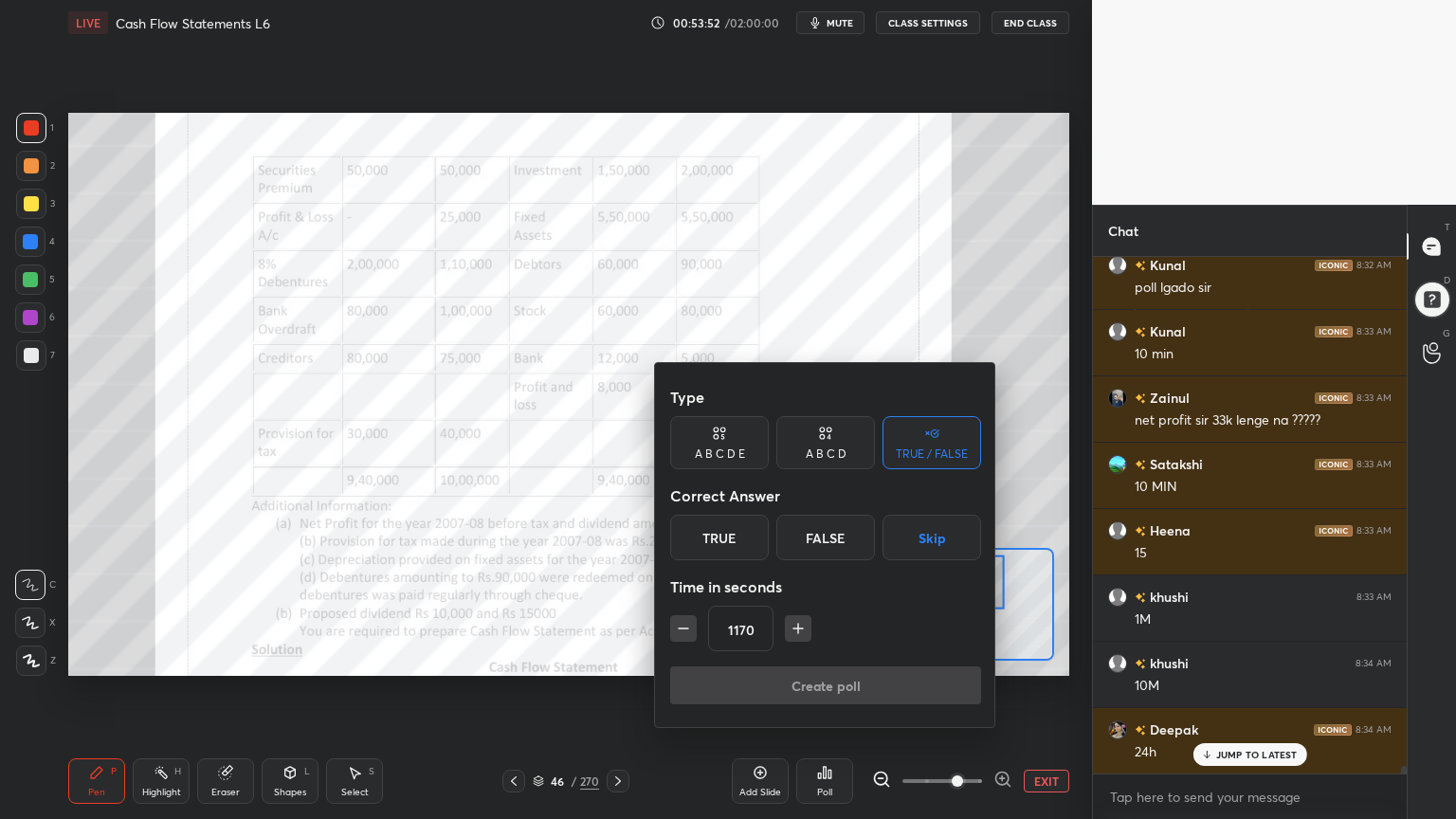 click 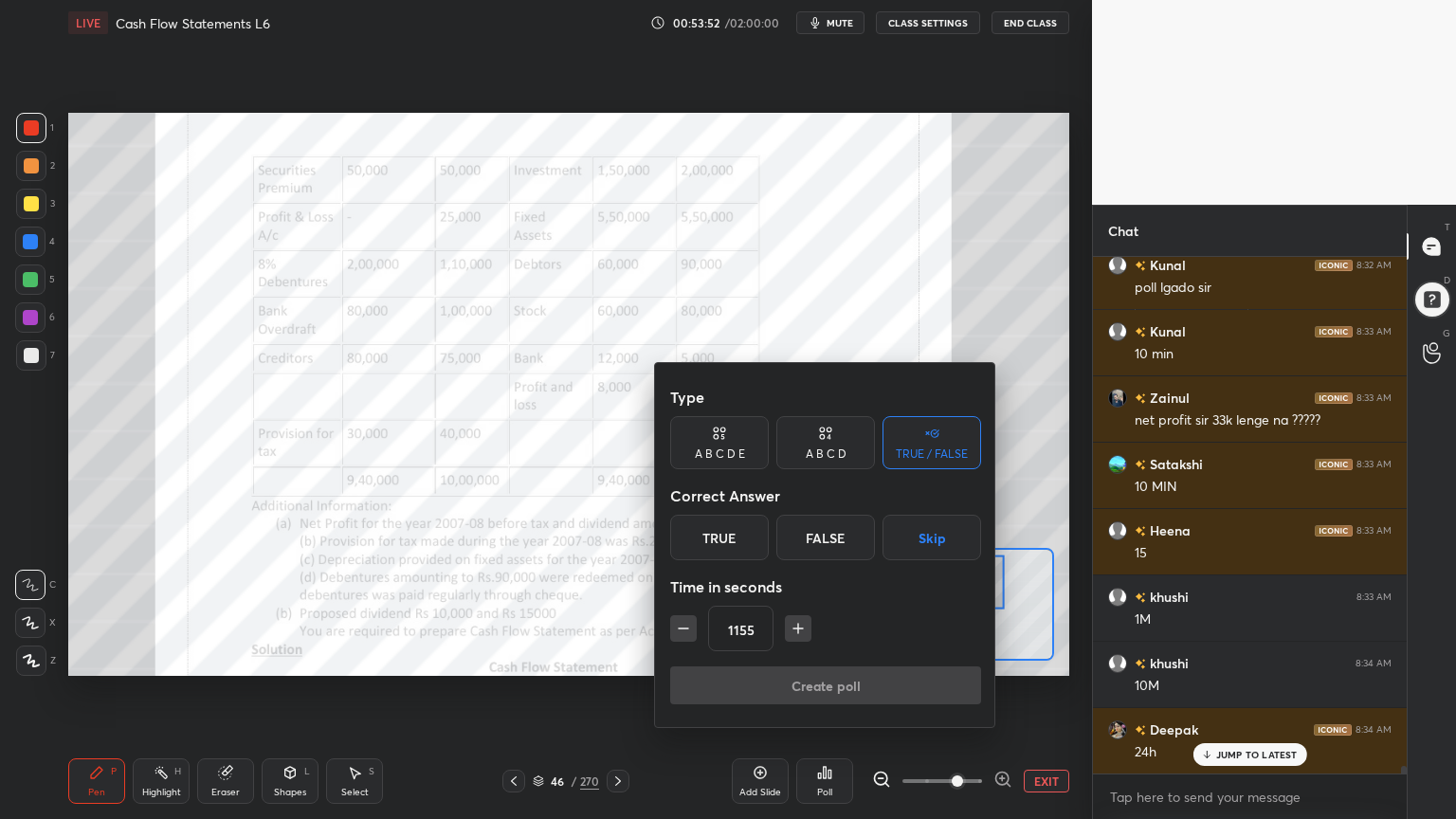 click 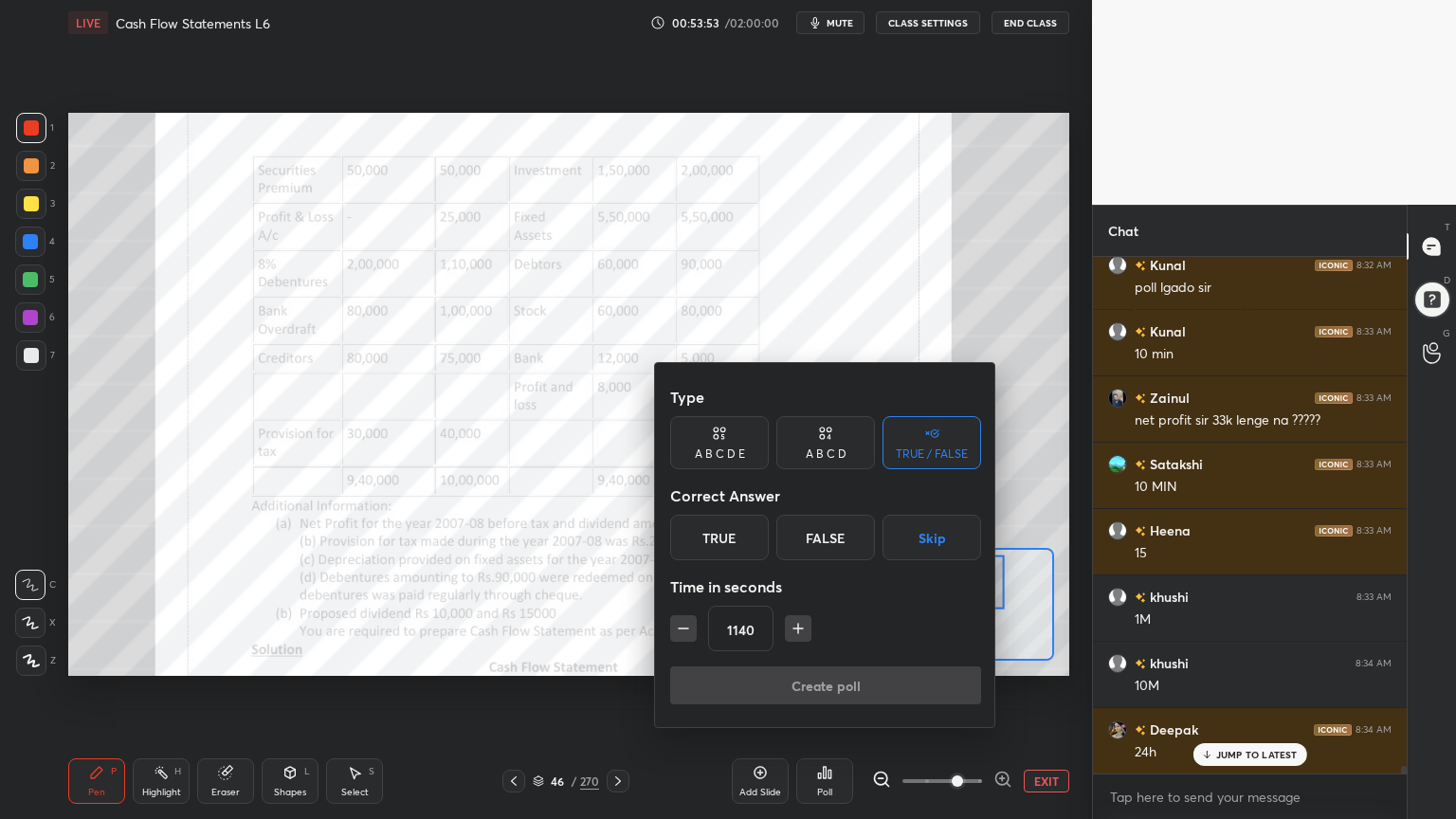 click 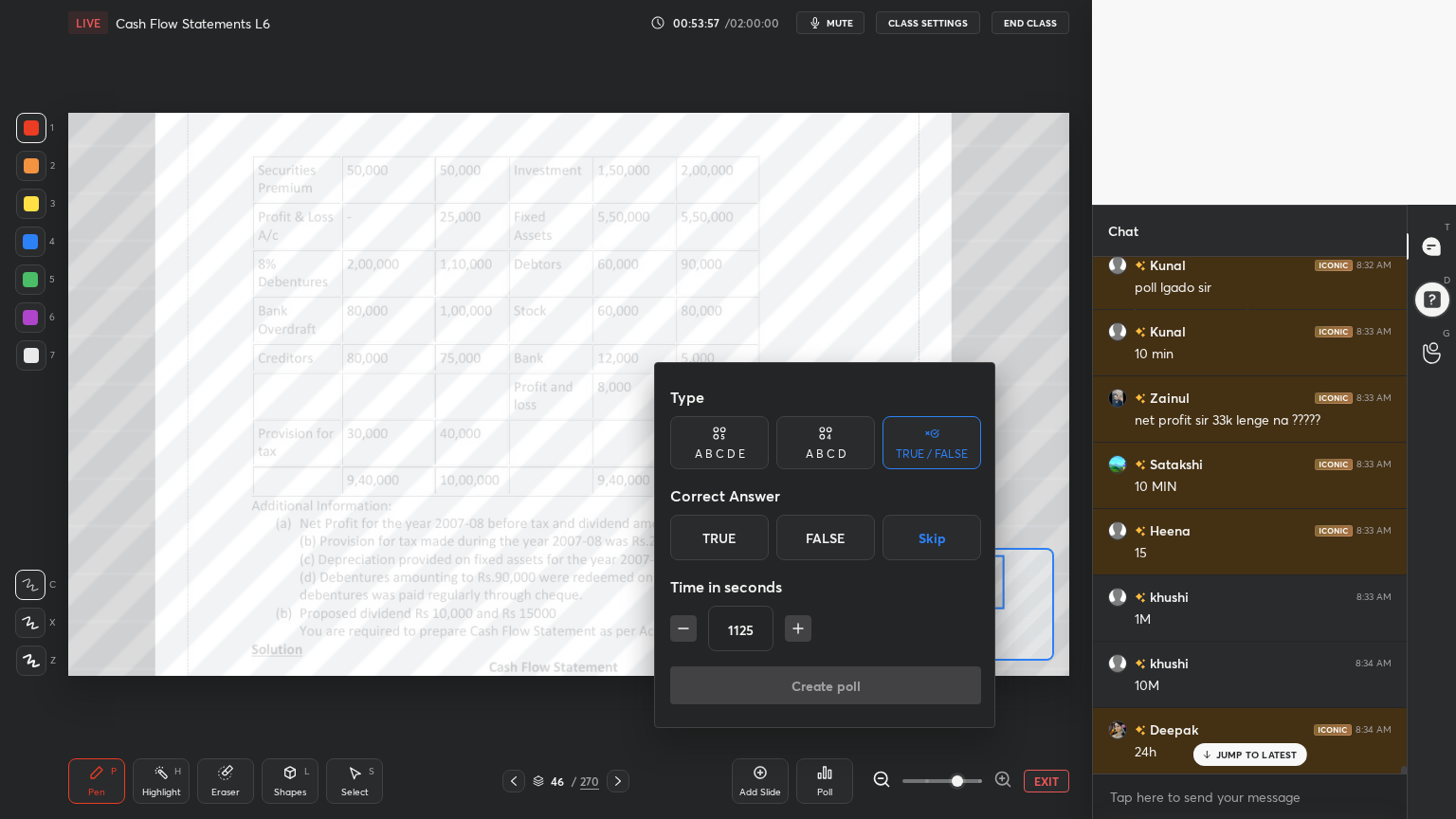 click at bounding box center (683, 628) 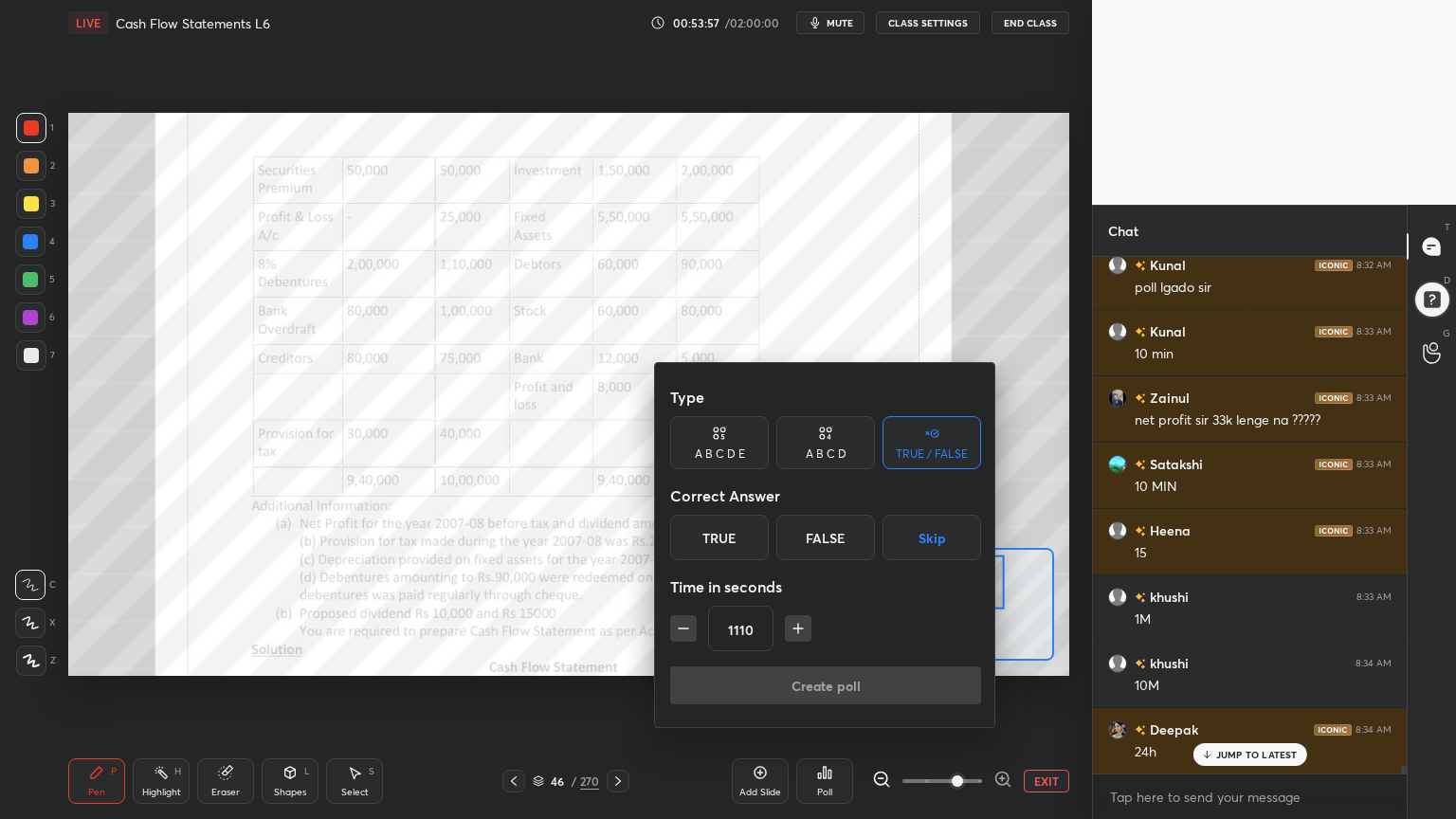 click 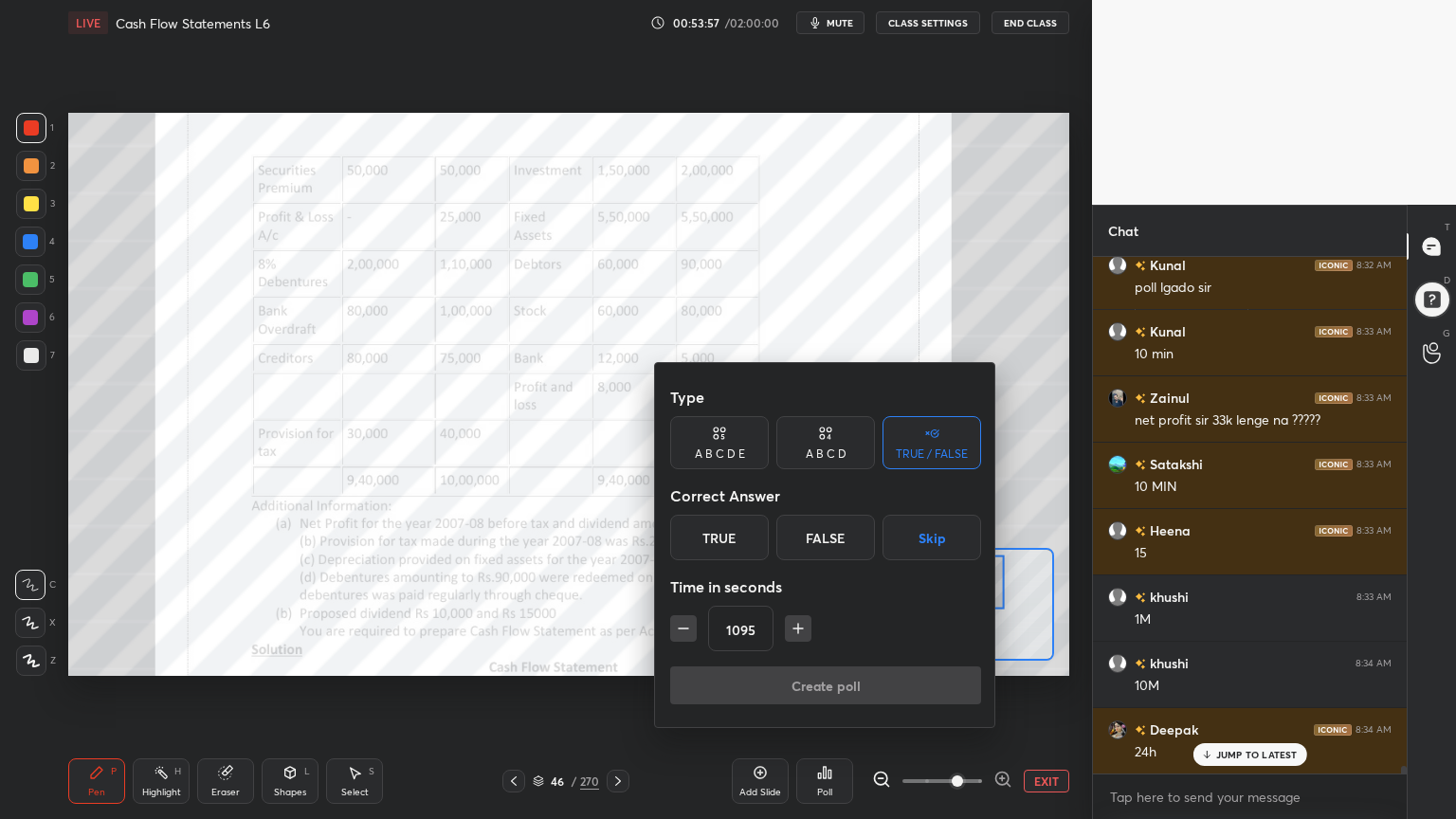 click 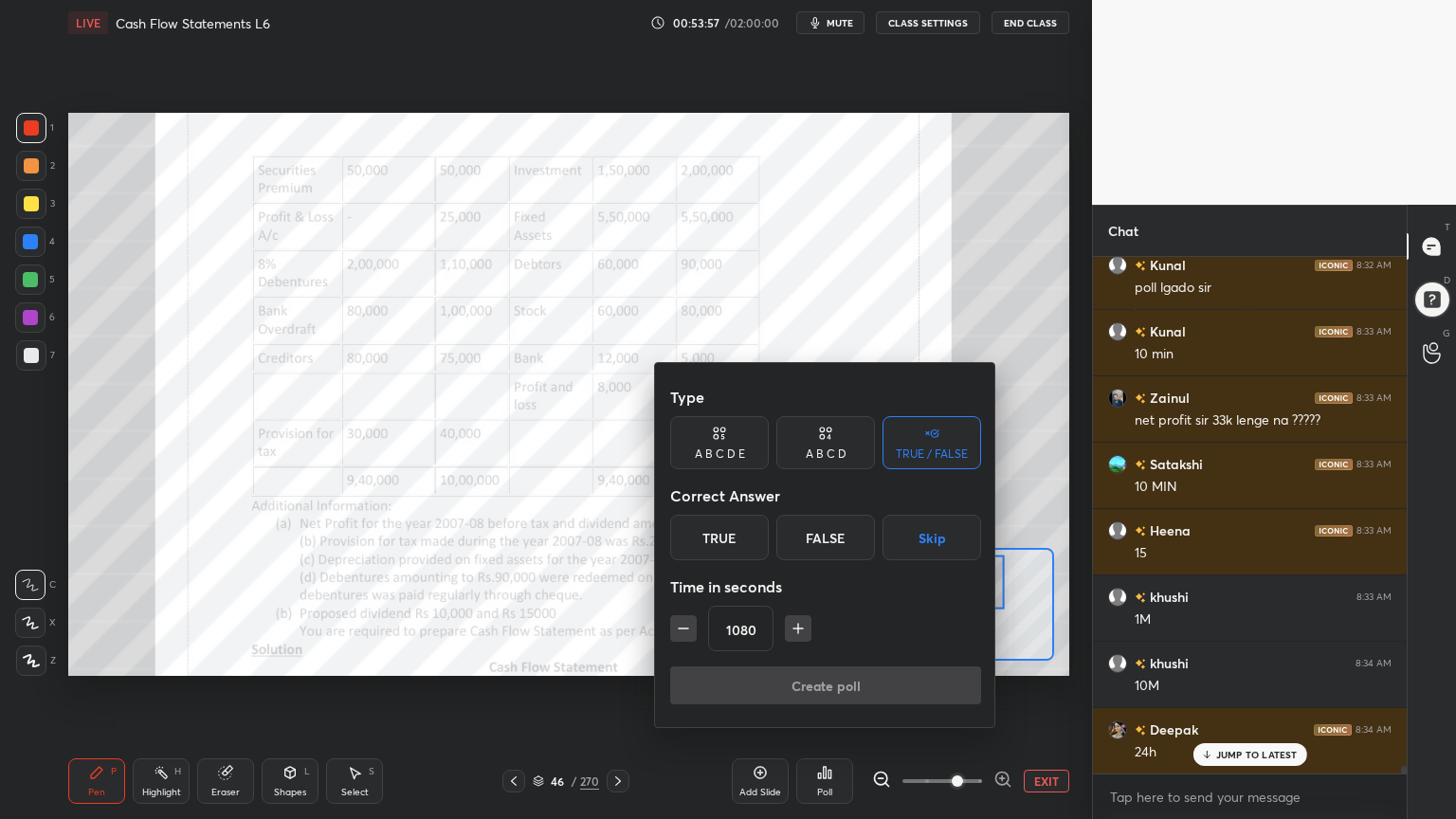 click 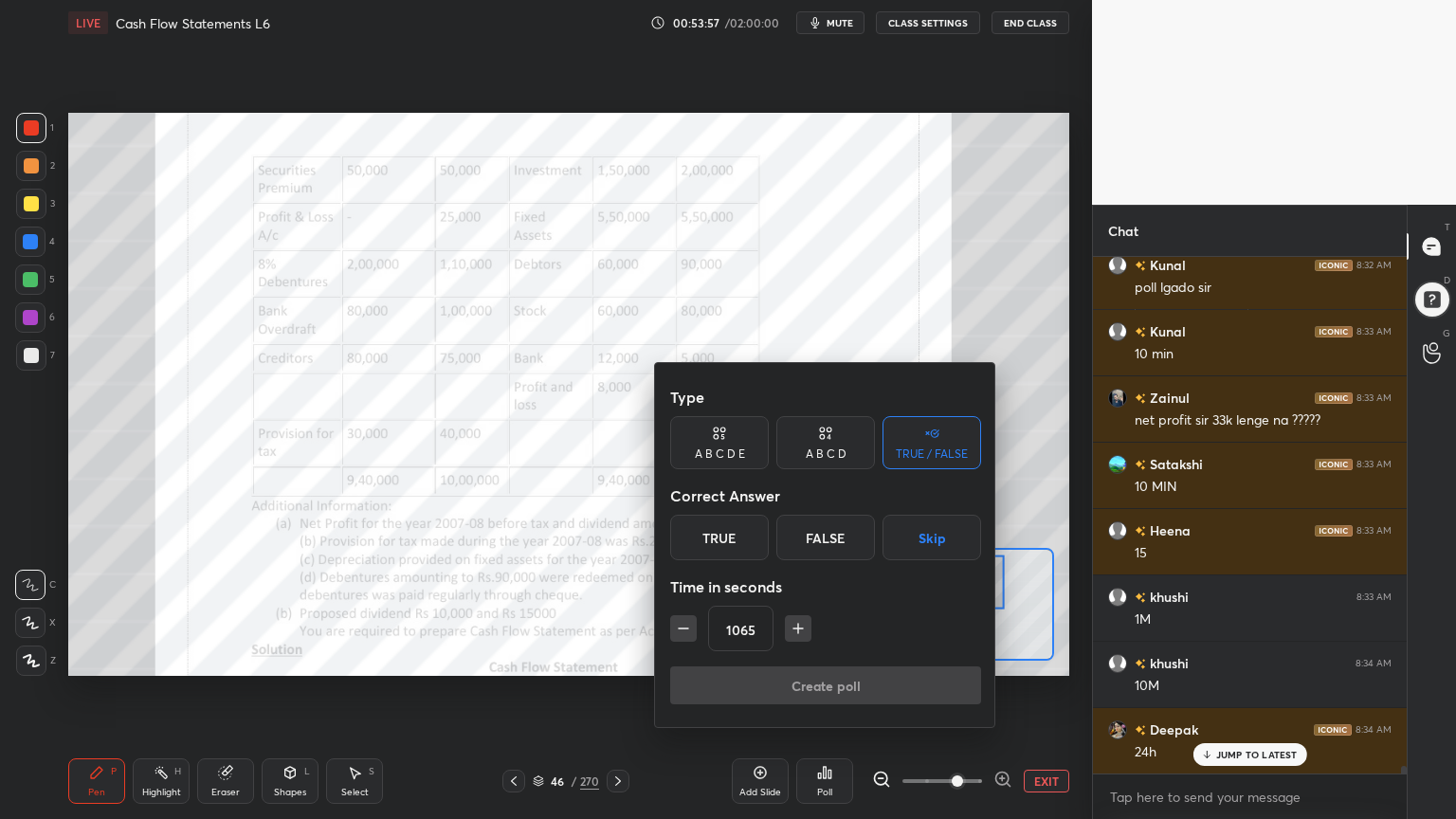 click 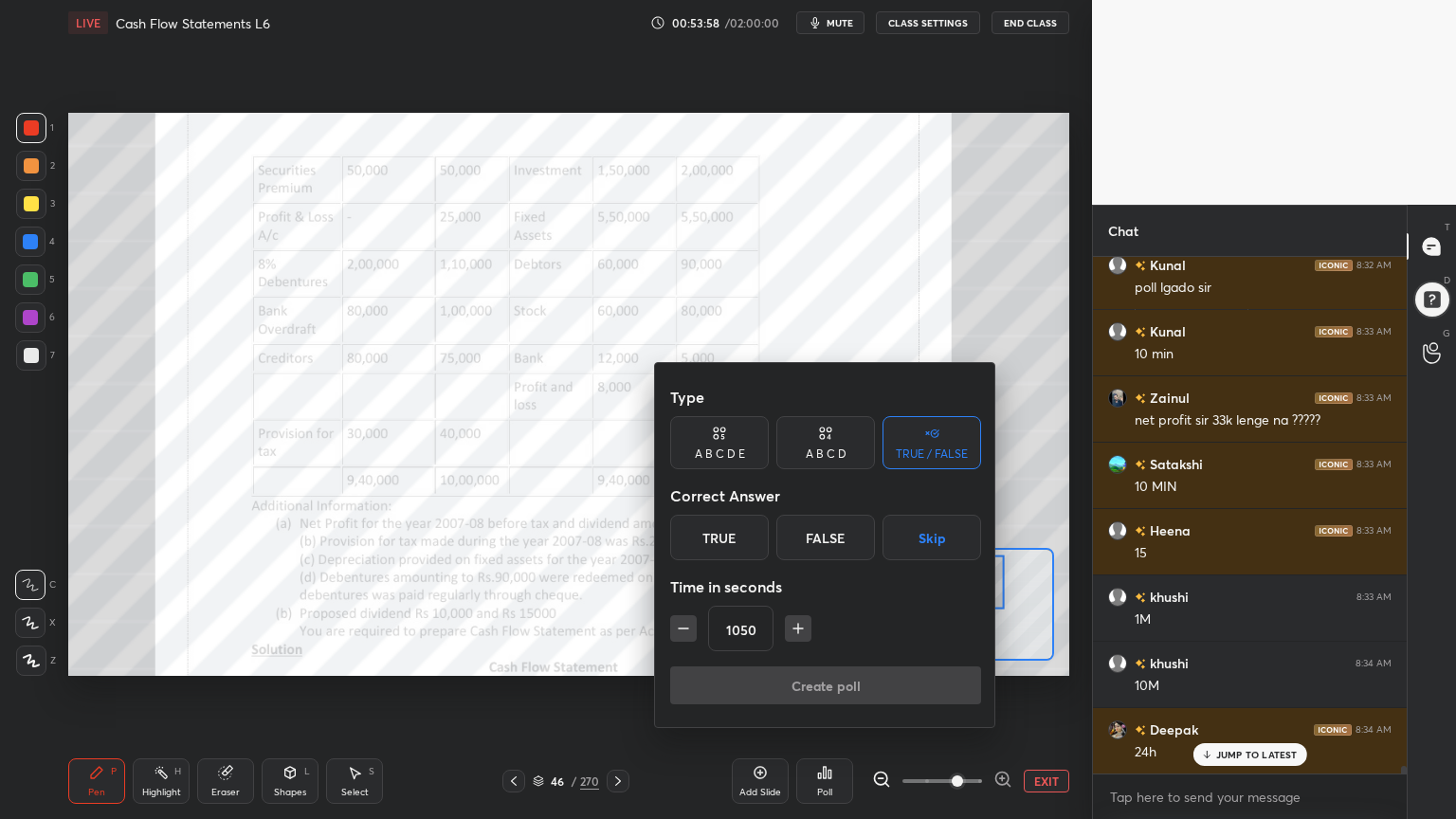 click 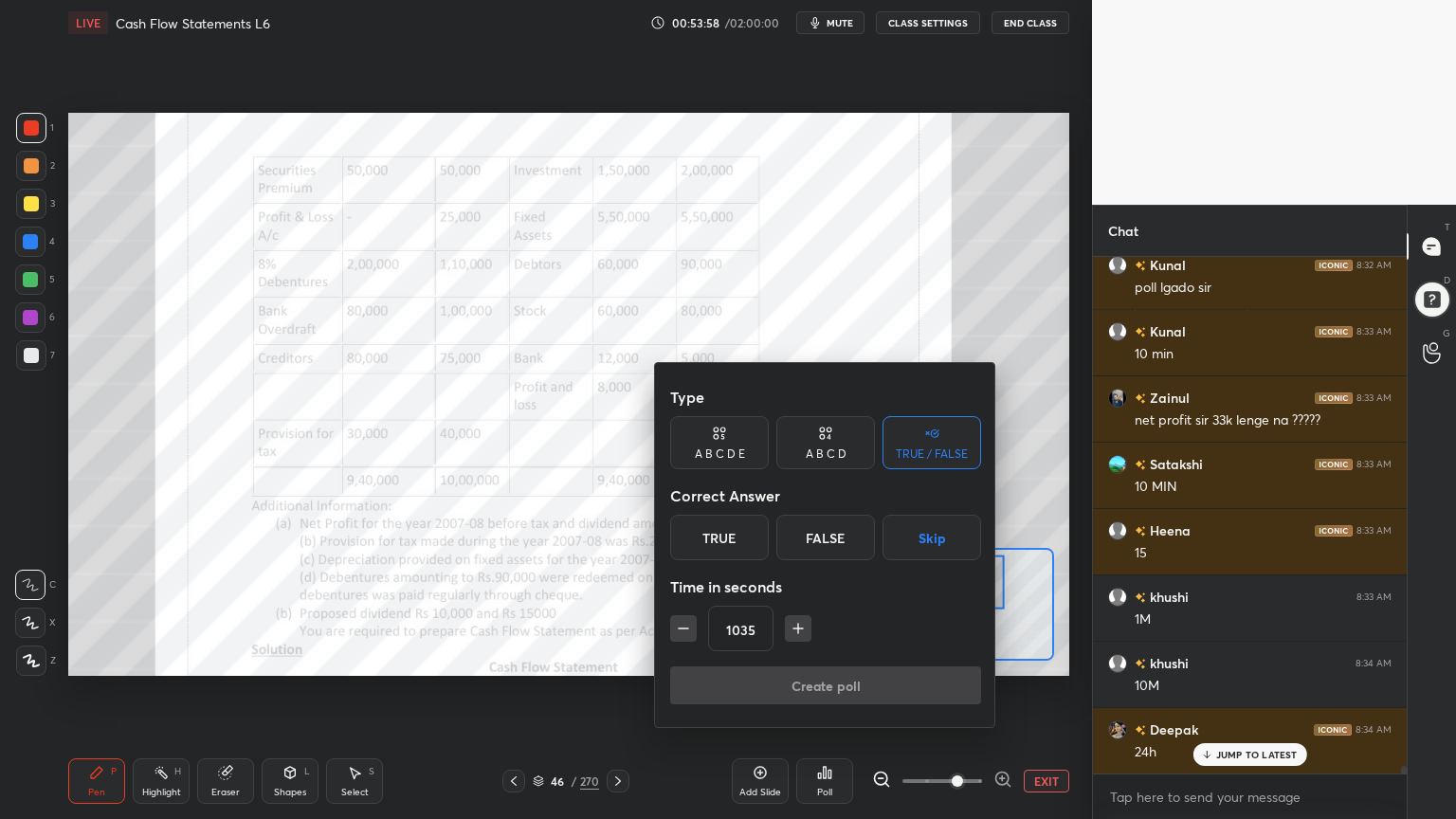 click 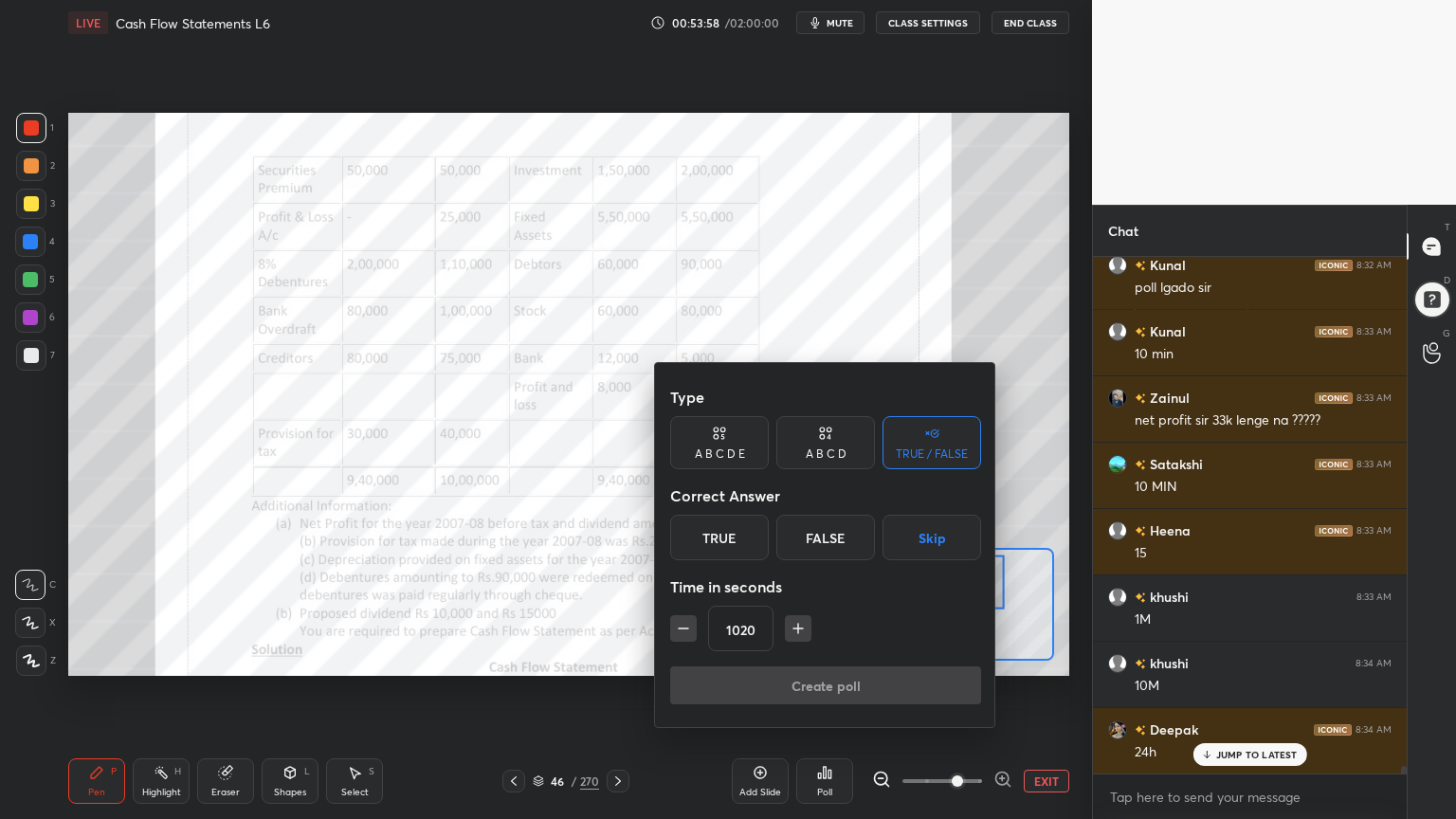 click 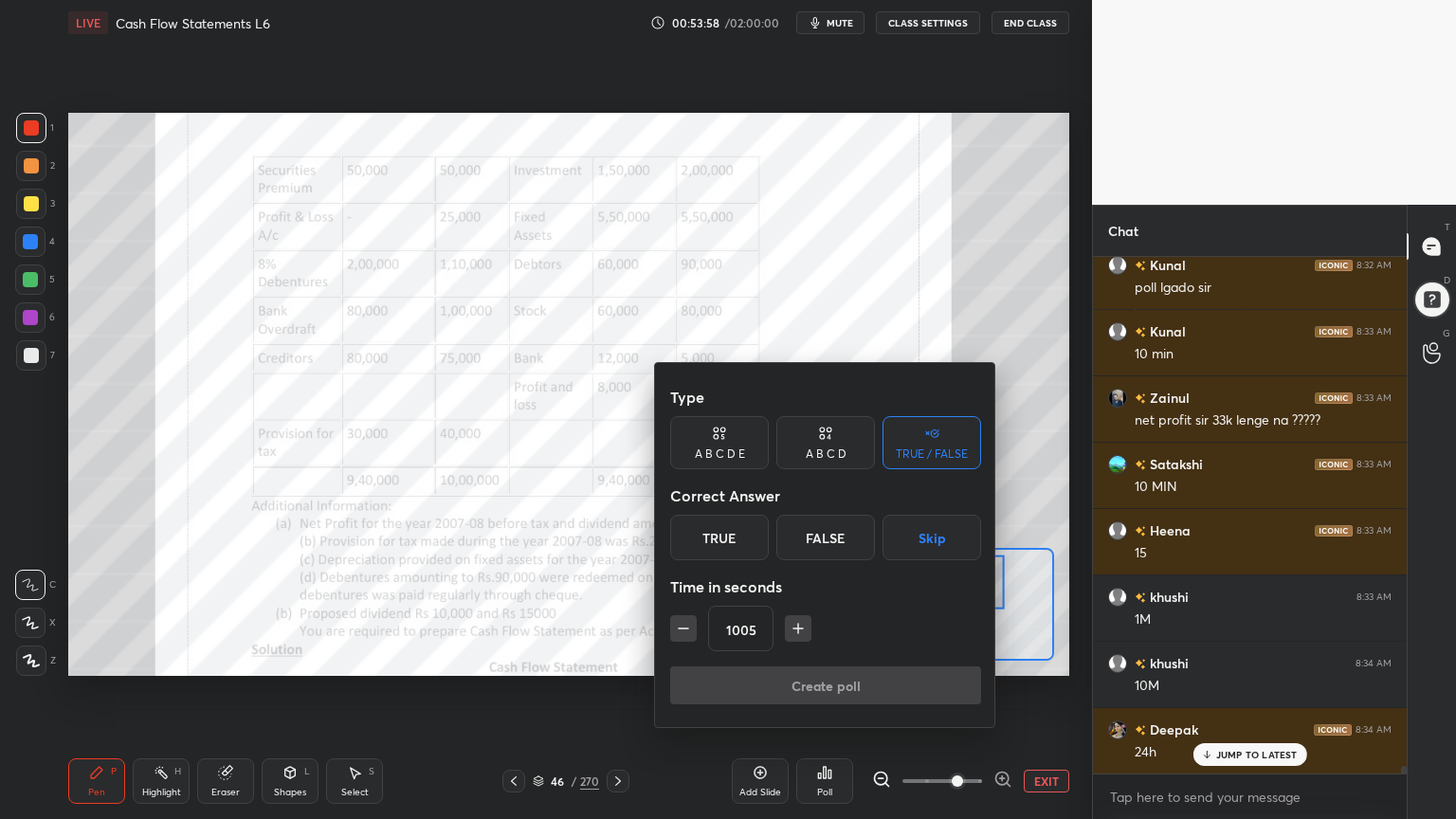 click 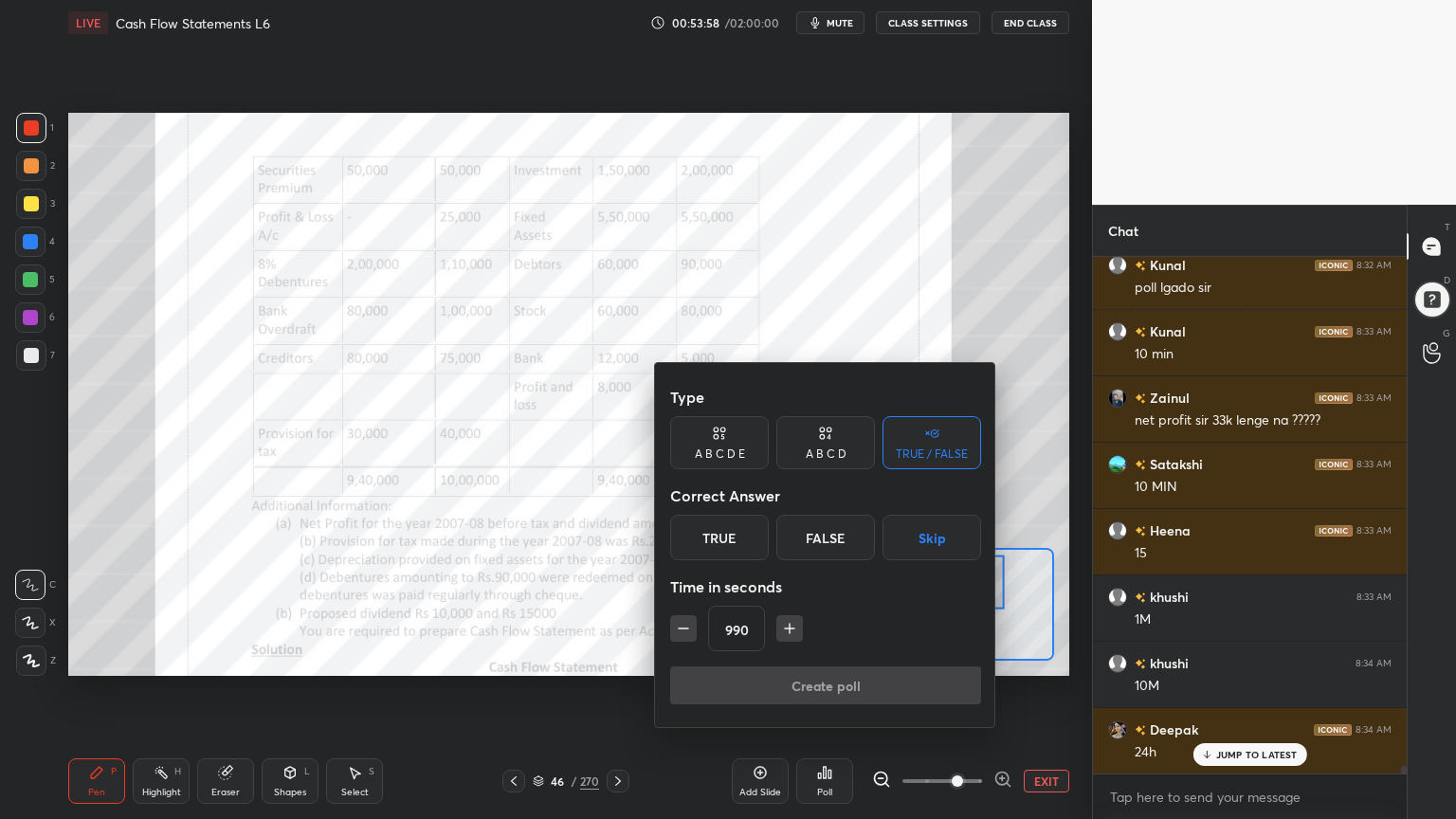 click 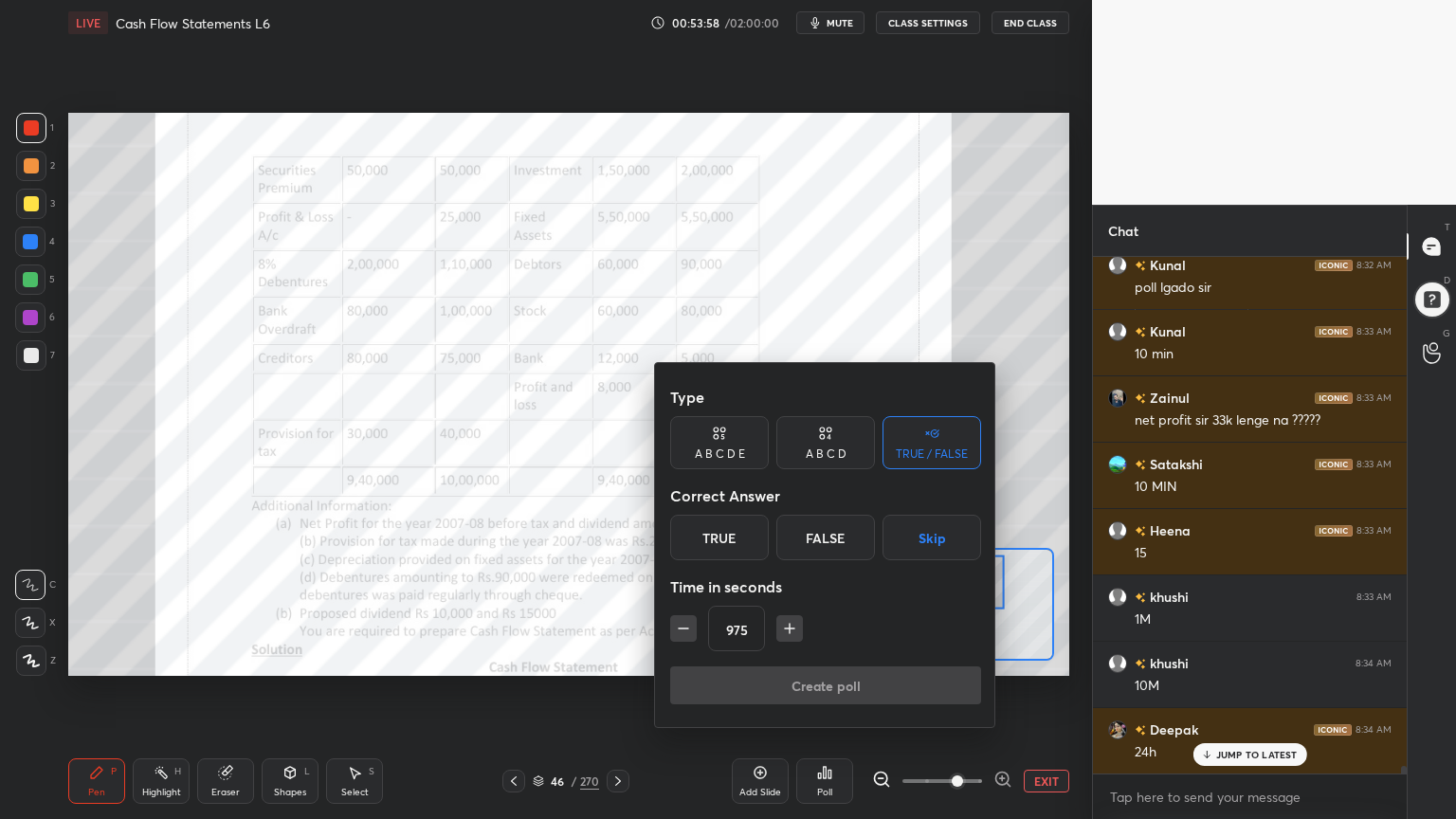 click 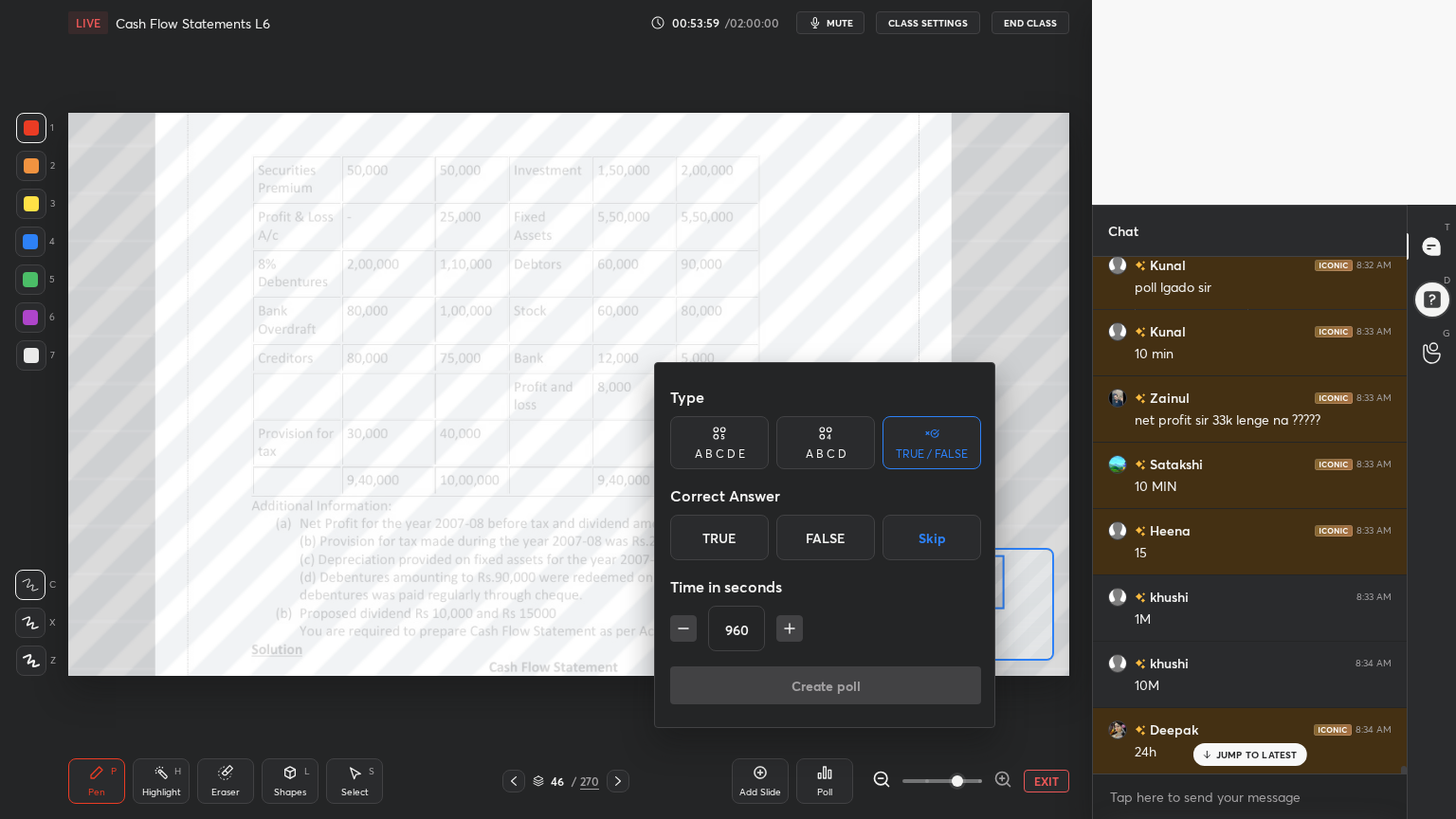 click 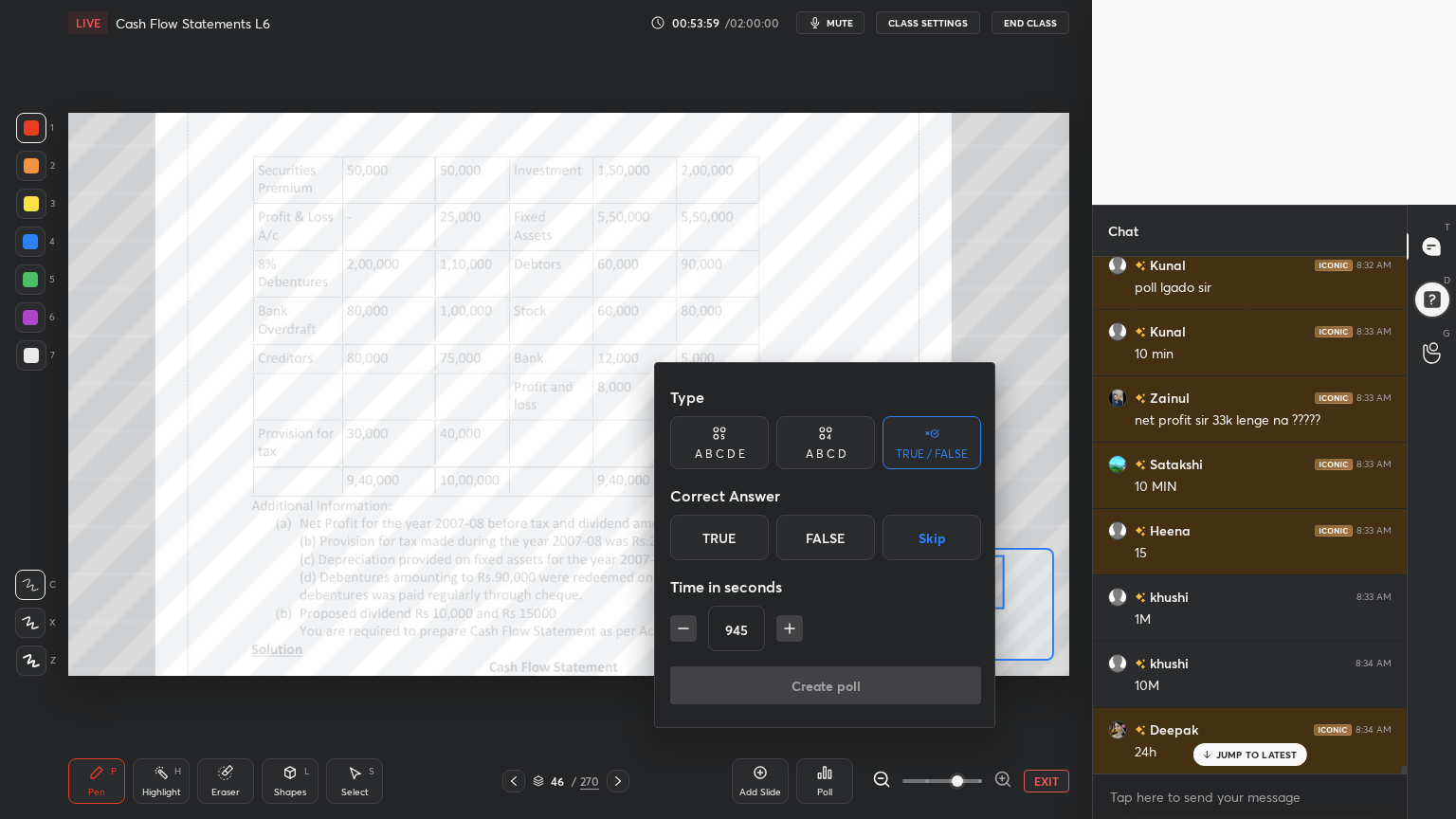 click 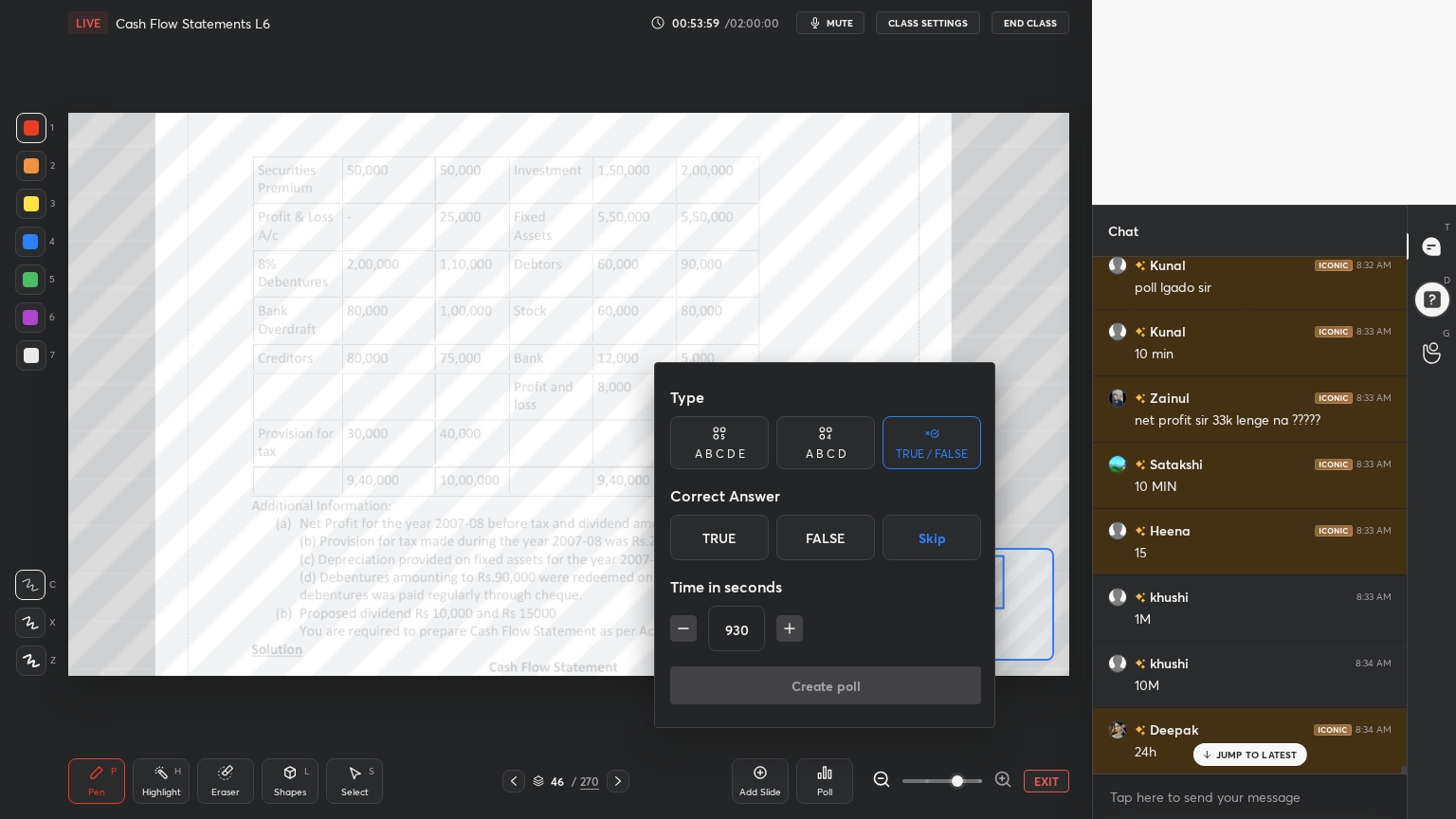 click 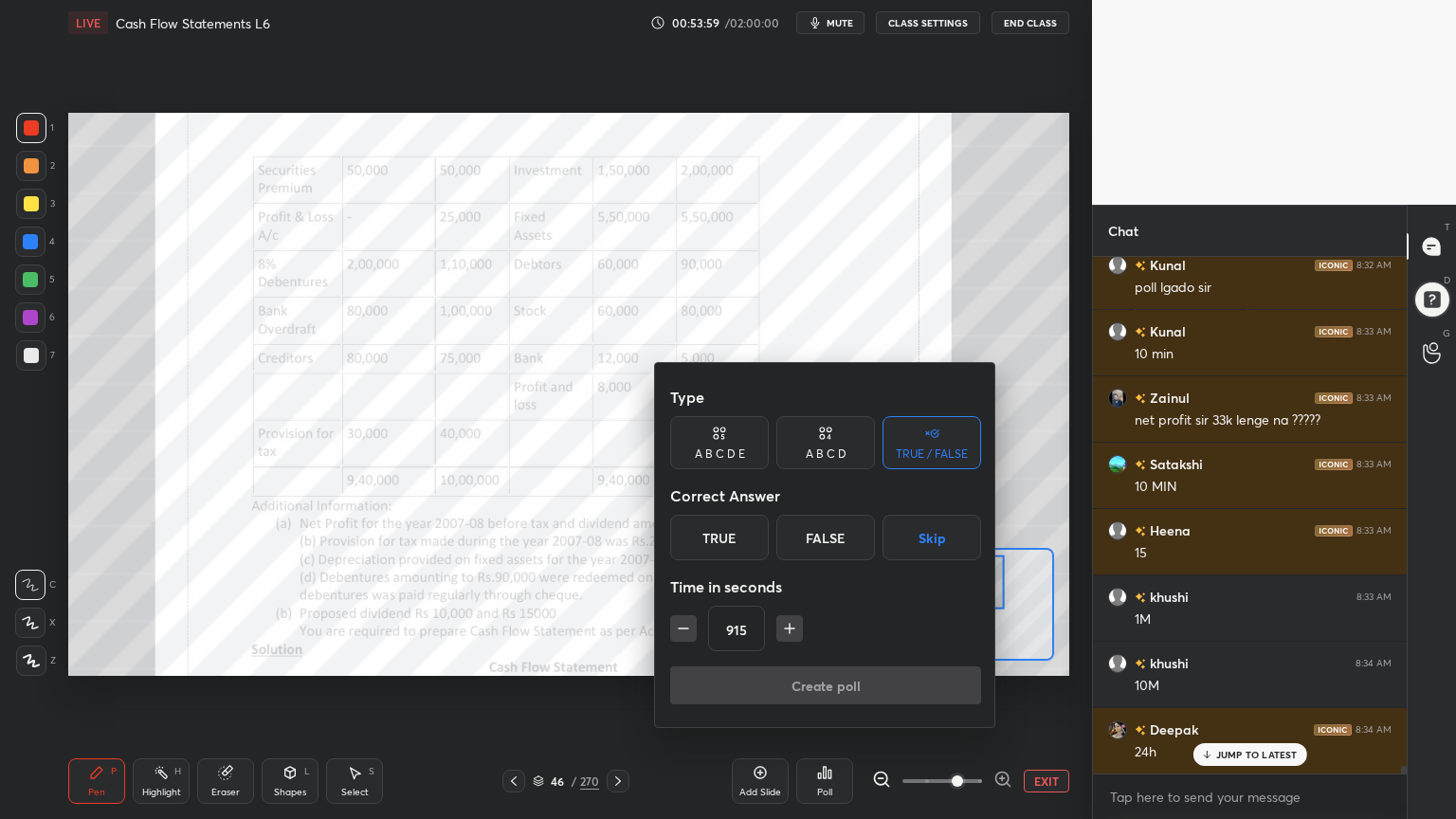 click 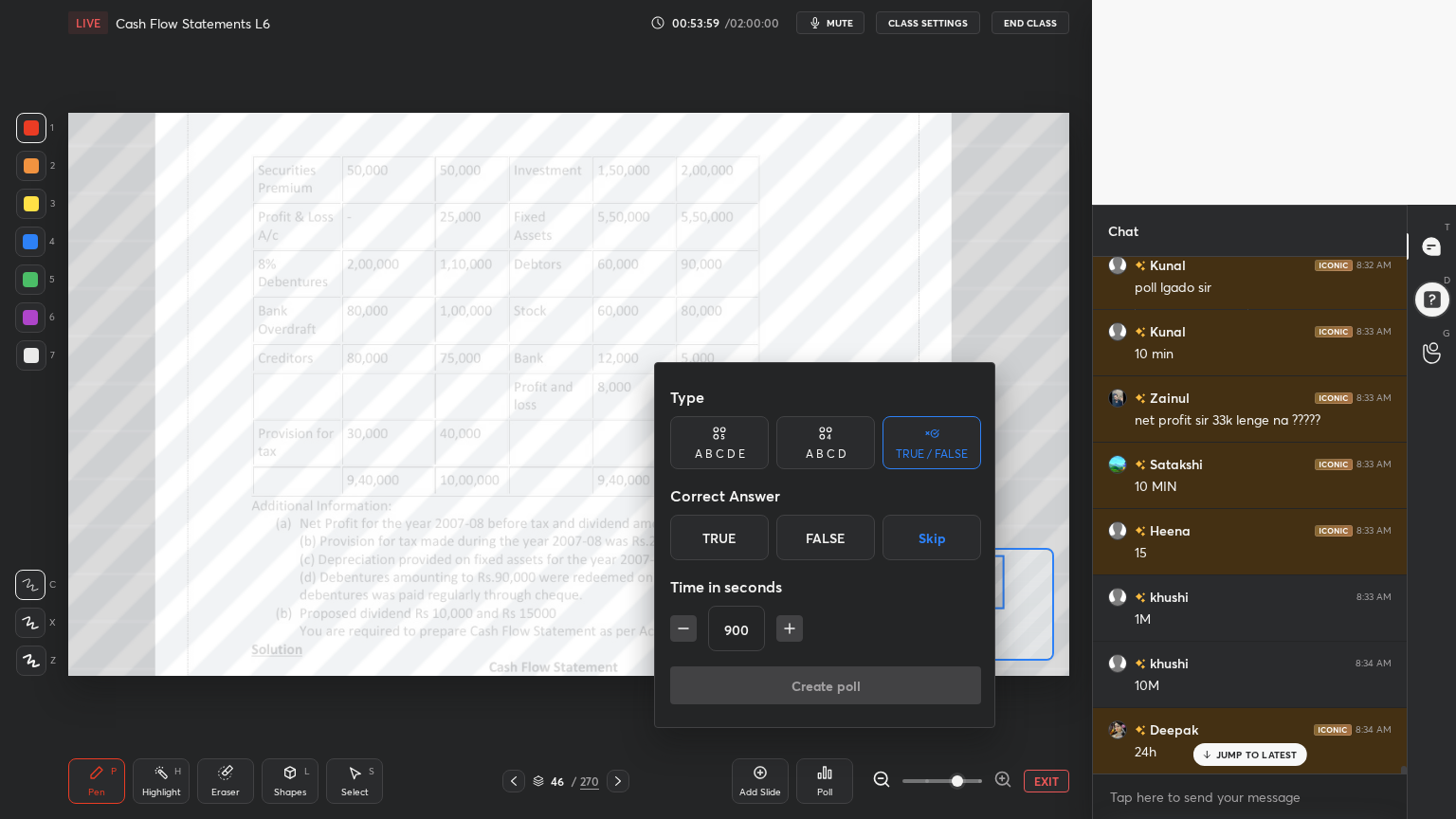 click 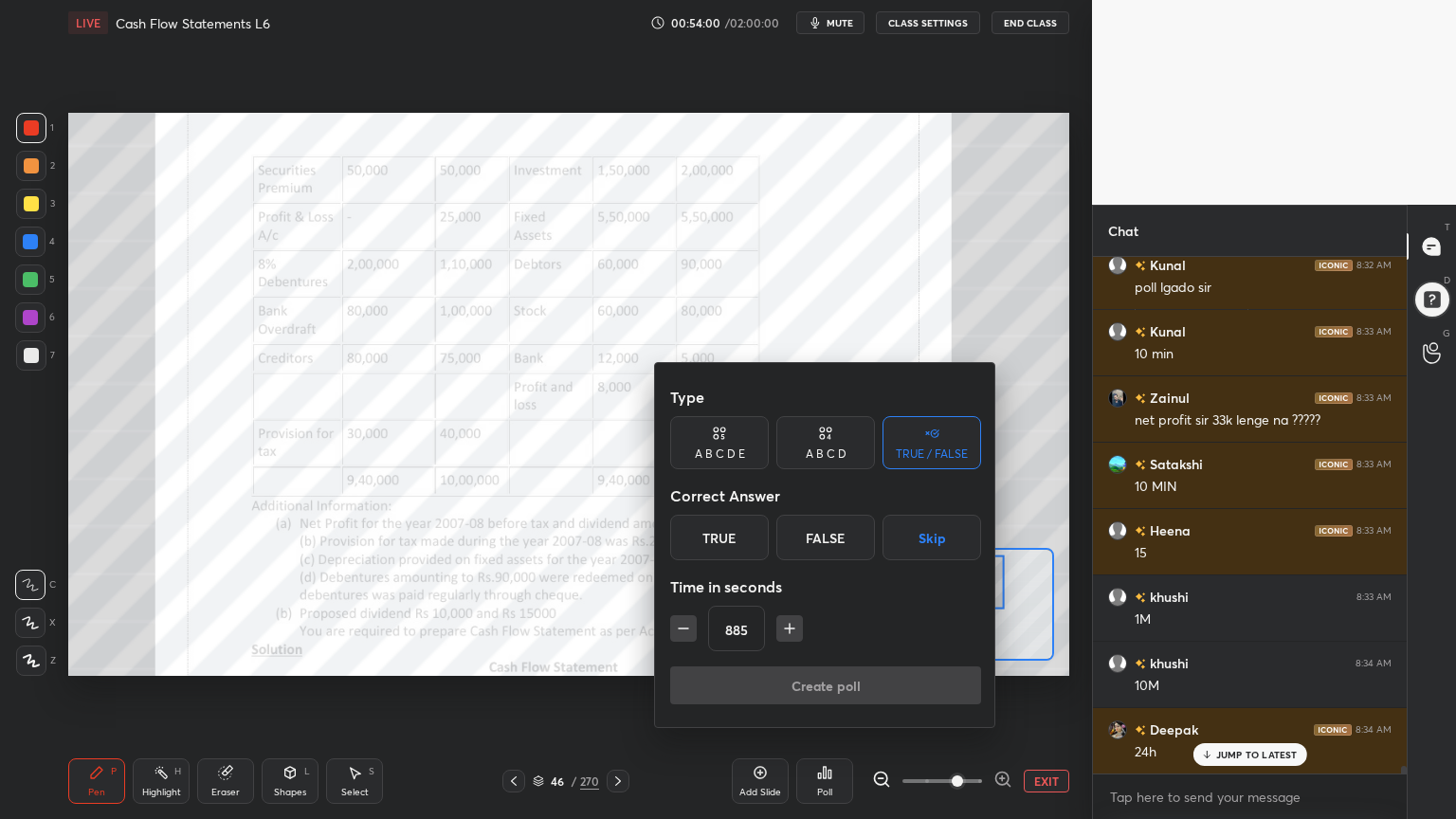 click 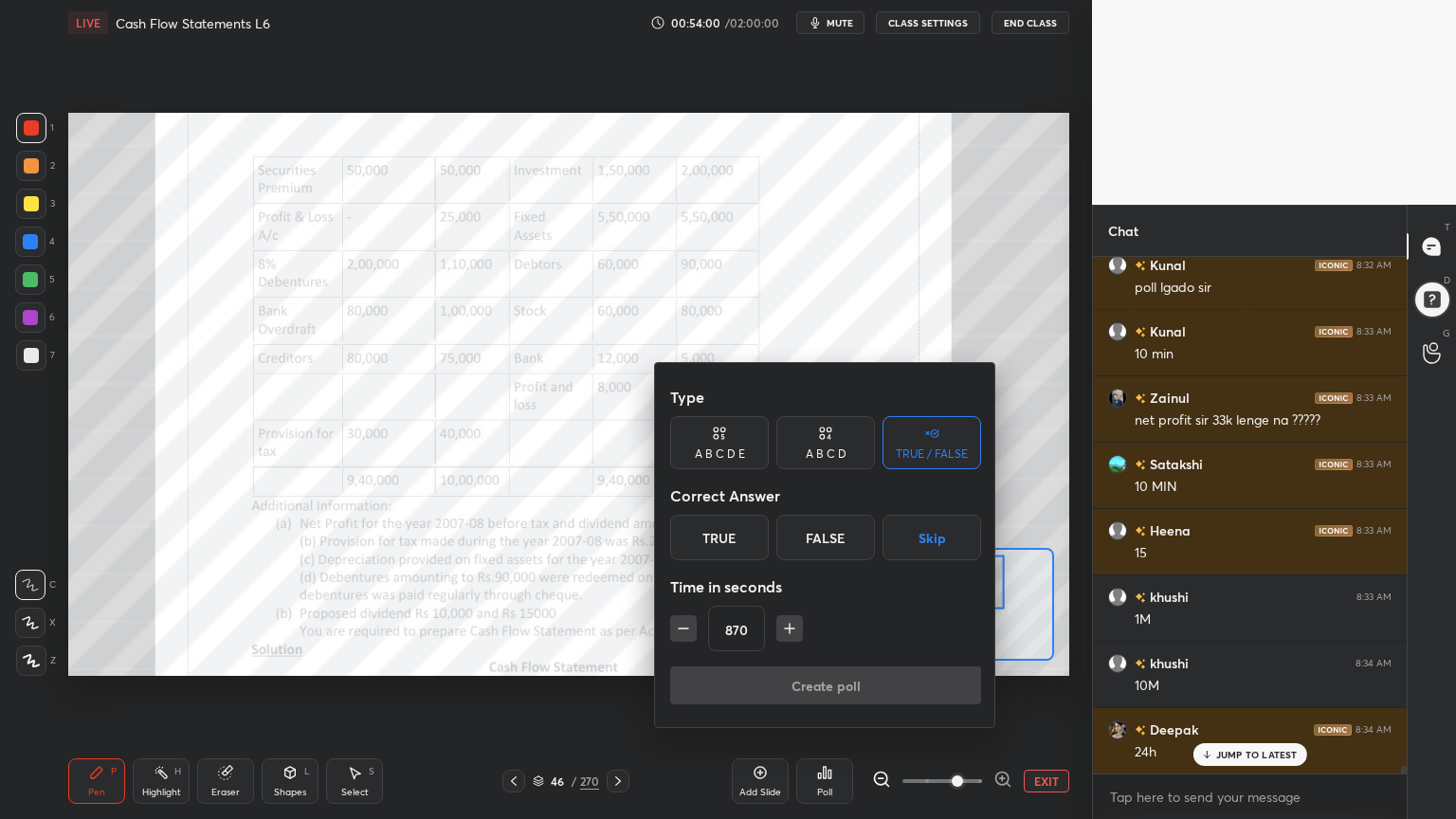 click 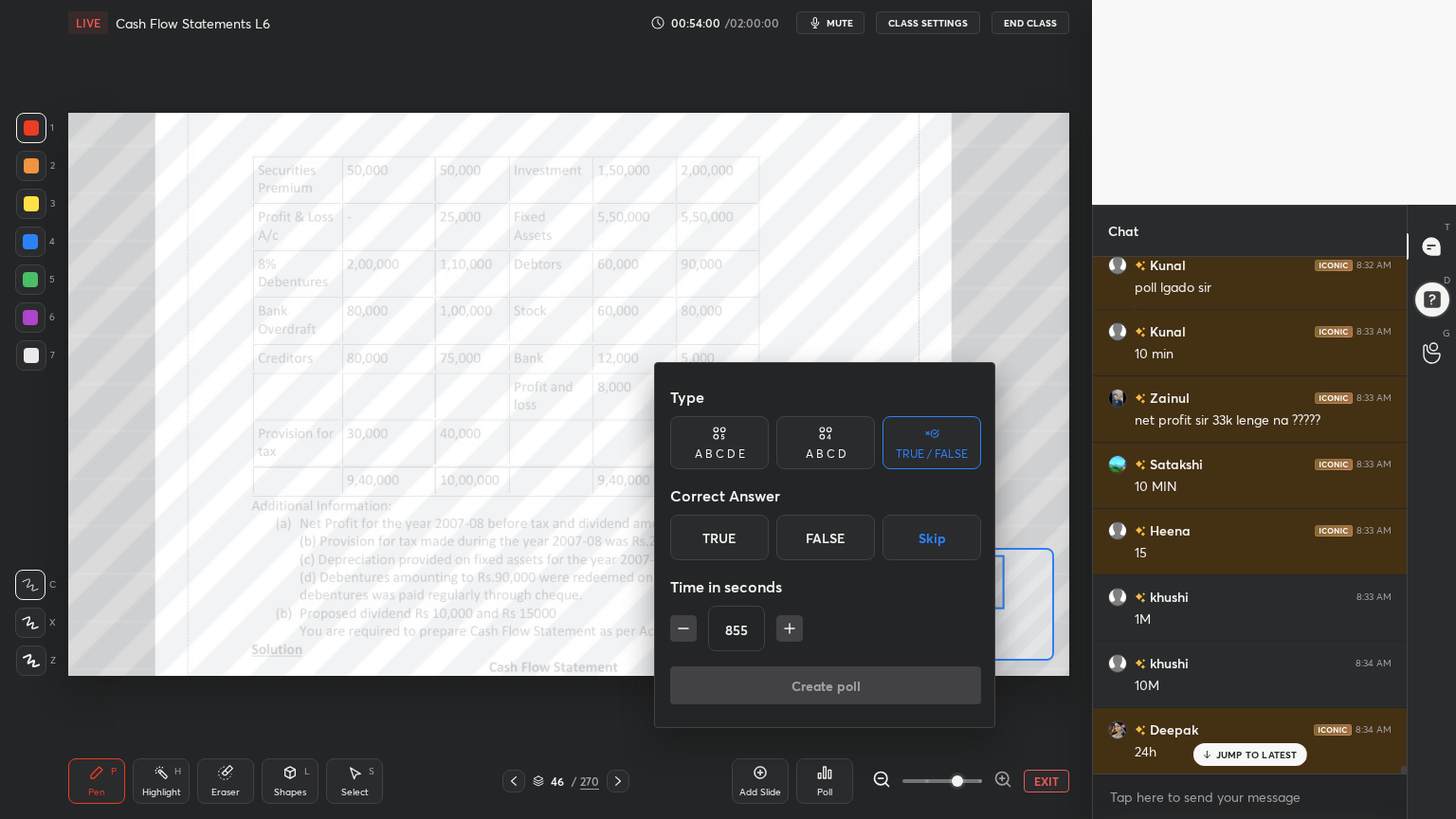 click 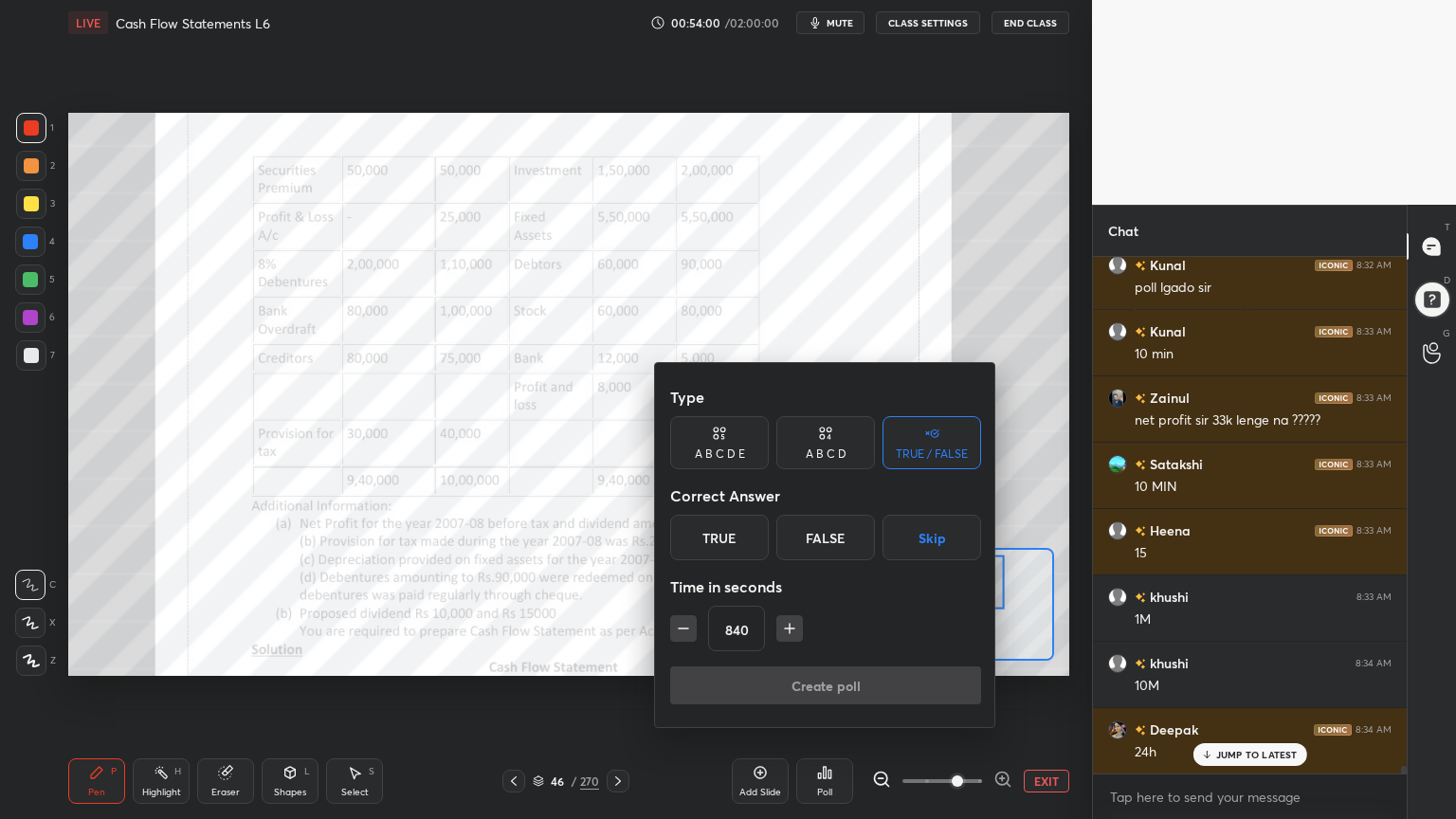 click 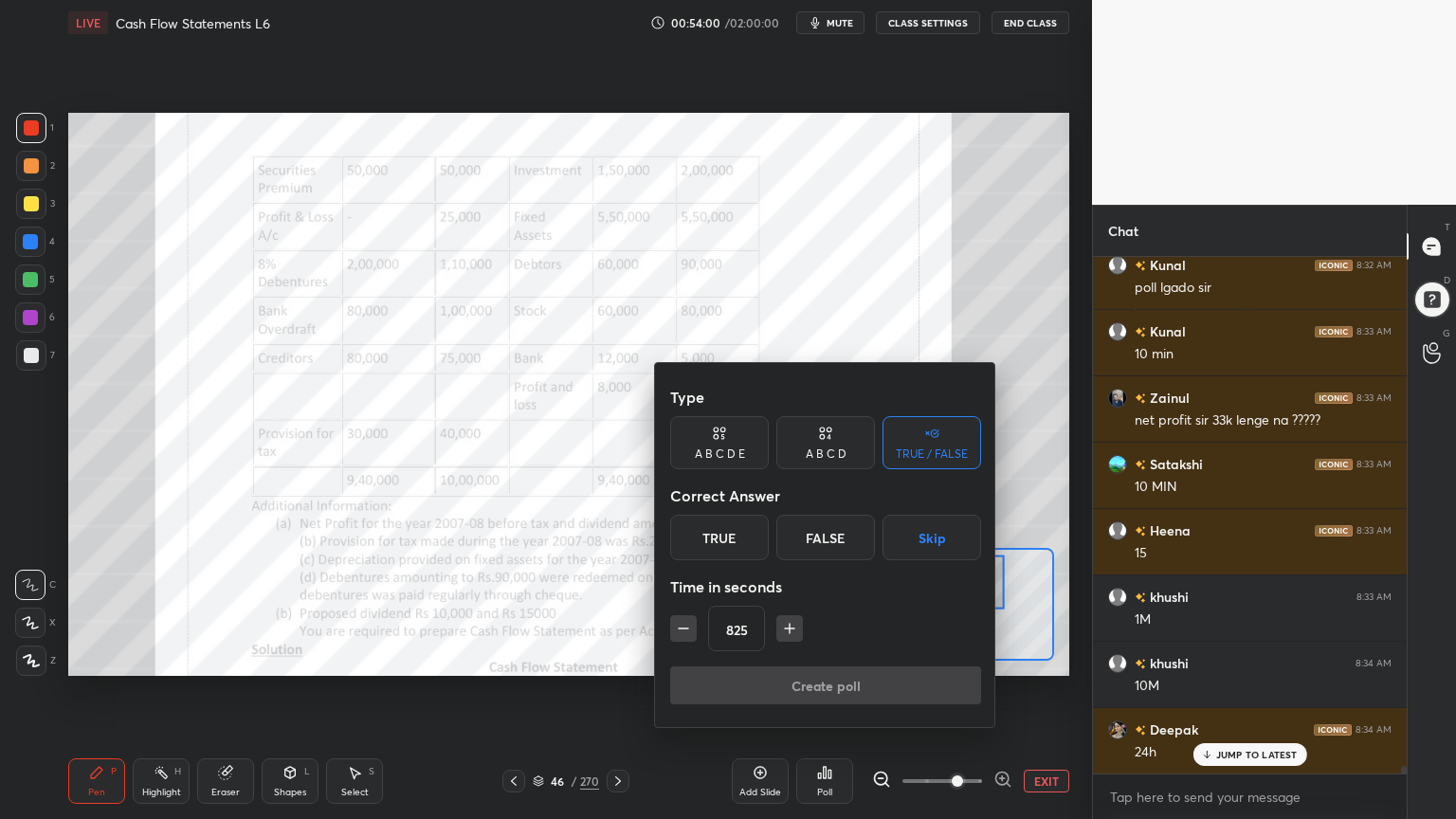 click 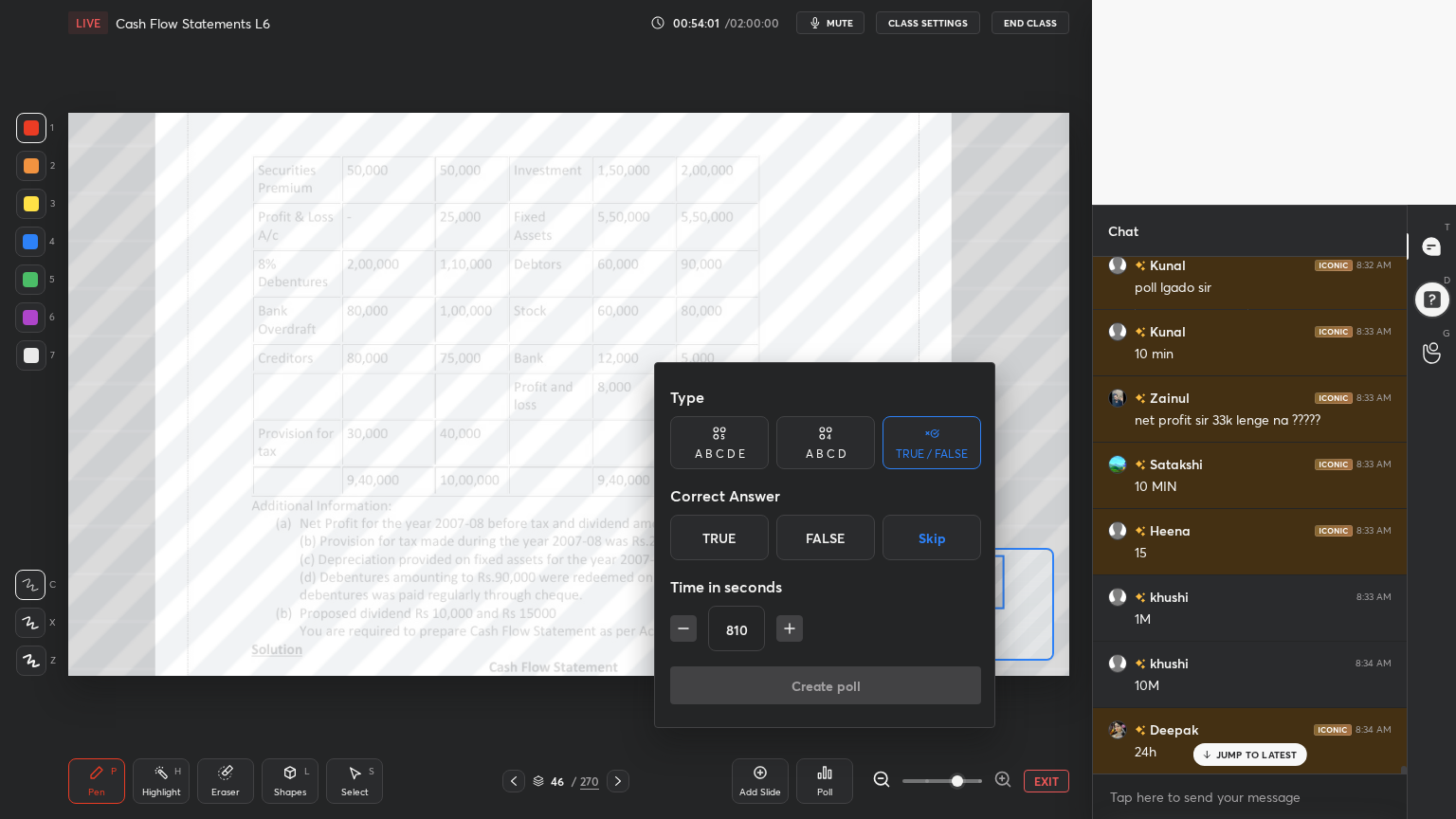 click 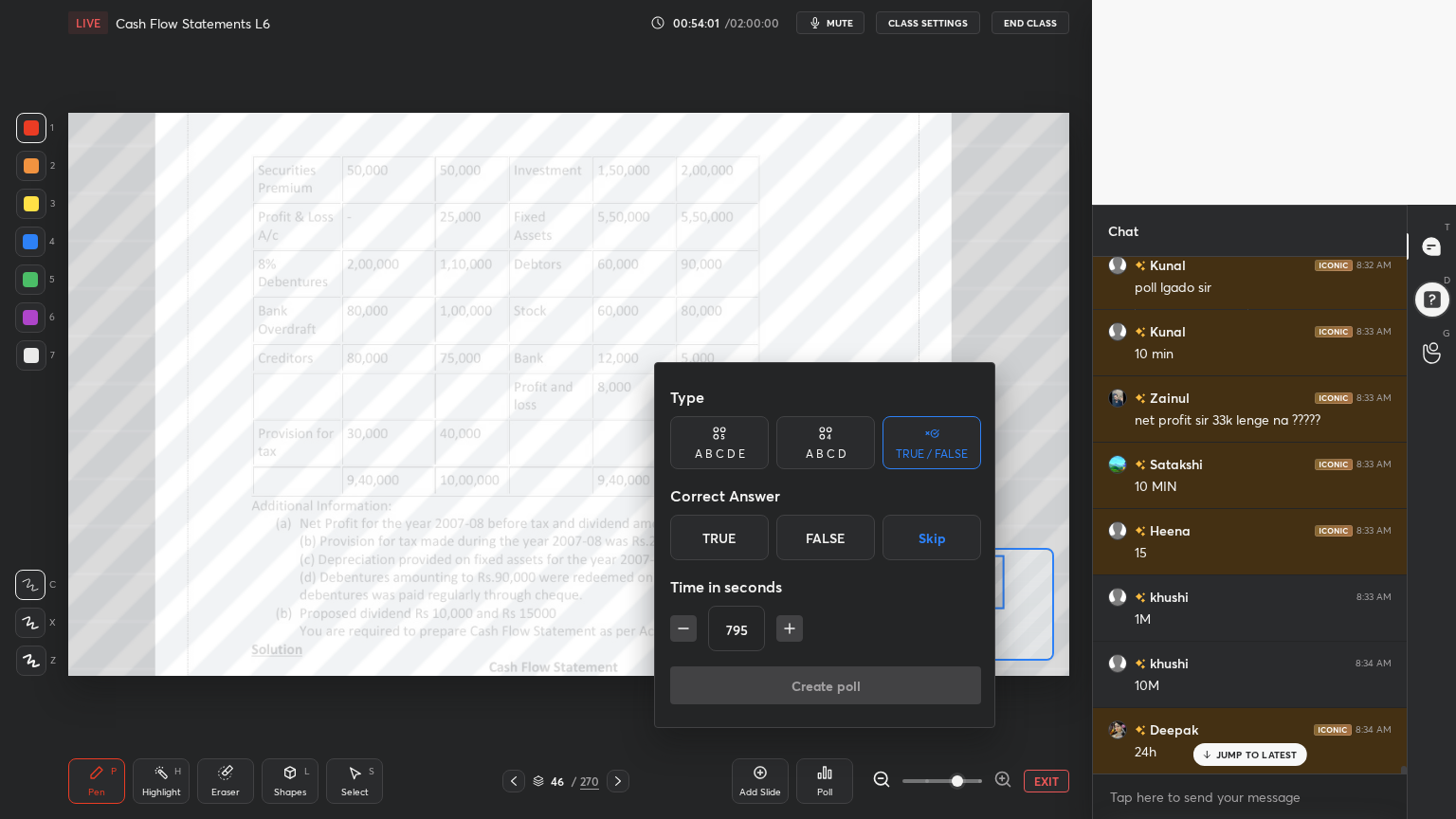 click 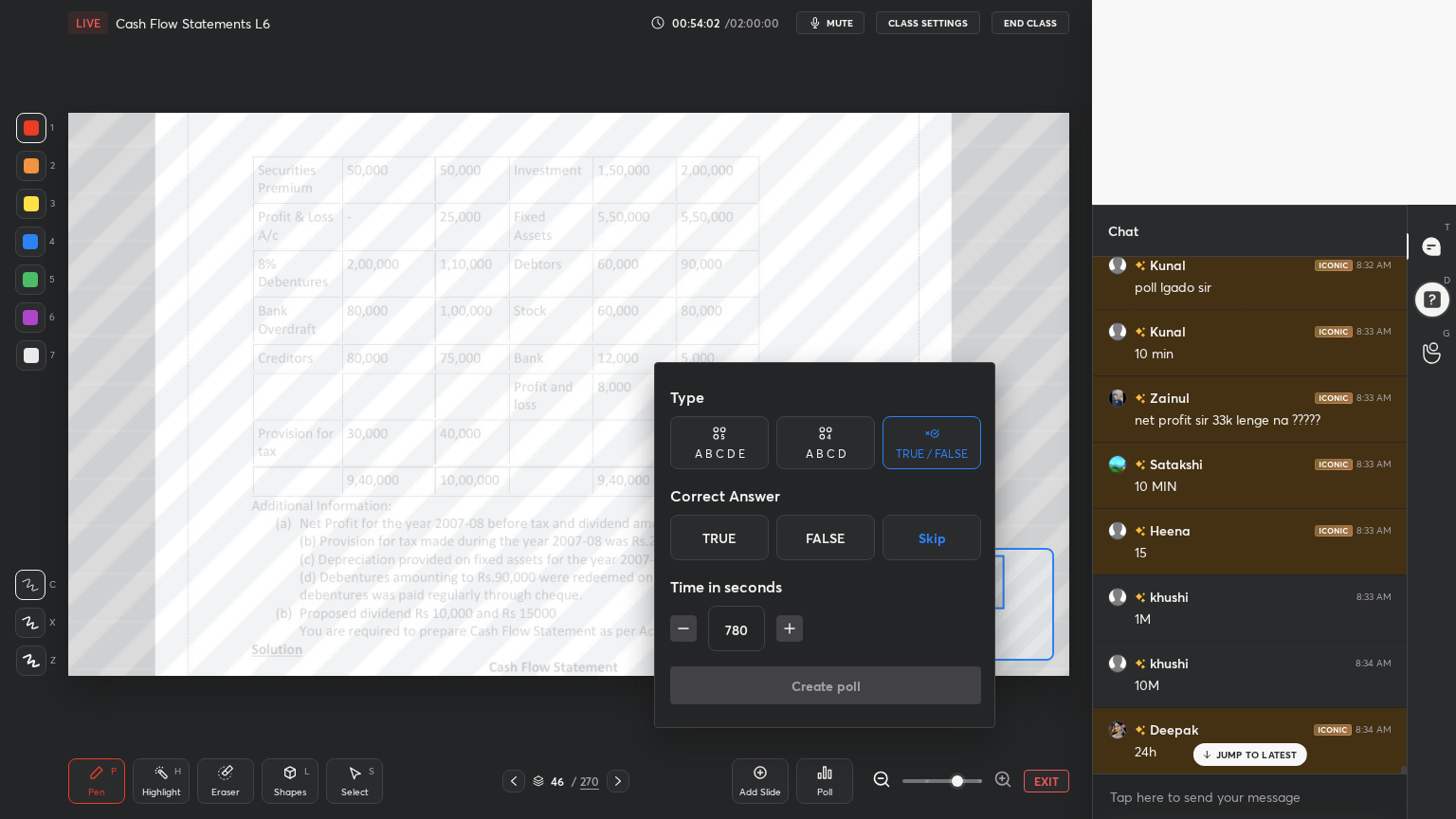 click 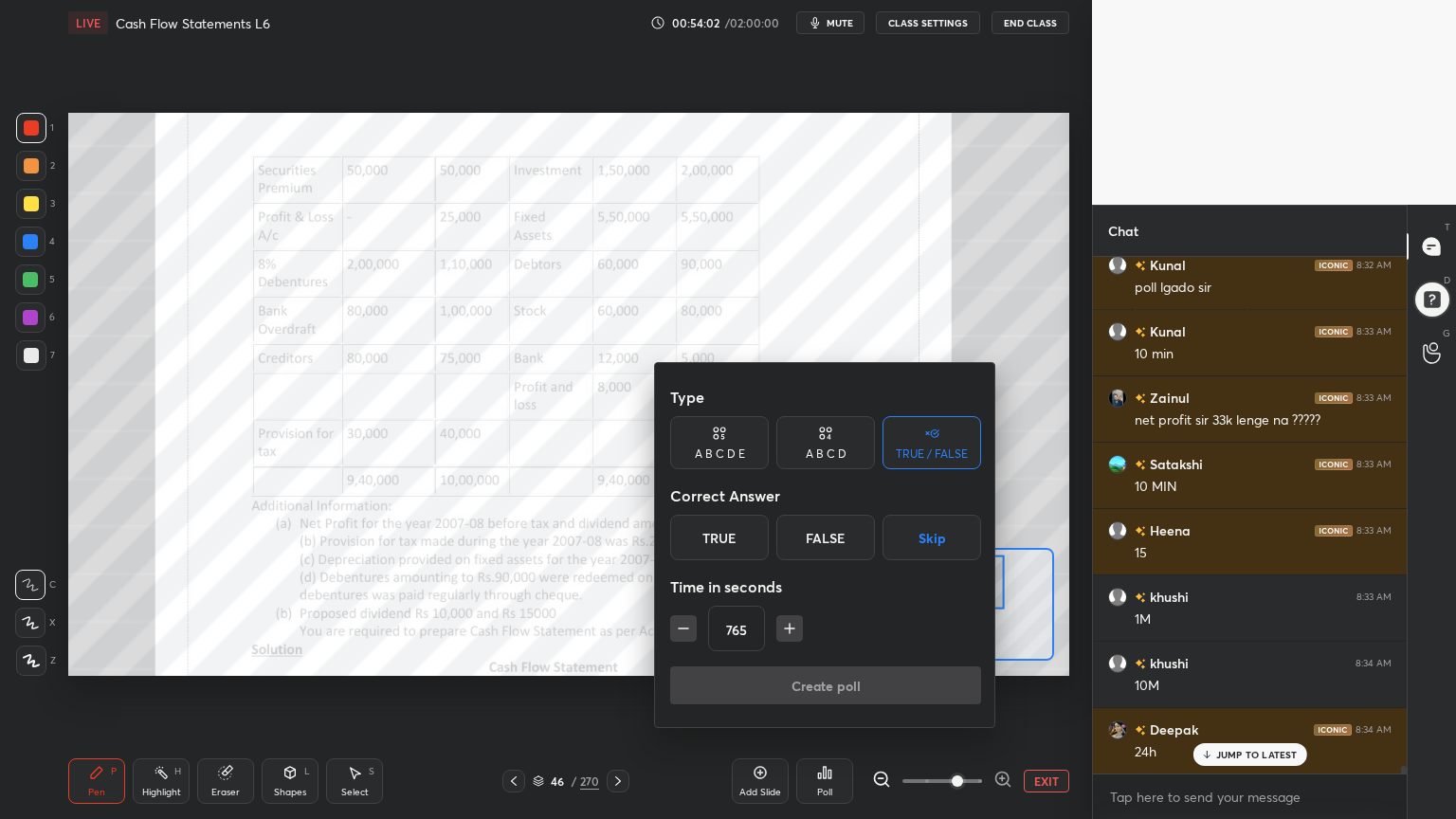 click 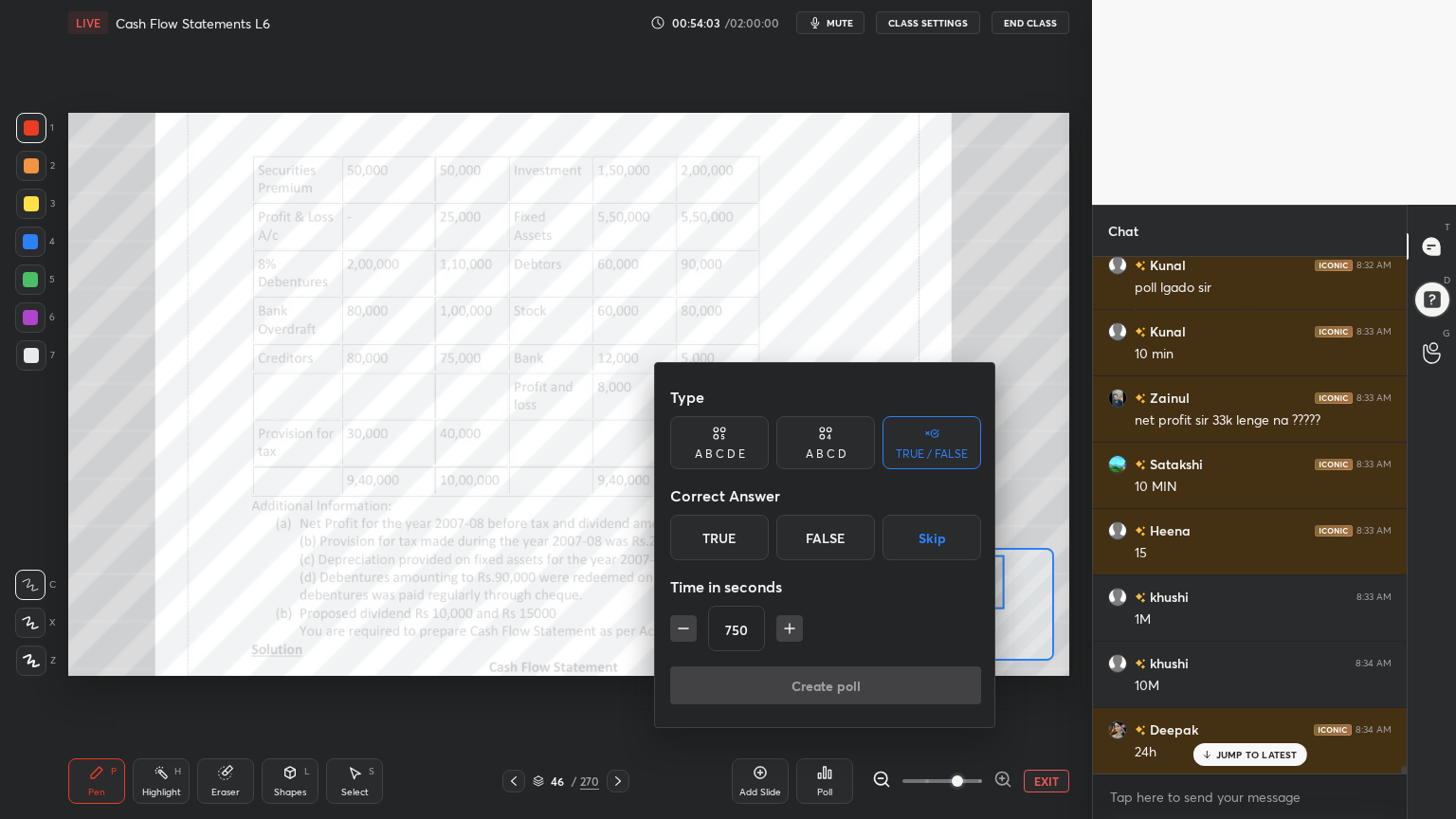 click on "Skip" at bounding box center (932, 537) 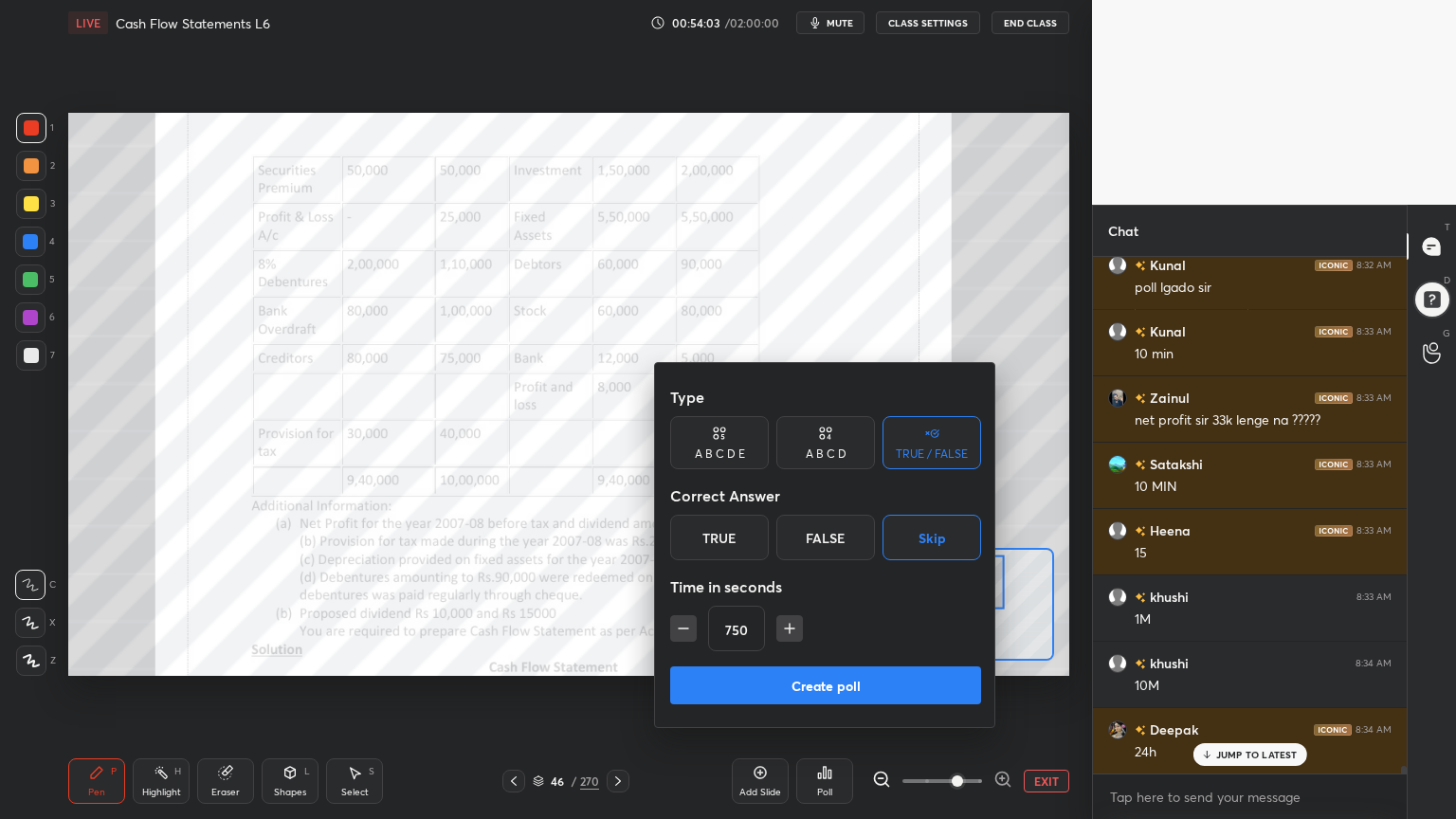 click on "Create poll" at bounding box center [826, 685] 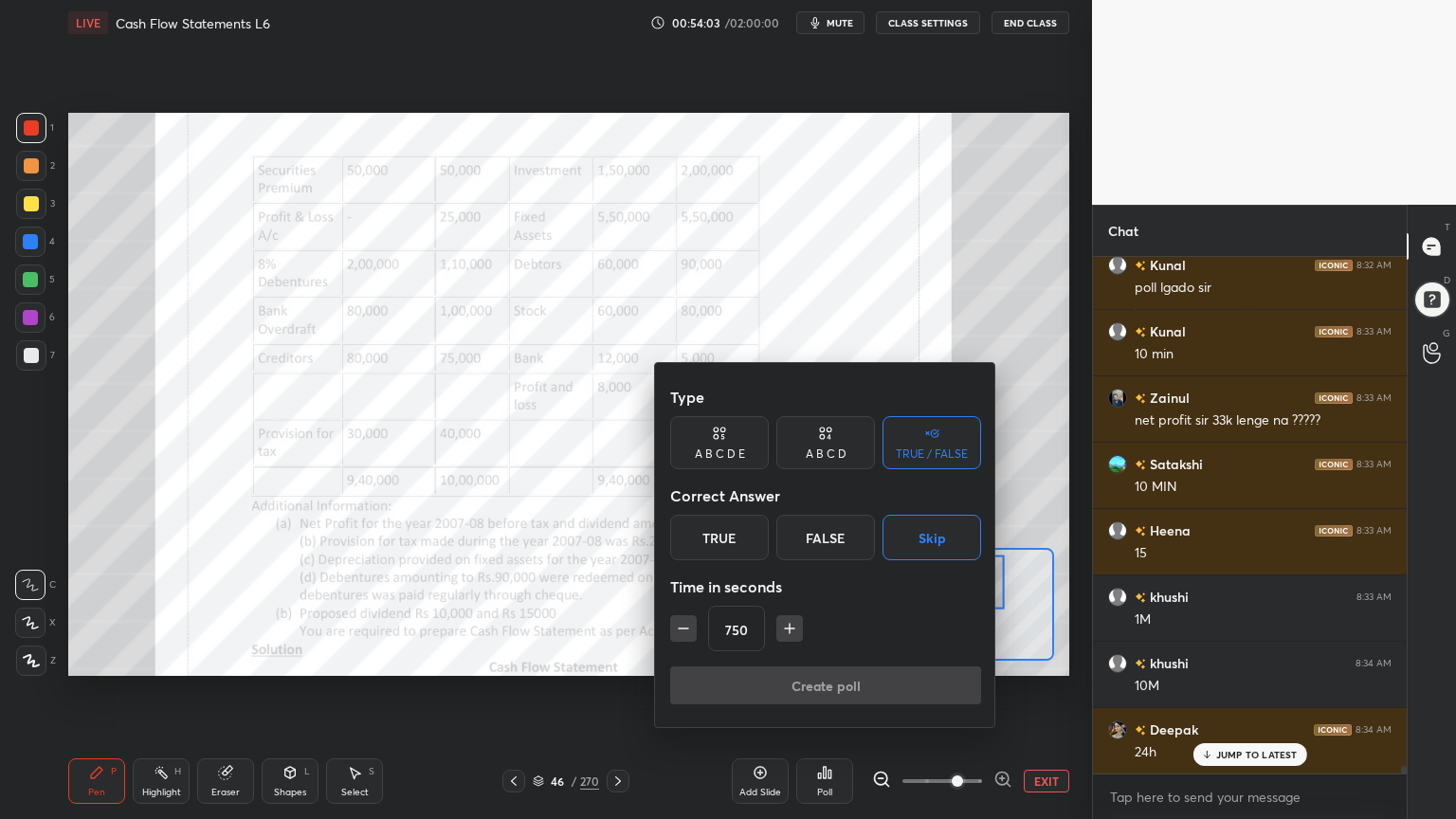 scroll, scrollTop: 471, scrollLeft: 308, axis: both 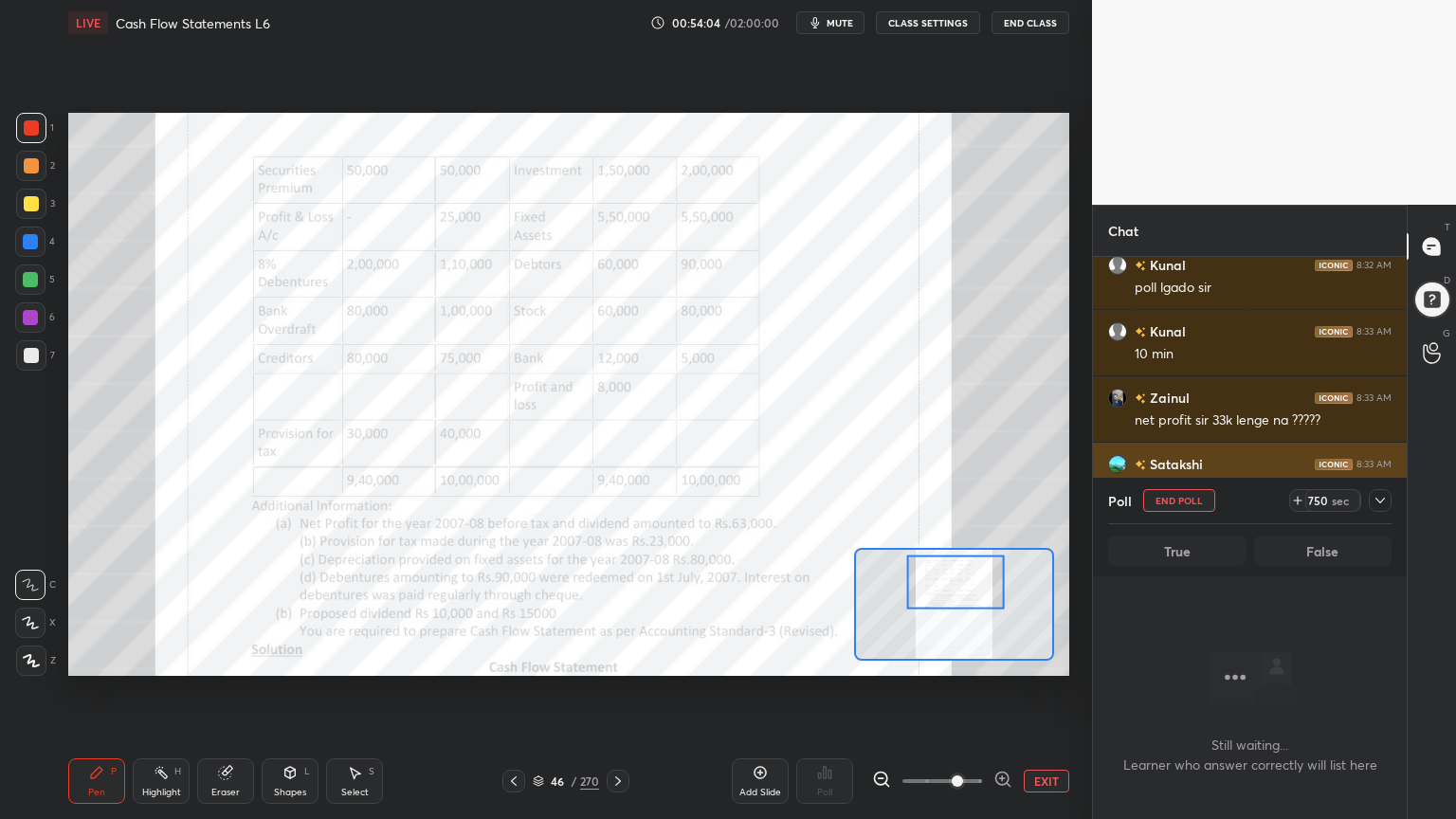 click 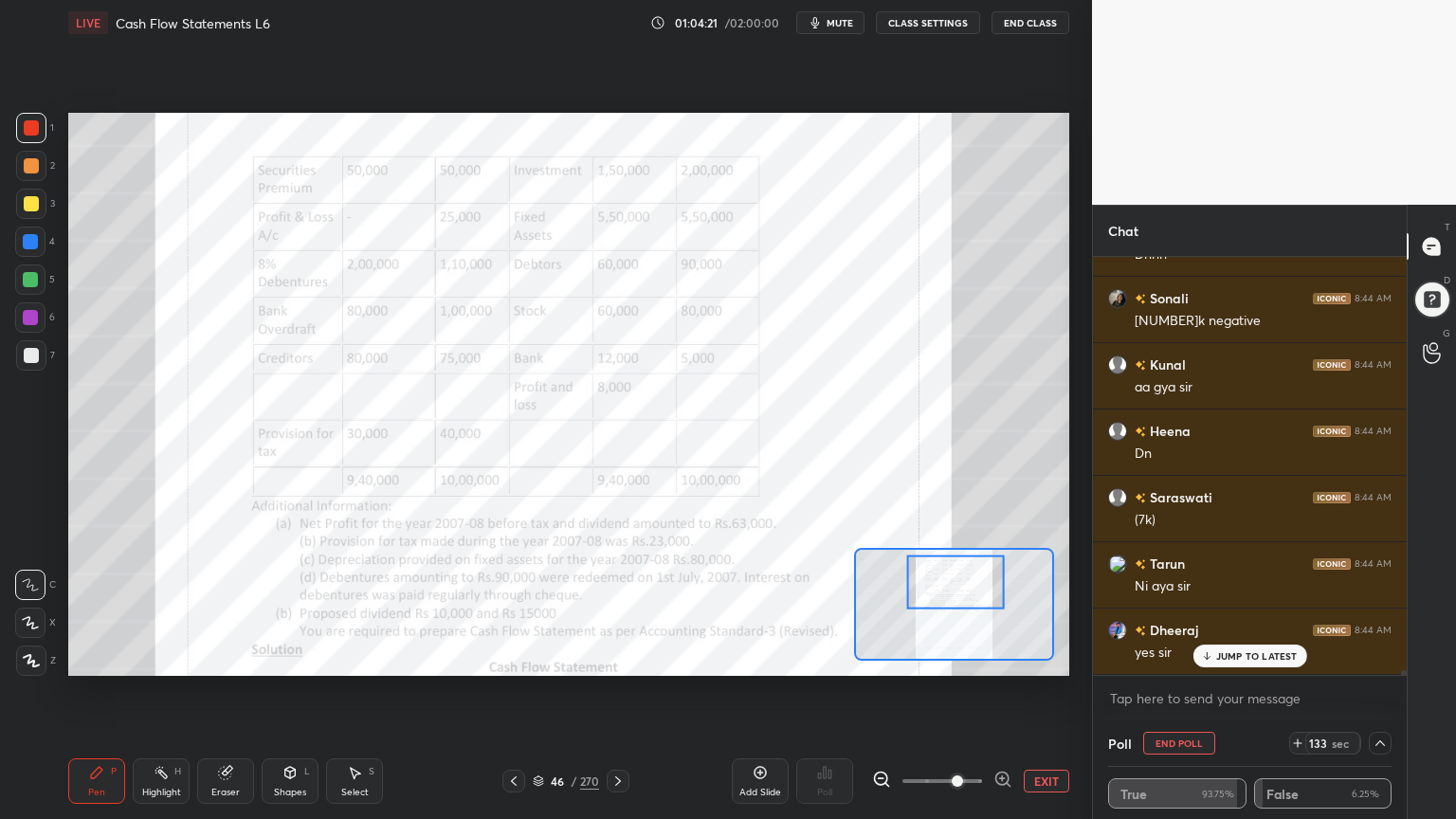 scroll, scrollTop: 33147, scrollLeft: 0, axis: vertical 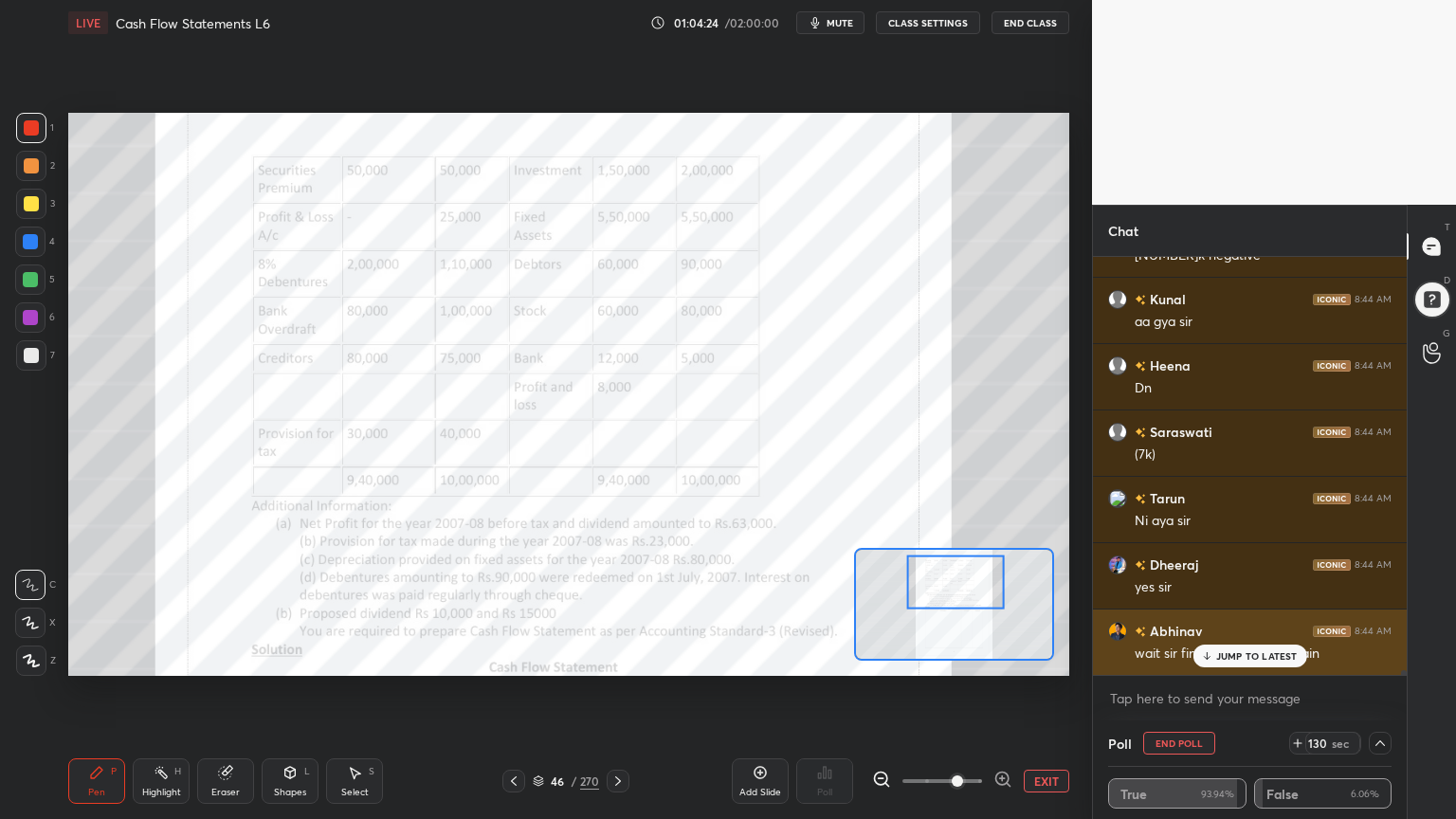 click on "JUMP TO LATEST" at bounding box center (1257, 656) 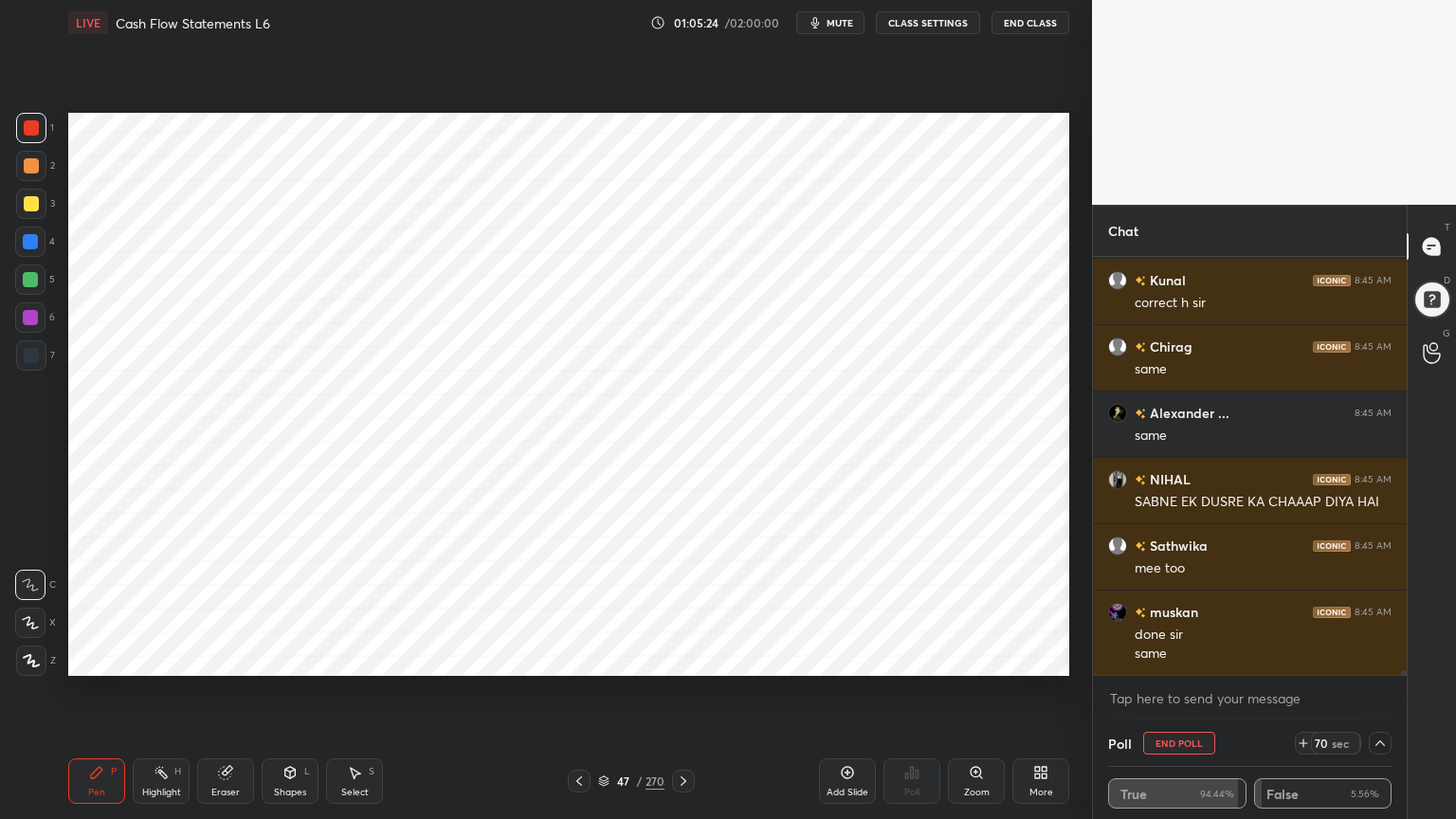 scroll, scrollTop: 34063, scrollLeft: 0, axis: vertical 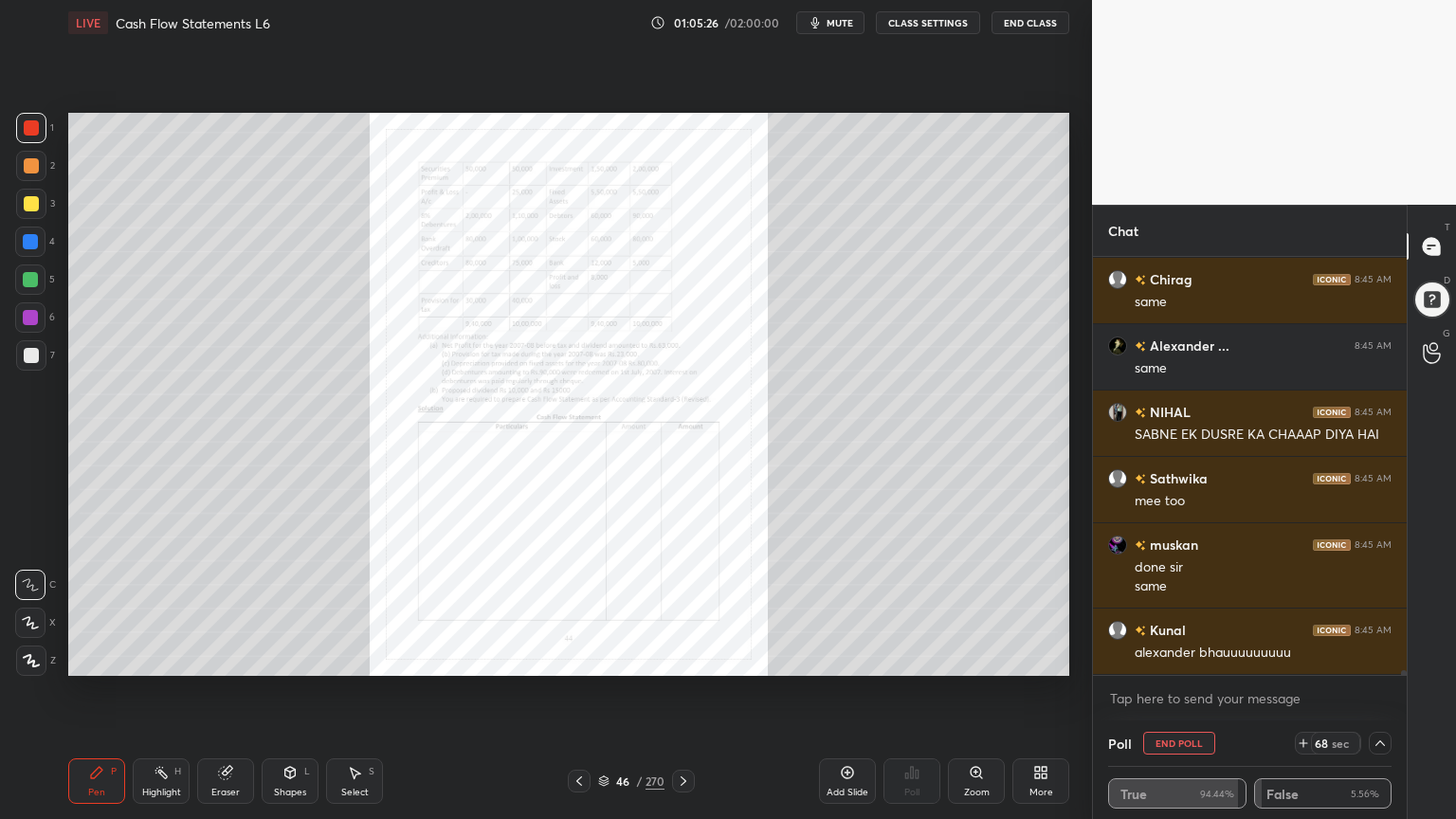 click on "Add Slide" at bounding box center (847, 781) 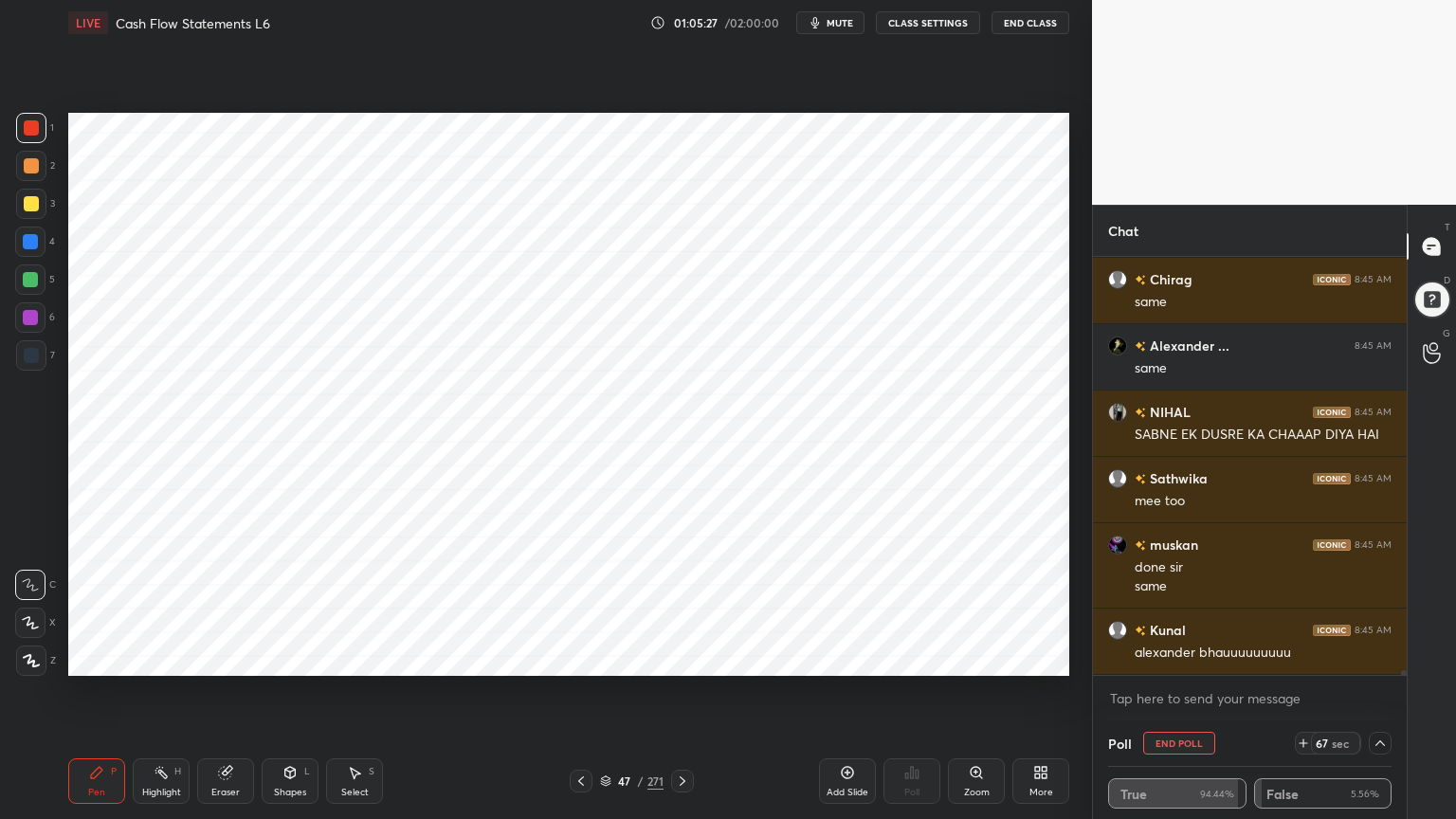 click at bounding box center (30, 242) 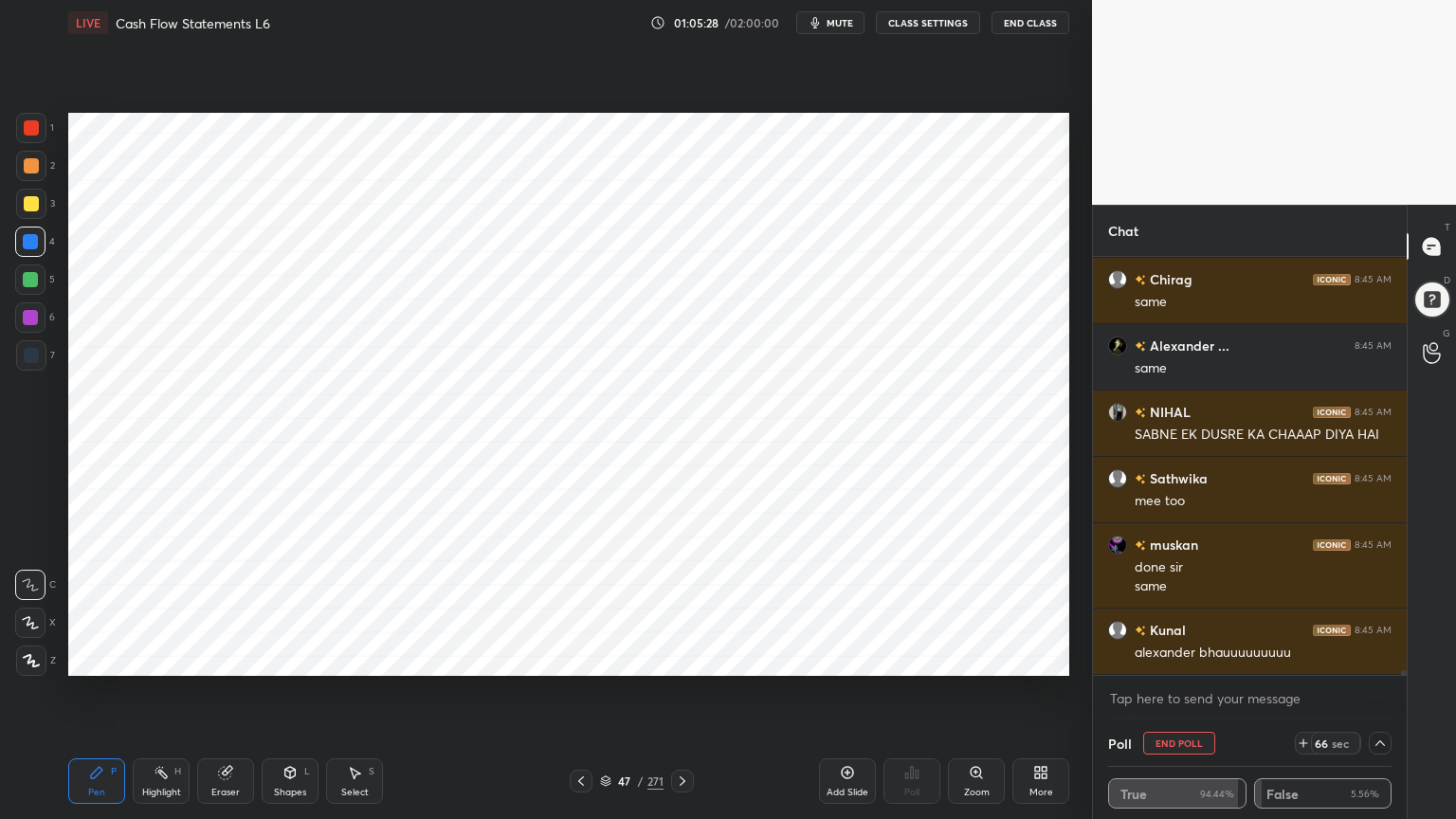 click 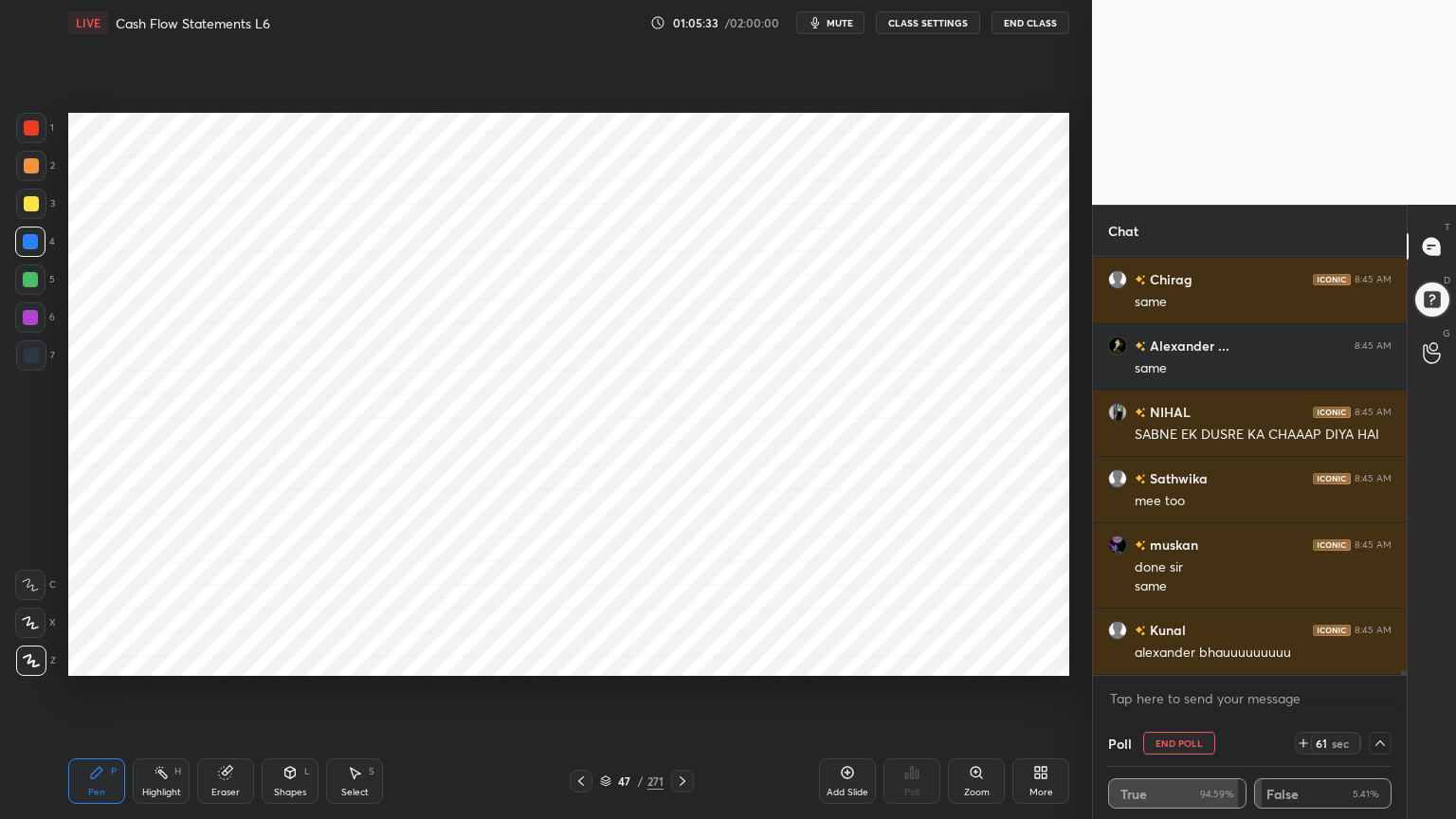 scroll, scrollTop: 34129, scrollLeft: 0, axis: vertical 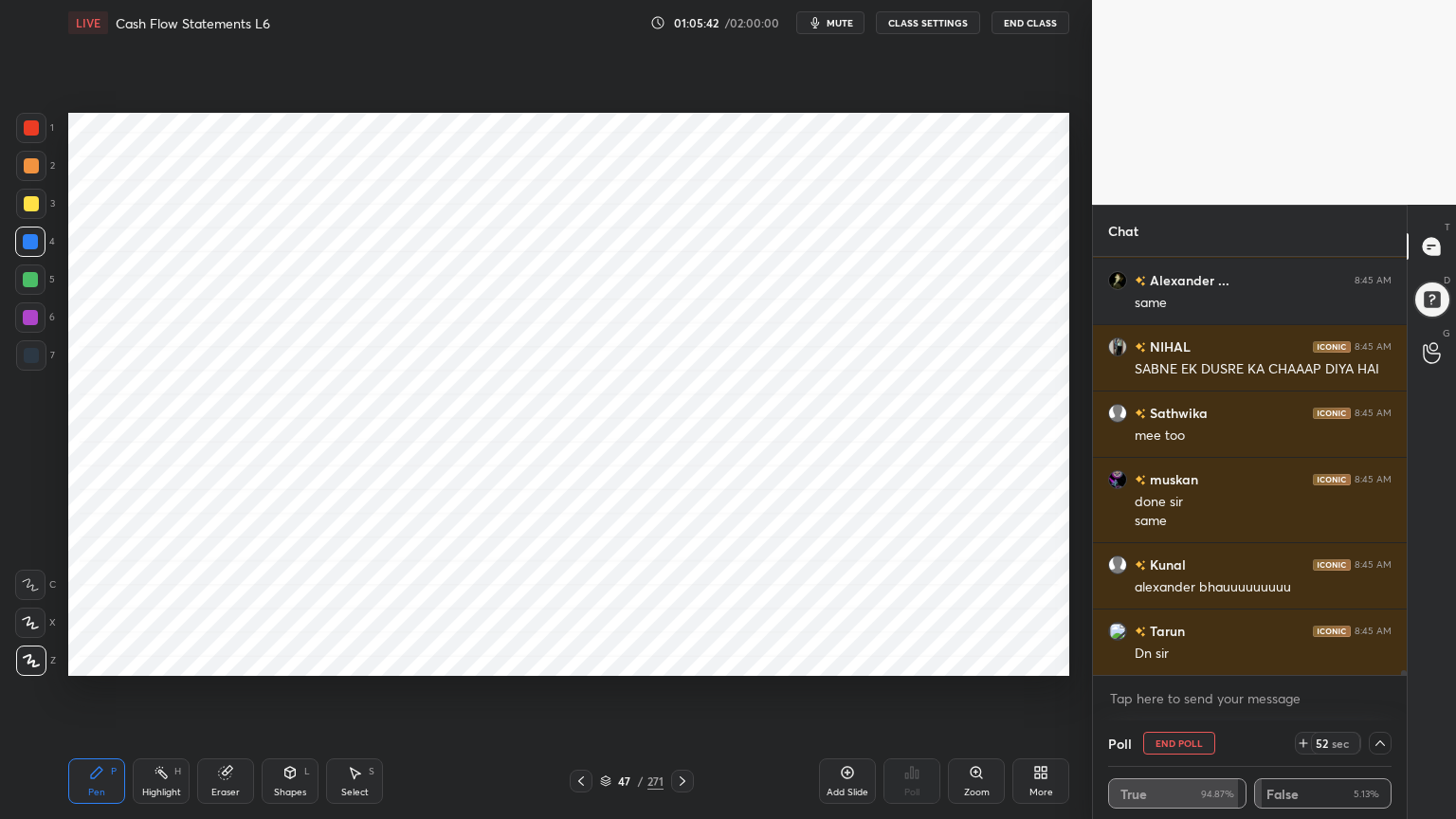 click on "Shapes" at bounding box center [290, 792] 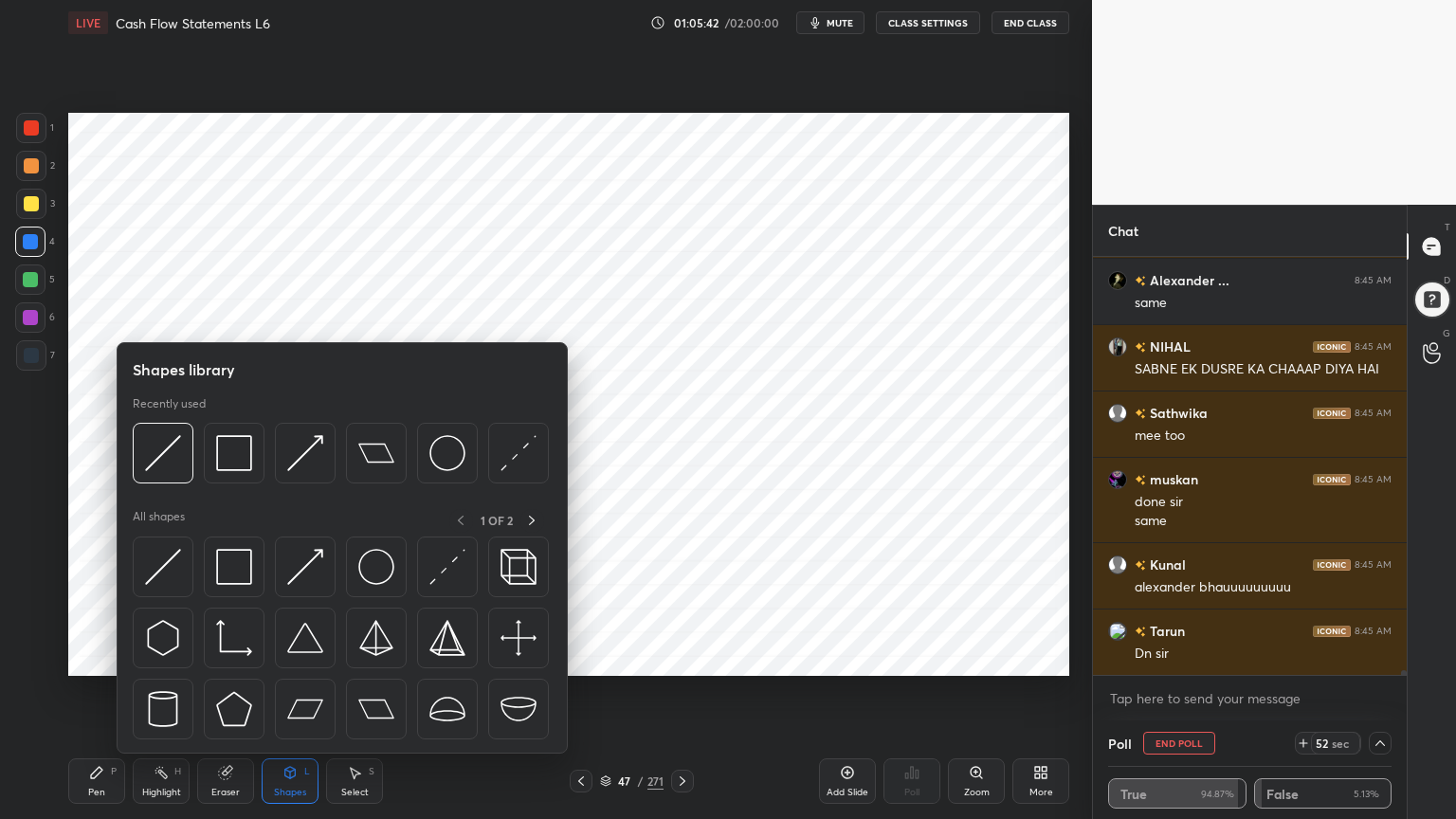 click on "Shapes" at bounding box center [290, 792] 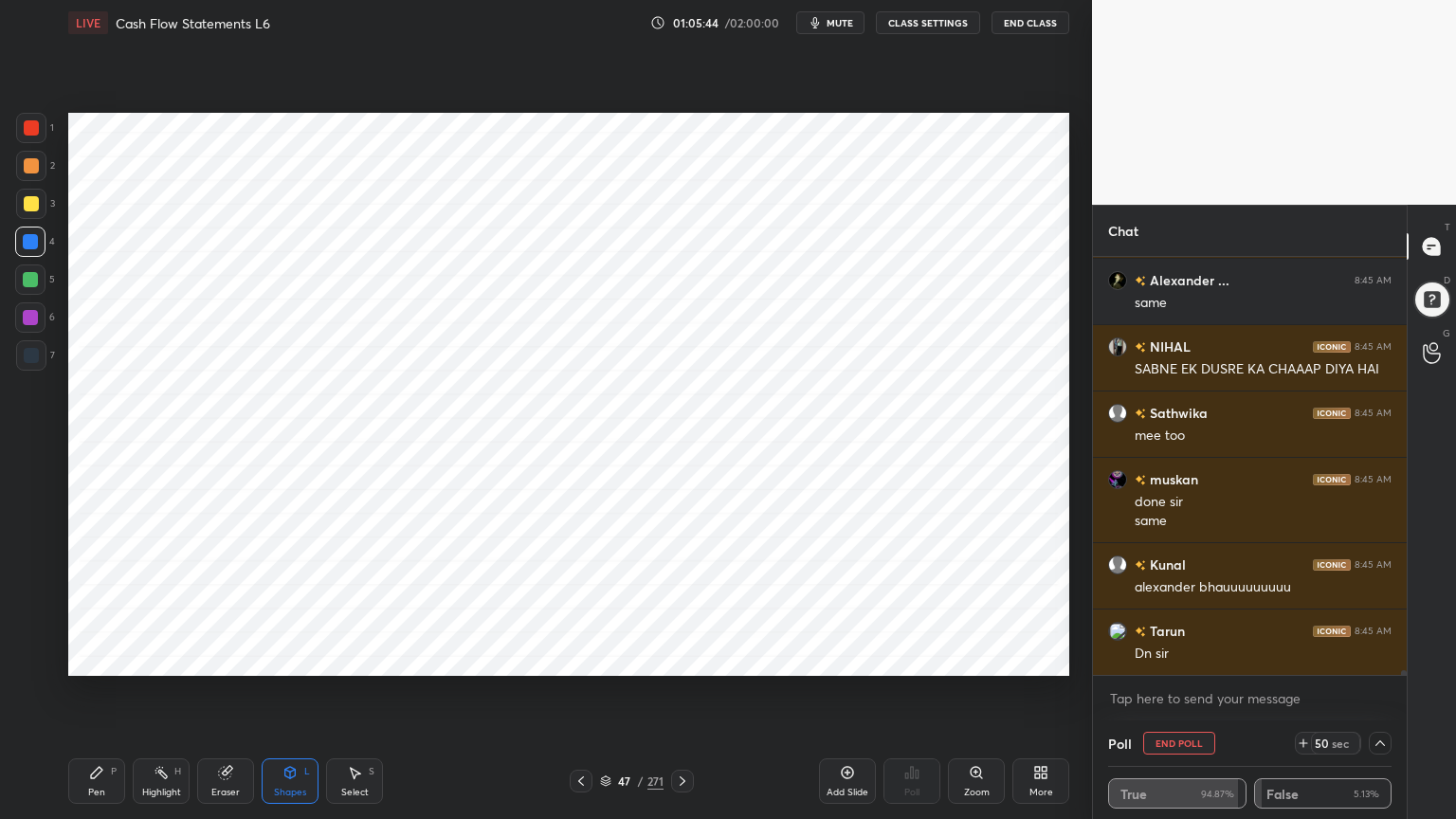 scroll, scrollTop: 34212, scrollLeft: 0, axis: vertical 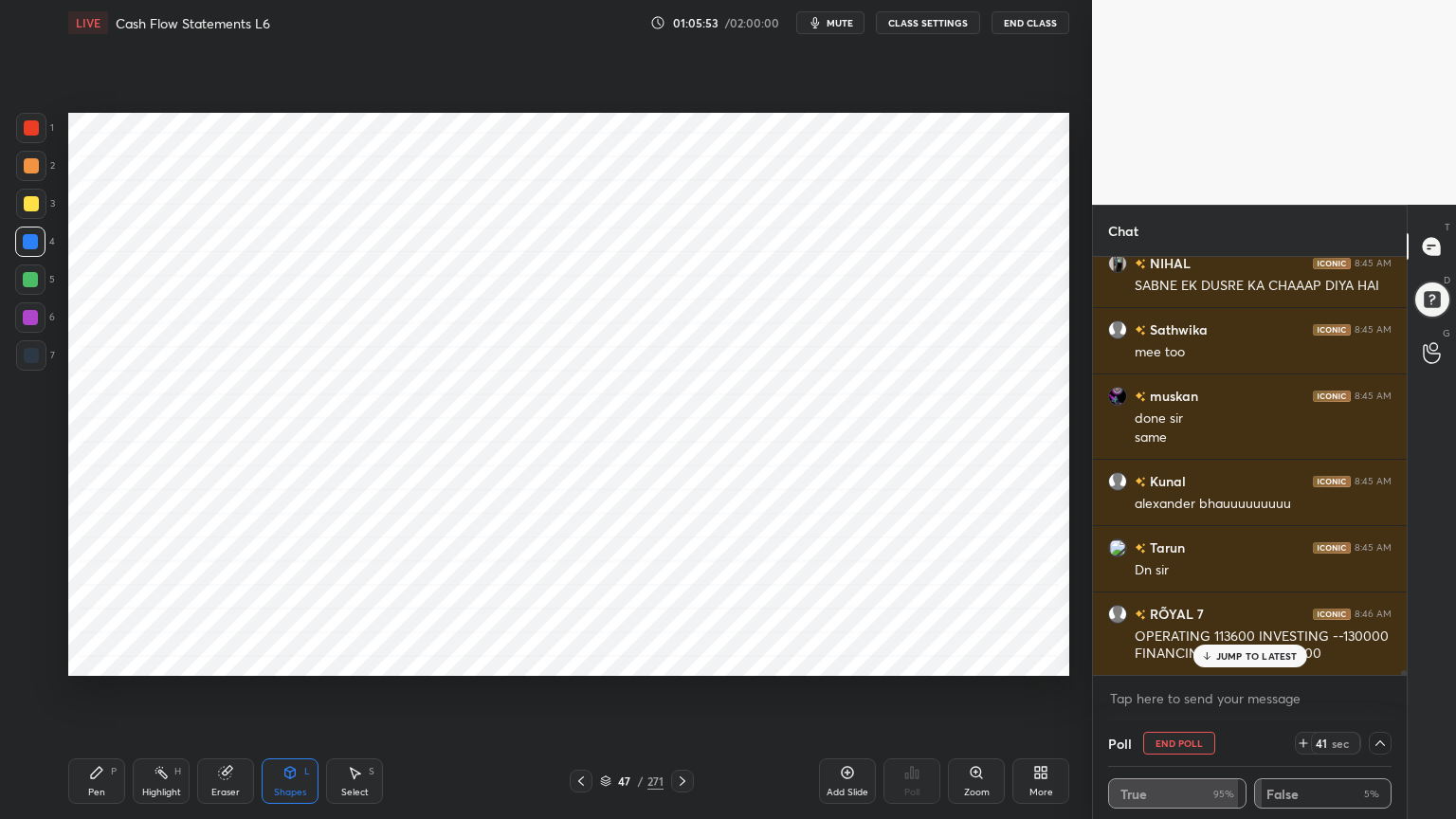 click on "Add Slide" at bounding box center [847, 781] 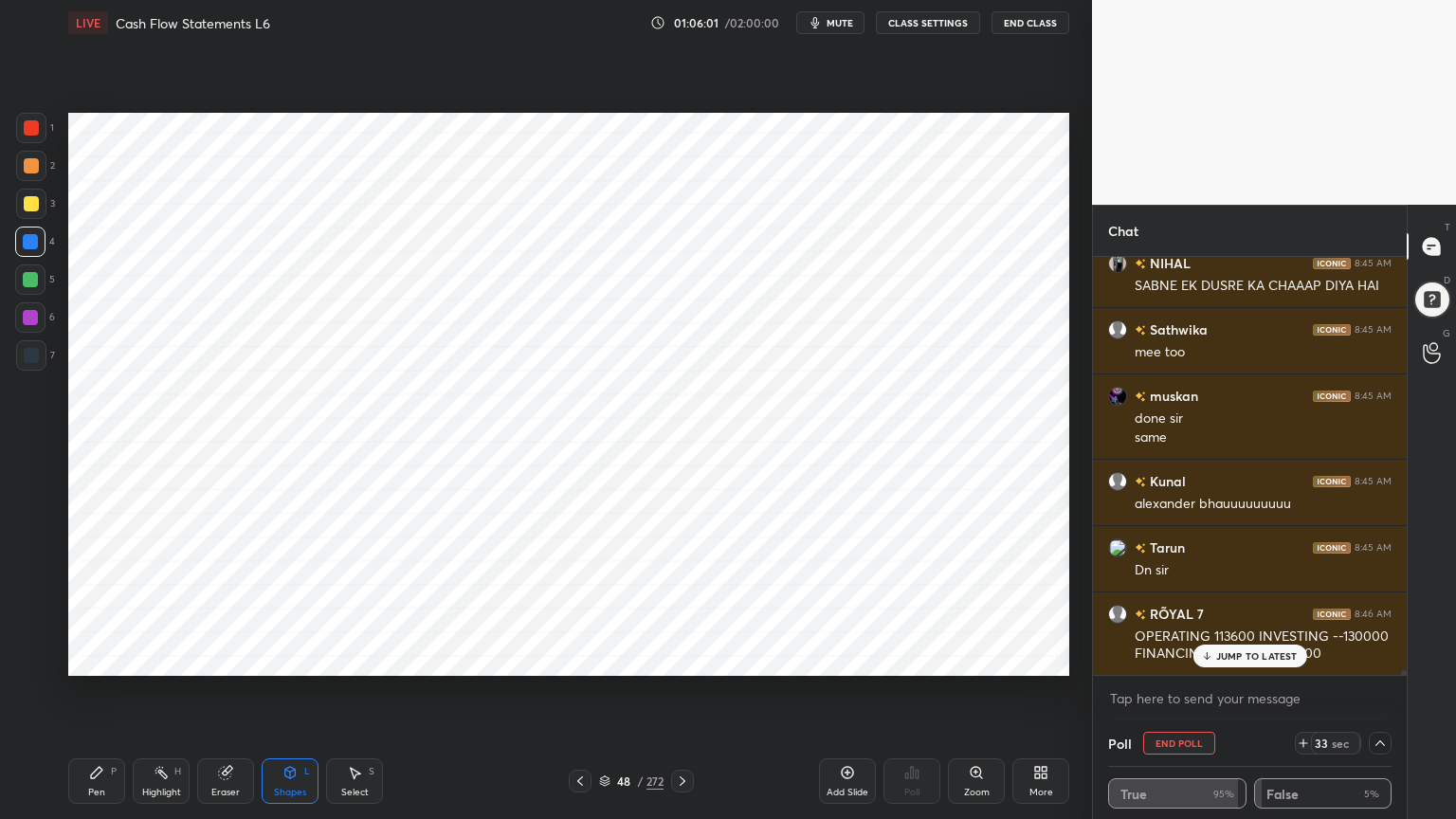 click on "Add Slide" at bounding box center (847, 781) 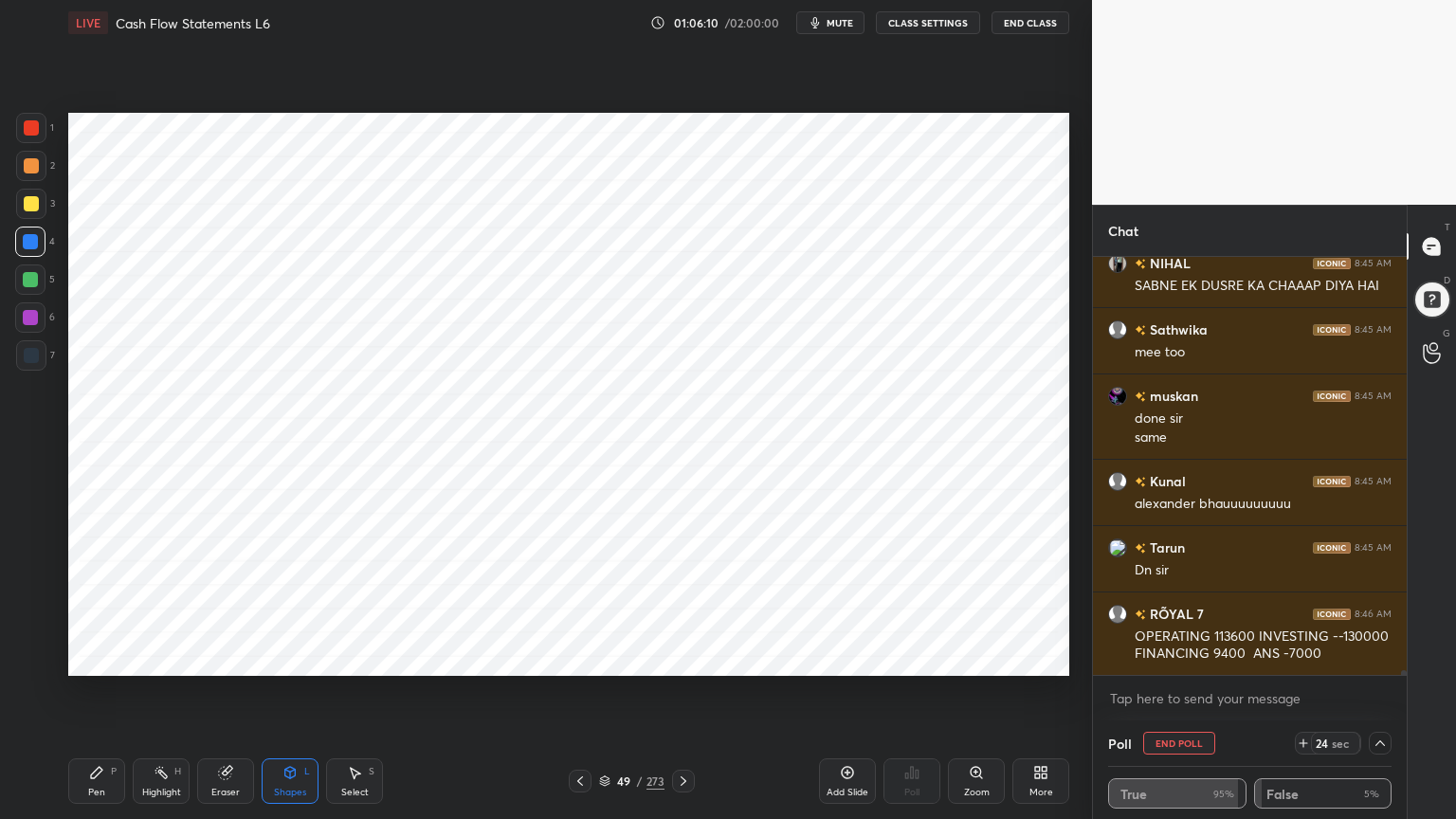 click on "Pen P" at bounding box center [97, 781] 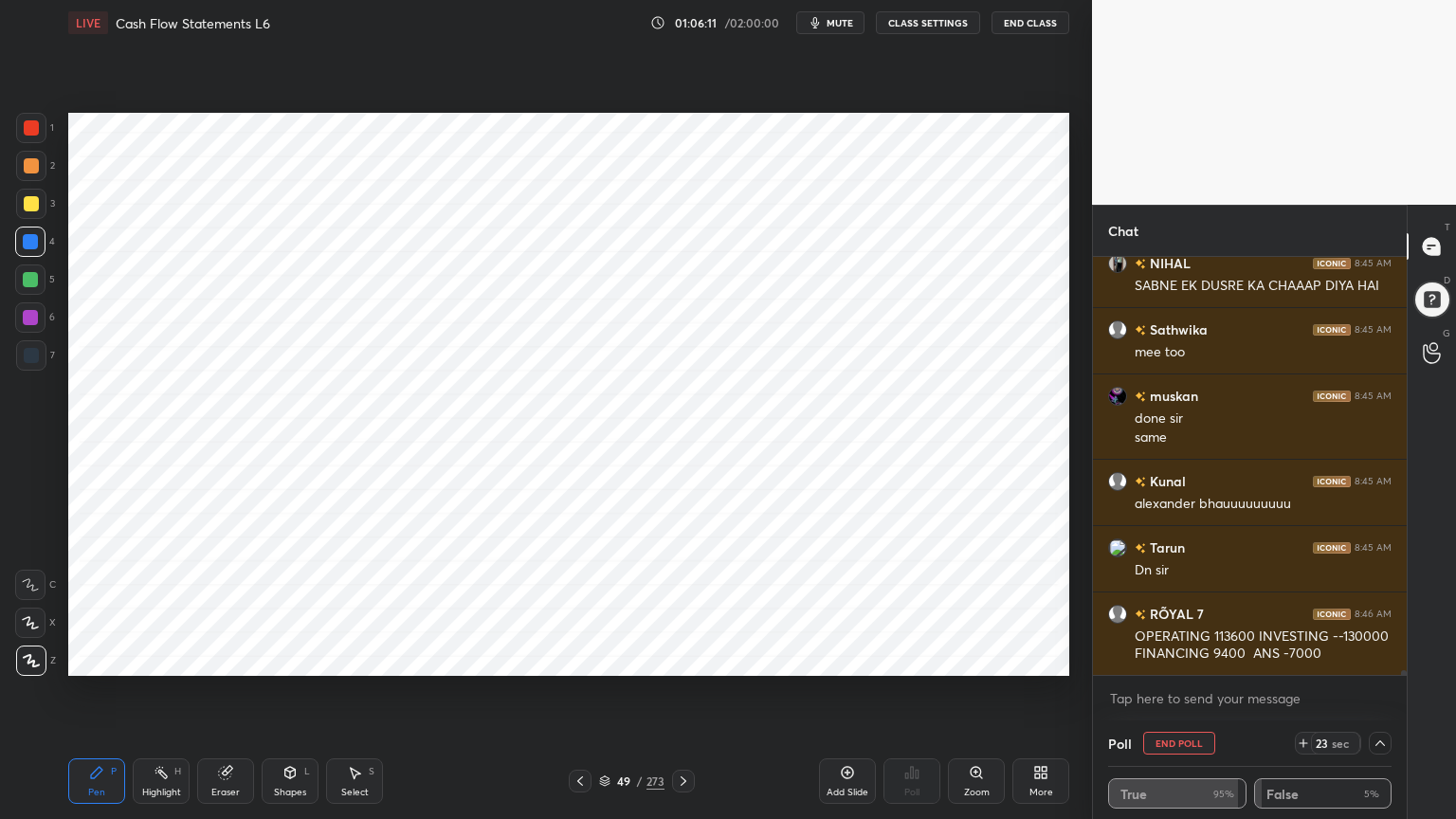 click at bounding box center (31, 355) 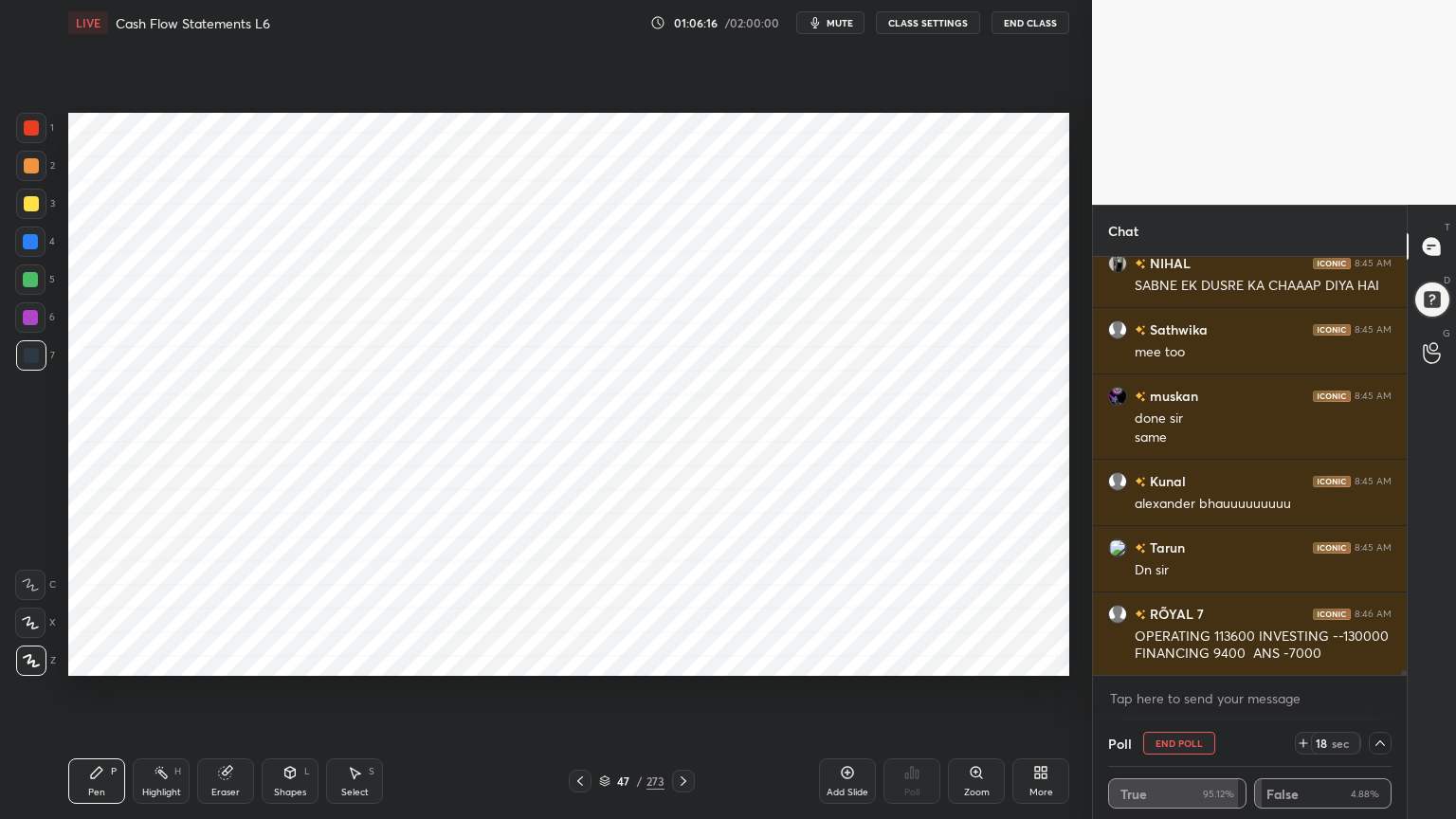 click at bounding box center (30, 318) 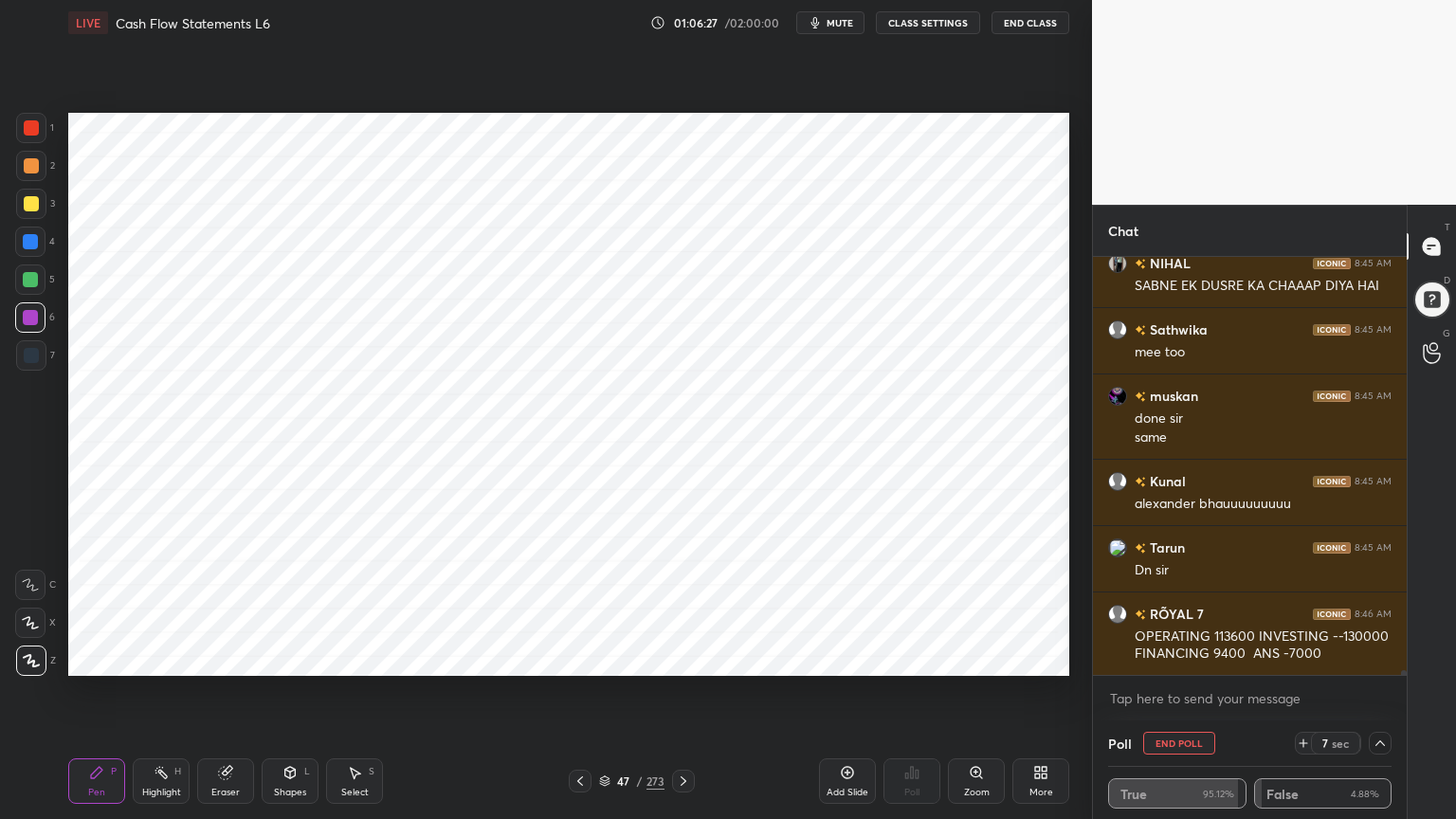 scroll, scrollTop: 34280, scrollLeft: 0, axis: vertical 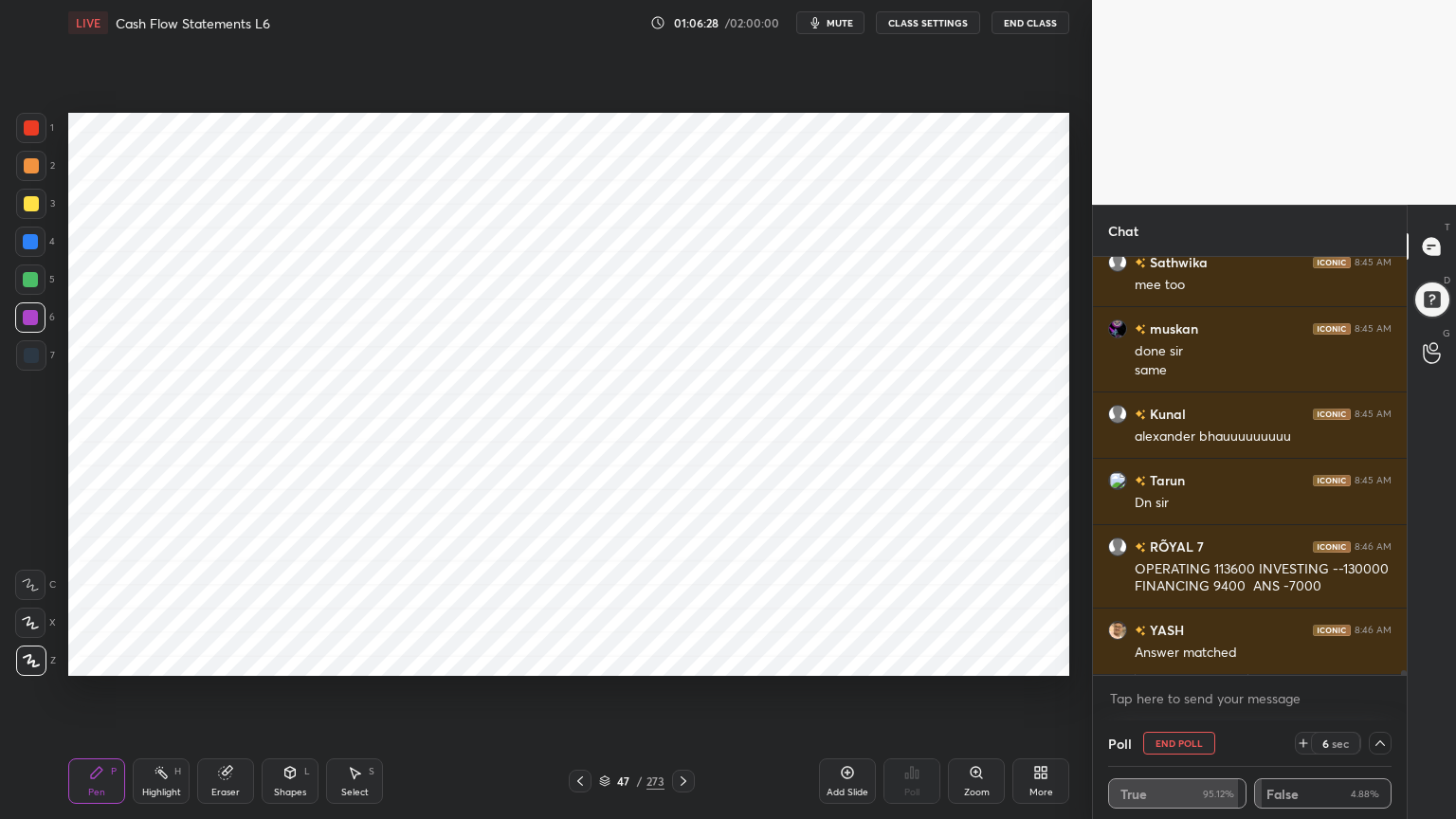 click at bounding box center (31, 355) 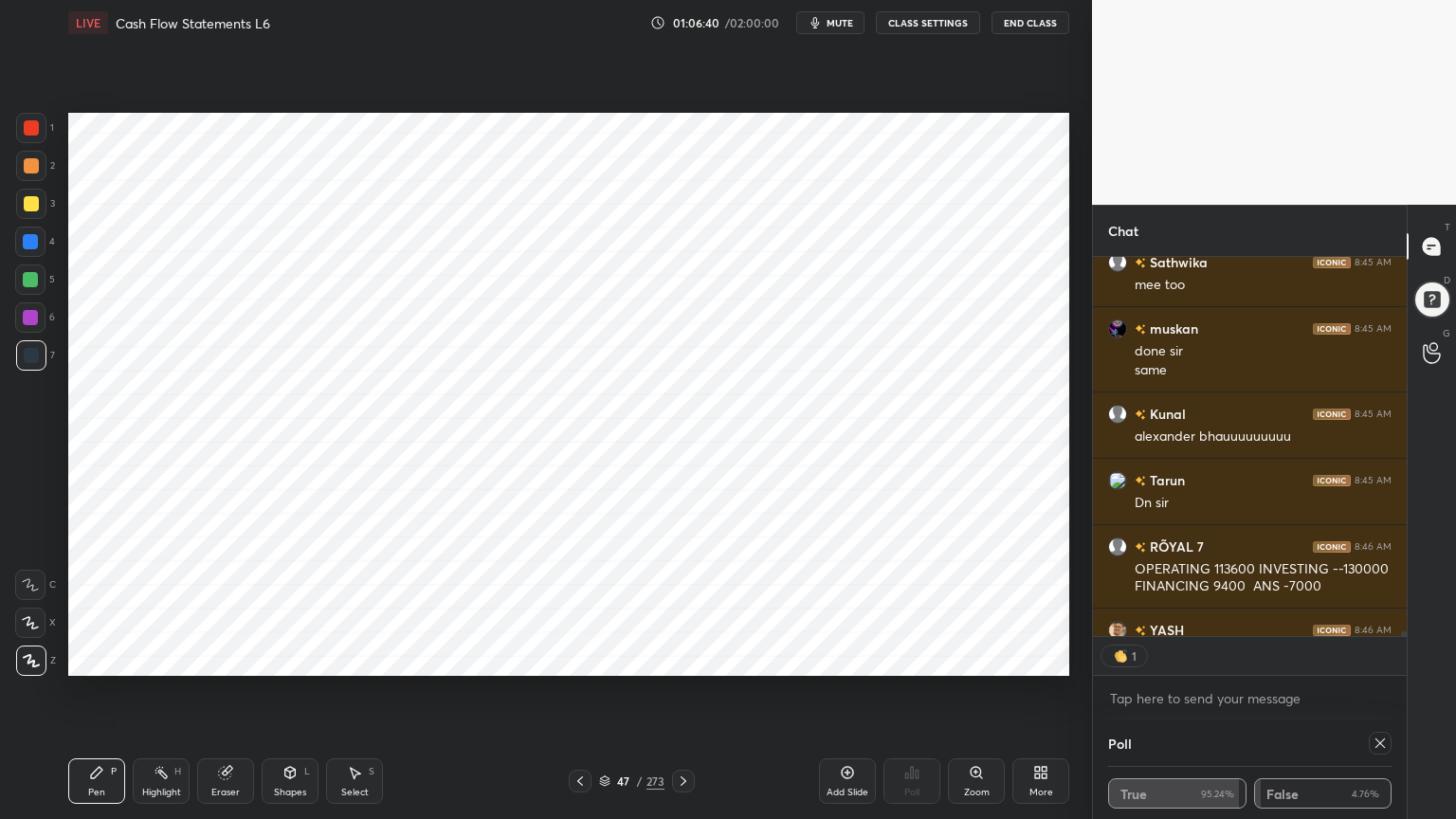 scroll, scrollTop: 374, scrollLeft: 308, axis: both 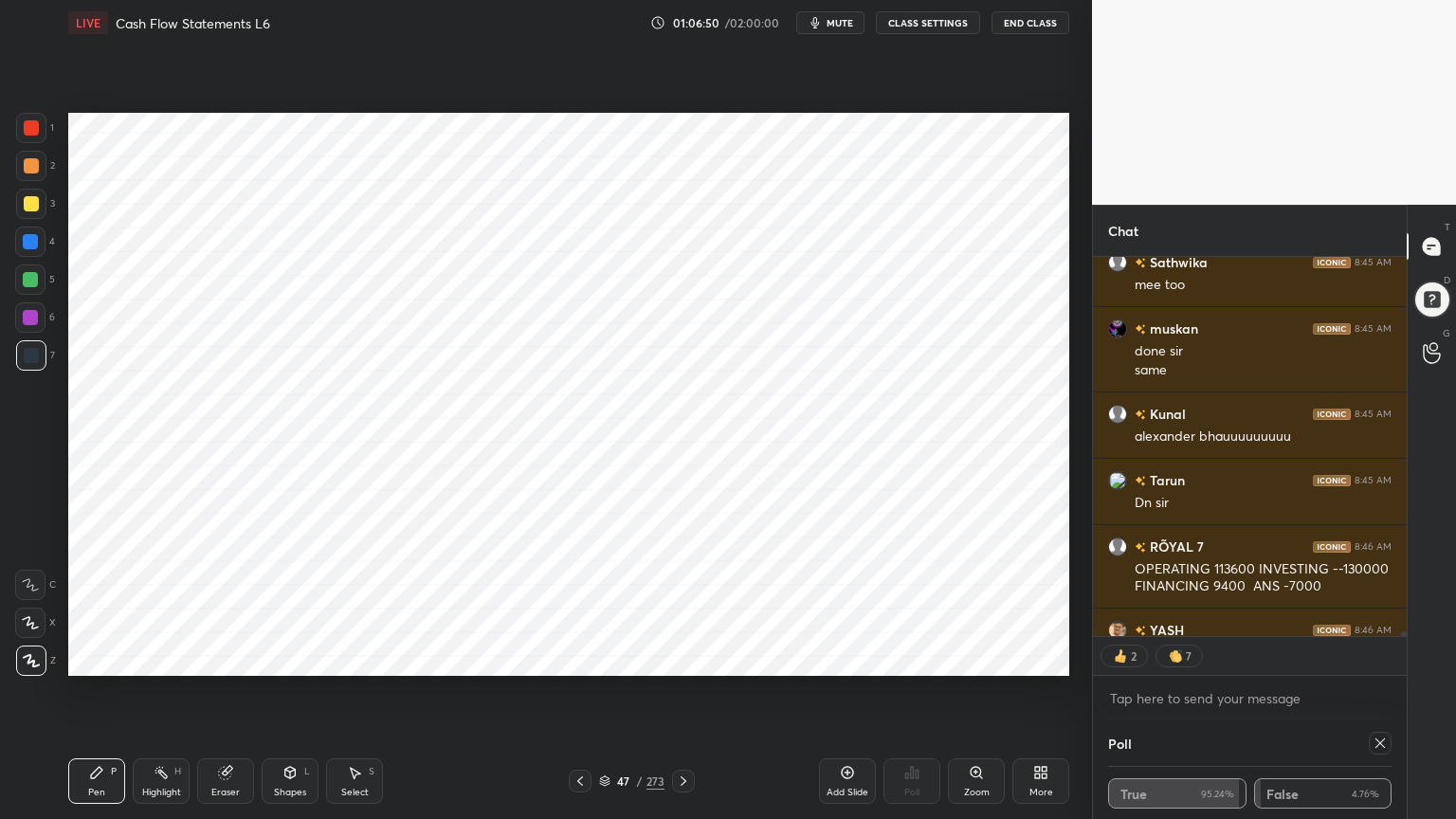 click at bounding box center (1380, 743) 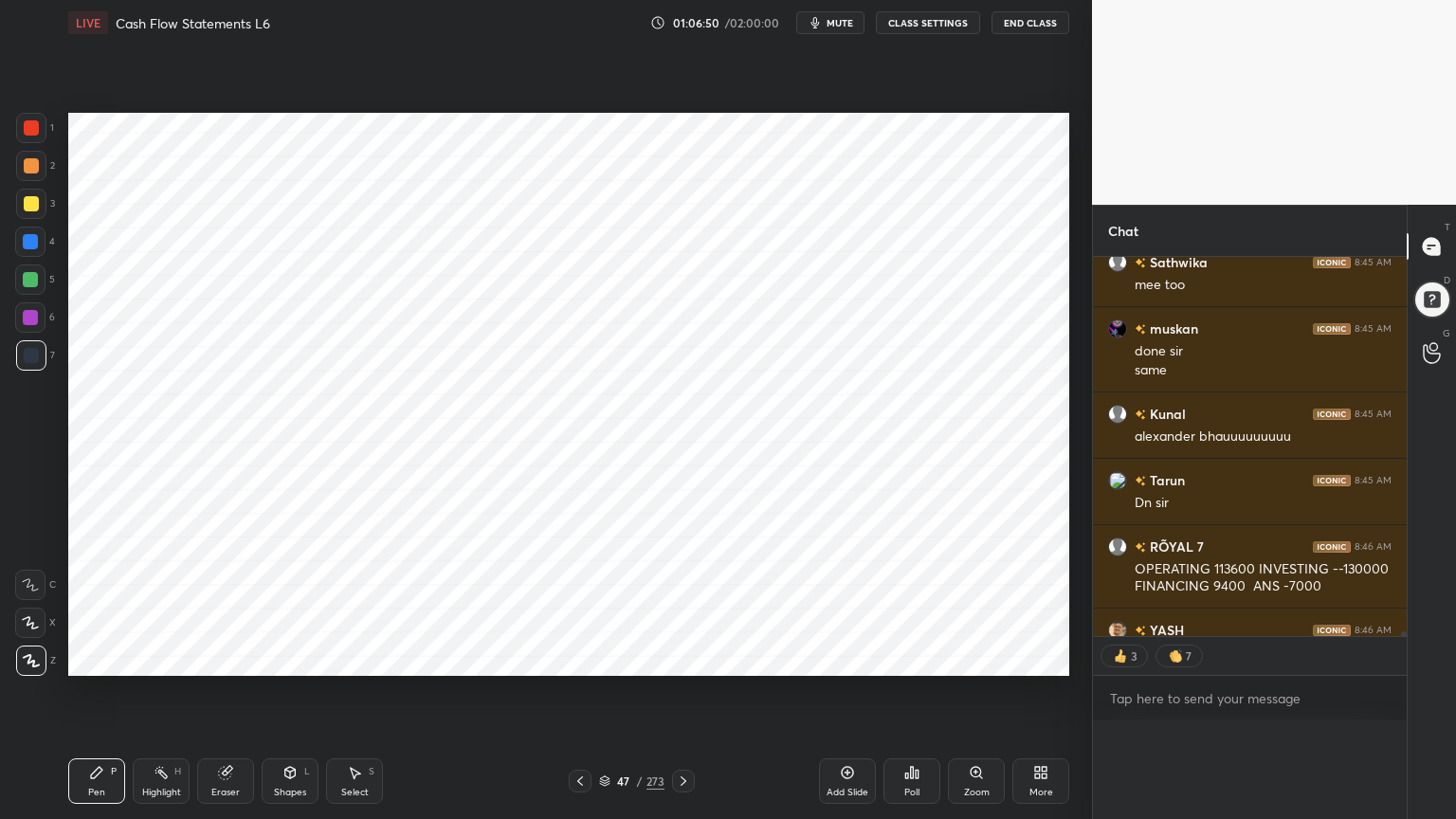 scroll, scrollTop: 7, scrollLeft: 6, axis: both 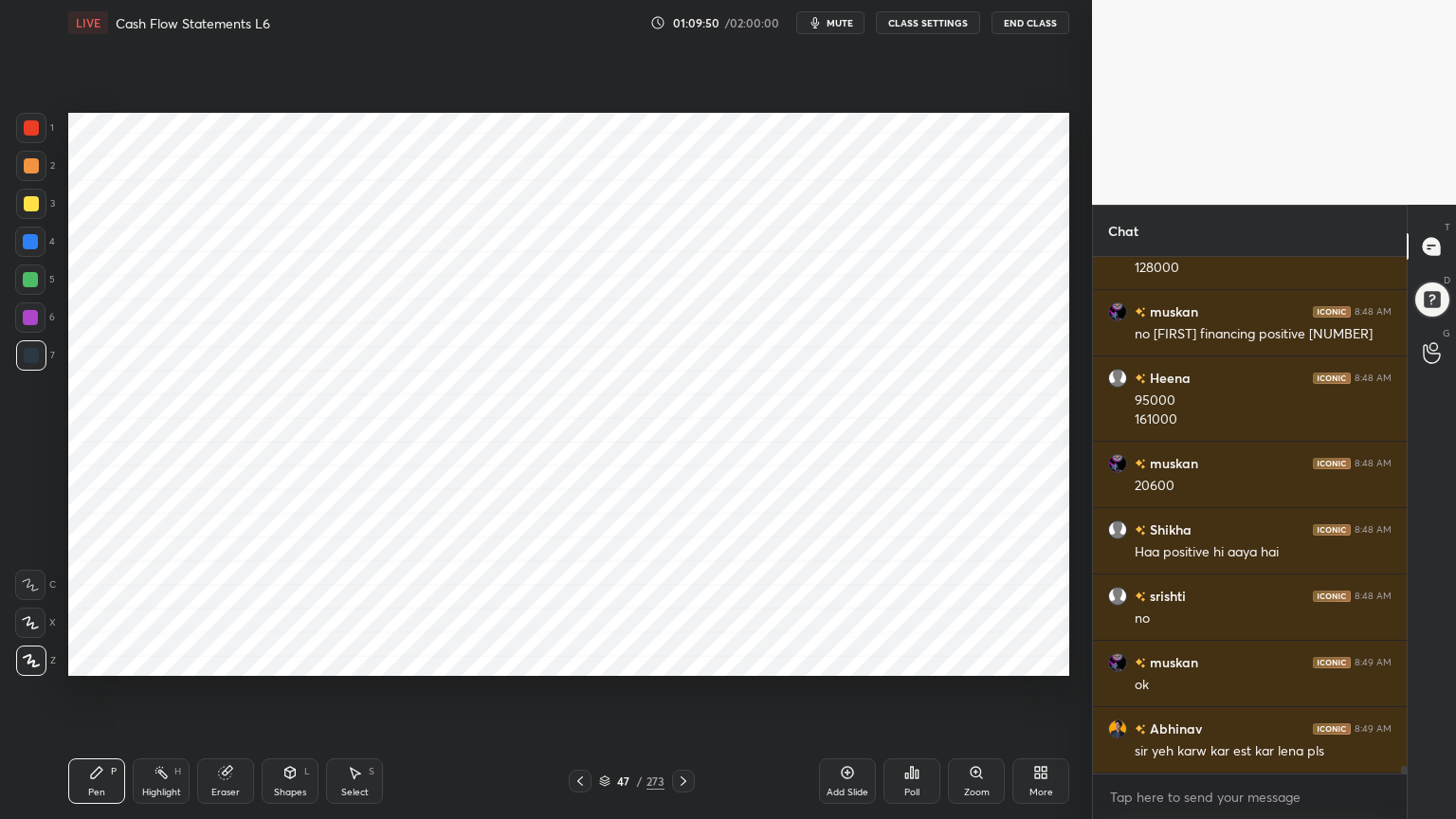 click on "Shapes L" at bounding box center [290, 781] 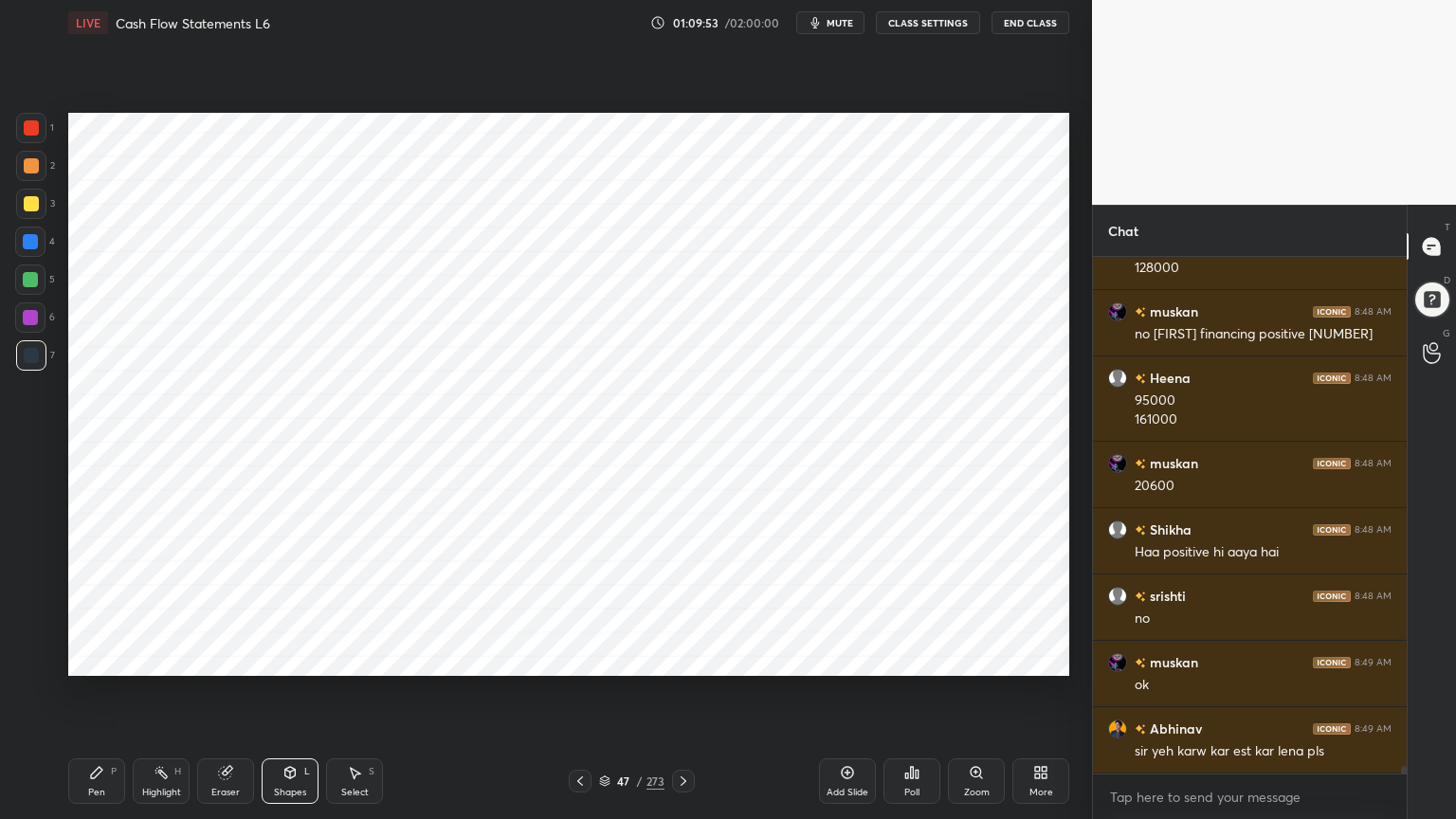 click on "Pen P" at bounding box center (97, 781) 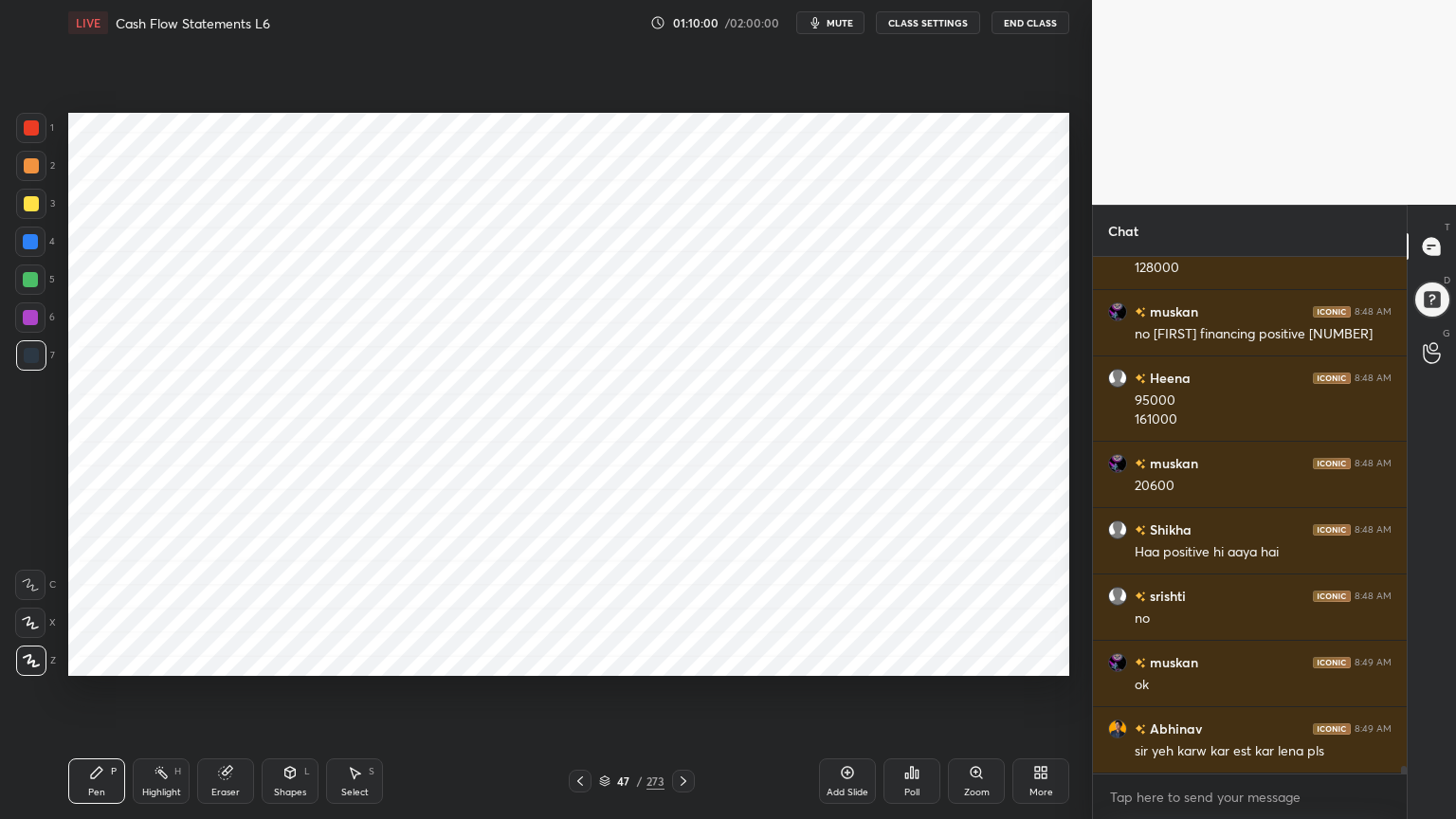scroll, scrollTop: 35179, scrollLeft: 0, axis: vertical 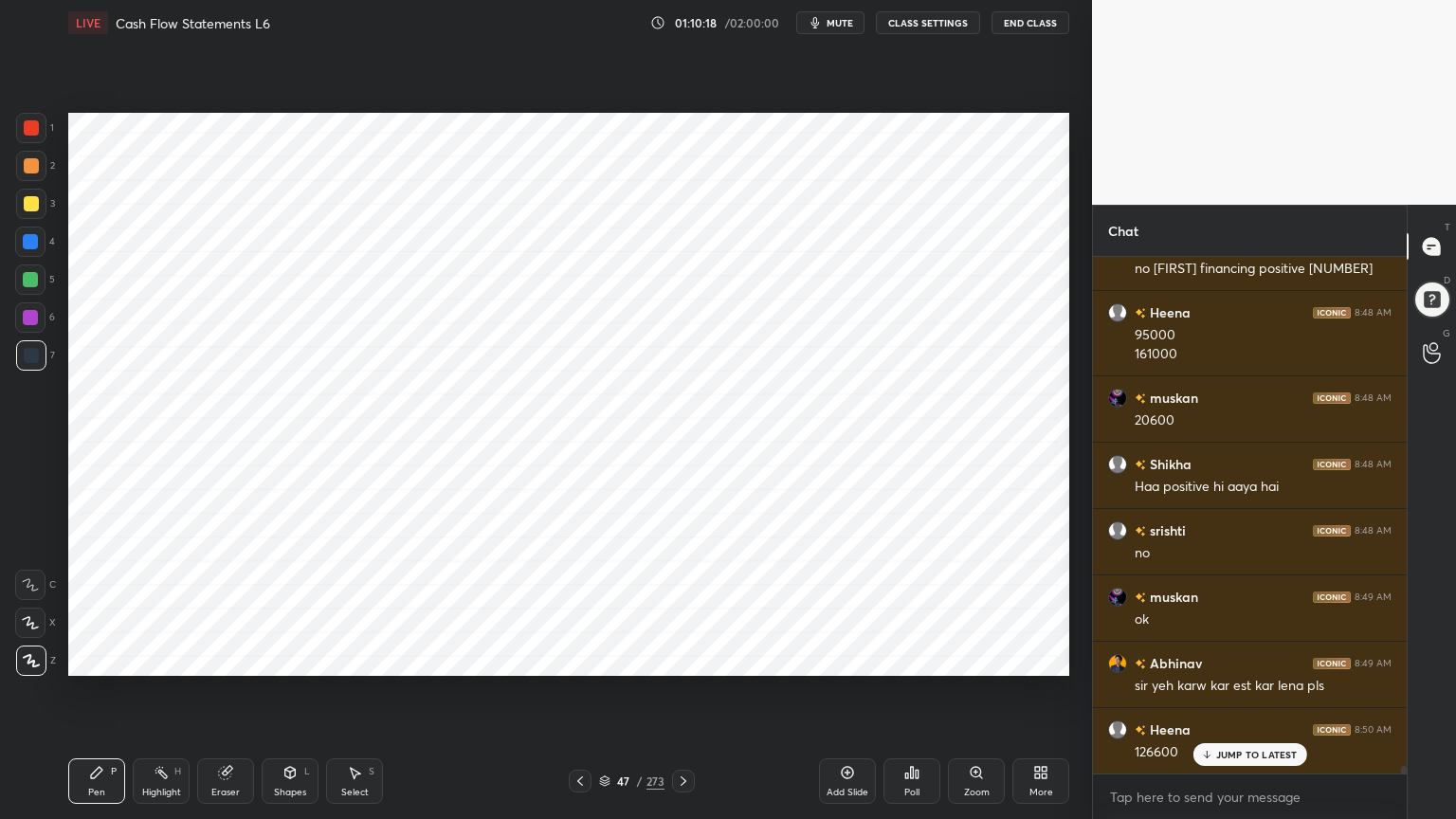 click on "Shapes" at bounding box center (290, 792) 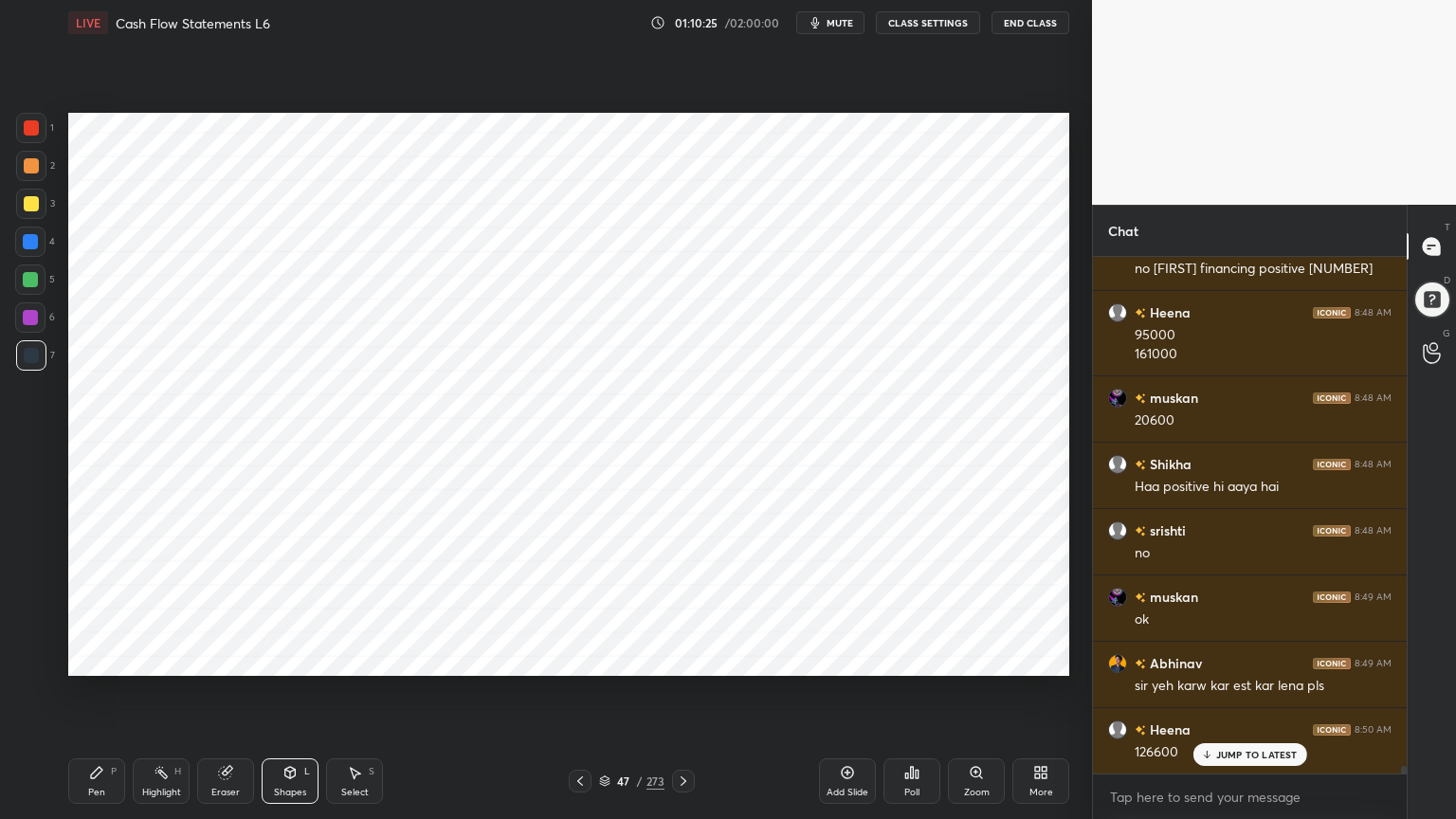 click on "Pen P" at bounding box center (97, 781) 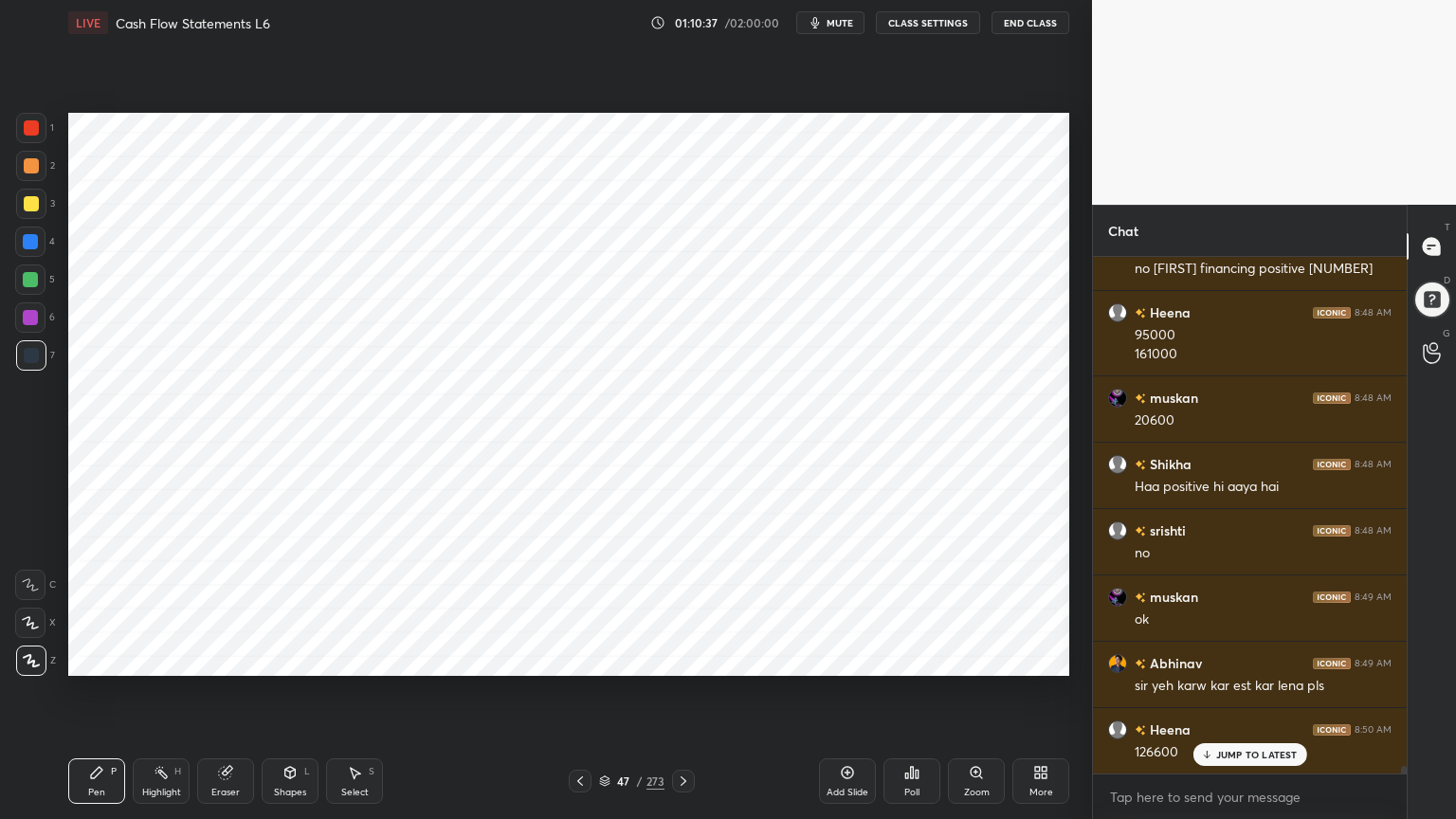 click on "Setting up your live class Poll for   secs No correct answer Start poll" at bounding box center (569, 394) 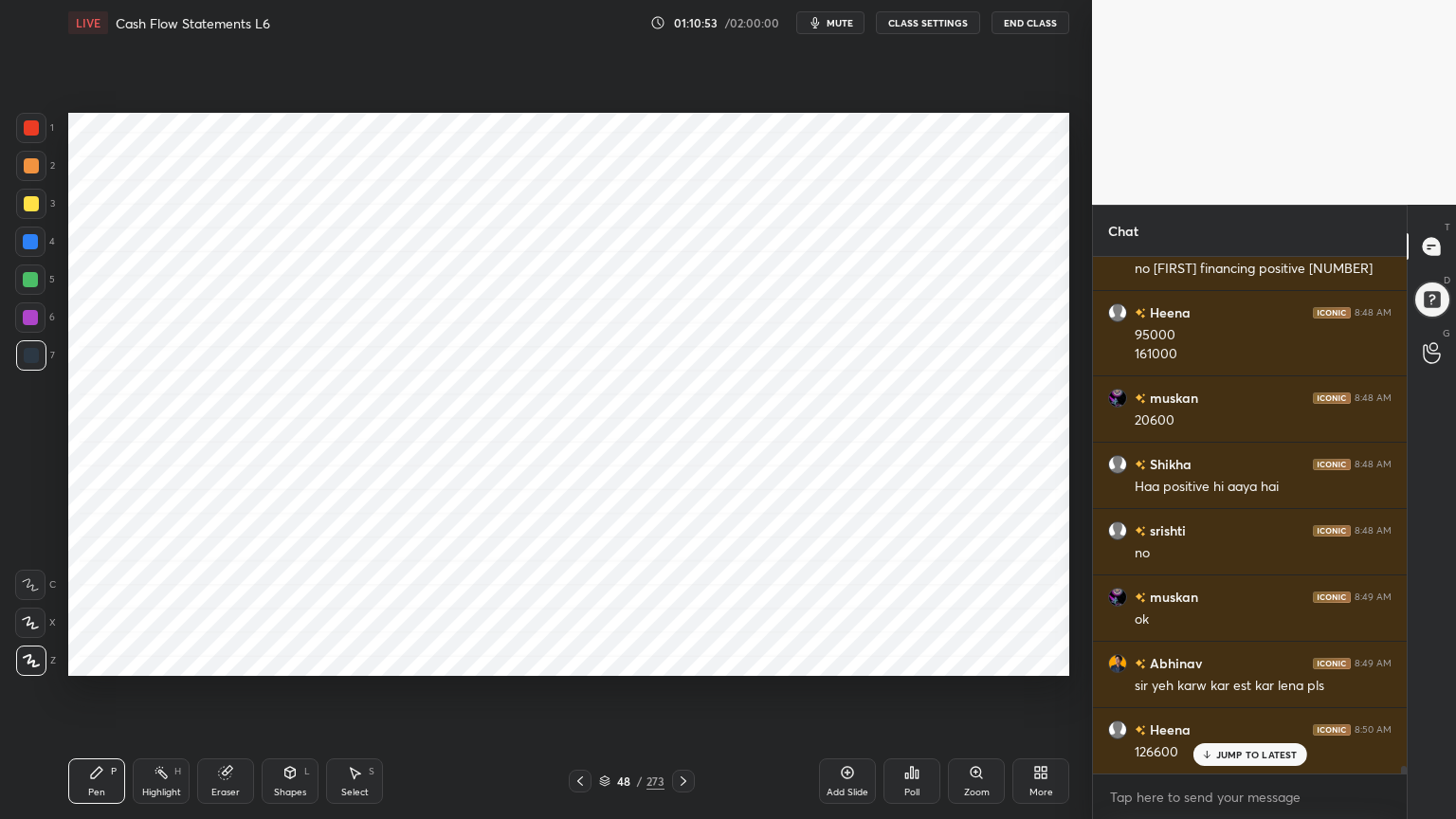 scroll, scrollTop: 35246, scrollLeft: 0, axis: vertical 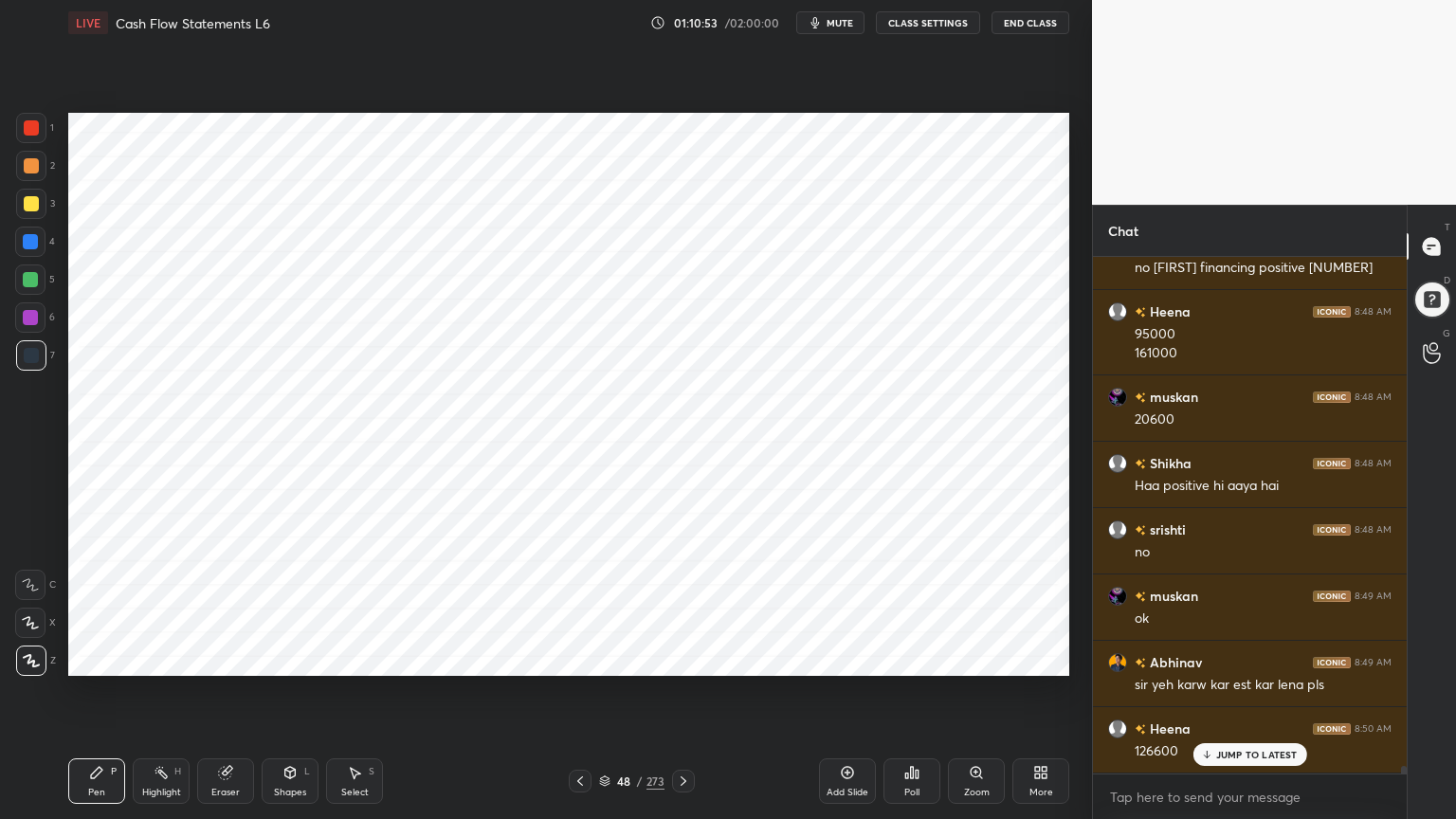 click on "5" at bounding box center [35, 283] 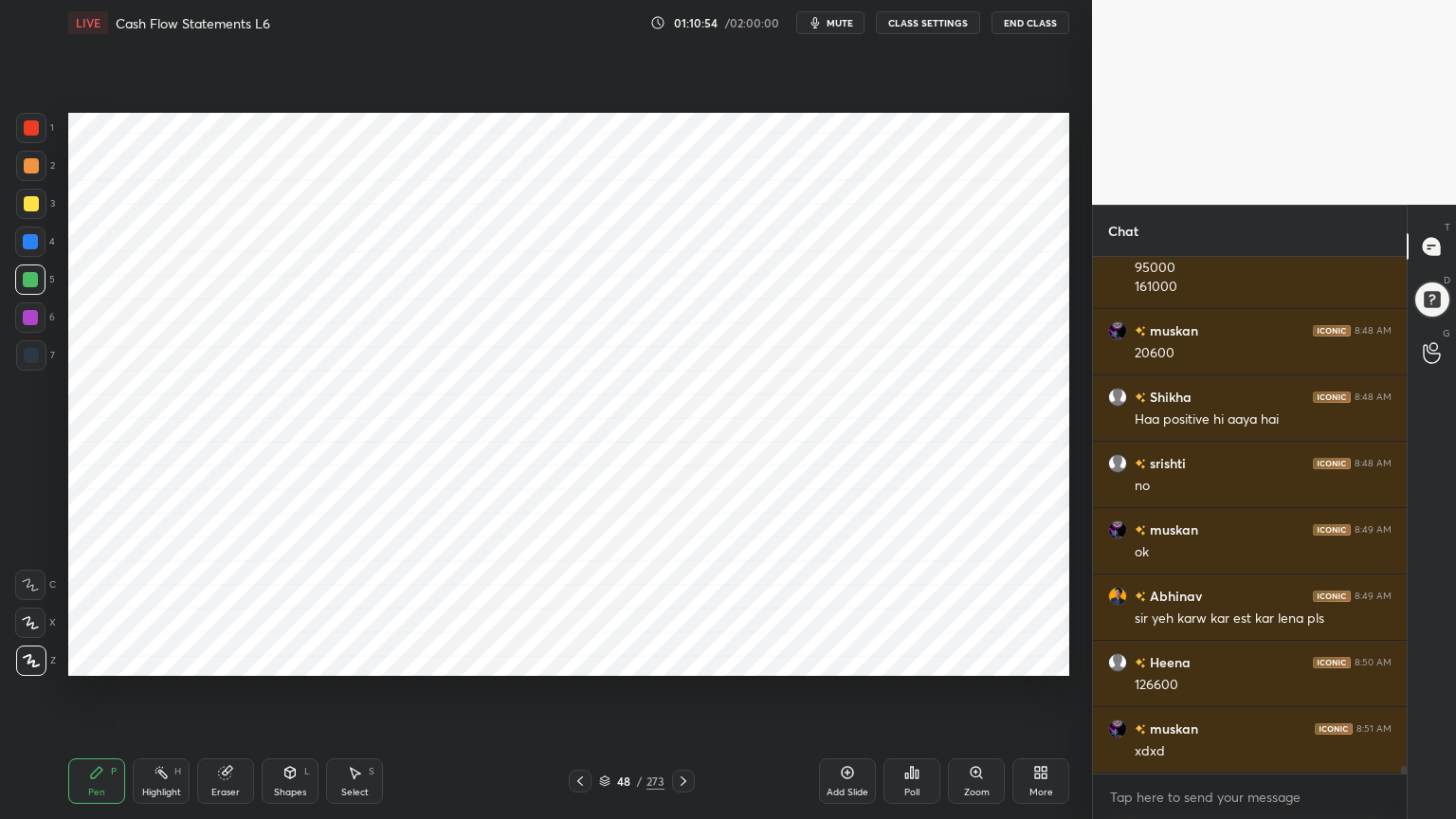 click at bounding box center (30, 318) 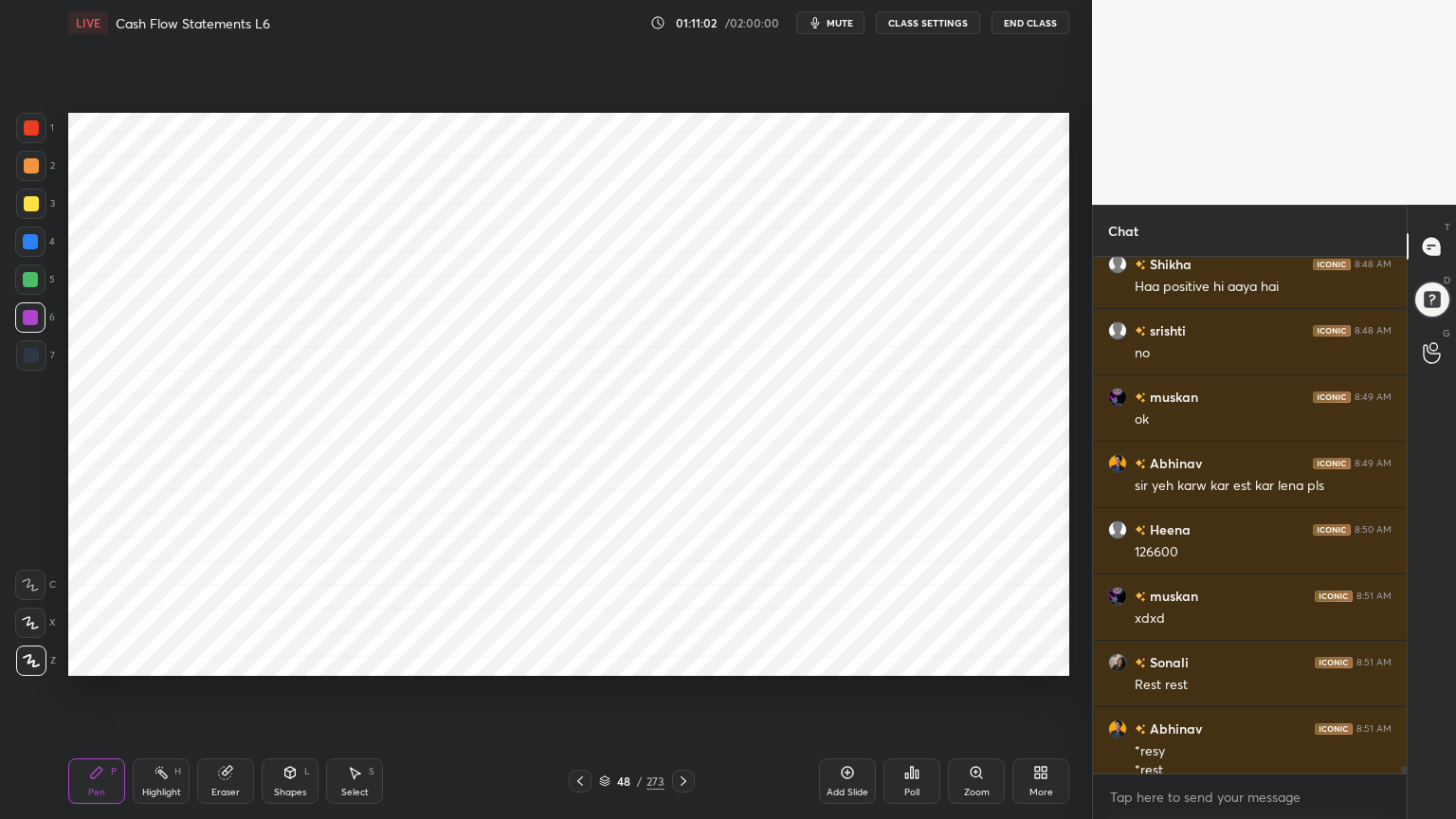 scroll, scrollTop: 35398, scrollLeft: 0, axis: vertical 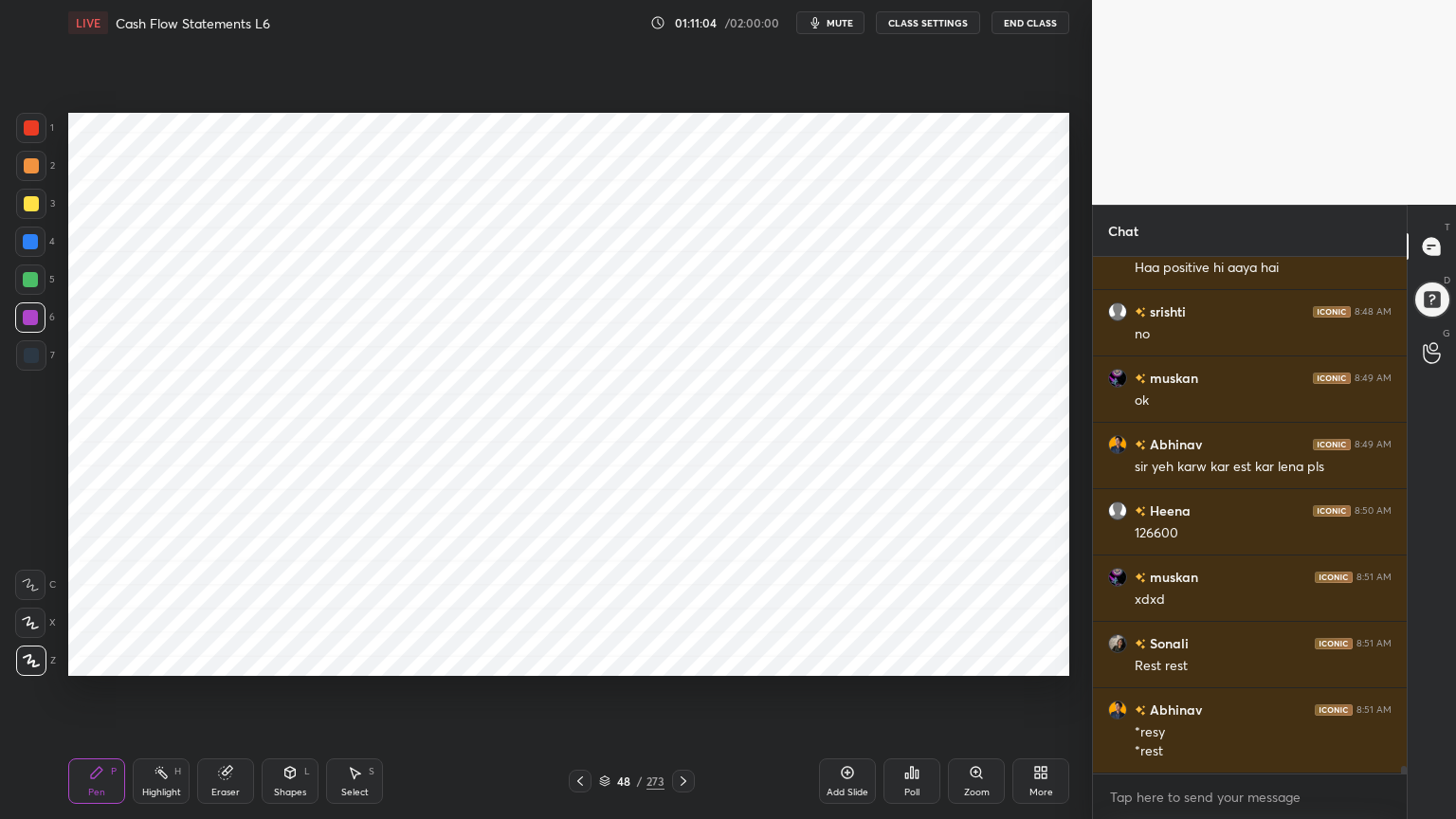click at bounding box center (31, 355) 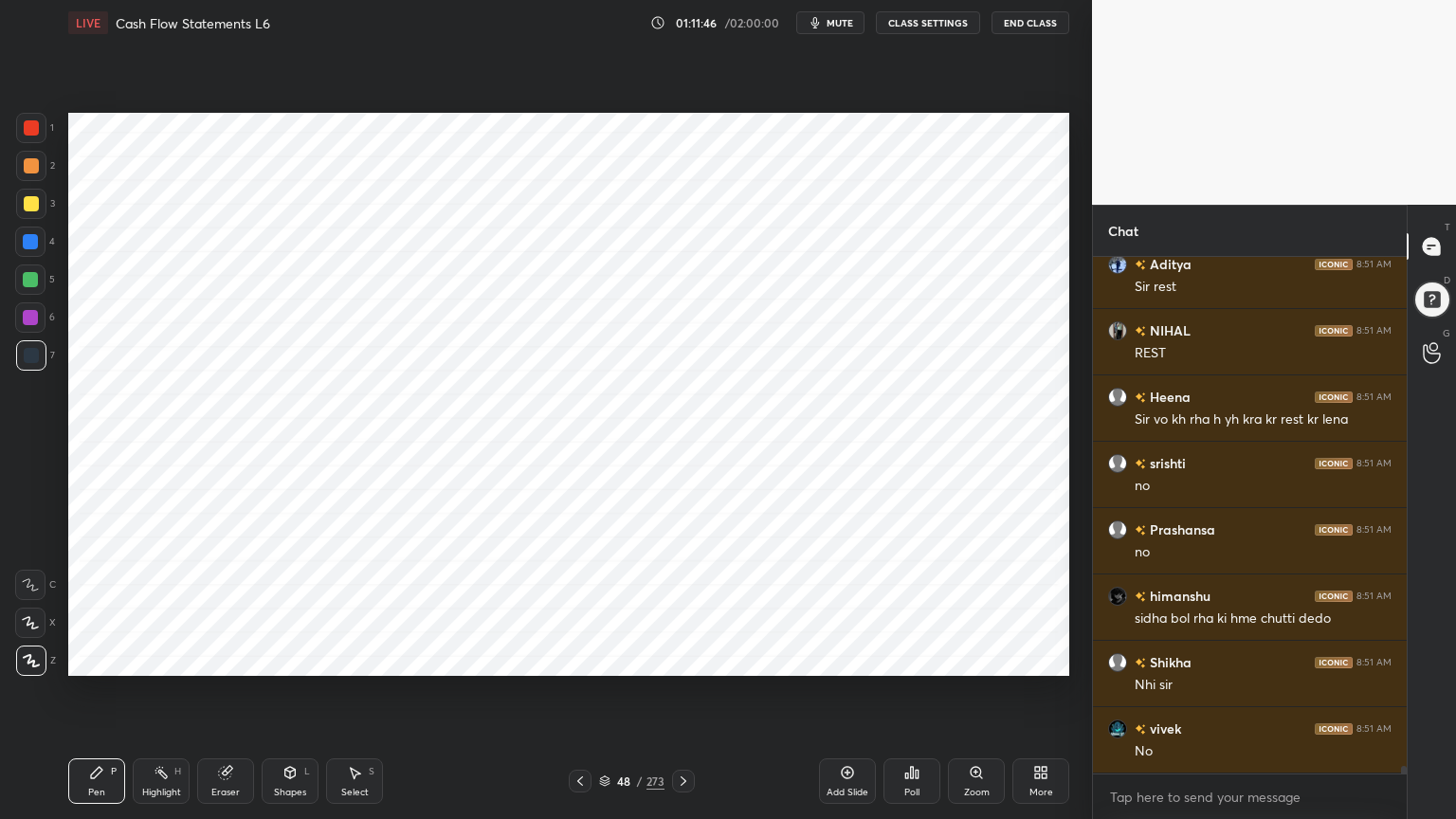 scroll, scrollTop: 35994, scrollLeft: 0, axis: vertical 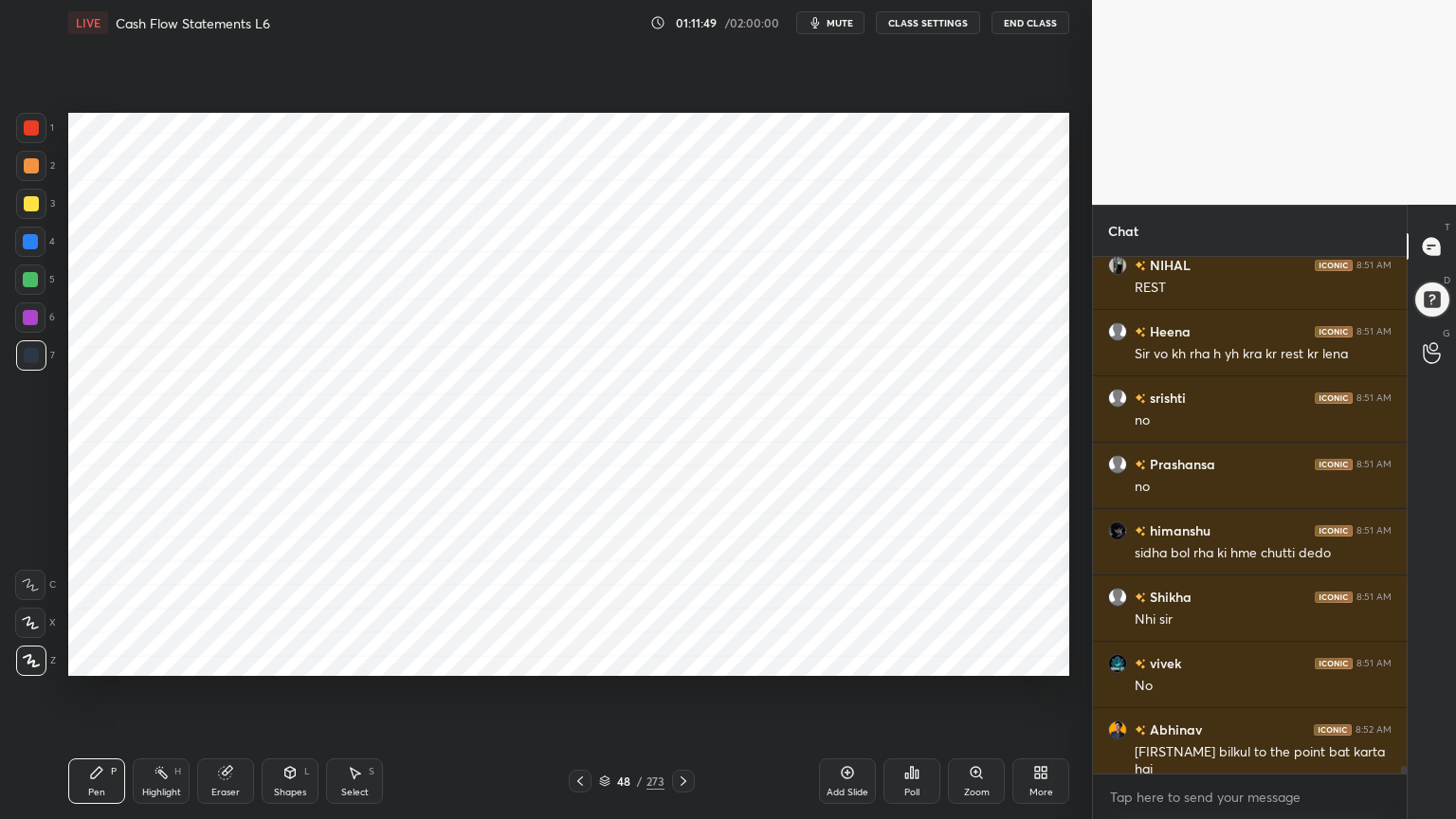 click on "Shapes" at bounding box center [290, 792] 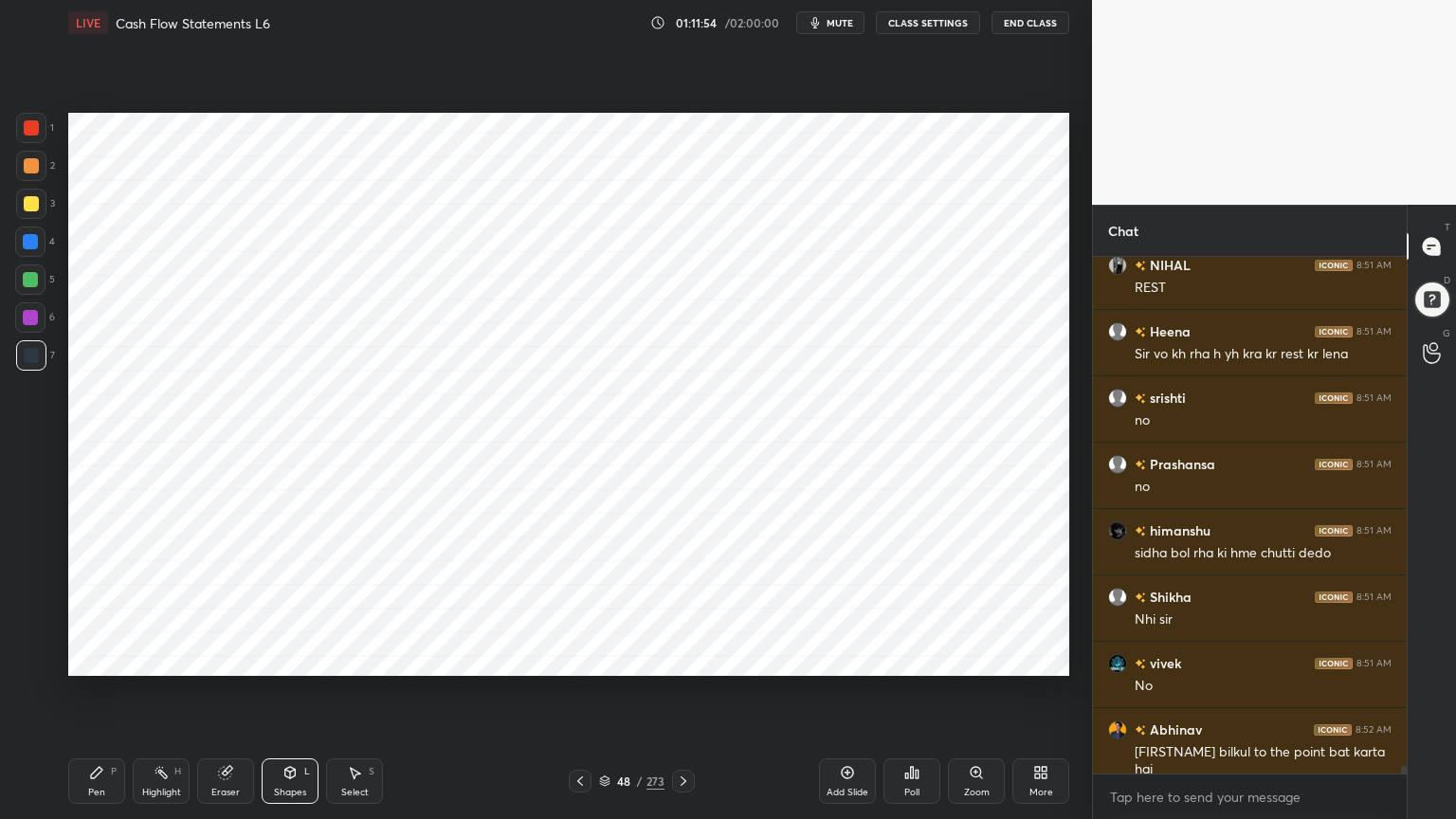 click on "Pen P" at bounding box center [97, 781] 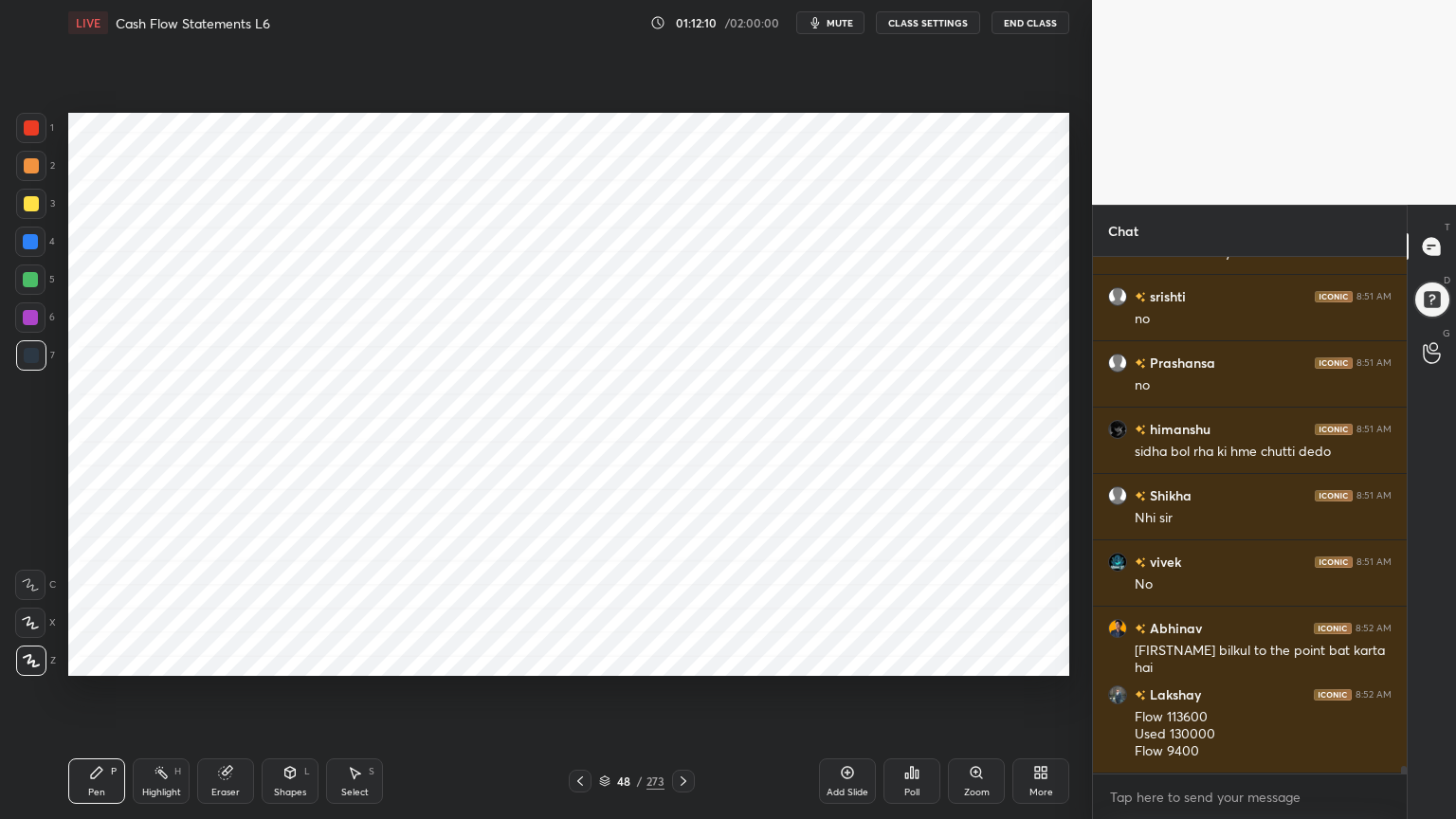 scroll, scrollTop: 36161, scrollLeft: 0, axis: vertical 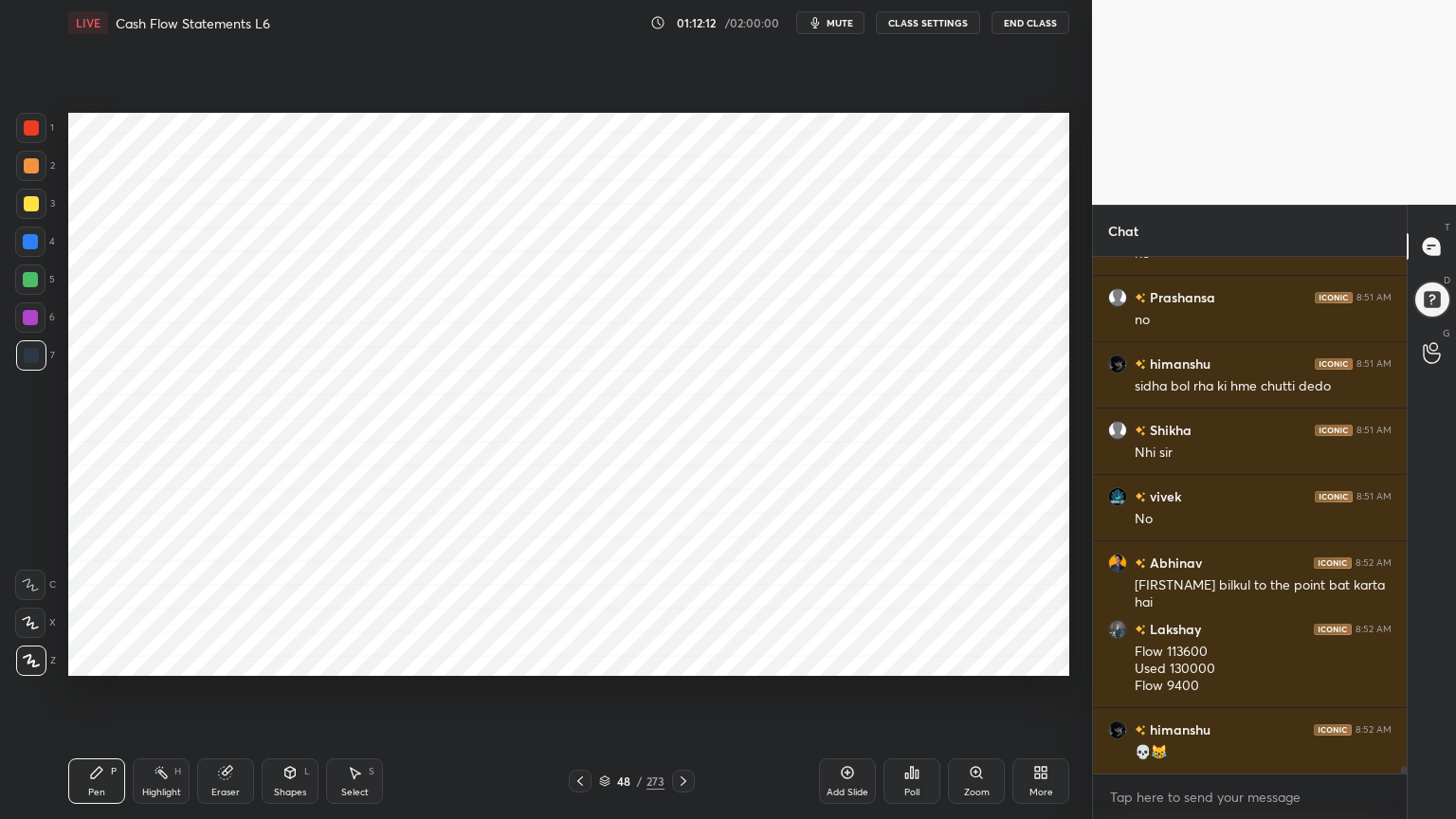 click at bounding box center [30, 318] 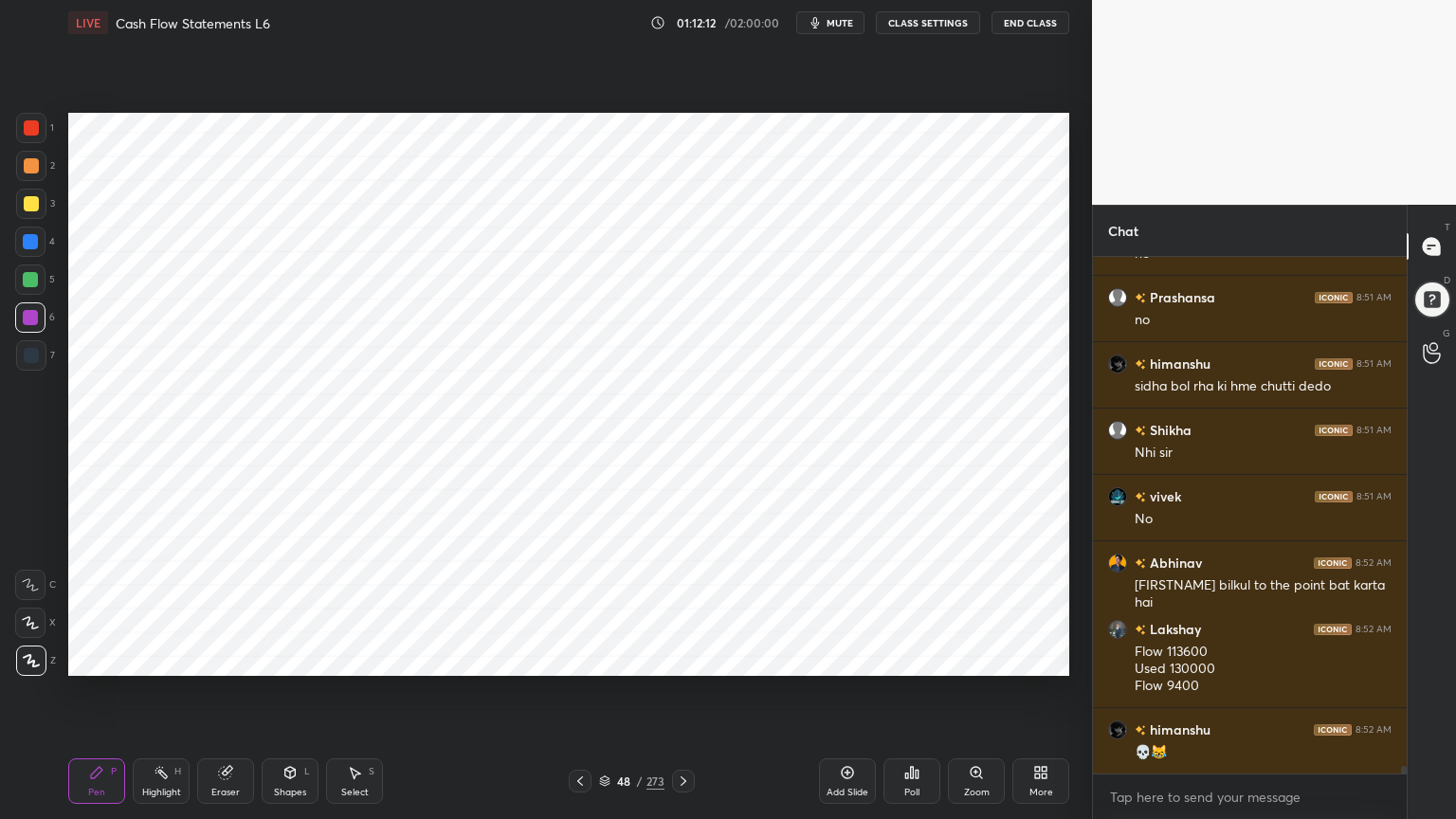 click at bounding box center [30, 318] 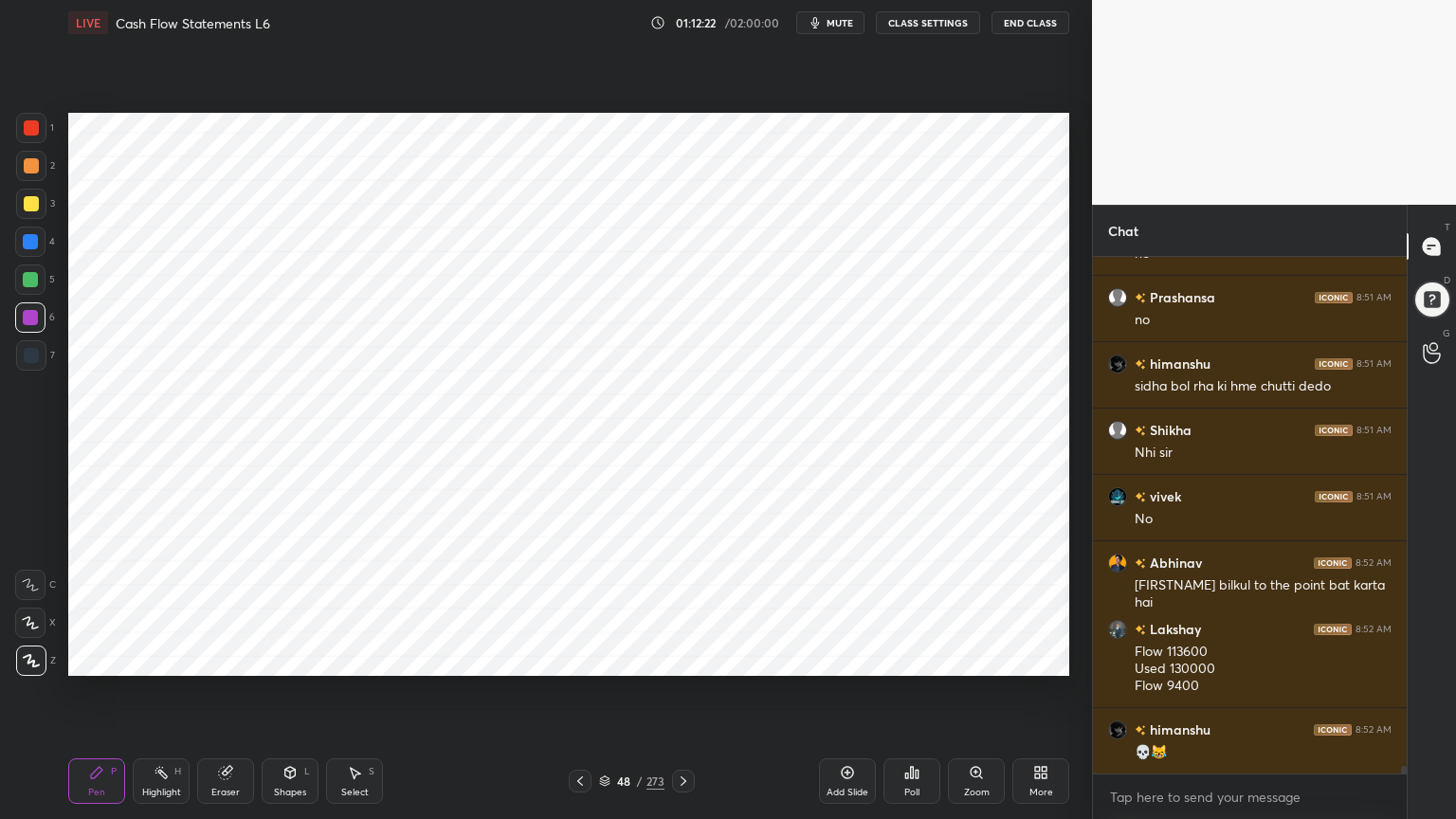 click at bounding box center (31, 355) 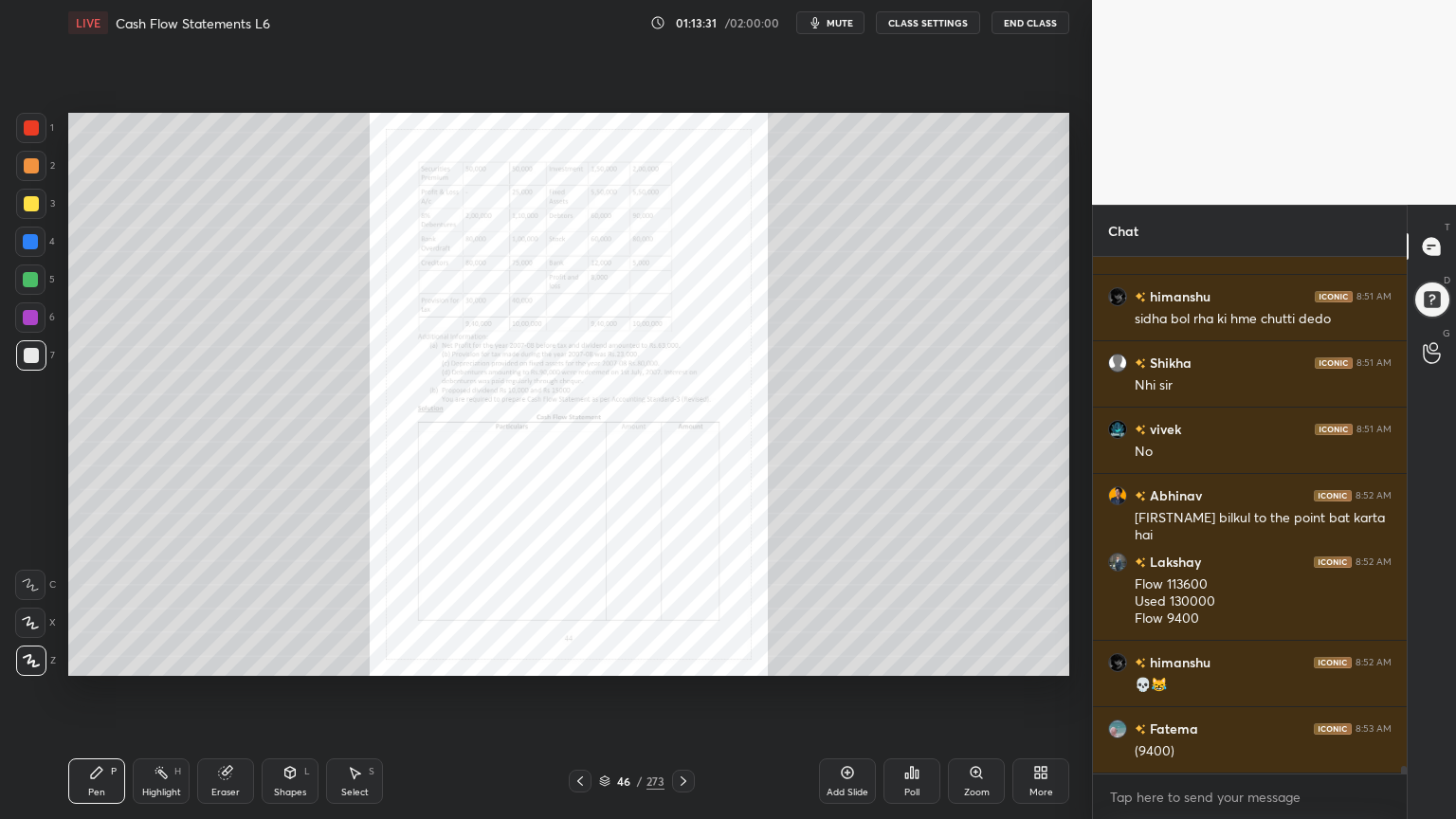 scroll, scrollTop: 36294, scrollLeft: 0, axis: vertical 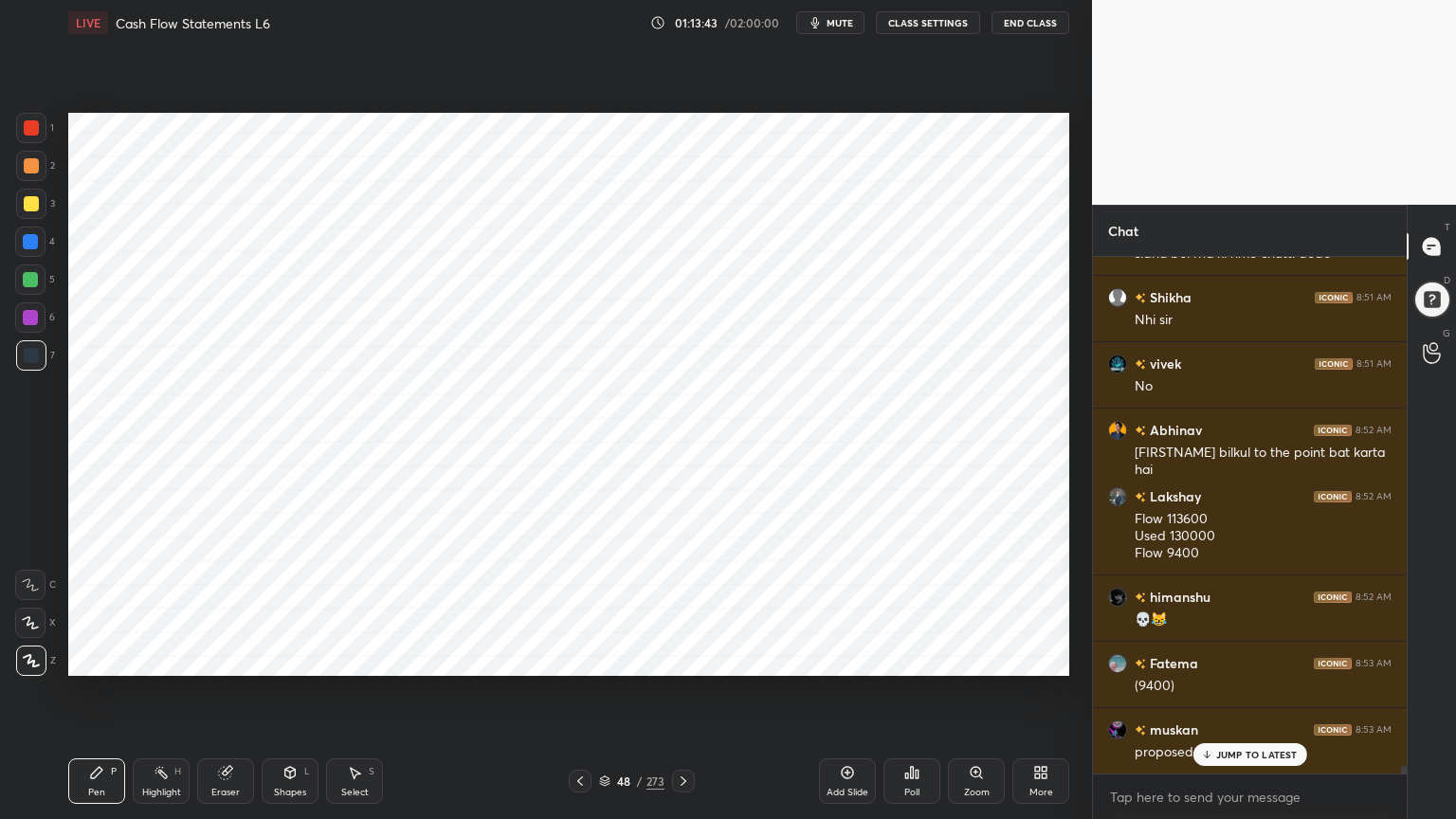 click on "Shapes" at bounding box center [290, 792] 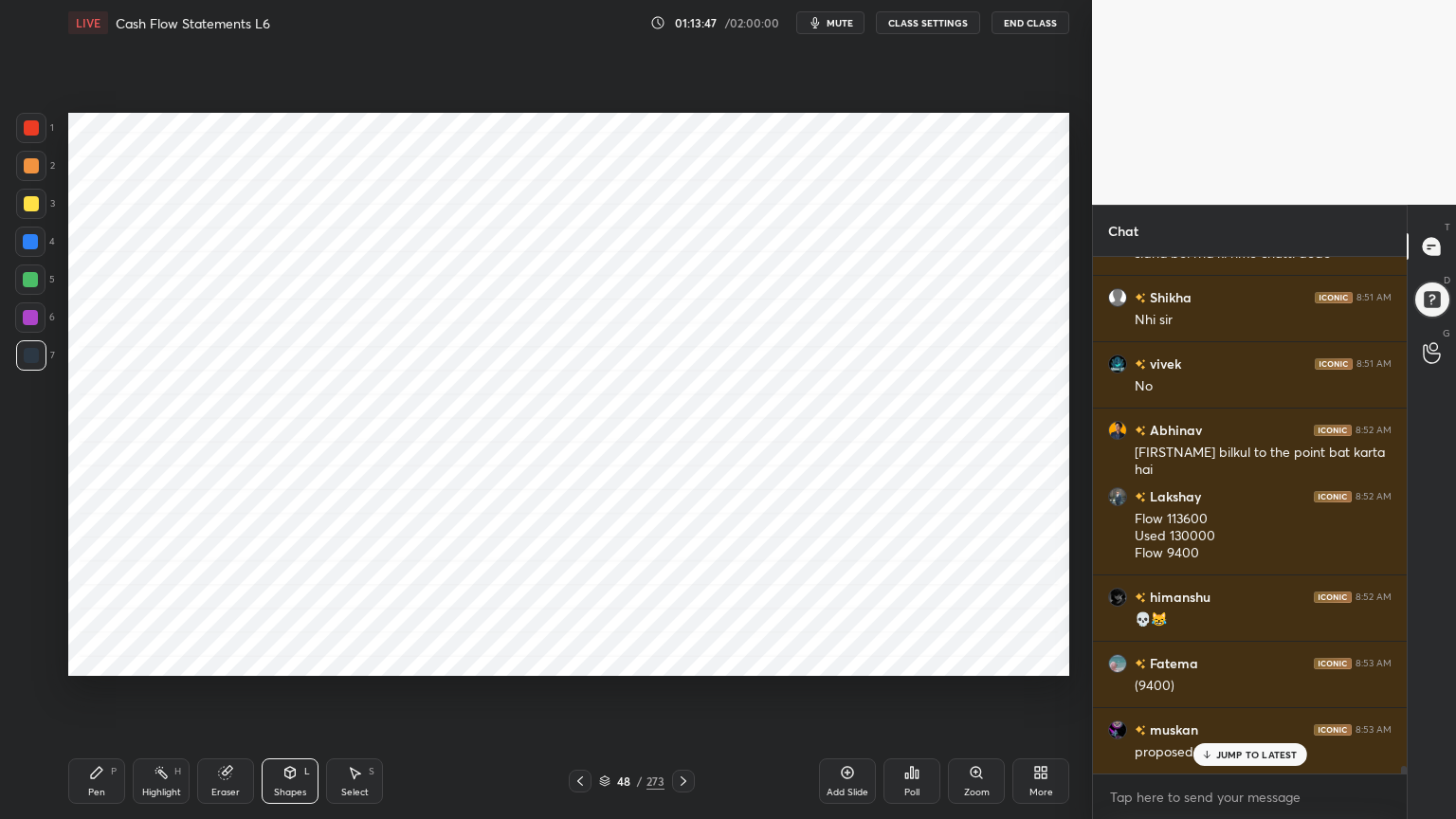click on "Pen" at bounding box center (97, 792) 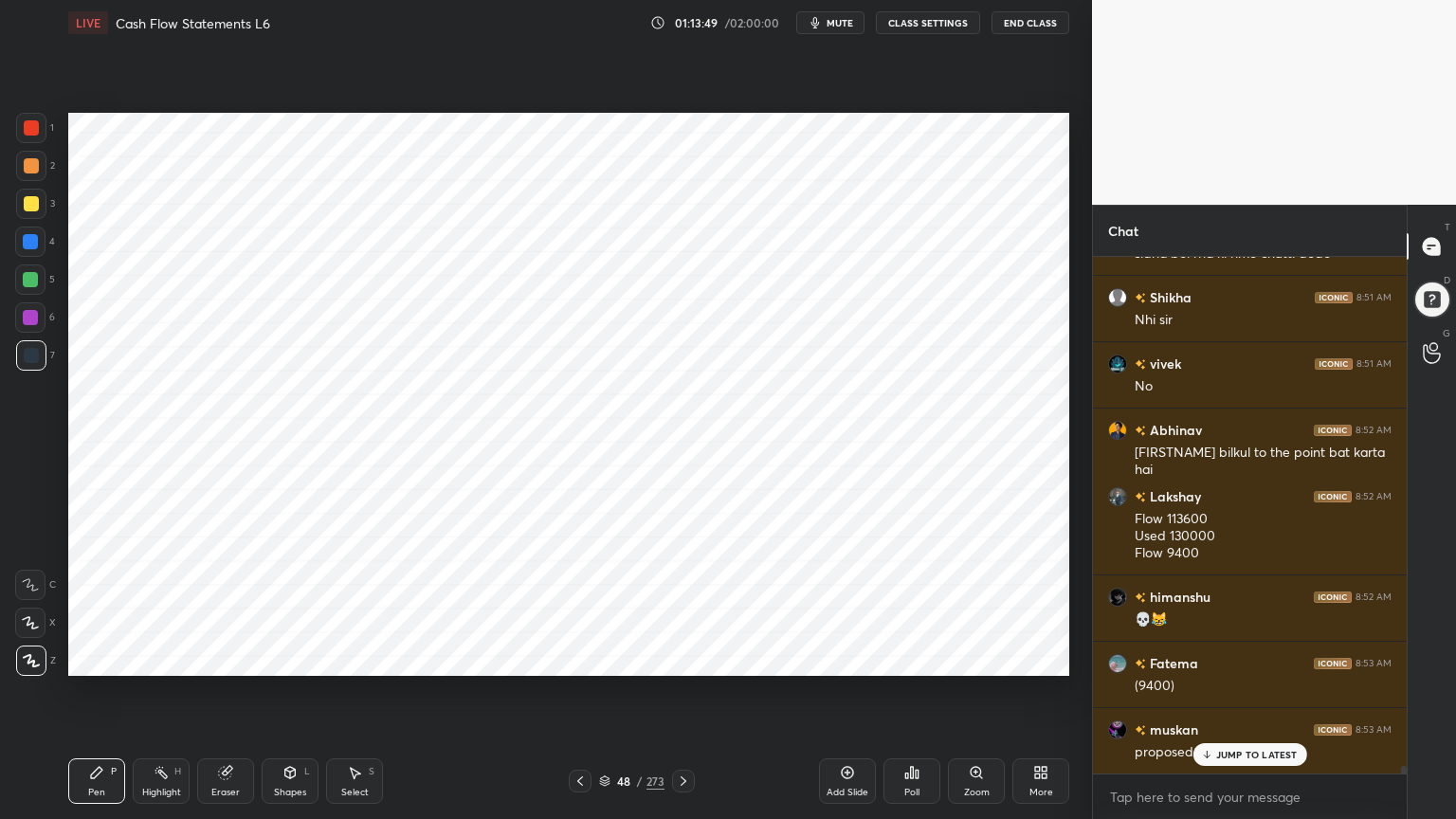 scroll, scrollTop: 36361, scrollLeft: 0, axis: vertical 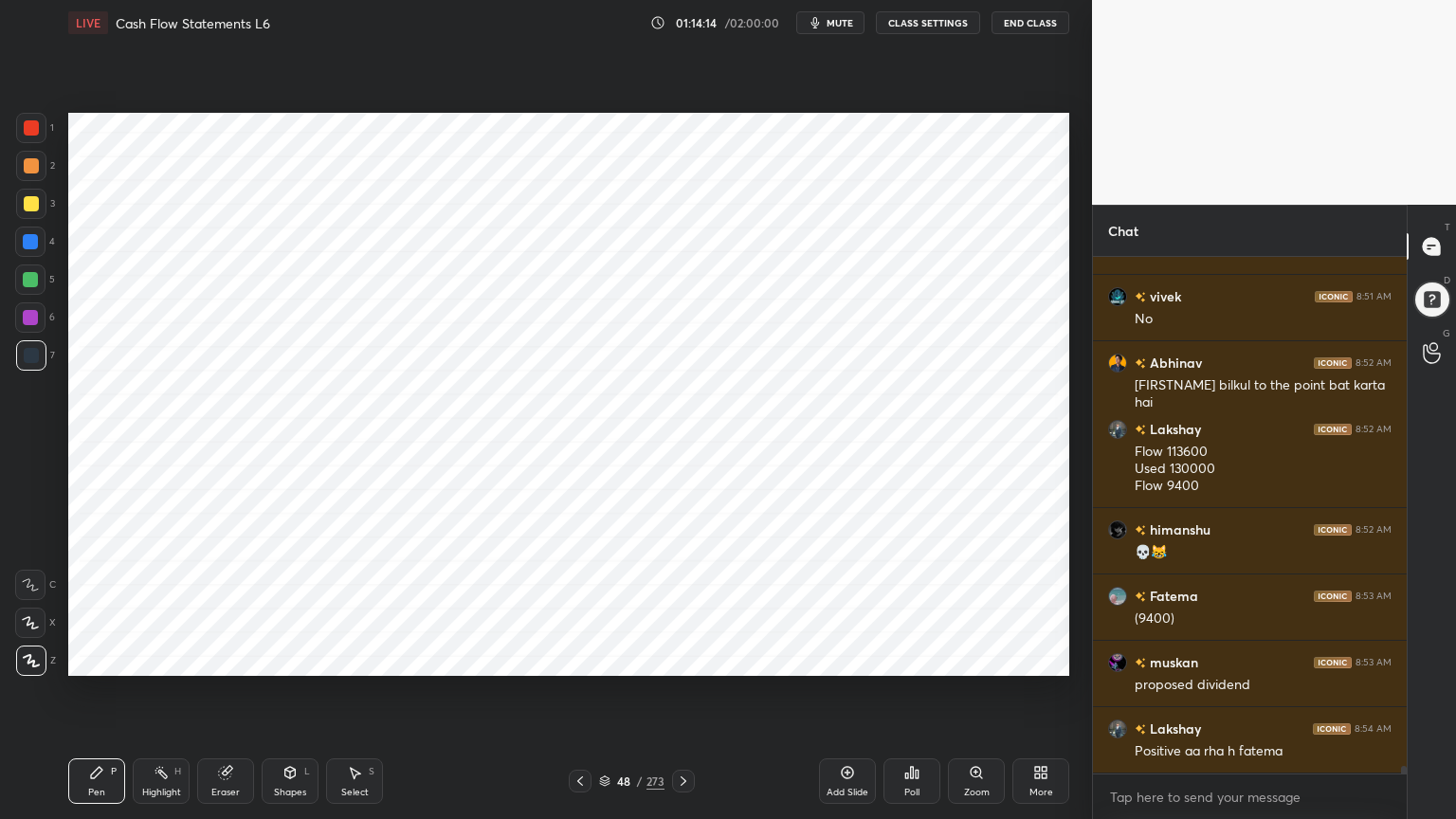 click at bounding box center (30, 318) 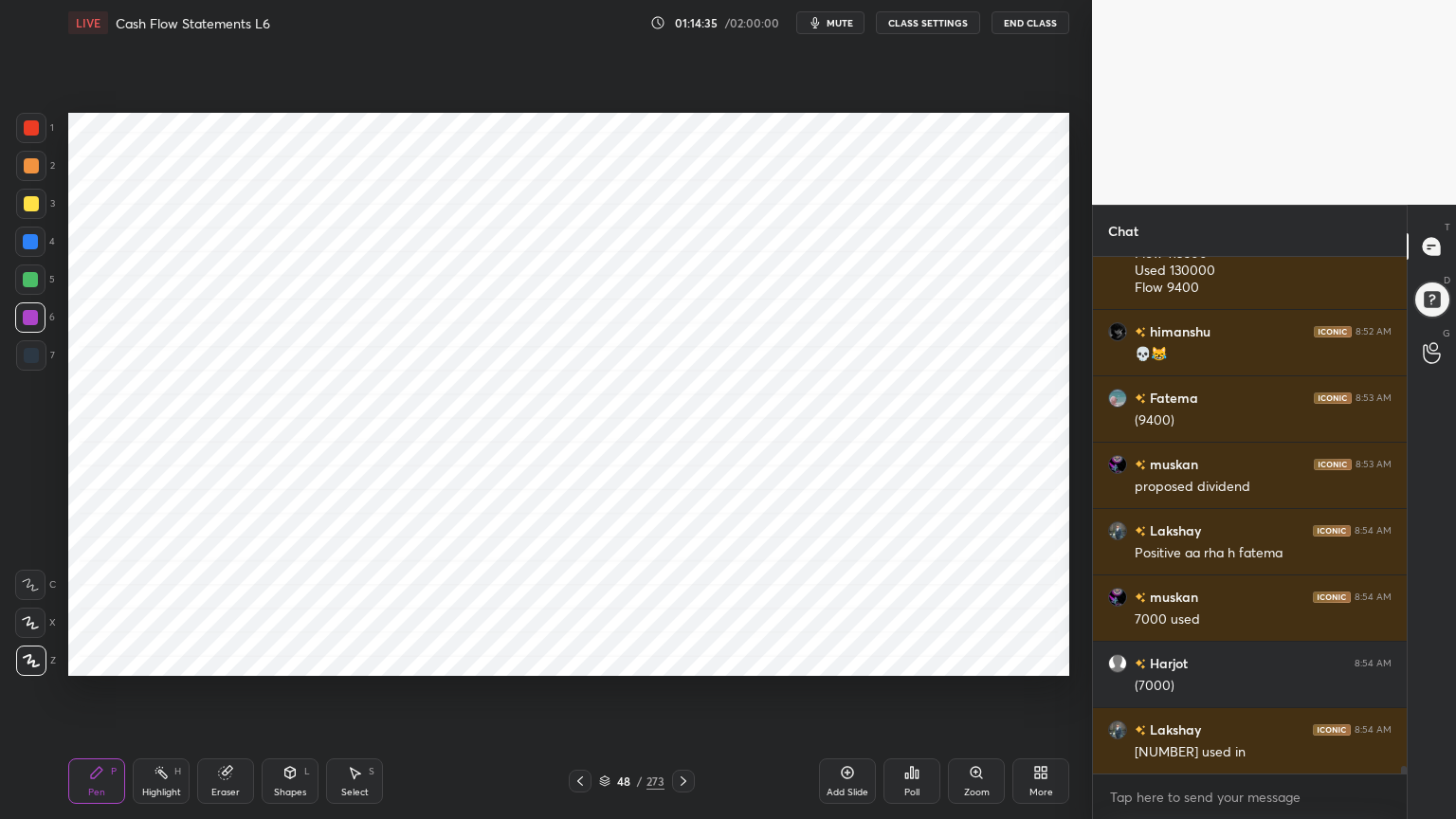 scroll, scrollTop: 36627, scrollLeft: 0, axis: vertical 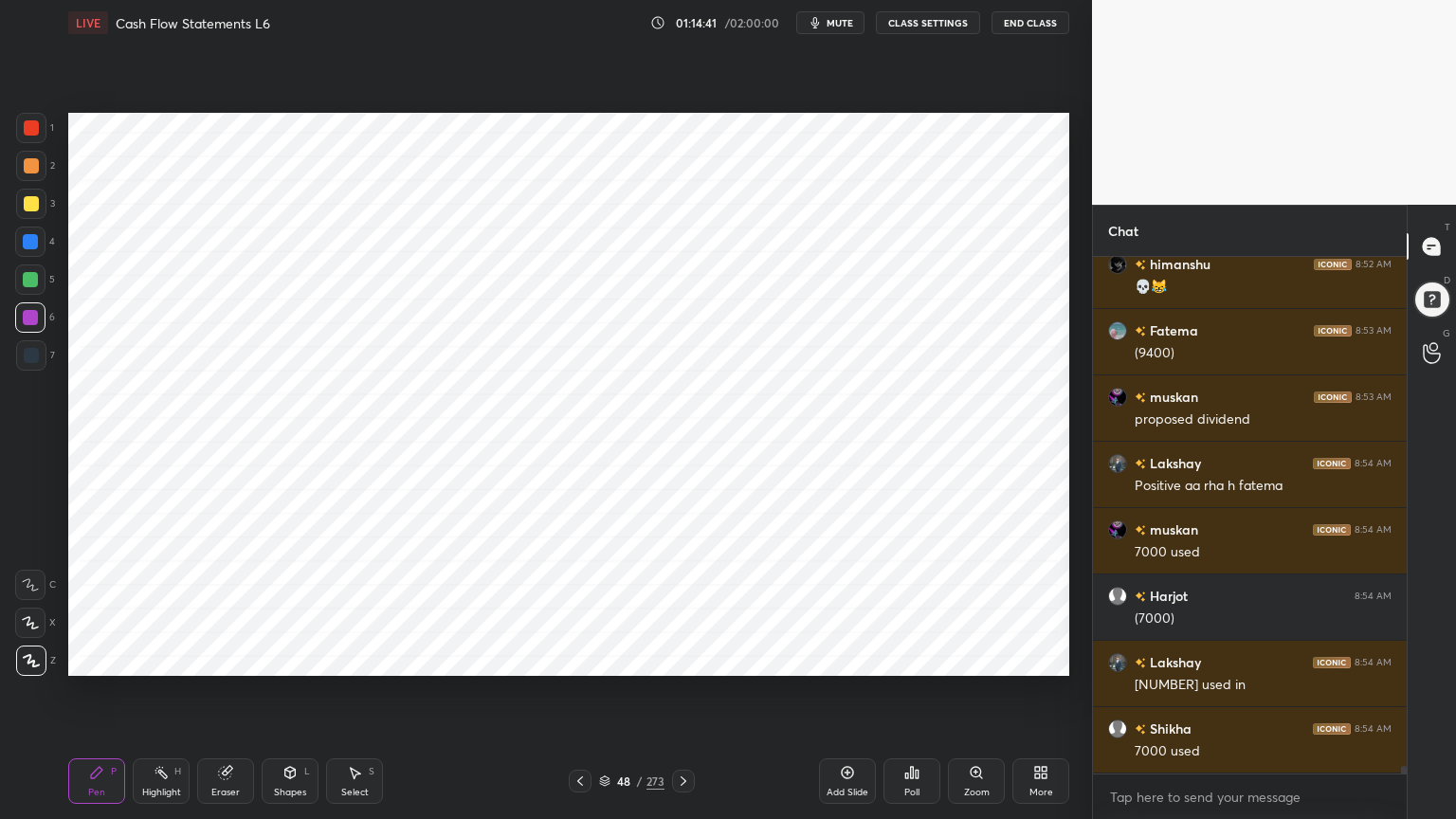 click at bounding box center [31, 355] 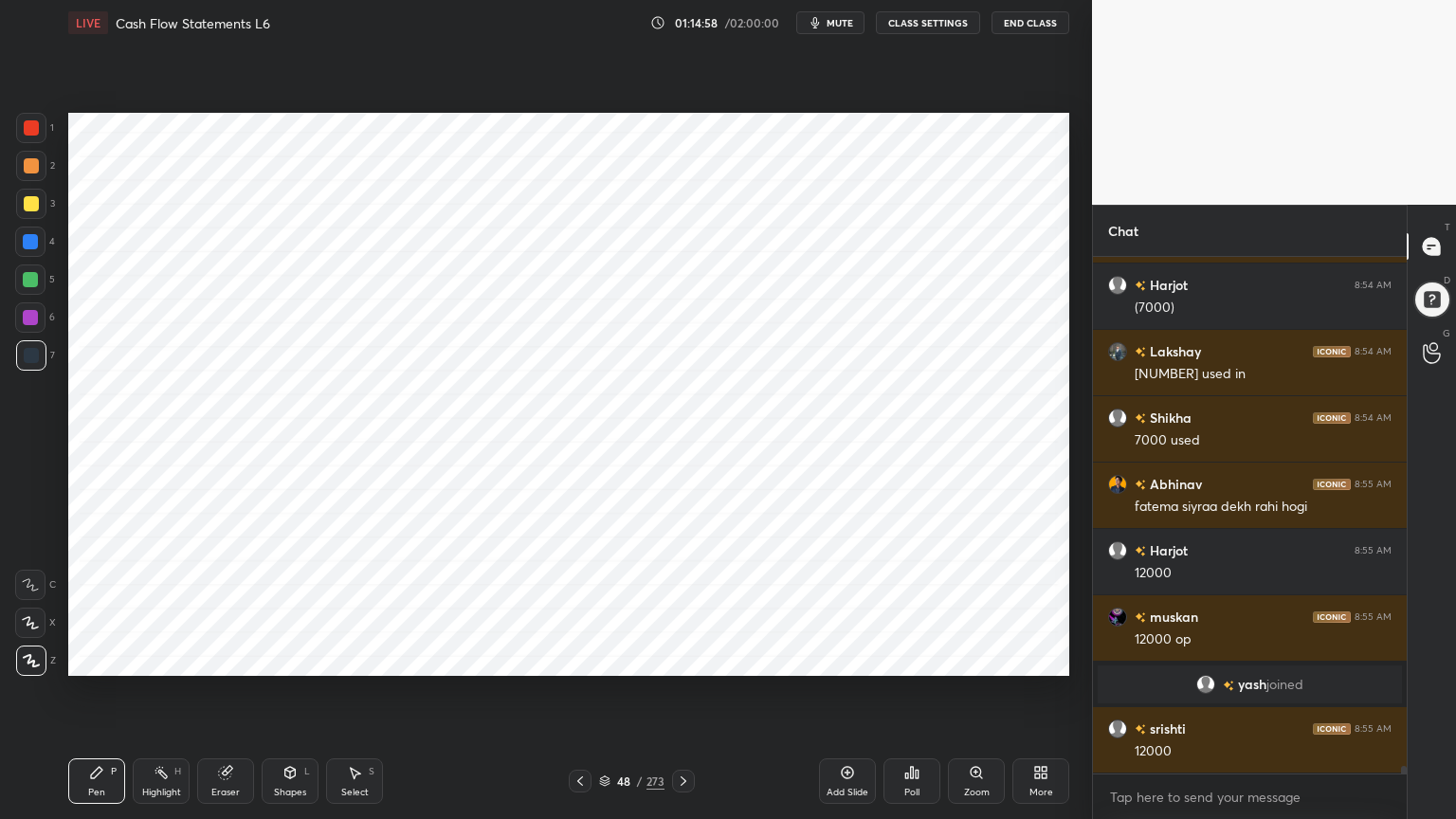 scroll, scrollTop: 37003, scrollLeft: 0, axis: vertical 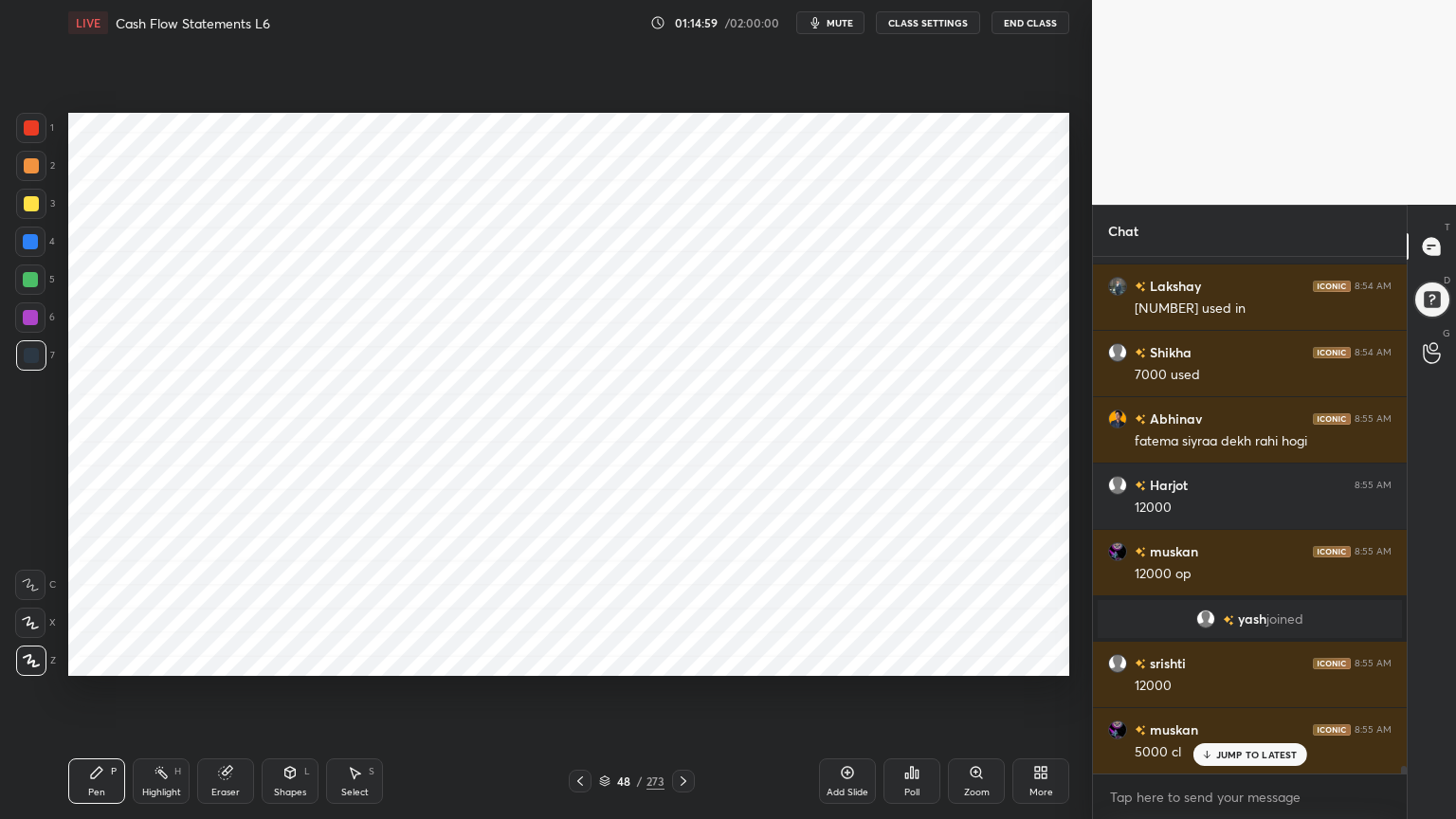 click on "Shapes" at bounding box center (290, 792) 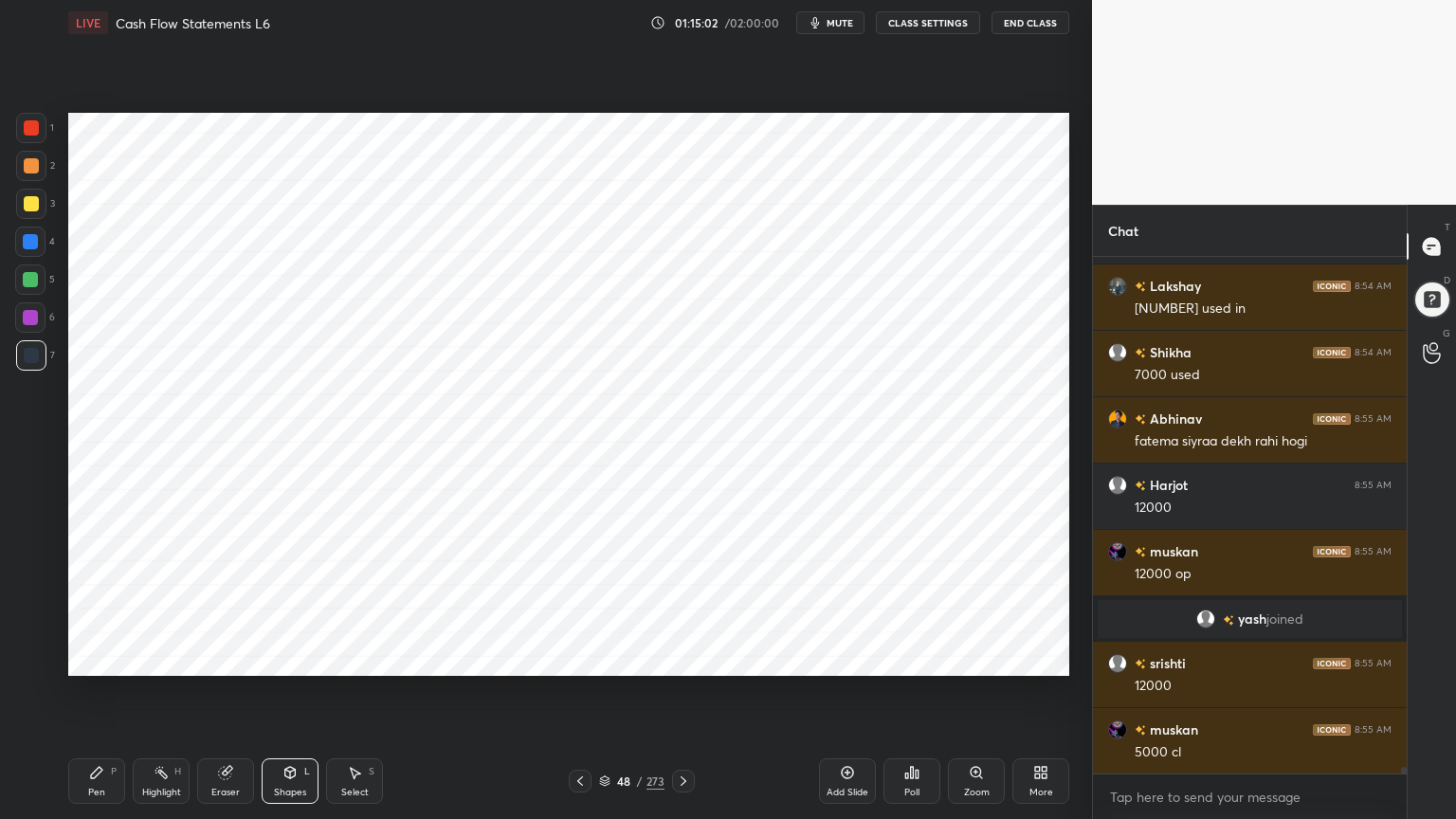 scroll, scrollTop: 37070, scrollLeft: 0, axis: vertical 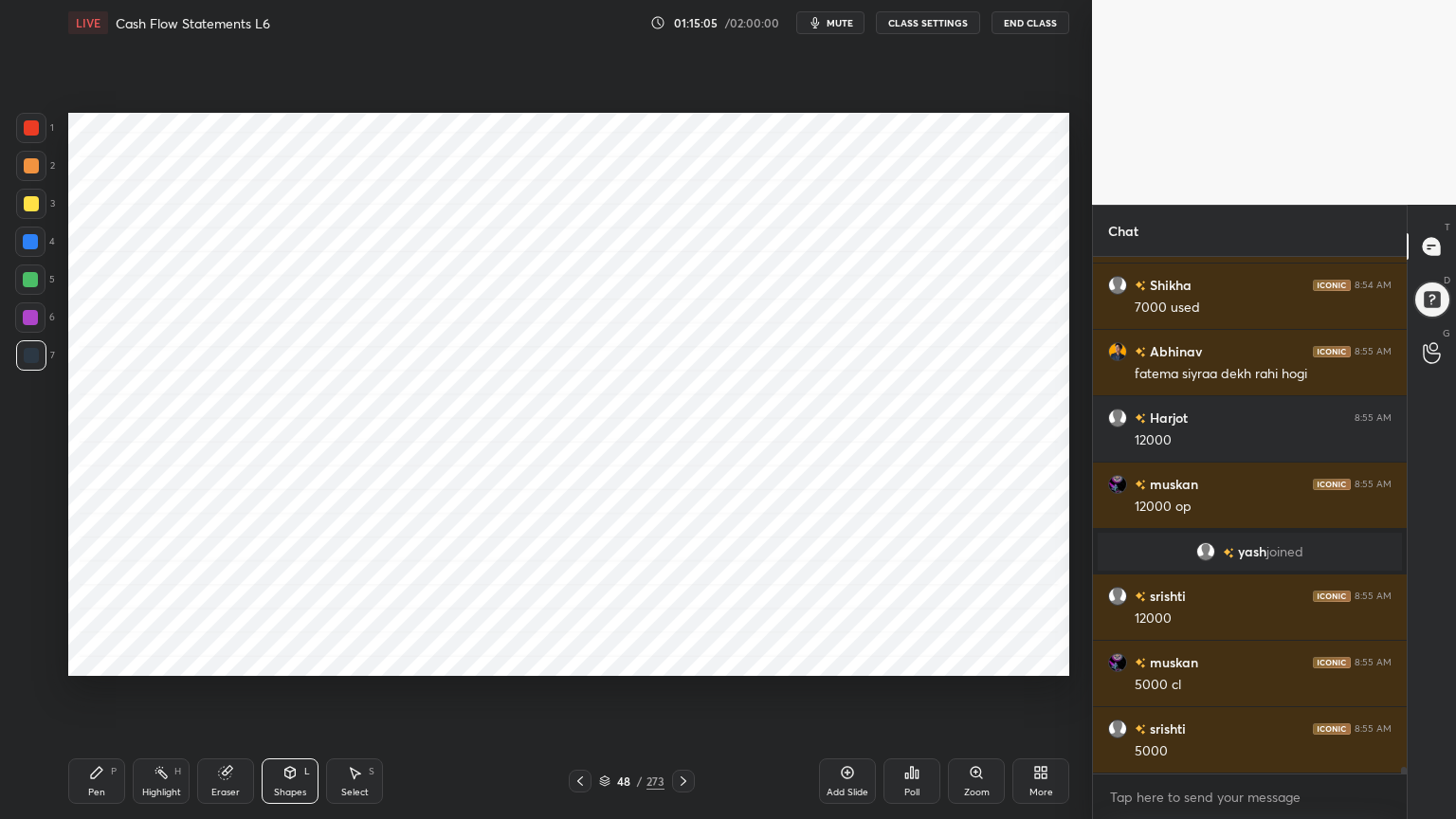 click on "Pen P" at bounding box center (97, 781) 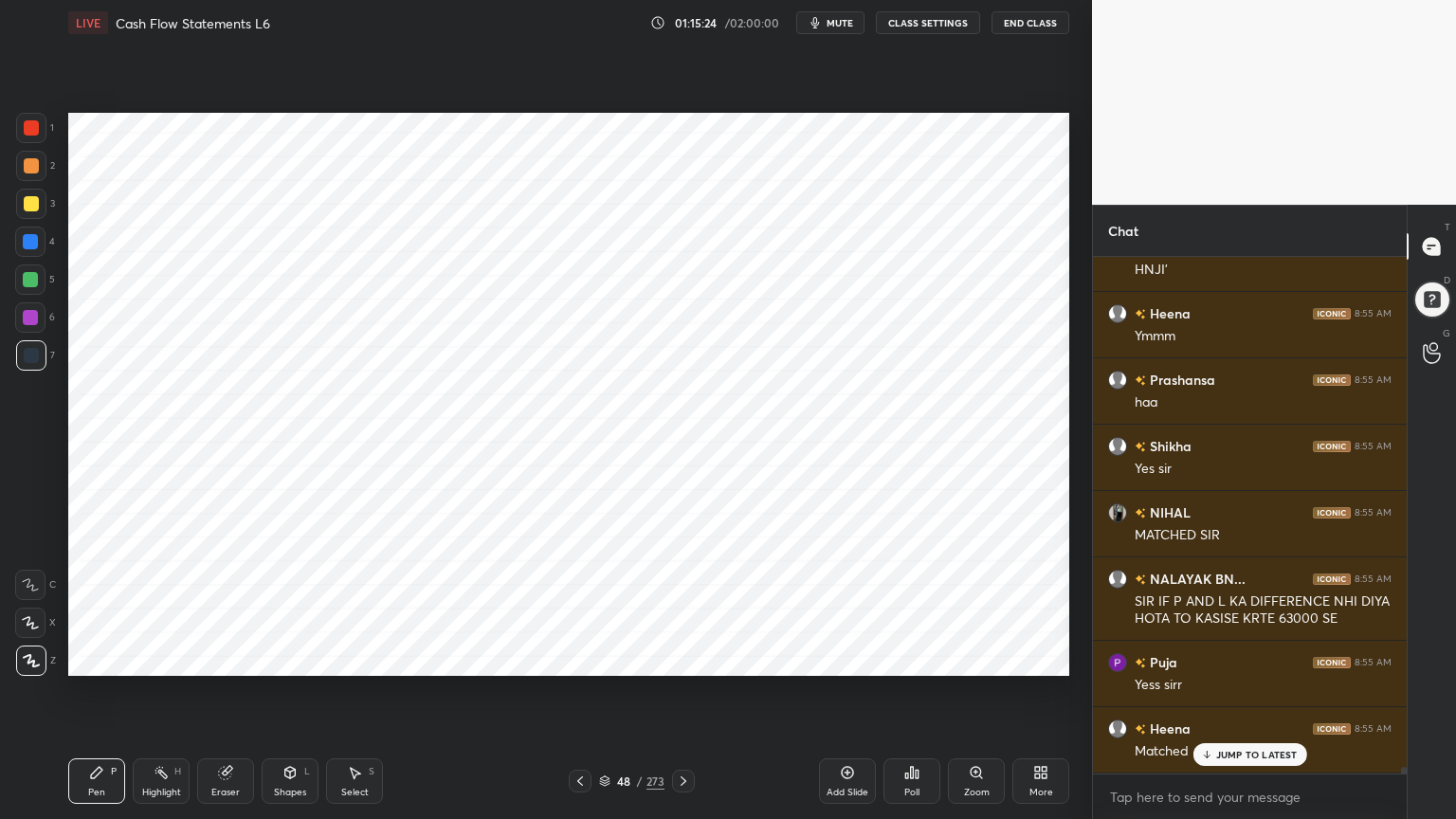 scroll, scrollTop: 37883, scrollLeft: 0, axis: vertical 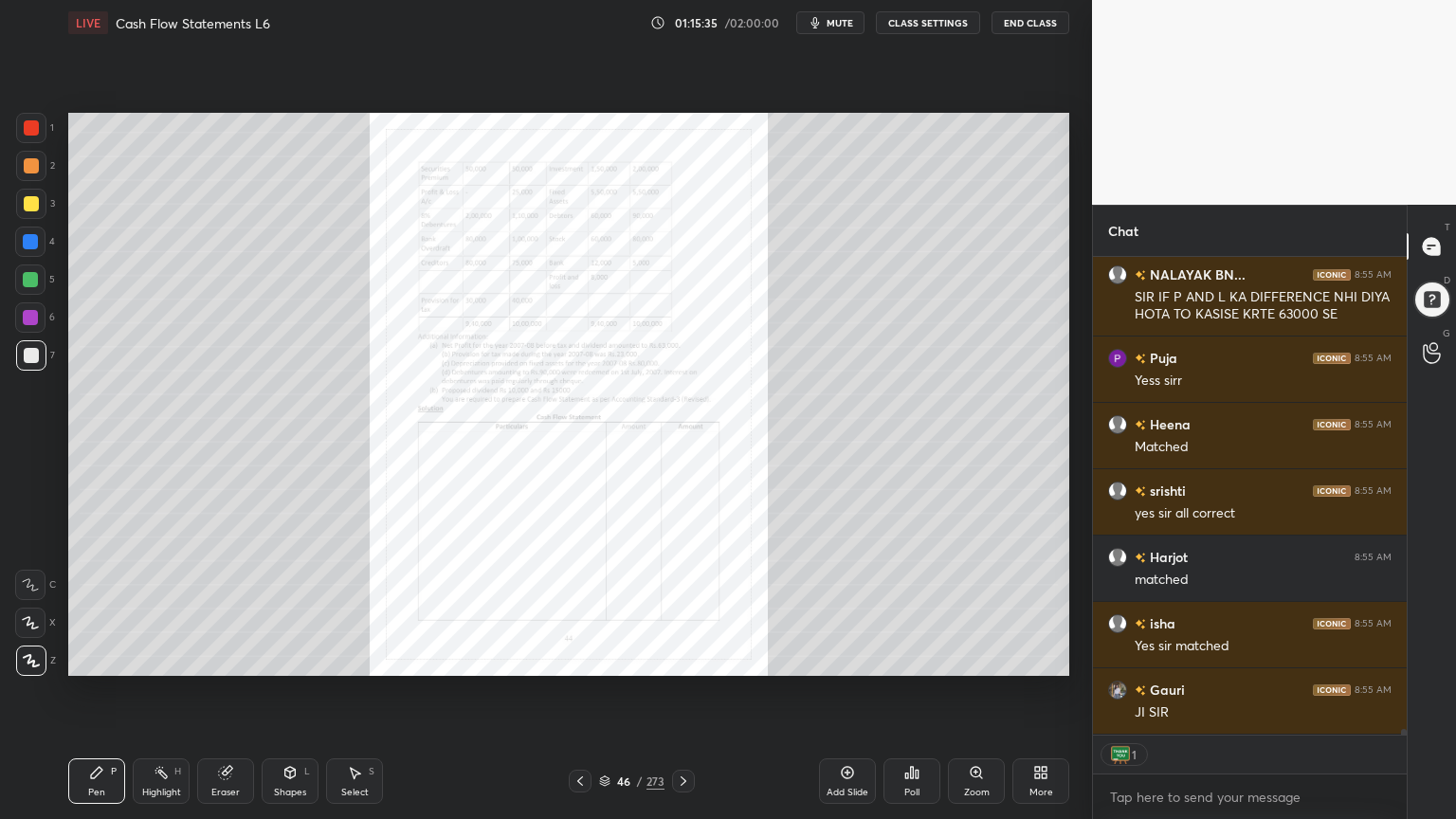 click on "Zoom" at bounding box center [976, 781] 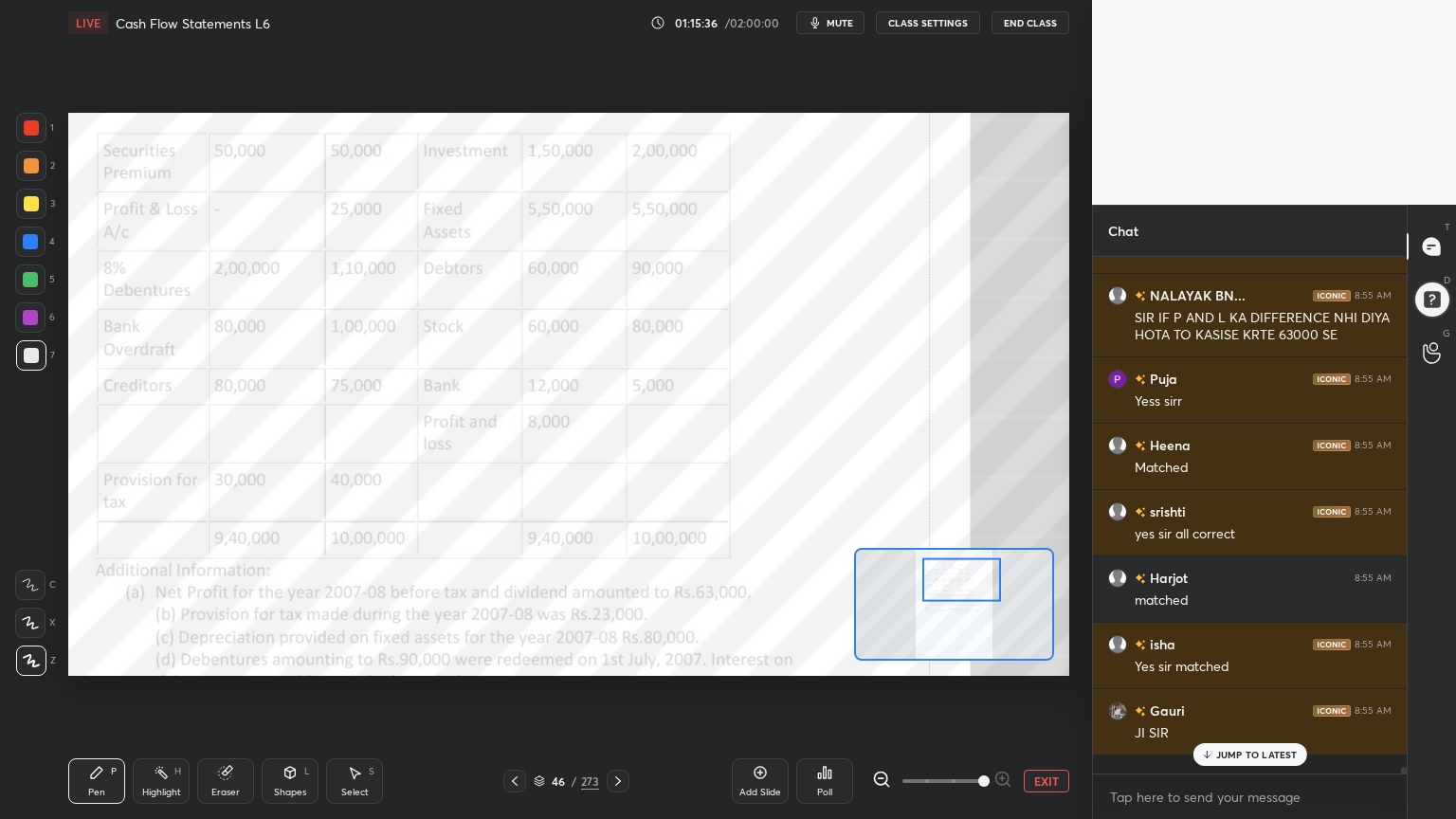 scroll, scrollTop: 6, scrollLeft: 6, axis: both 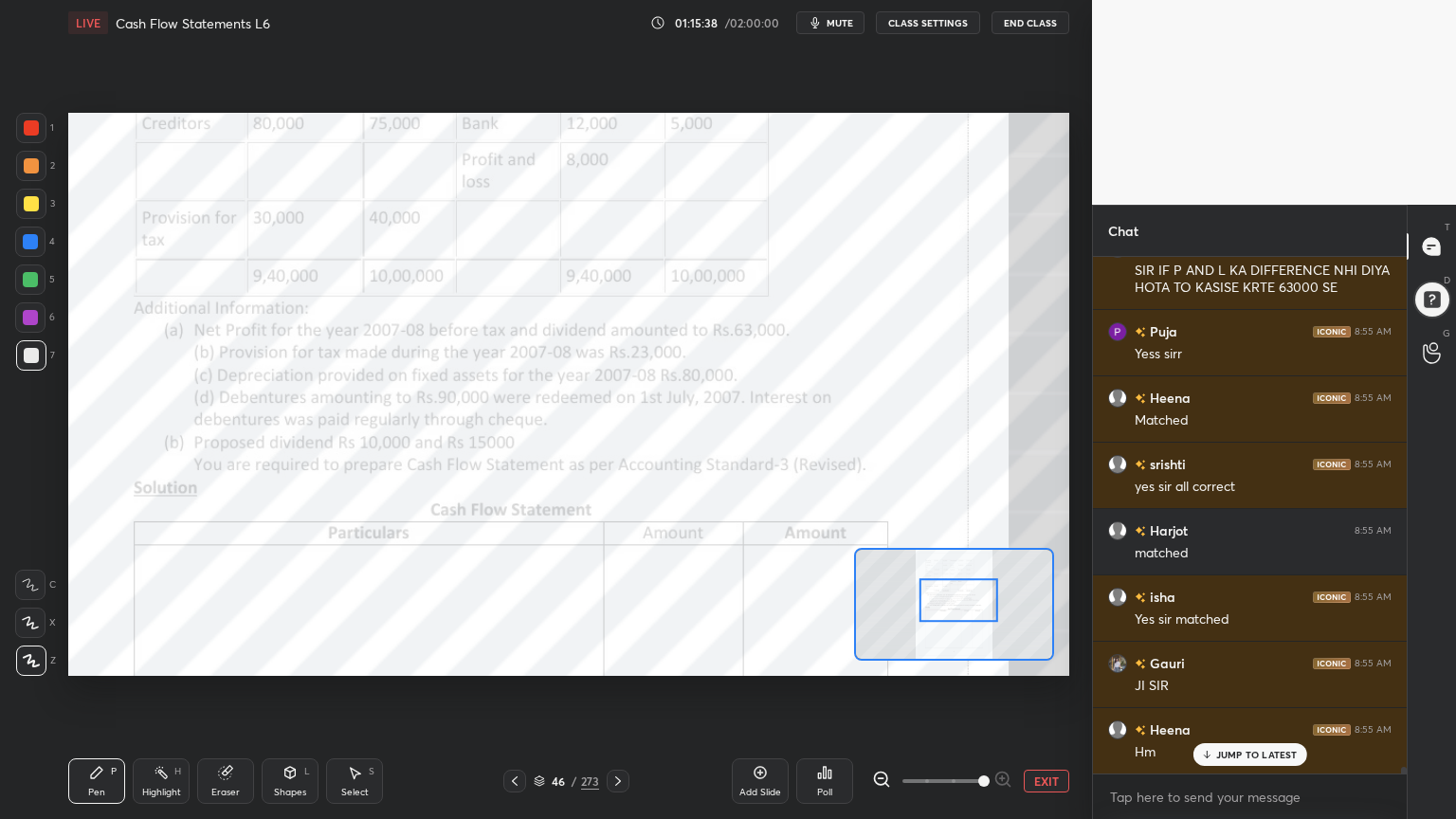 click on "Eraser" at bounding box center (226, 792) 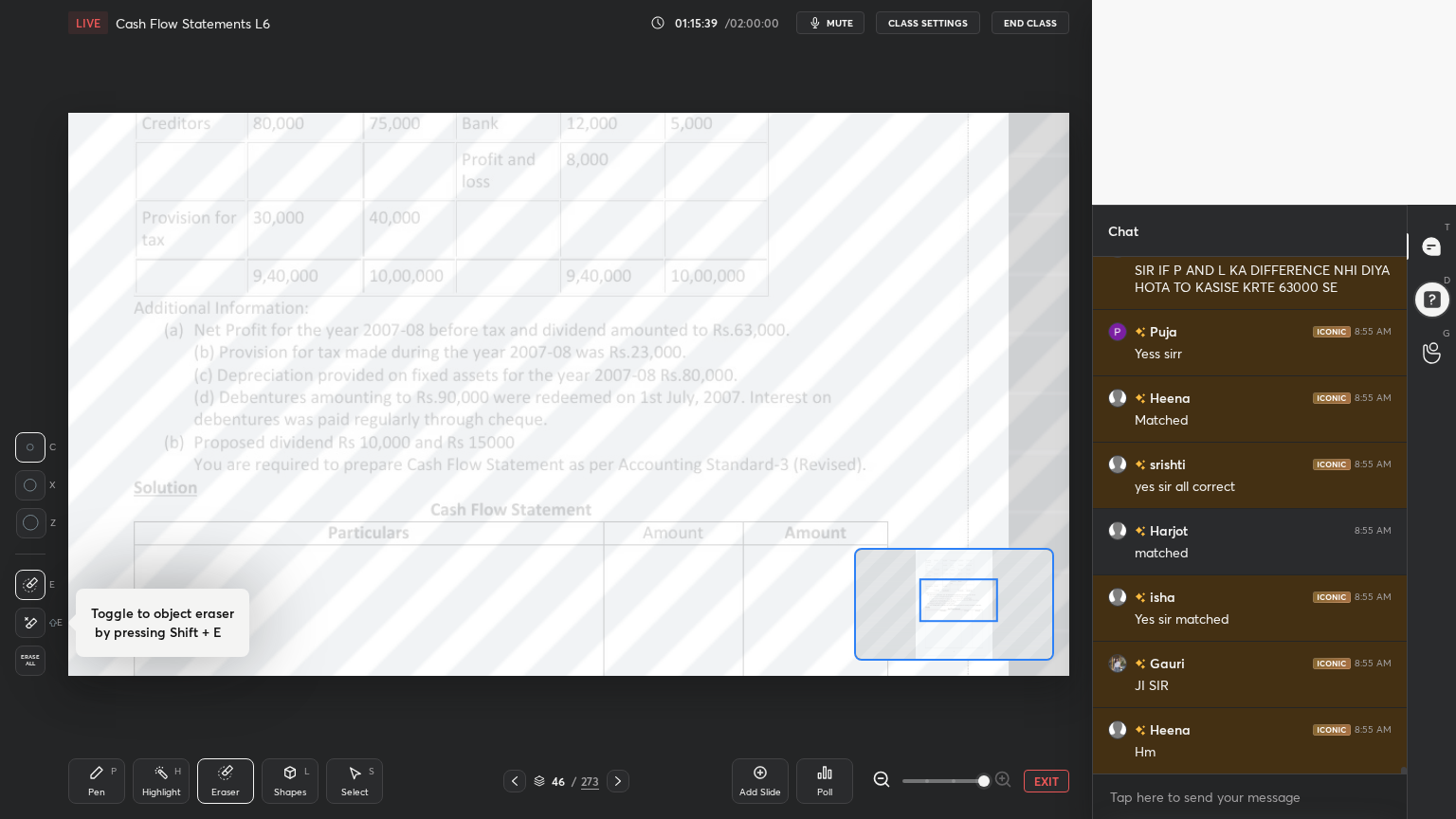scroll, scrollTop: 38215, scrollLeft: 0, axis: vertical 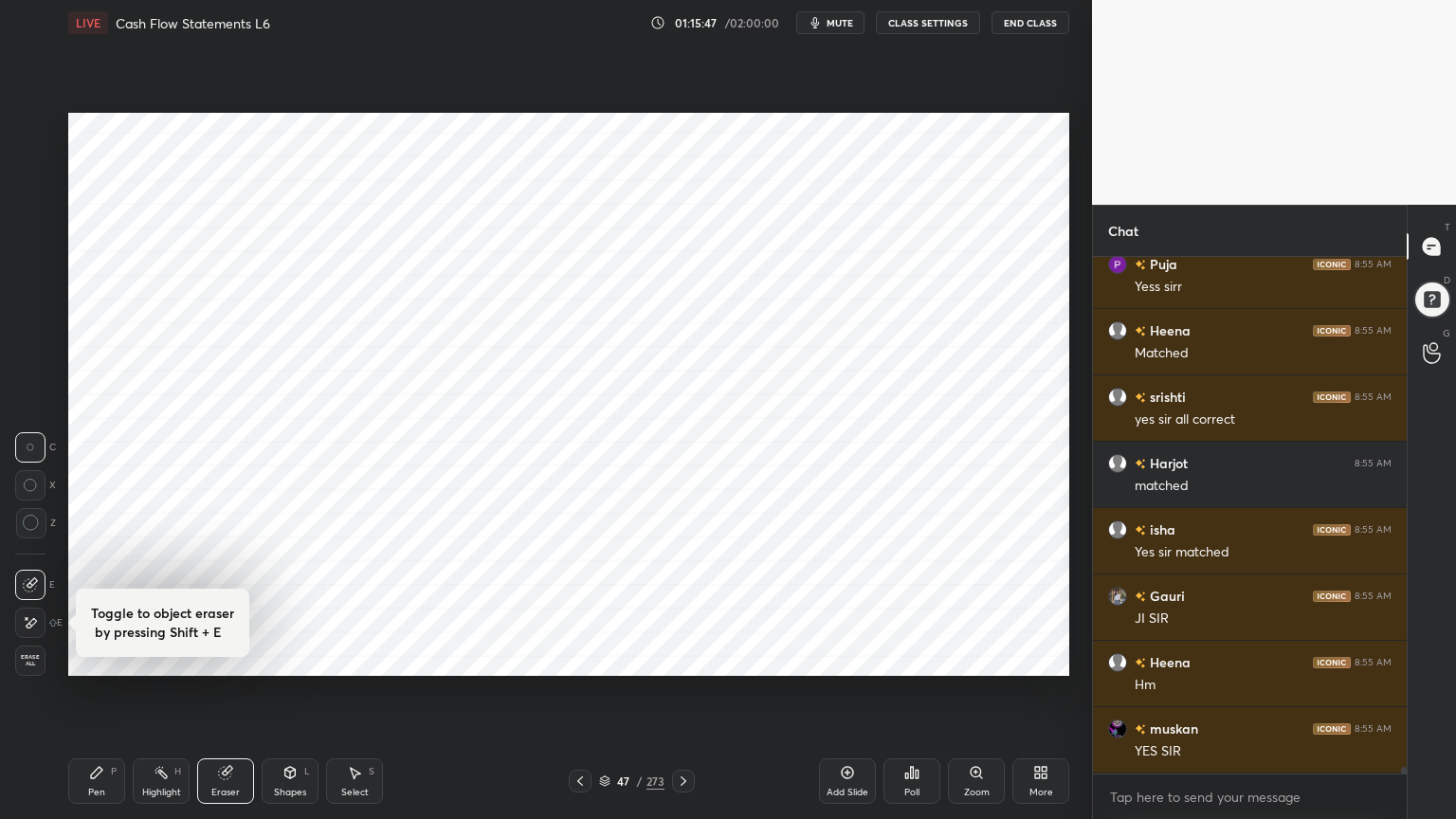 click on "Pen P" at bounding box center [97, 781] 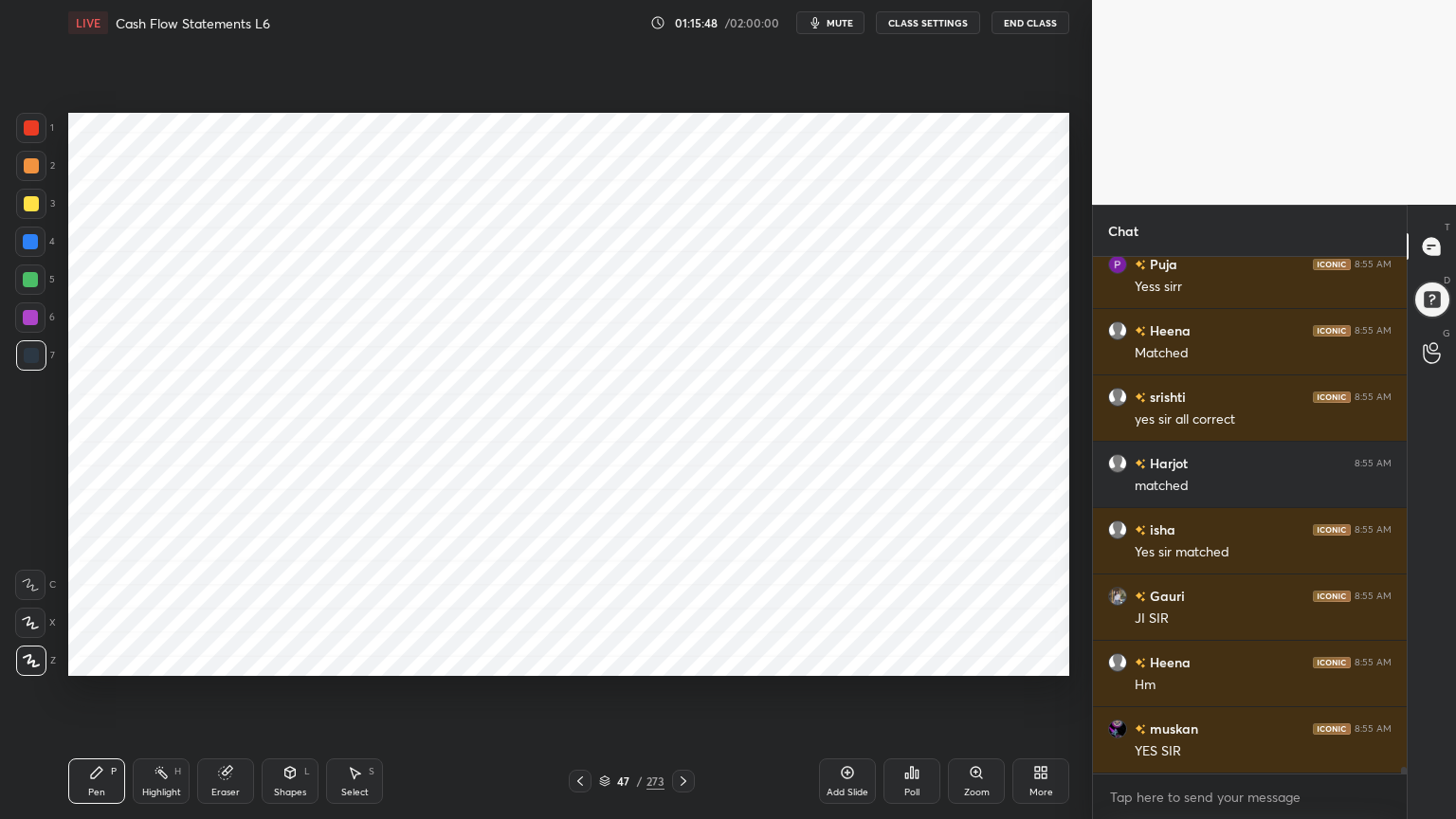 click at bounding box center [31, 128] 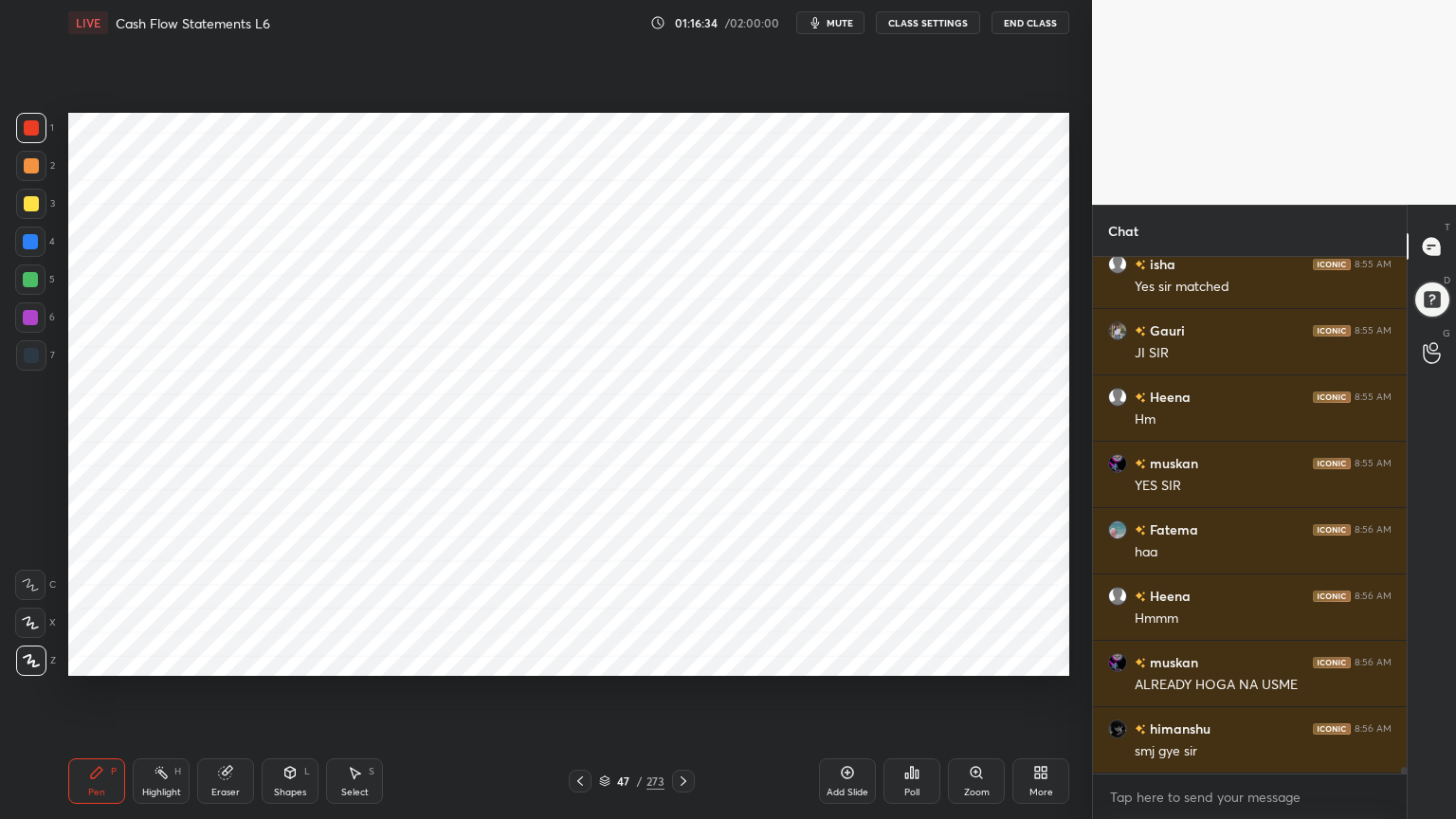 scroll, scrollTop: 38546, scrollLeft: 0, axis: vertical 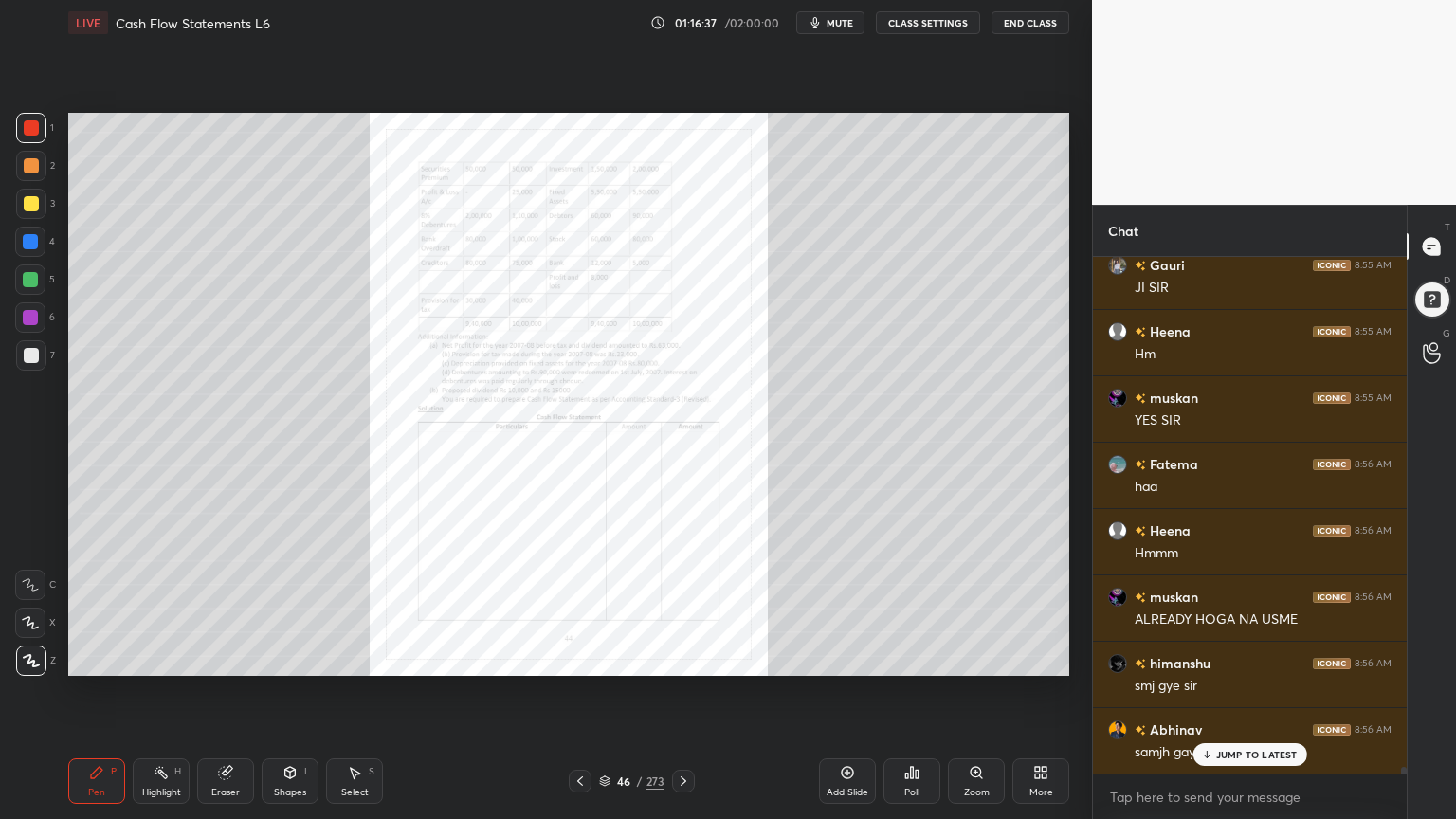 click on "Zoom" at bounding box center (976, 781) 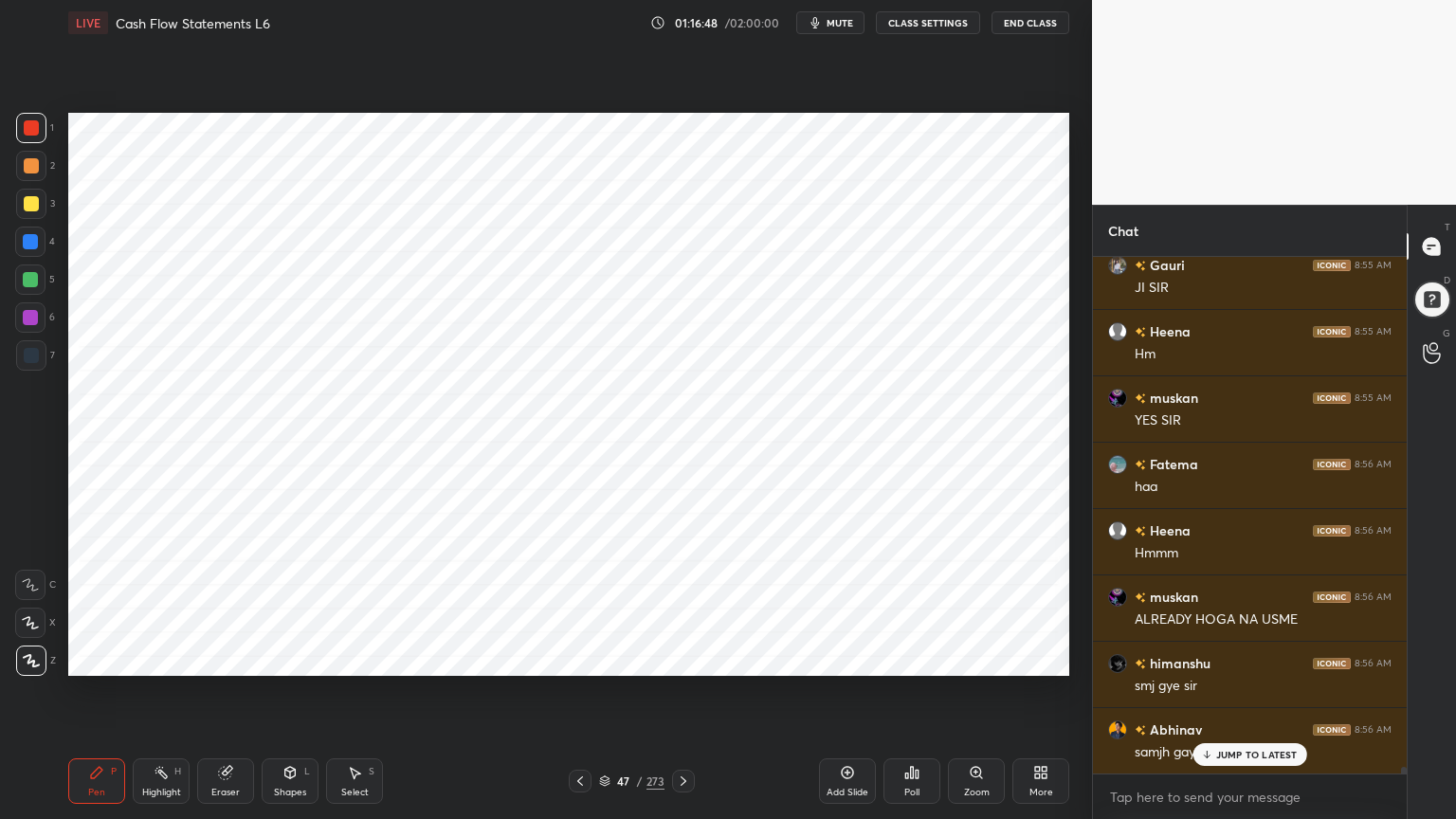 click on "Highlight" at bounding box center (161, 792) 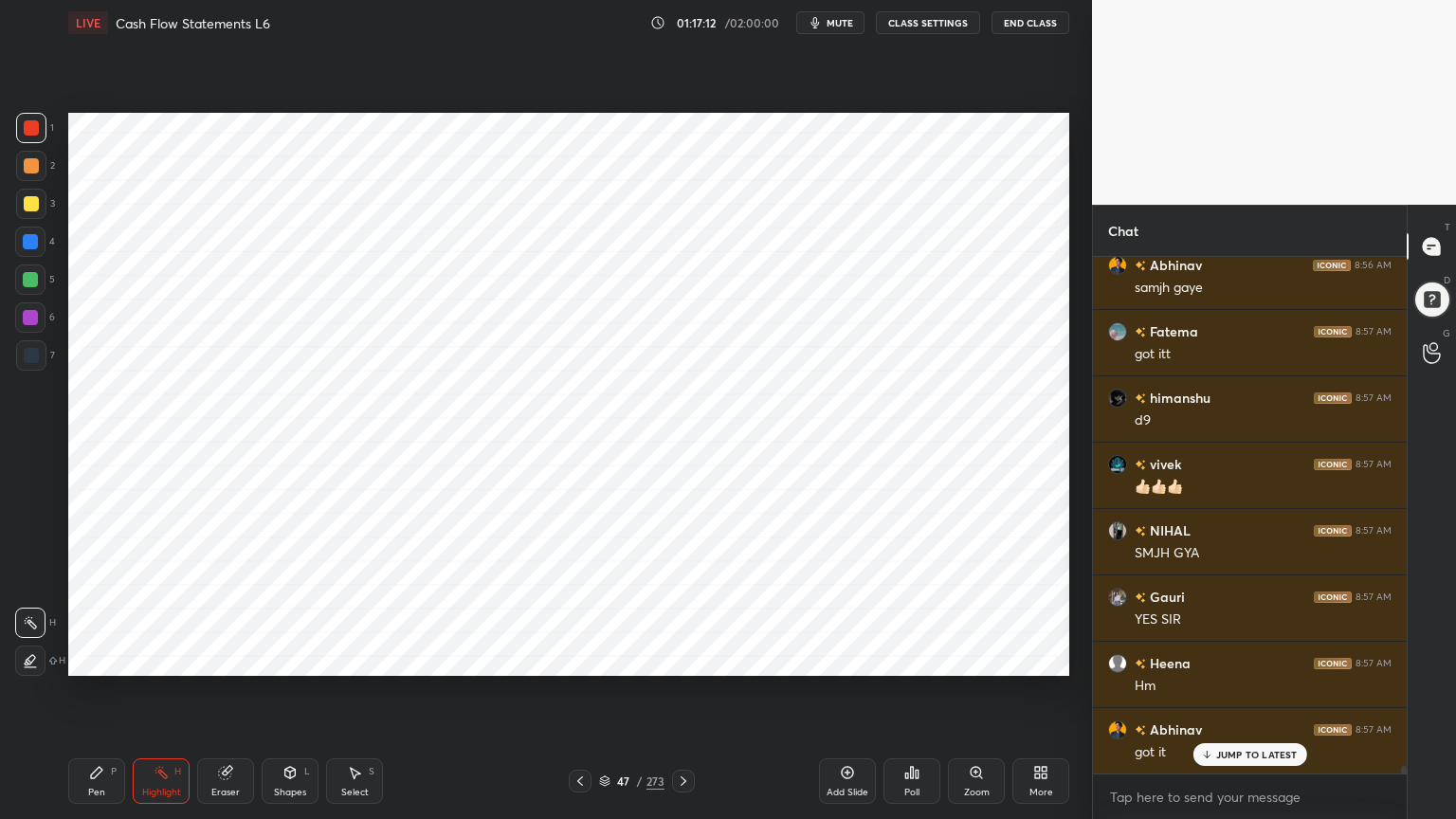 scroll, scrollTop: 37028, scrollLeft: 0, axis: vertical 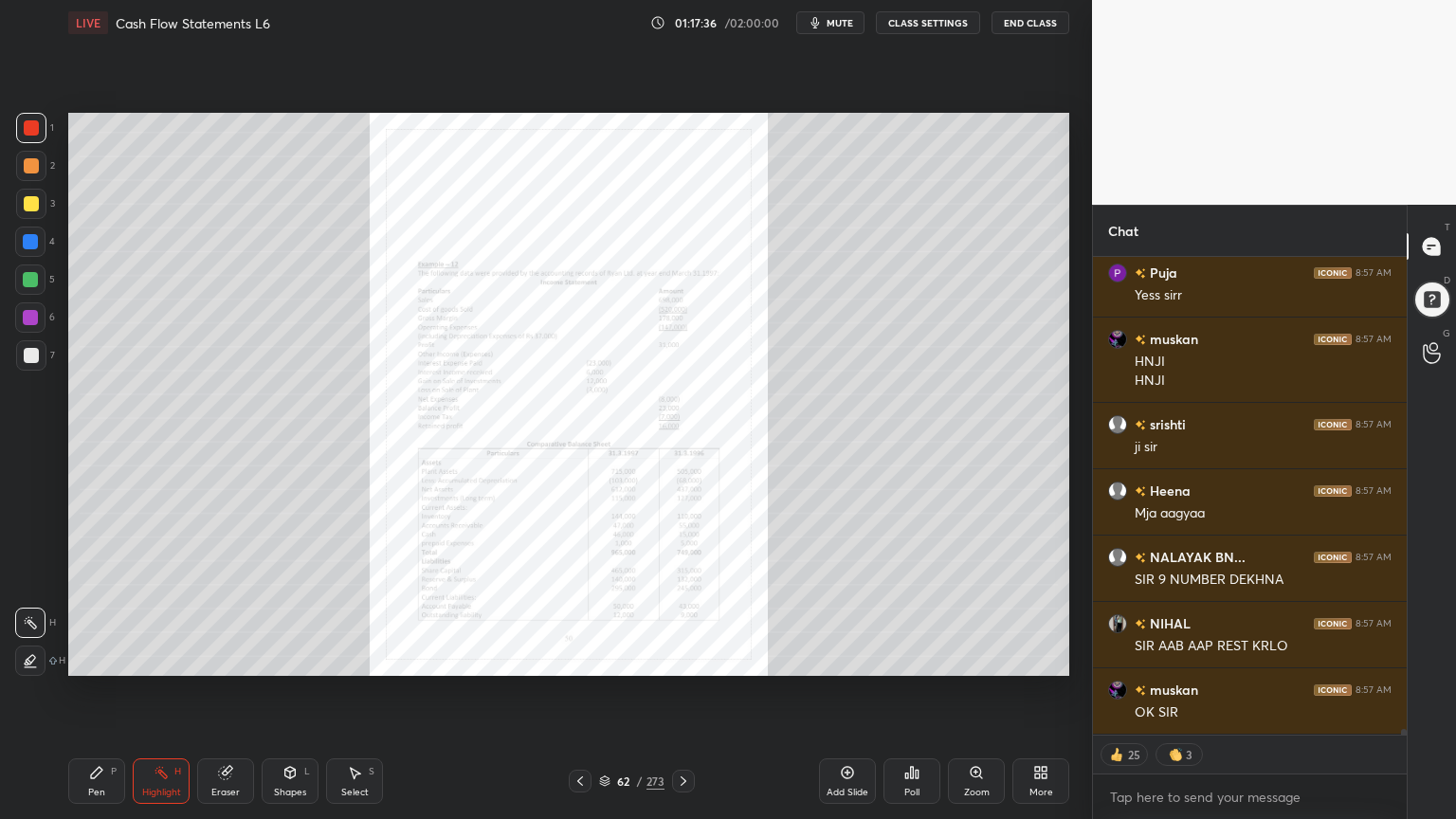 click 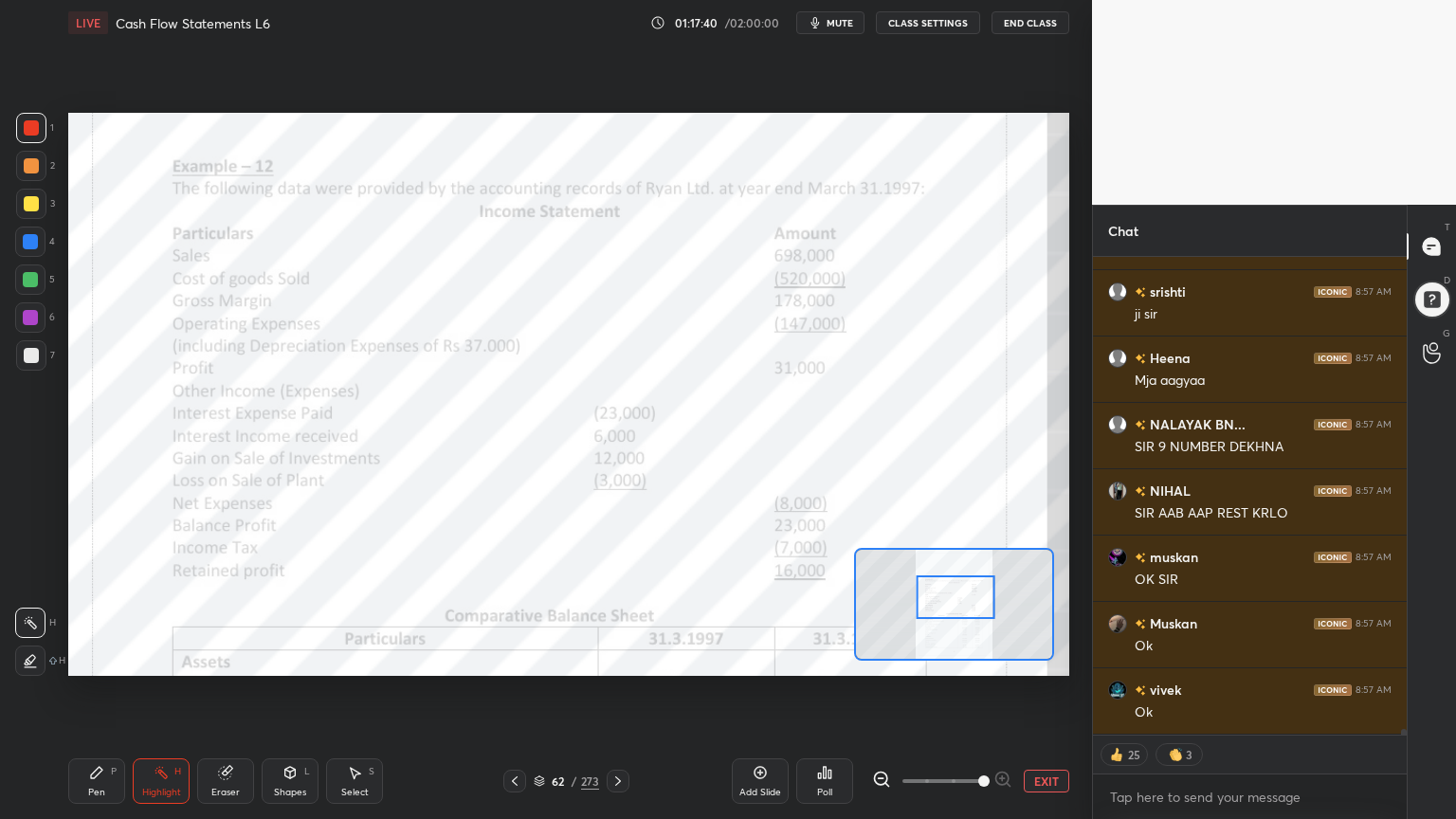 click on "Pen P" at bounding box center [97, 781] 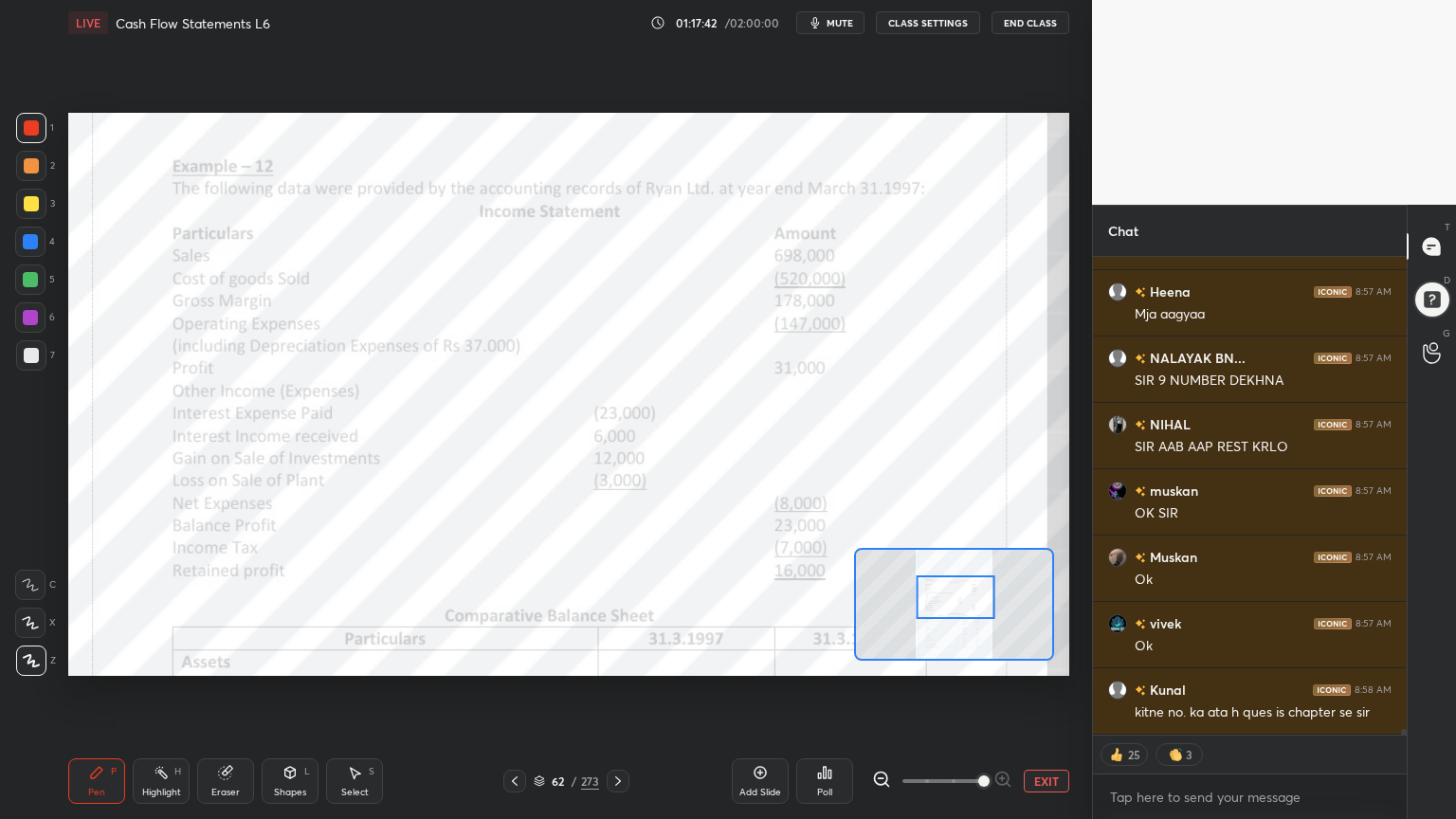 click 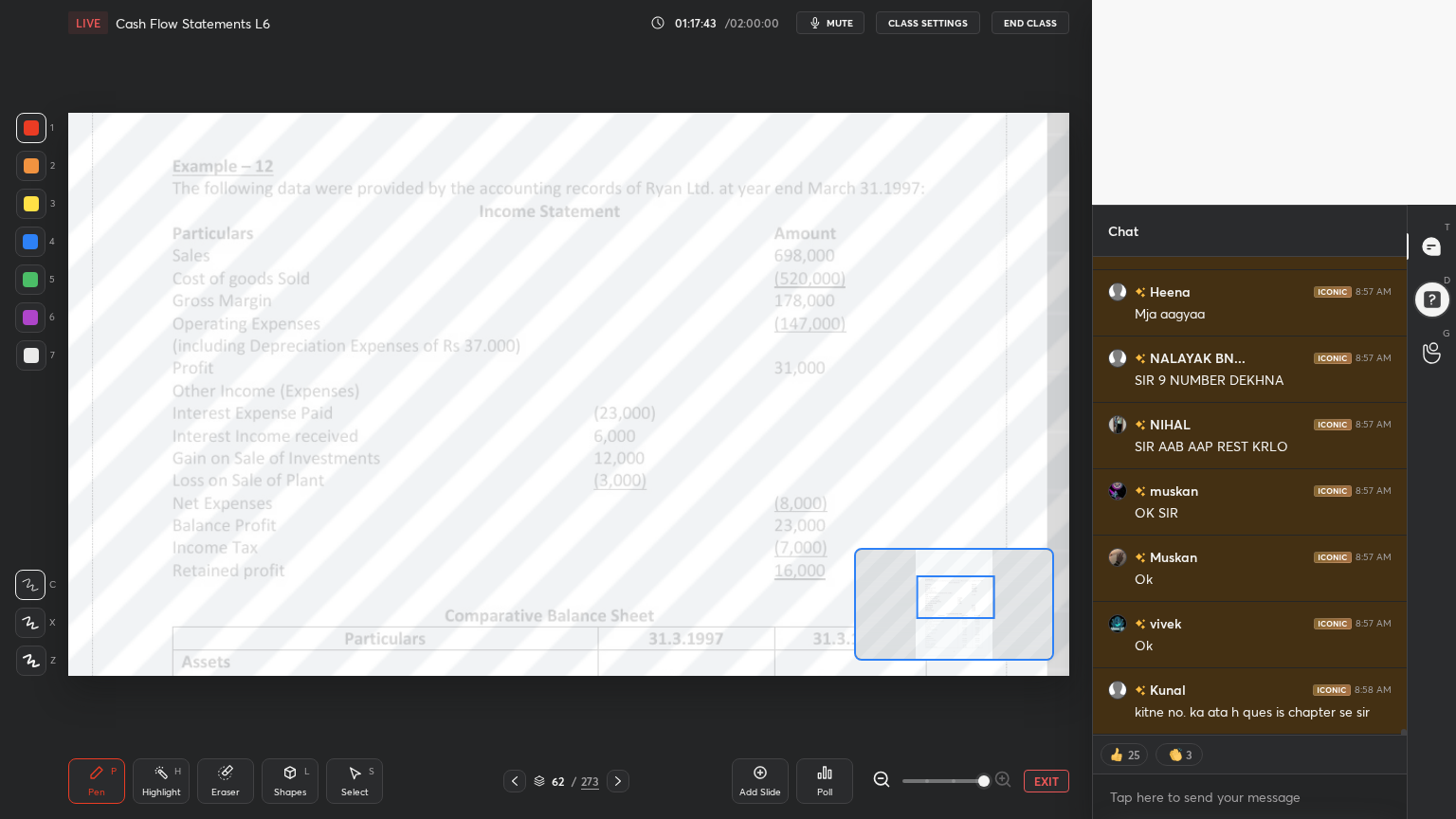 scroll, scrollTop: 38745, scrollLeft: 0, axis: vertical 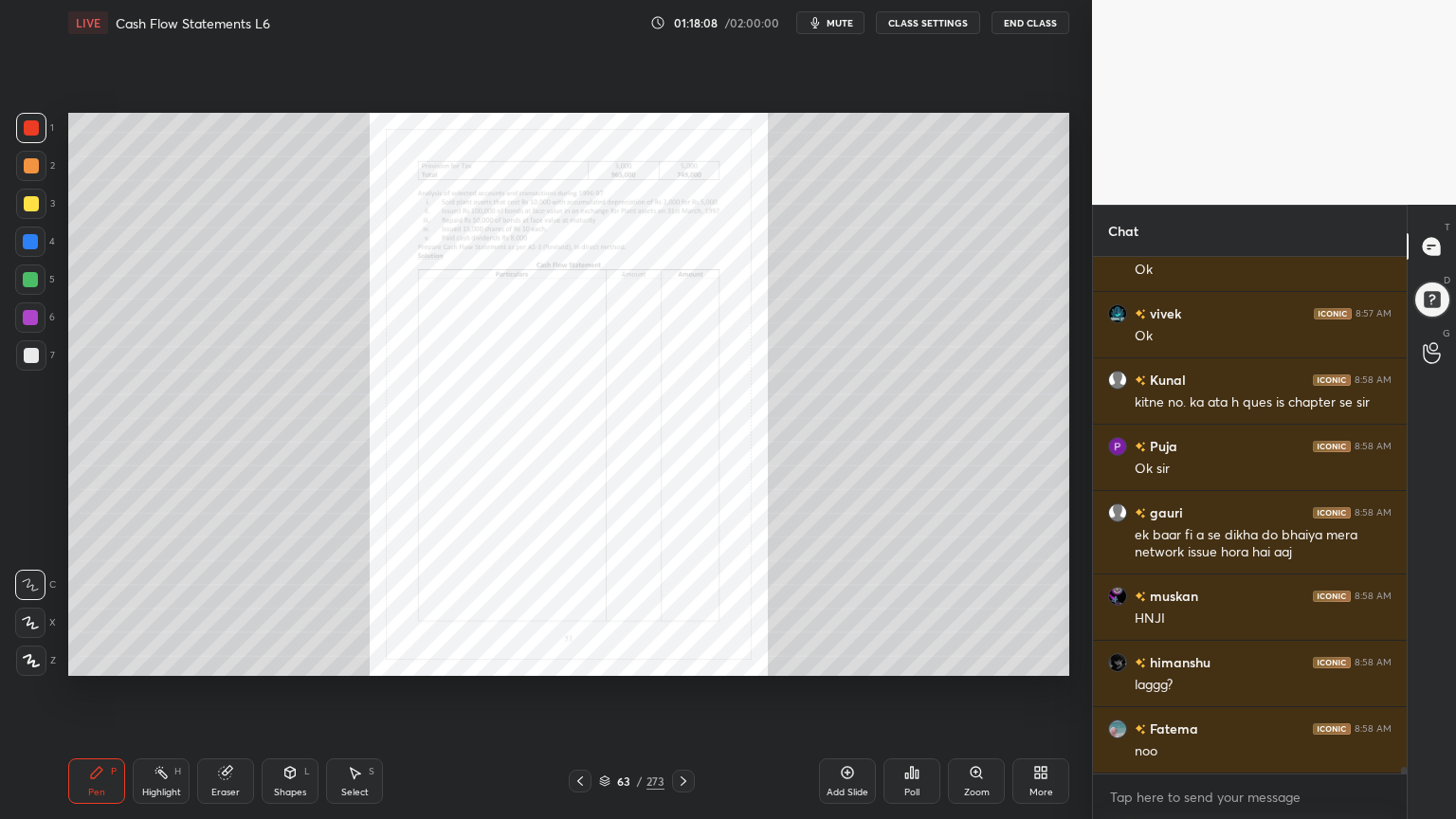 click on "Zoom" at bounding box center [976, 781] 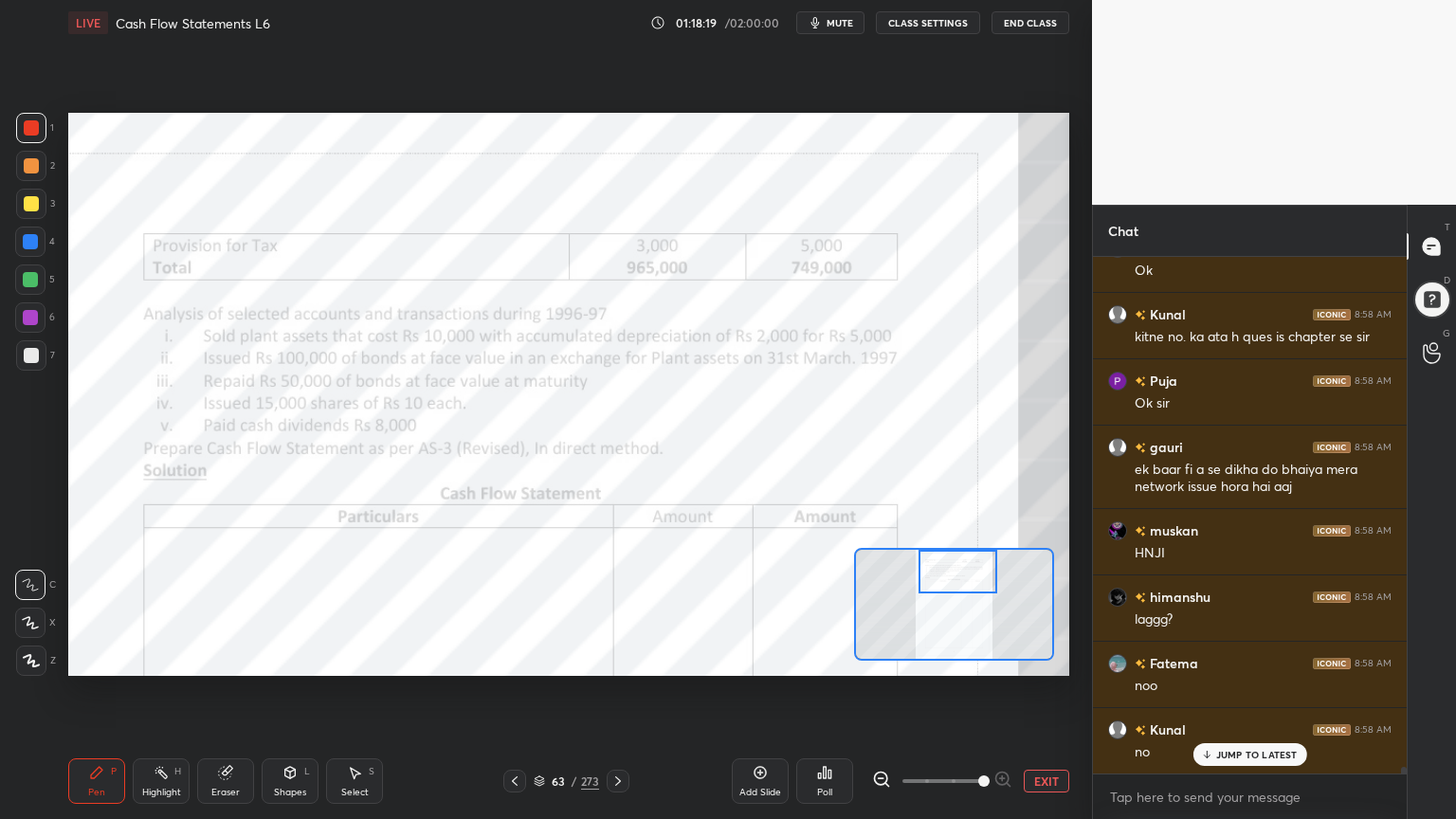 scroll, scrollTop: 39100, scrollLeft: 0, axis: vertical 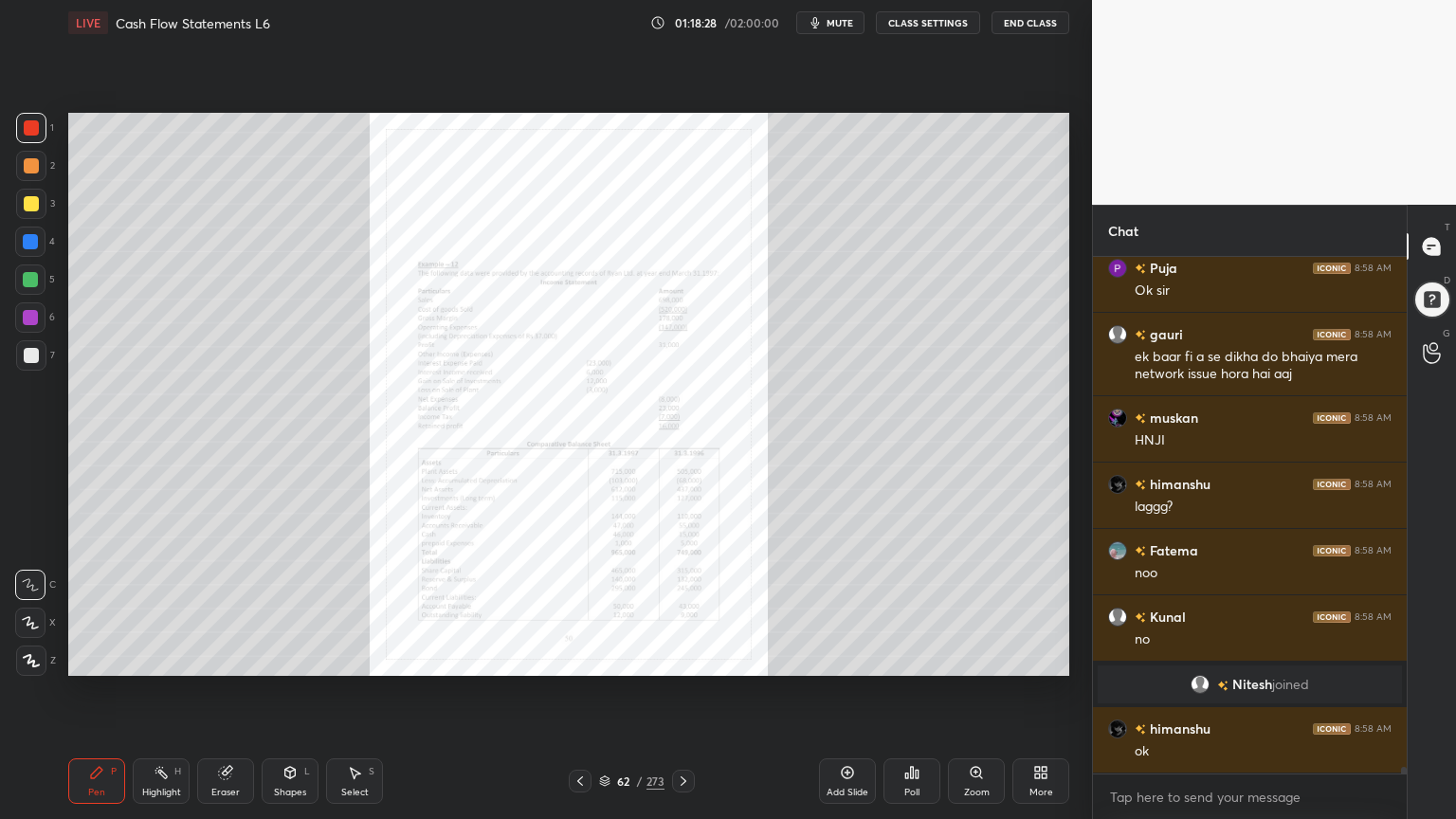 click on "Zoom" at bounding box center (976, 781) 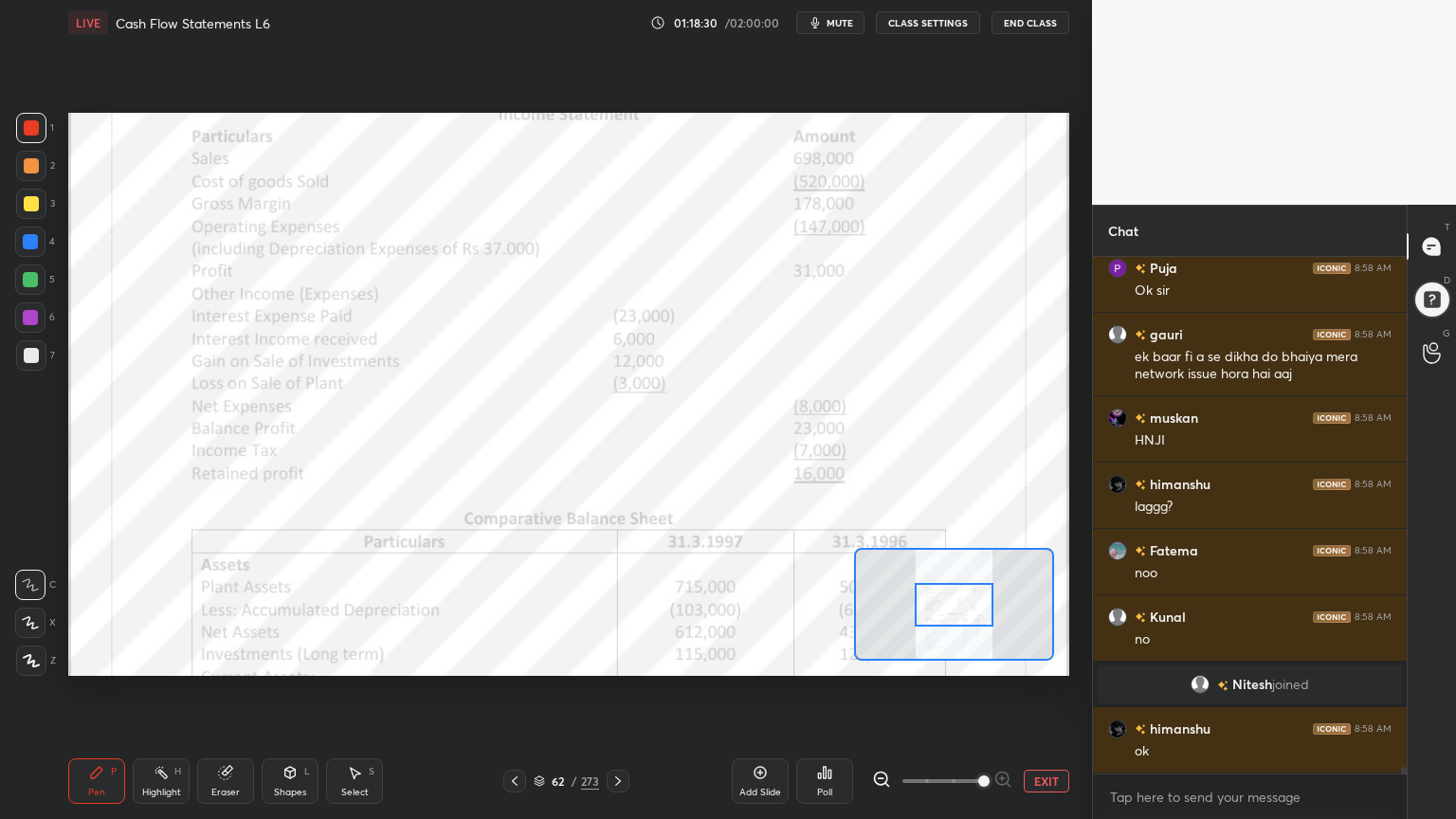 scroll, scrollTop: 39232, scrollLeft: 0, axis: vertical 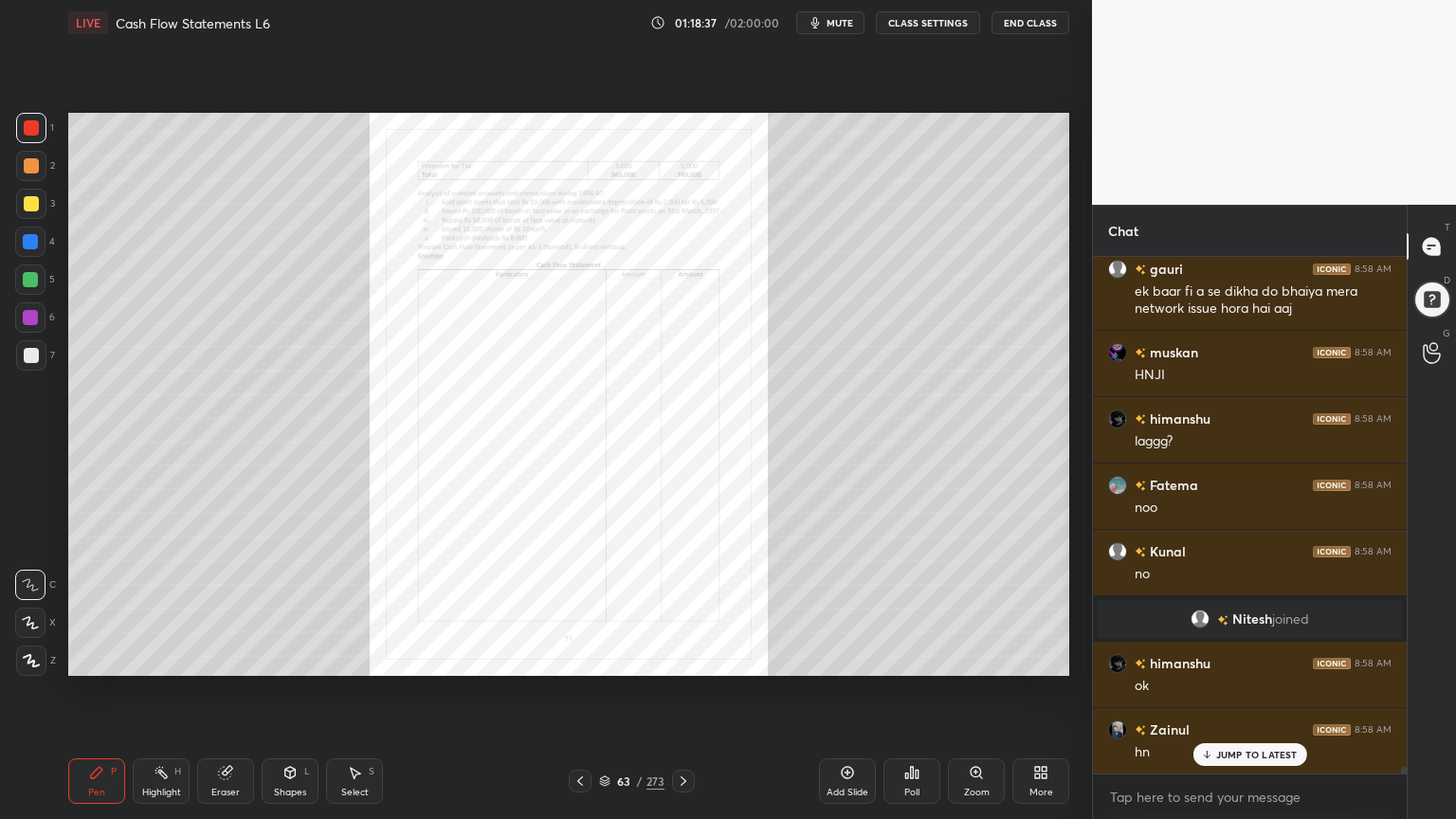 click 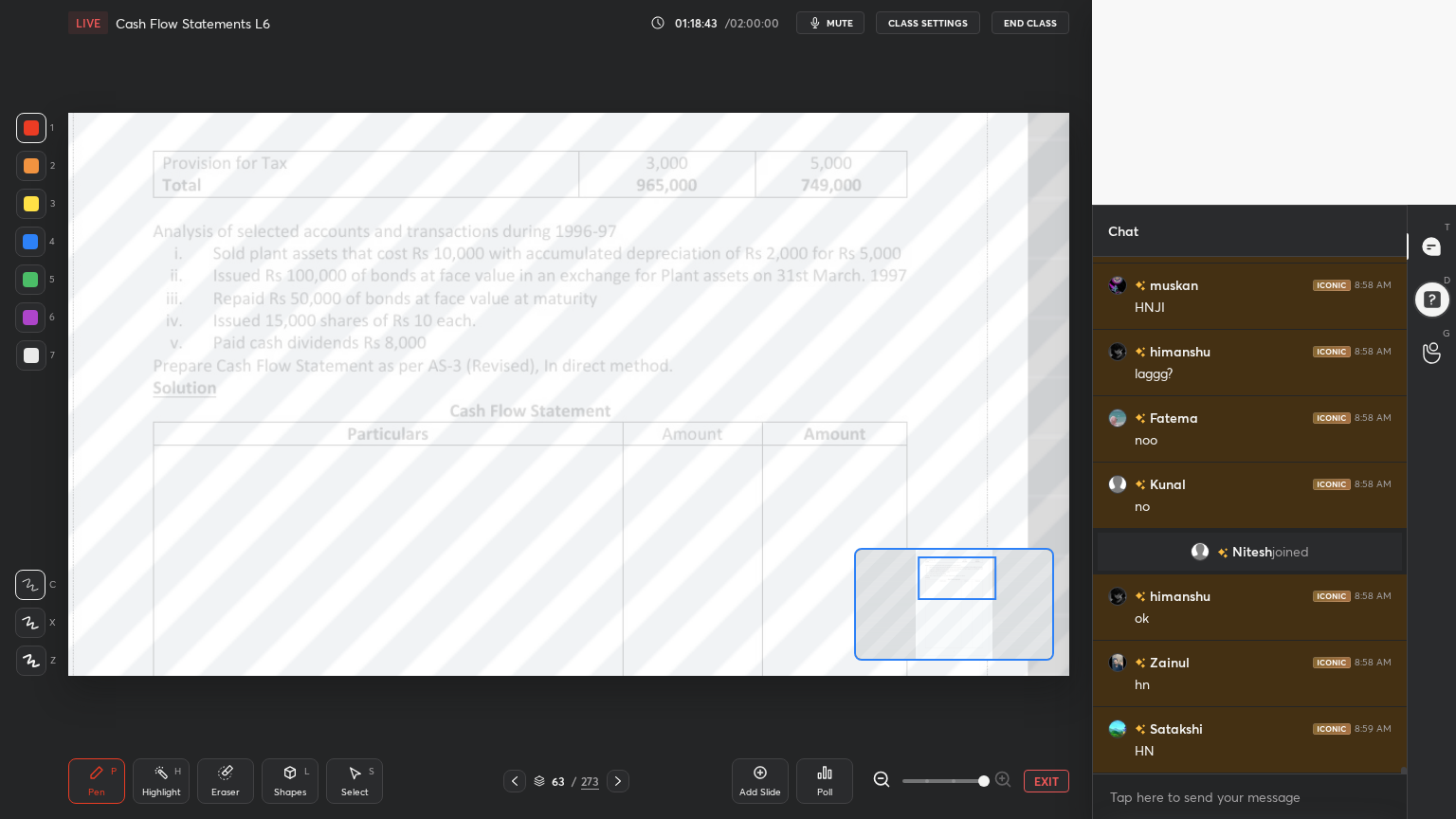 scroll, scrollTop: 39498, scrollLeft: 0, axis: vertical 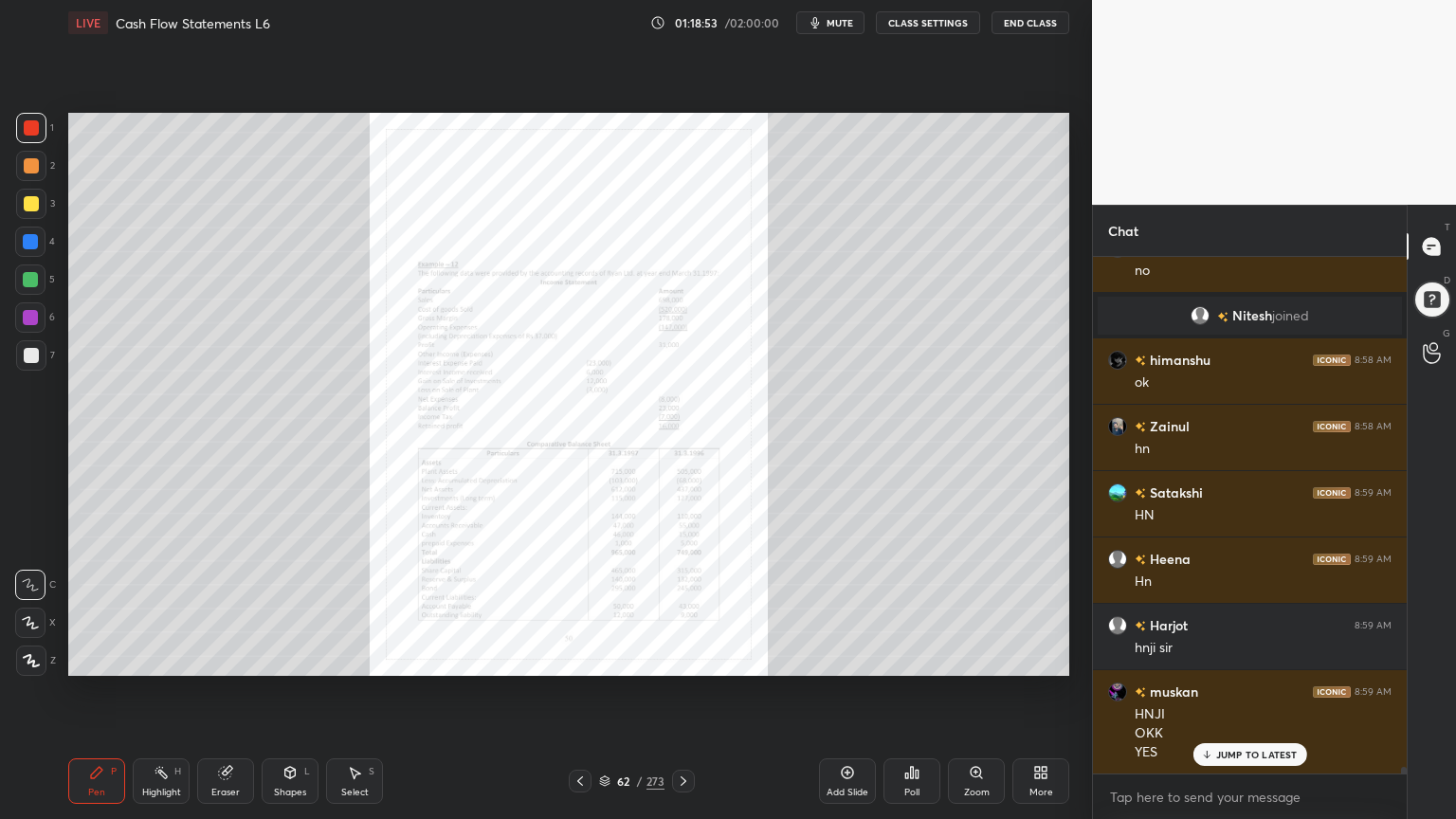 click on "Zoom" at bounding box center (976, 781) 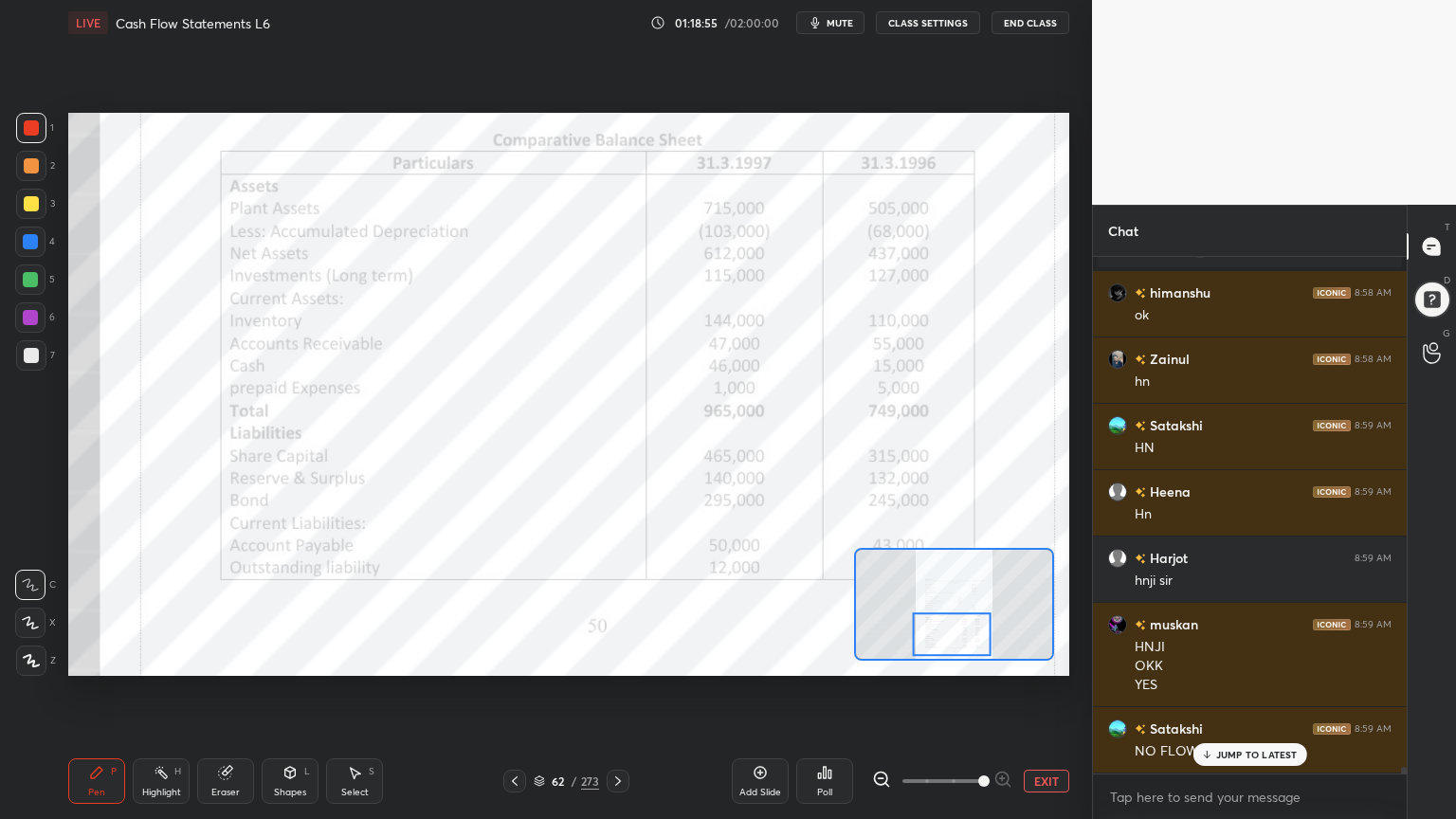 scroll, scrollTop: 39668, scrollLeft: 0, axis: vertical 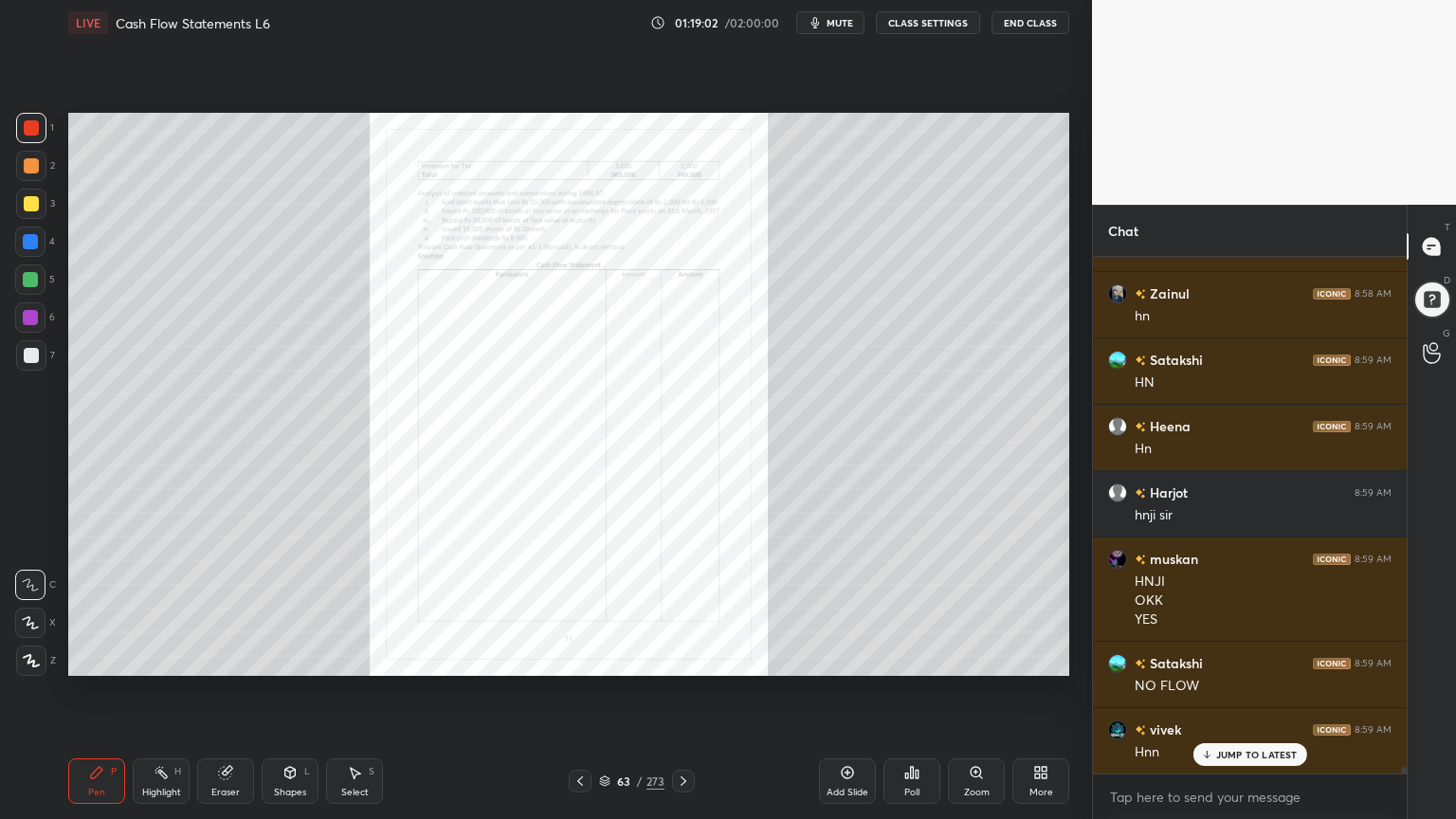 click 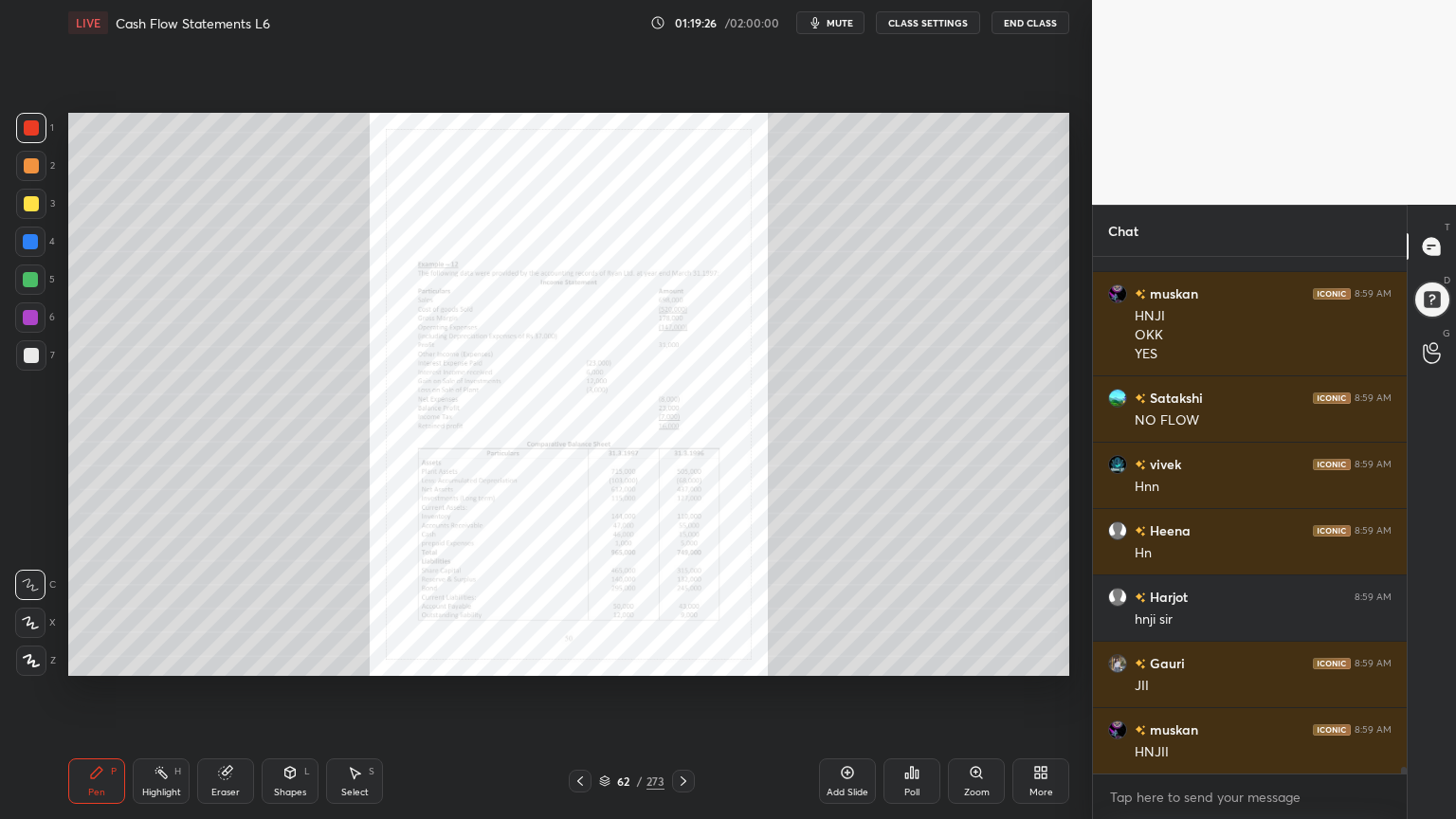 scroll, scrollTop: 40001, scrollLeft: 0, axis: vertical 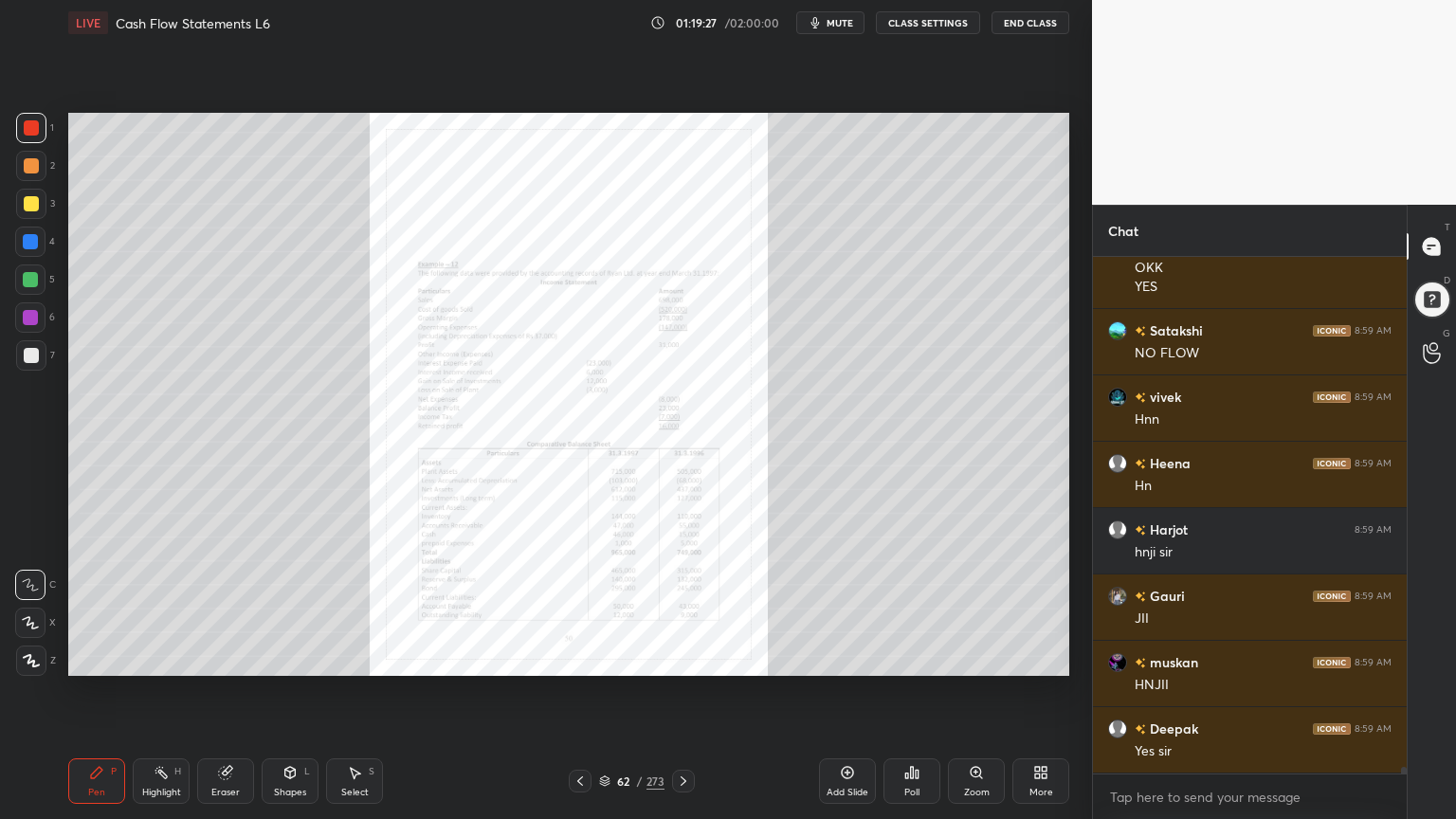 click on "Zoom" at bounding box center (976, 792) 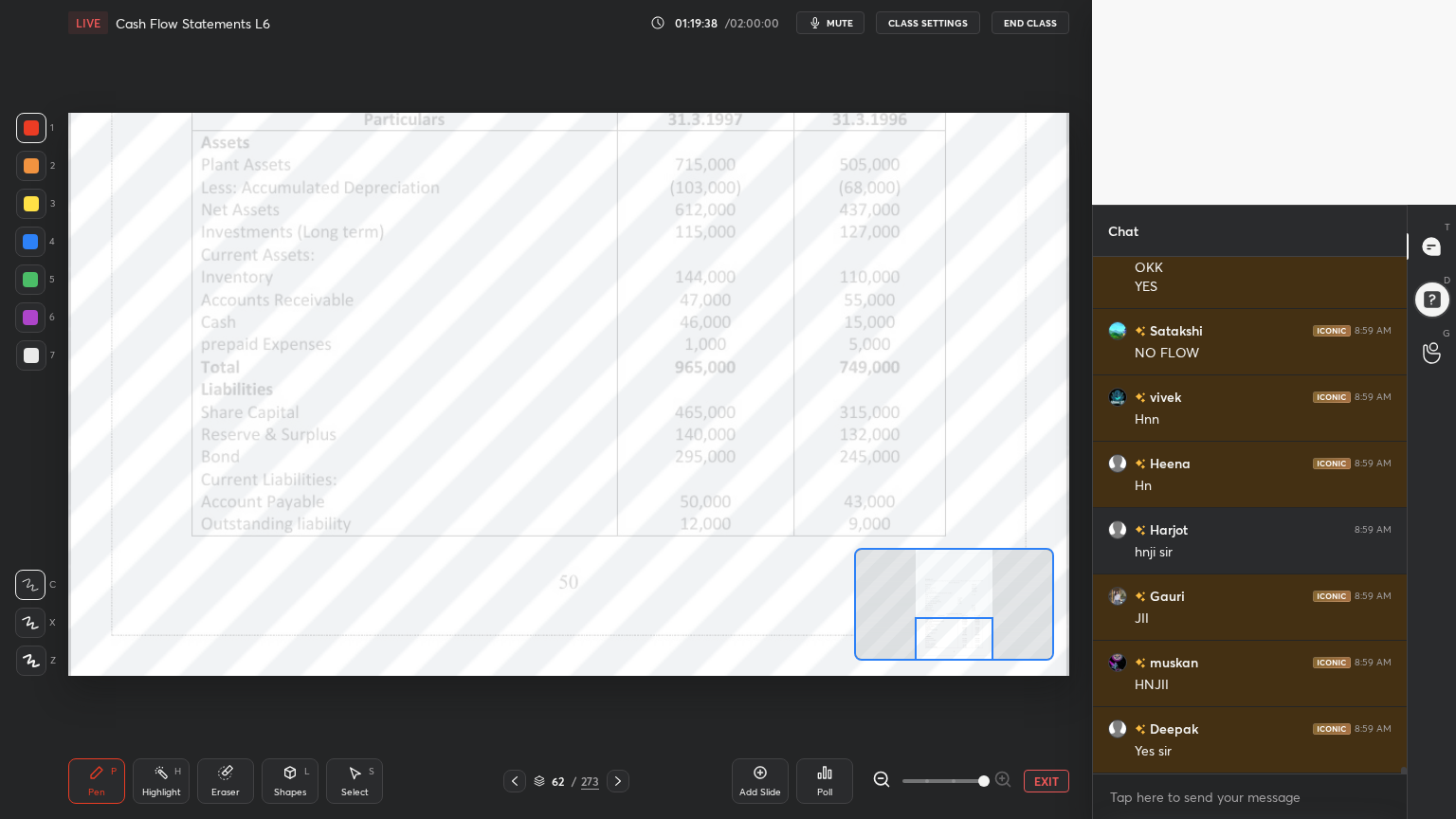 scroll, scrollTop: 40067, scrollLeft: 0, axis: vertical 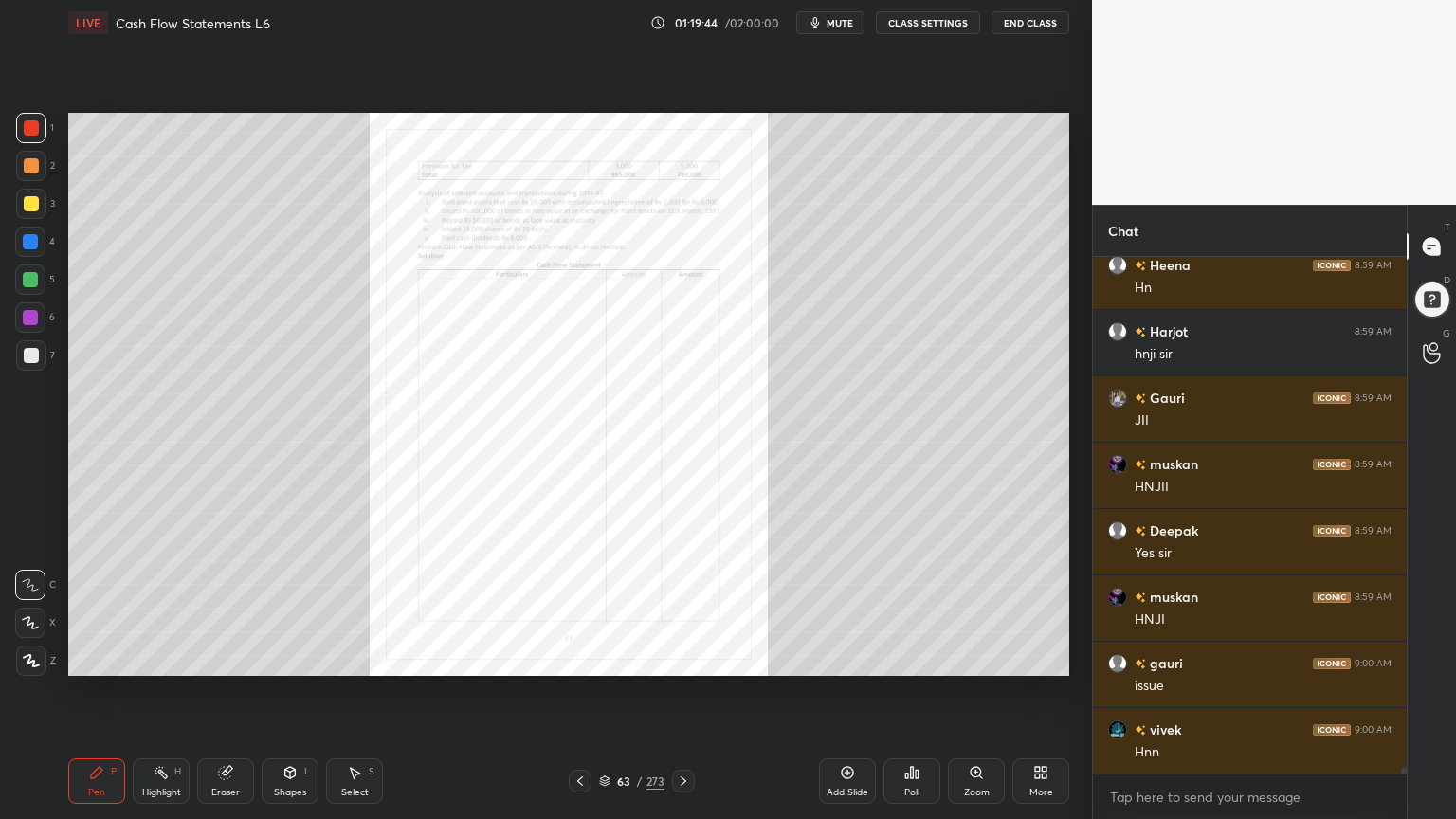 click on "Zoom" at bounding box center (976, 781) 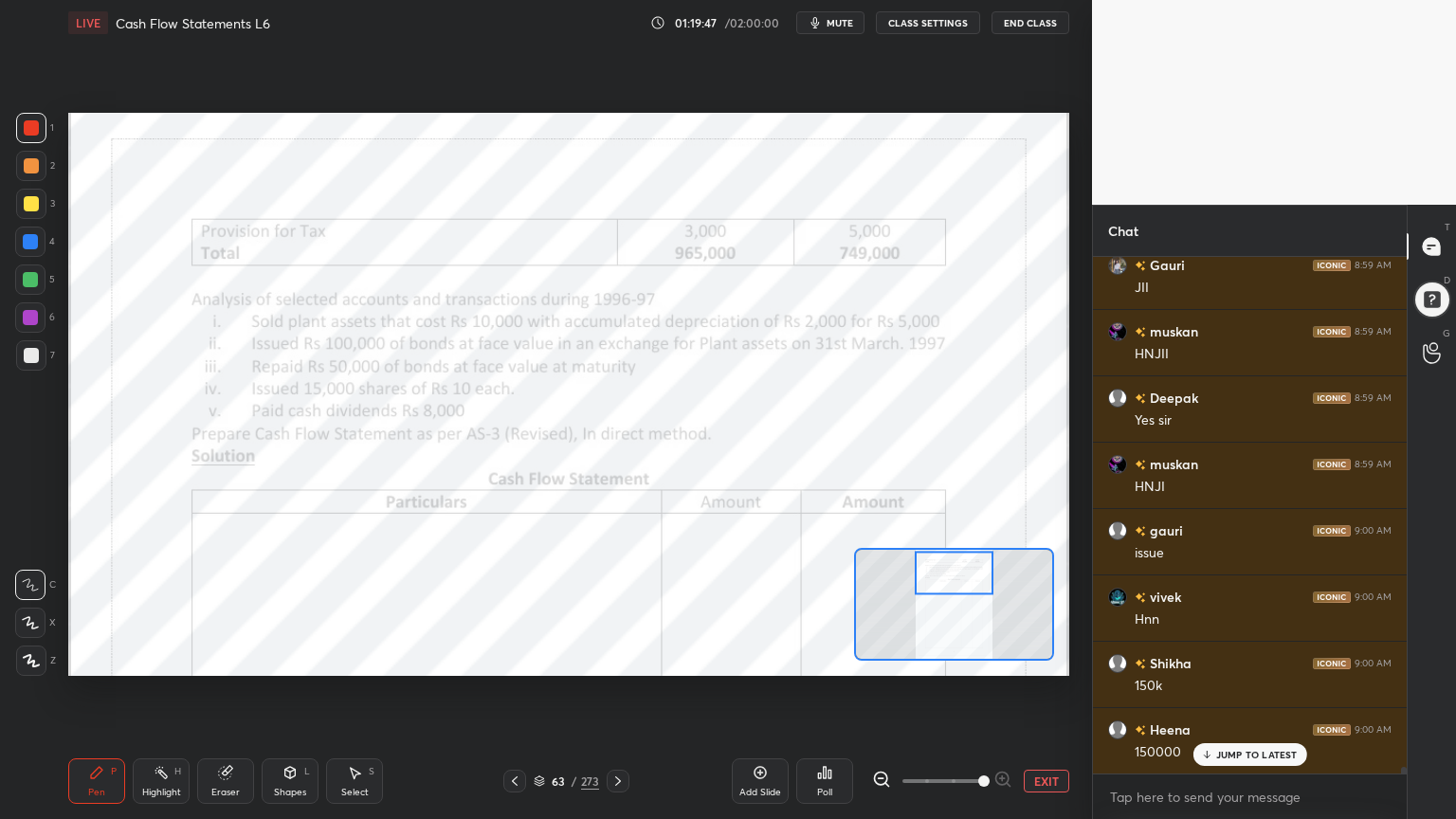 scroll, scrollTop: 40399, scrollLeft: 0, axis: vertical 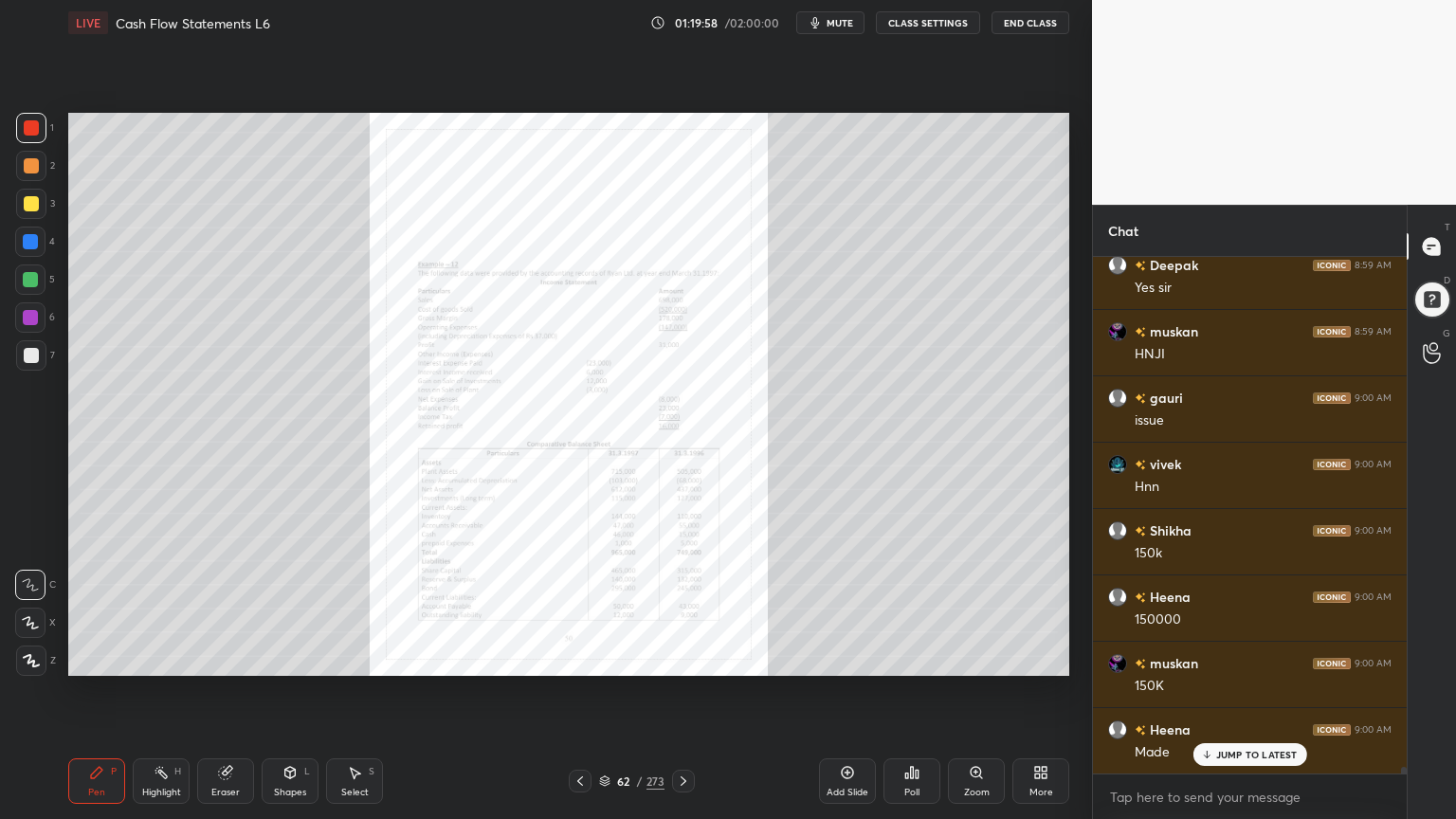 click on "Zoom" at bounding box center [976, 781] 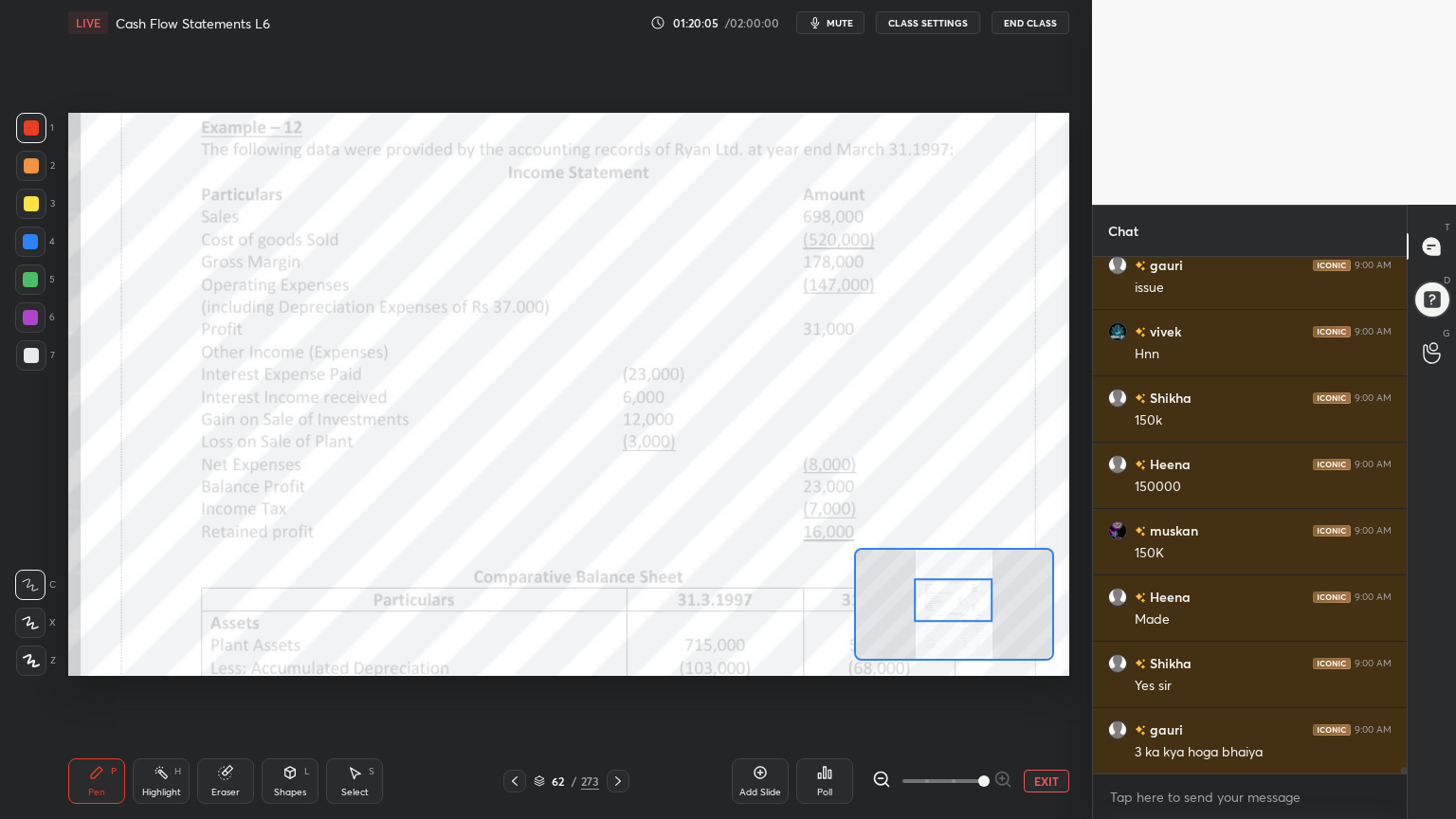 scroll, scrollTop: 40598, scrollLeft: 0, axis: vertical 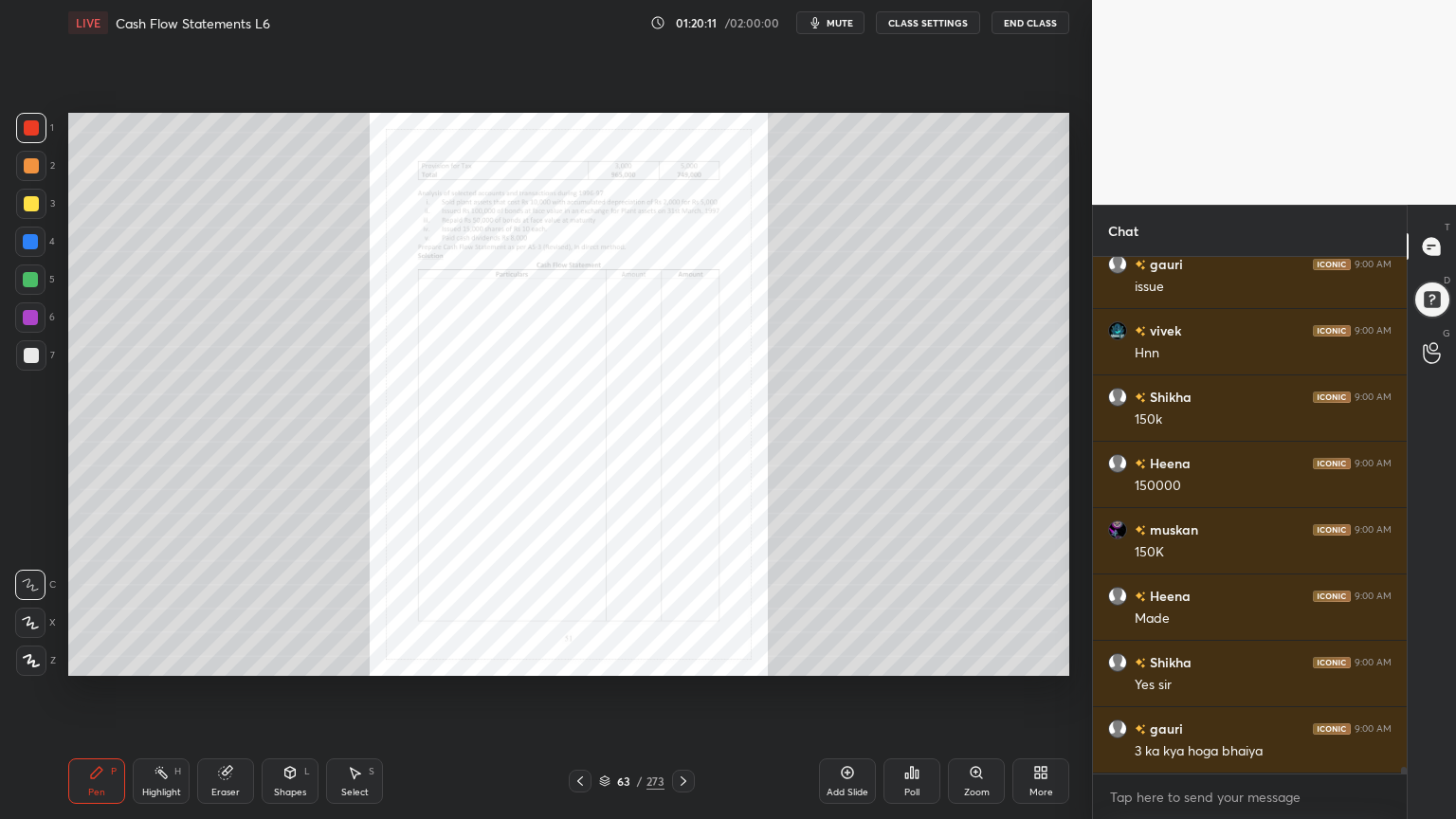 click on "Zoom" at bounding box center [976, 781] 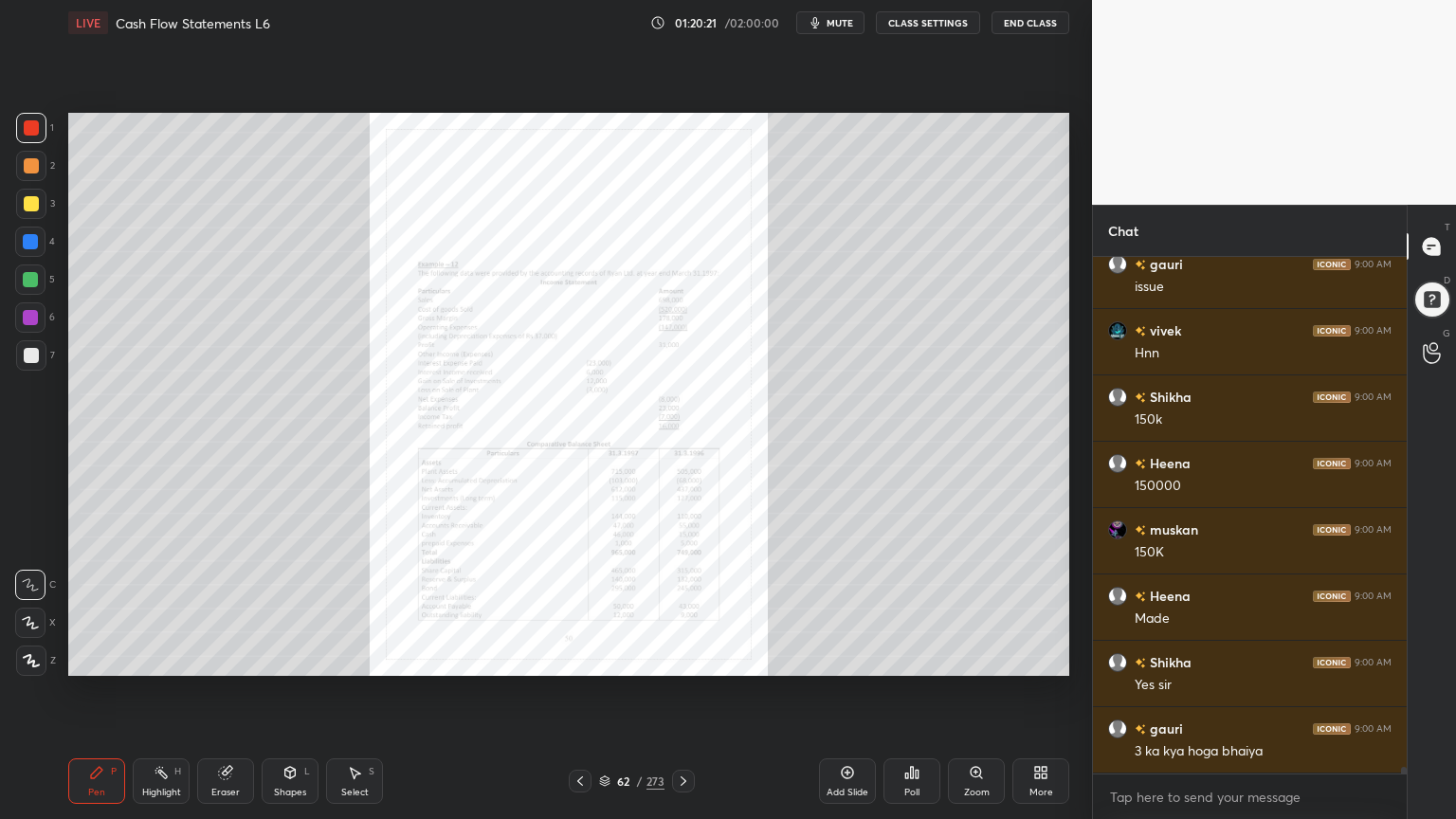 click 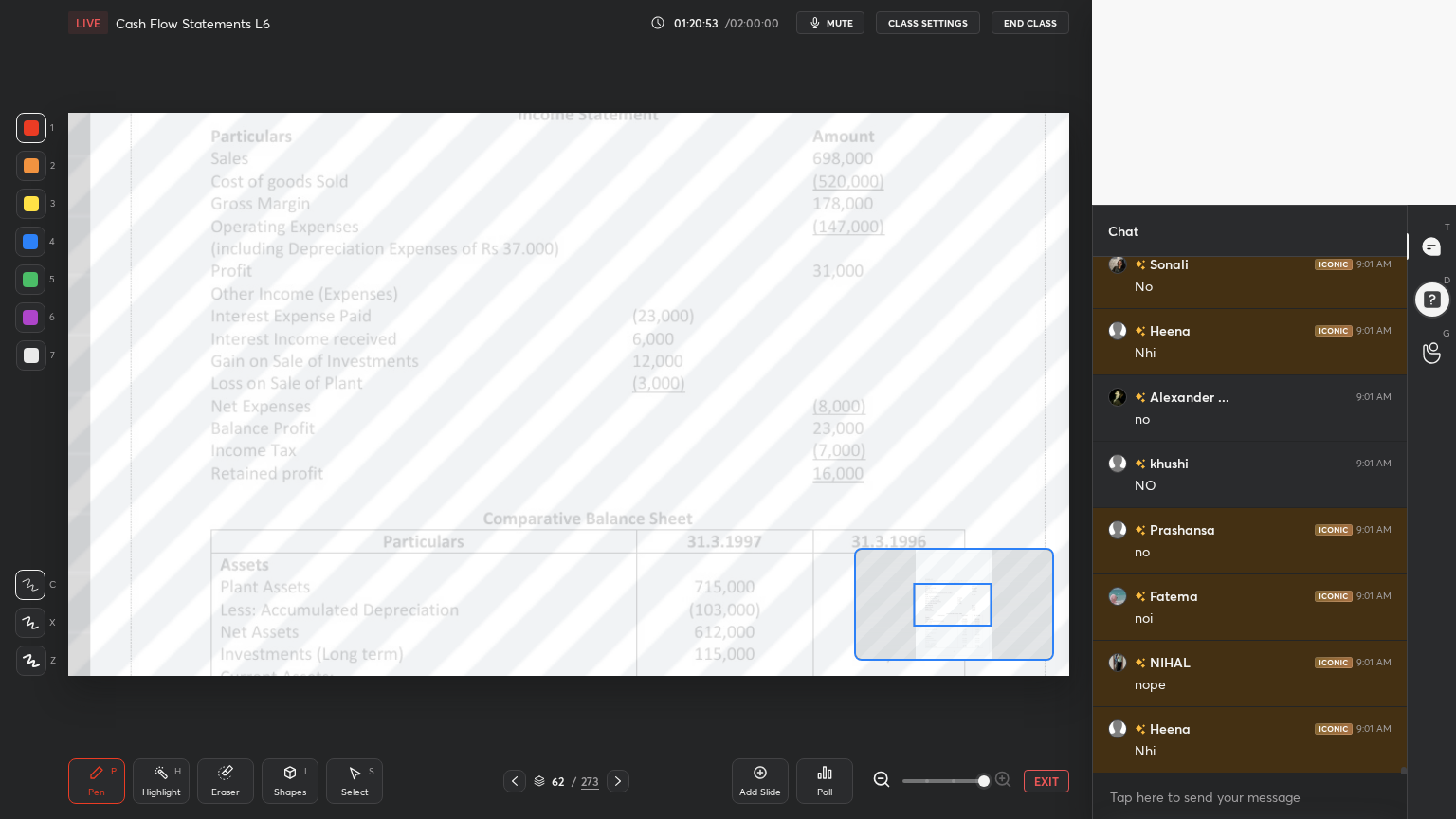 scroll, scrollTop: 41897, scrollLeft: 0, axis: vertical 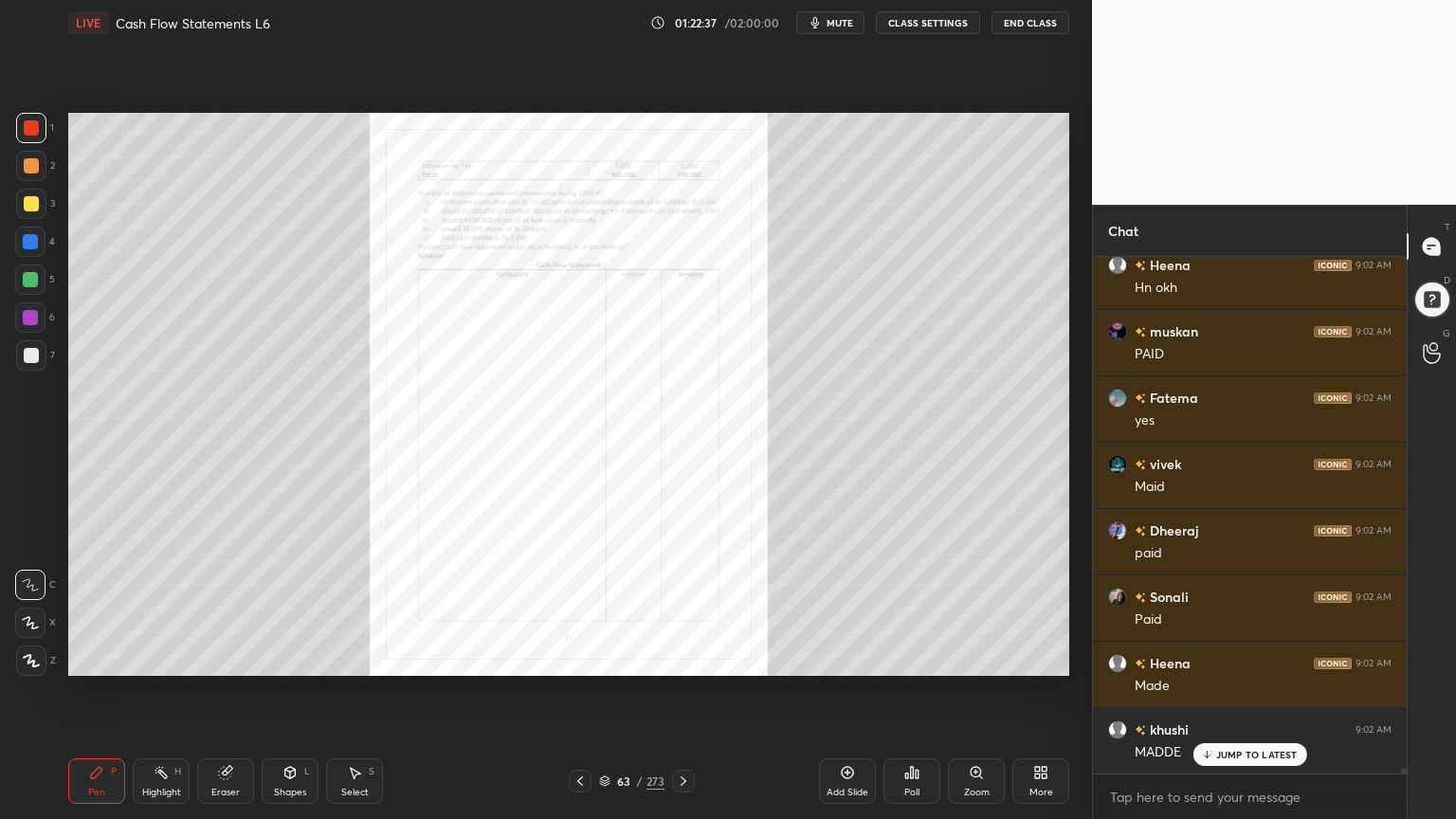 click 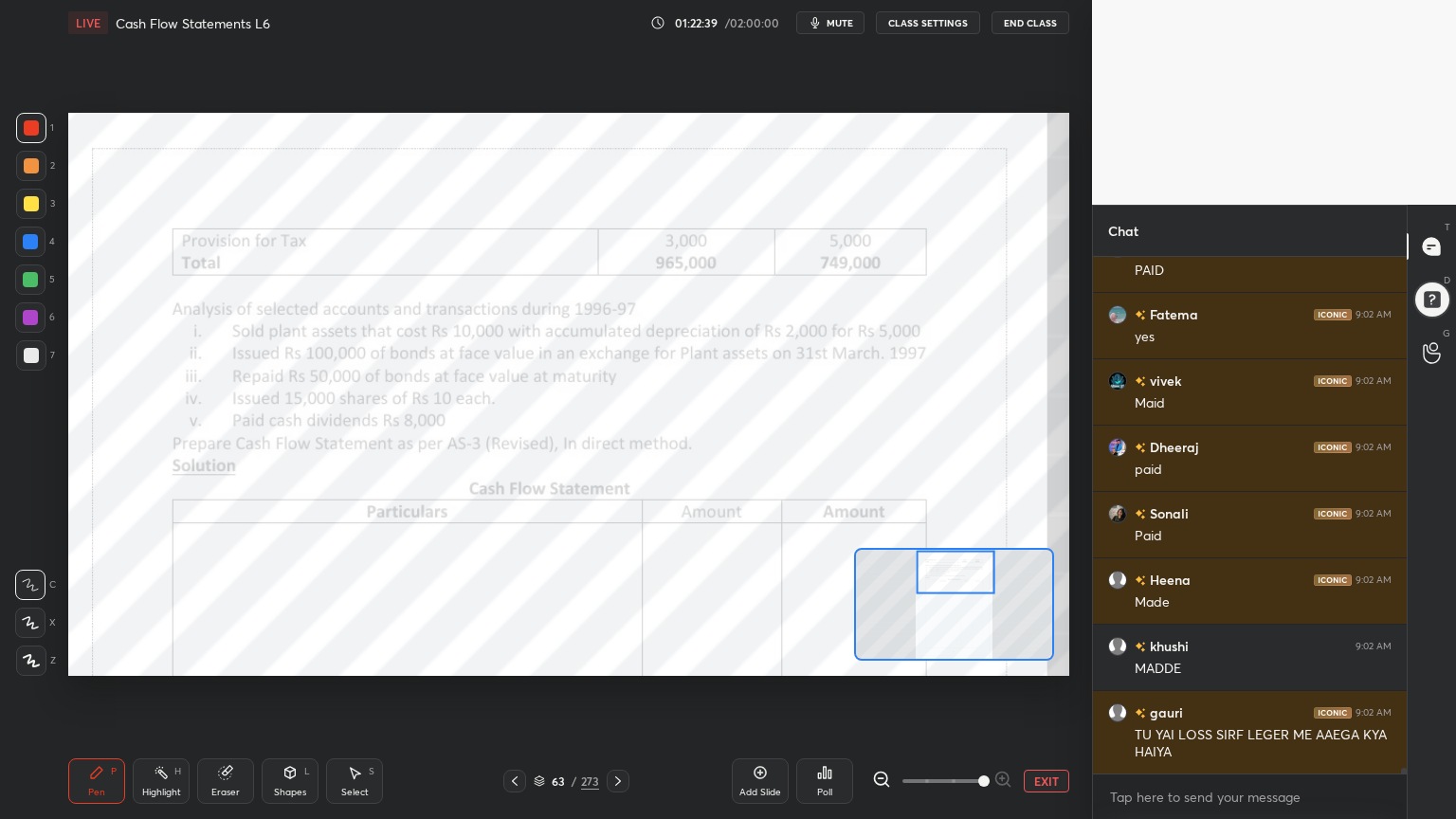 scroll, scrollTop: 44900, scrollLeft: 0, axis: vertical 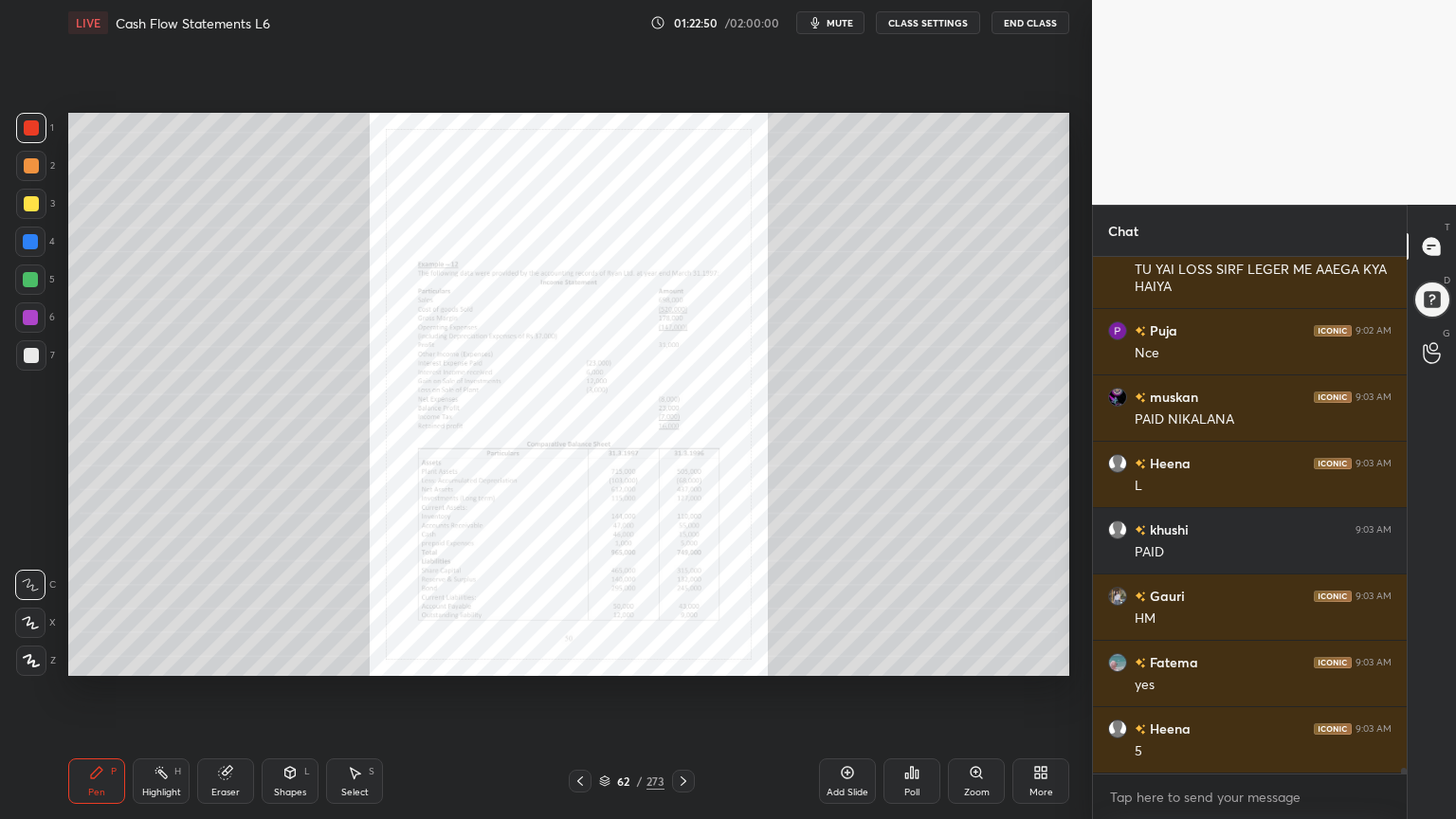click on "Zoom" at bounding box center (976, 781) 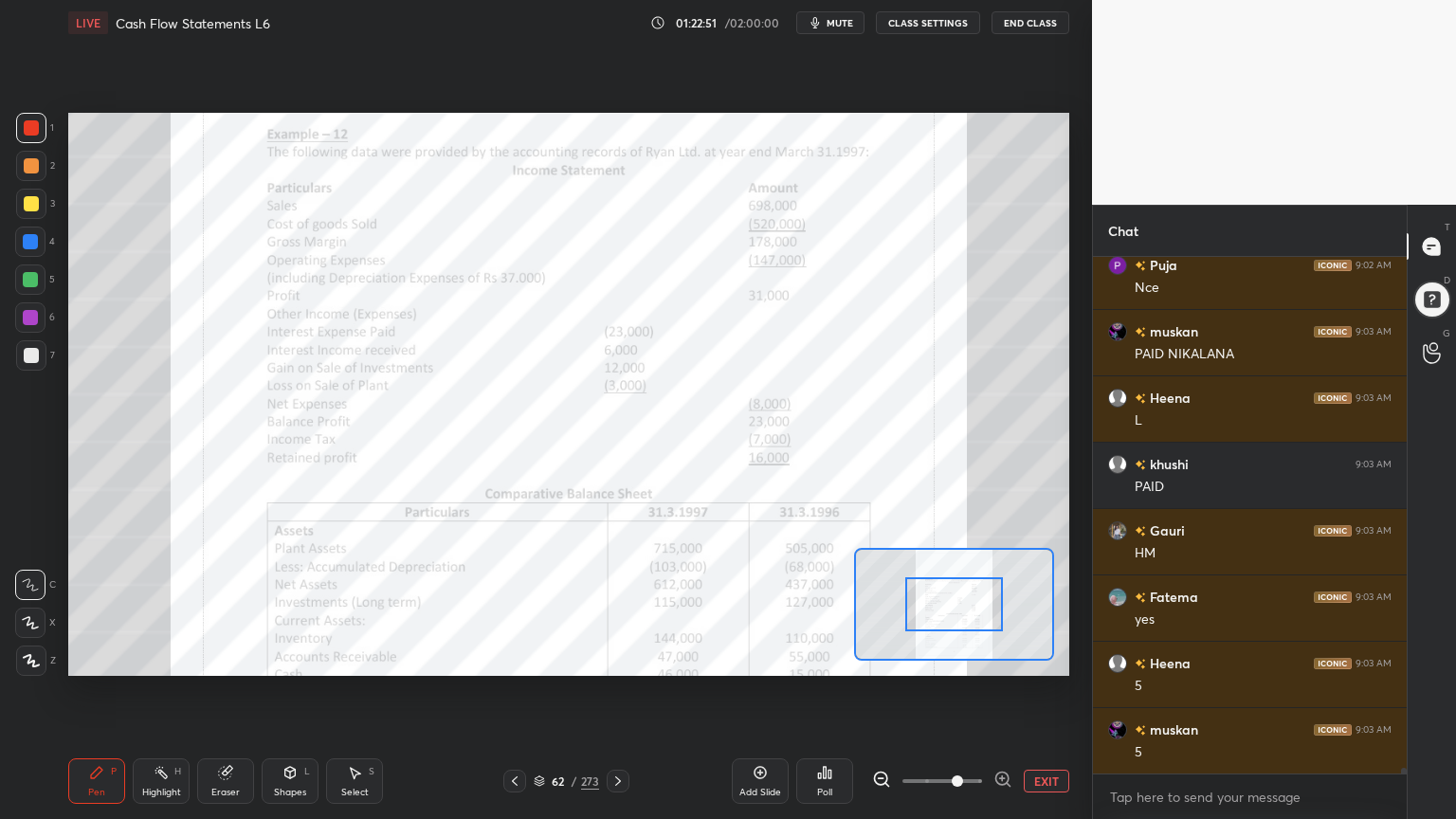 scroll, scrollTop: 45431, scrollLeft: 0, axis: vertical 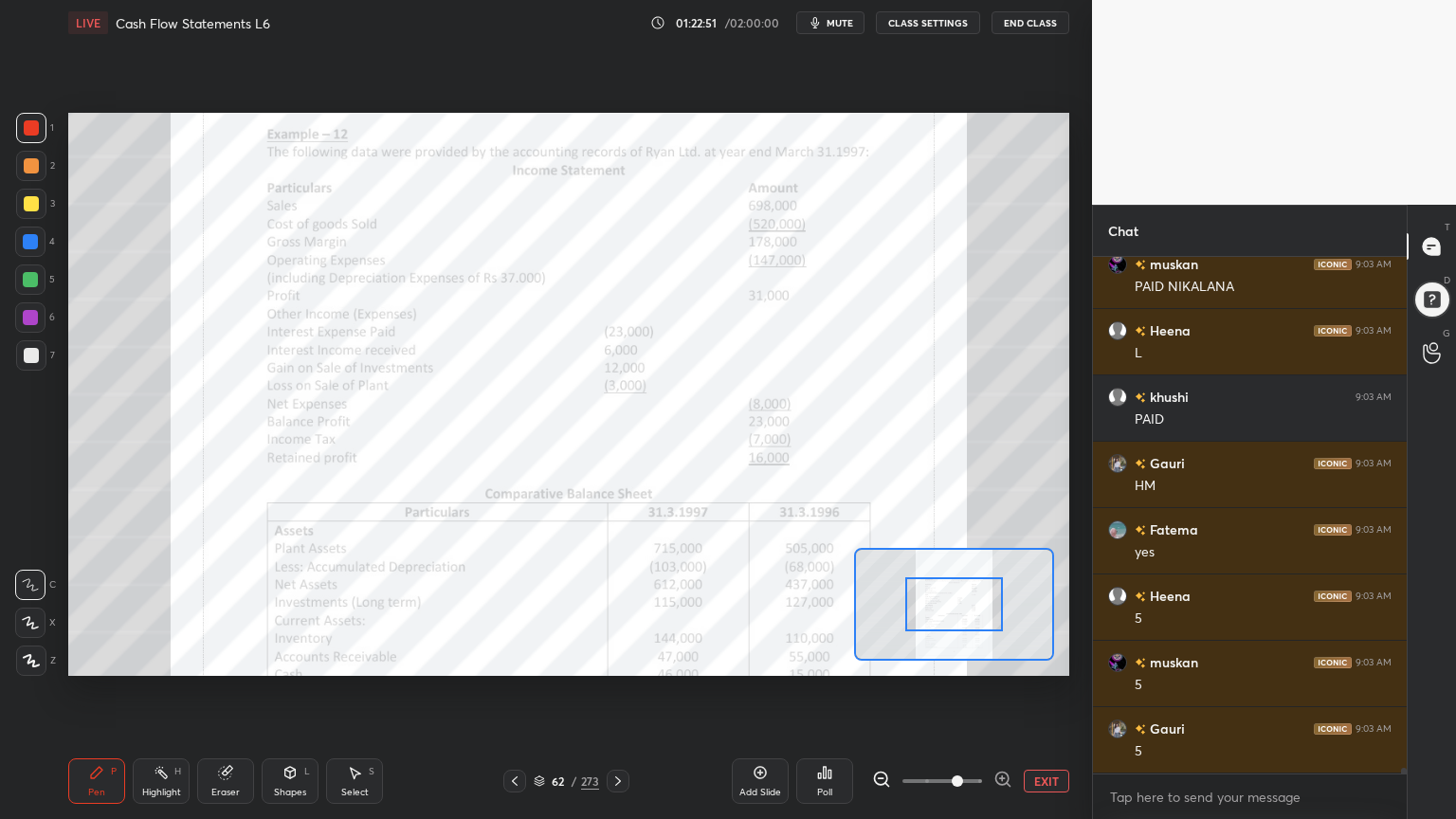 click at bounding box center [957, 781] 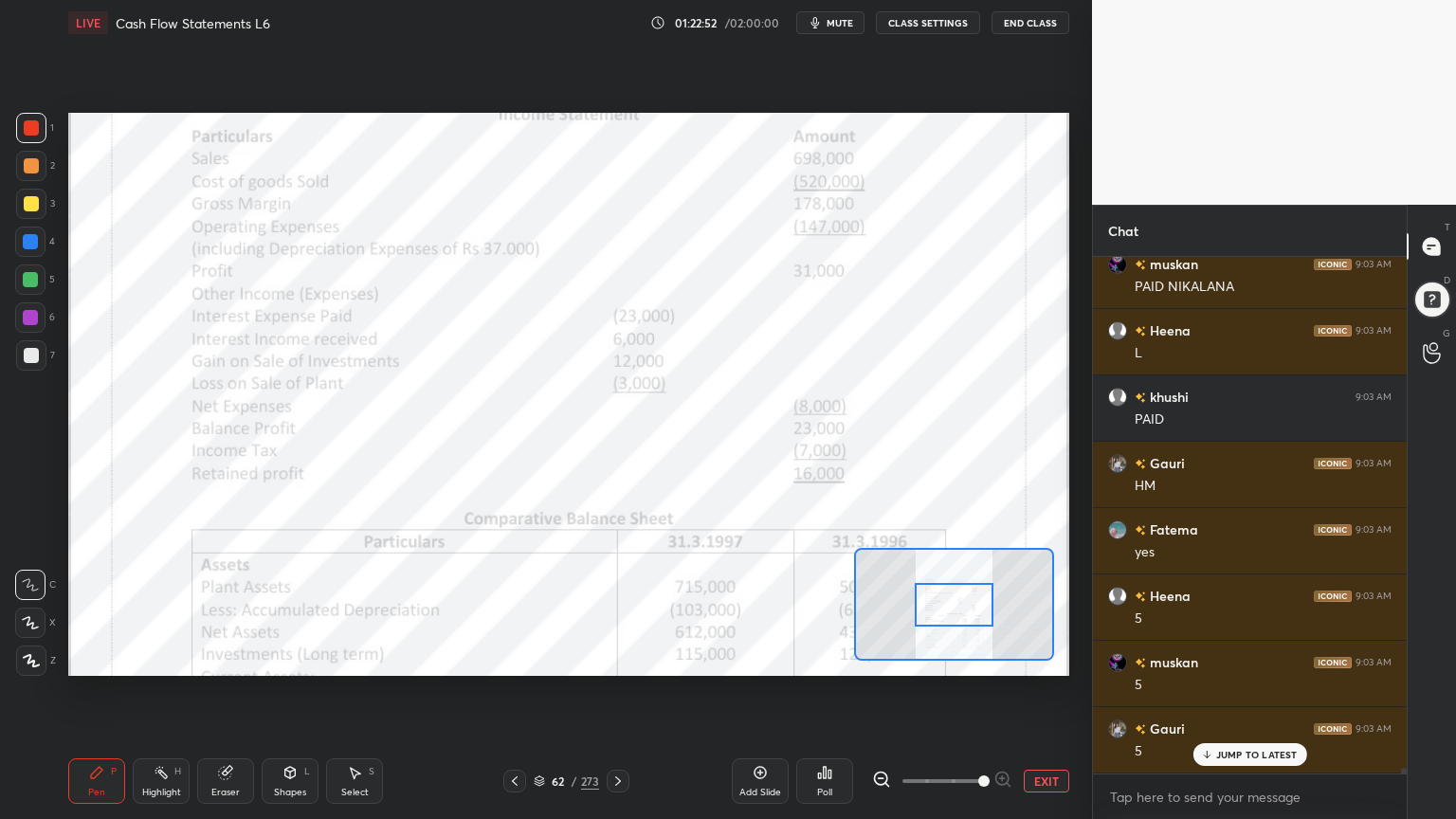 scroll, scrollTop: 45496, scrollLeft: 0, axis: vertical 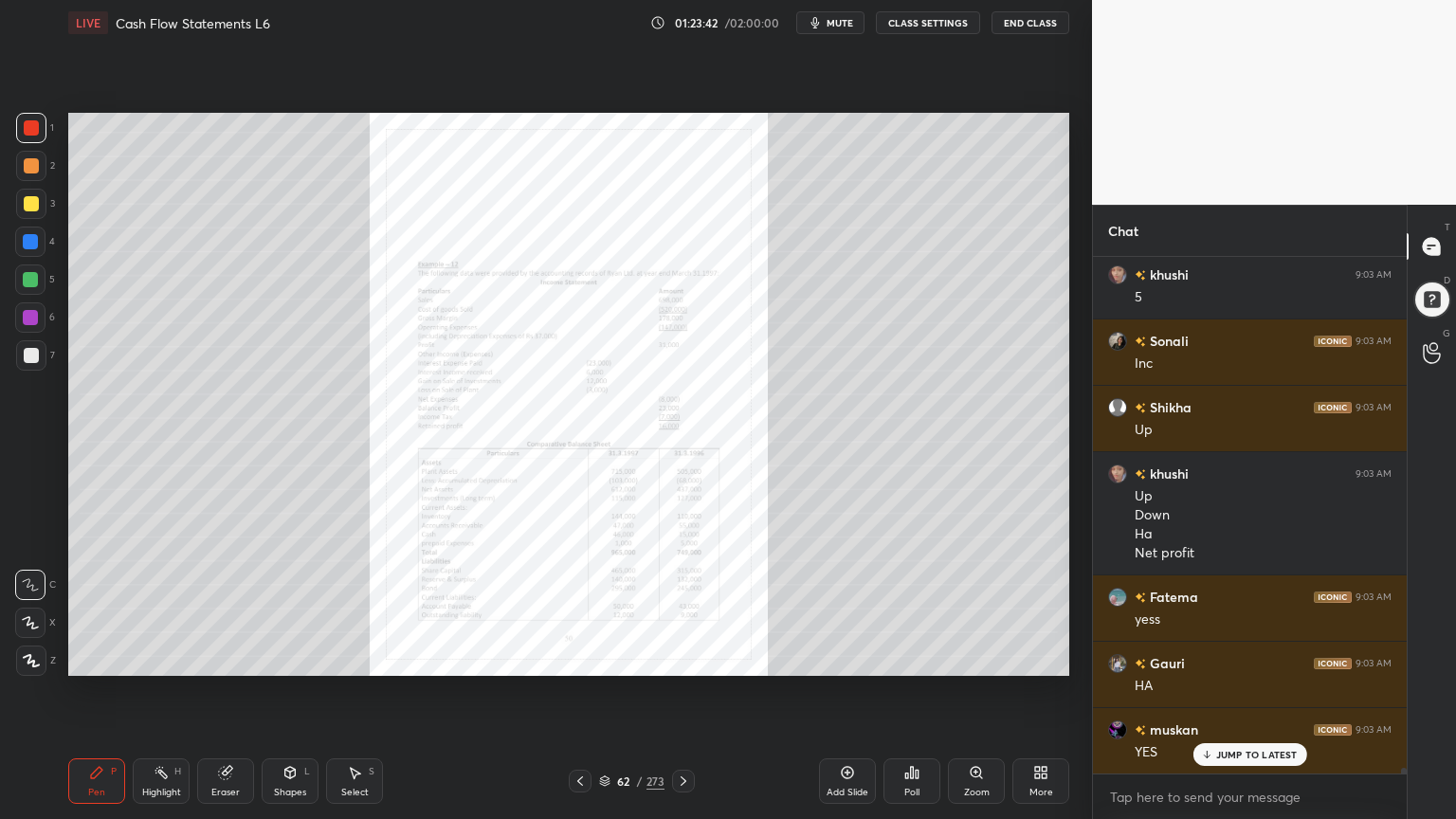 click on "Zoom" at bounding box center [976, 781] 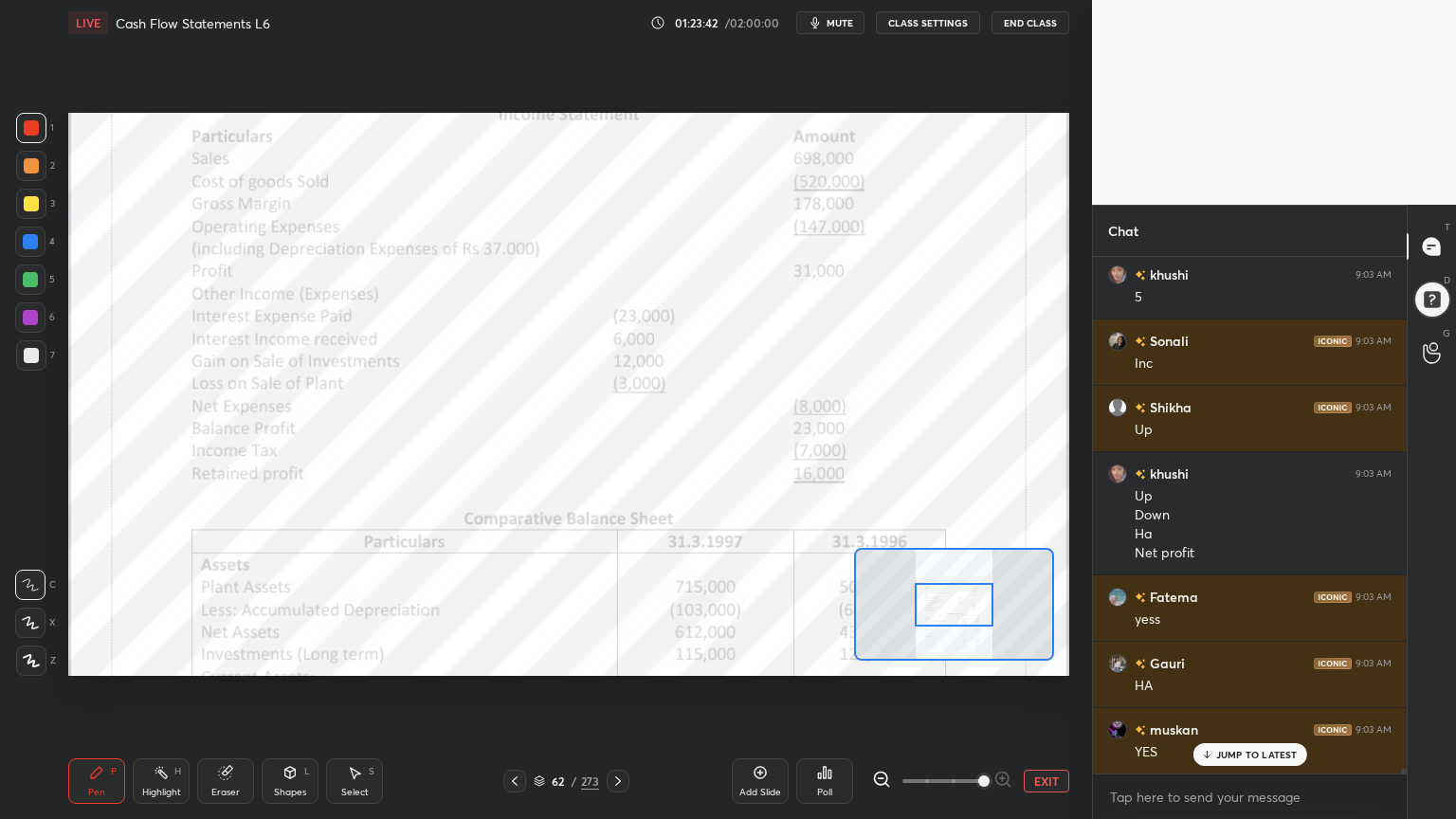 click at bounding box center [984, 781] 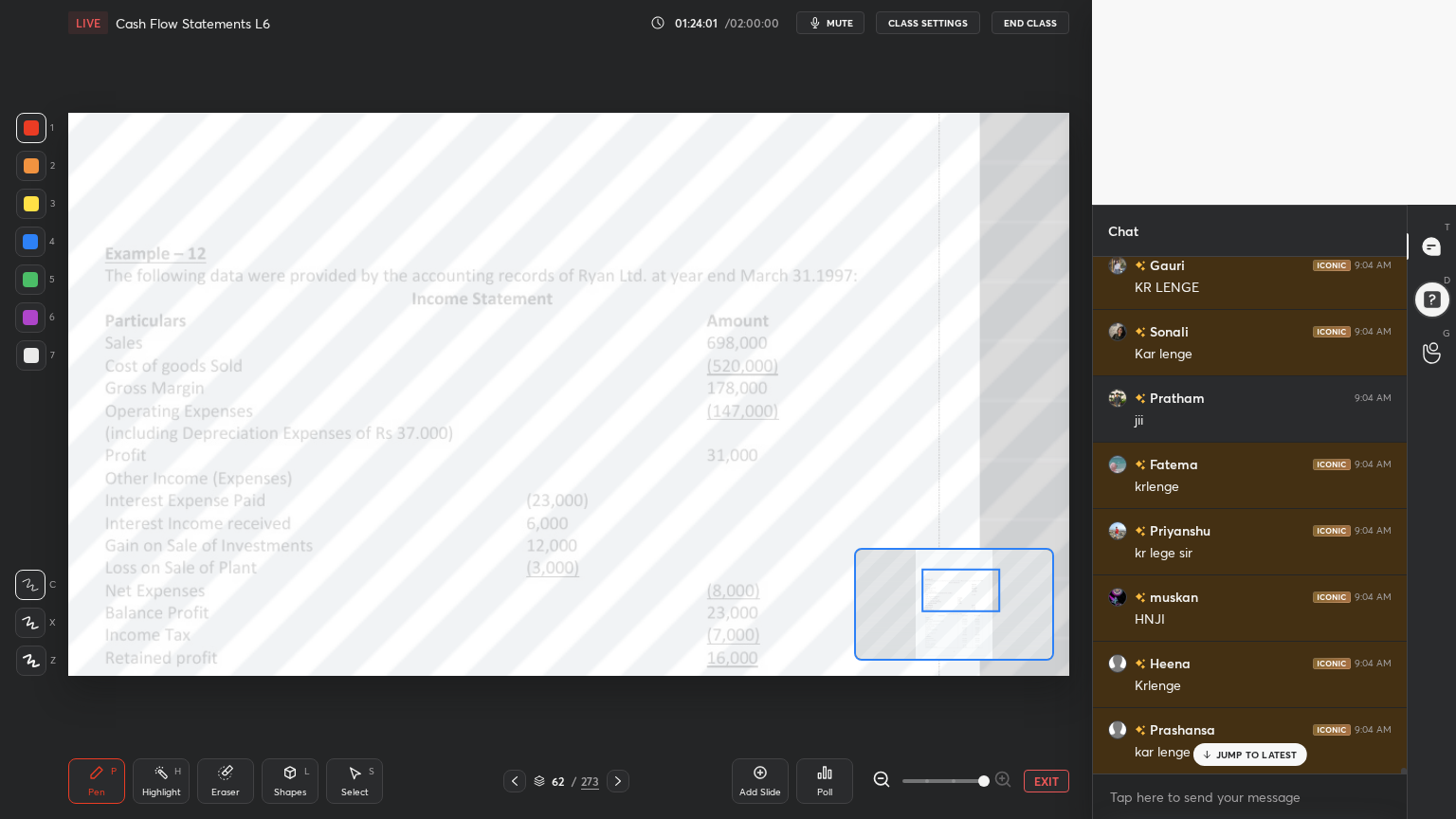 scroll, scrollTop: 47013, scrollLeft: 0, axis: vertical 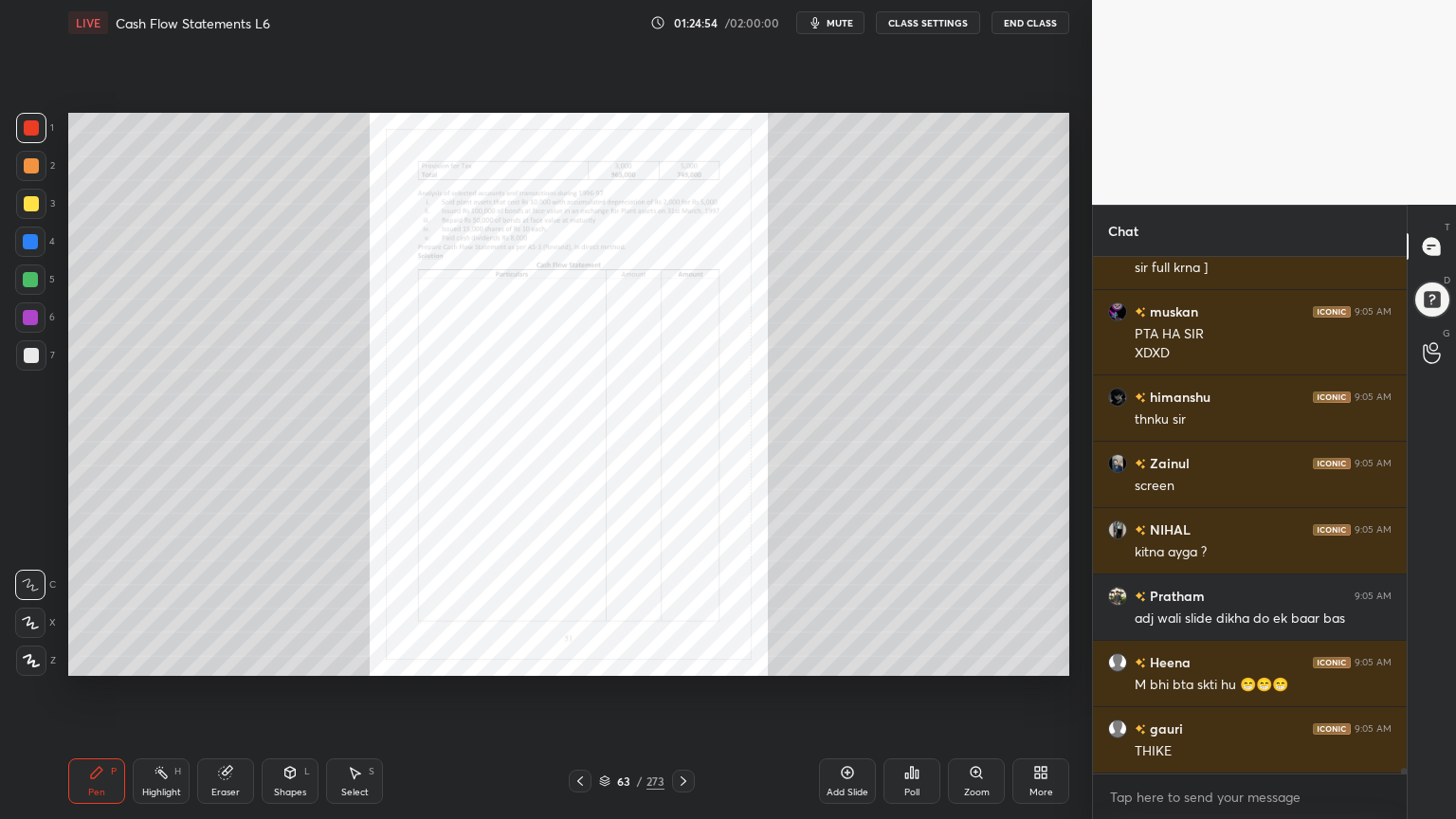 click on "Zoom" at bounding box center (976, 781) 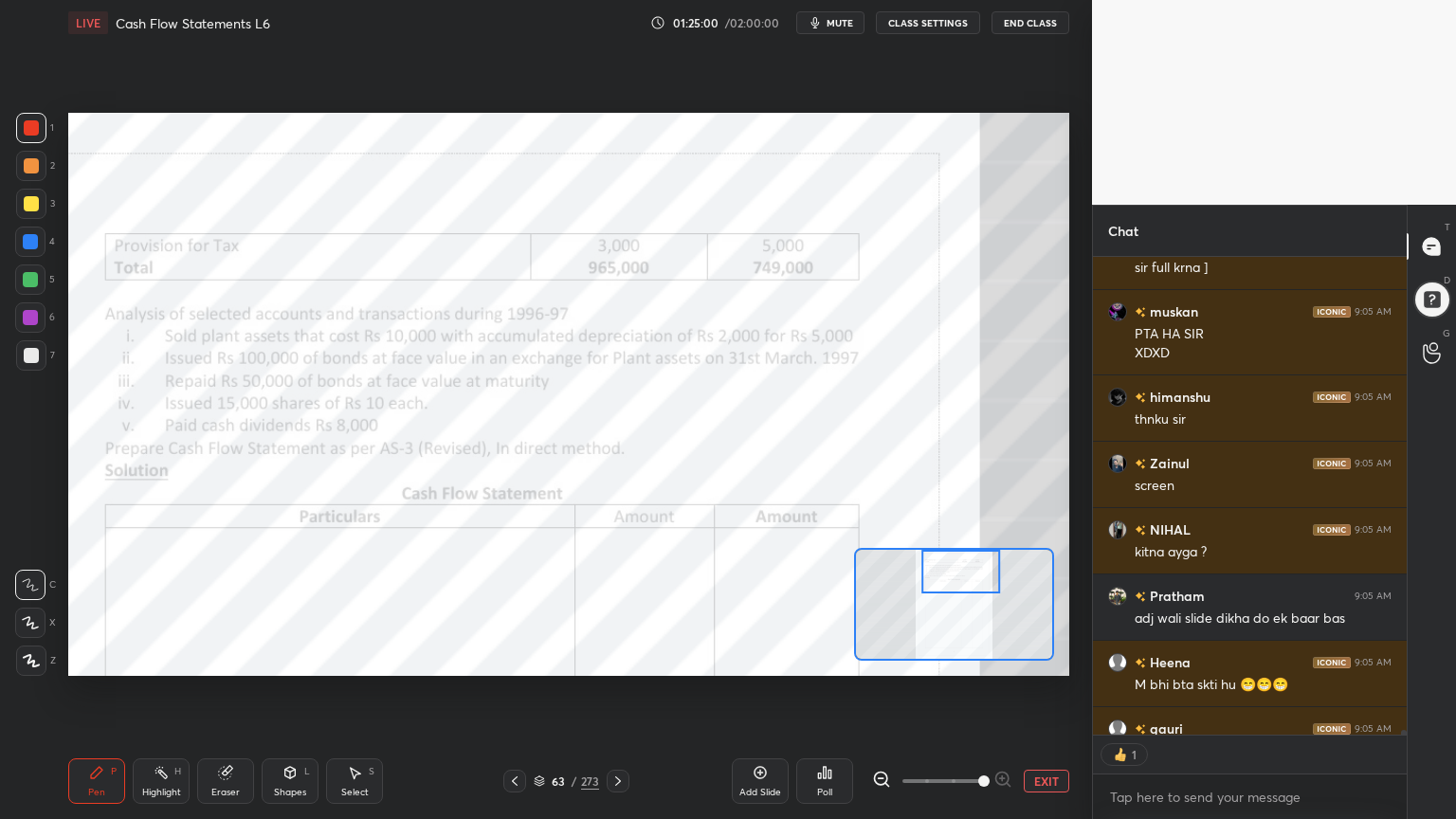 scroll, scrollTop: 6, scrollLeft: 6, axis: both 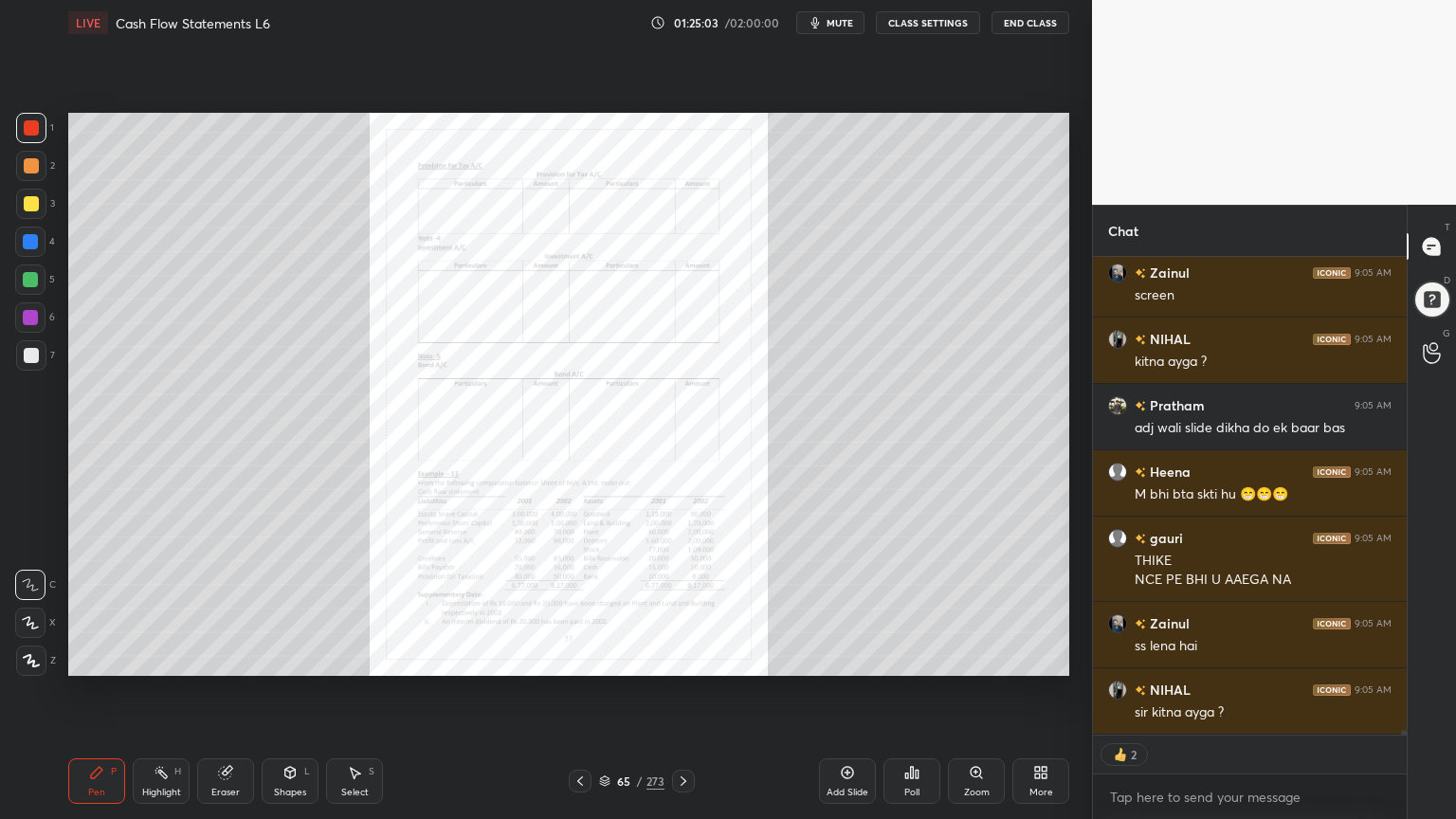 click on "Zoom" at bounding box center [976, 781] 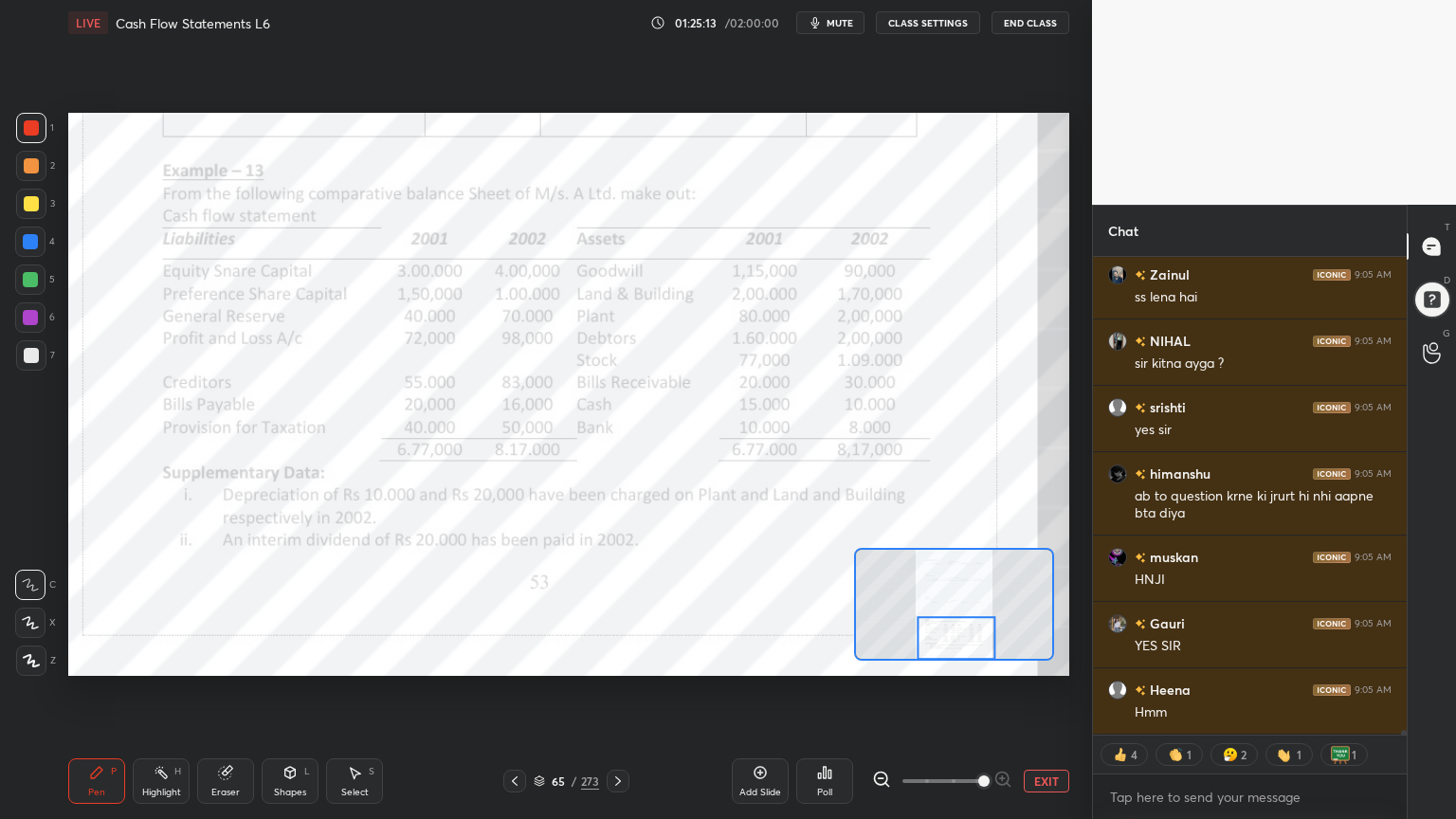scroll, scrollTop: 51172, scrollLeft: 0, axis: vertical 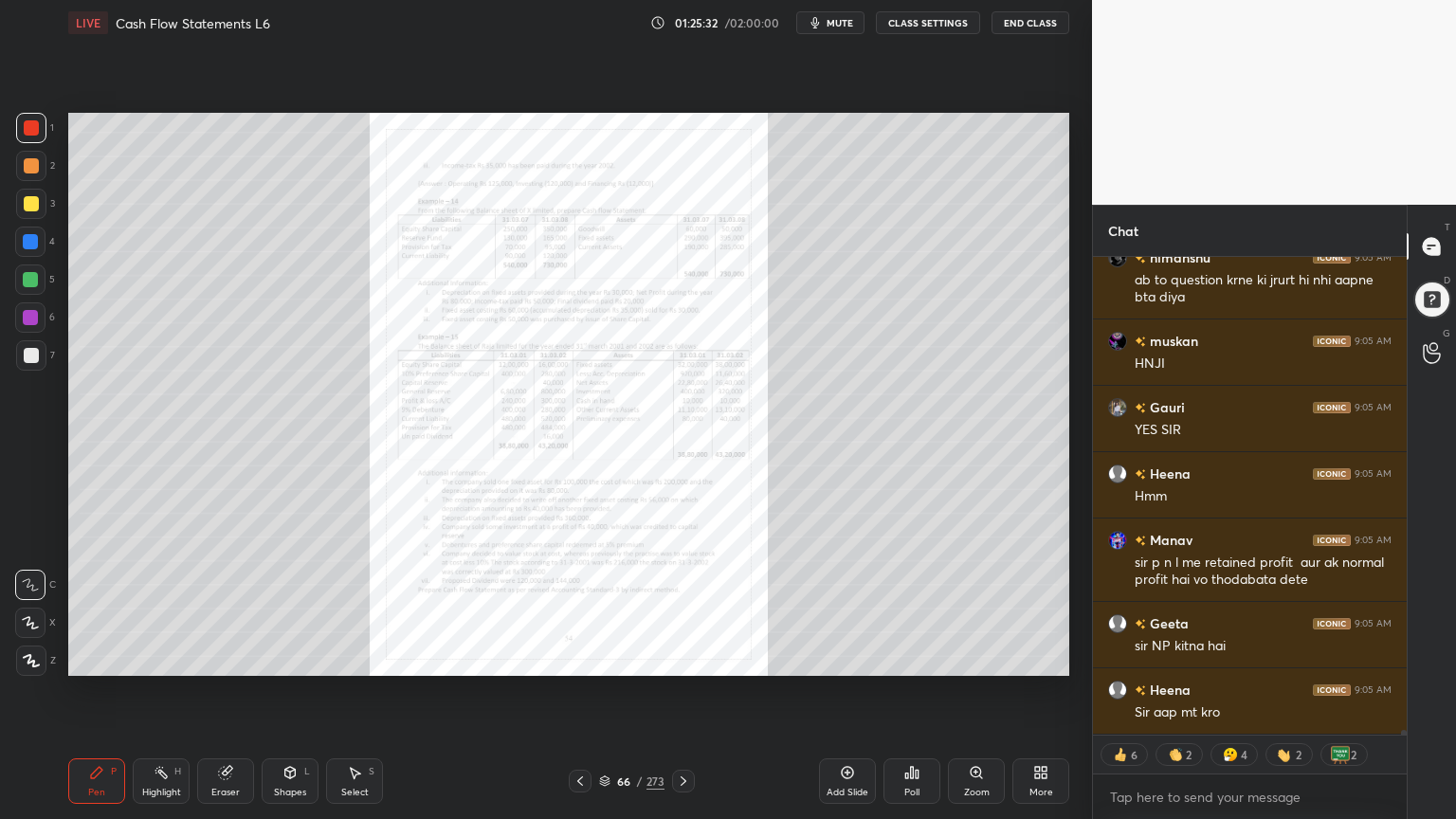 click on "Zoom" at bounding box center (976, 792) 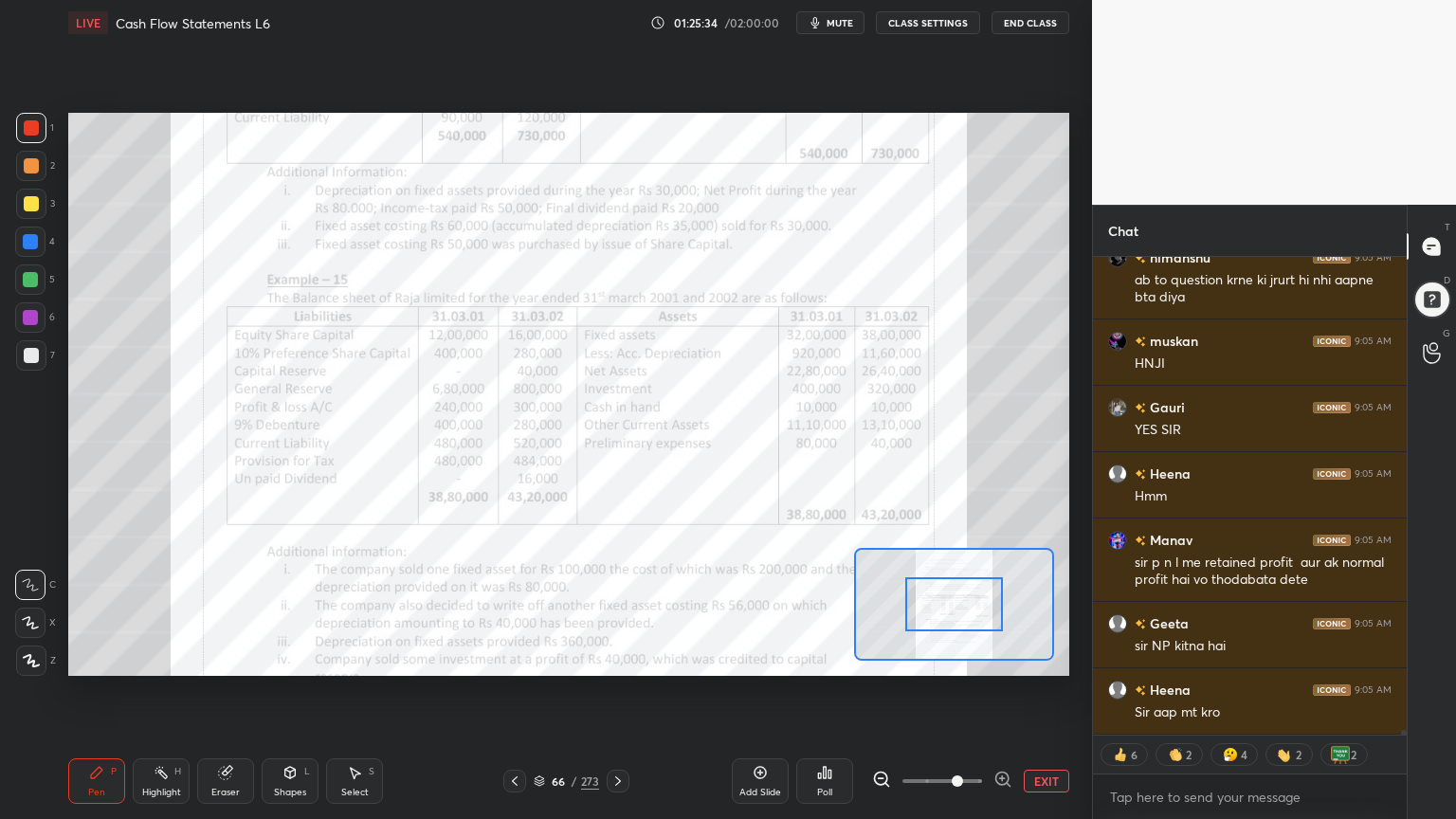 click 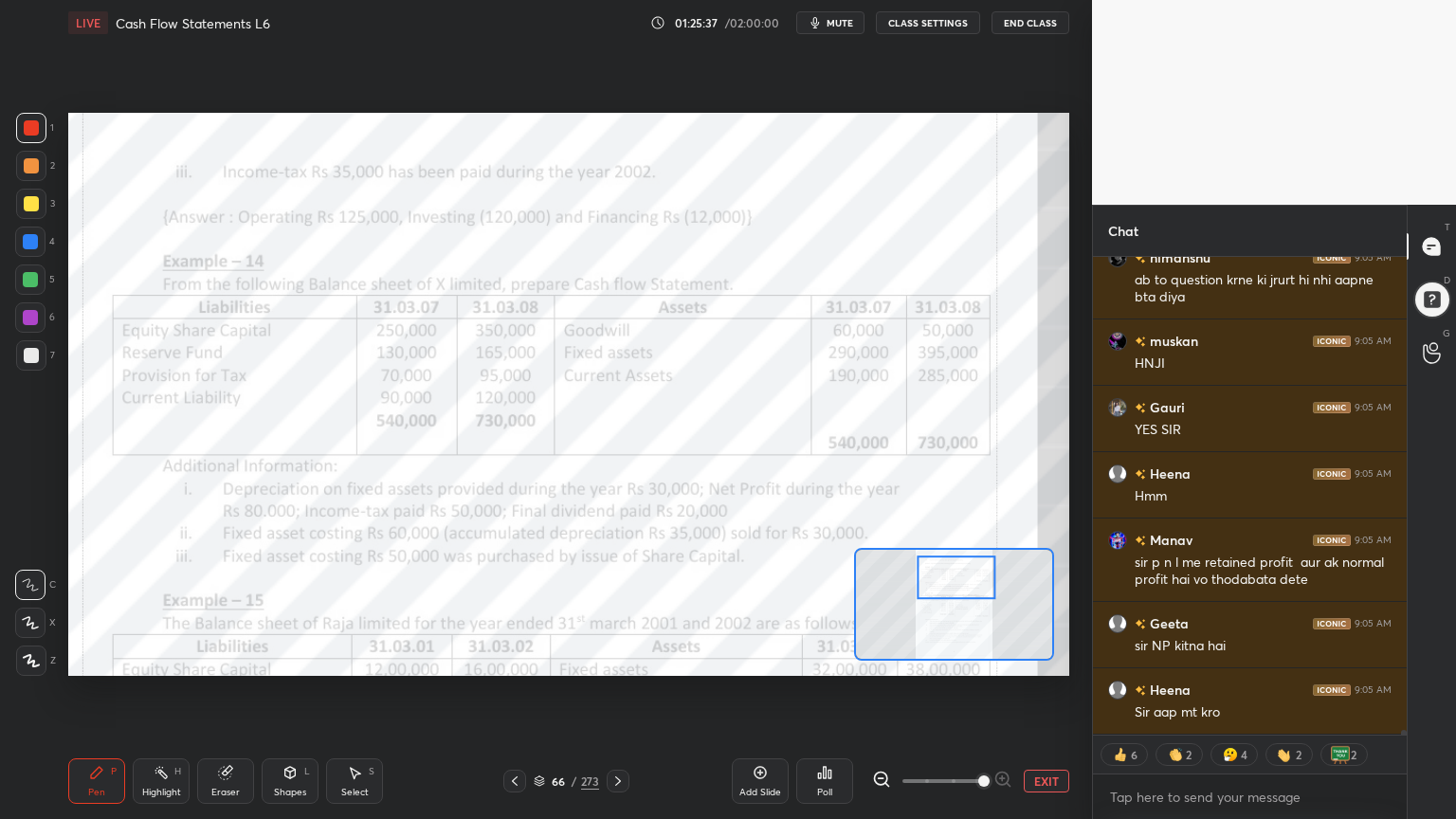 scroll, scrollTop: 7, scrollLeft: 6, axis: both 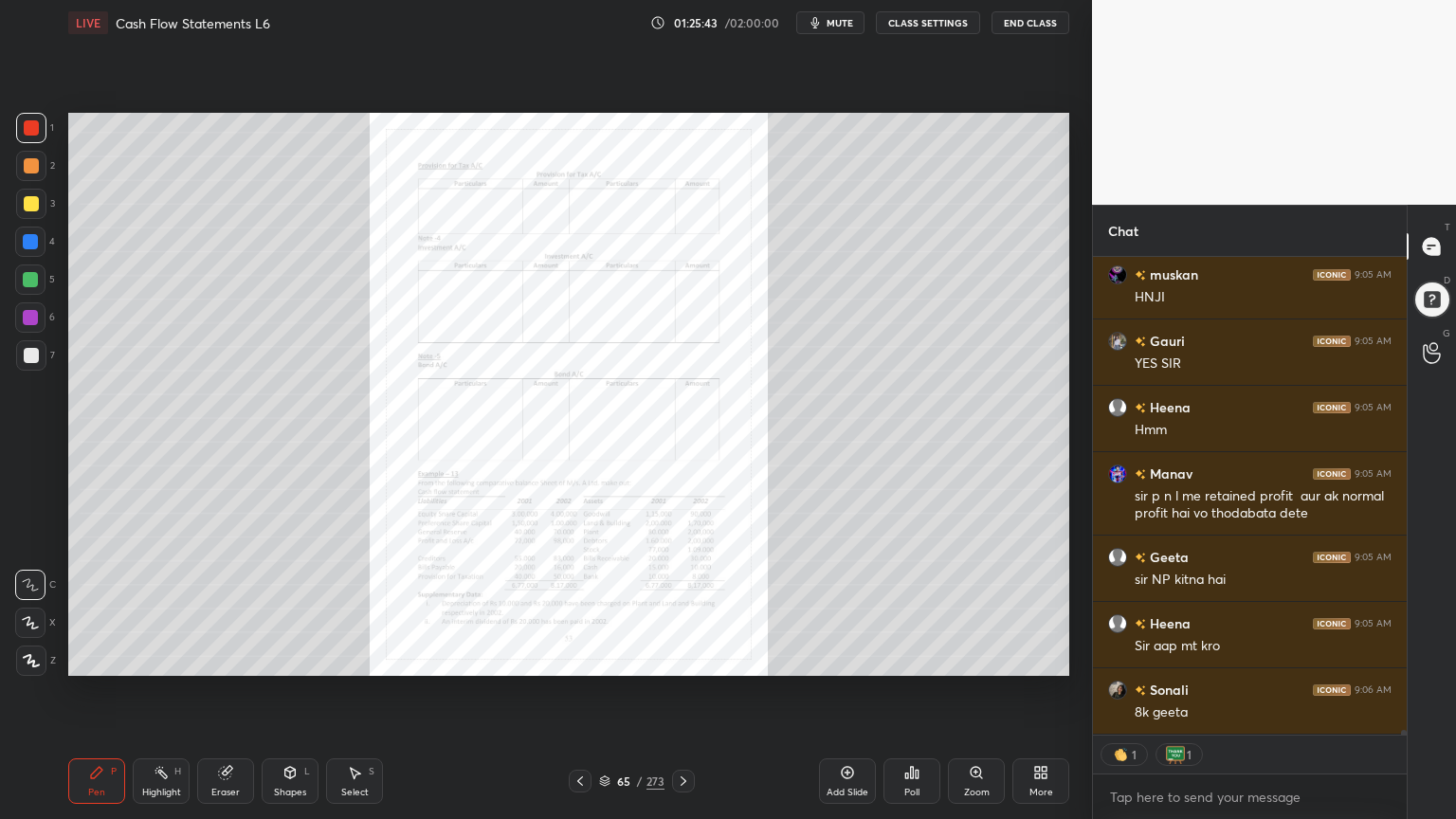 click on "Zoom" at bounding box center (976, 781) 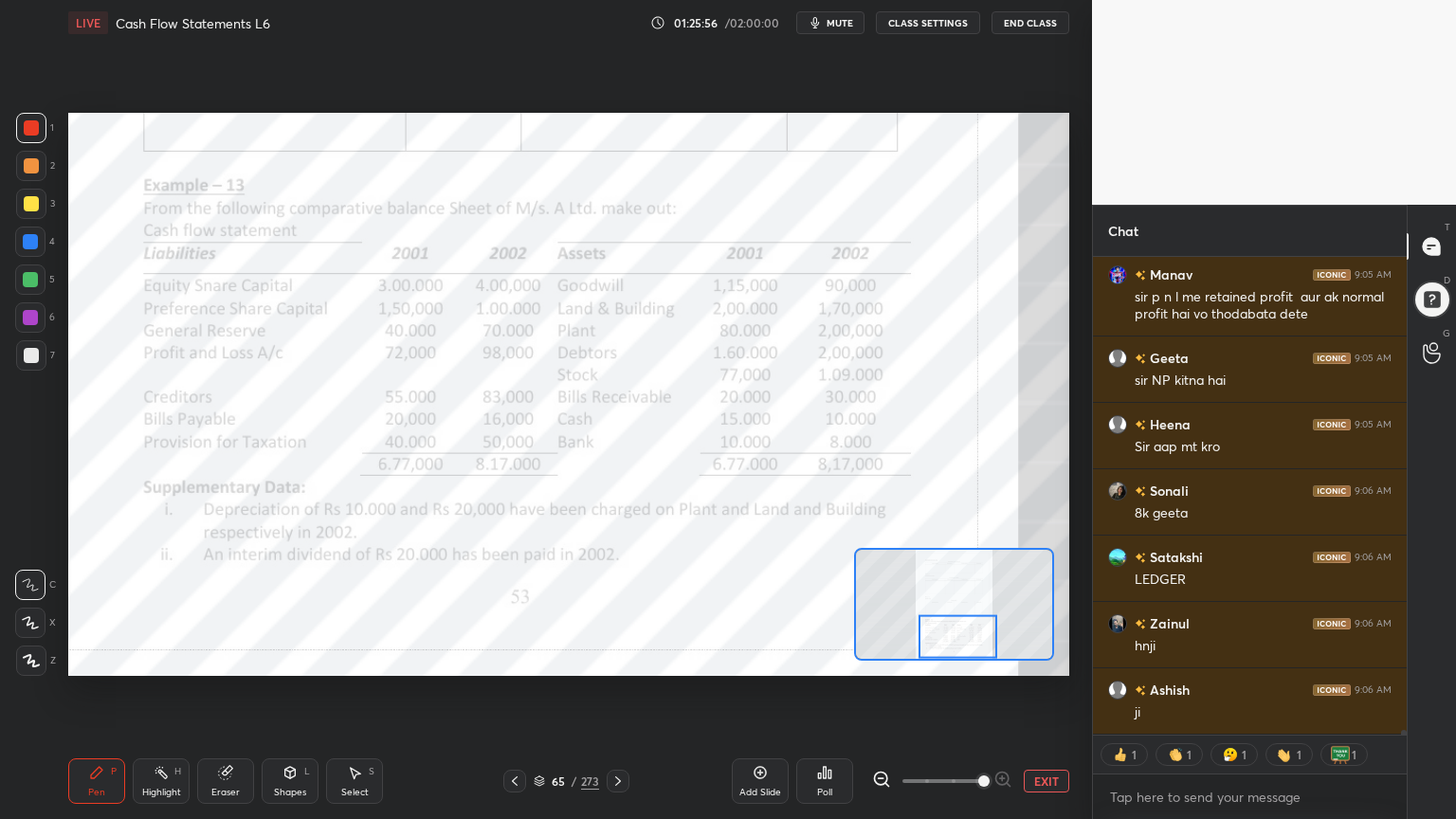 scroll, scrollTop: 51637, scrollLeft: 0, axis: vertical 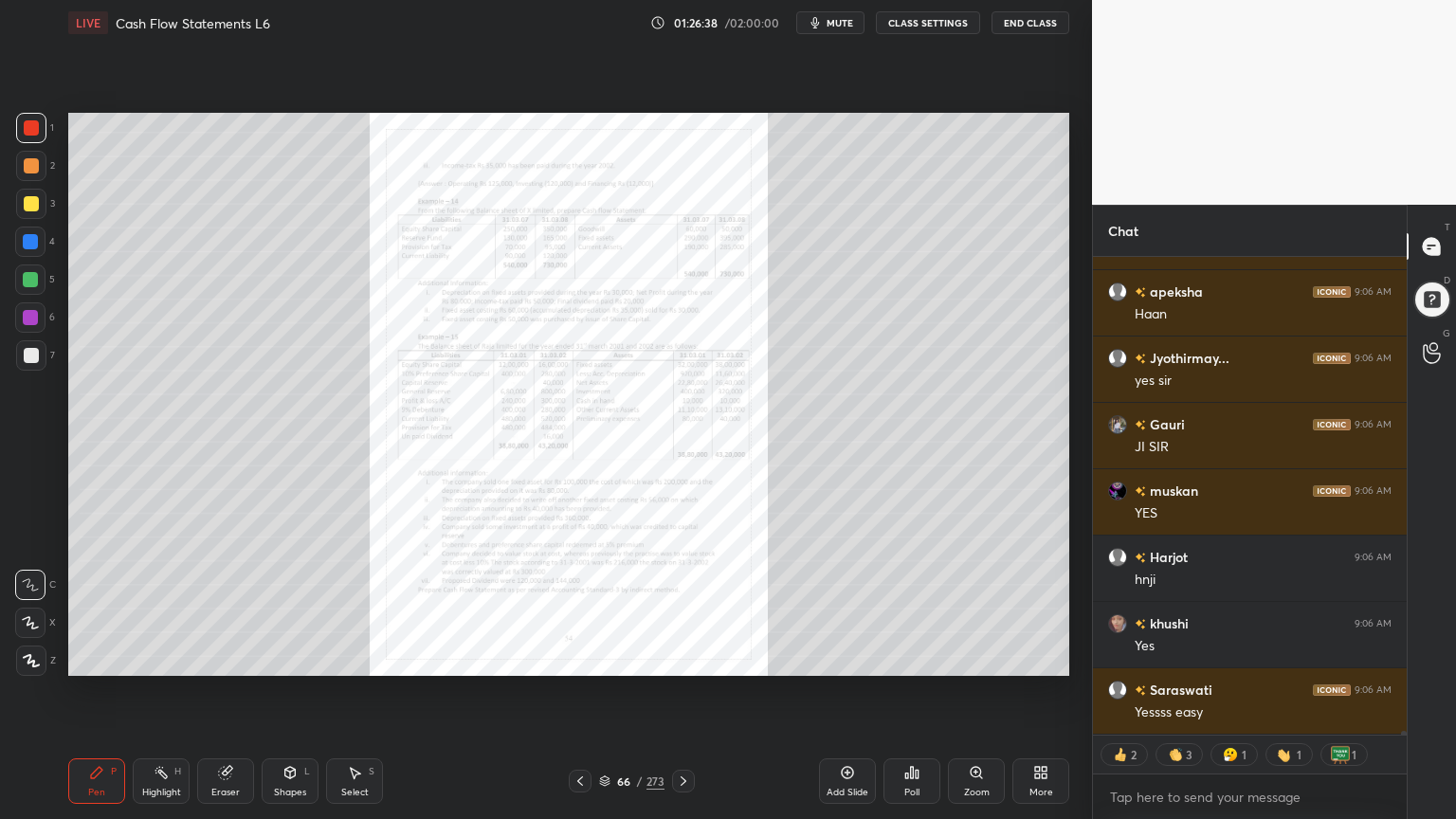 click 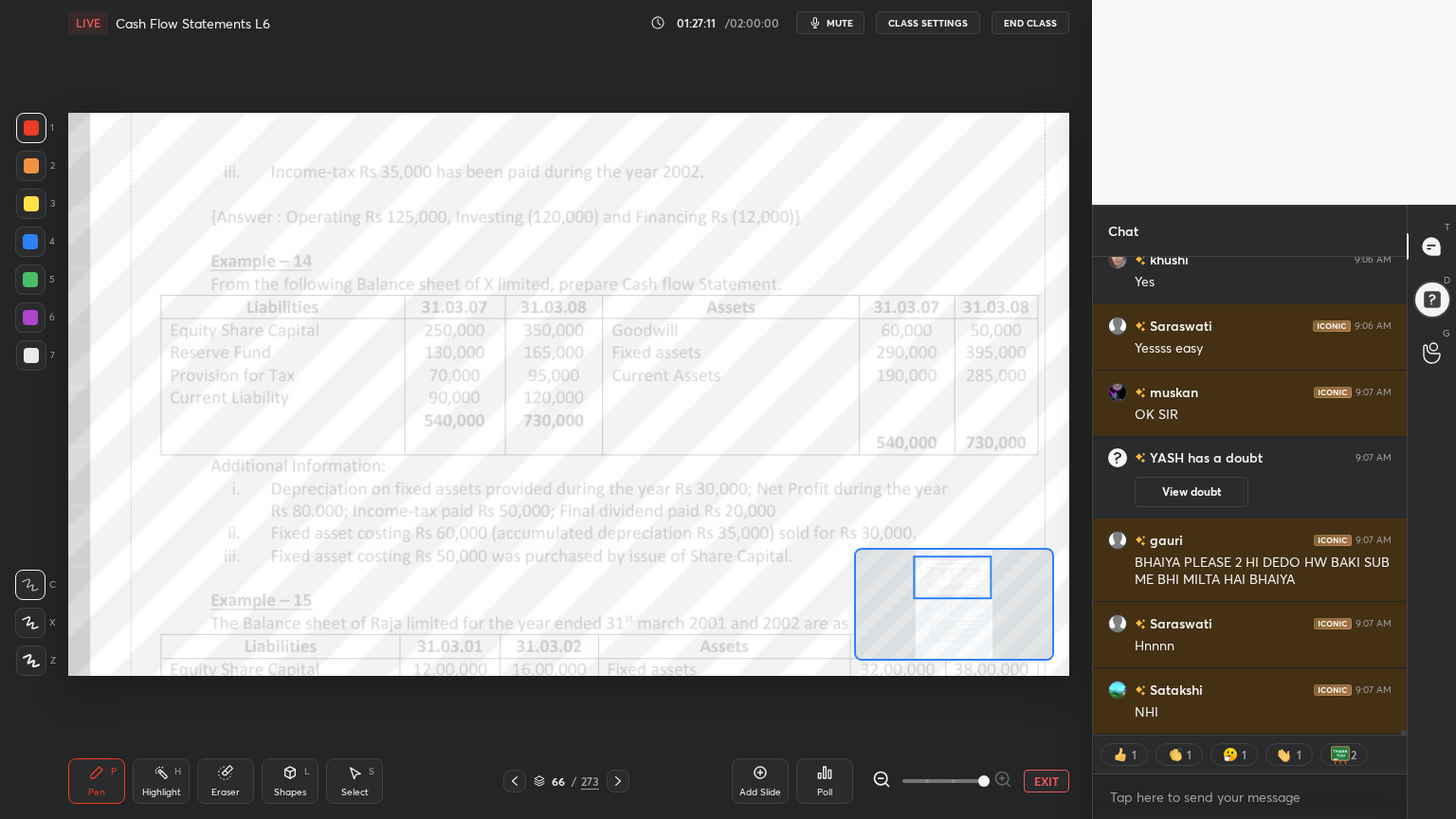 scroll, scrollTop: 48798, scrollLeft: 0, axis: vertical 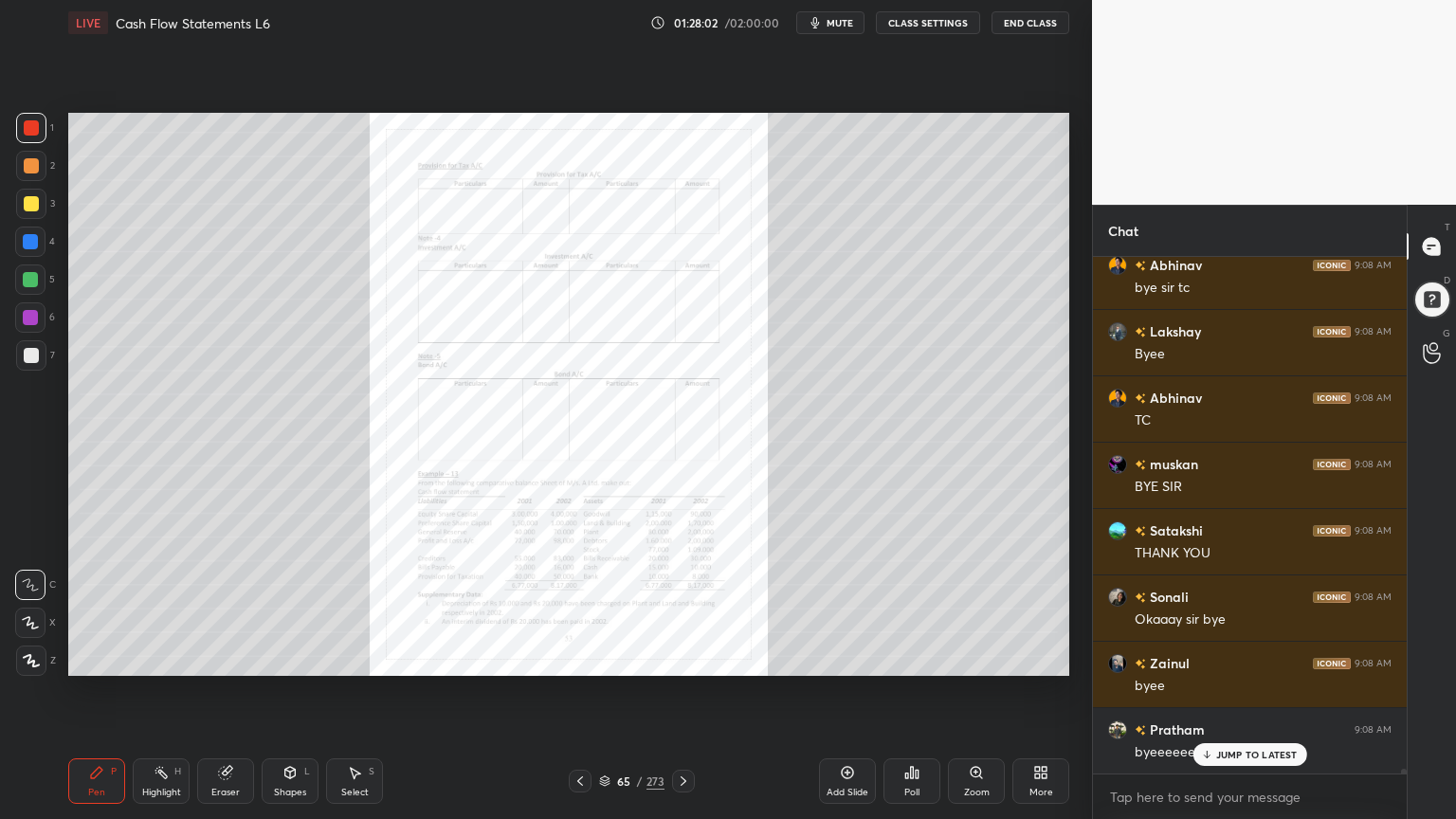 click on "End Class" at bounding box center (1030, 23) 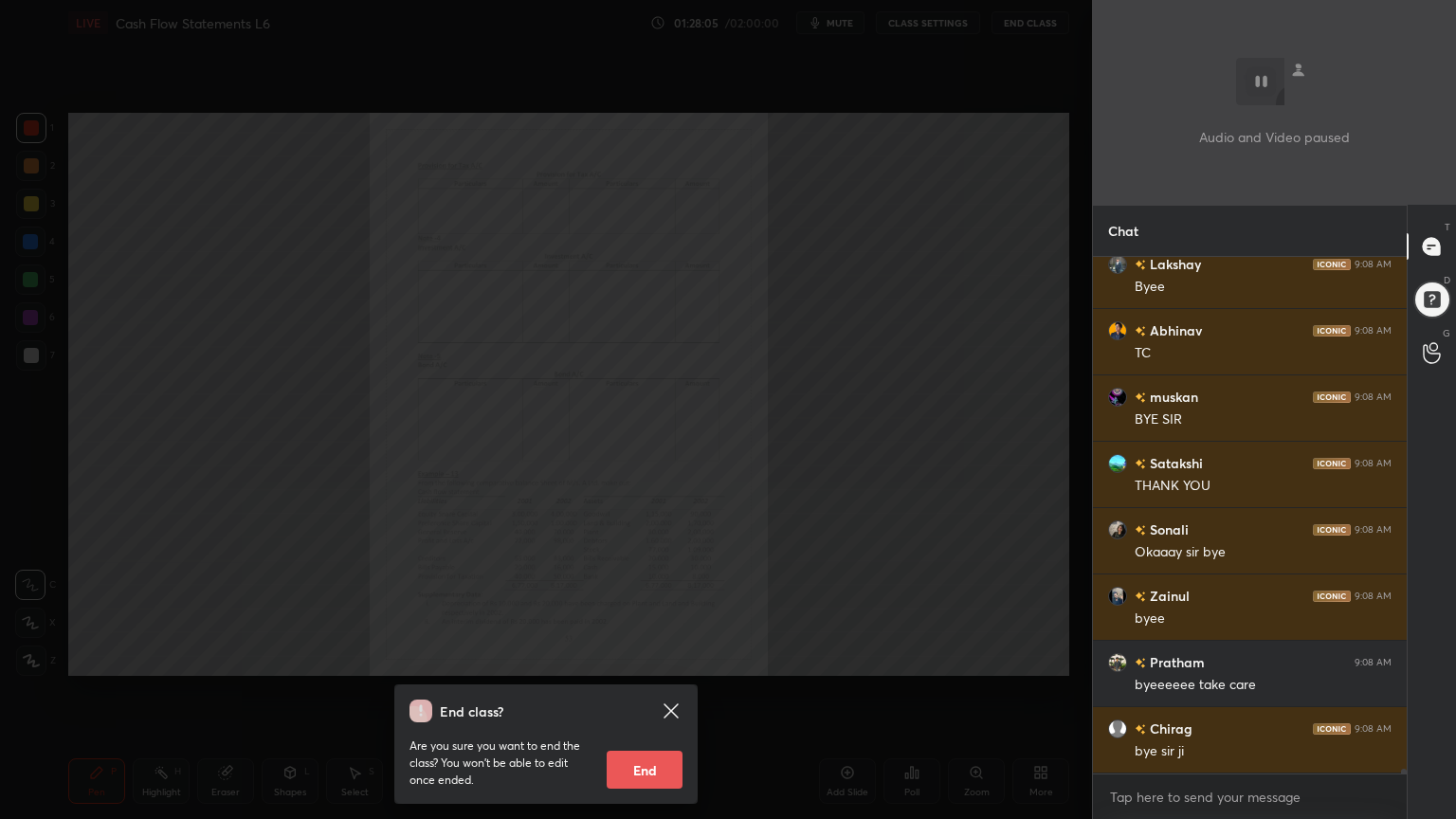 click on "End" at bounding box center (645, 770) 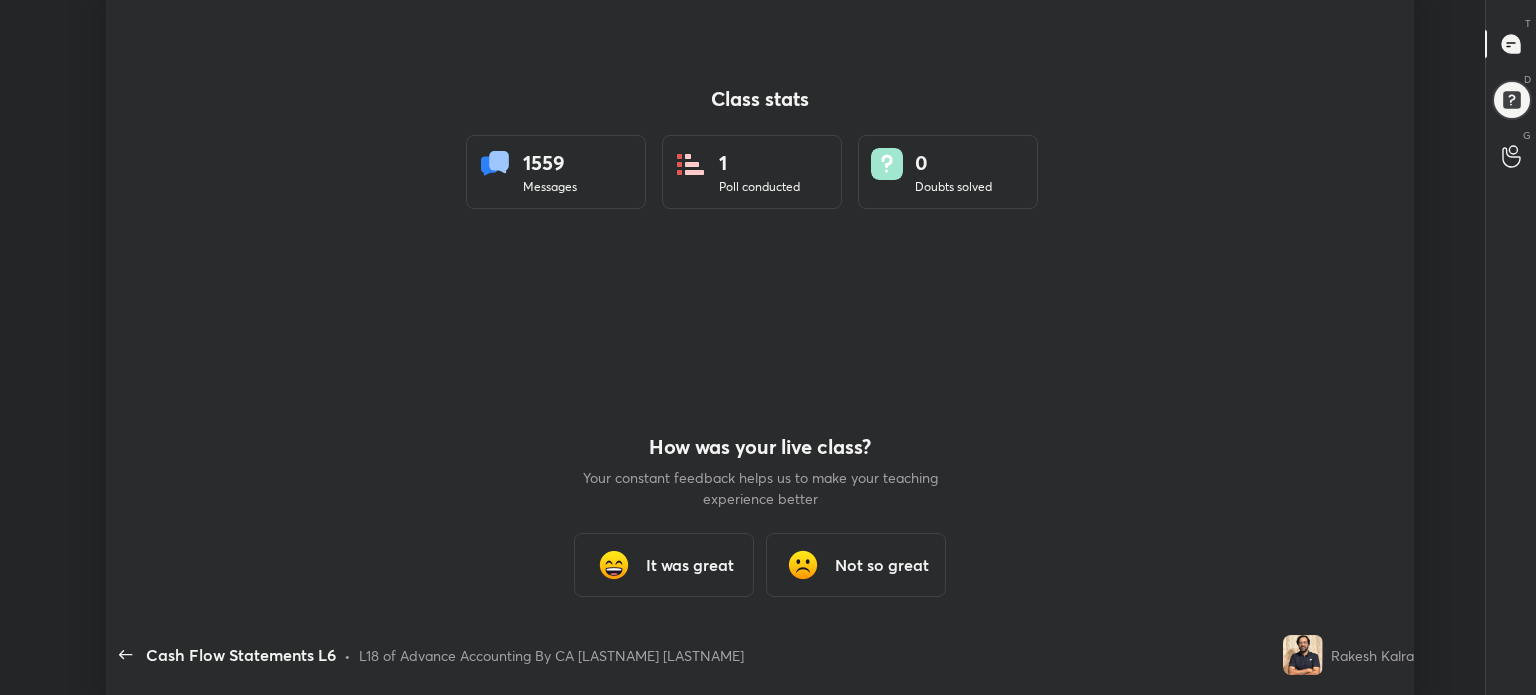type on "x" 